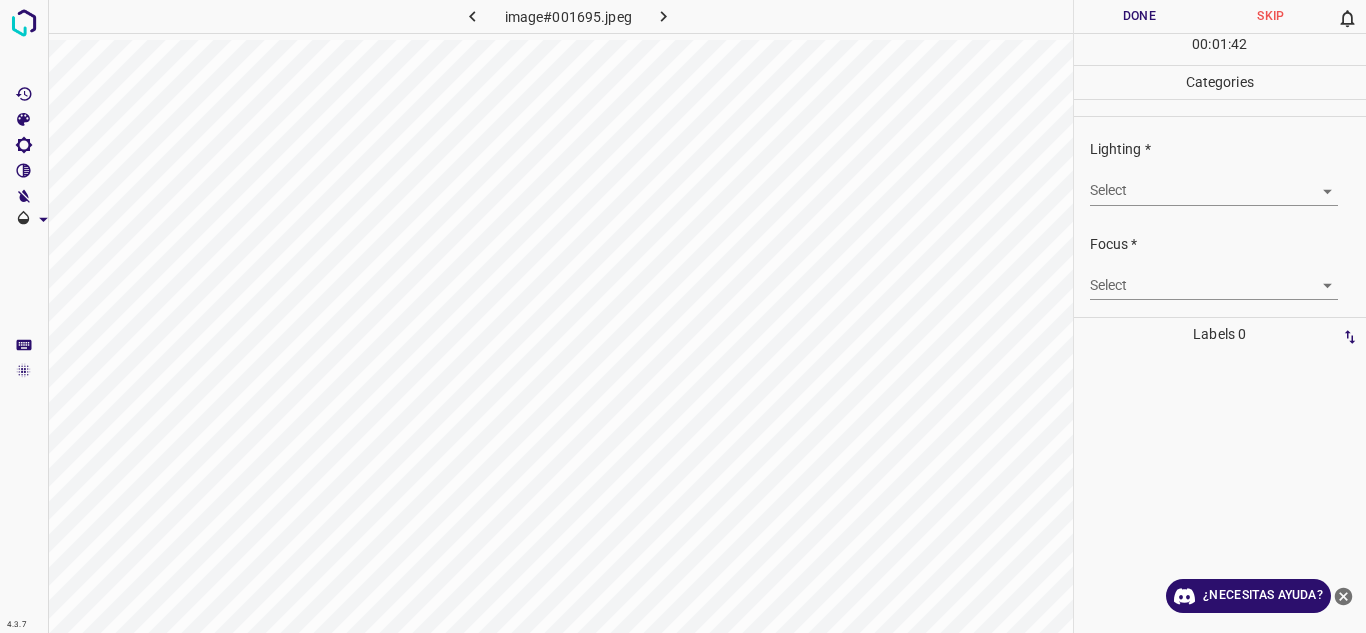 scroll, scrollTop: 0, scrollLeft: 0, axis: both 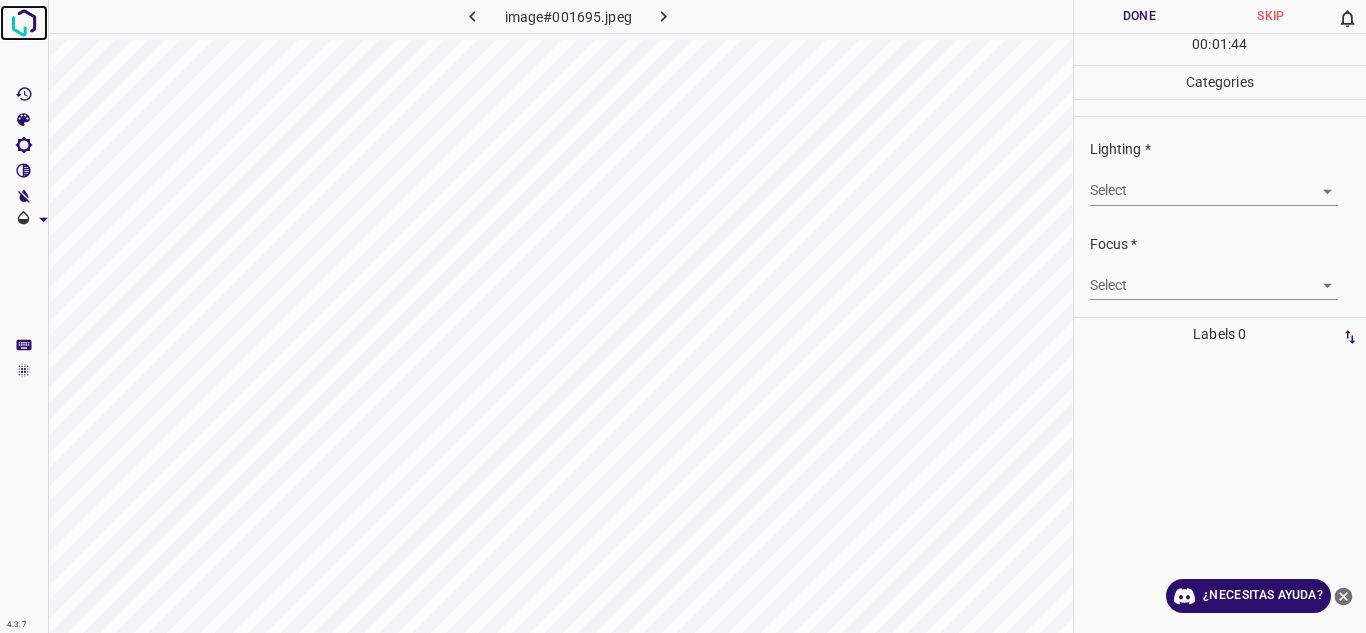 click at bounding box center [24, 23] 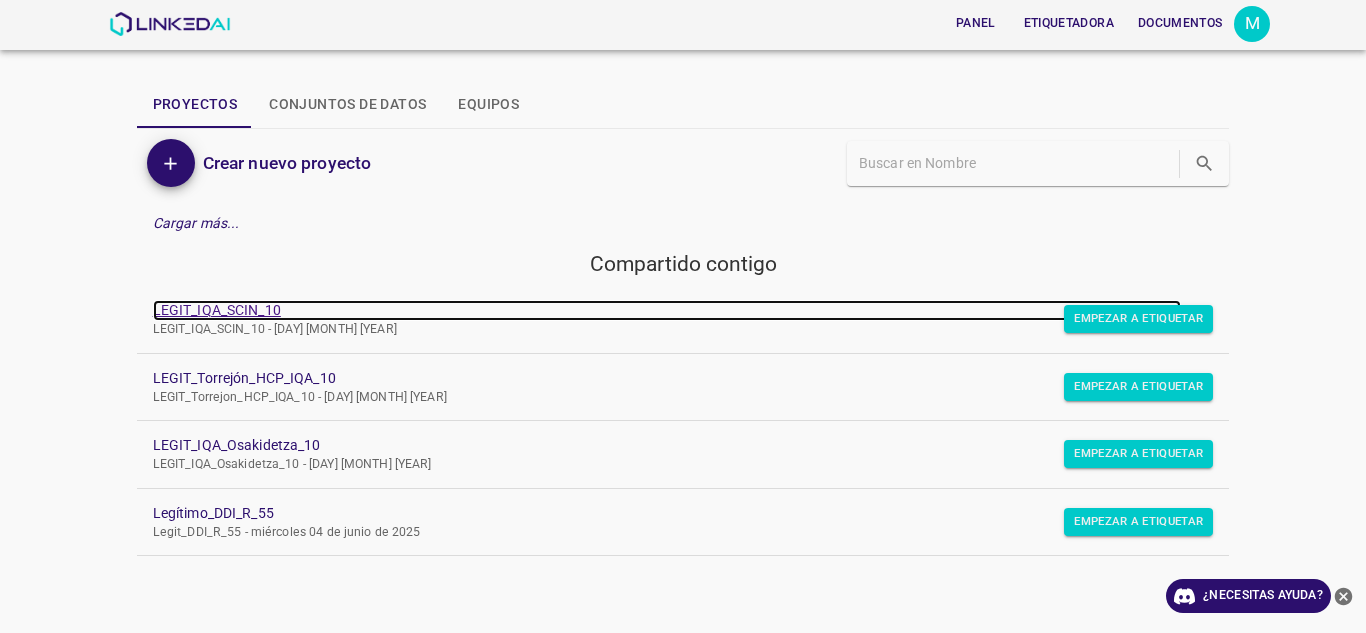 click on "LEGIT_IQA_SCIN_10" at bounding box center [217, 310] 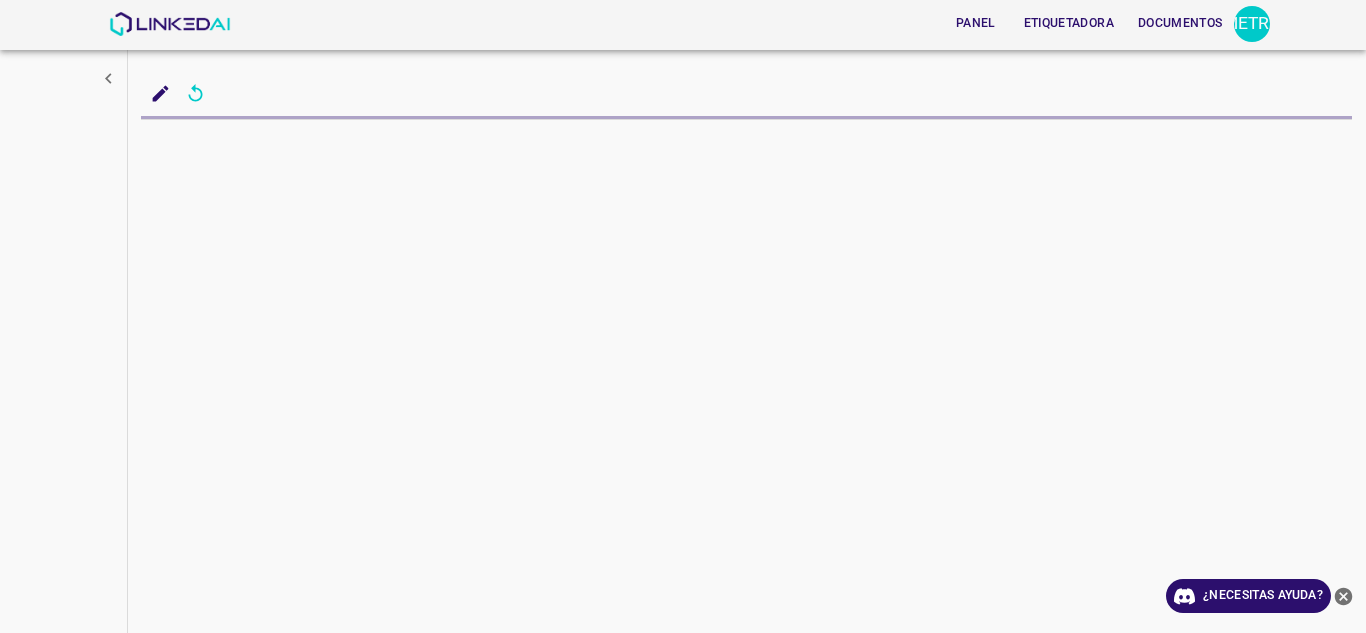 scroll, scrollTop: 0, scrollLeft: 0, axis: both 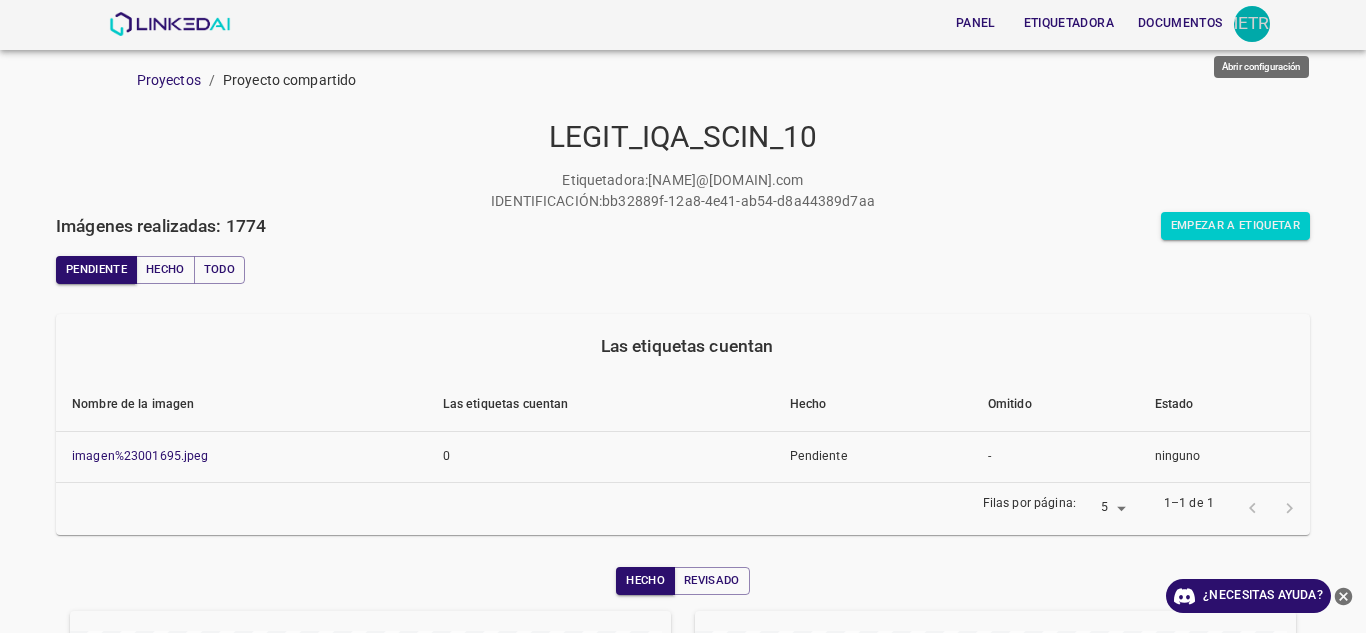 click on "METRO" at bounding box center (1252, 23) 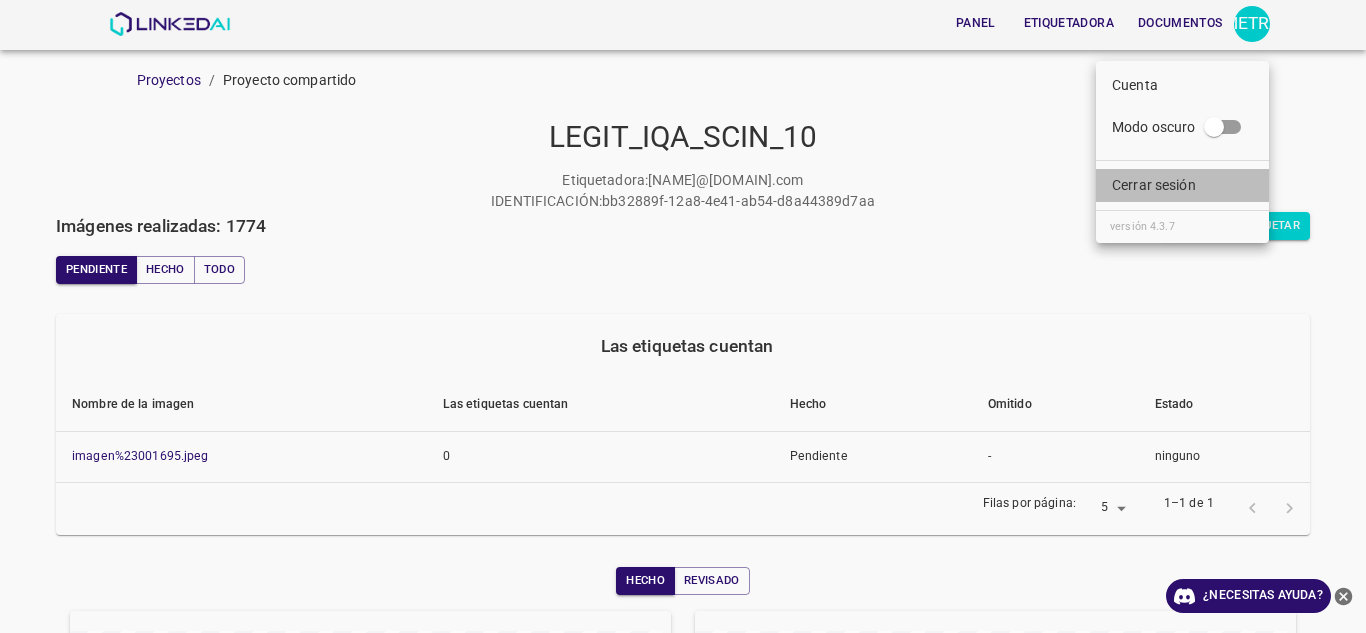 click on "Cerrar sesión" at bounding box center (1182, 185) 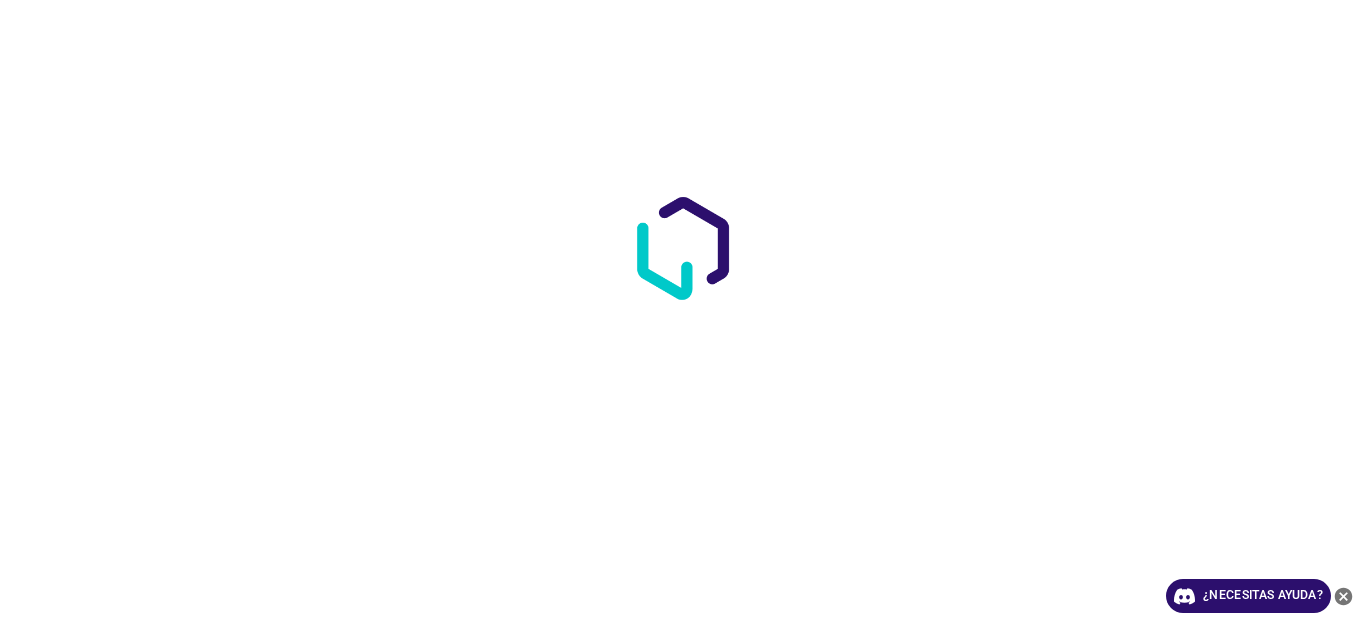 scroll, scrollTop: 0, scrollLeft: 0, axis: both 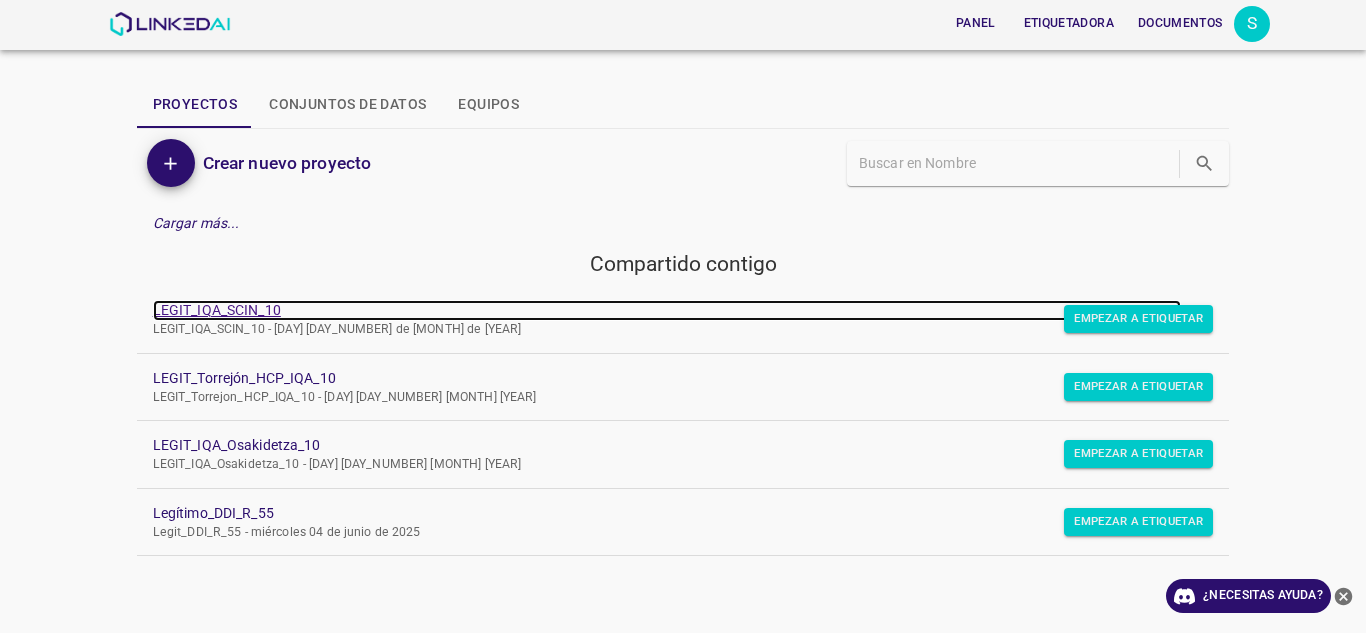 click on "LEGIT_IQA_SCIN_10" at bounding box center (667, 310) 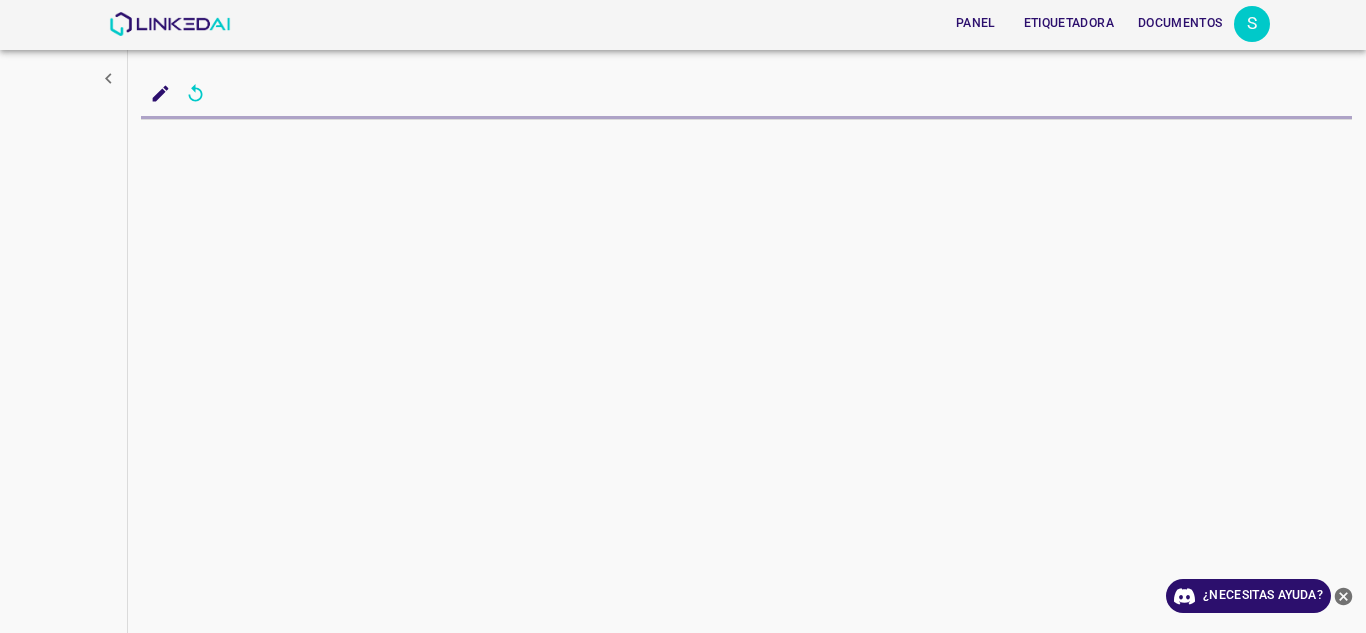 scroll, scrollTop: 0, scrollLeft: 0, axis: both 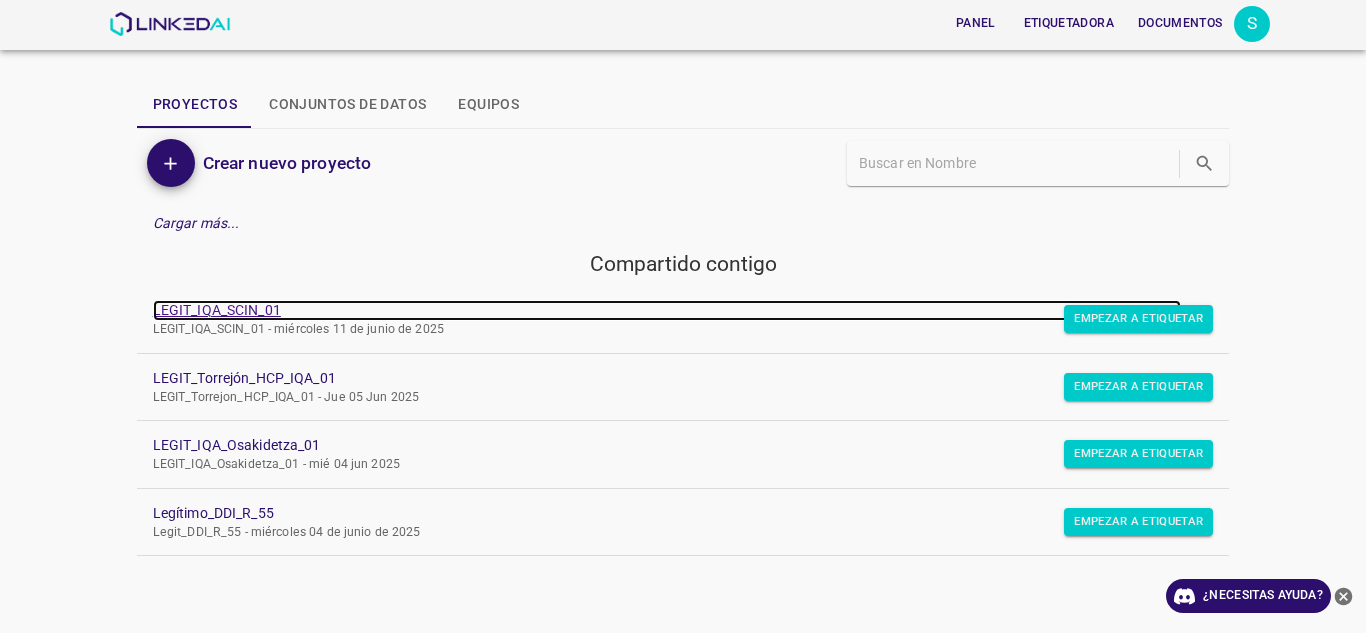 click on "LEGIT_IQA_SCIN_01" at bounding box center (217, 310) 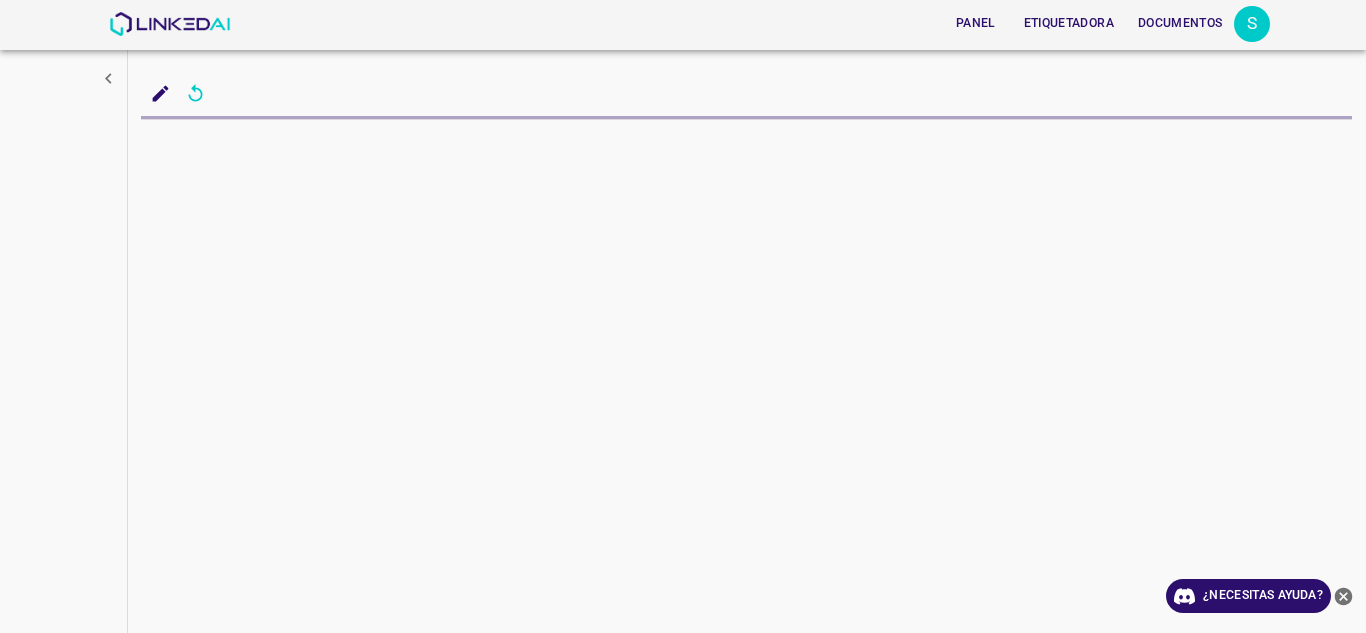 scroll, scrollTop: 0, scrollLeft: 0, axis: both 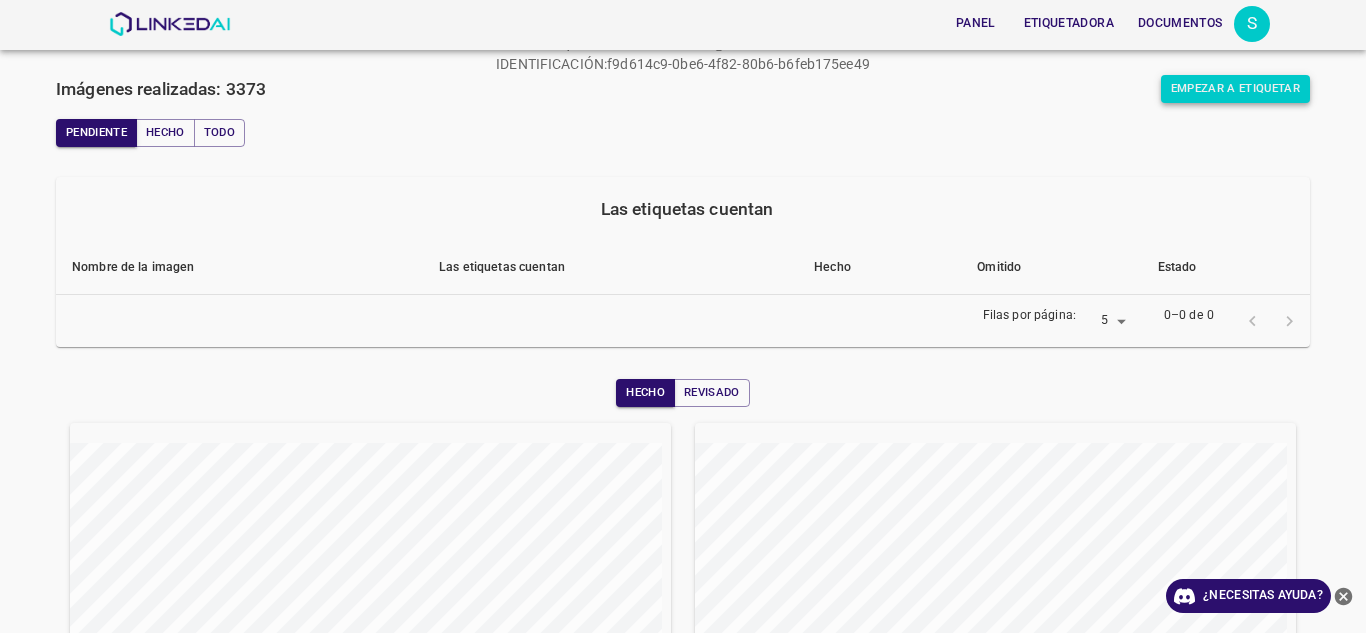 click on "Empezar a etiquetar" at bounding box center (1235, 88) 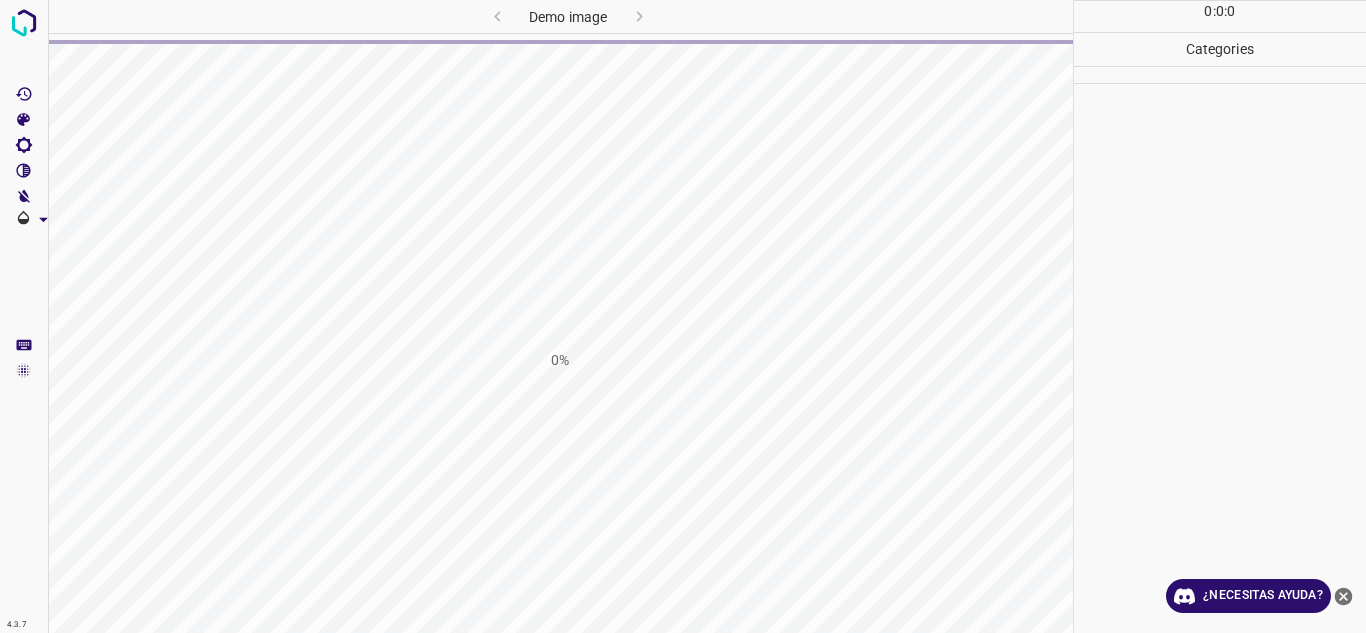 scroll, scrollTop: 0, scrollLeft: 0, axis: both 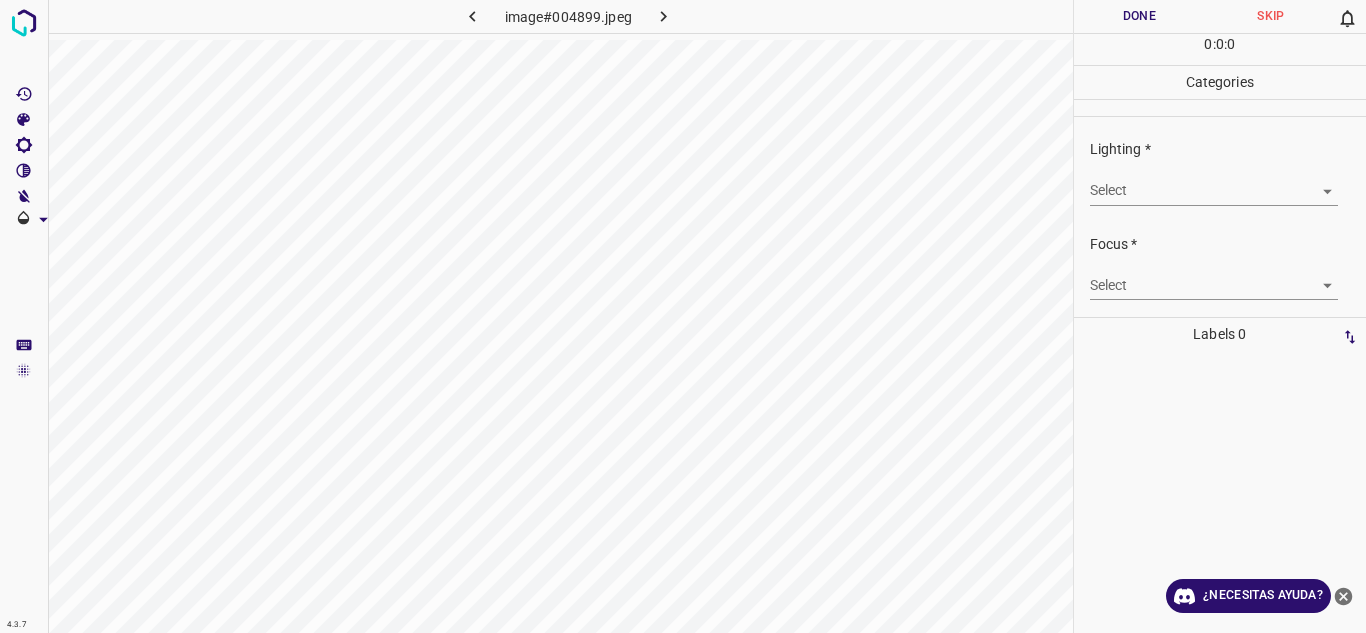click on "4.3.7 image#004899.jpeg Done Skip 0 0   : 0   : 0   Categories Lighting *  Select ​ Focus *  Select ​ Overall *  Select ​ Labels   0 Categories 1 Lighting 2 Focus 3 Overall Tools Space Change between modes (Draw & Edit) I Auto labeling R Restore zoom M Zoom in N Zoom out Delete Delete selecte label Filters Z Restore filters X Saturation filter C Brightness filter V Contrast filter B Gray scale filter General O Download ¿Necesitas ayuda? Texto original Valora esta traducción Tu opinión servirá para ayudar a mejorar el Traductor de Google - Texto - Esconder - Borrar" at bounding box center (683, 316) 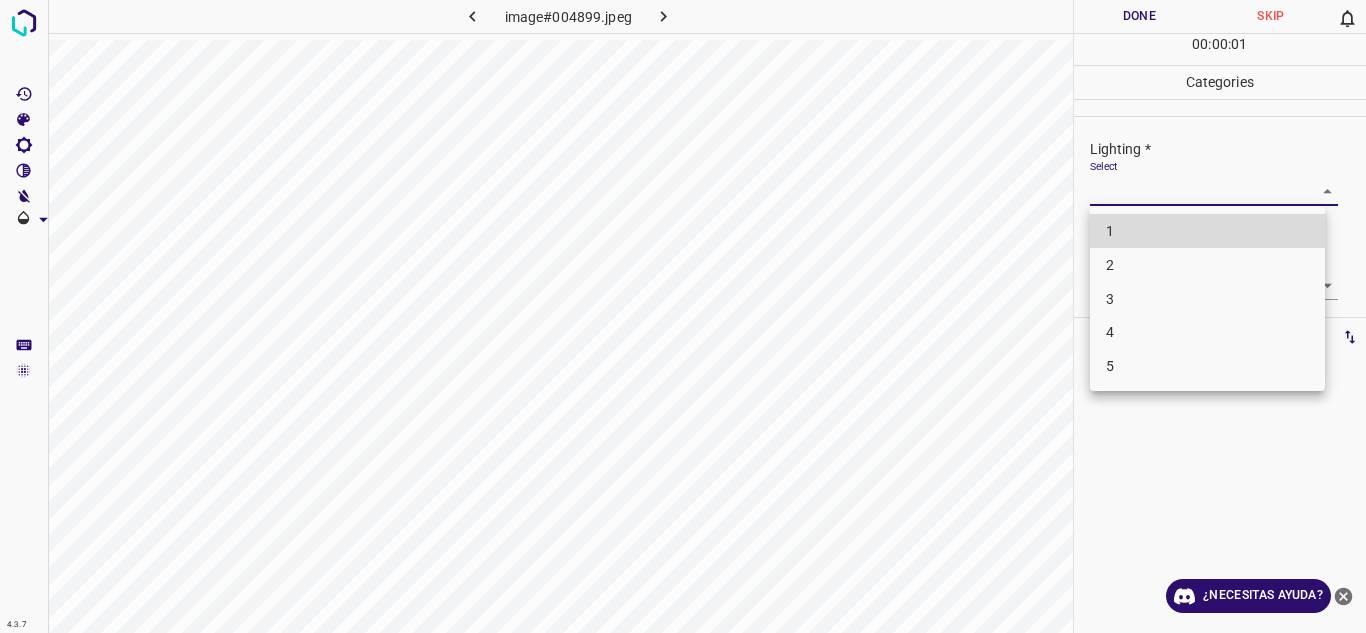 click on "3" at bounding box center (1207, 299) 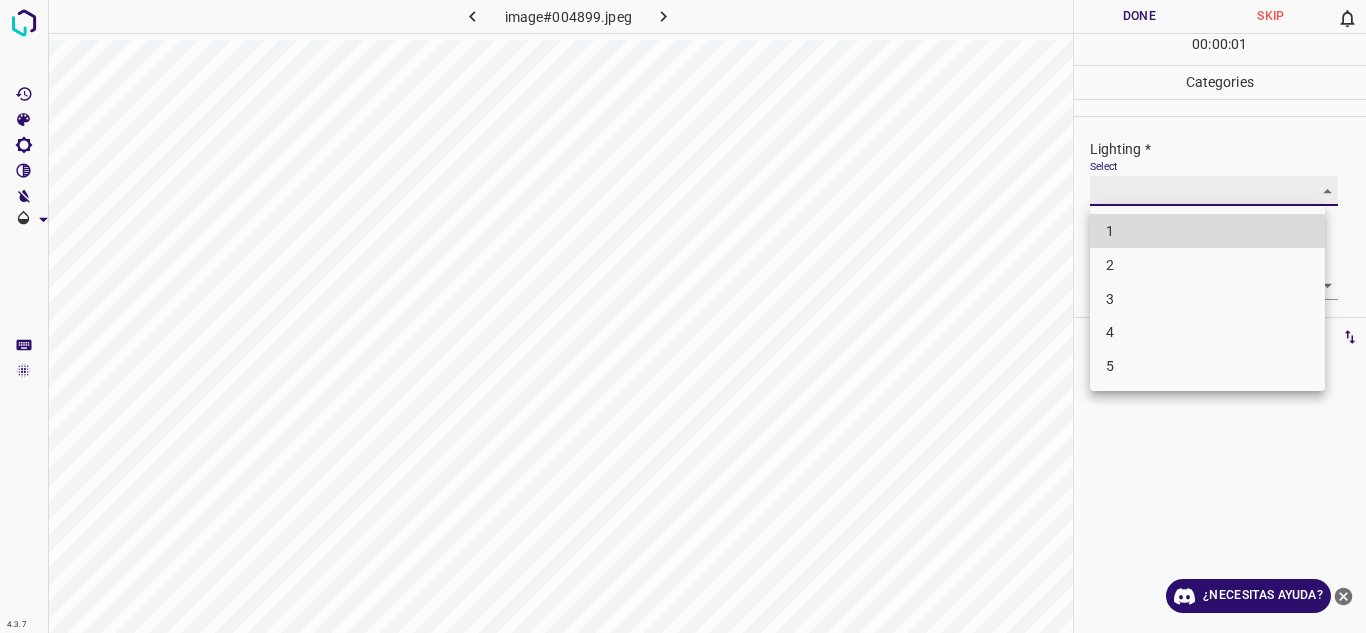 type on "3" 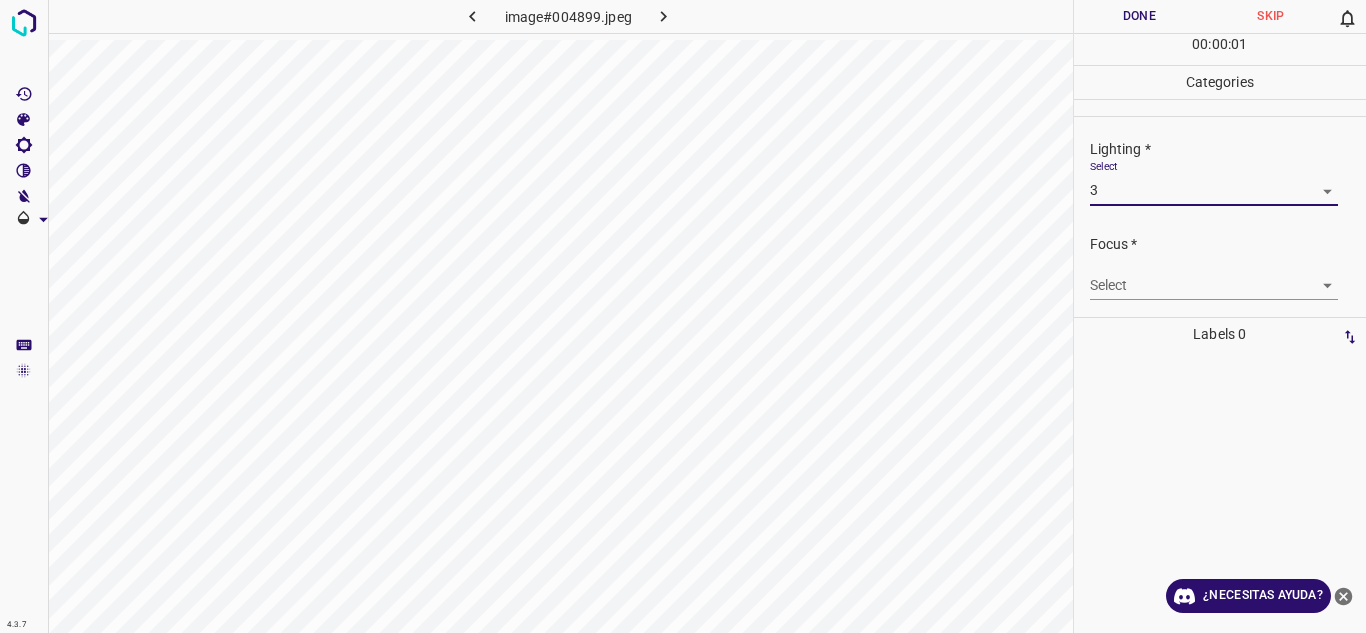 drag, startPoint x: 1346, startPoint y: 268, endPoint x: 1322, endPoint y: 287, distance: 30.610456 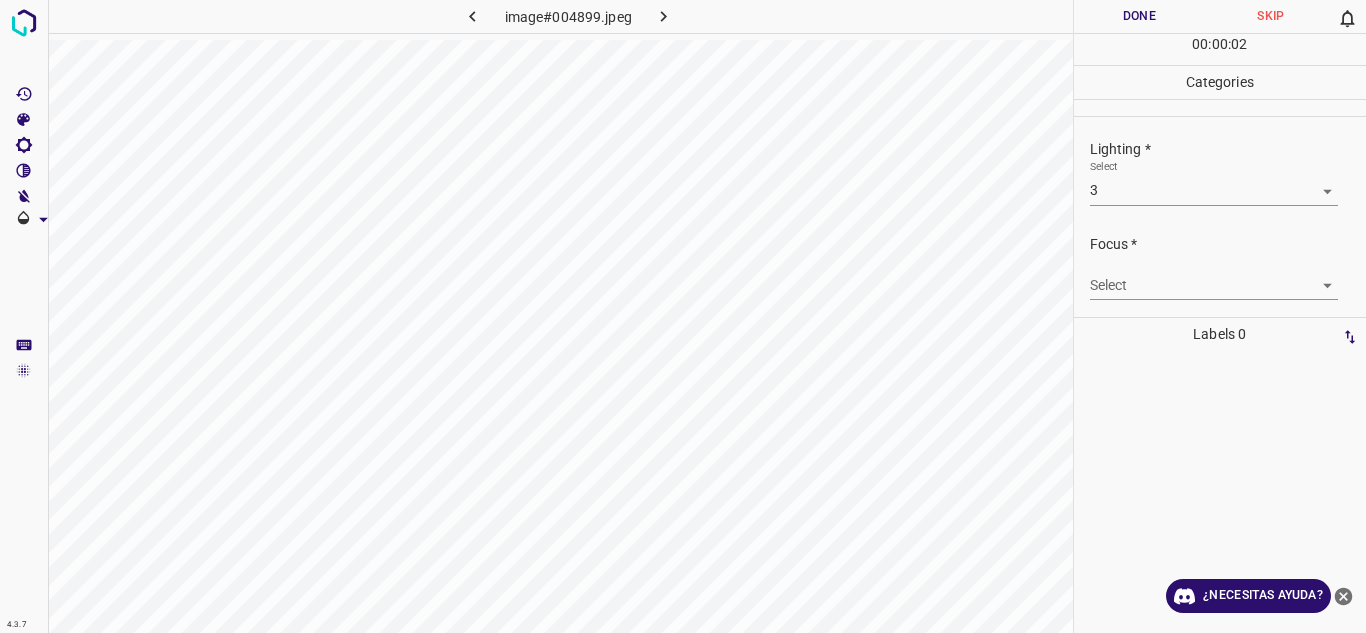 click on "4.3.7 image#004899.jpeg Done Skip 0 00   : 00   : 02   Categories Lighting *  Select 3 3 Focus *  Select ​ Overall *  Select ​ Labels   0 Categories 1 Lighting 2 Focus 3 Overall Tools Space Change between modes (Draw & Edit) I Auto labeling R Restore zoom M Zoom in N Zoom out Delete Delete selecte label Filters Z Restore filters X Saturation filter C Brightness filter V Contrast filter B Gray scale filter General O Download ¿Necesitas ayuda? Texto original Valora esta traducción Tu opinión servirá para ayudar a mejorar el Traductor de Google - Texto - Esconder - Borrar" at bounding box center (683, 316) 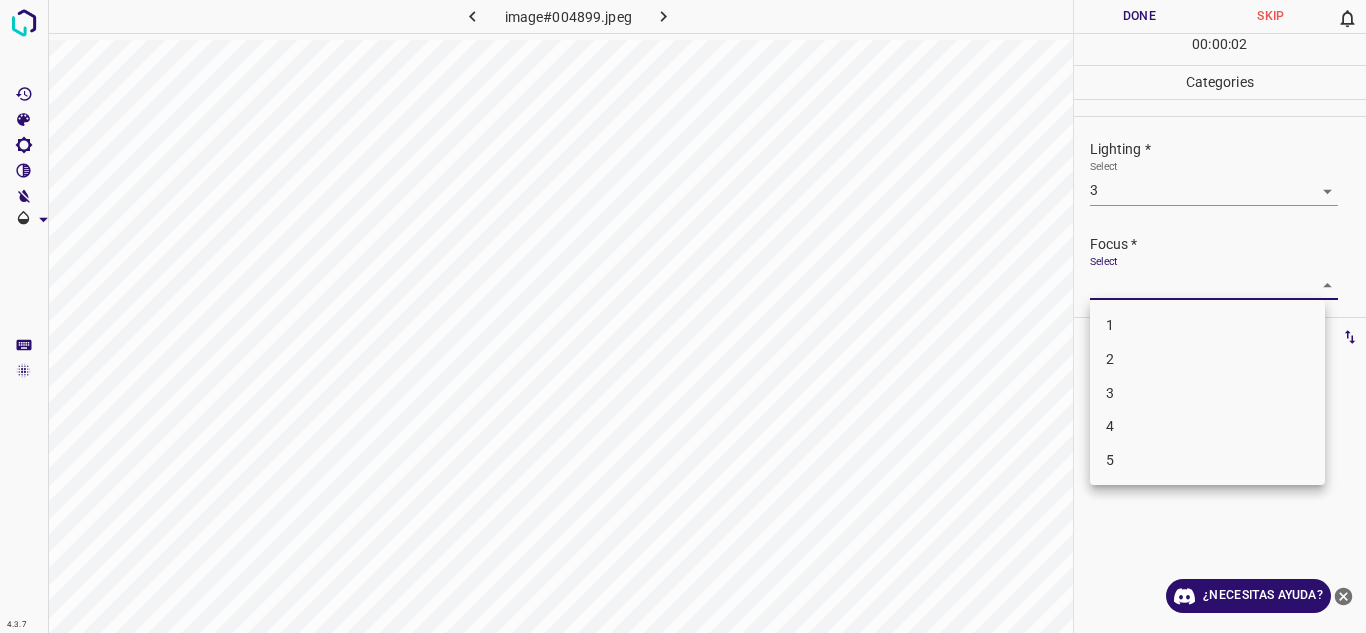 drag, startPoint x: 1114, startPoint y: 367, endPoint x: 1238, endPoint y: 287, distance: 147.56694 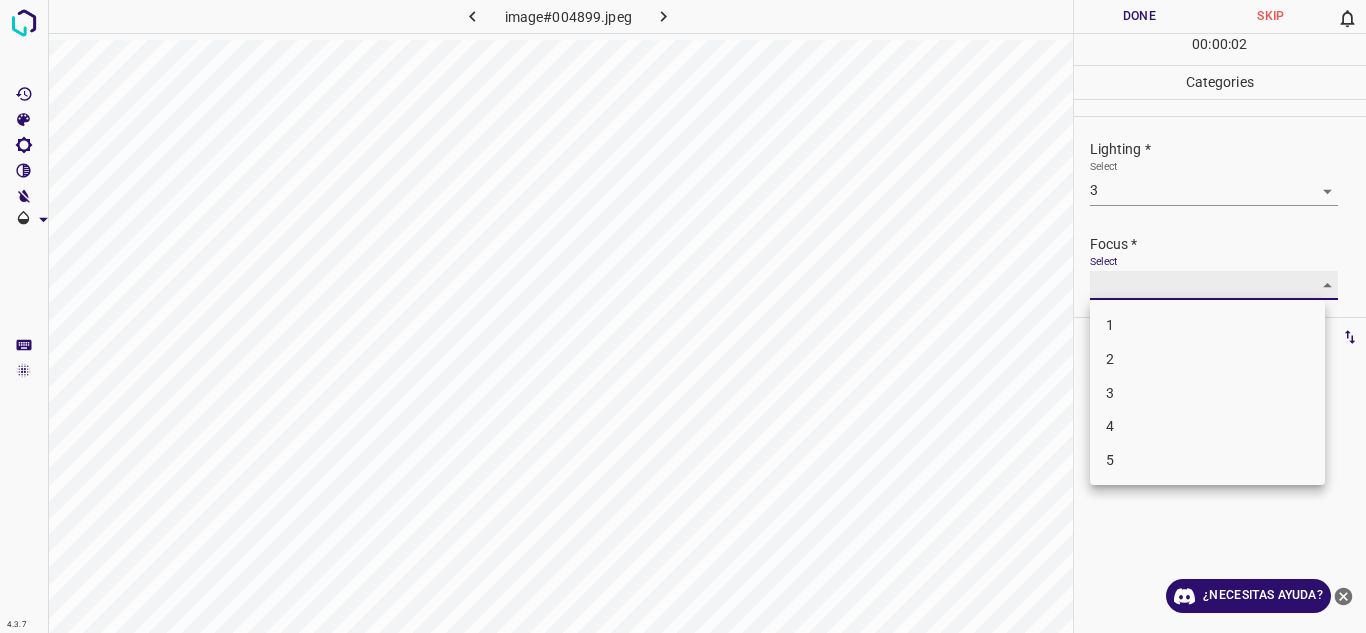 type on "2" 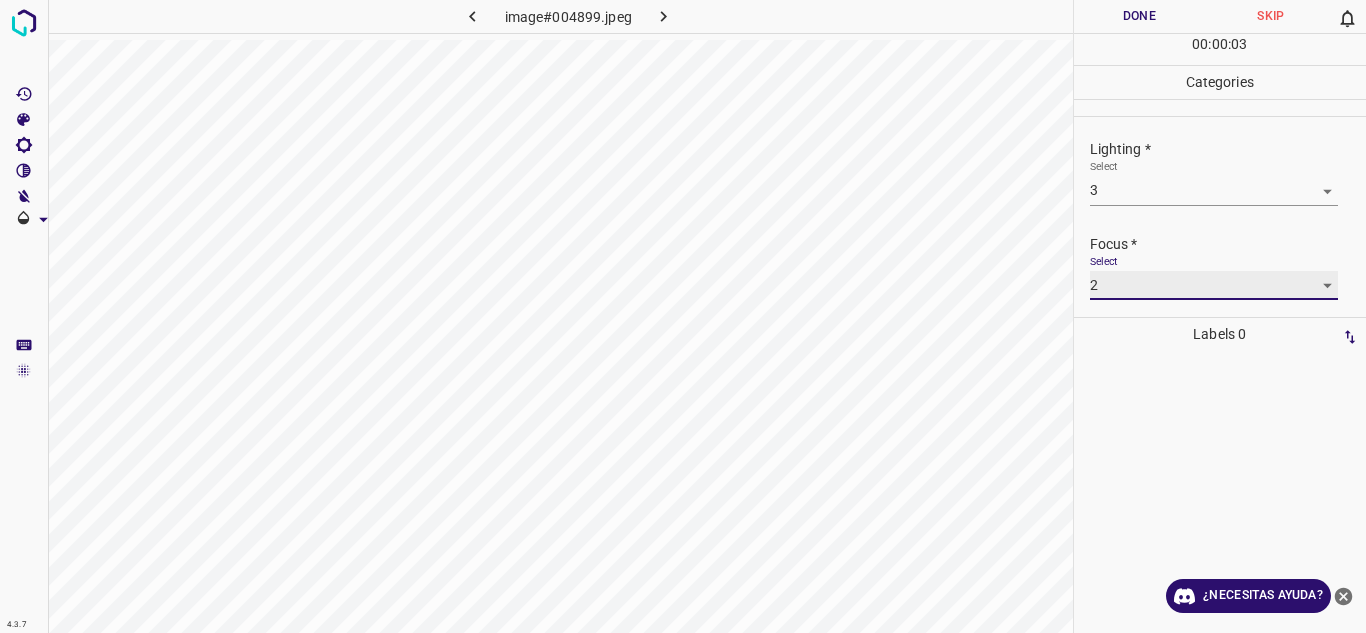 scroll, scrollTop: 98, scrollLeft: 0, axis: vertical 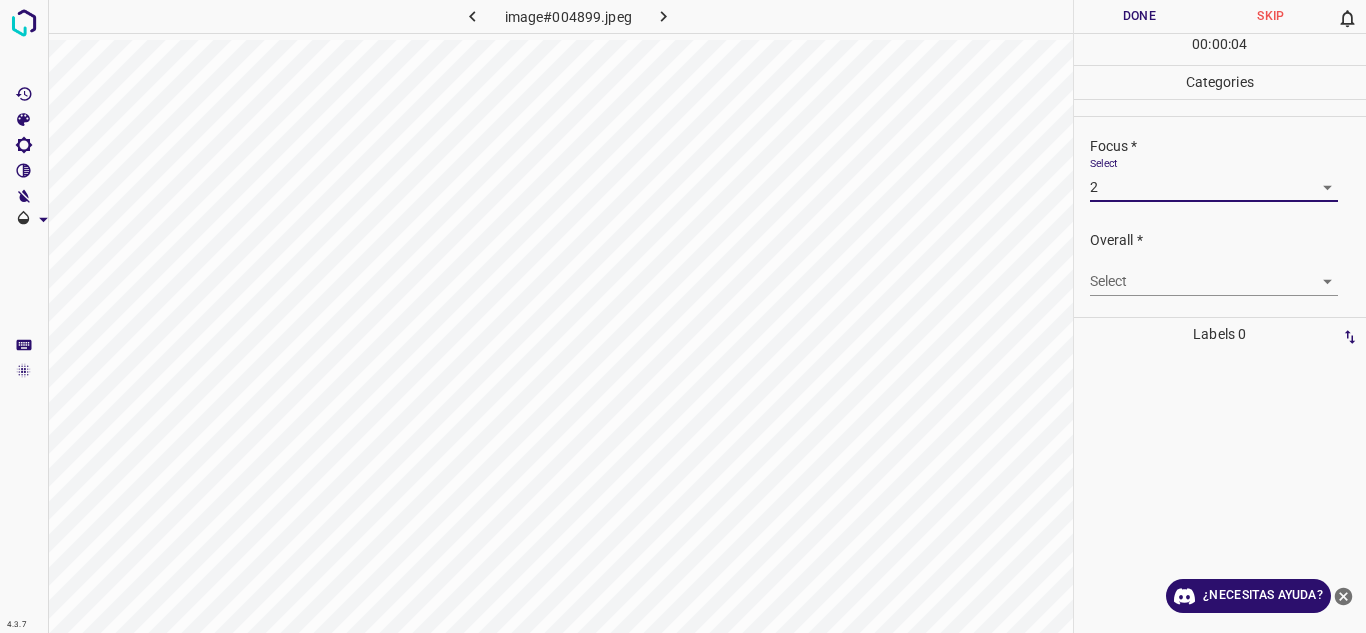 click on "4.3.7 image#004899.jpeg Done Skip 0 00   : 00   : 04   Categories Lighting *  Select 3 3 Focus *  Select 2 2 Overall *  Select ​ Labels   0 Categories 1 Lighting 2 Focus 3 Overall Tools Space Change between modes (Draw & Edit) I Auto labeling R Restore zoom M Zoom in N Zoom out Delete Delete selecte label Filters Z Restore filters X Saturation filter C Brightness filter V Contrast filter B Gray scale filter General O Download ¿Necesitas ayuda? Texto original Valora esta traducción Tu opinión servirá para ayudar a mejorar el Traductor de Google - Texto - Esconder - Borrar" at bounding box center (683, 316) 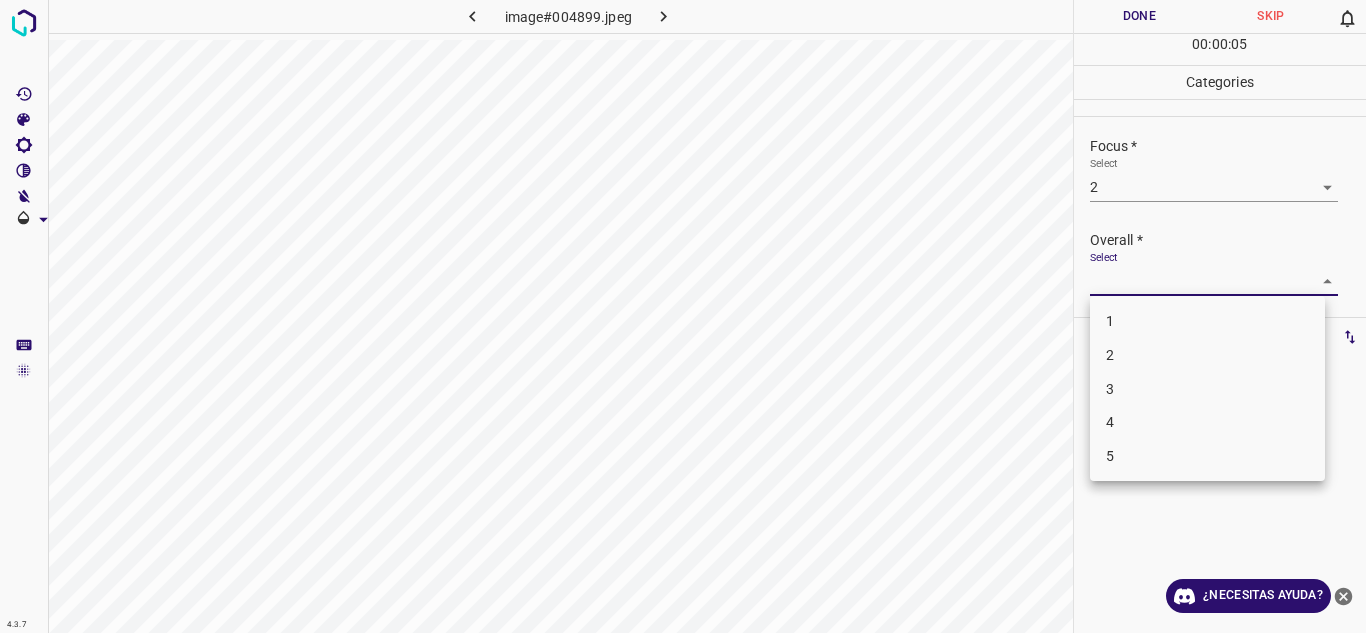 click on "3" at bounding box center [1207, 389] 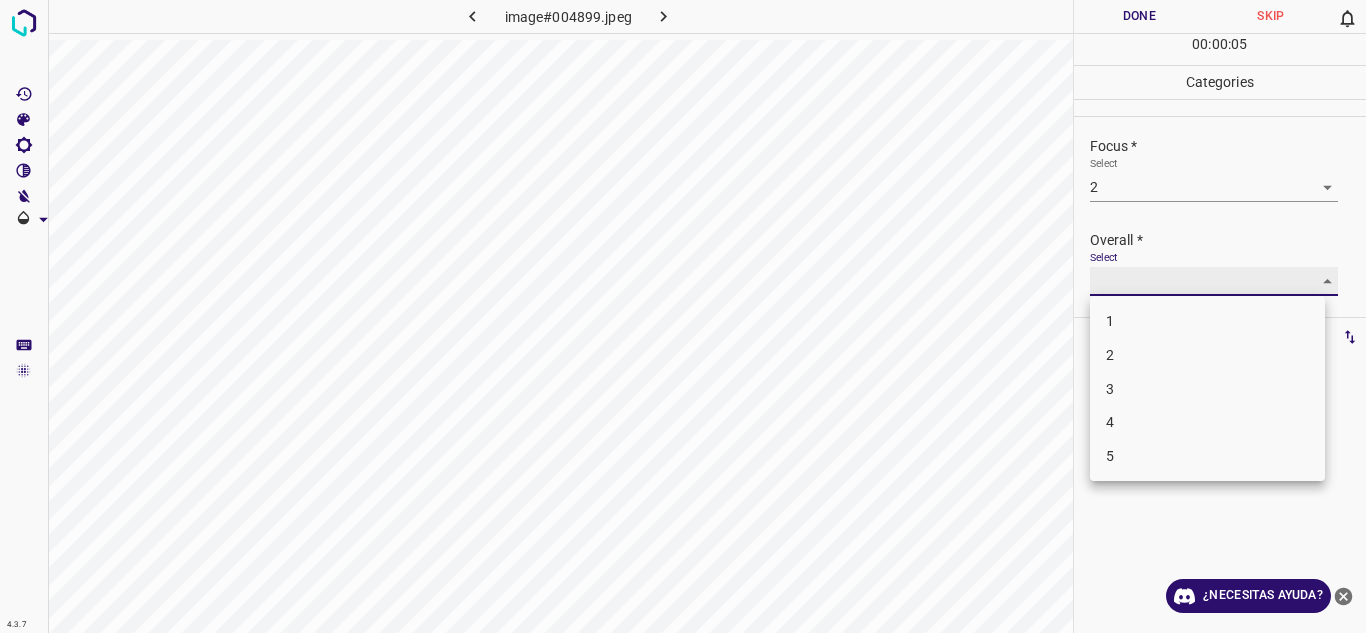 type on "3" 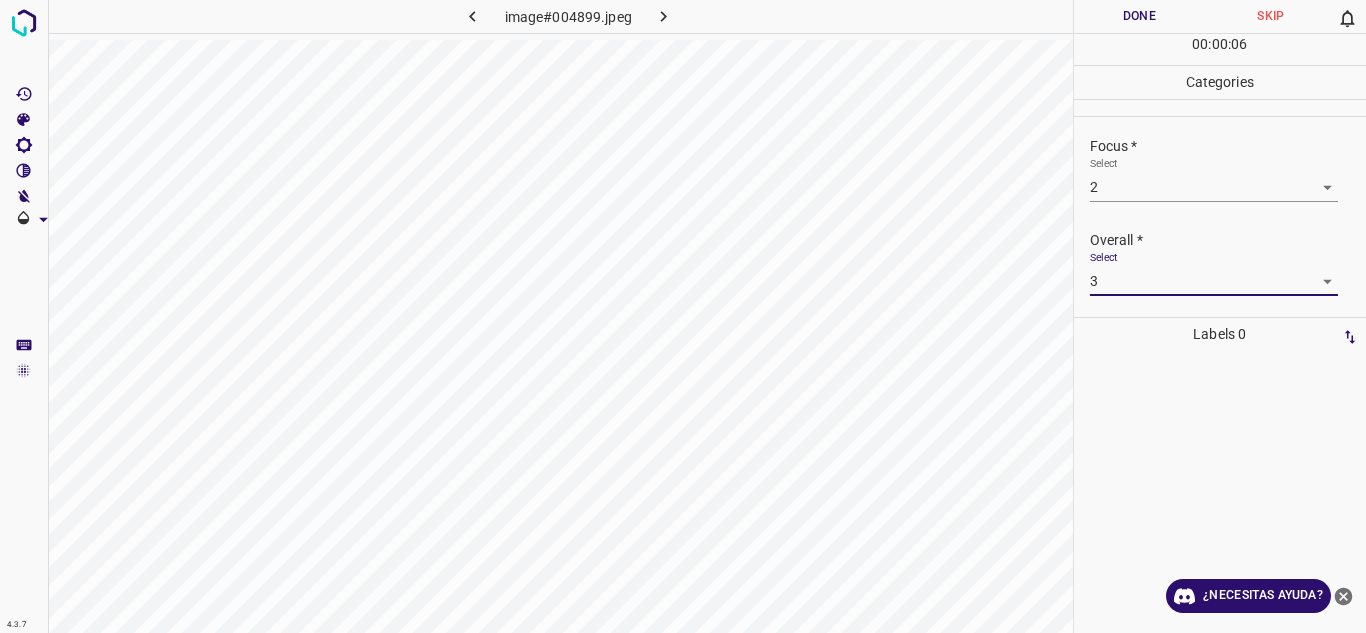 click on "Done" at bounding box center [1140, 16] 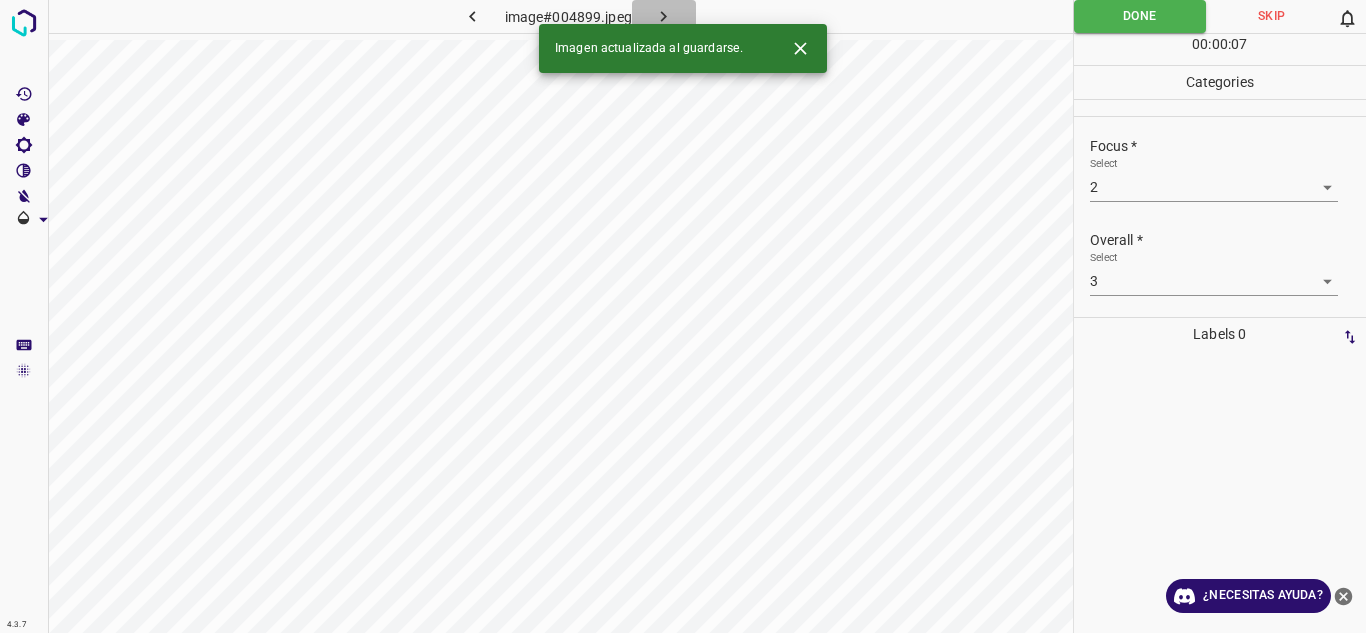 click 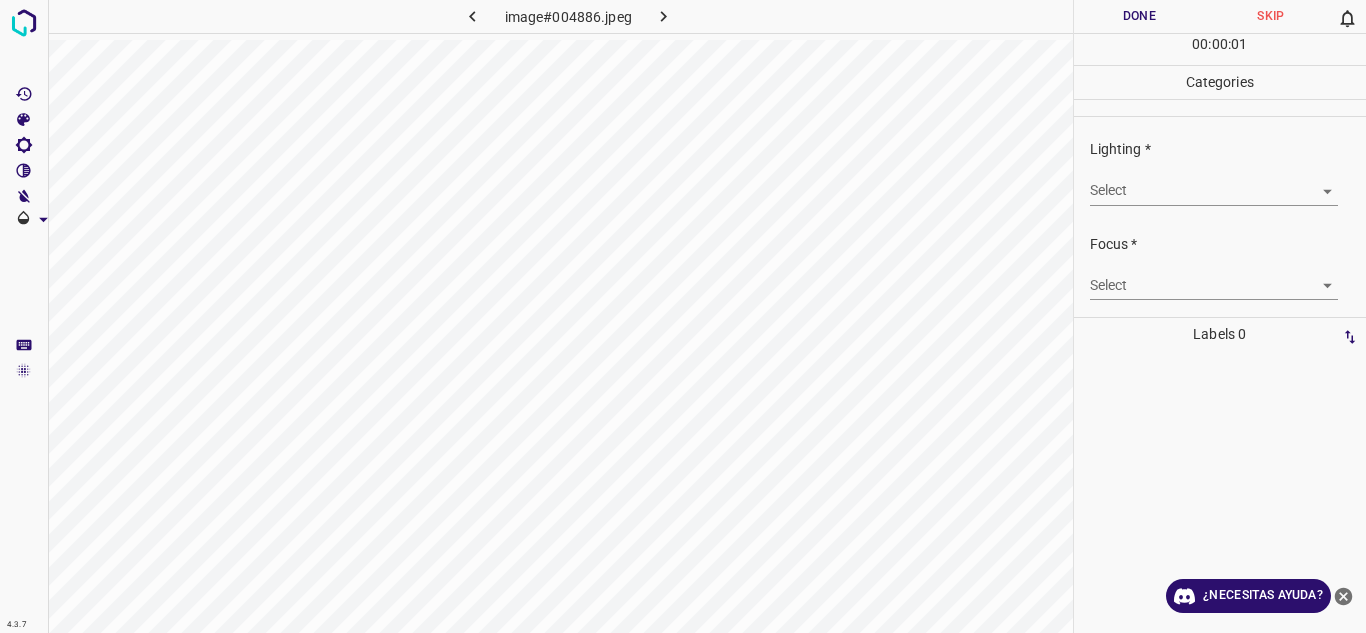 click on "4.3.7 image#004886.jpeg Done Skip 0 00   : 00   : 01   Categories Lighting *  Select ​ Focus *  Select ​ Overall *  Select ​ Labels   0 Categories 1 Lighting 2 Focus 3 Overall Tools Space Change between modes (Draw & Edit) I Auto labeling R Restore zoom M Zoom in N Zoom out Delete Delete selecte label Filters Z Restore filters X Saturation filter C Brightness filter V Contrast filter B Gray scale filter General O Download ¿Necesitas ayuda? Texto original Valora esta traducción Tu opinión servirá para ayudar a mejorar el Traductor de Google - Texto - Esconder - Borrar" at bounding box center [683, 316] 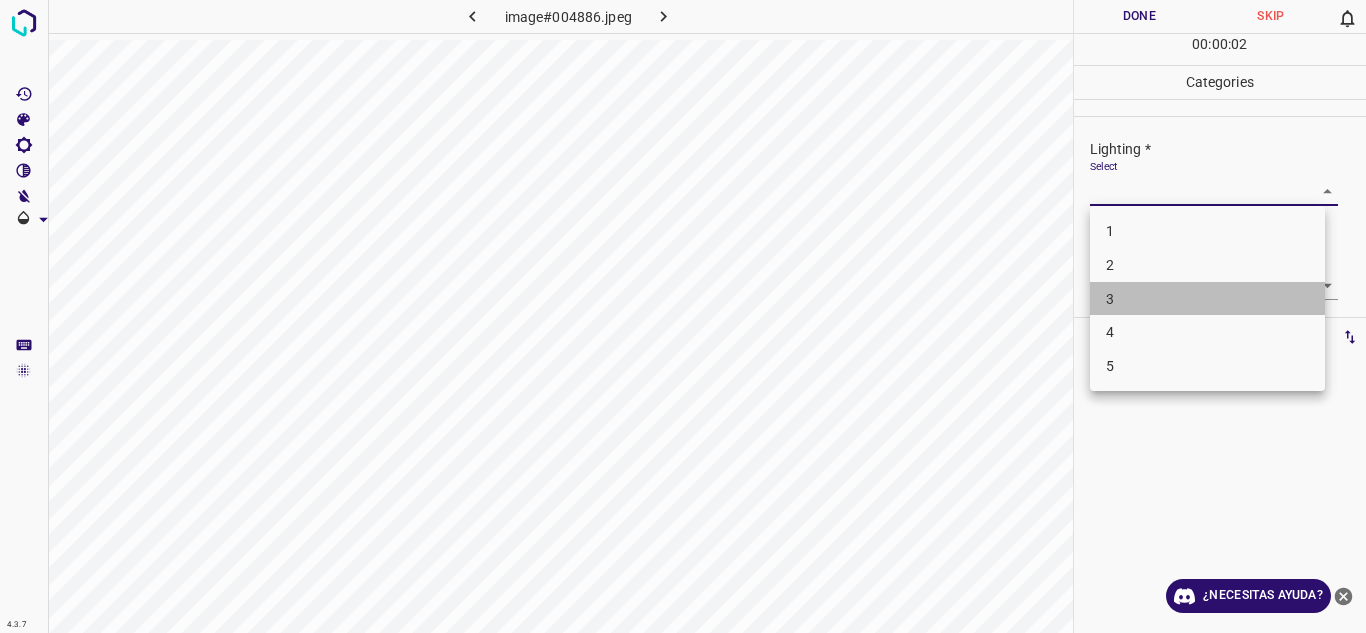 drag, startPoint x: 1187, startPoint y: 303, endPoint x: 1327, endPoint y: 285, distance: 141.1524 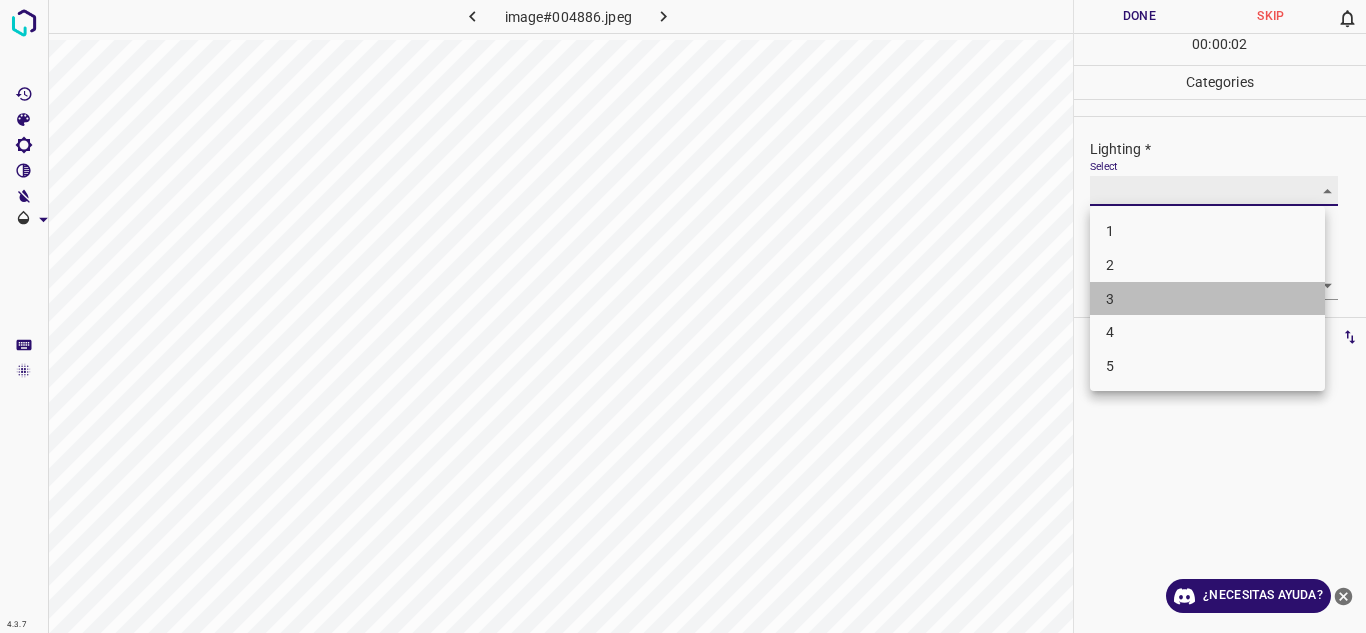 type on "3" 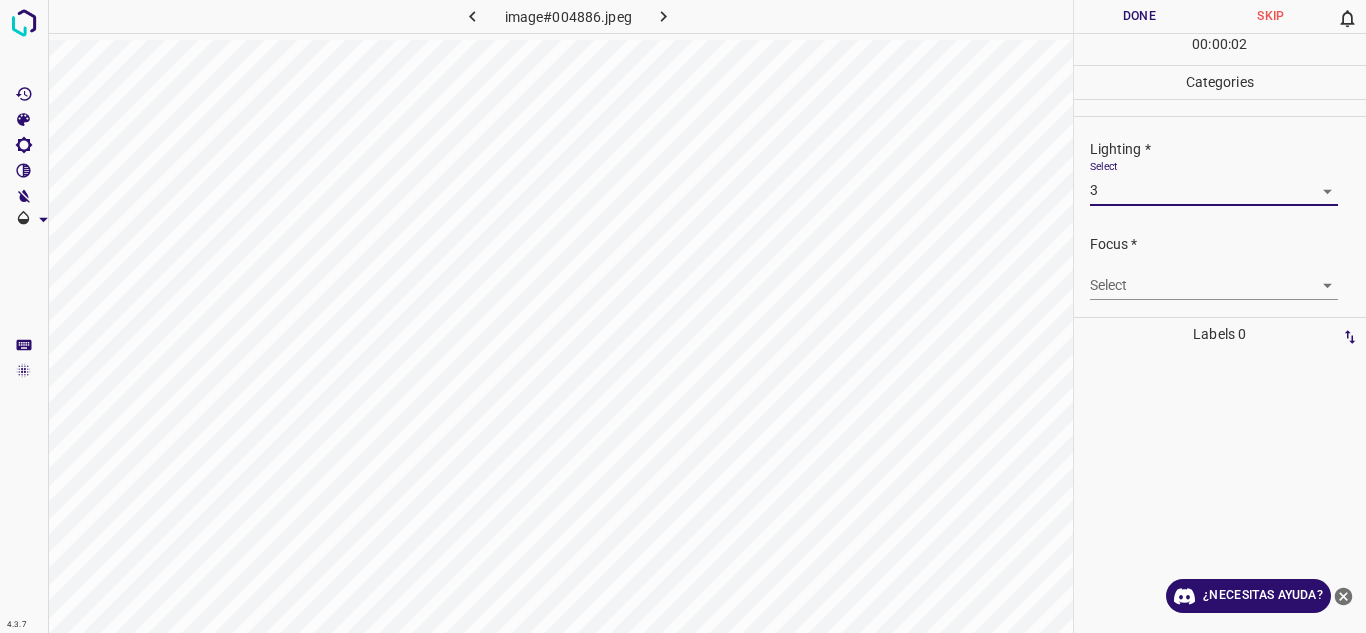 click on "4.3.7 image#004886.jpeg Done Skip 0 00   : 00   : 02   Categories Lighting *  Select 3 3 Focus *  Select ​ Overall *  Select ​ Labels   0 Categories 1 Lighting 2 Focus 3 Overall Tools Space Change between modes (Draw & Edit) I Auto labeling R Restore zoom M Zoom in N Zoom out Delete Delete selecte label Filters Z Restore filters X Saturation filter C Brightness filter V Contrast filter B Gray scale filter General O Download ¿Necesitas ayuda? Texto original Valora esta traducción Tu opinión servirá para ayudar a mejorar el Traductor de Google - Texto - Esconder - Borrar" at bounding box center (683, 316) 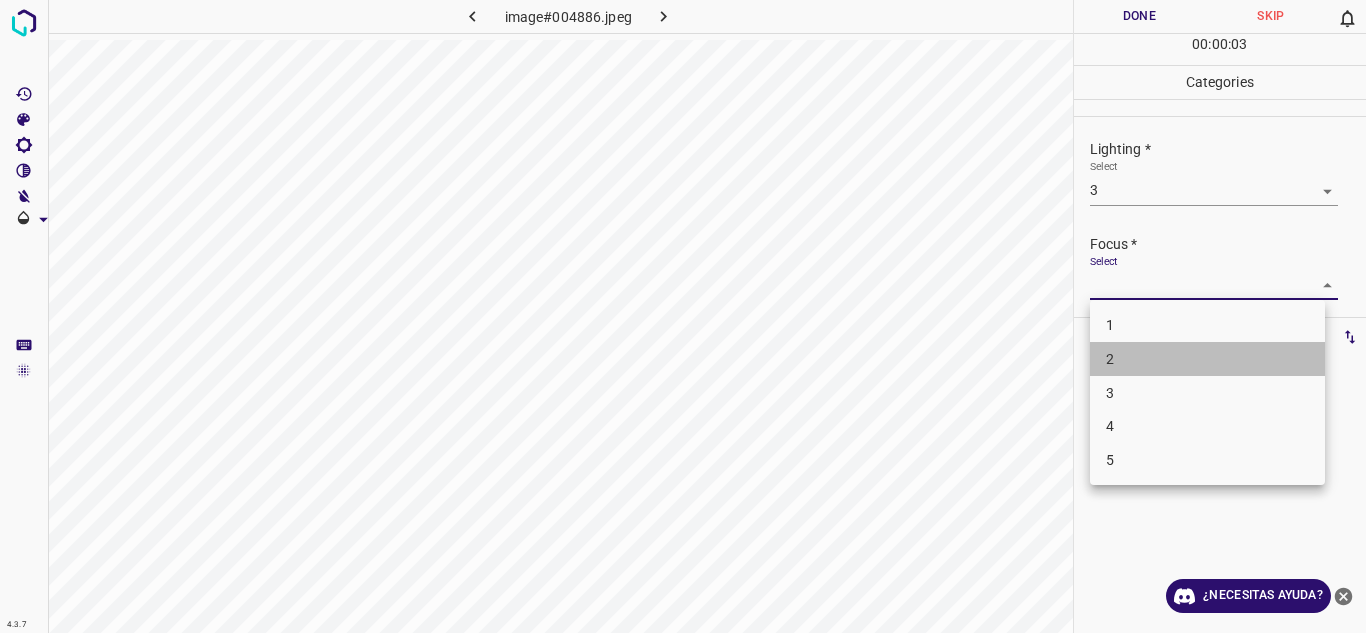 drag, startPoint x: 1099, startPoint y: 370, endPoint x: 1152, endPoint y: 360, distance: 53.935146 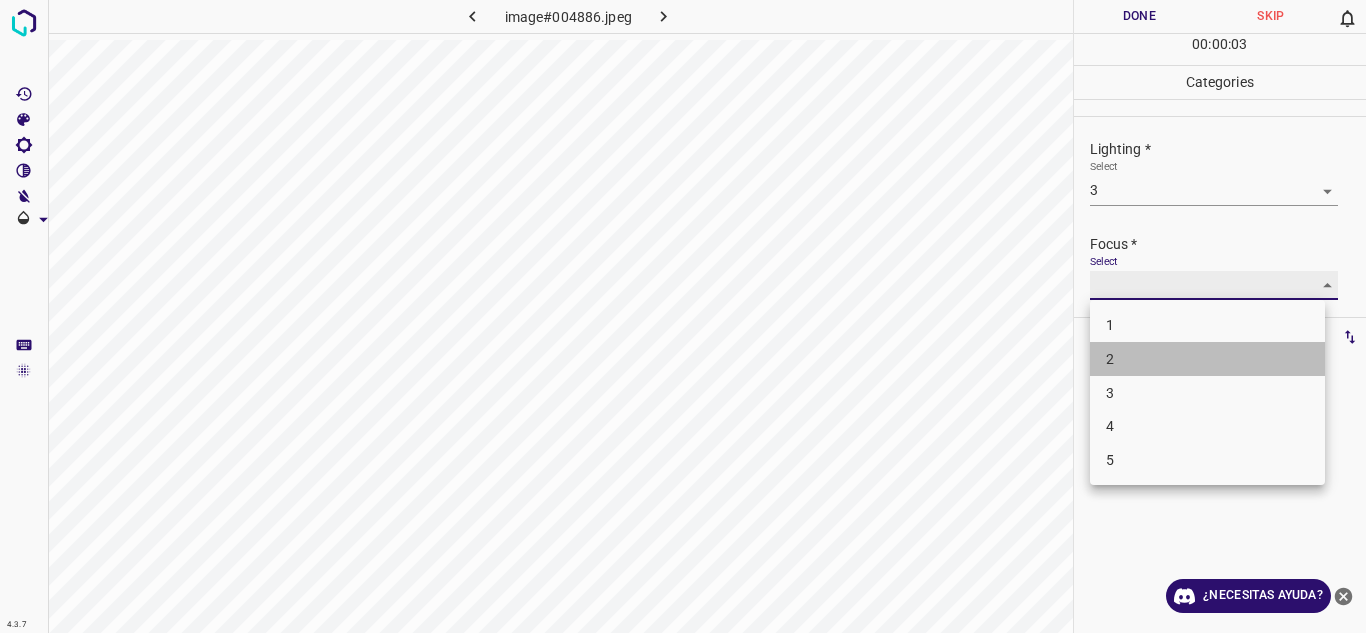 type on "2" 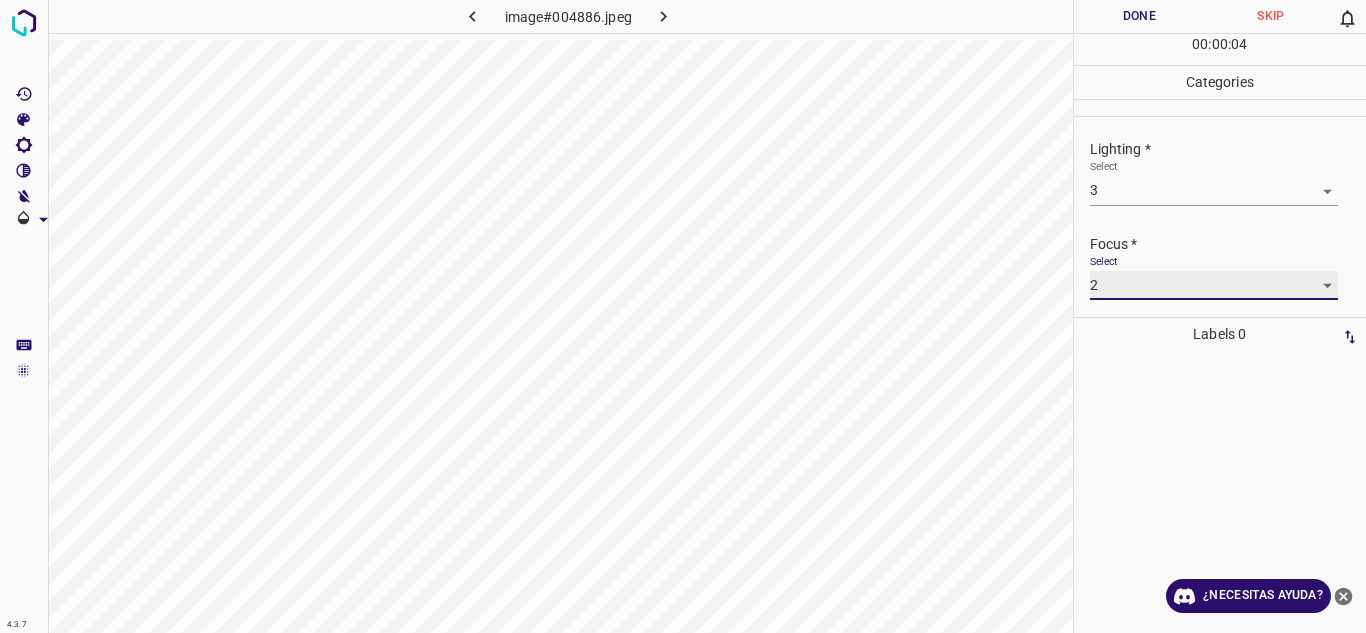 scroll, scrollTop: 98, scrollLeft: 0, axis: vertical 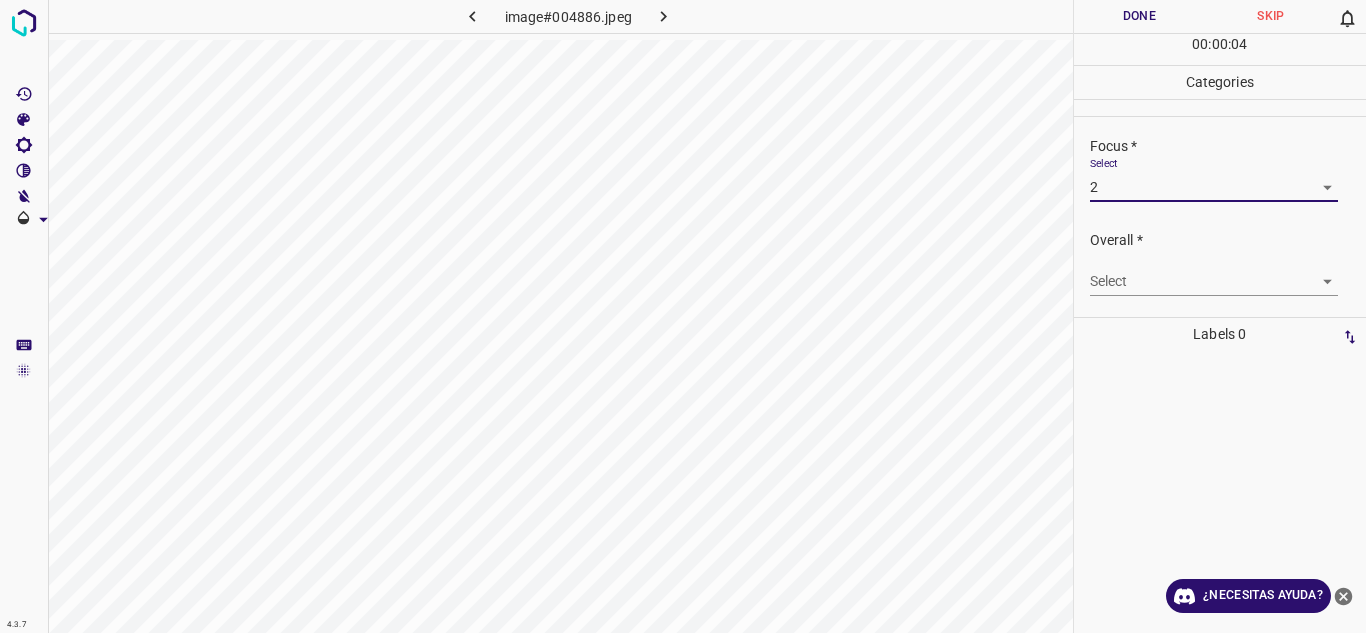 click on "4.3.7 image#004886.jpeg Done Skip 0 00   : 00   : 04   Categories Lighting *  Select 3 3 Focus *  Select 2 2 Overall *  Select ​ Labels   0 Categories 1 Lighting 2 Focus 3 Overall Tools Space Change between modes (Draw & Edit) I Auto labeling R Restore zoom M Zoom in N Zoom out Delete Delete selecte label Filters Z Restore filters X Saturation filter C Brightness filter V Contrast filter B Gray scale filter General O Download ¿Necesitas ayuda? Texto original Valora esta traducción Tu opinión servirá para ayudar a mejorar el Traductor de Google - Texto - Esconder - Borrar" at bounding box center [683, 316] 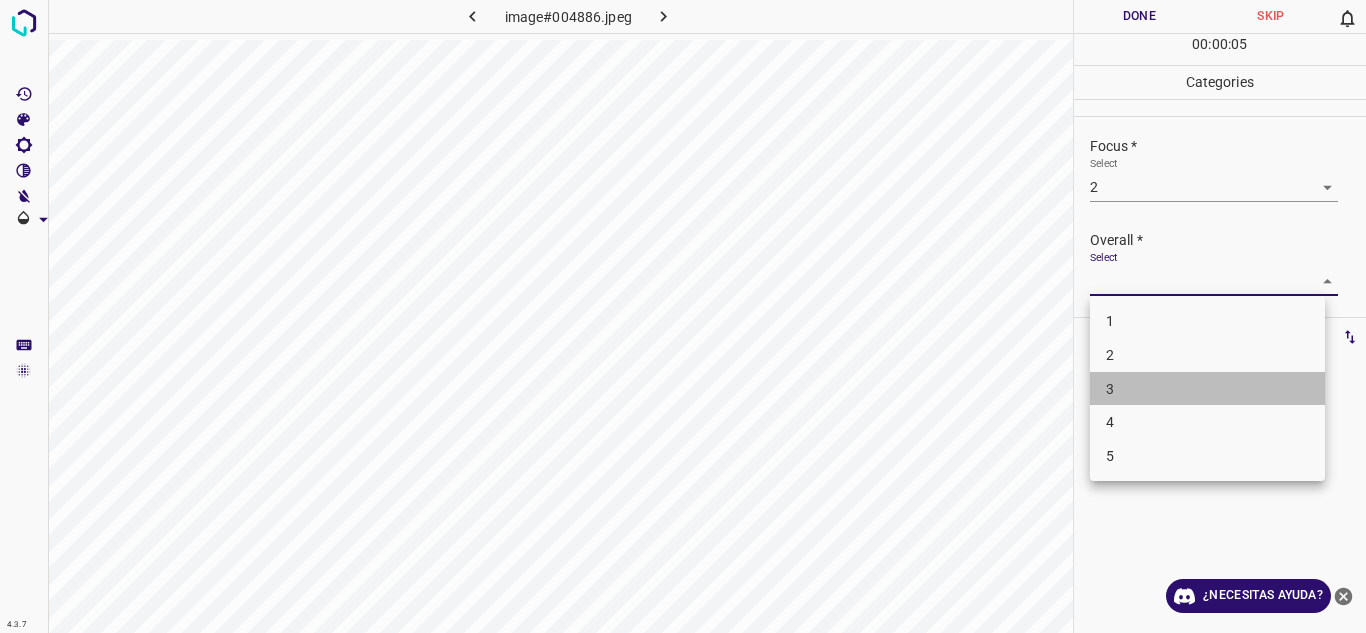 click on "3" at bounding box center [1207, 389] 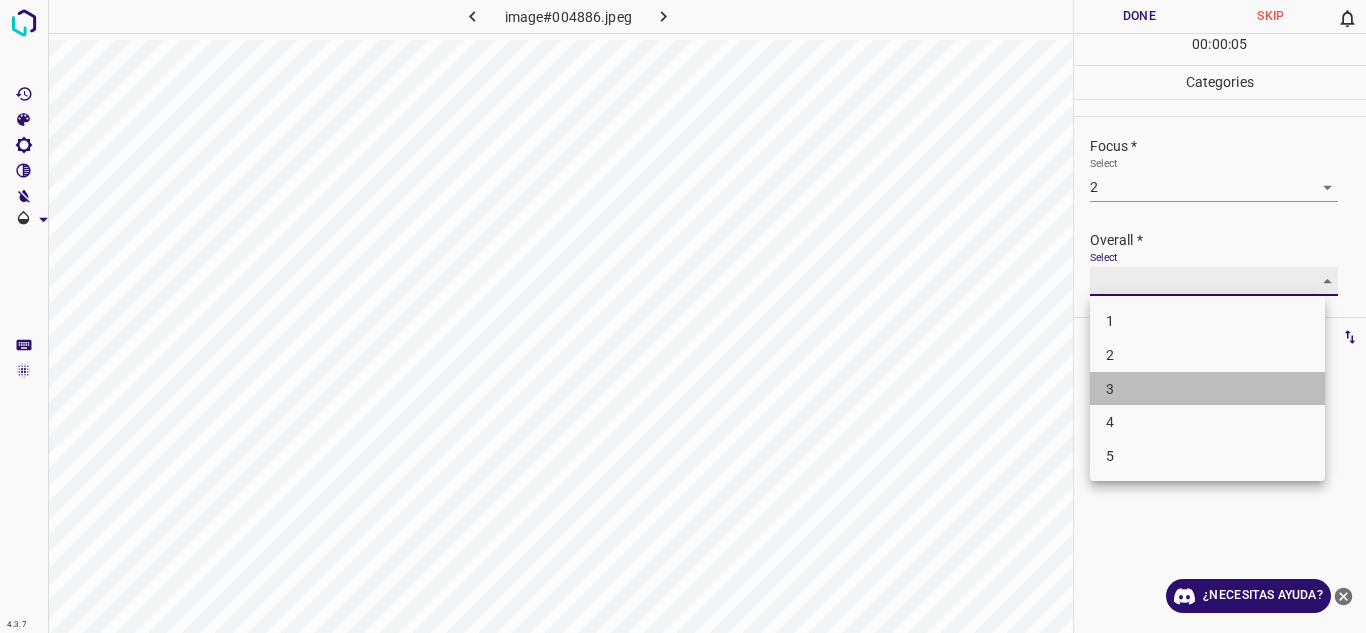 type on "3" 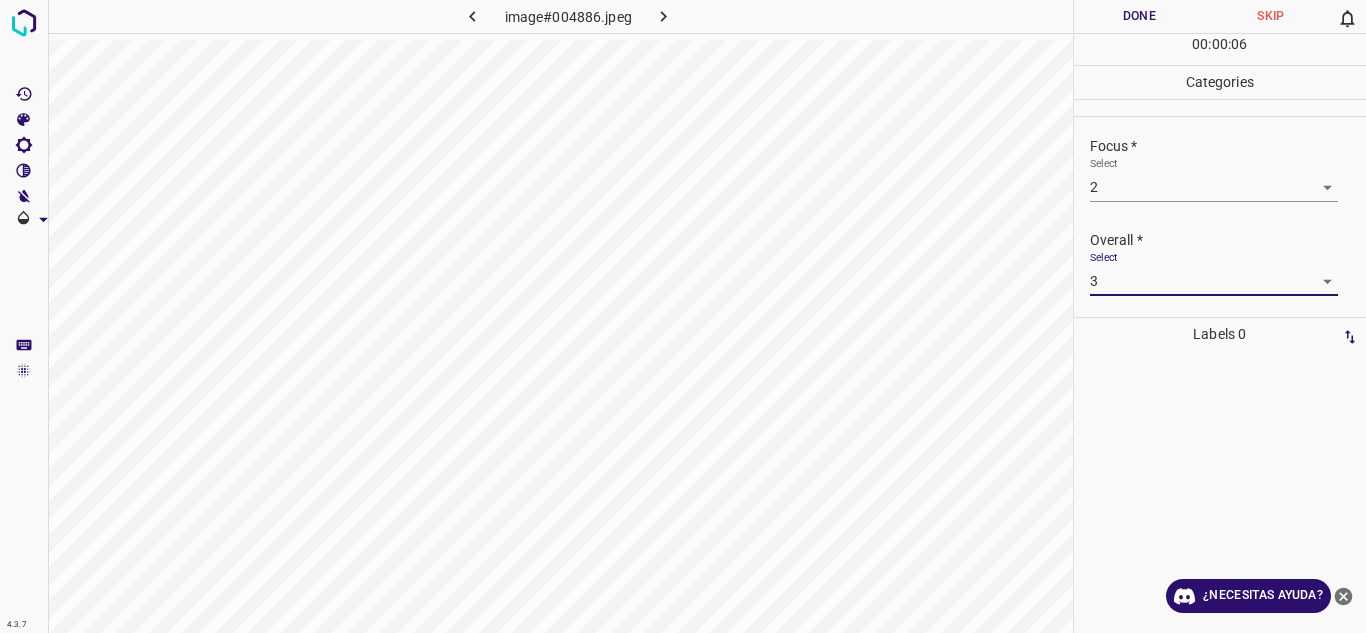 click on "Done" at bounding box center [1140, 16] 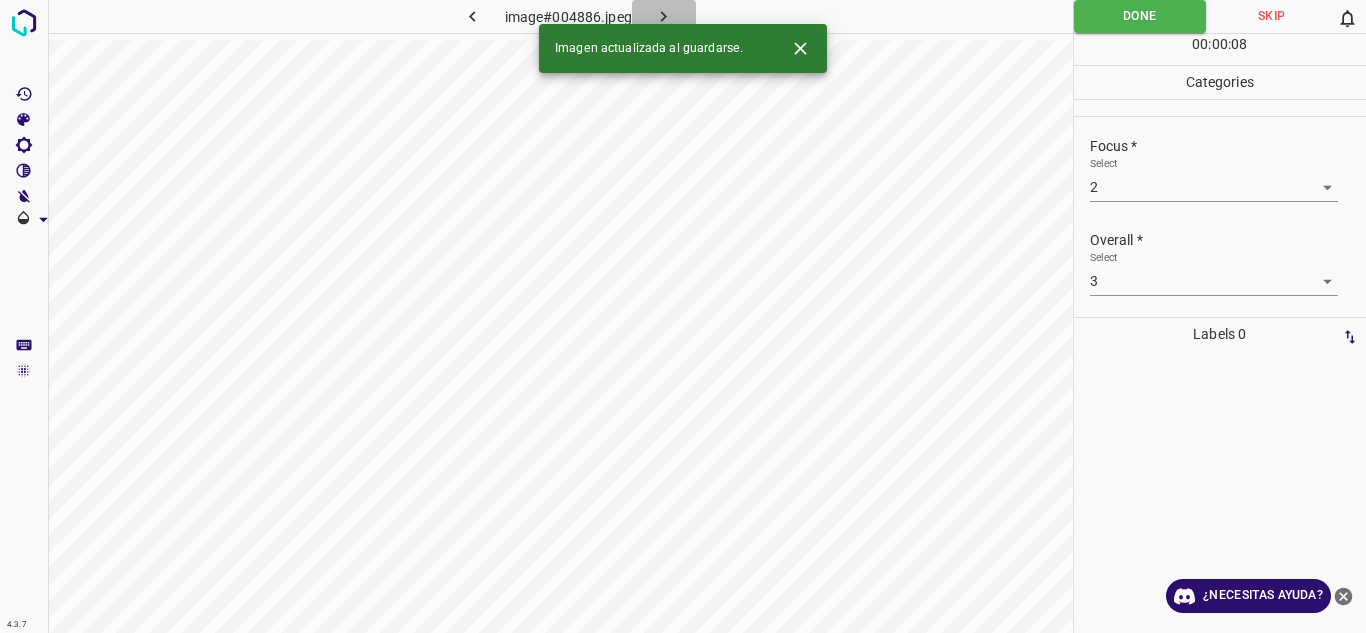 click 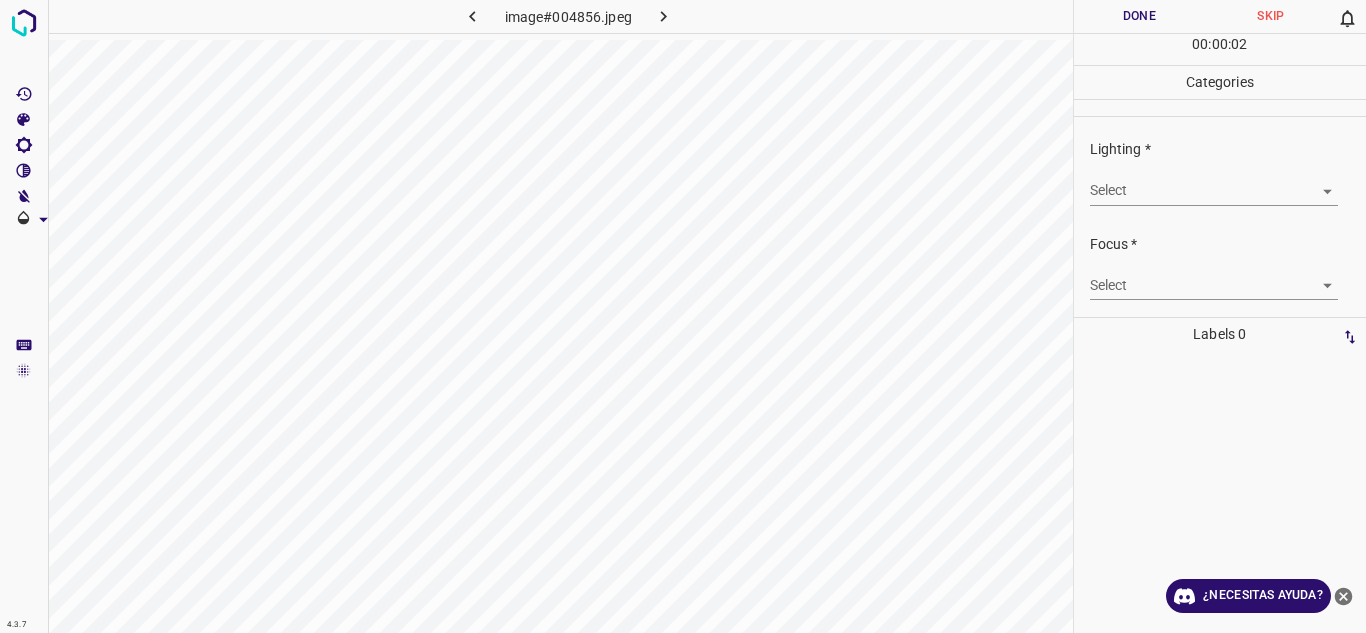 click on "4.3.7 image#004856.jpeg Done Skip 0 00   : 00   : 02   Categories Lighting *  Select ​ Focus *  Select ​ Overall *  Select ​ Labels   0 Categories 1 Lighting 2 Focus 3 Overall Tools Space Change between modes (Draw & Edit) I Auto labeling R Restore zoom M Zoom in N Zoom out Delete Delete selecte label Filters Z Restore filters X Saturation filter C Brightness filter V Contrast filter B Gray scale filter General O Download ¿Necesitas ayuda? Texto original Valora esta traducción Tu opinión servirá para ayudar a mejorar el Traductor de Google - Texto - Esconder - Borrar" at bounding box center [683, 316] 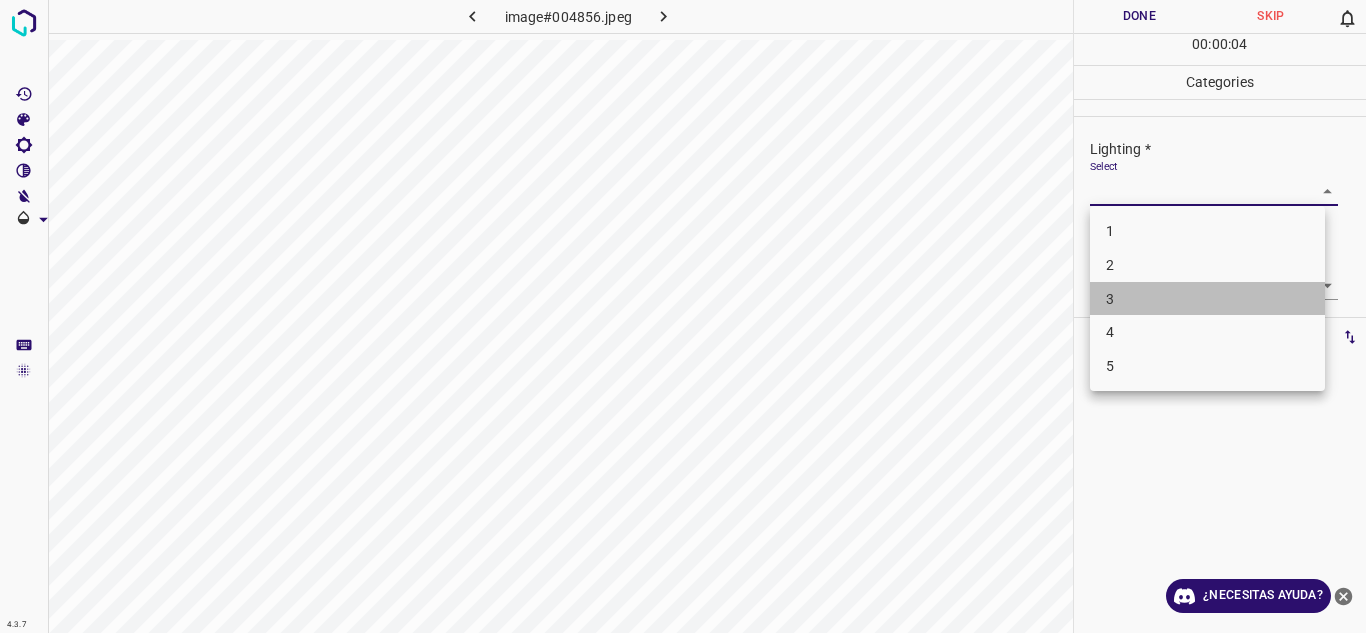 drag, startPoint x: 1164, startPoint y: 294, endPoint x: 1308, endPoint y: 279, distance: 144.77914 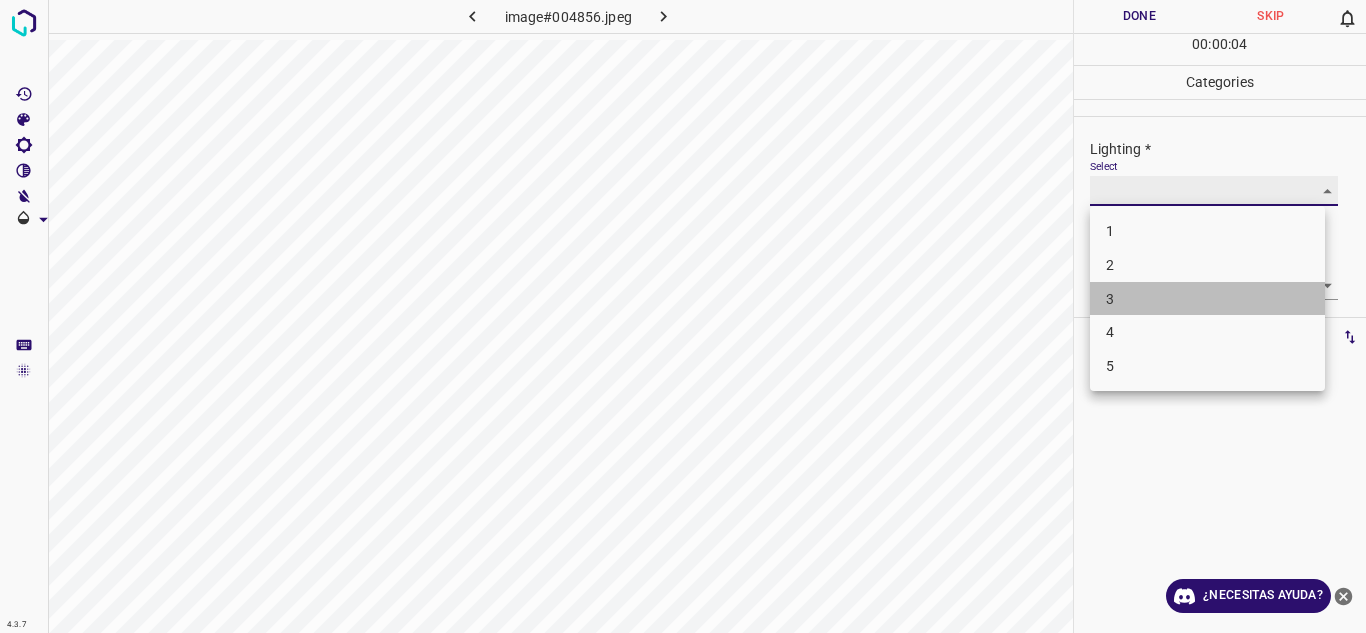 type on "3" 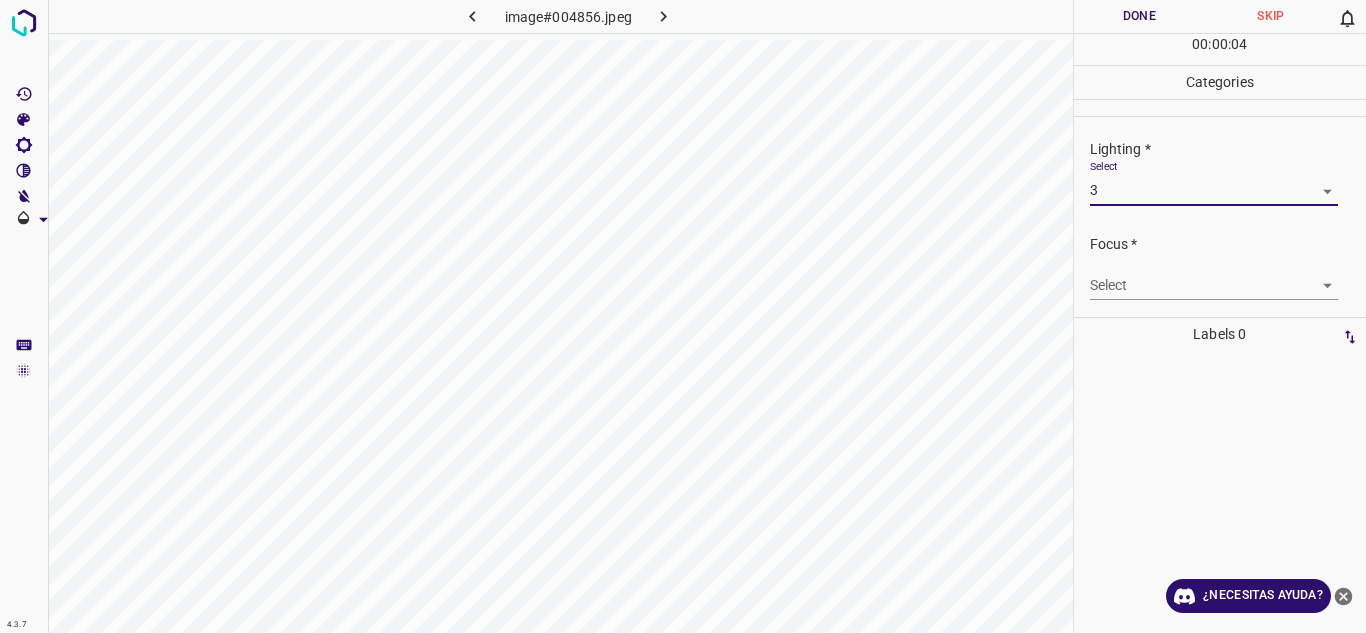 click on "4.3.7 image#004856.jpeg Done Skip 0 00   : 00   : 04   Categories Lighting *  Select 3 3 Focus *  Select ​ Overall *  Select ​ Labels   0 Categories 1 Lighting 2 Focus 3 Overall Tools Space Change between modes (Draw & Edit) I Auto labeling R Restore zoom M Zoom in N Zoom out Delete Delete selecte label Filters Z Restore filters X Saturation filter C Brightness filter V Contrast filter B Gray scale filter General O Download ¿Necesitas ayuda? Texto original Valora esta traducción Tu opinión servirá para ayudar a mejorar el Traductor de Google - Texto - Esconder - Borrar 1 2 3 4 5" at bounding box center [683, 316] 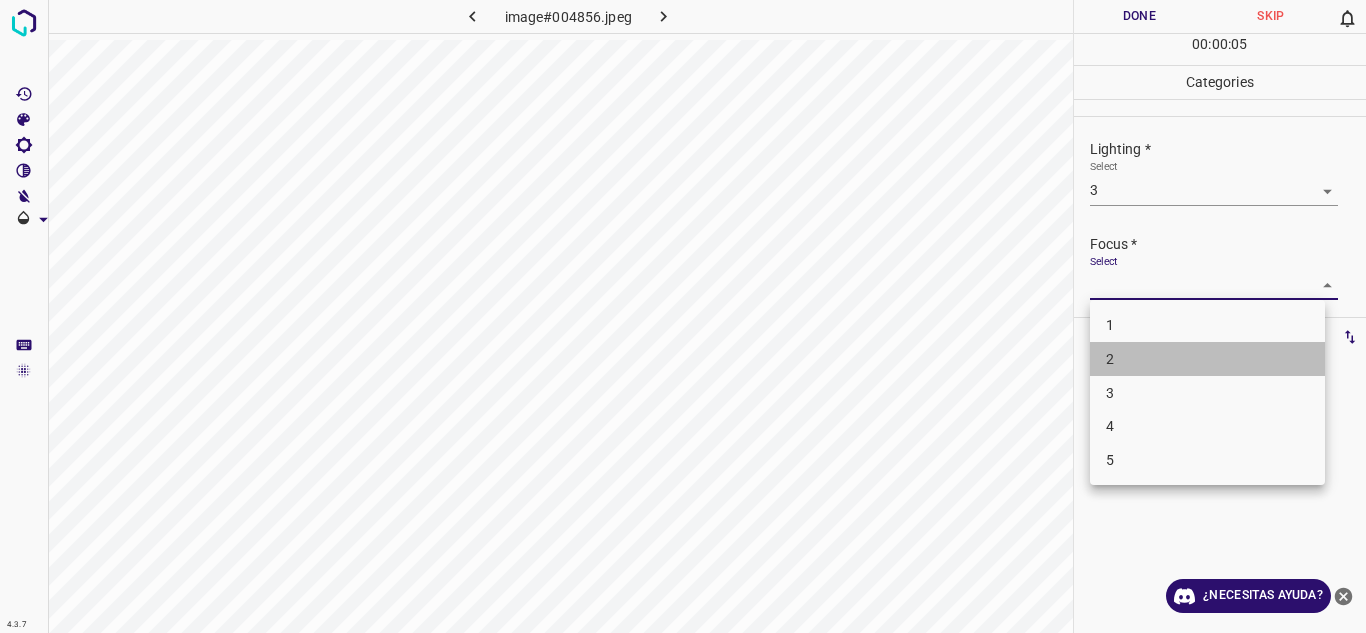 drag, startPoint x: 1147, startPoint y: 371, endPoint x: 1365, endPoint y: 161, distance: 302.69458 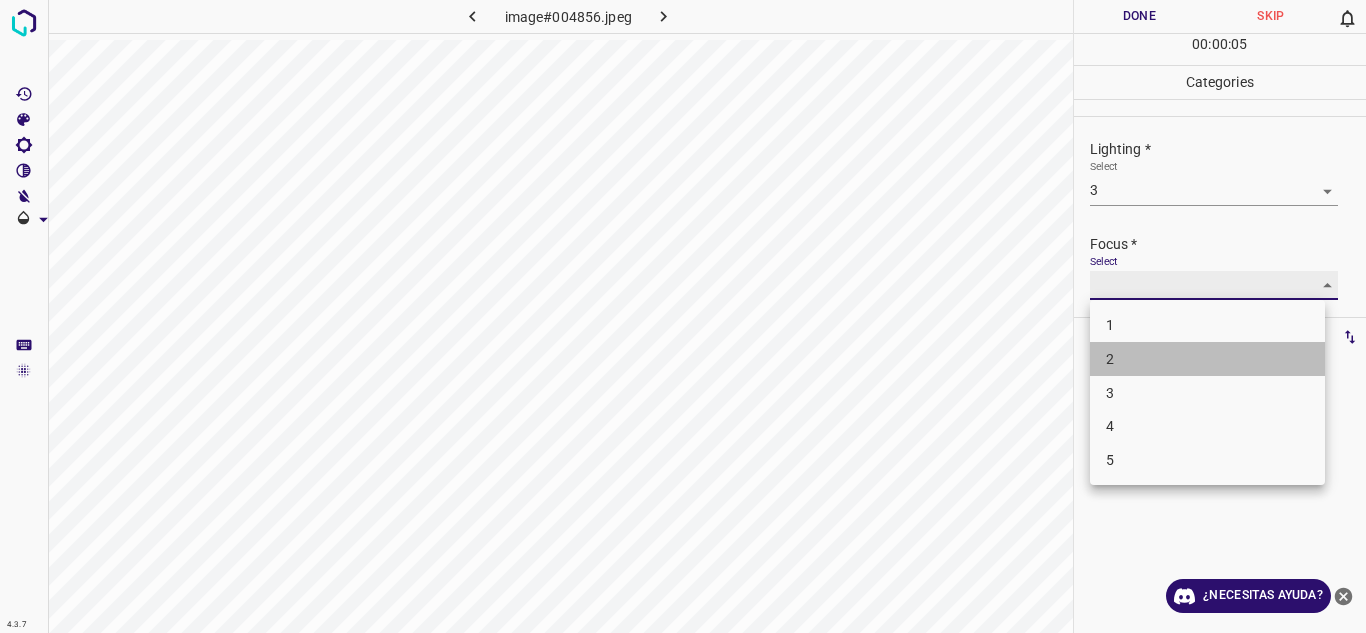 type on "2" 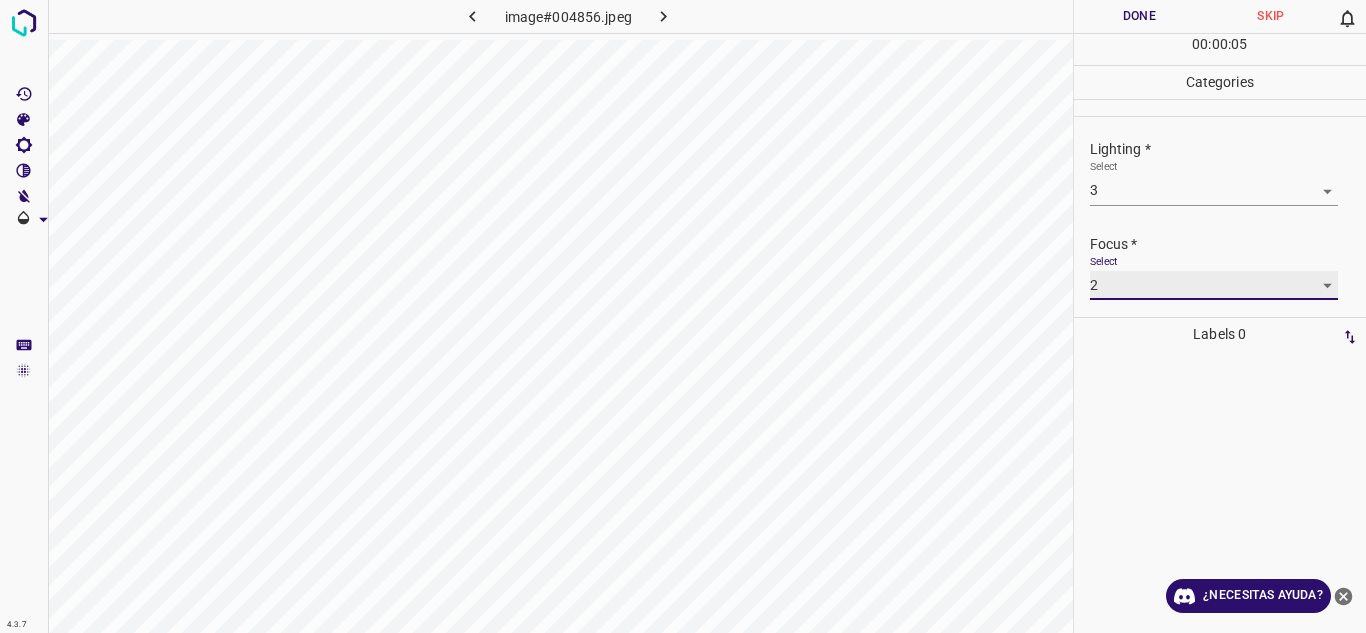 scroll, scrollTop: 98, scrollLeft: 0, axis: vertical 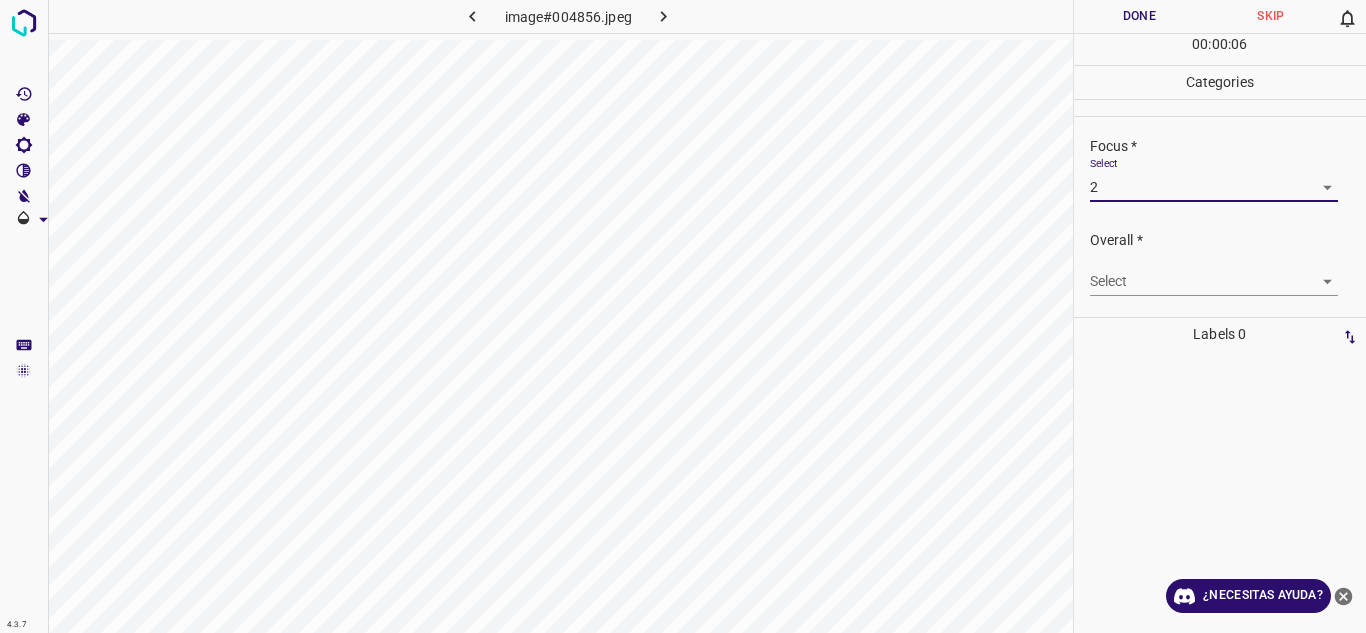 click on "4.3.7 image#004856.jpeg Done Skip 0 00   : 00   : 06   Categories Lighting *  Select 3 3 Focus *  Select 2 2 Overall *  Select ​ Labels   0 Categories 1 Lighting 2 Focus 3 Overall Tools Space Change between modes (Draw & Edit) I Auto labeling R Restore zoom M Zoom in N Zoom out Delete Delete selecte label Filters Z Restore filters X Saturation filter C Brightness filter V Contrast filter B Gray scale filter General O Download ¿Necesitas ayuda? Texto original Valora esta traducción Tu opinión servirá para ayudar a mejorar el Traductor de Google - Texto - Esconder - Borrar" at bounding box center [683, 316] 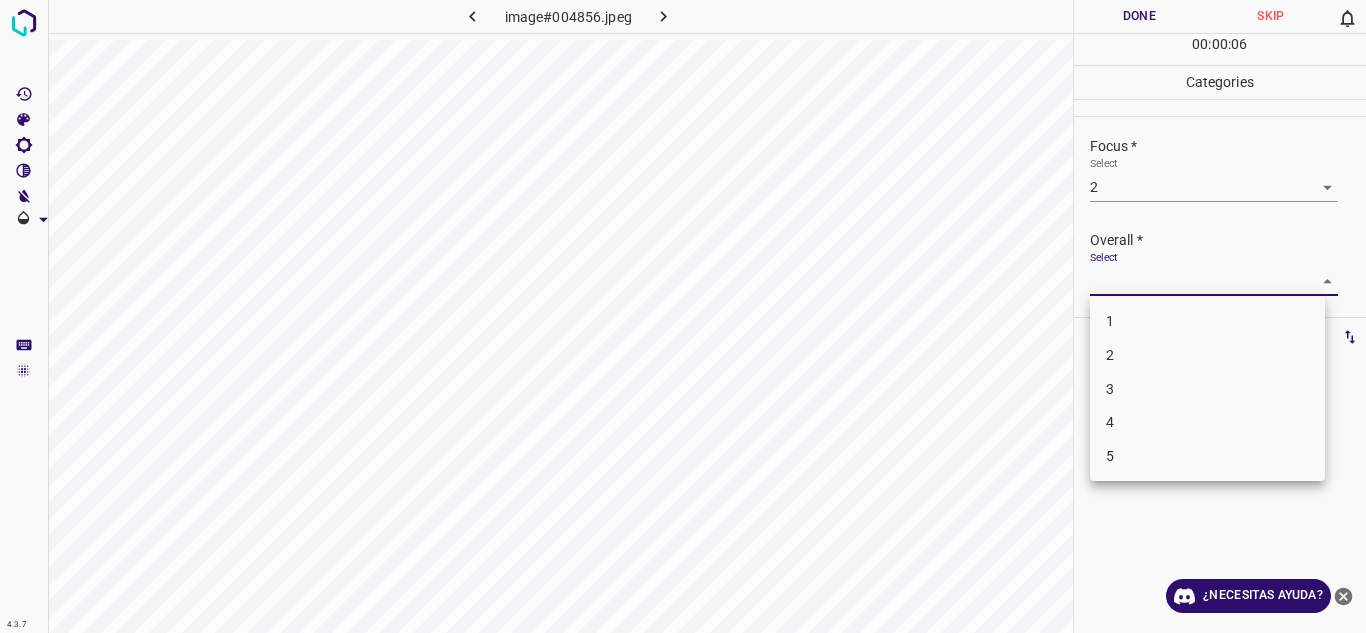 click on "3" at bounding box center [1207, 389] 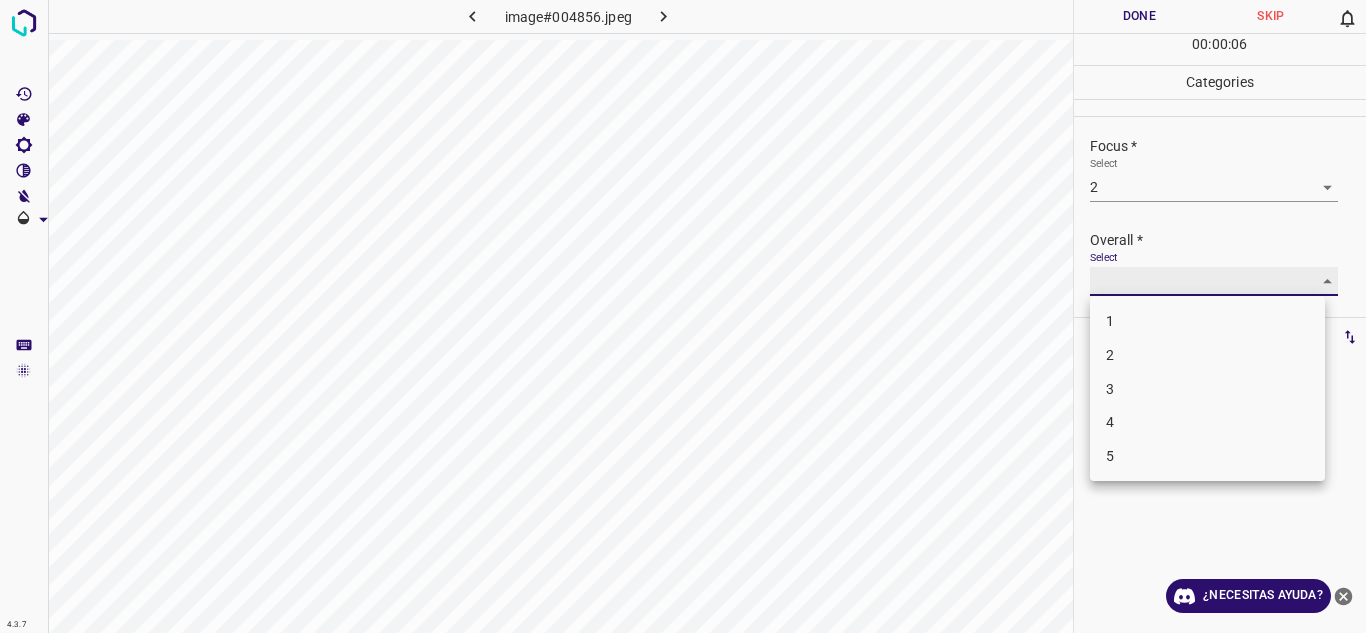 type on "3" 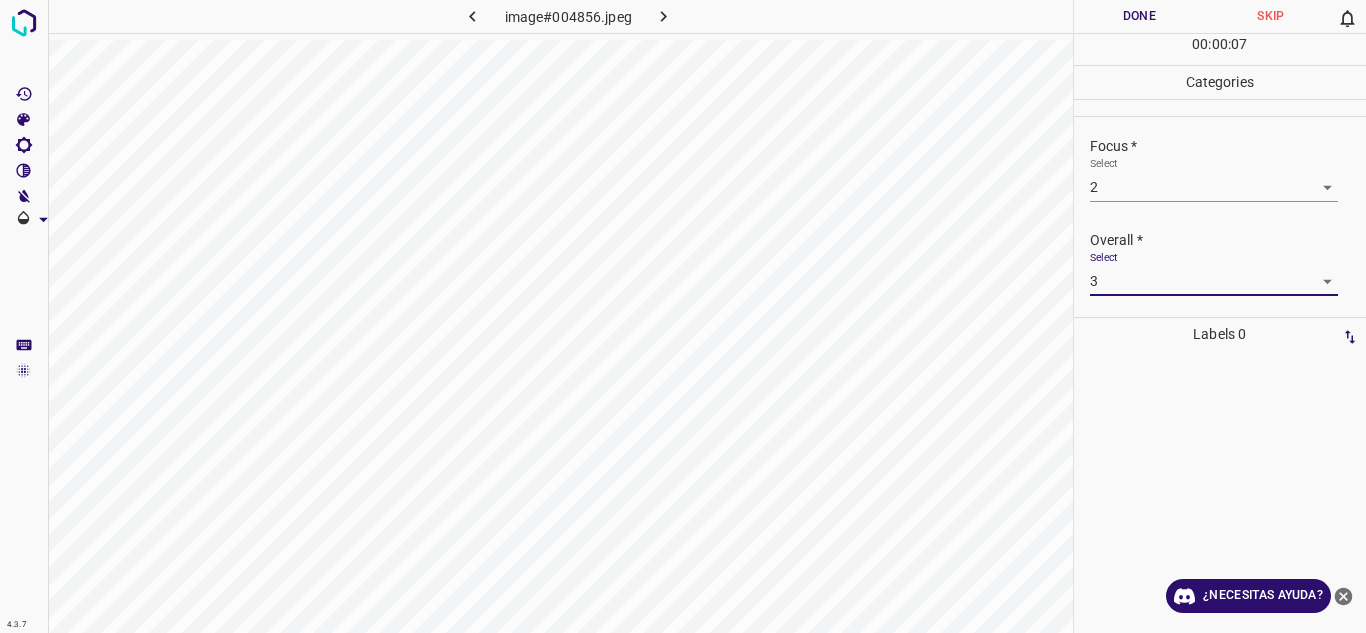 click on "Done" at bounding box center (1140, 16) 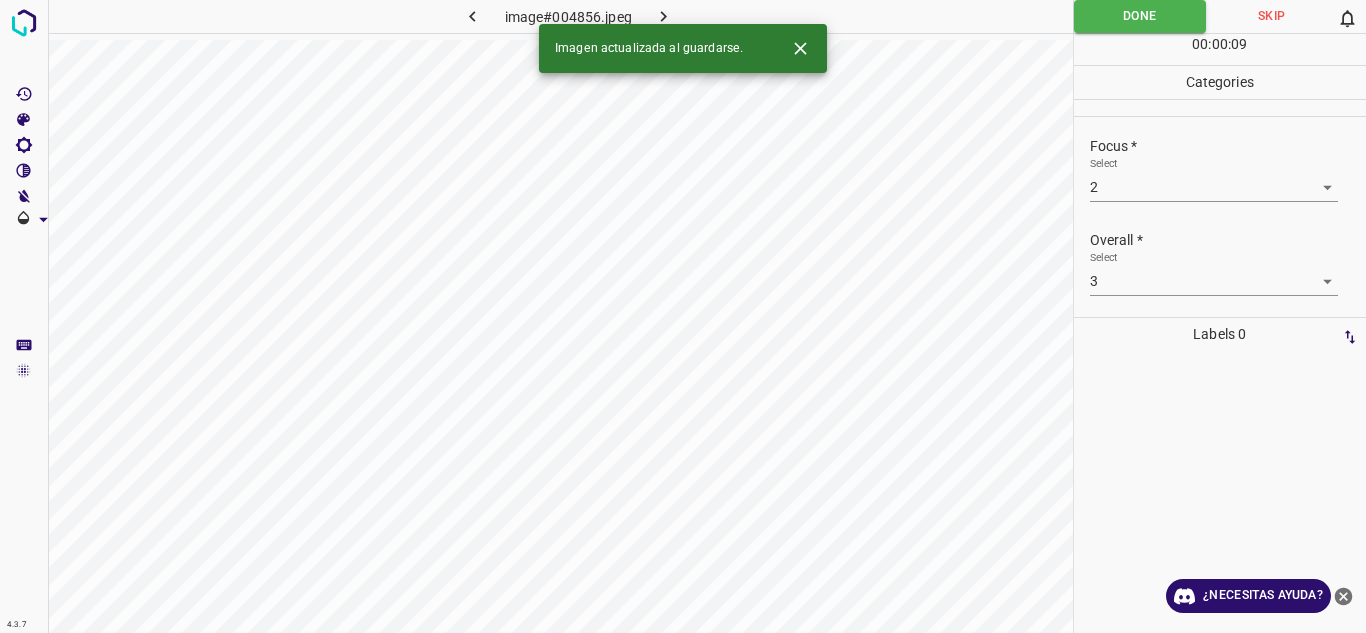 click 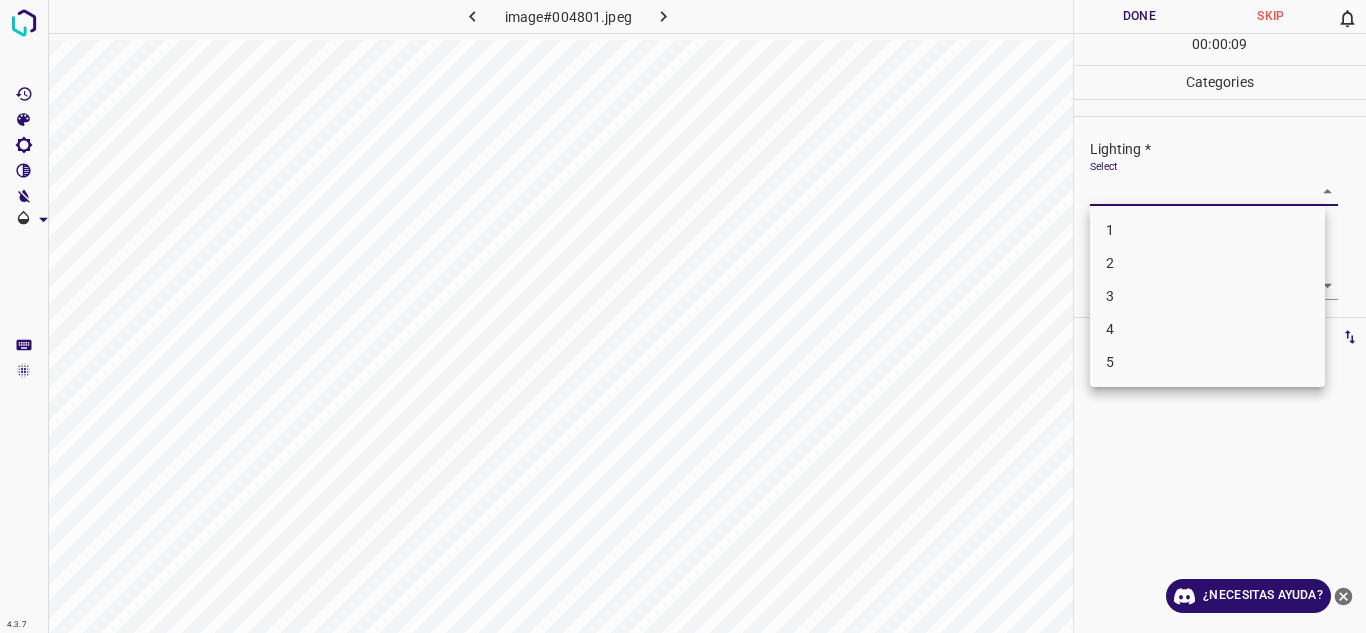 click on "4.3.7 image#004801.jpeg Done Skip 0 00   : 00   : 09   Categories Lighting *  Select ​ Focus *  Select ​ Overall *  Select ​ Labels   0 Categories 1 Lighting 2 Focus 3 Overall Tools Space Change between modes (Draw & Edit) I Auto labeling R Restore zoom M Zoom in N Zoom out Delete Delete selecte label Filters Z Restore filters X Saturation filter C Brightness filter V Contrast filter B Gray scale filter General O Download ¿Necesitas ayuda? Texto original Valora esta traducción Tu opinión servirá para ayudar a mejorar el Traductor de Google - Texto - Esconder - Borrar 1 2 3 4 5" at bounding box center (683, 316) 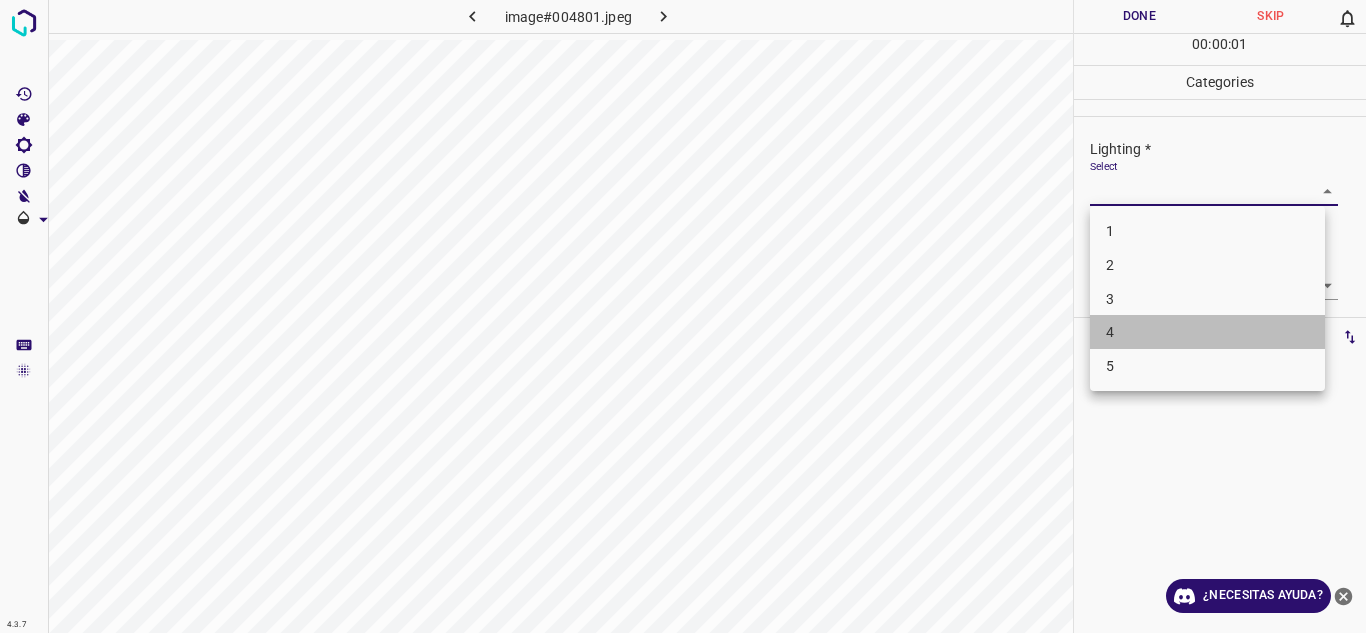 click on "4" at bounding box center [1110, 332] 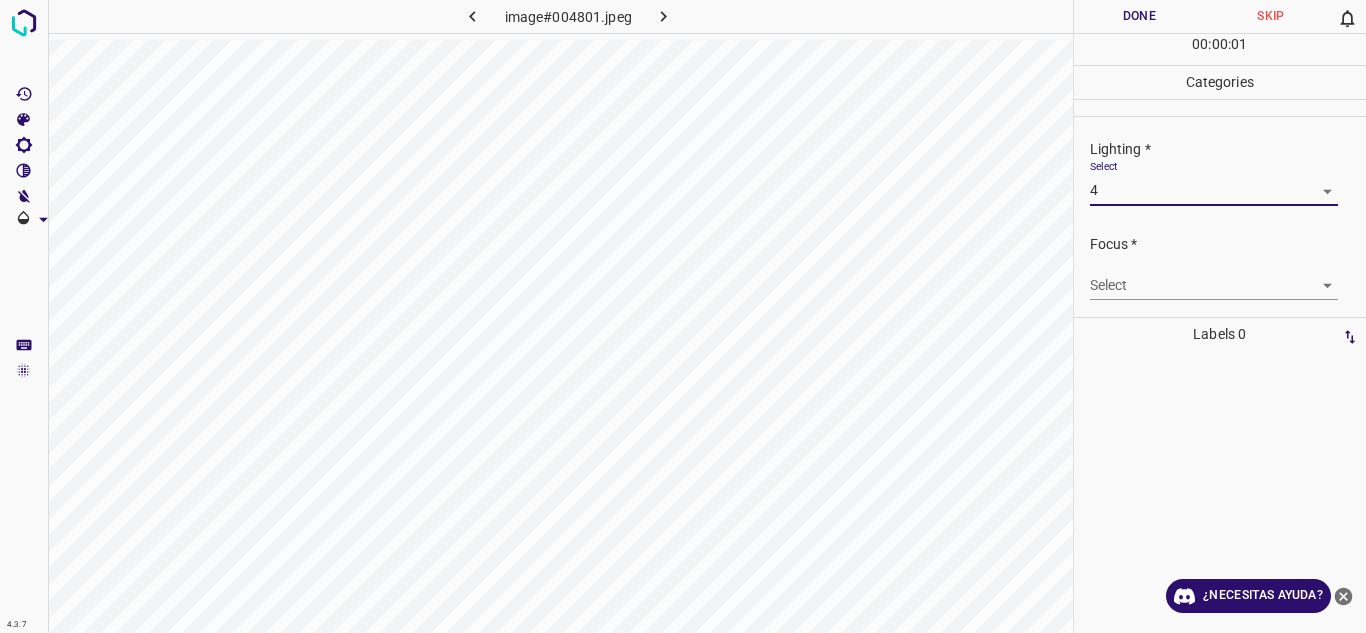 click on "4.3.7 image#004801.jpeg Done Skip 0 00   : 00   : 01   Categories Lighting *  Select 4 4 Focus *  Select ​ Overall *  Select ​ Labels   0 Categories 1 Lighting 2 Focus 3 Overall Tools Space Change between modes (Draw & Edit) I Auto labeling R Restore zoom M Zoom in N Zoom out Delete Delete selecte label Filters Z Restore filters X Saturation filter C Brightness filter V Contrast filter B Gray scale filter General O Download ¿Necesitas ayuda? Texto original Valora esta traducción Tu opinión servirá para ayudar a mejorar el Traductor de Google - Texto - Esconder - Borrar" at bounding box center (683, 316) 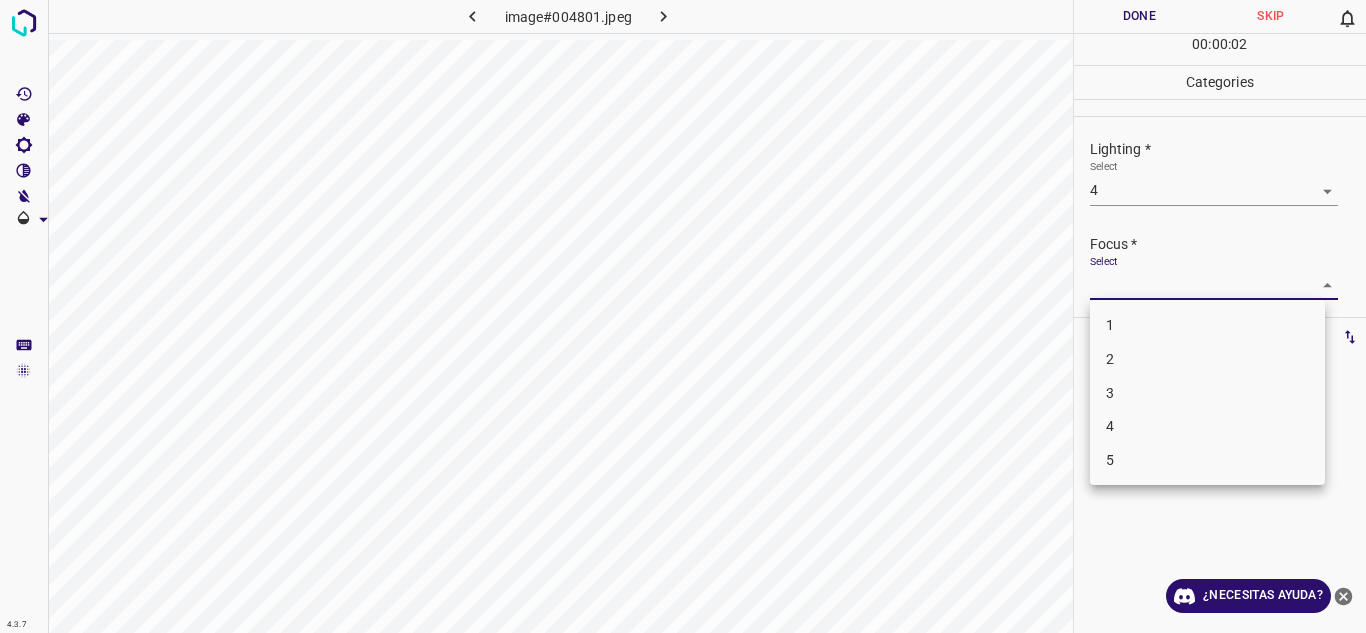 click at bounding box center [683, 316] 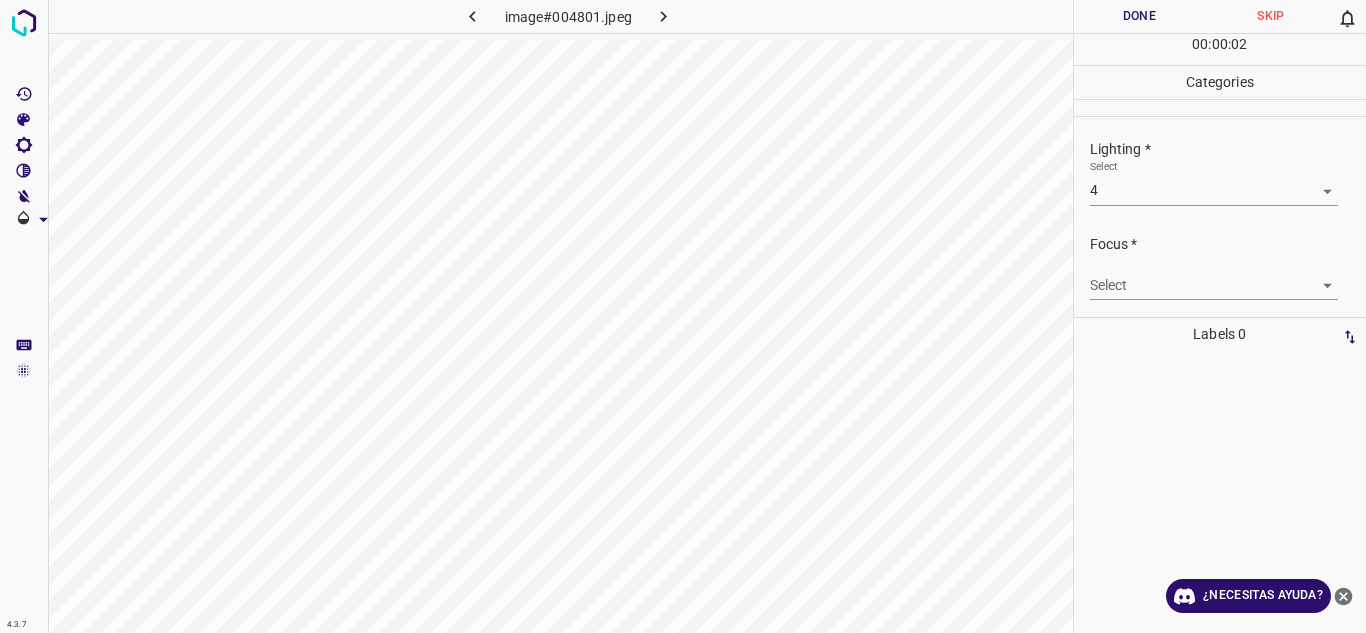 click on "1 2 3 4 5" at bounding box center [683, 316] 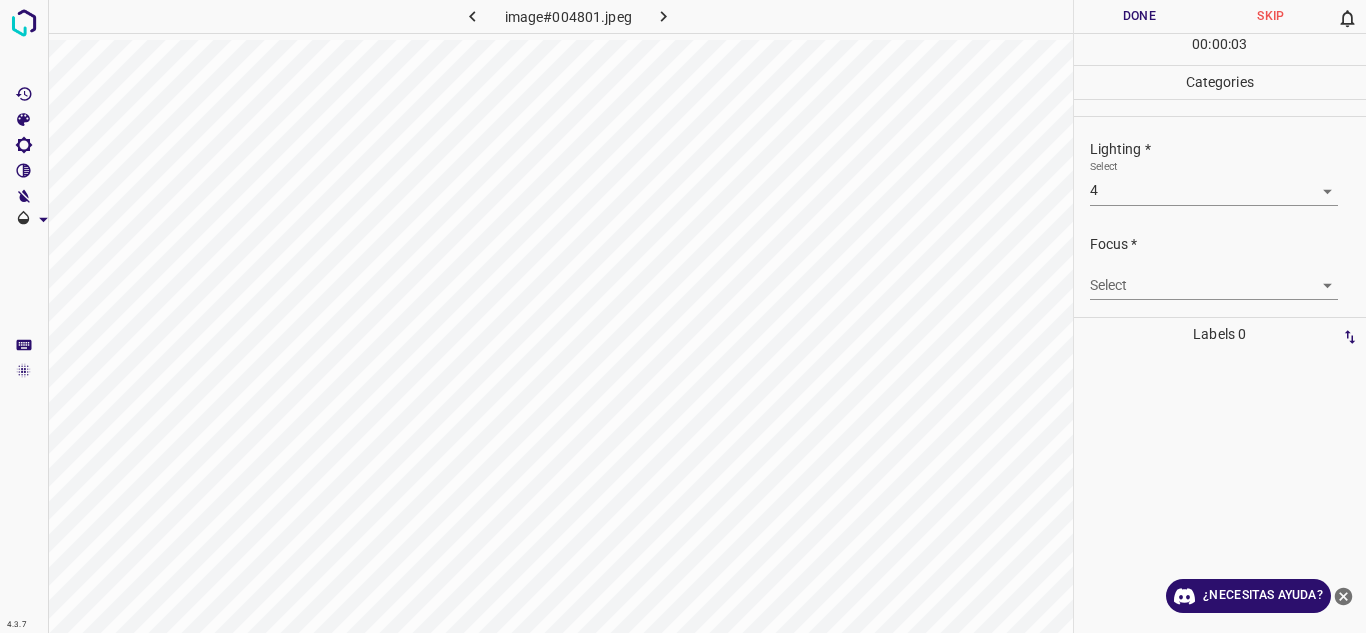 click on "4.3.7 image#004801.jpeg Done Skip 0 00   : 00   : 03   Categories Lighting *  Select 4 4 Focus *  Select ​ Overall *  Select ​ Labels   0 Categories 1 Lighting 2 Focus 3 Overall Tools Space Change between modes (Draw & Edit) I Auto labeling R Restore zoom M Zoom in N Zoom out Delete Delete selecte label Filters Z Restore filters X Saturation filter C Brightness filter V Contrast filter B Gray scale filter General O Download ¿Necesitas ayuda? Texto original Valora esta traducción Tu opinión servirá para ayudar a mejorar el Traductor de Google - Texto - Esconder - Borrar" at bounding box center [683, 316] 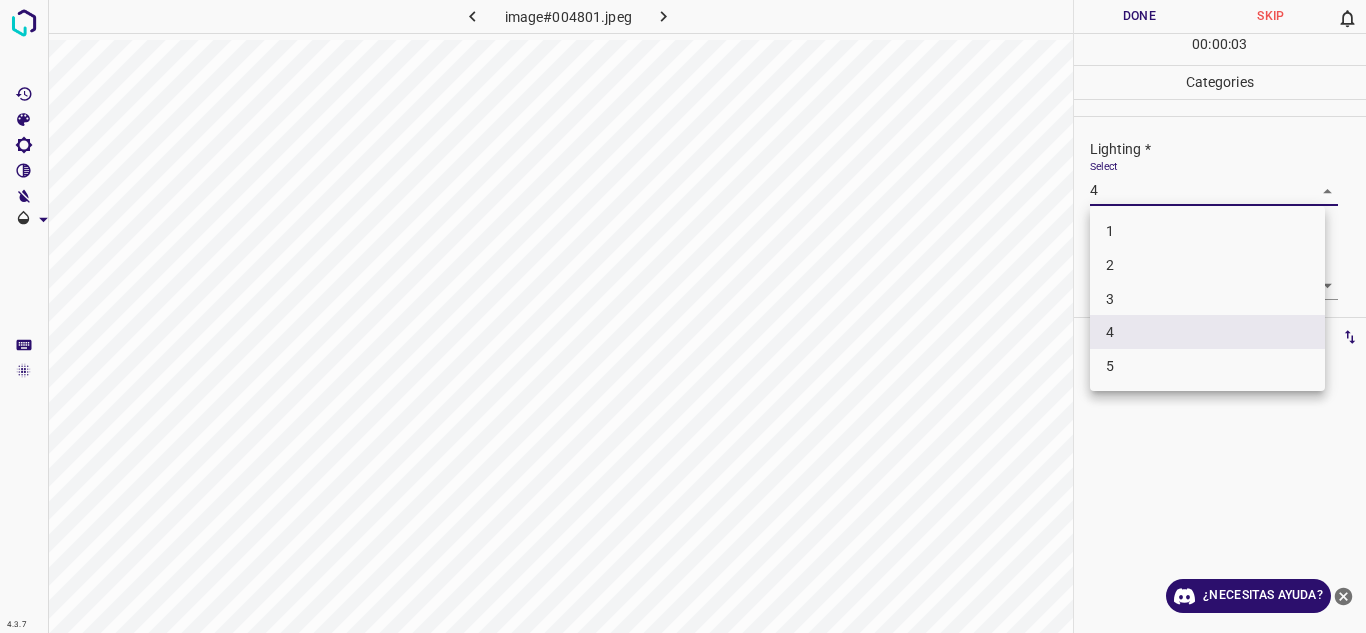 click on "3" at bounding box center [1207, 299] 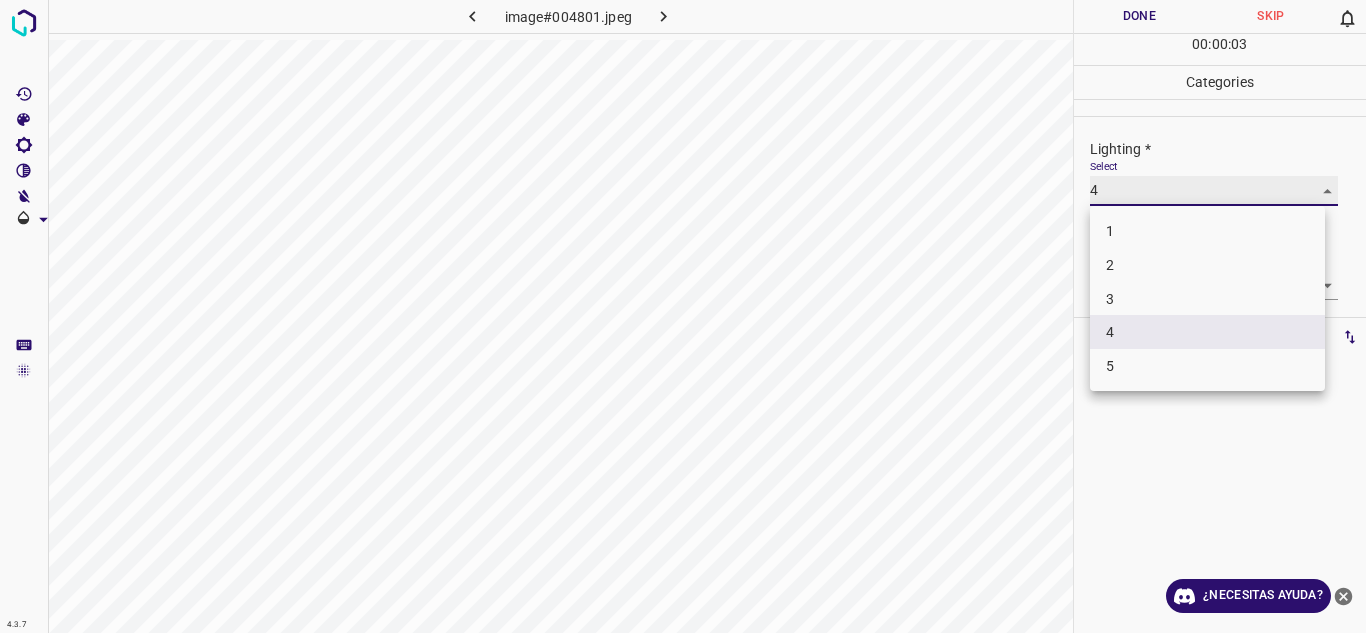 type on "3" 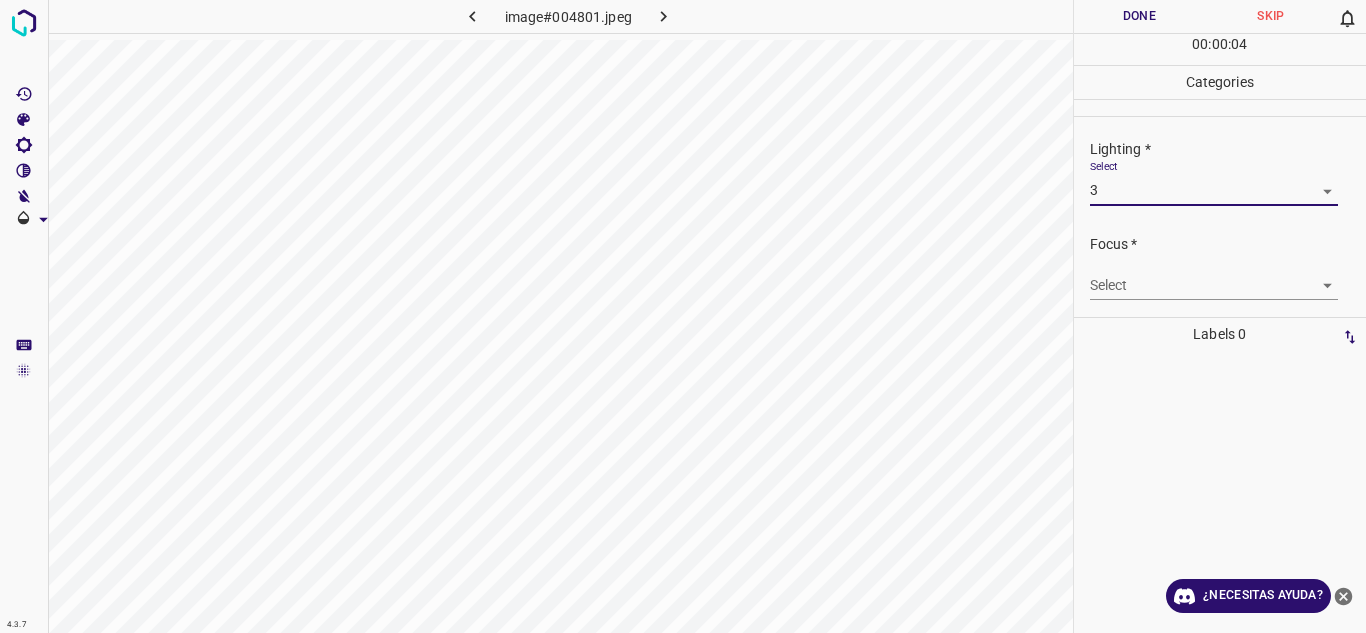 click on "4.3.7 image#004801.jpeg Done Skip 0 00   : 00   : 04   Categories Lighting *  Select 3 3 Focus *  Select ​ Overall *  Select ​ Labels   0 Categories 1 Lighting 2 Focus 3 Overall Tools Space Change between modes (Draw & Edit) I Auto labeling R Restore zoom M Zoom in N Zoom out Delete Delete selecte label Filters Z Restore filters X Saturation filter C Brightness filter V Contrast filter B Gray scale filter General O Download ¿Necesitas ayuda? Texto original Valora esta traducción Tu opinión servirá para ayudar a mejorar el Traductor de Google - Texto - Esconder - Borrar" at bounding box center [683, 316] 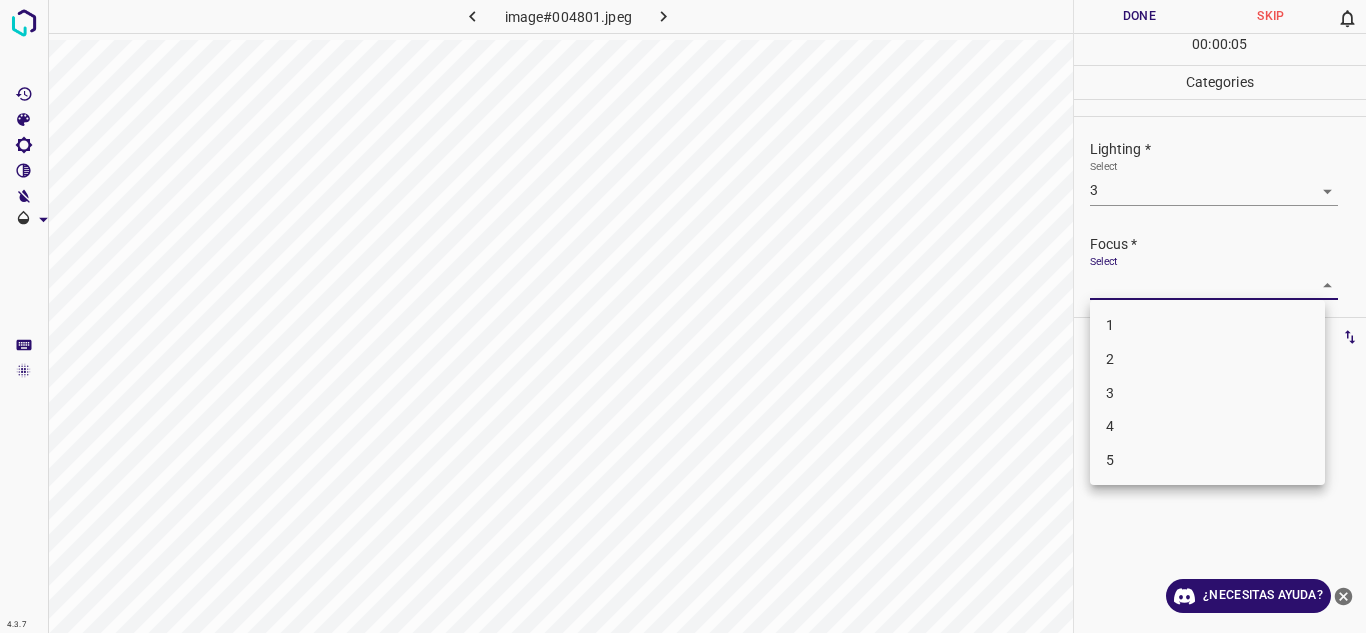 click on "2" at bounding box center (1207, 359) 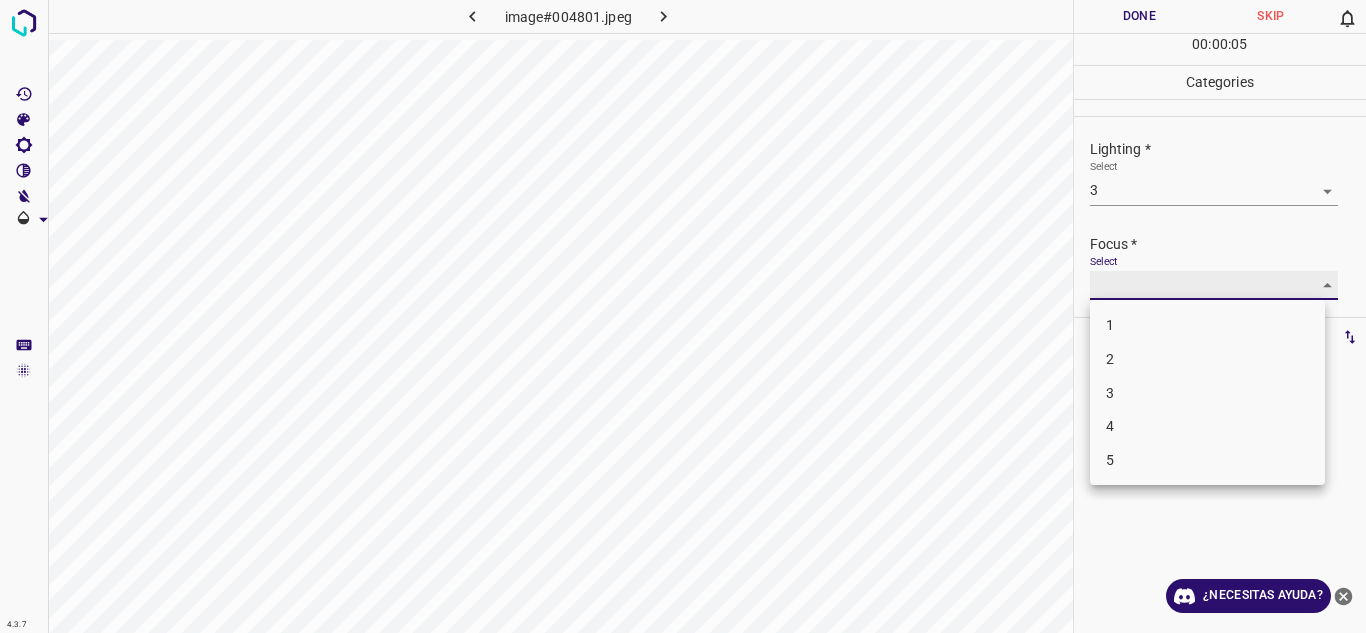 type on "2" 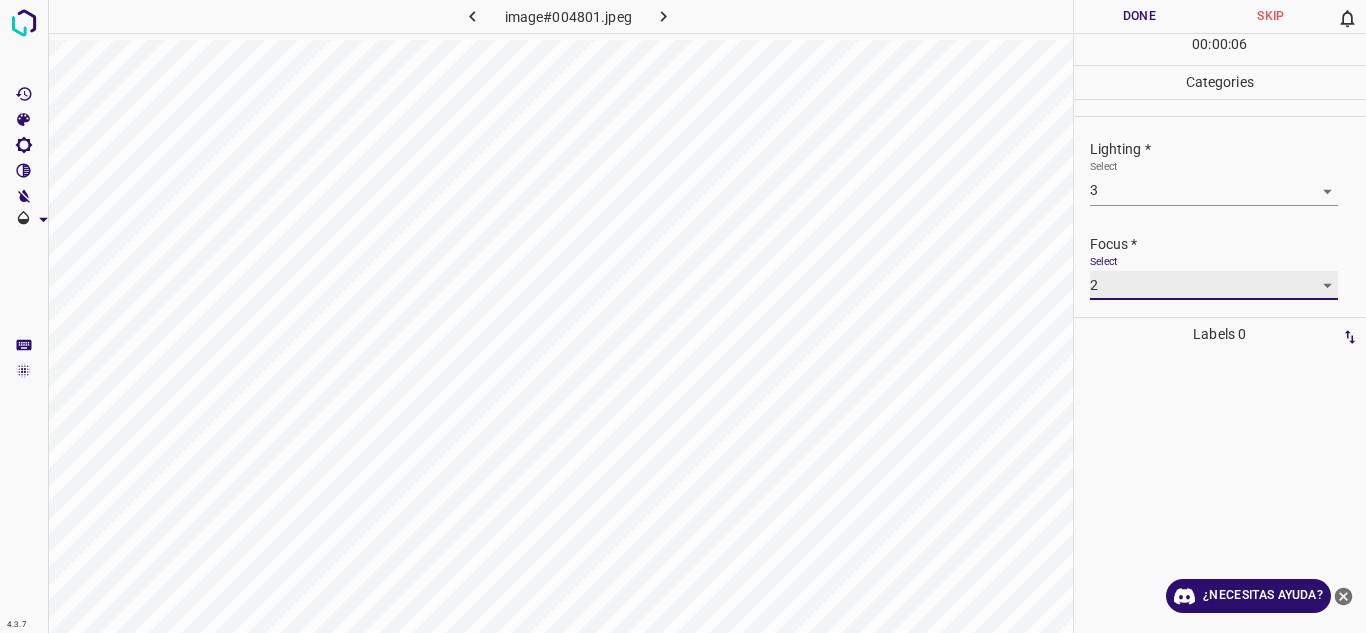 scroll, scrollTop: 98, scrollLeft: 0, axis: vertical 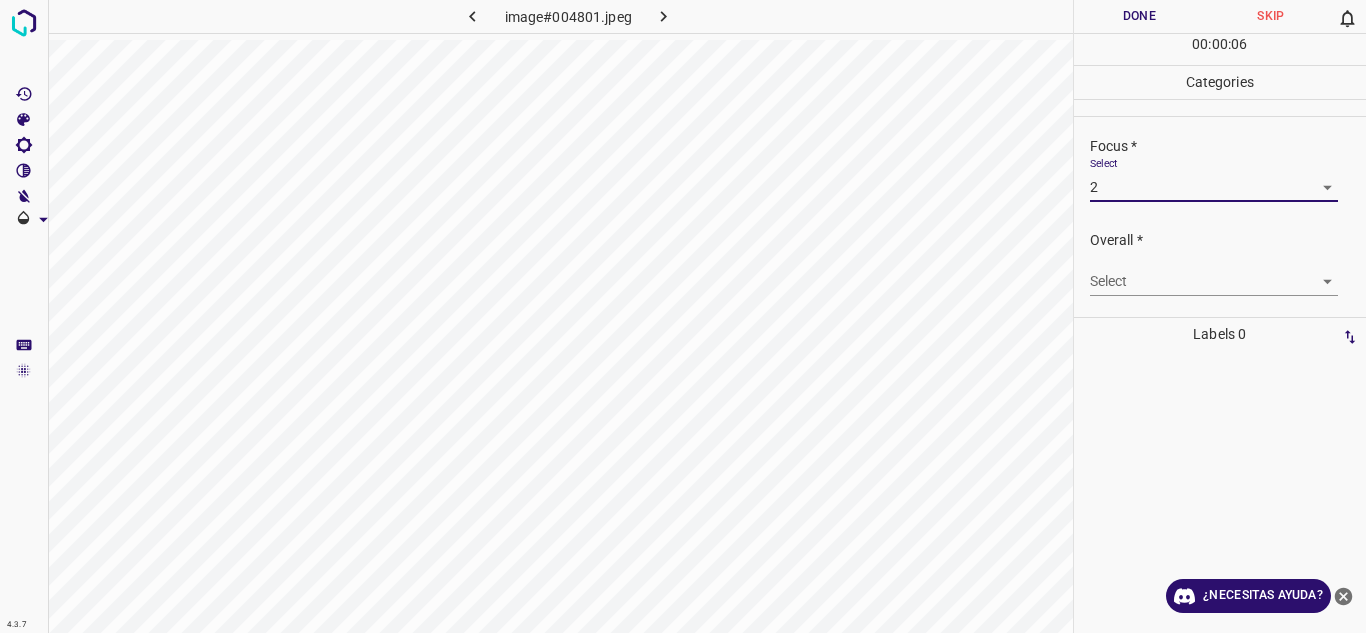 click on "4.3.7 image#004801.jpeg Done Skip 0 00   : 00   : 06   Categories Lighting *  Select 3 3 Focus *  Select 2 2 Overall *  Select ​ Labels   0 Categories 1 Lighting 2 Focus 3 Overall Tools Space Change between modes (Draw & Edit) I Auto labeling R Restore zoom M Zoom in N Zoom out Delete Delete selecte label Filters Z Restore filters X Saturation filter C Brightness filter V Contrast filter B Gray scale filter General O Download ¿Necesitas ayuda? Texto original Valora esta traducción Tu opinión servirá para ayudar a mejorar el Traductor de Google - Texto - Esconder - Borrar" at bounding box center (683, 316) 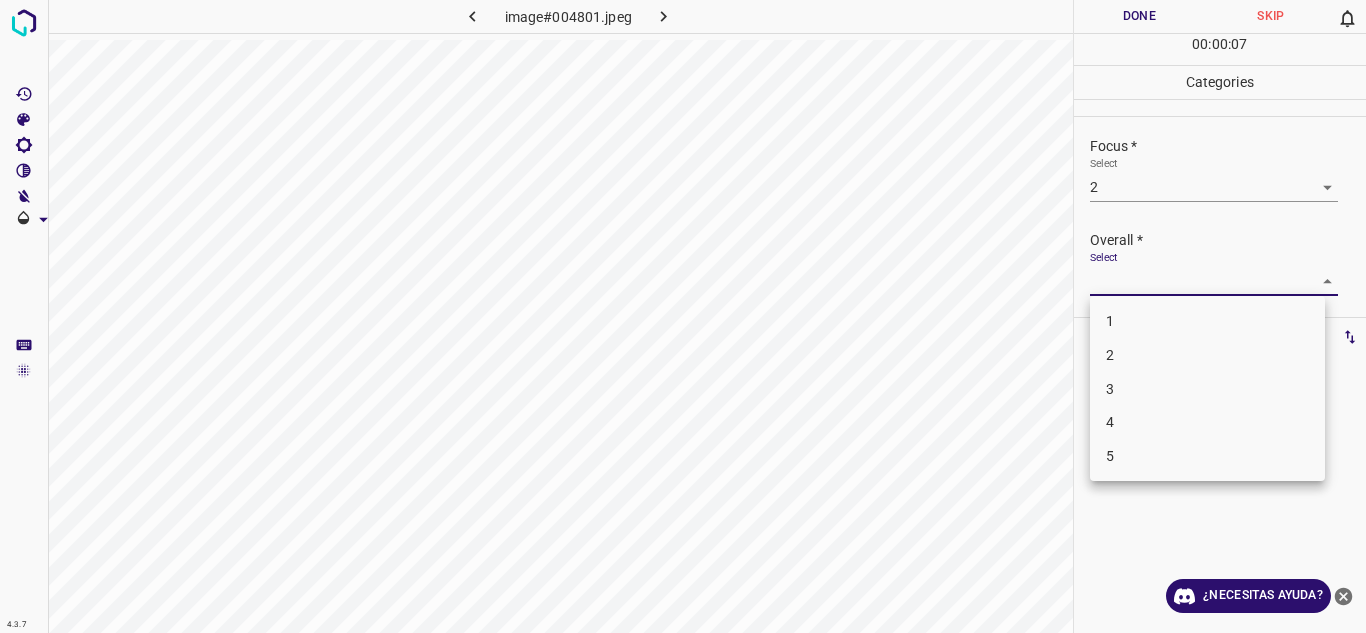 click on "3" at bounding box center [1207, 389] 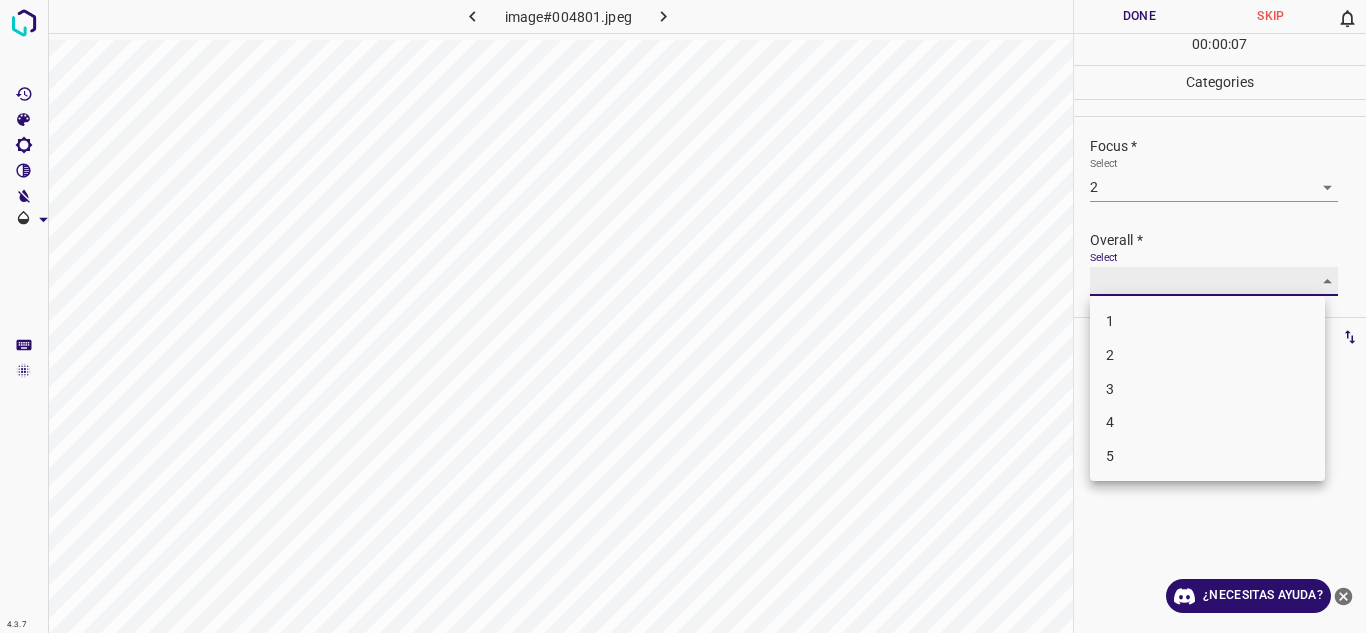 type on "3" 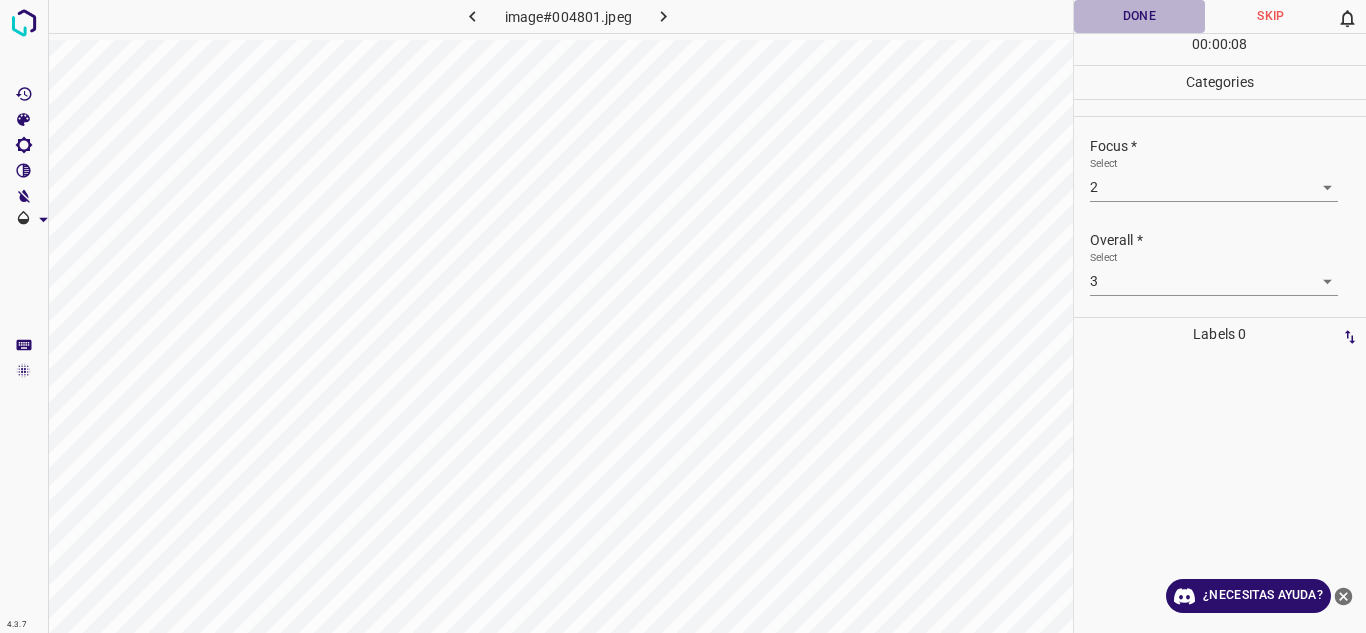 click on "Done" at bounding box center [1140, 16] 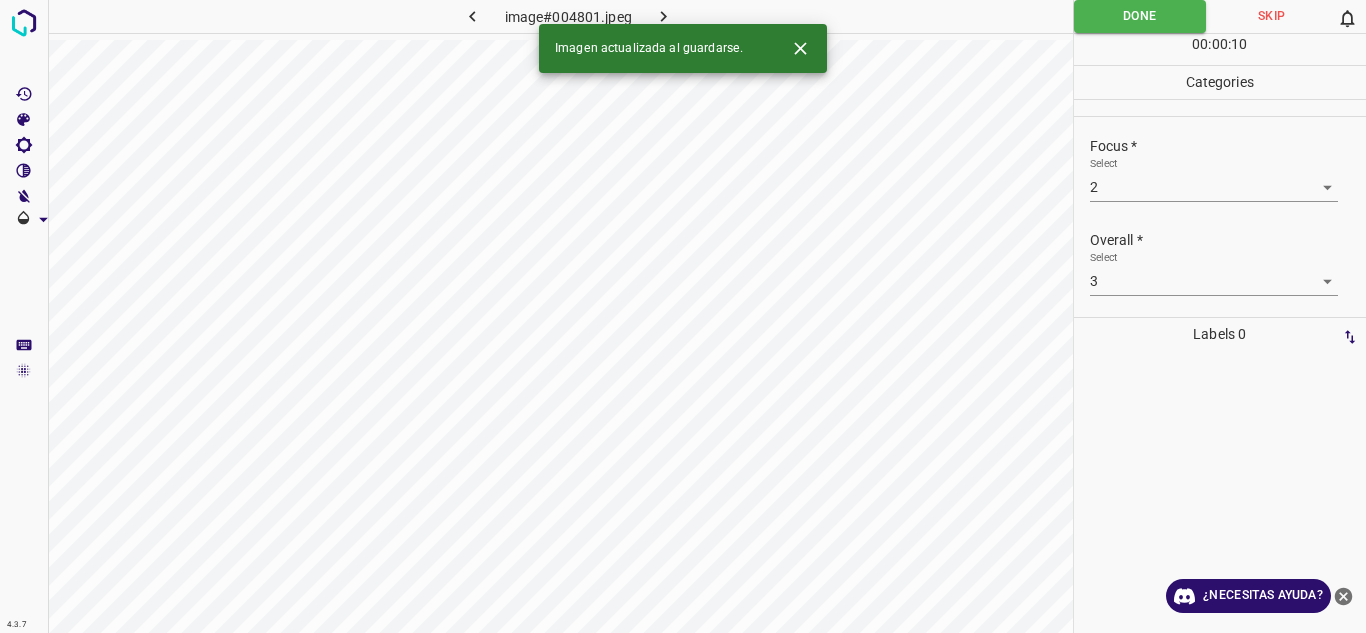 click at bounding box center [664, 16] 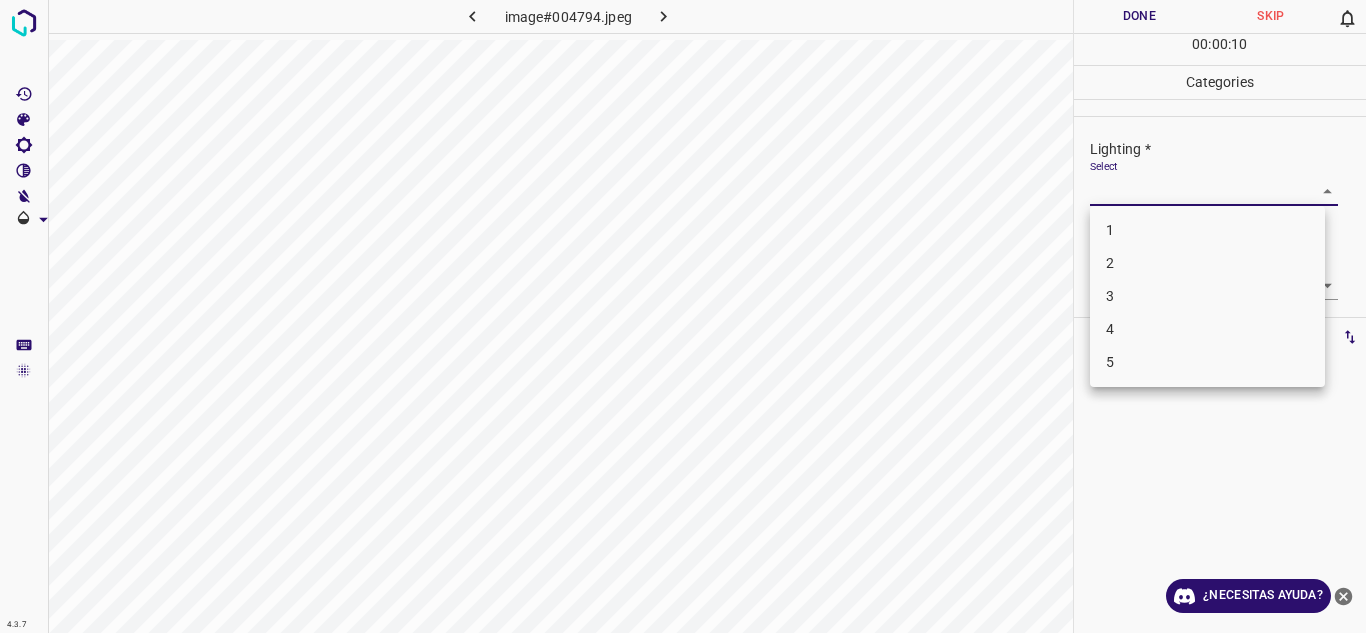 click on "4.3.7 image#004794.jpeg Done Skip 0 00   : 00   : 10   Categories Lighting *  Select ​ Focus *  Select ​ Overall *  Select ​ Labels   0 Categories 1 Lighting 2 Focus 3 Overall Tools Space Change between modes (Draw & Edit) I Auto labeling R Restore zoom M Zoom in N Zoom out Delete Delete selecte label Filters Z Restore filters X Saturation filter C Brightness filter V Contrast filter B Gray scale filter General O Download ¿Necesitas ayuda? Texto original Valora esta traducción Tu opinión servirá para ayudar a mejorar el Traductor de Google - Texto - Esconder - Borrar 1 2 3 4 5" at bounding box center [683, 316] 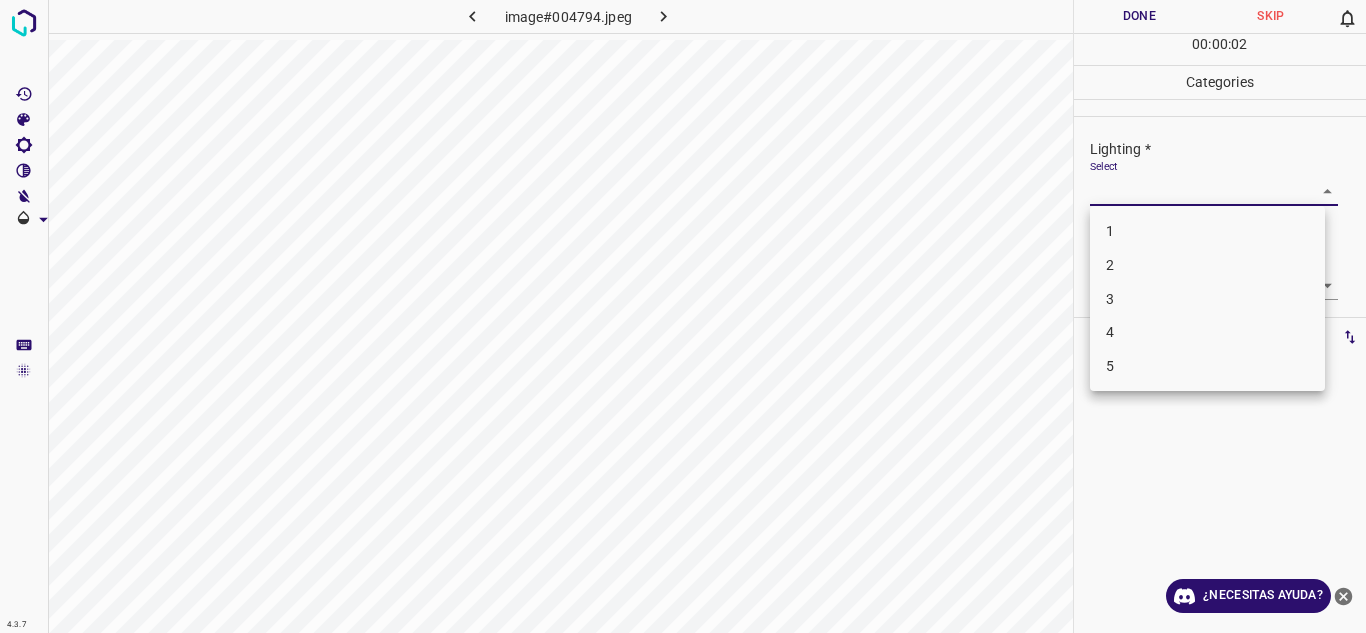 click on "4" at bounding box center [1207, 332] 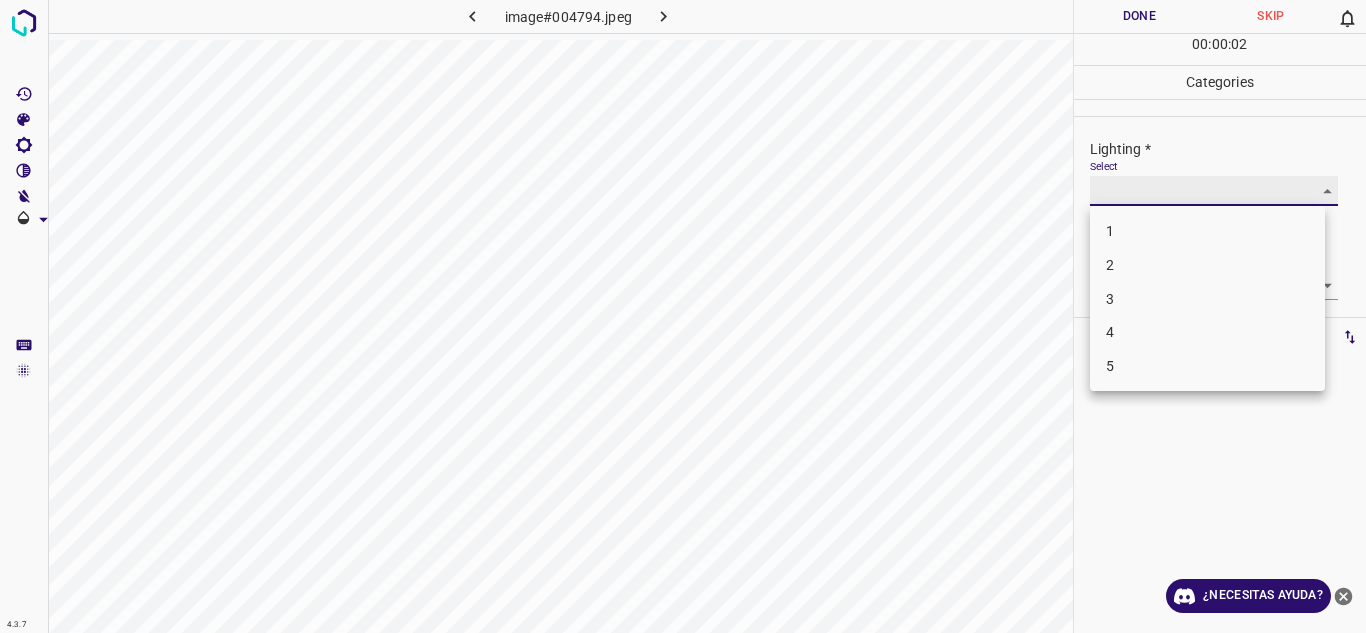 type on "4" 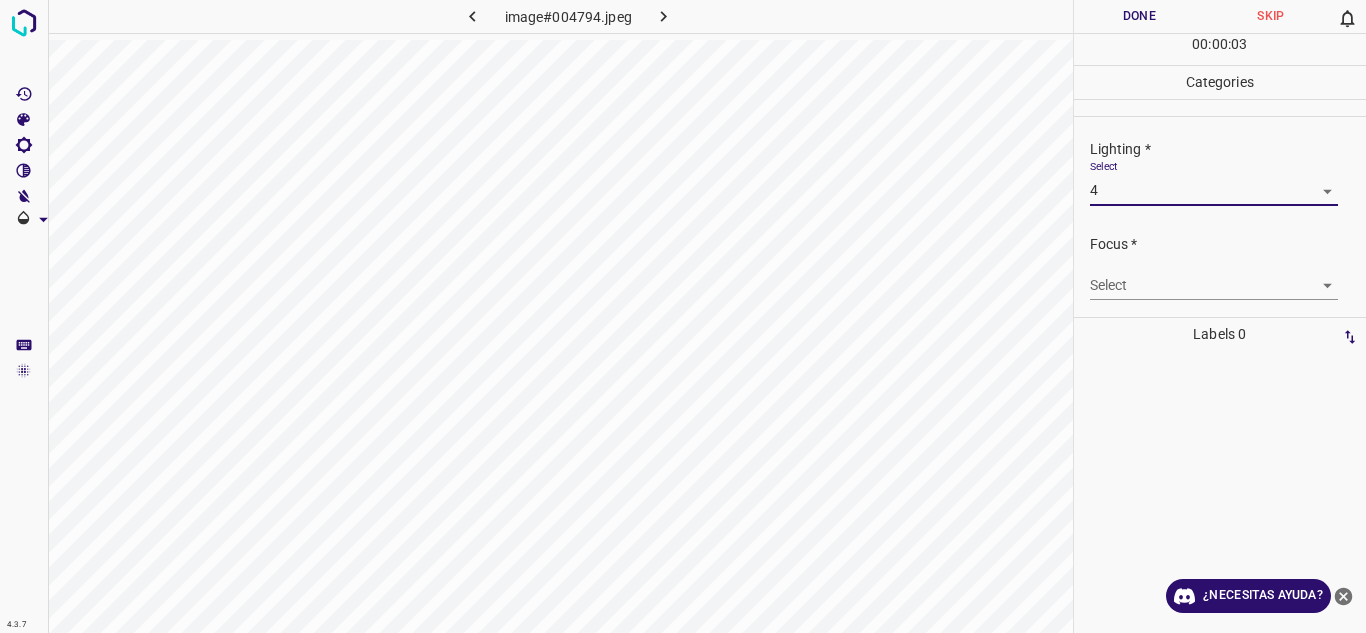 click on "4.3.7 image#004794.jpeg Done Skip 0 00   : 00   : 03   Categories Lighting *  Select 4 4 Focus *  Select ​ Overall *  Select ​ Labels   0 Categories 1 Lighting 2 Focus 3 Overall Tools Space Change between modes (Draw & Edit) I Auto labeling R Restore zoom M Zoom in N Zoom out Delete Delete selecte label Filters Z Restore filters X Saturation filter C Brightness filter V Contrast filter B Gray scale filter General O Download ¿Necesitas ayuda? Texto original Valora esta traducción Tu opinión servirá para ayudar a mejorar el Traductor de Google - Texto - Esconder - Borrar" at bounding box center [683, 316] 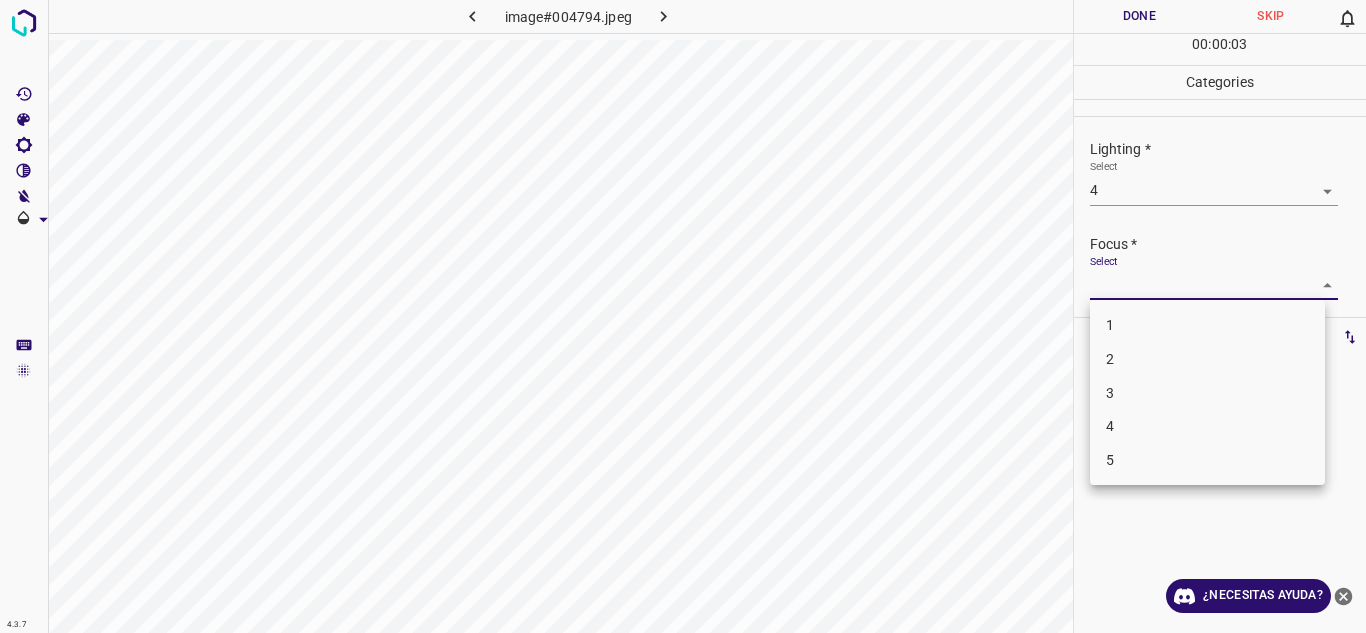 click on "3" at bounding box center (1207, 393) 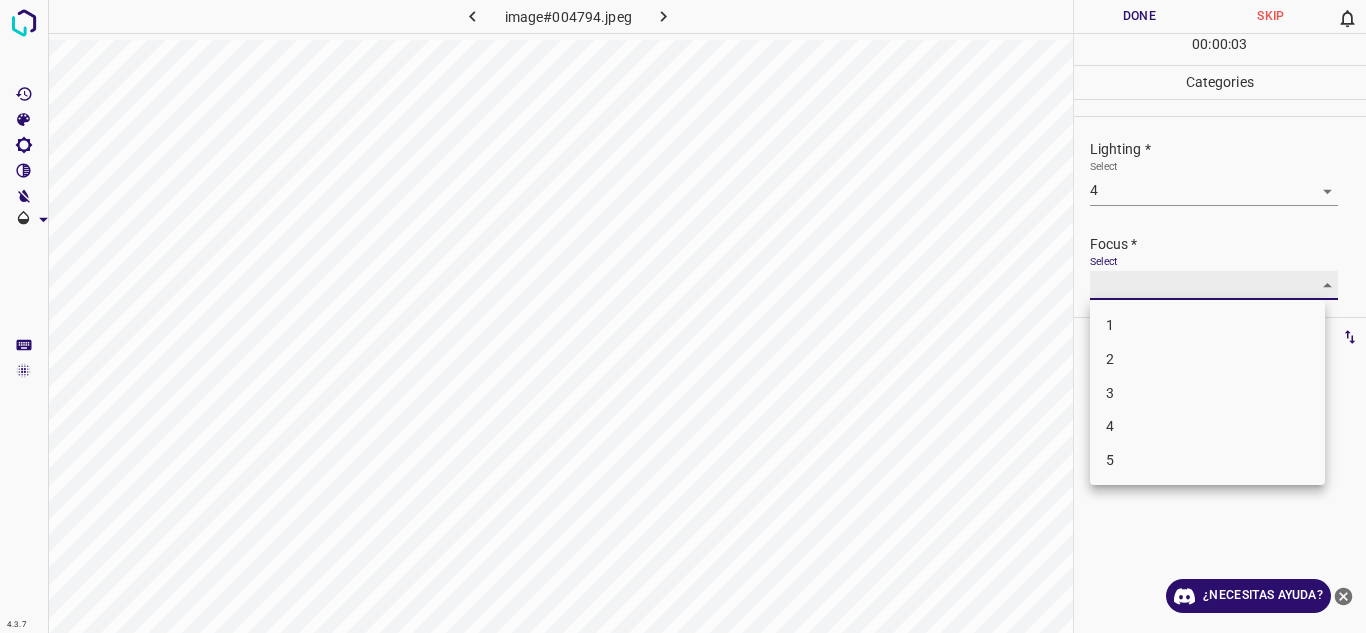type on "3" 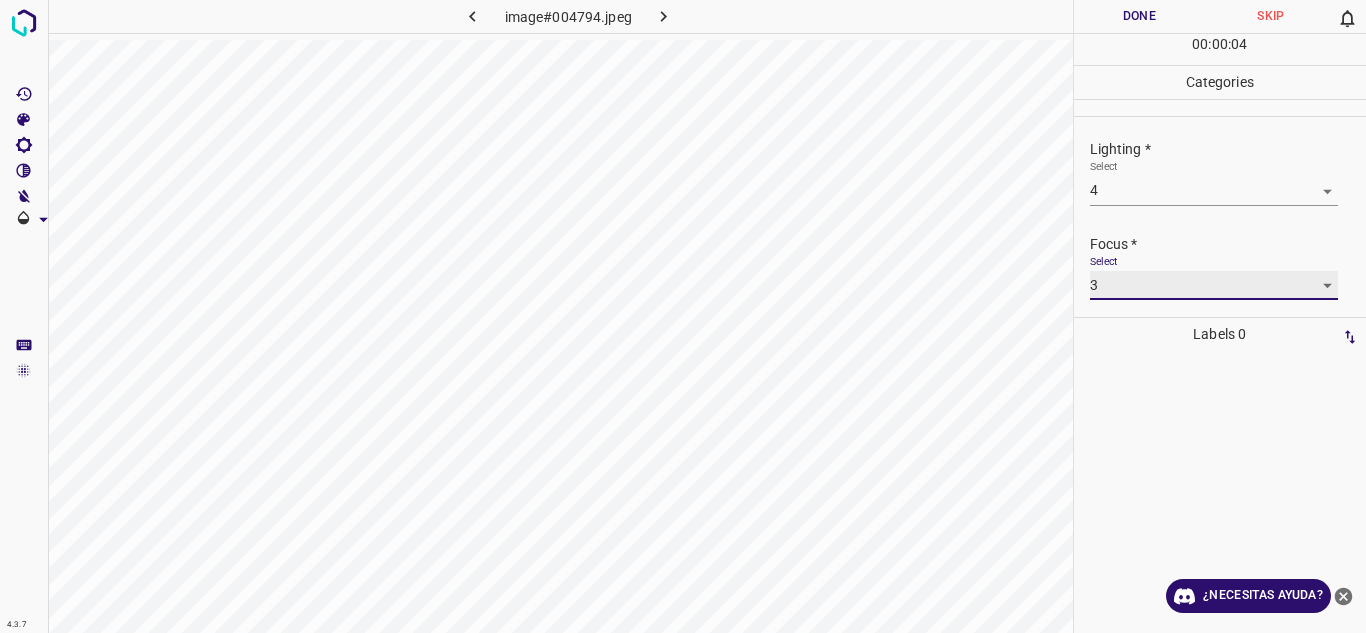 scroll, scrollTop: 98, scrollLeft: 0, axis: vertical 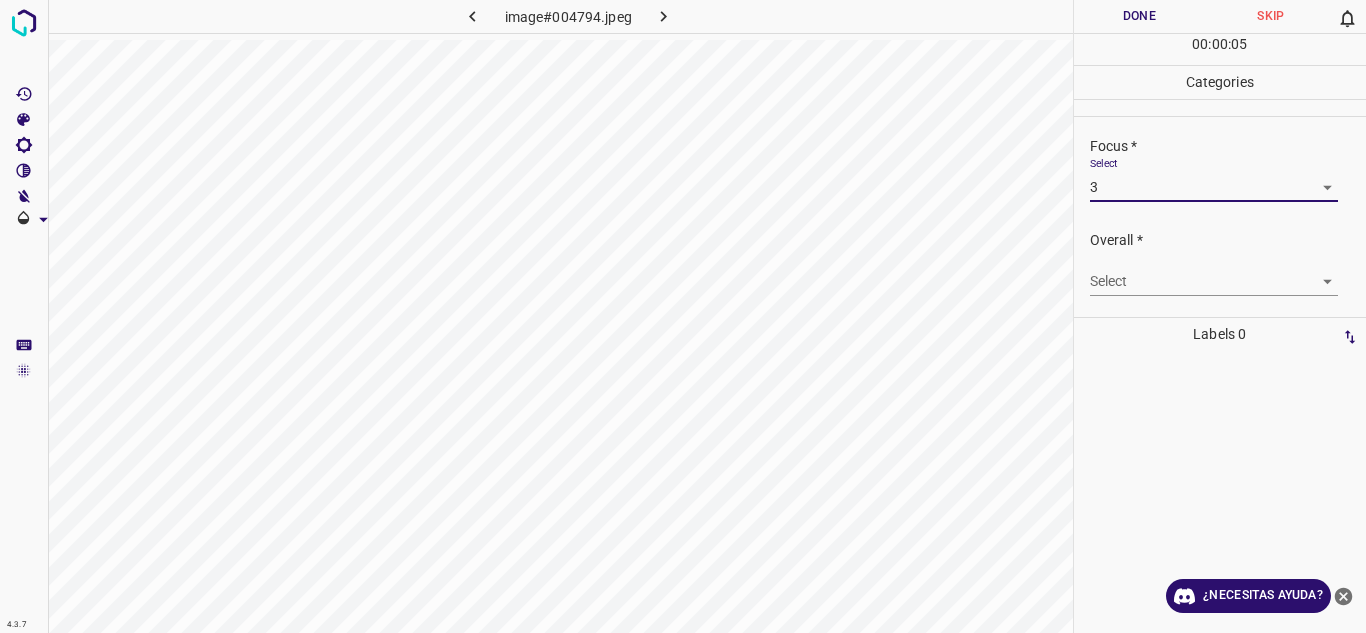click on "4.3.7 image#004794.jpeg Done Skip 0 00   : 00   : 05   Categories Lighting *  Select 4 4 Focus *  Select 3 3 Overall *  Select ​ Labels   0 Categories 1 Lighting 2 Focus 3 Overall Tools Space Change between modes (Draw & Edit) I Auto labeling R Restore zoom M Zoom in N Zoom out Delete Delete selecte label Filters Z Restore filters X Saturation filter C Brightness filter V Contrast filter B Gray scale filter General O Download ¿Necesitas ayuda? Texto original Valora esta traducción Tu opinión servirá para ayudar a mejorar el Traductor de Google - Texto - Esconder - Borrar" at bounding box center [683, 316] 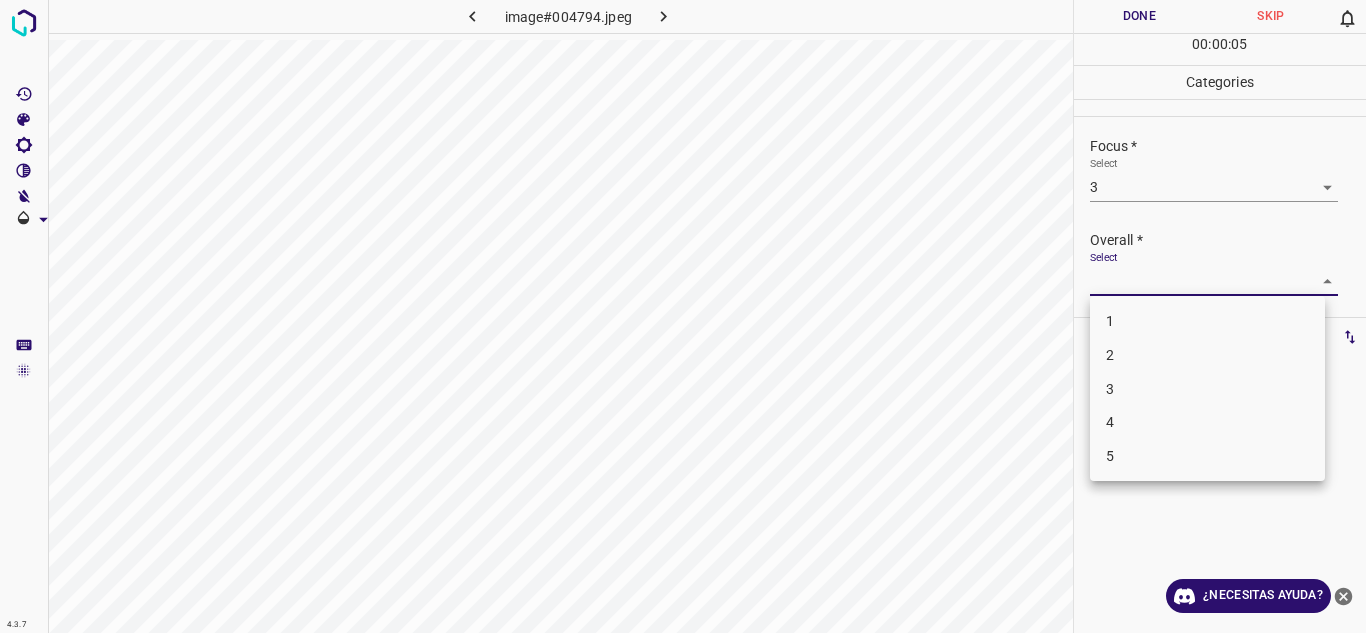 click on "3" at bounding box center [1207, 389] 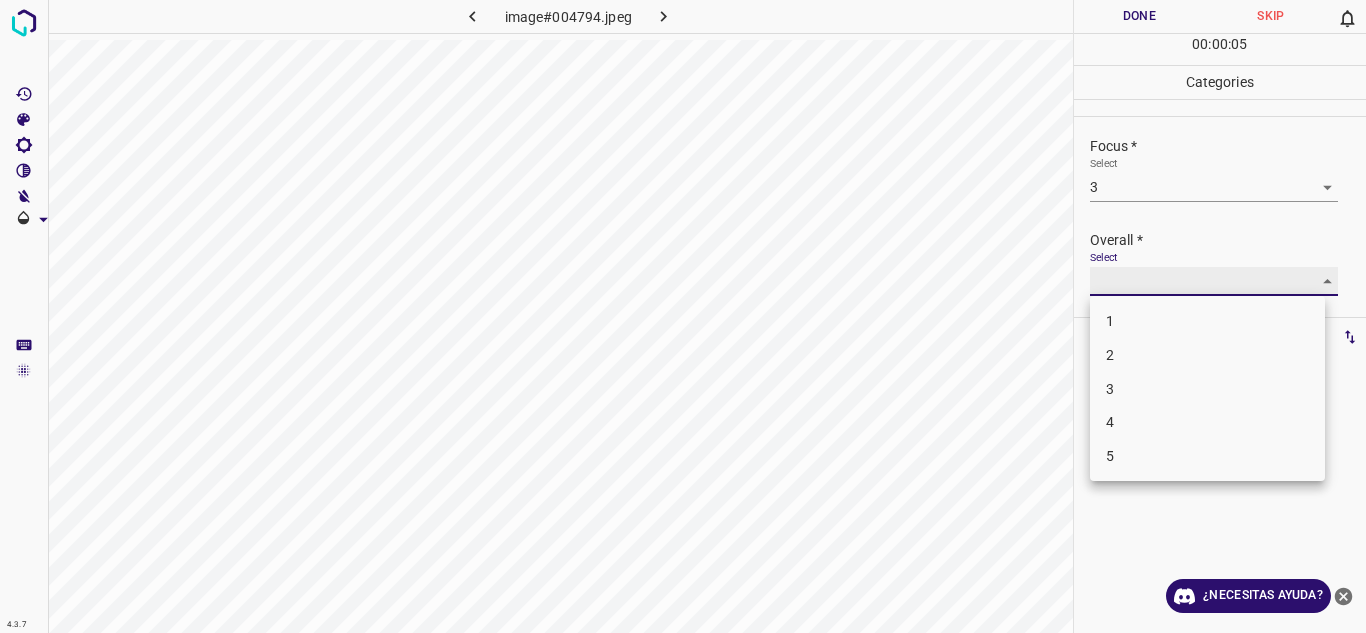 type on "3" 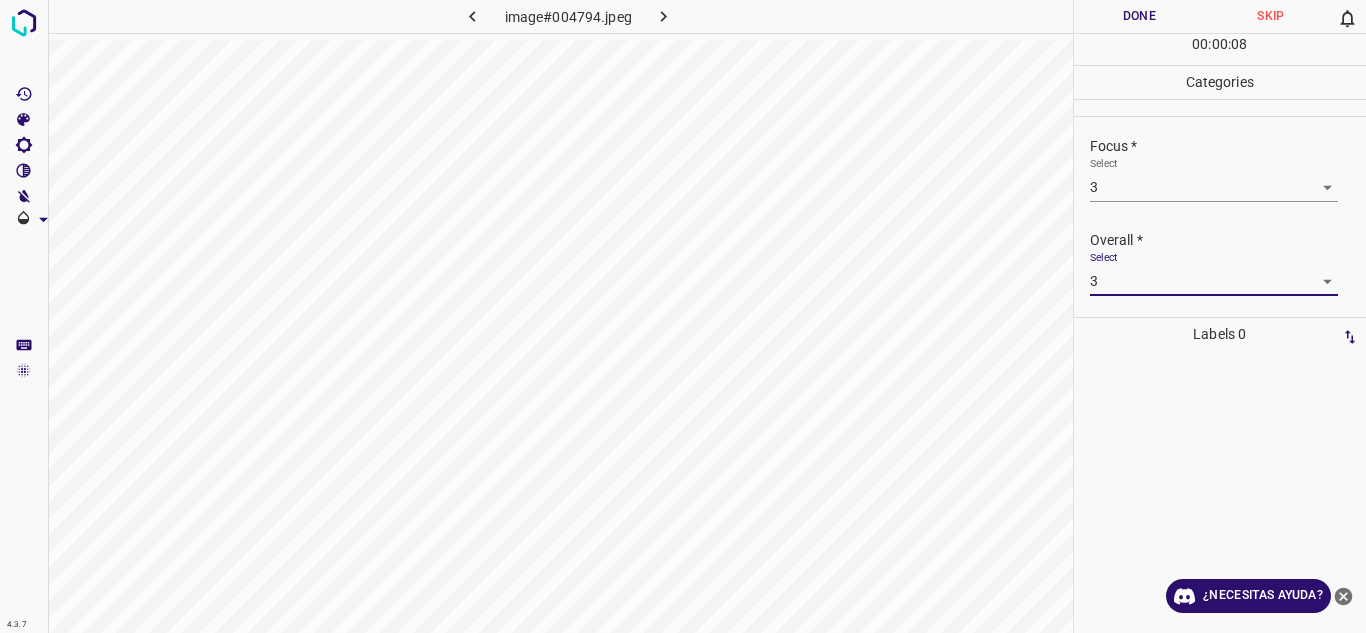 click on "Done" at bounding box center [1140, 16] 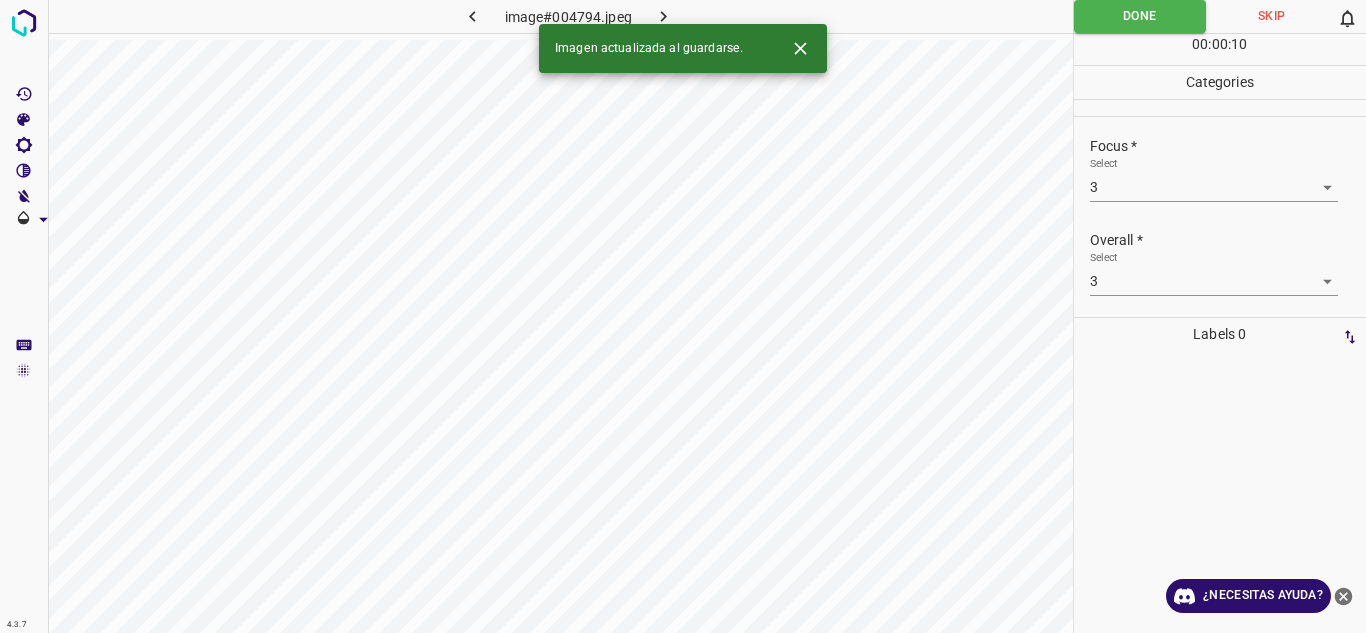 click 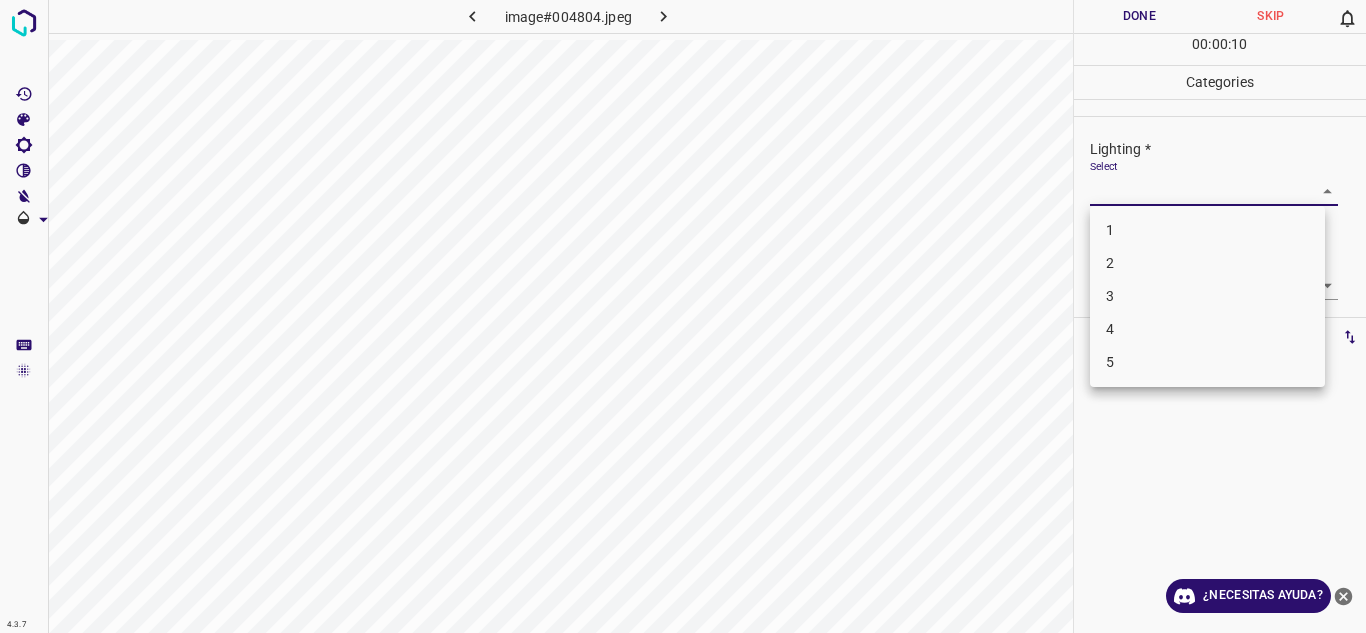 click on "4.3.7 image#004804.jpeg Done Skip 0 00   : 00   : 10   Categories Lighting *  Select ​ Focus *  Select ​ Overall *  Select ​ Labels   0 Categories 1 Lighting 2 Focus 3 Overall Tools Space Change between modes (Draw & Edit) I Auto labeling R Restore zoom M Zoom in N Zoom out Delete Delete selecte label Filters Z Restore filters X Saturation filter C Brightness filter V Contrast filter B Gray scale filter General O Download ¿Necesitas ayuda? Texto original Valora esta traducción Tu opinión servirá para ayudar a mejorar el Traductor de Google - Texto - Esconder - Borrar 1 2 3 4 5" at bounding box center (683, 316) 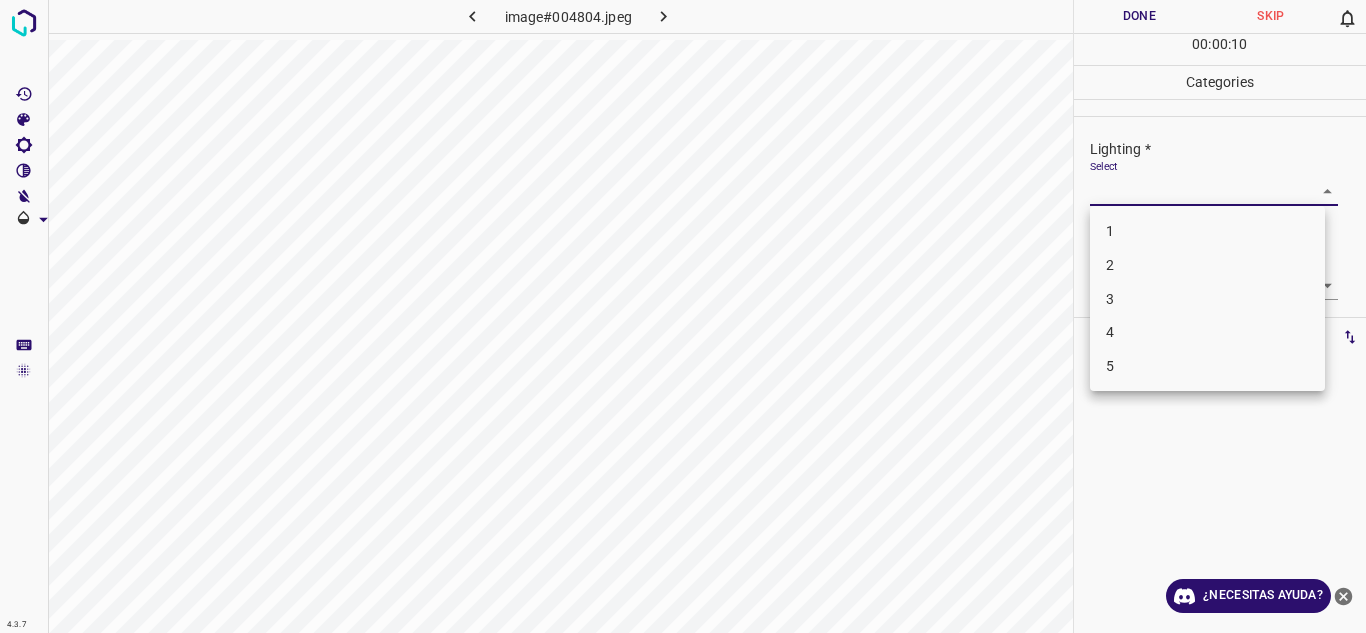 click on "4" at bounding box center [1207, 332] 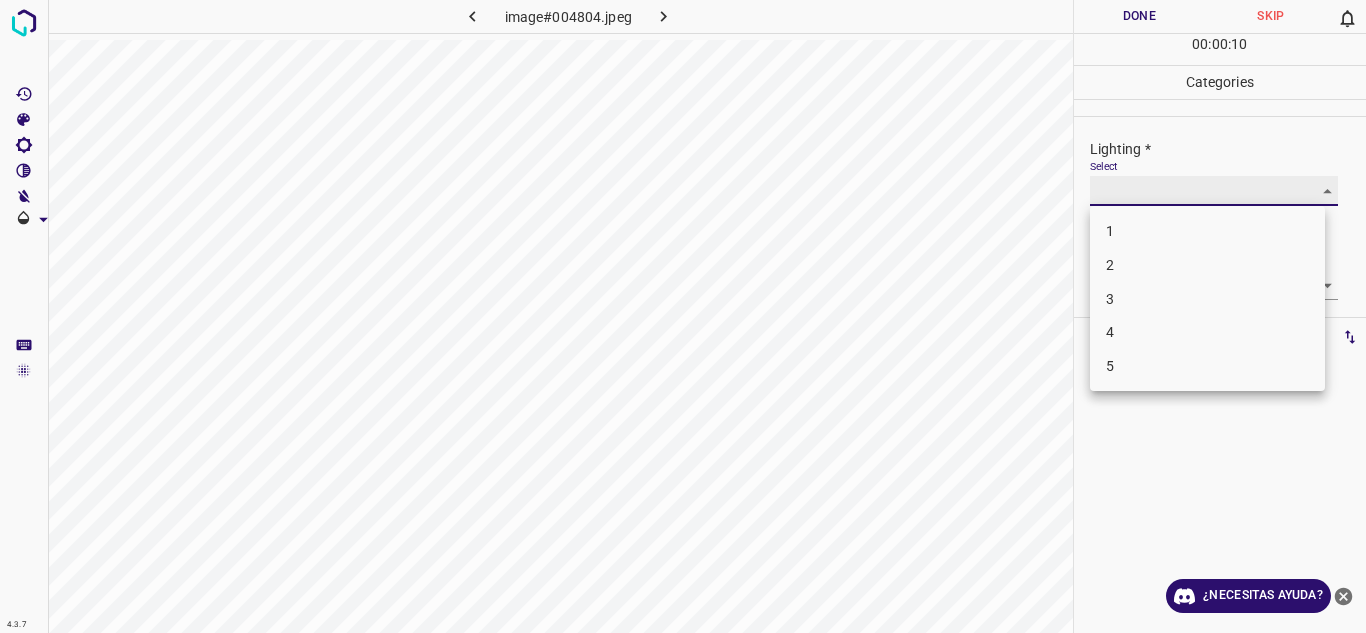 type on "4" 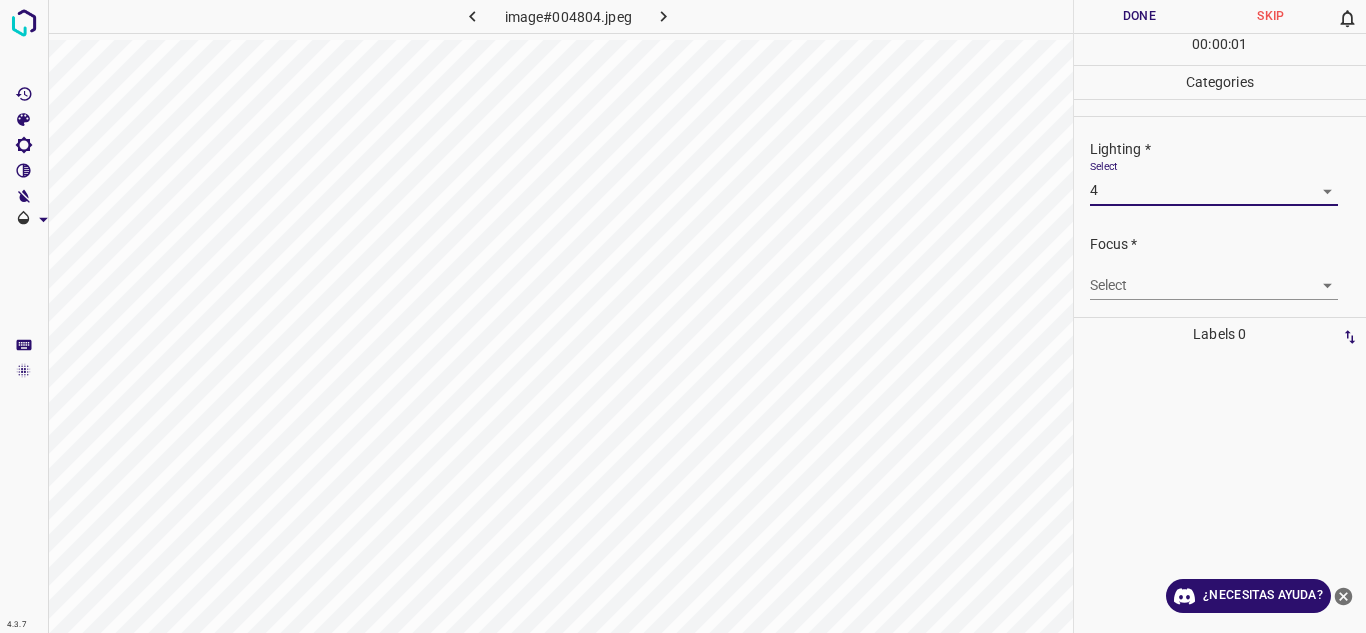 click on "4.3.7 image#004804.jpeg Done Skip 0 00   : 00   : 01   Categories Lighting *  Select 4 4 Focus *  Select ​ Overall *  Select ​ Labels   0 Categories 1 Lighting 2 Focus 3 Overall Tools Space Change between modes (Draw & Edit) I Auto labeling R Restore zoom M Zoom in N Zoom out Delete Delete selecte label Filters Z Restore filters X Saturation filter C Brightness filter V Contrast filter B Gray scale filter General O Download ¿Necesitas ayuda? Texto original Valora esta traducción Tu opinión servirá para ayudar a mejorar el Traductor de Google - Texto - Esconder - Borrar 1 2 3 4 5" at bounding box center (683, 316) 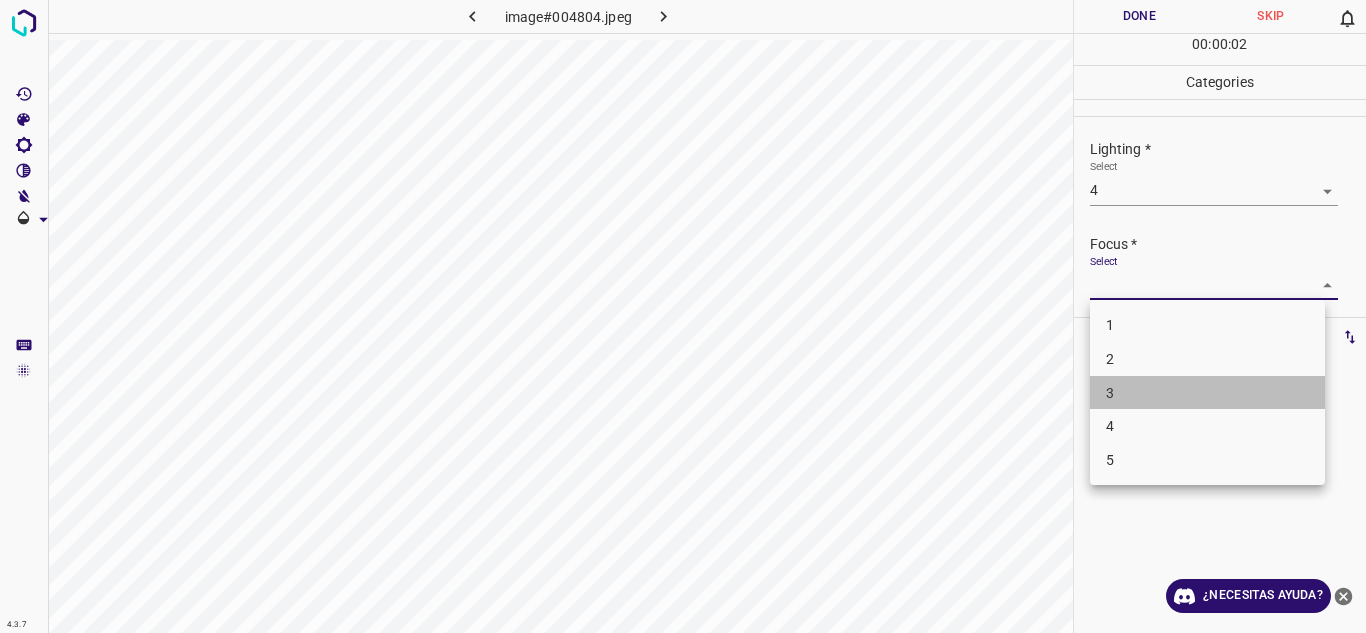 drag, startPoint x: 1178, startPoint y: 390, endPoint x: 1365, endPoint y: 226, distance: 248.72676 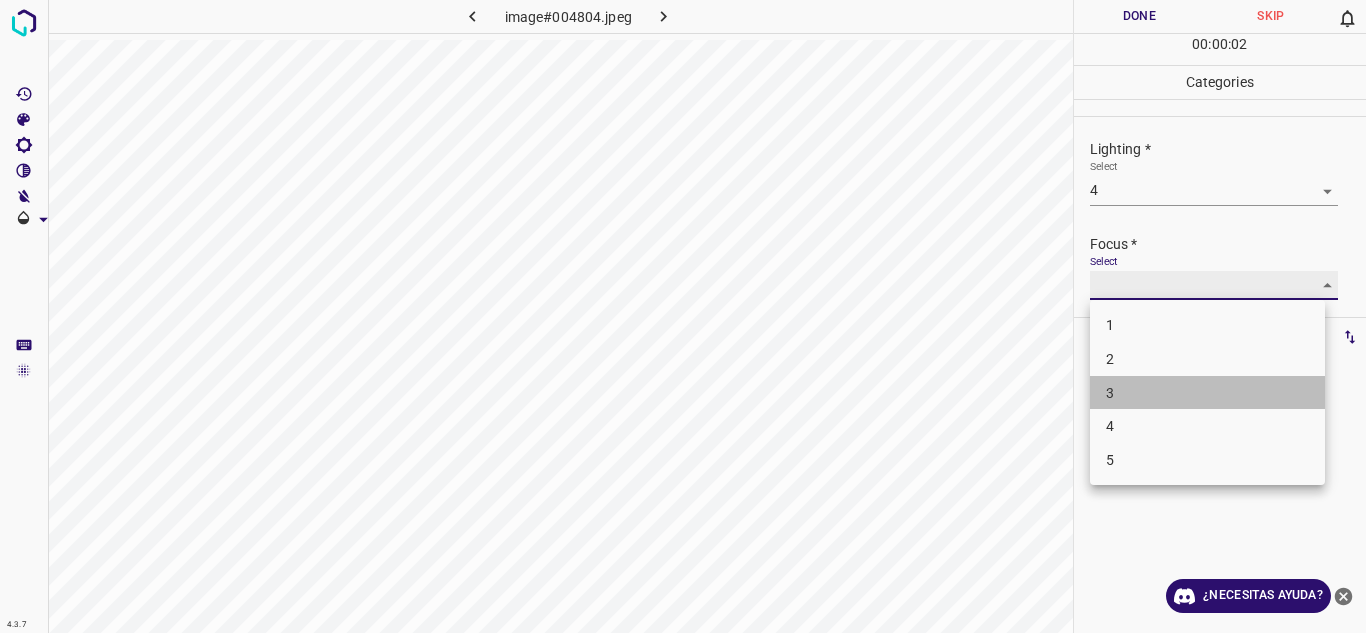 type on "3" 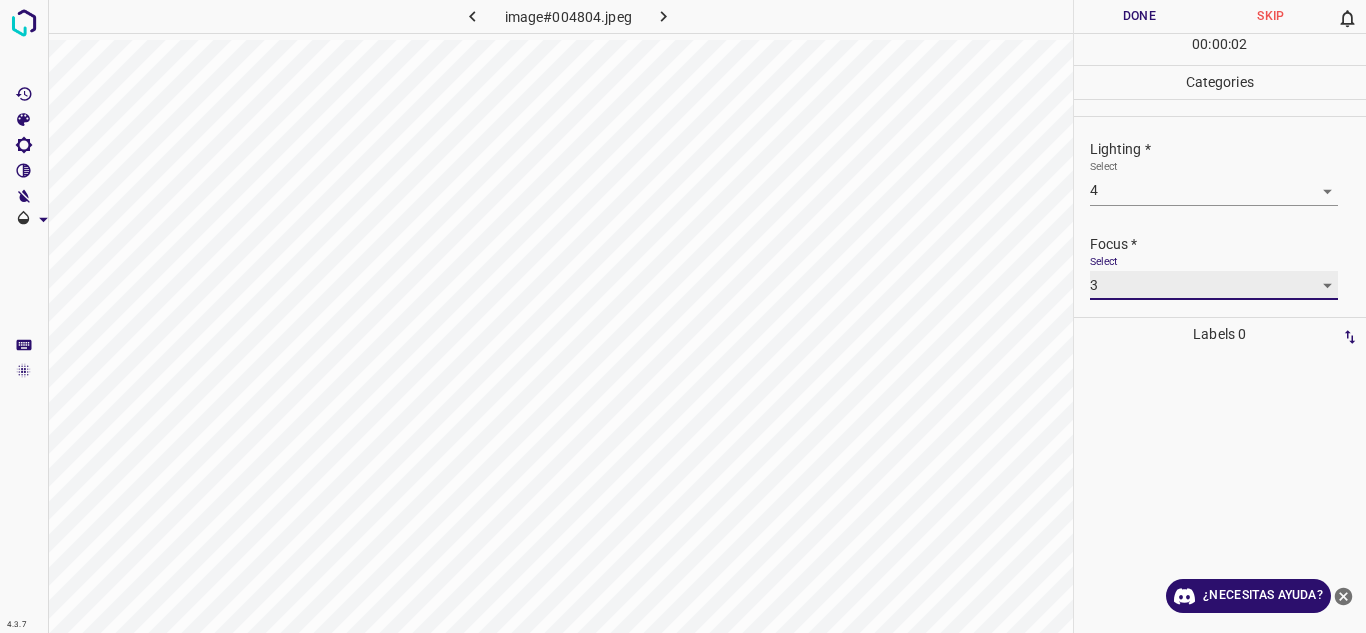 scroll, scrollTop: 98, scrollLeft: 0, axis: vertical 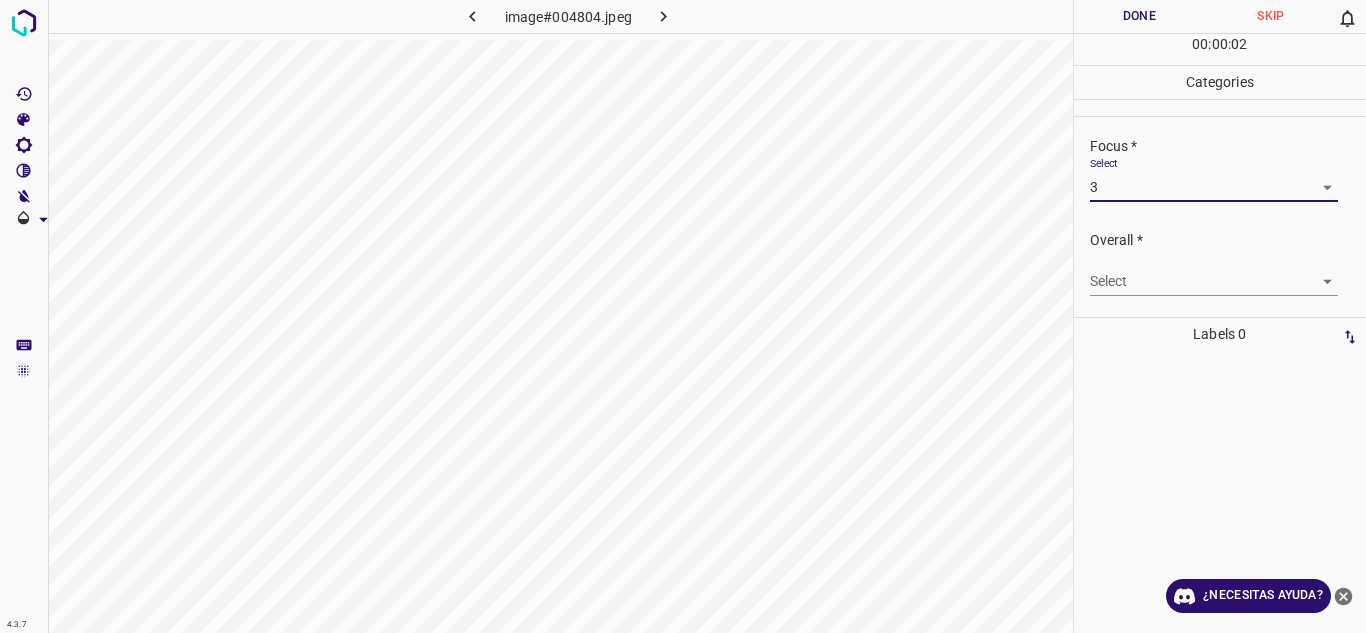click on "4.3.7 image#004804.jpeg Done Skip 0 00   : 00   : 02   Categories Lighting *  Select 4 4 Focus *  Select 3 3 Overall *  Select ​ Labels   0 Categories 1 Lighting 2 Focus 3 Overall Tools Space Change between modes (Draw & Edit) I Auto labeling R Restore zoom M Zoom in N Zoom out Delete Delete selecte label Filters Z Restore filters X Saturation filter C Brightness filter V Contrast filter B Gray scale filter General O Download ¿Necesitas ayuda? Texto original Valora esta traducción Tu opinión servirá para ayudar a mejorar el Traductor de Google - Texto - Esconder - Borrar" at bounding box center [683, 316] 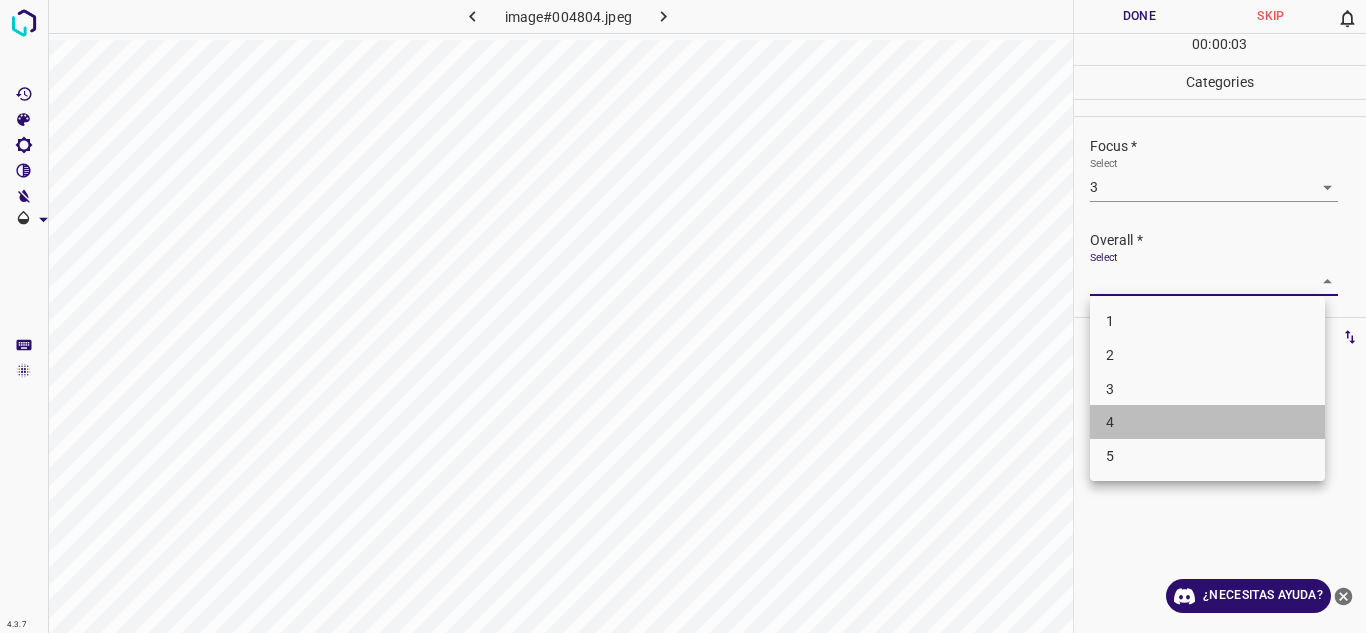 click on "4" at bounding box center (1207, 422) 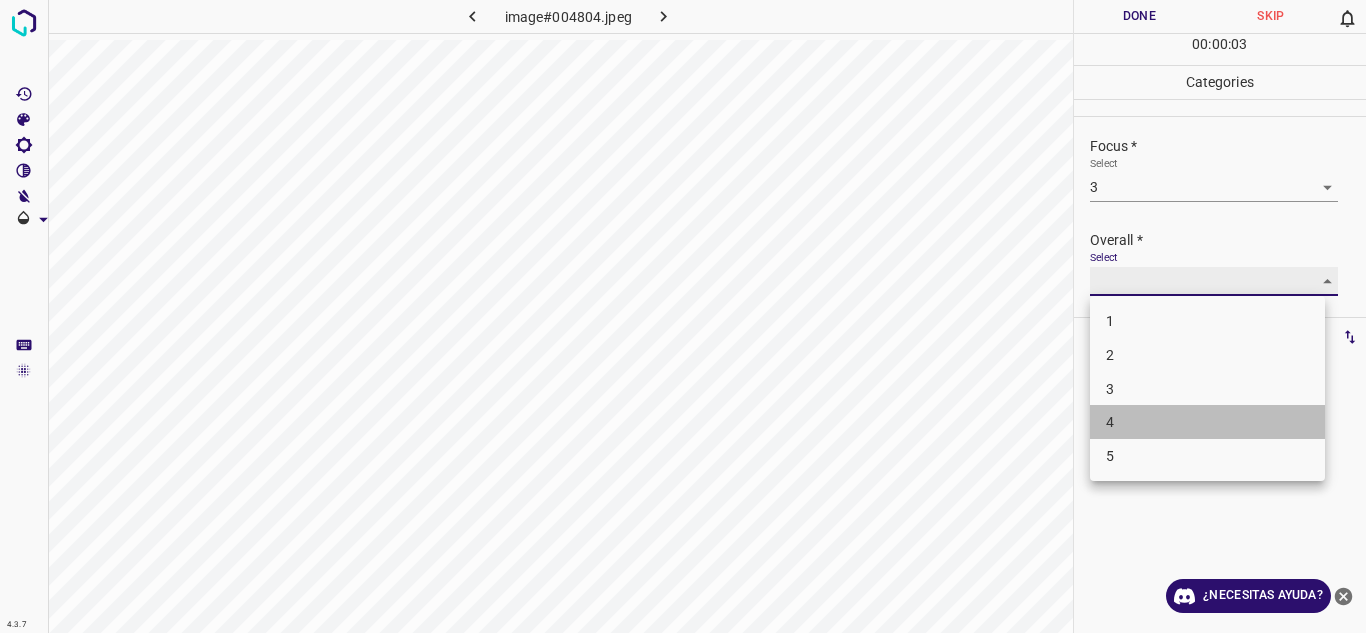 type on "4" 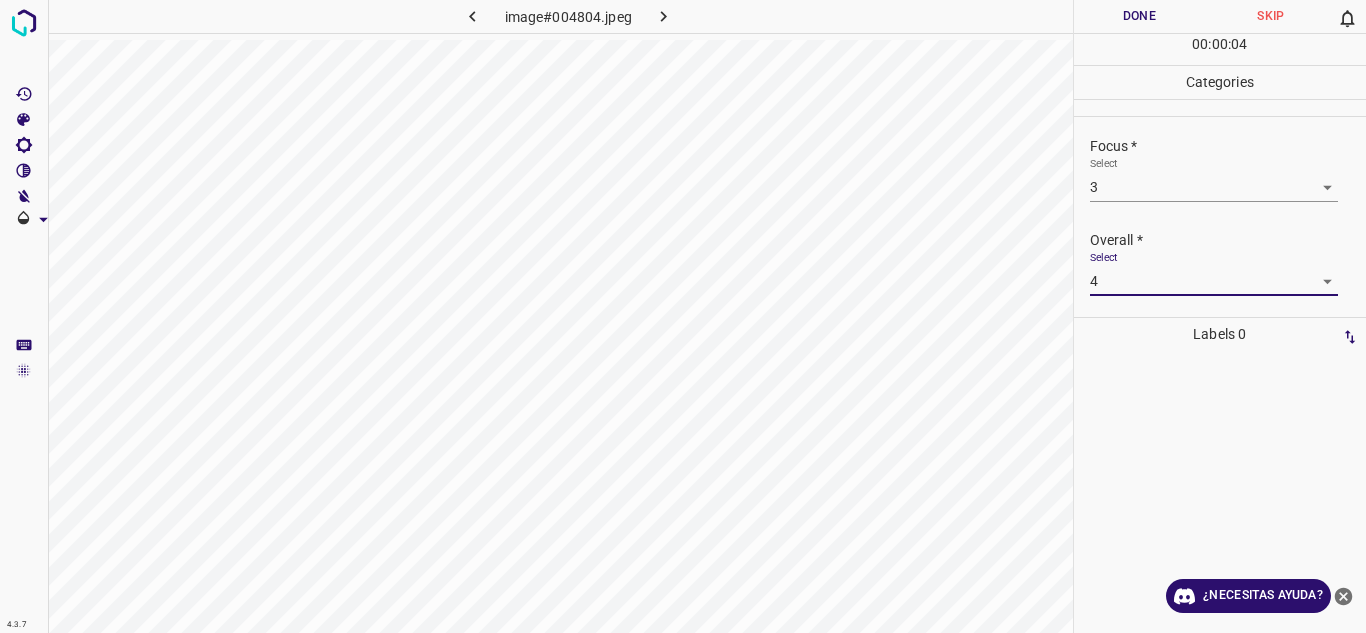click on "Done" at bounding box center (1140, 16) 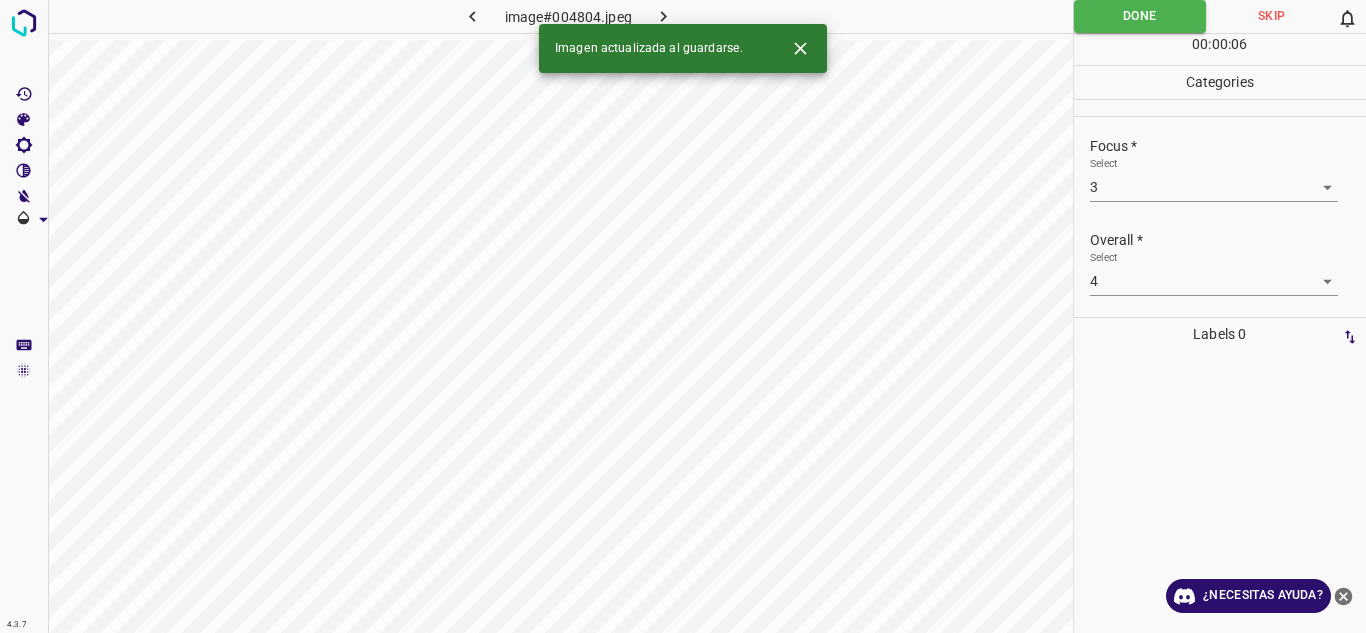 click 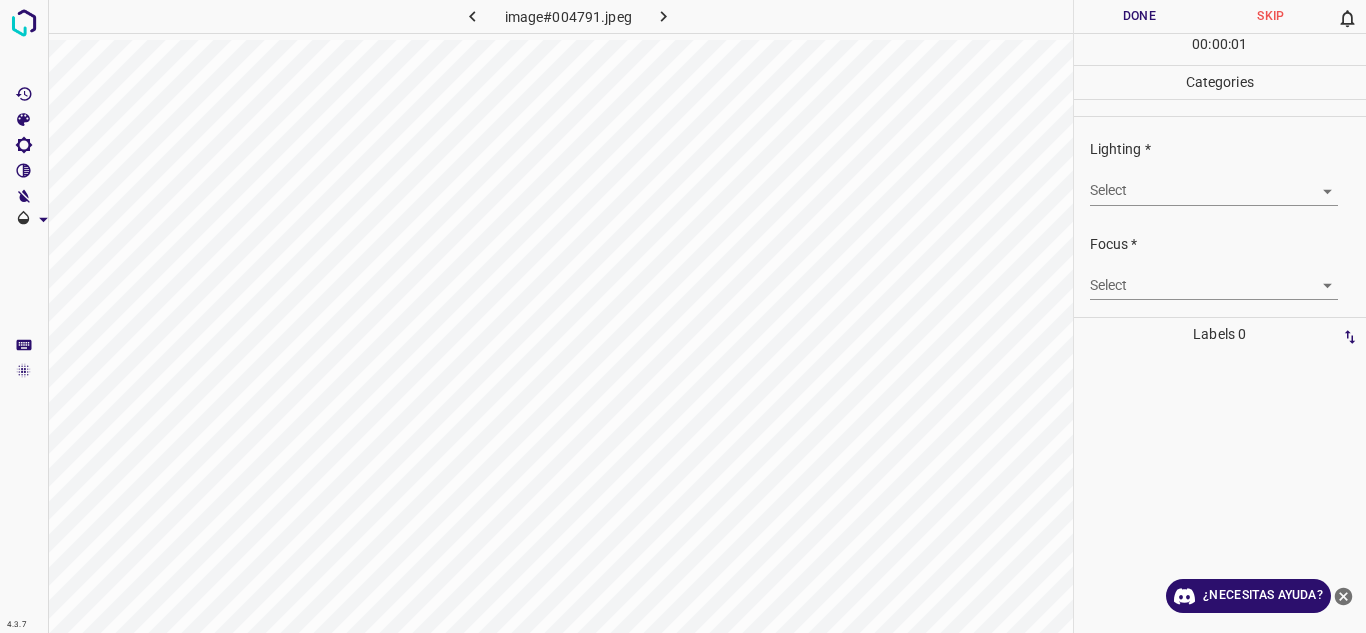 click on "4.3.7 image#004791.jpeg Done Skip 0 00   : 00   : 01   Categories Lighting *  Select ​ Focus *  Select ​ Overall *  Select ​ Labels   0 Categories 1 Lighting 2 Focus 3 Overall Tools Space Change between modes (Draw & Edit) I Auto labeling R Restore zoom M Zoom in N Zoom out Delete Delete selecte label Filters Z Restore filters X Saturation filter C Brightness filter V Contrast filter B Gray scale filter General O Download ¿Necesitas ayuda? Texto original Valora esta traducción Tu opinión servirá para ayudar a mejorar el Traductor de Google - Texto - Esconder - Borrar" at bounding box center (683, 316) 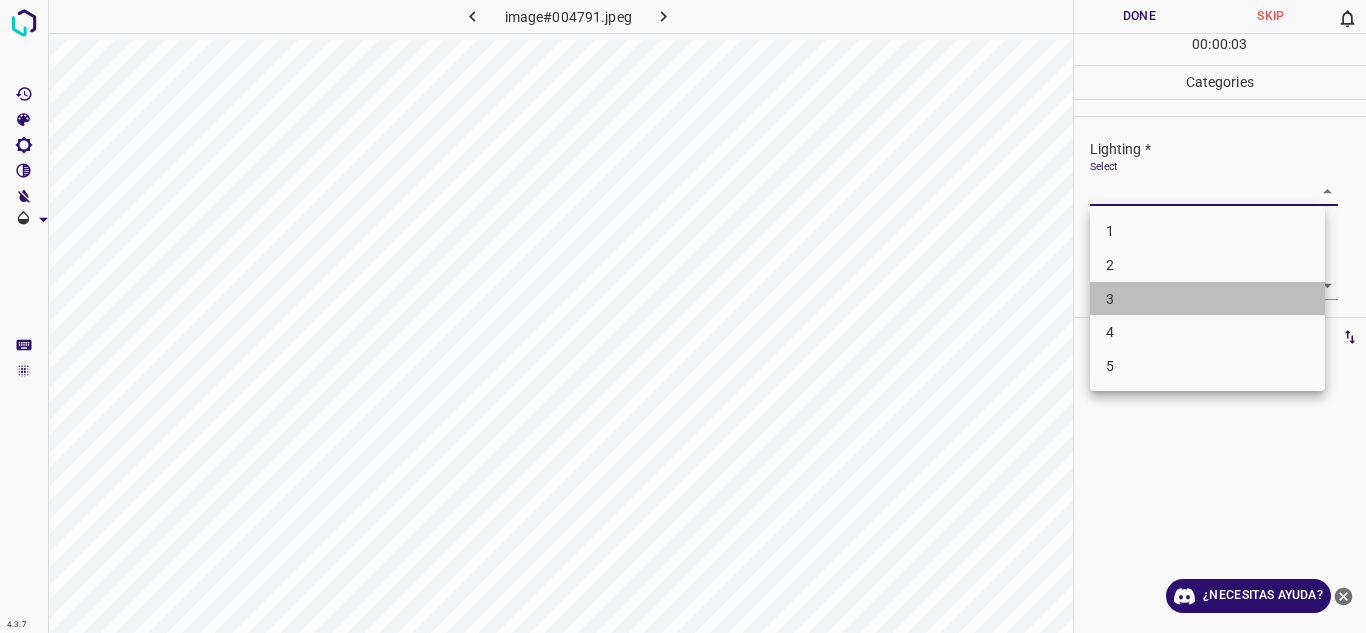 click on "3" at bounding box center (1207, 299) 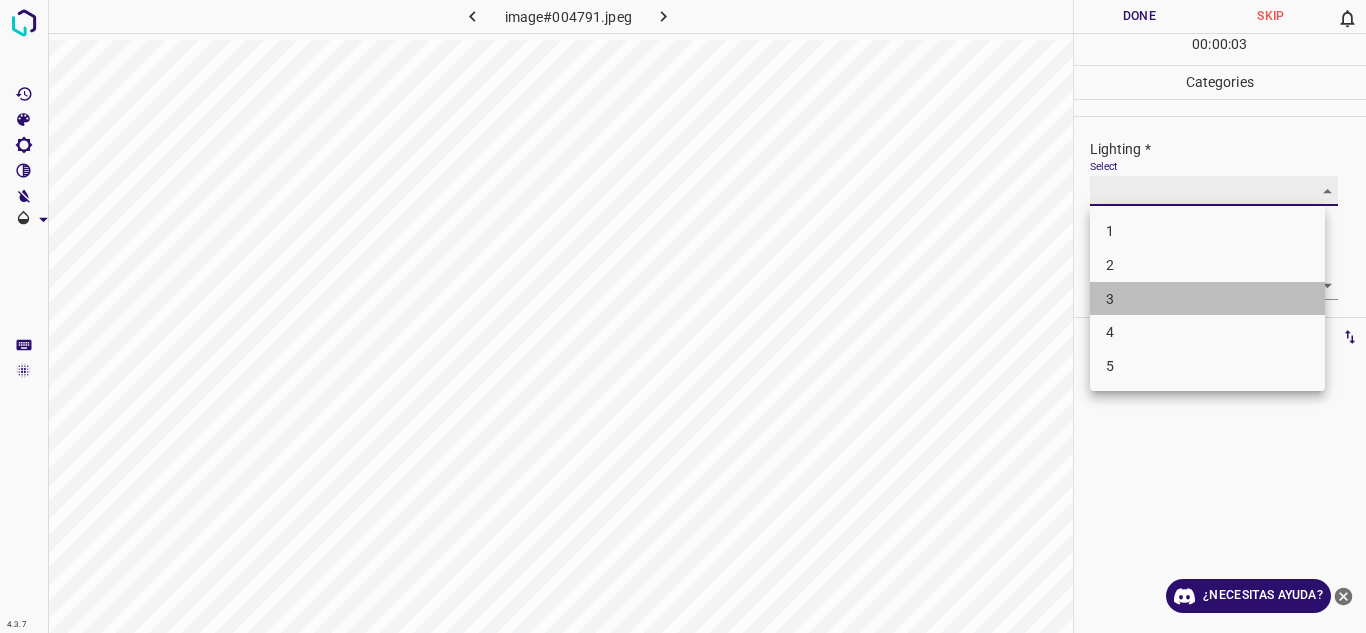 type on "3" 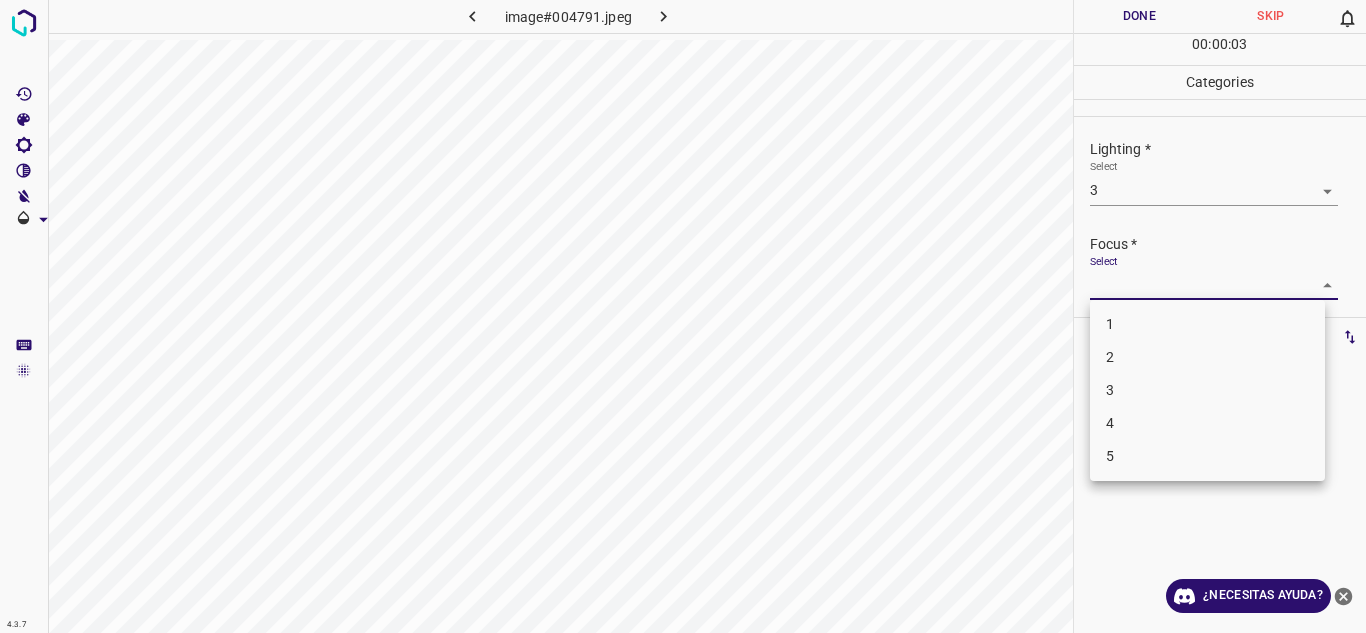 click on "4.3.7 image#004791.jpeg Done Skip 0 00   : 00   : 03   Categories Lighting *  Select 3 3 Focus *  Select ​ Overall *  Select ​ Labels   0 Categories 1 Lighting 2 Focus 3 Overall Tools Space Change between modes (Draw & Edit) I Auto labeling R Restore zoom M Zoom in N Zoom out Delete Delete selecte label Filters Z Restore filters X Saturation filter C Brightness filter V Contrast filter B Gray scale filter General O Download ¿Necesitas ayuda? Texto original Valora esta traducción Tu opinión servirá para ayudar a mejorar el Traductor de Google - Texto - Esconder - Borrar 1 2 3 4 5" at bounding box center (683, 316) 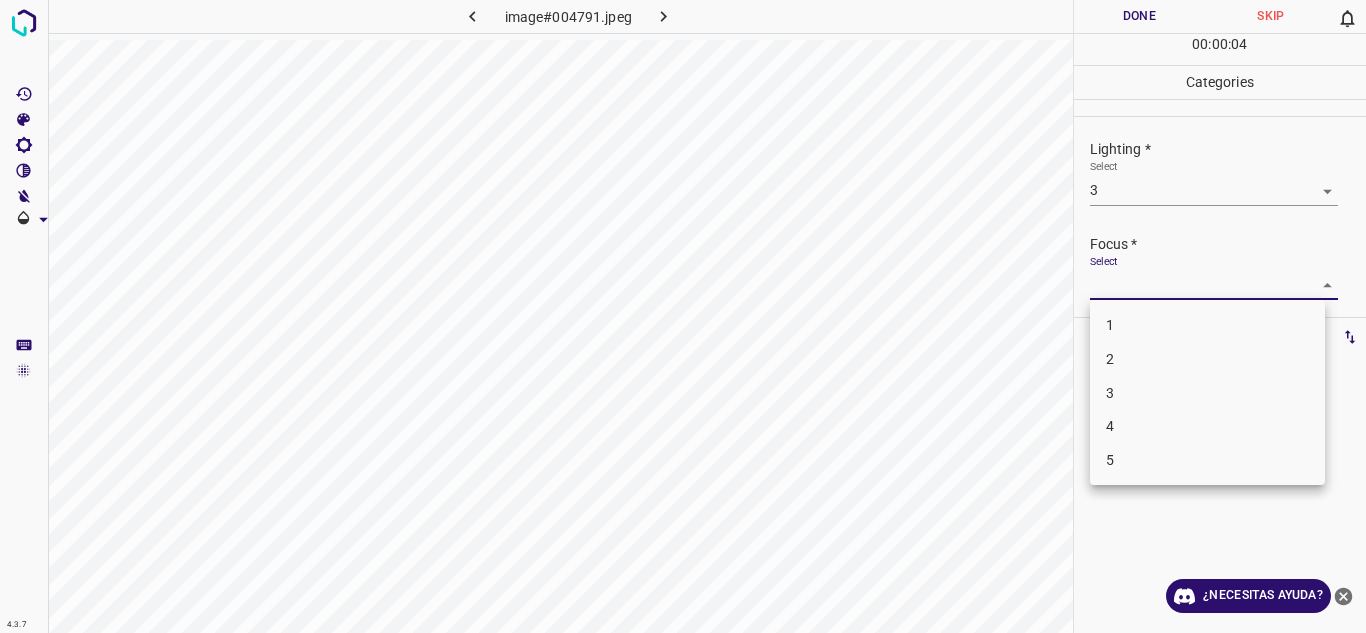 click on "3" at bounding box center [1207, 393] 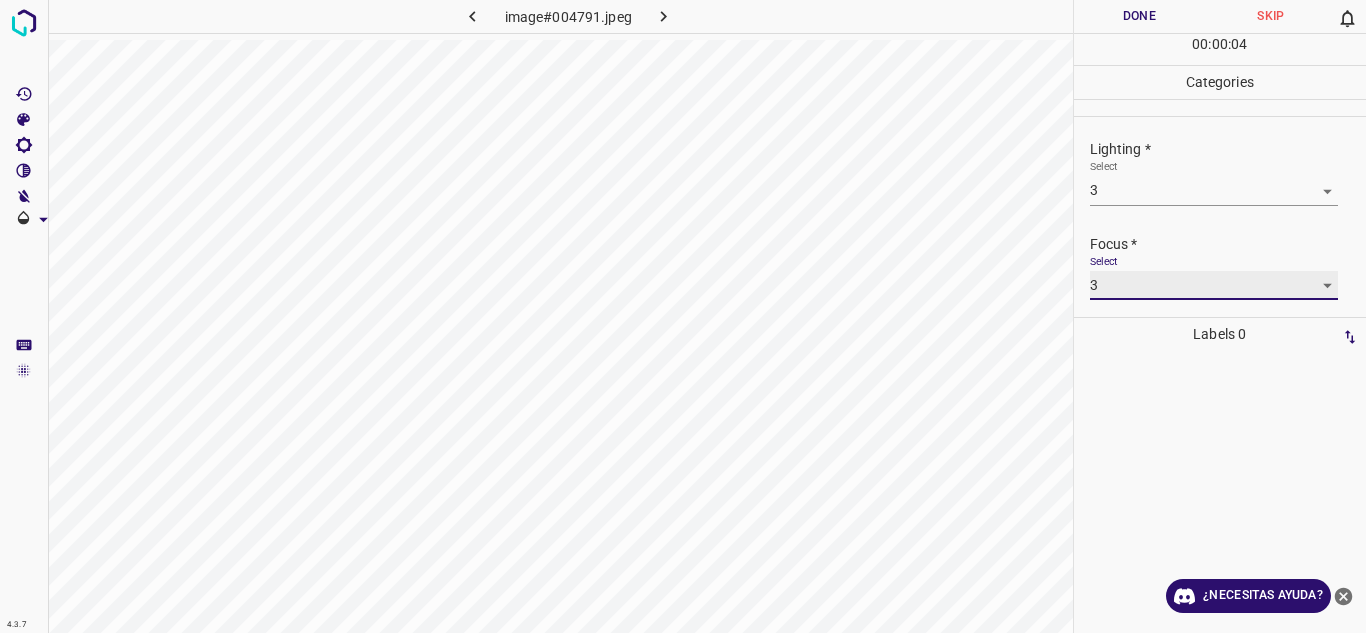 type on "3" 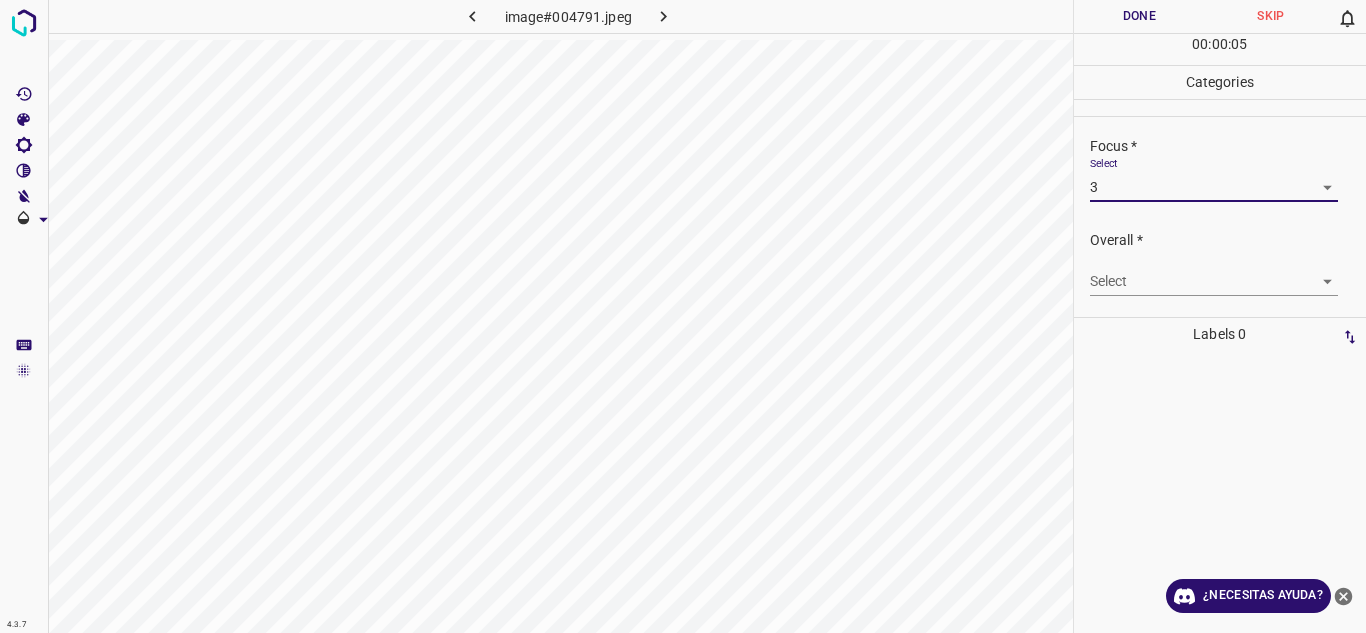 click on "4.3.7 image#004791.jpeg Done Skip 0 00   : 00   : 05   Categories Lighting *  Select 3 3 Focus *  Select 3 3 Overall *  Select ​ Labels   0 Categories 1 Lighting 2 Focus 3 Overall Tools Space Change between modes (Draw & Edit) I Auto labeling R Restore zoom M Zoom in N Zoom out Delete Delete selecte label Filters Z Restore filters X Saturation filter C Brightness filter V Contrast filter B Gray scale filter General O Download ¿Necesitas ayuda? Texto original Valora esta traducción Tu opinión servirá para ayudar a mejorar el Traductor de Google - Texto - Esconder - Borrar" at bounding box center (683, 316) 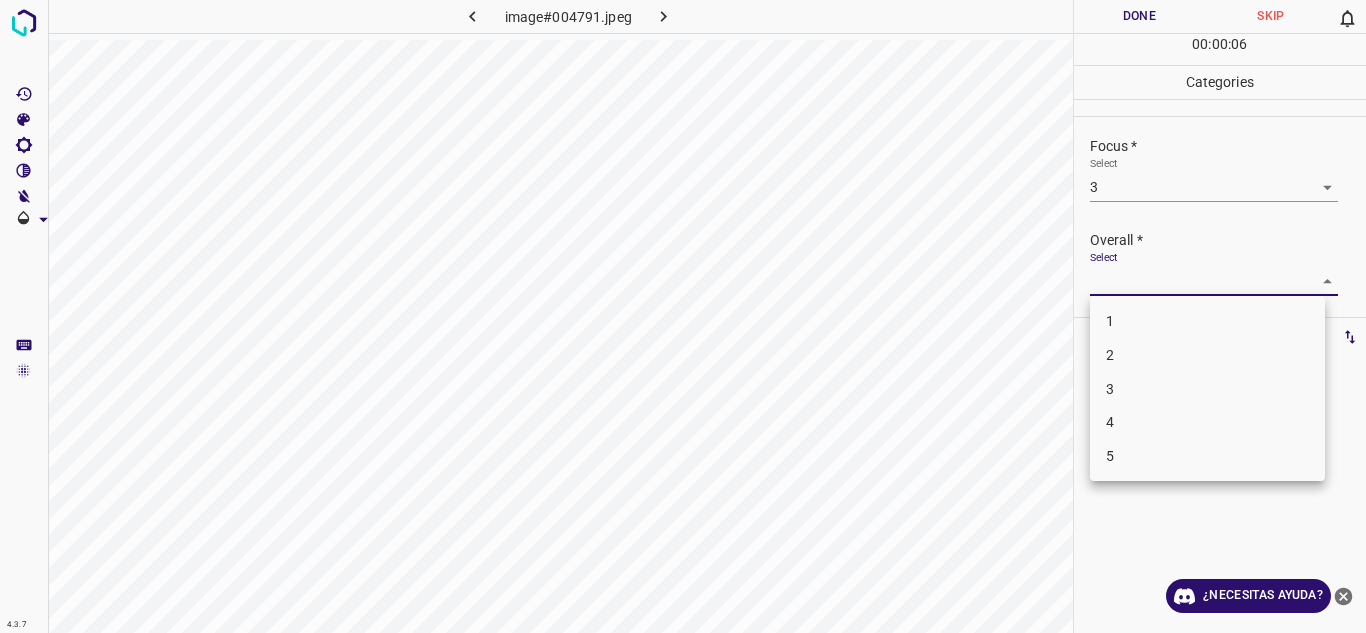 click on "3" at bounding box center [1207, 389] 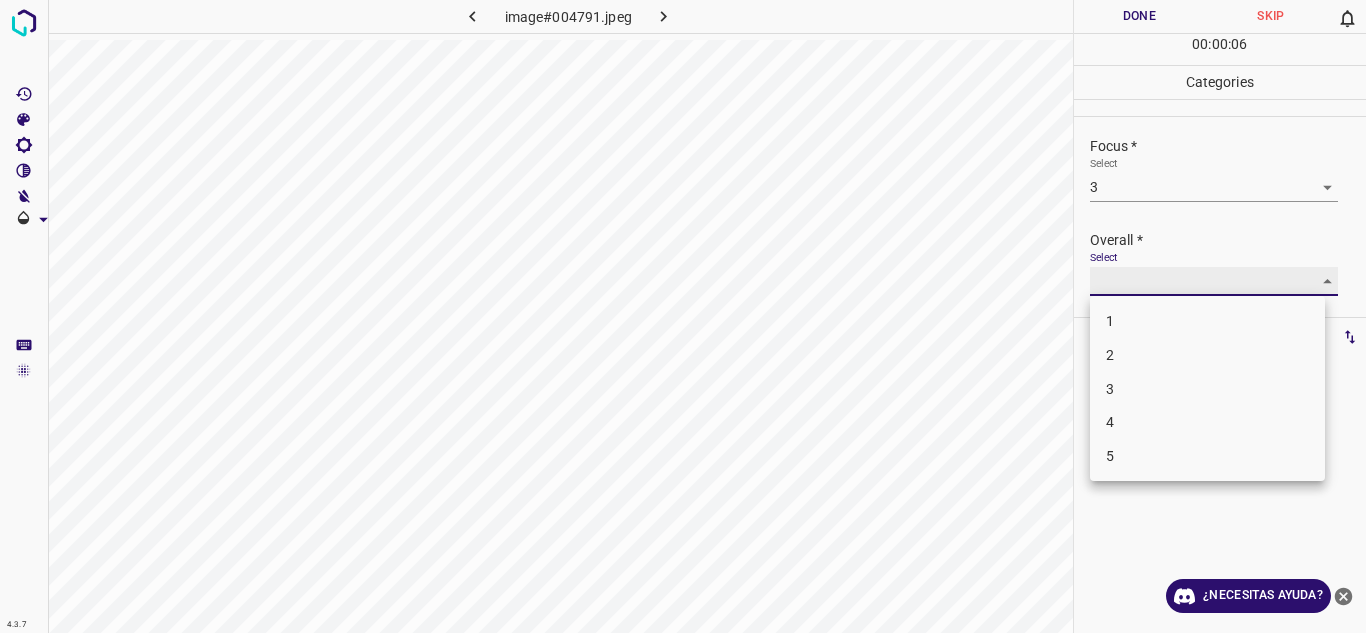 type on "3" 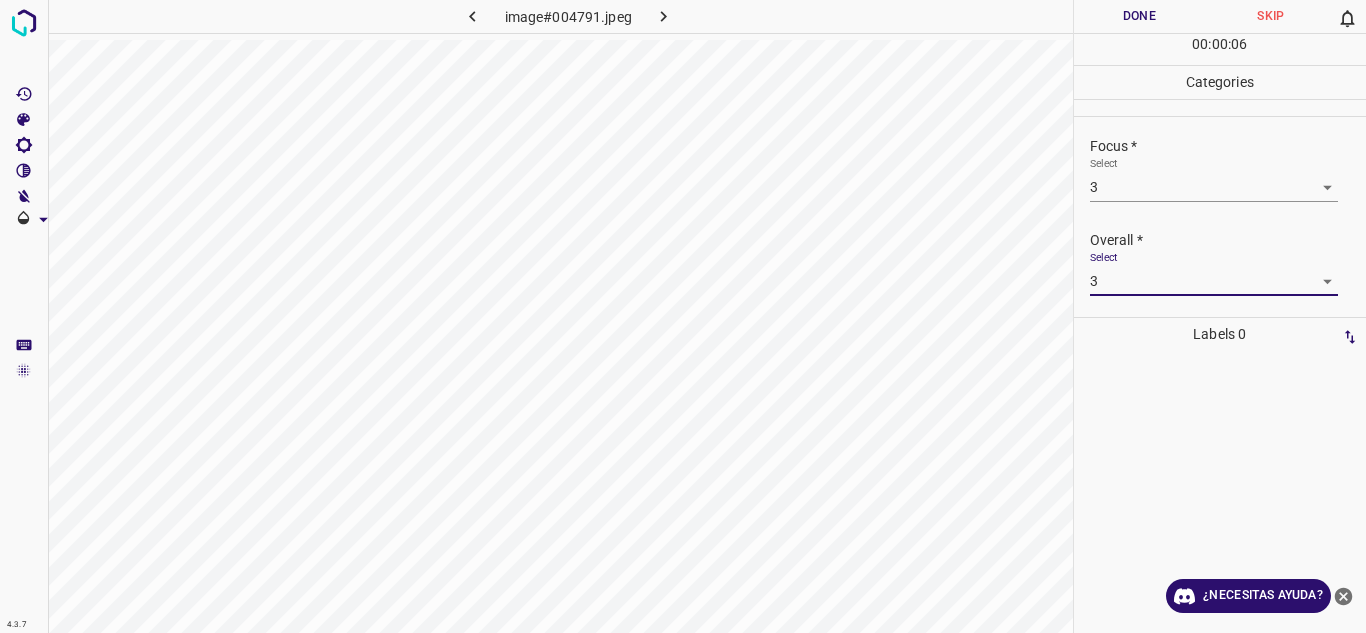 click on "Done" at bounding box center (1140, 16) 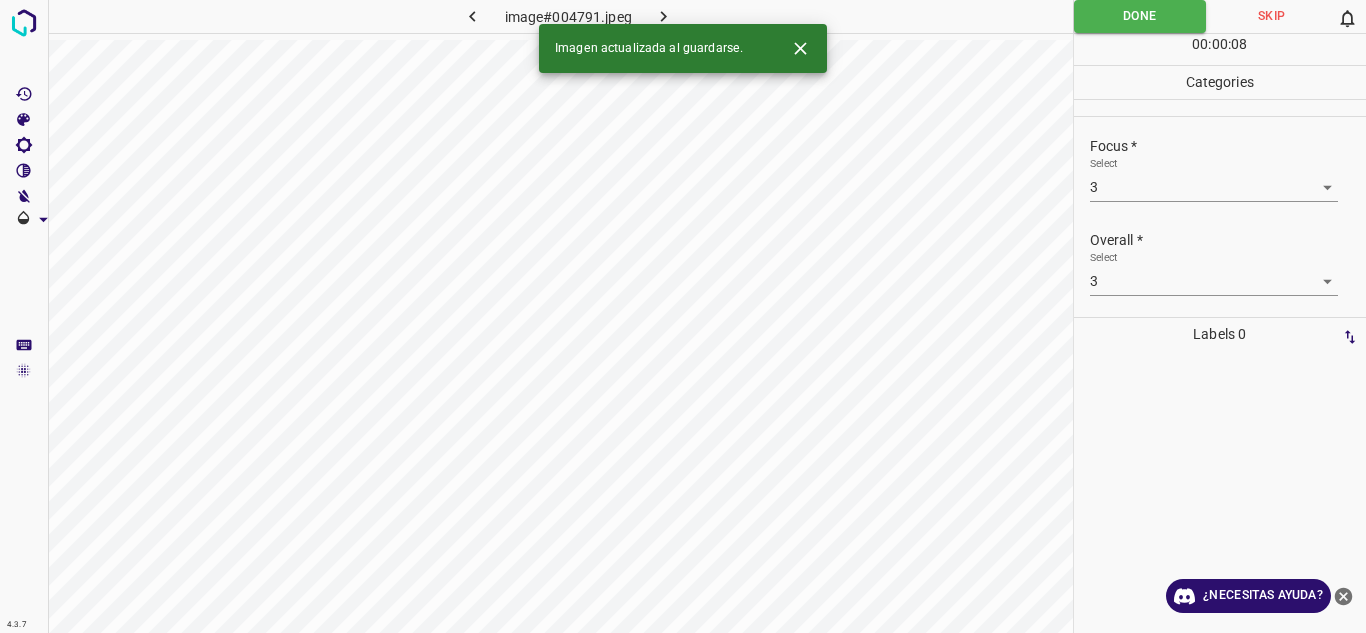click 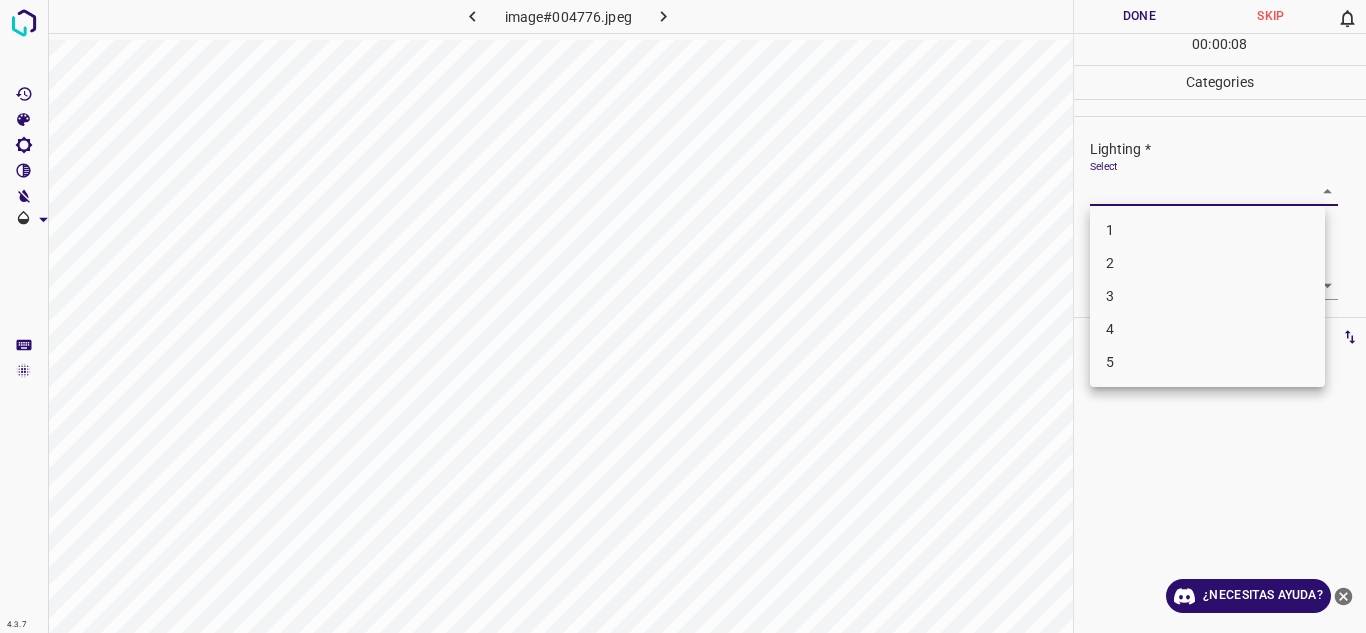 click on "4.3.7 image#004776.jpeg Done Skip 0 00   : 00   : 08   Categories Lighting *  Select ​ Focus *  Select ​ Overall *  Select ​ Labels   0 Categories 1 Lighting 2 Focus 3 Overall Tools Space Change between modes (Draw & Edit) I Auto labeling R Restore zoom M Zoom in N Zoom out Delete Delete selecte label Filters Z Restore filters X Saturation filter C Brightness filter V Contrast filter B Gray scale filter General O Download ¿Necesitas ayuda? Texto original Valora esta traducción Tu opinión servirá para ayudar a mejorar el Traductor de Google - Texto - Esconder - Borrar 1 2 3 4 5" at bounding box center [683, 316] 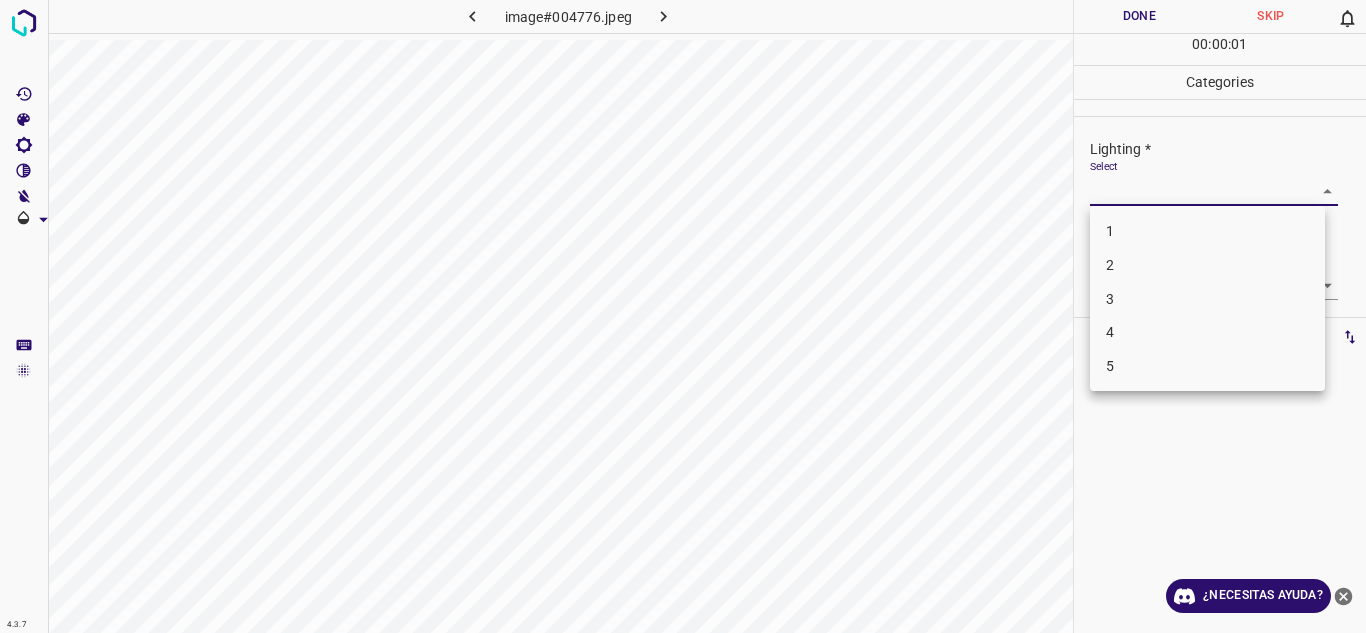 click on "3" at bounding box center (1207, 299) 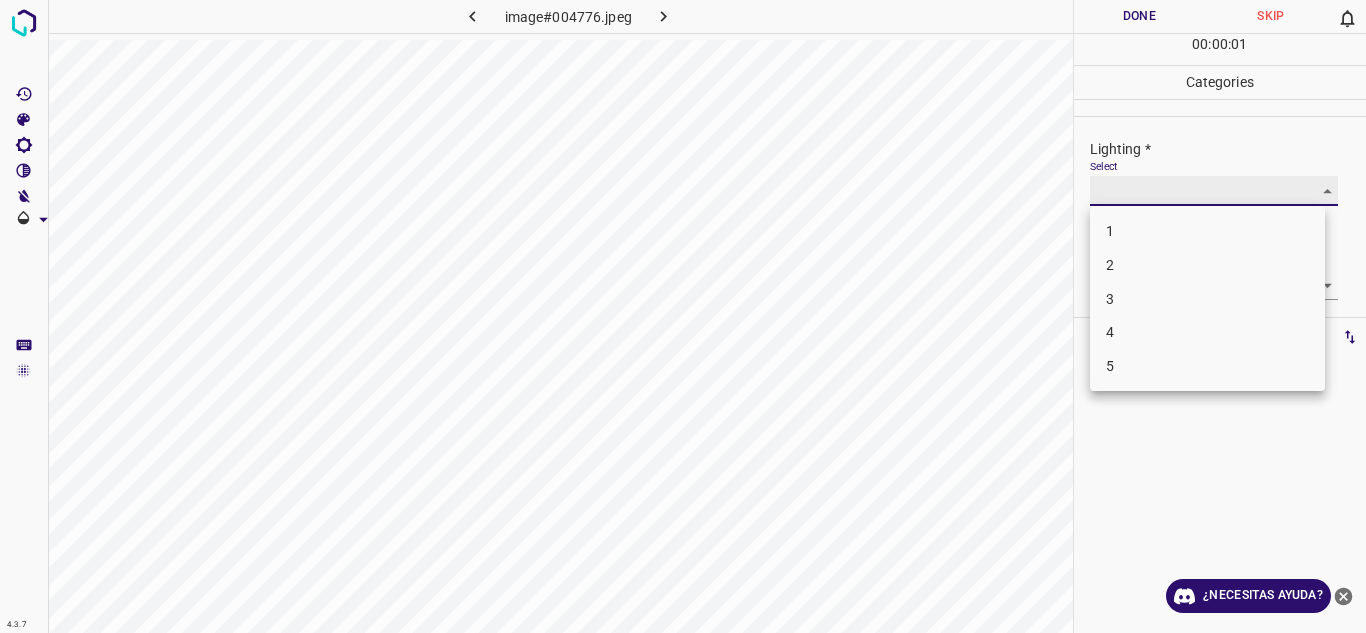 type on "3" 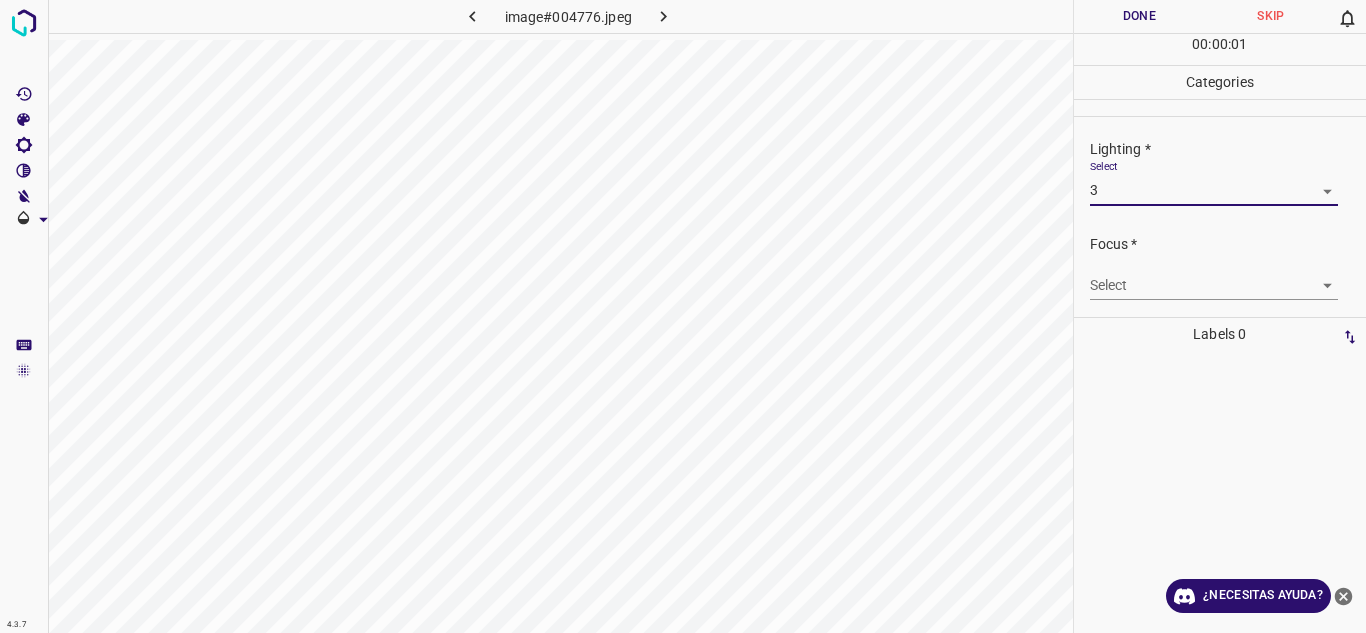 click on "4.3.7 image#004776.jpeg Done Skip 0 00   : 00   : 01   Categories Lighting *  Select 3 3 Focus *  Select ​ Overall *  Select ​ Labels   0 Categories 1 Lighting 2 Focus 3 Overall Tools Space Change between modes (Draw & Edit) I Auto labeling R Restore zoom M Zoom in N Zoom out Delete Delete selecte label Filters Z Restore filters X Saturation filter C Brightness filter V Contrast filter B Gray scale filter General O Download ¿Necesitas ayuda? Texto original Valora esta traducción Tu opinión servirá para ayudar a mejorar el Traductor de Google - Texto - Esconder - Borrar" at bounding box center (683, 316) 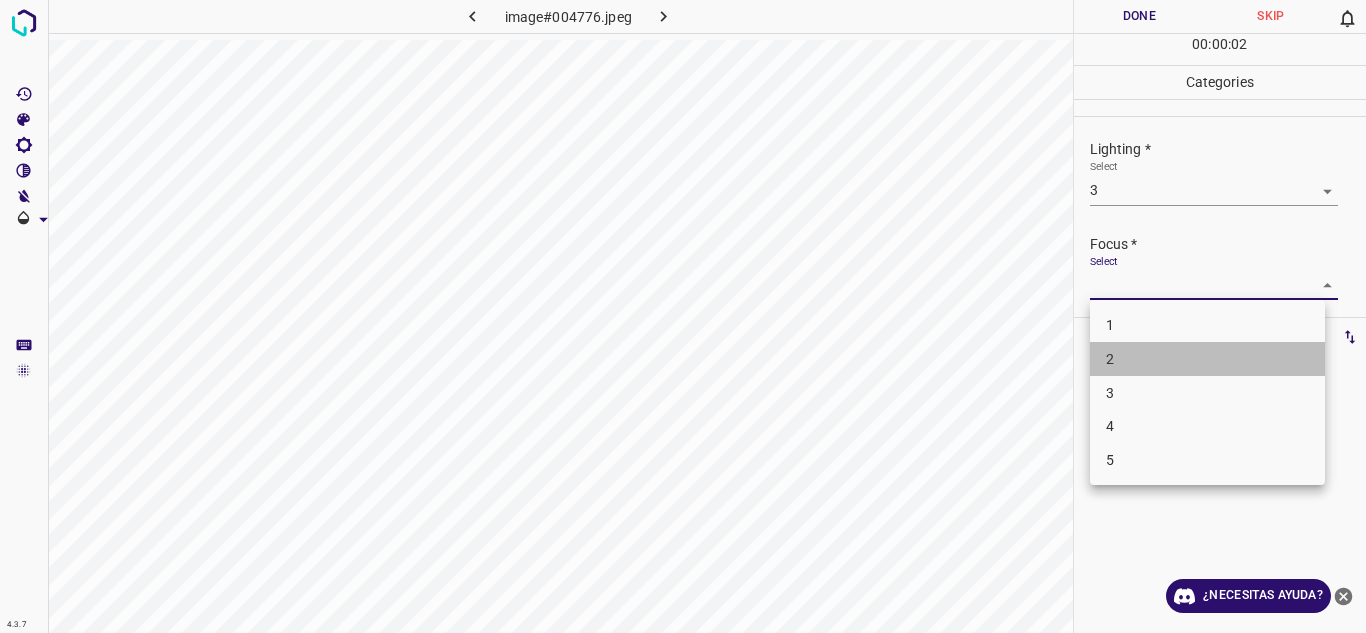 click on "2" at bounding box center [1207, 359] 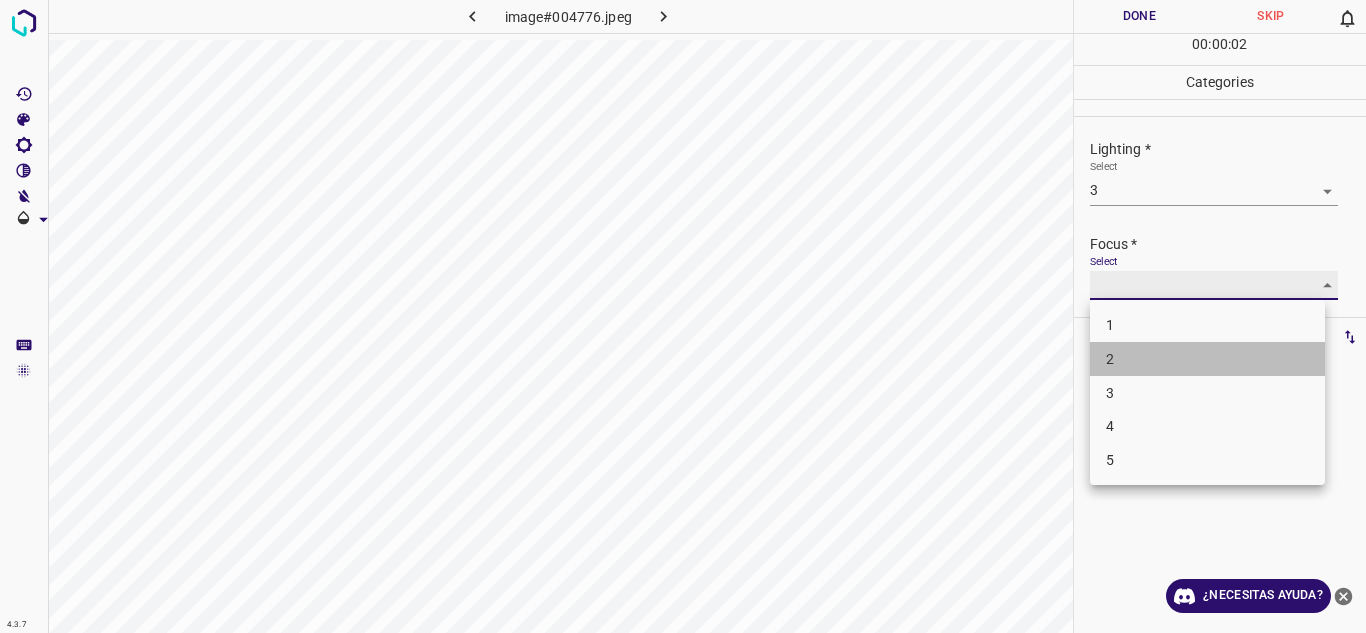 type on "2" 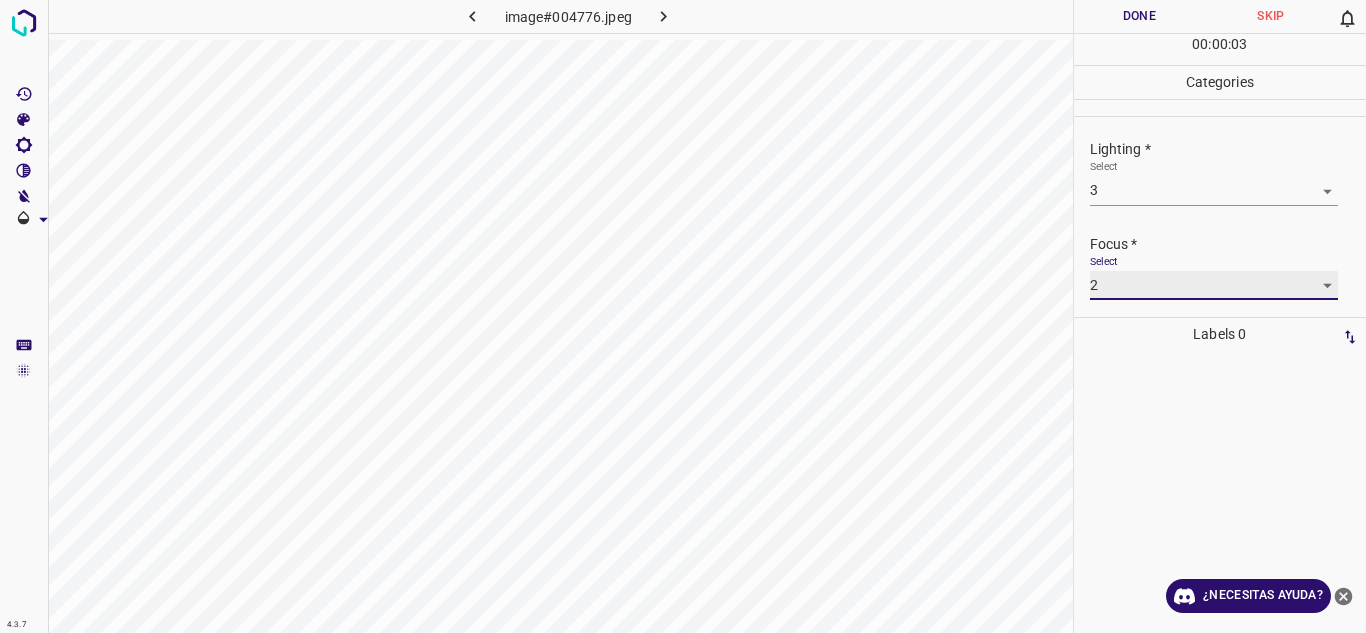 scroll, scrollTop: 98, scrollLeft: 0, axis: vertical 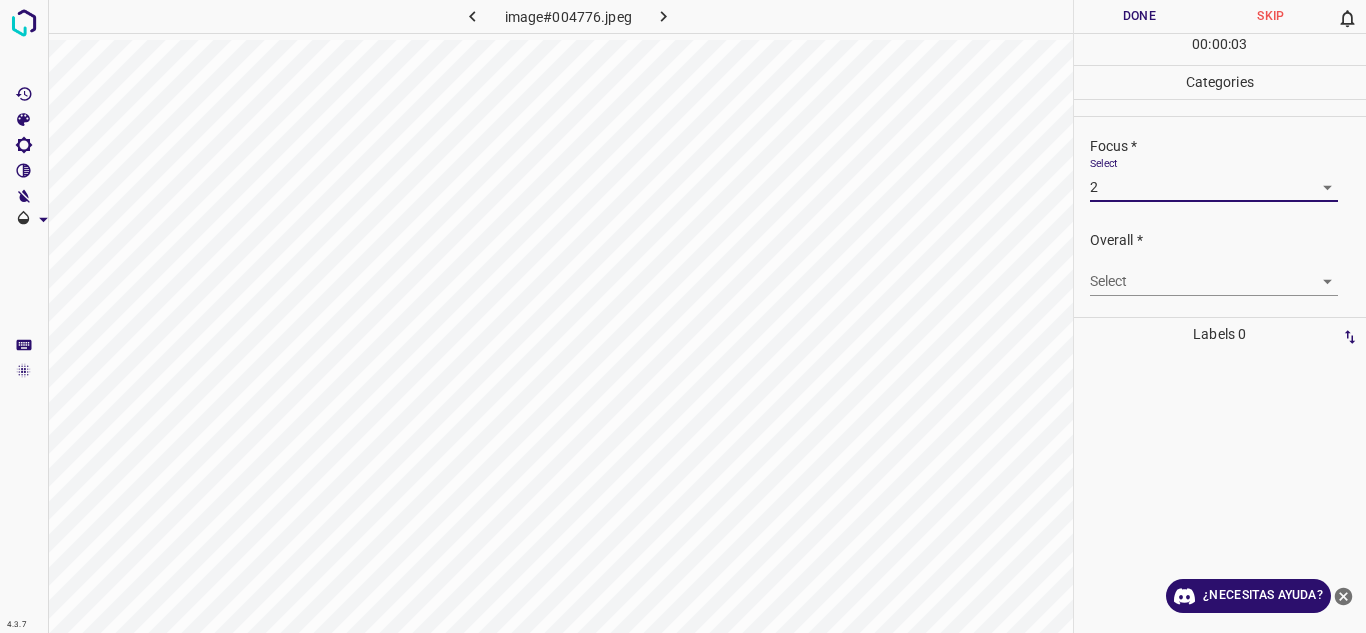 click on "4.3.7 image#004776.jpeg Done Skip 0 00   : 00   : 03   Categories Lighting *  Select 3 3 Focus *  Select 2 2 Overall *  Select ​ Labels   0 Categories 1 Lighting 2 Focus 3 Overall Tools Space Change between modes (Draw & Edit) I Auto labeling R Restore zoom M Zoom in N Zoom out Delete Delete selecte label Filters Z Restore filters X Saturation filter C Brightness filter V Contrast filter B Gray scale filter General O Download ¿Necesitas ayuda? Texto original Valora esta traducción Tu opinión servirá para ayudar a mejorar el Traductor de Google - Texto - Esconder - Borrar" at bounding box center [683, 316] 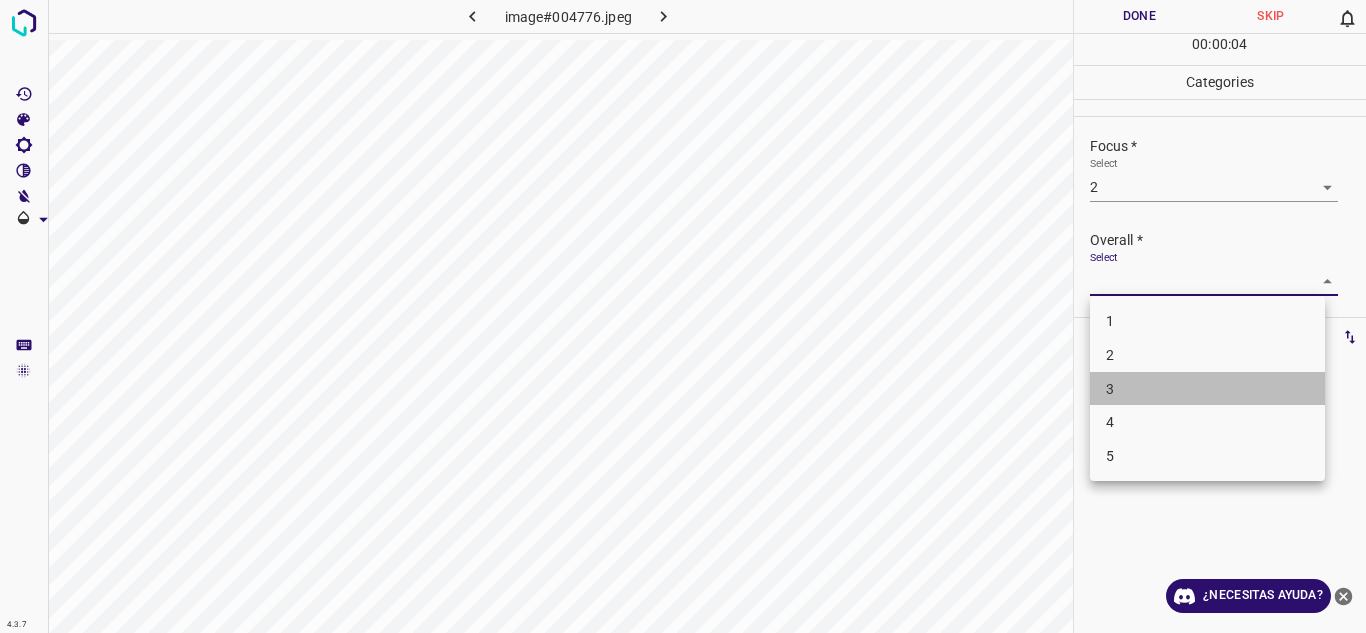 click on "3" at bounding box center [1207, 389] 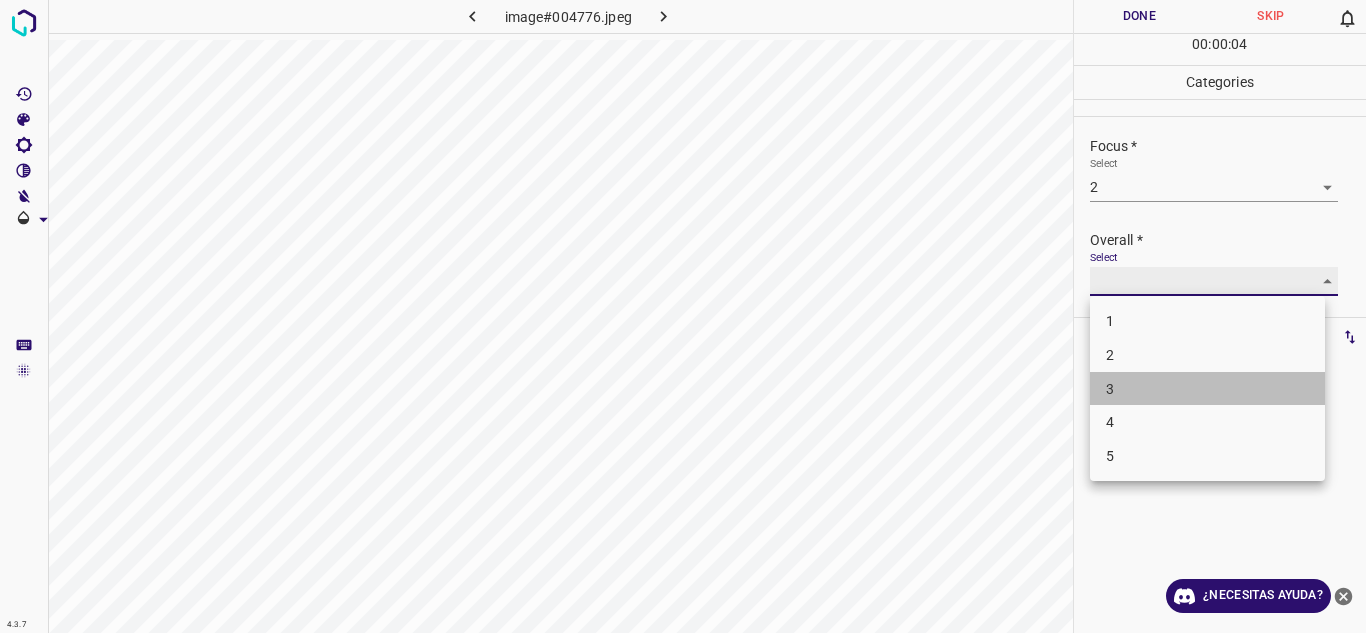 type on "3" 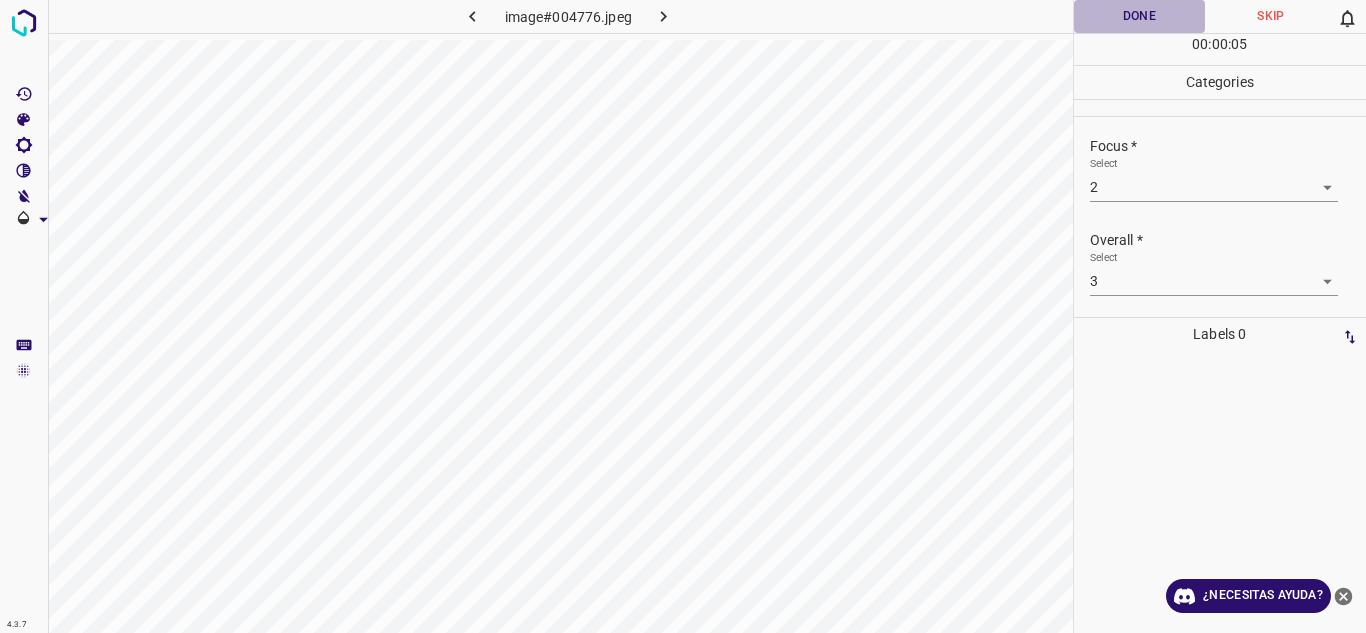 click on "Done" at bounding box center (1140, 16) 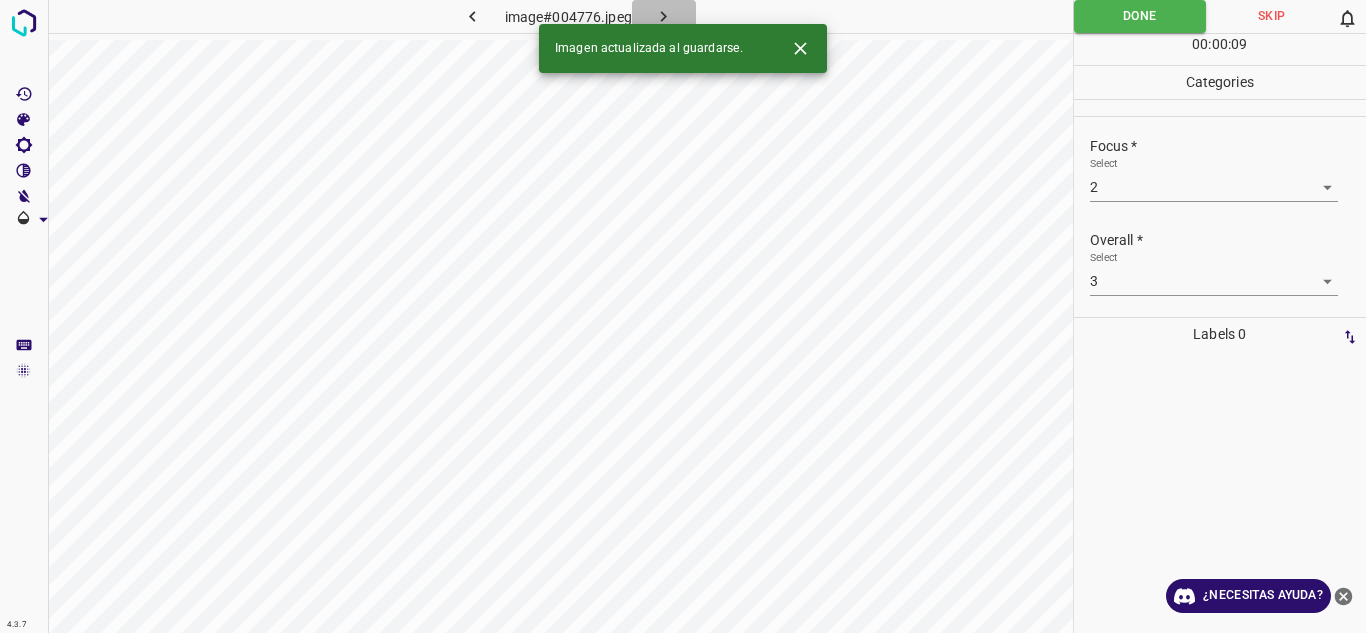 click 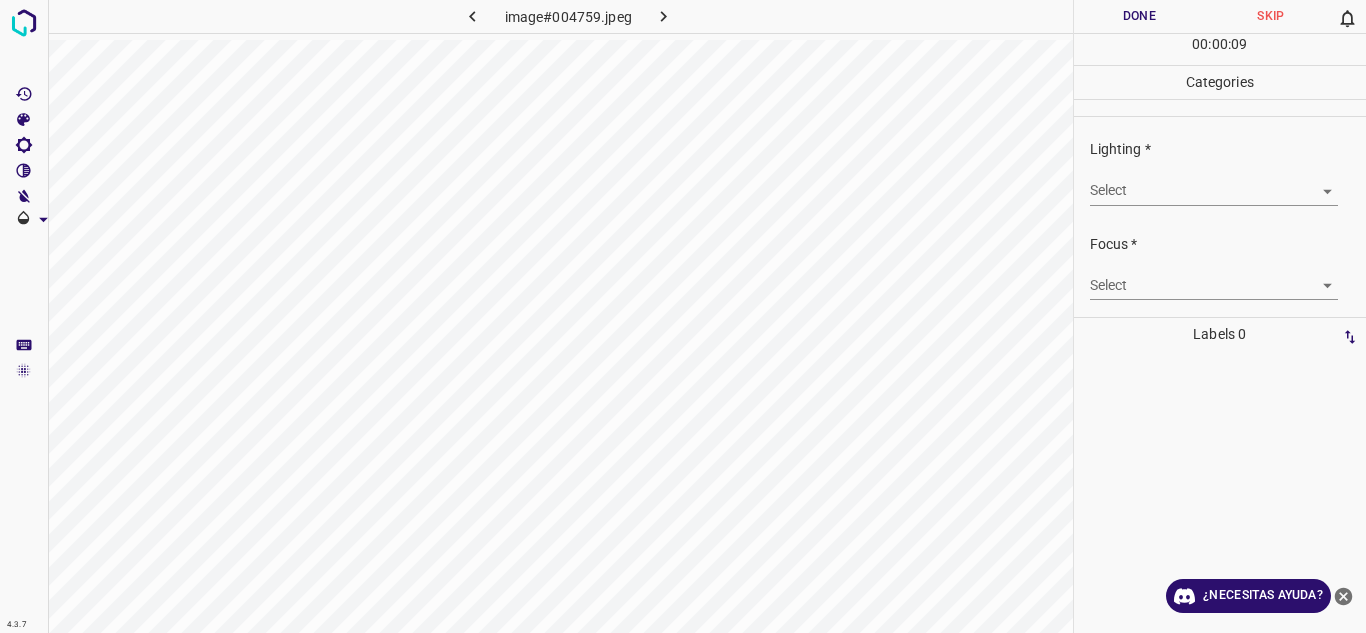 click on "4.3.7 image#004759.jpeg Done Skip 0 00   : 00   : 09   Categories Lighting *  Select ​ Focus *  Select ​ Overall *  Select ​ Labels   0 Categories 1 Lighting 2 Focus 3 Overall Tools Space Change between modes (Draw & Edit) I Auto labeling R Restore zoom M Zoom in N Zoom out Delete Delete selecte label Filters Z Restore filters X Saturation filter C Brightness filter V Contrast filter B Gray scale filter General O Download ¿Necesitas ayuda? Texto original Valora esta traducción Tu opinión servirá para ayudar a mejorar el Traductor de Google - Texto - Esconder - Borrar" at bounding box center (683, 316) 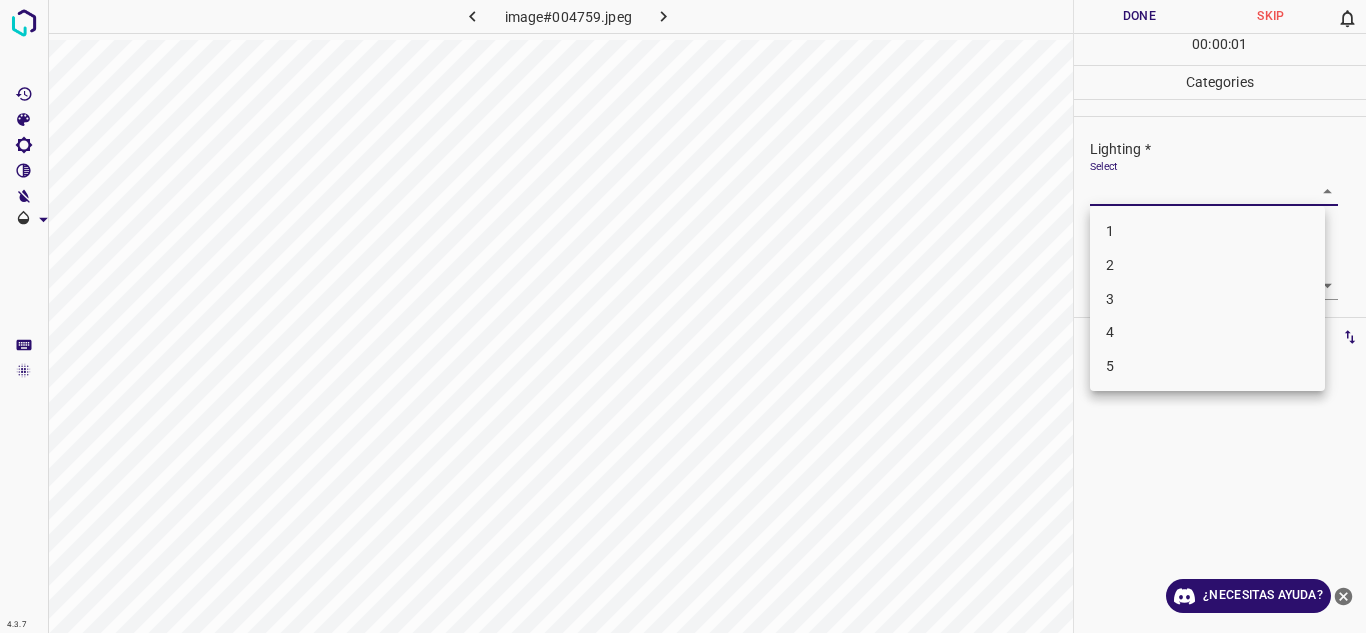 click on "2" at bounding box center (1207, 265) 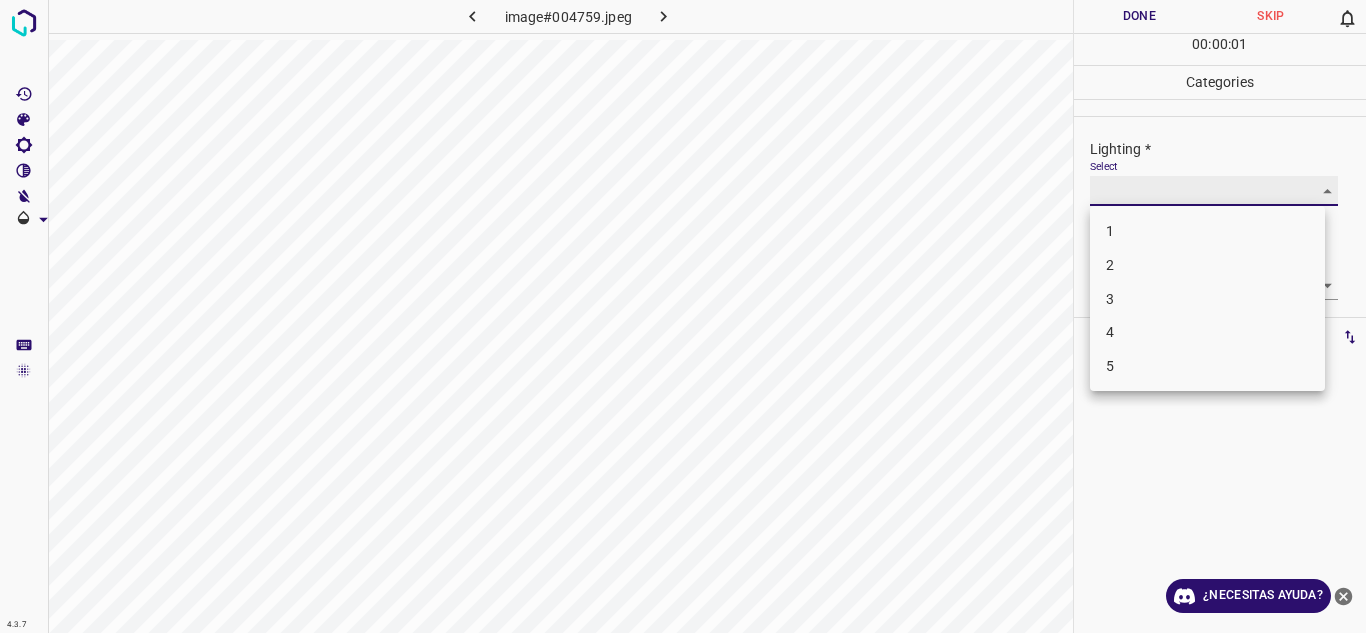 type on "2" 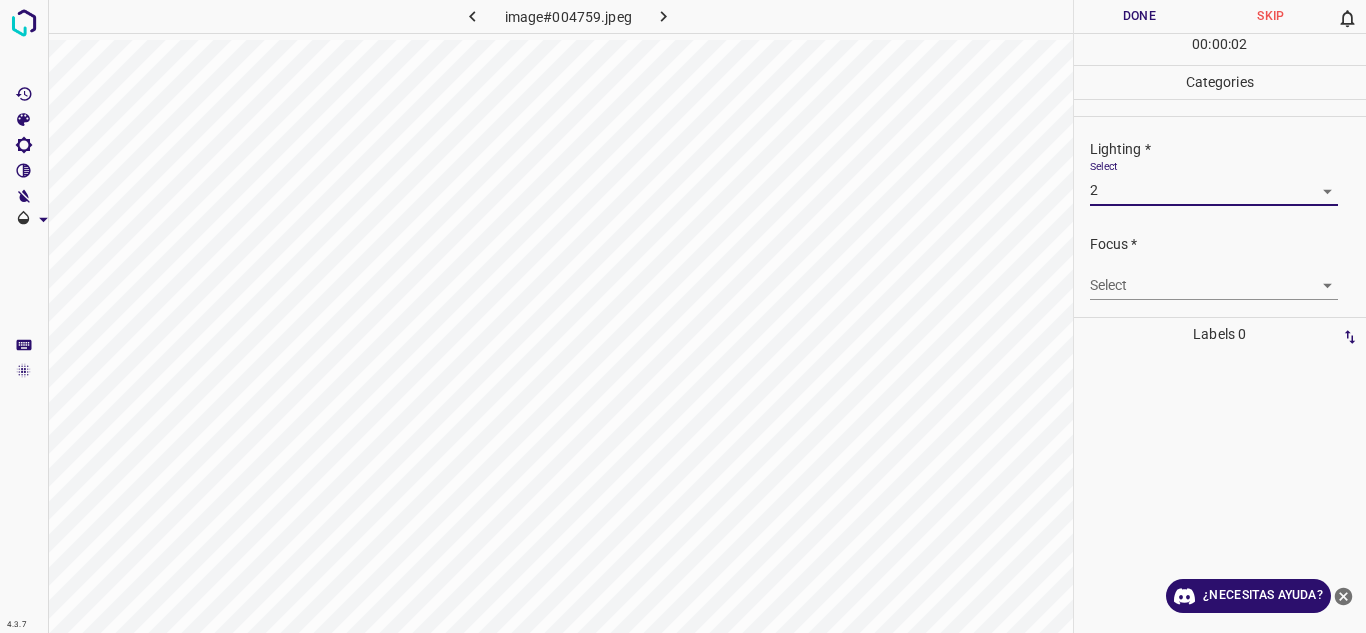 click on "4.3.7 image#004759.jpeg Done Skip 0 00   : 00   : 02   Categories Lighting *  Select 2 2 Focus *  Select ​ Overall *  Select ​ Labels   0 Categories 1 Lighting 2 Focus 3 Overall Tools Space Change between modes (Draw & Edit) I Auto labeling R Restore zoom M Zoom in N Zoom out Delete Delete selecte label Filters Z Restore filters X Saturation filter C Brightness filter V Contrast filter B Gray scale filter General O Download ¿Necesitas ayuda? Texto original Valora esta traducción Tu opinión servirá para ayudar a mejorar el Traductor de Google - Texto - Esconder - Borrar" at bounding box center [683, 316] 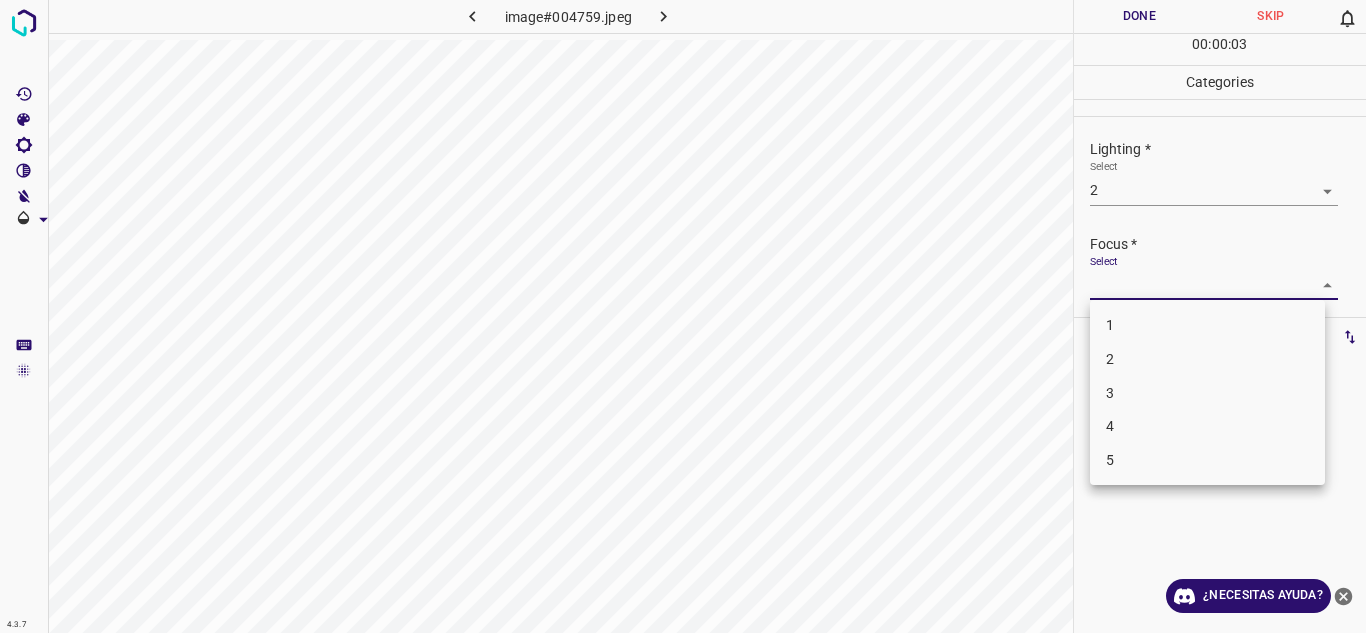 click on "2" at bounding box center [1207, 359] 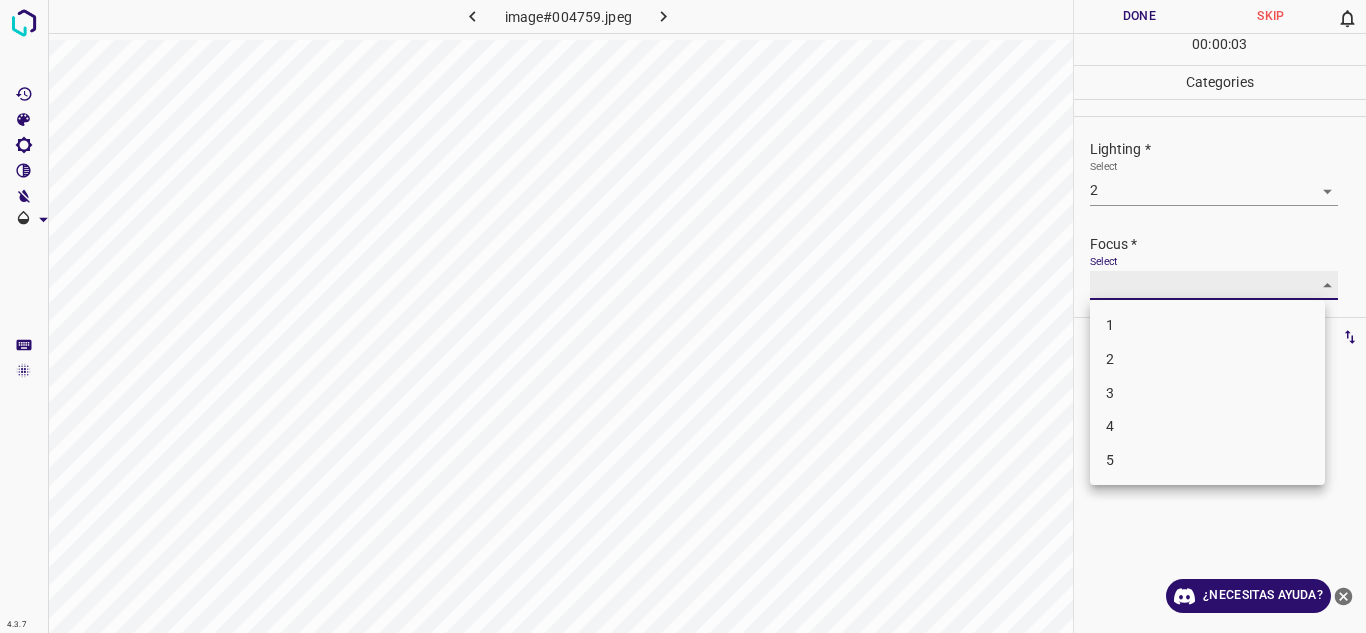 type on "2" 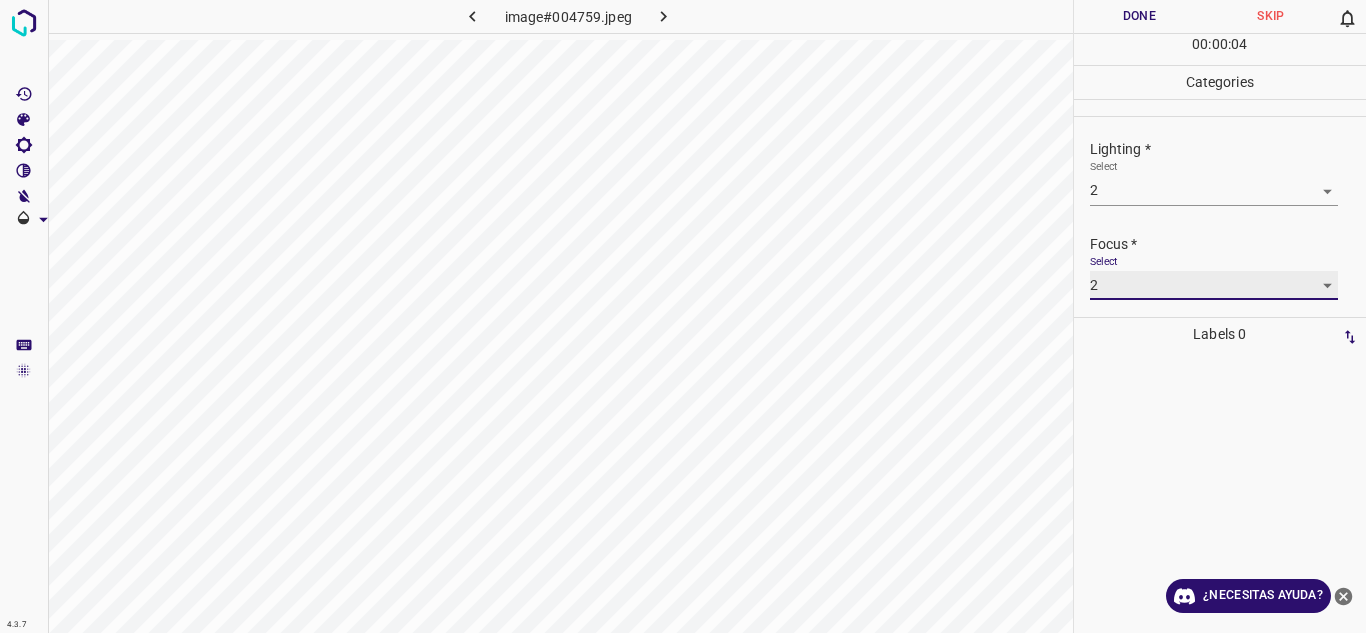 scroll, scrollTop: 98, scrollLeft: 0, axis: vertical 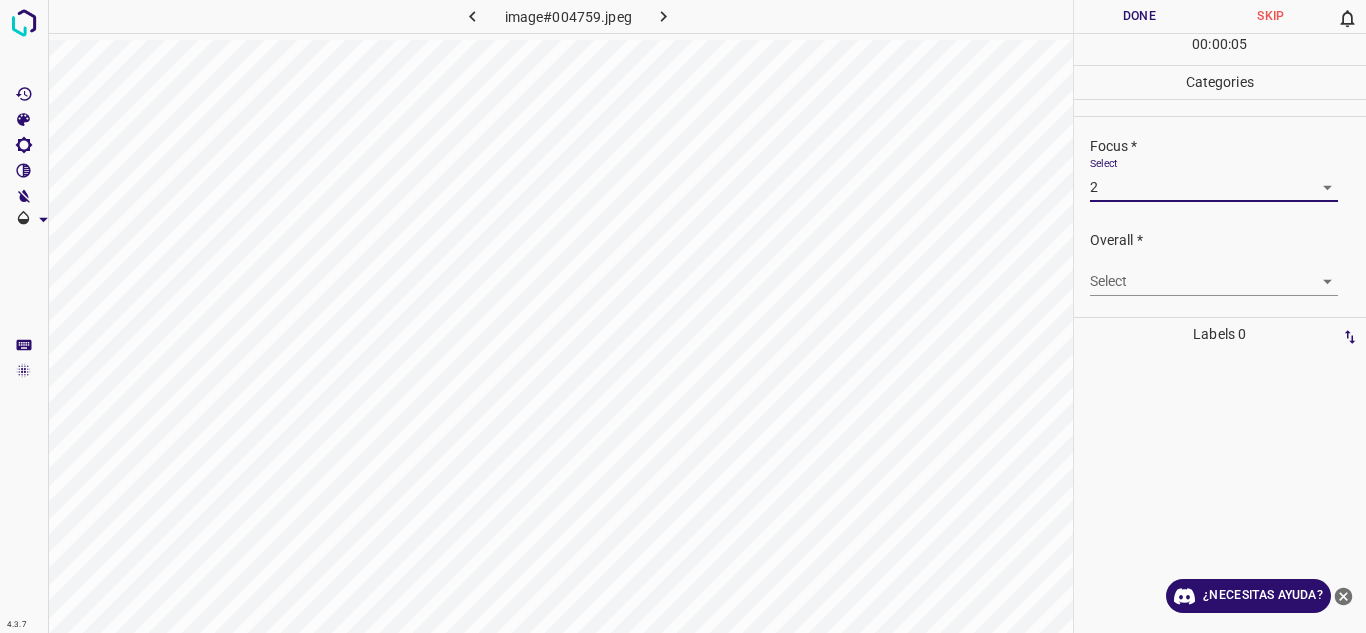 click on "4.3.7 image#004759.jpeg Done Skip 0 00   : 00   : 05   Categories Lighting *  Select 2 2 Focus *  Select 2 2 Overall *  Select ​ Labels   0 Categories 1 Lighting 2 Focus 3 Overall Tools Space Change between modes (Draw & Edit) I Auto labeling R Restore zoom M Zoom in N Zoom out Delete Delete selecte label Filters Z Restore filters X Saturation filter C Brightness filter V Contrast filter B Gray scale filter General O Download ¿Necesitas ayuda? Texto original Valora esta traducción Tu opinión servirá para ayudar a mejorar el Traductor de Google - Texto - Esconder - Borrar" at bounding box center [683, 316] 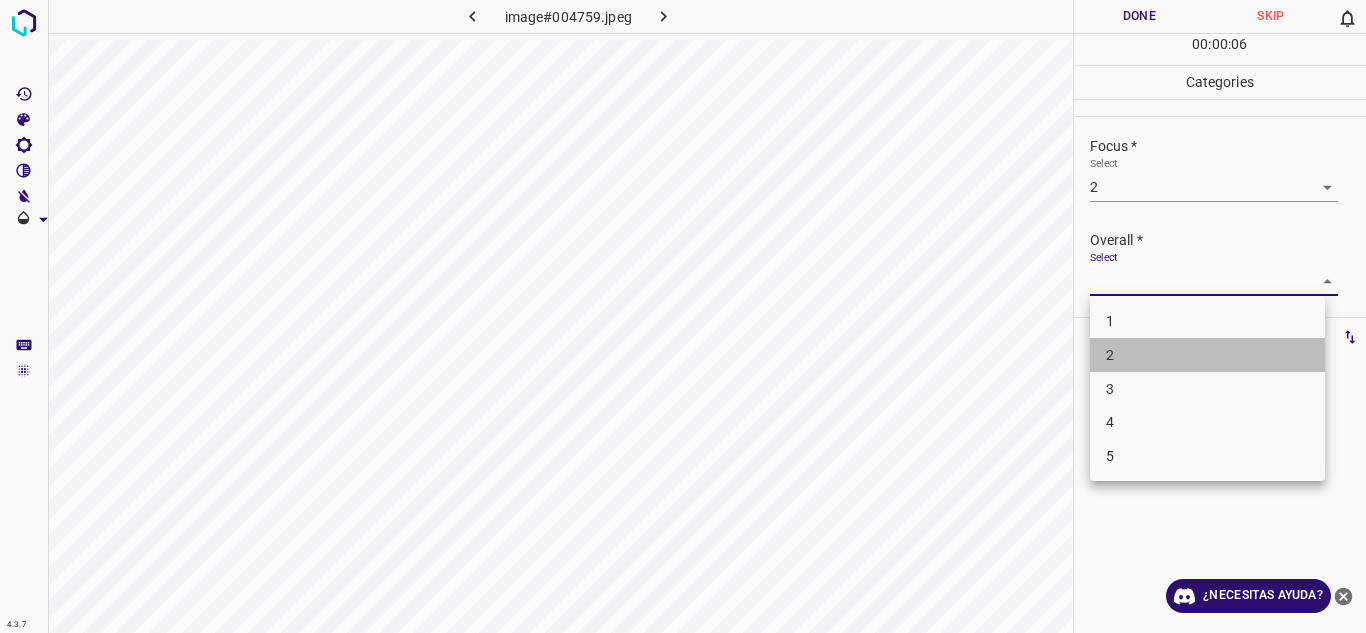 click on "2" at bounding box center (1207, 355) 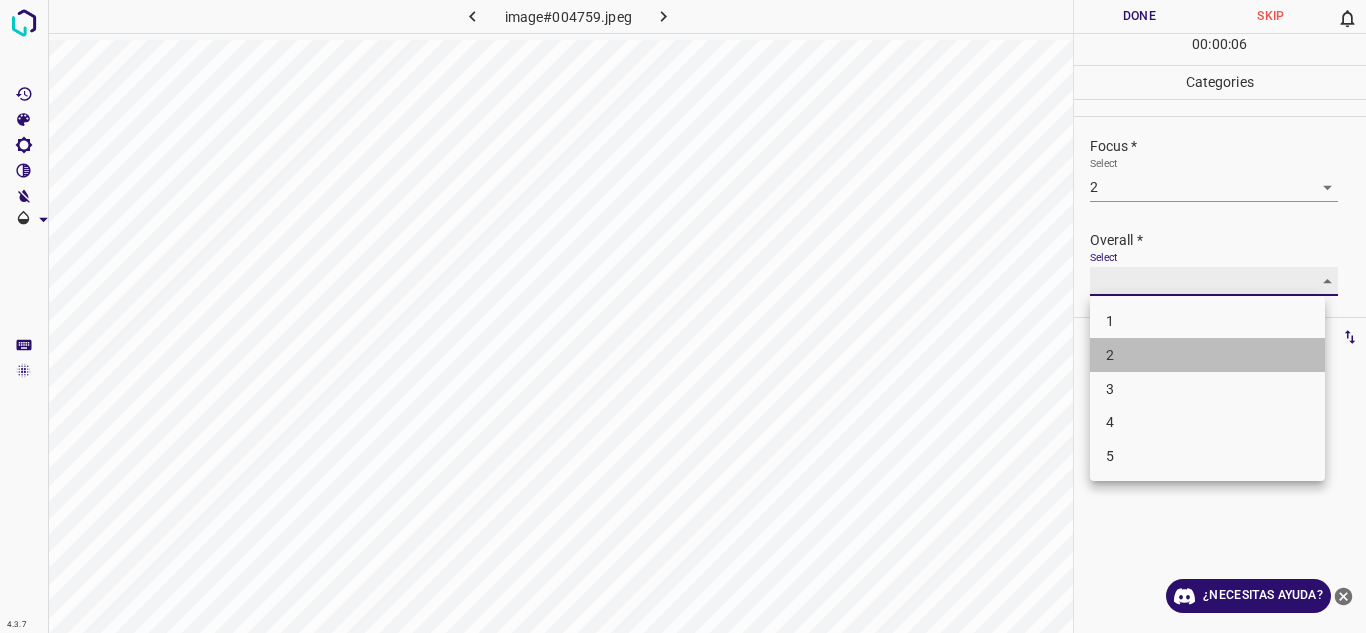 type on "2" 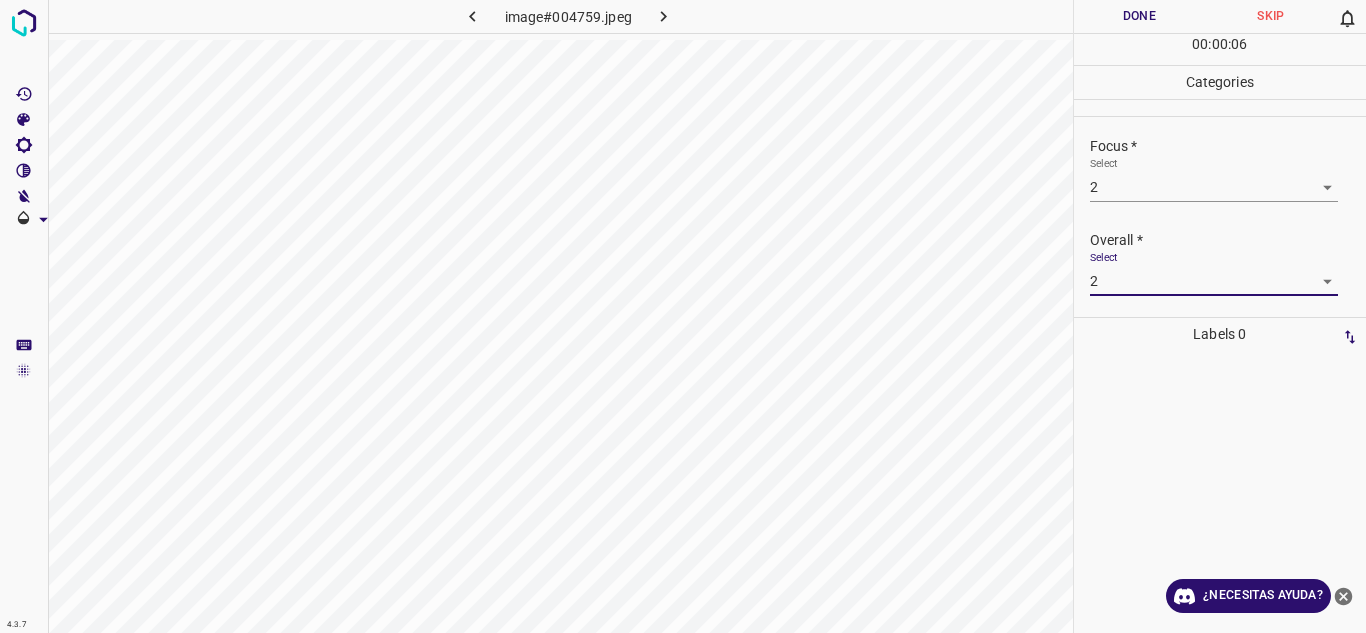 click on "Done" at bounding box center (1140, 16) 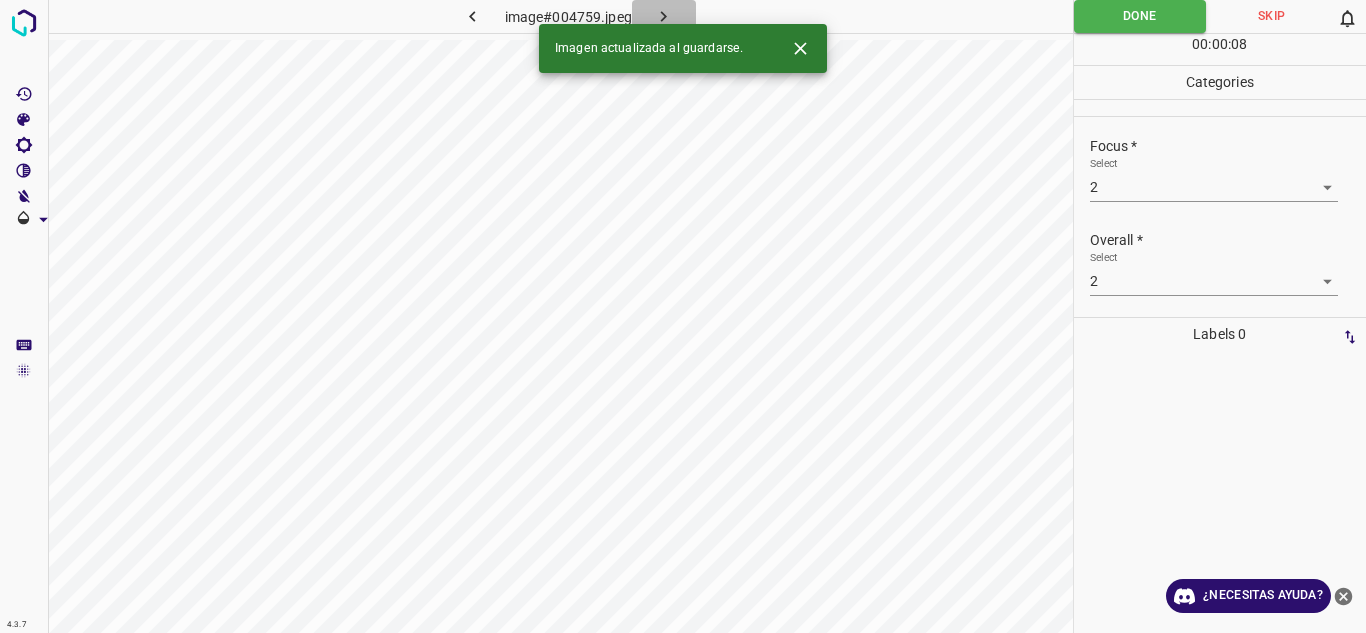 click 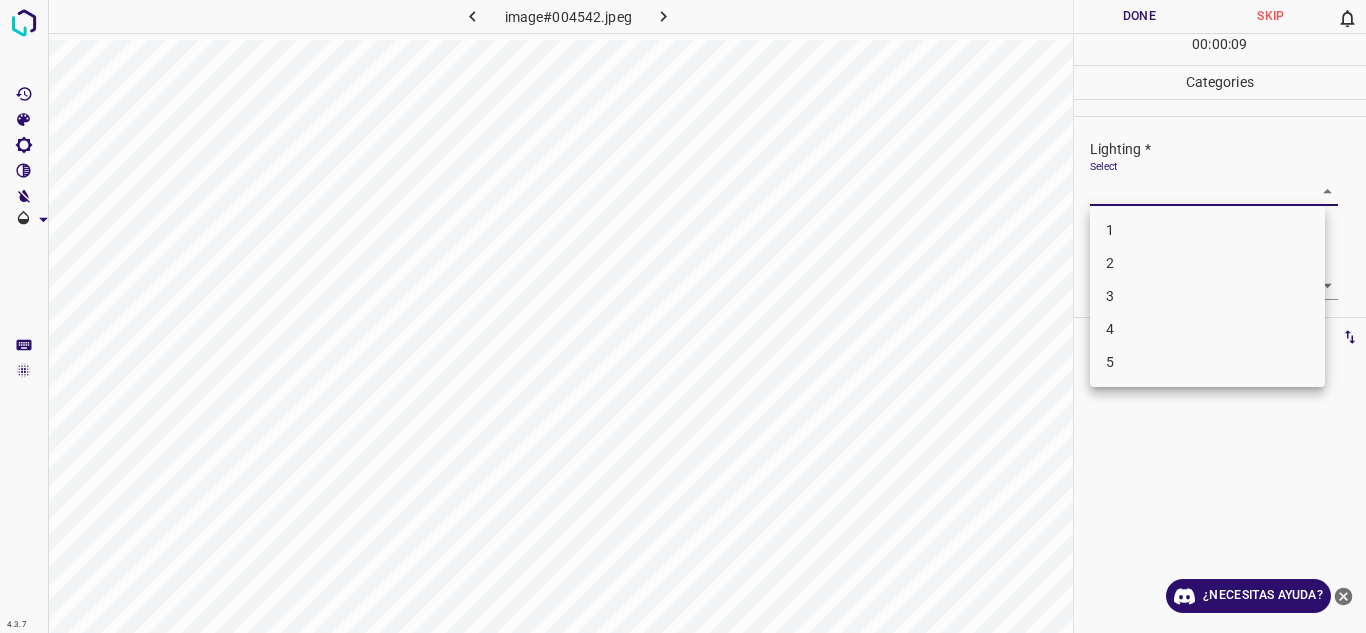 click on "4.3.7 image#004542.jpeg Done Skip 0 00   : 00   : 09   Categories Lighting *  Select ​ Focus *  Select ​ Overall *  Select ​ Labels   0 Categories 1 Lighting 2 Focus 3 Overall Tools Space Change between modes (Draw & Edit) I Auto labeling R Restore zoom M Zoom in N Zoom out Delete Delete selecte label Filters Z Restore filters X Saturation filter C Brightness filter V Contrast filter B Gray scale filter General O Download ¿Necesitas ayuda? Texto original Valora esta traducción Tu opinión servirá para ayudar a mejorar el Traductor de Google - Texto - Esconder - Borrar 1 2 3 4 5" at bounding box center [683, 316] 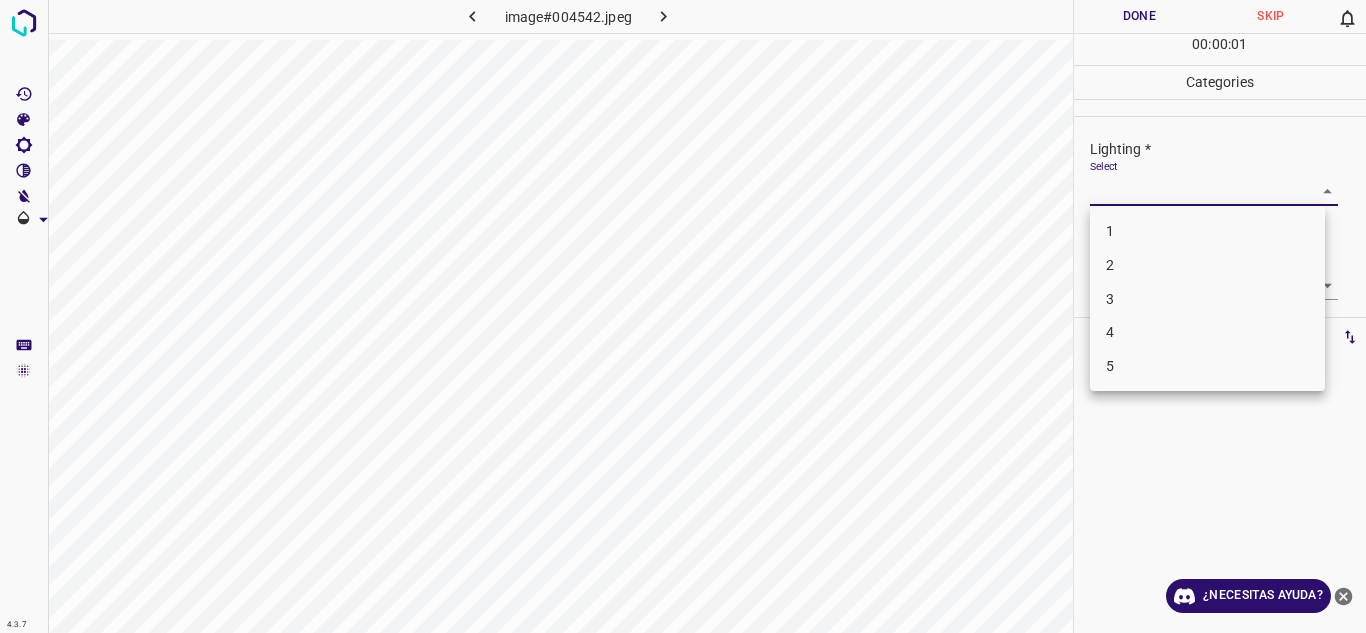 click on "3" at bounding box center [1207, 299] 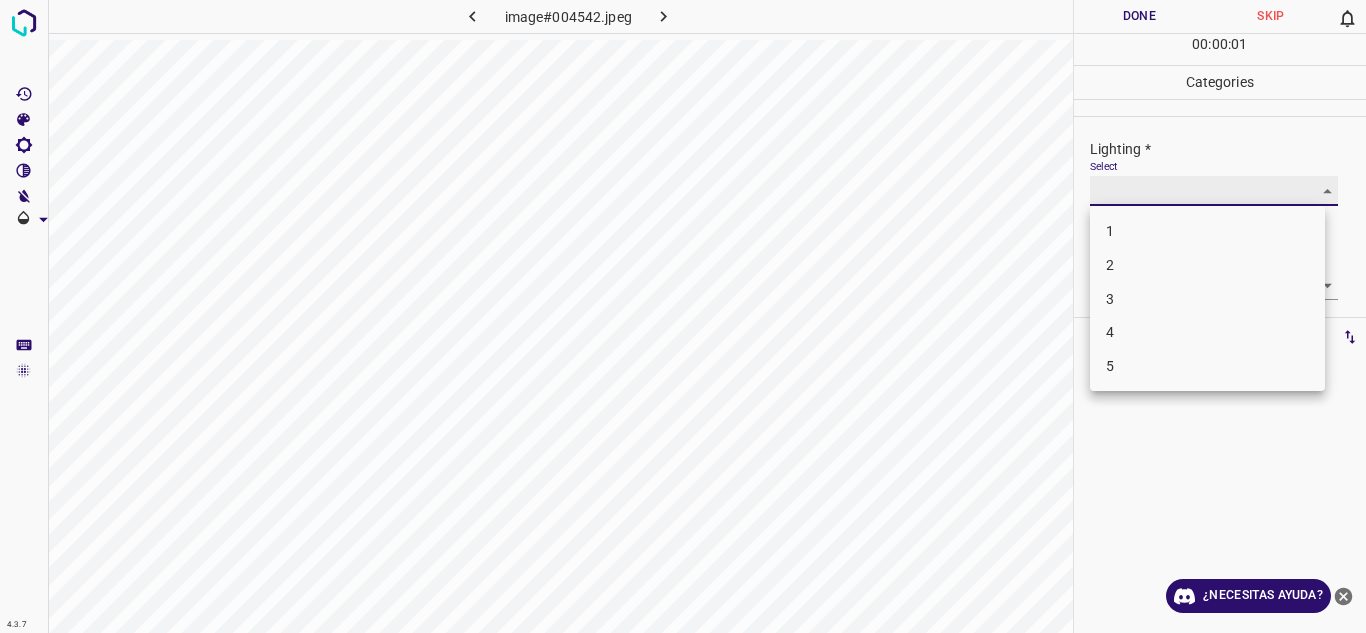 type on "3" 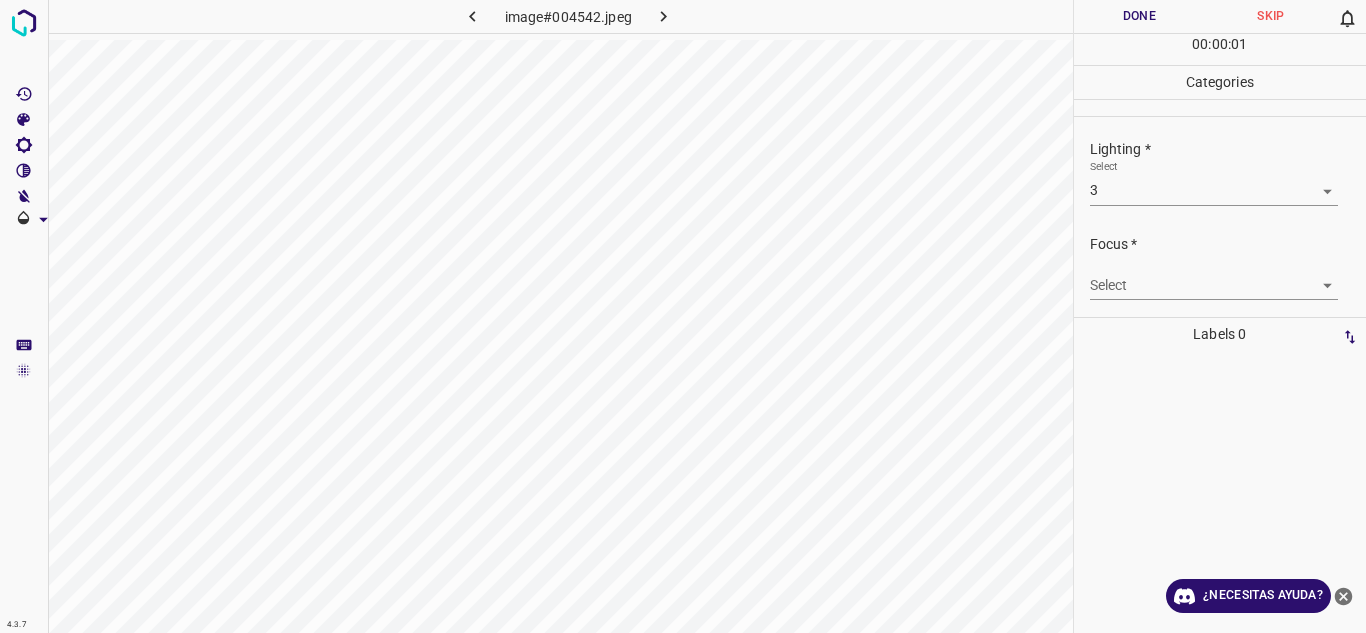 click on "Select ​" at bounding box center [1214, 277] 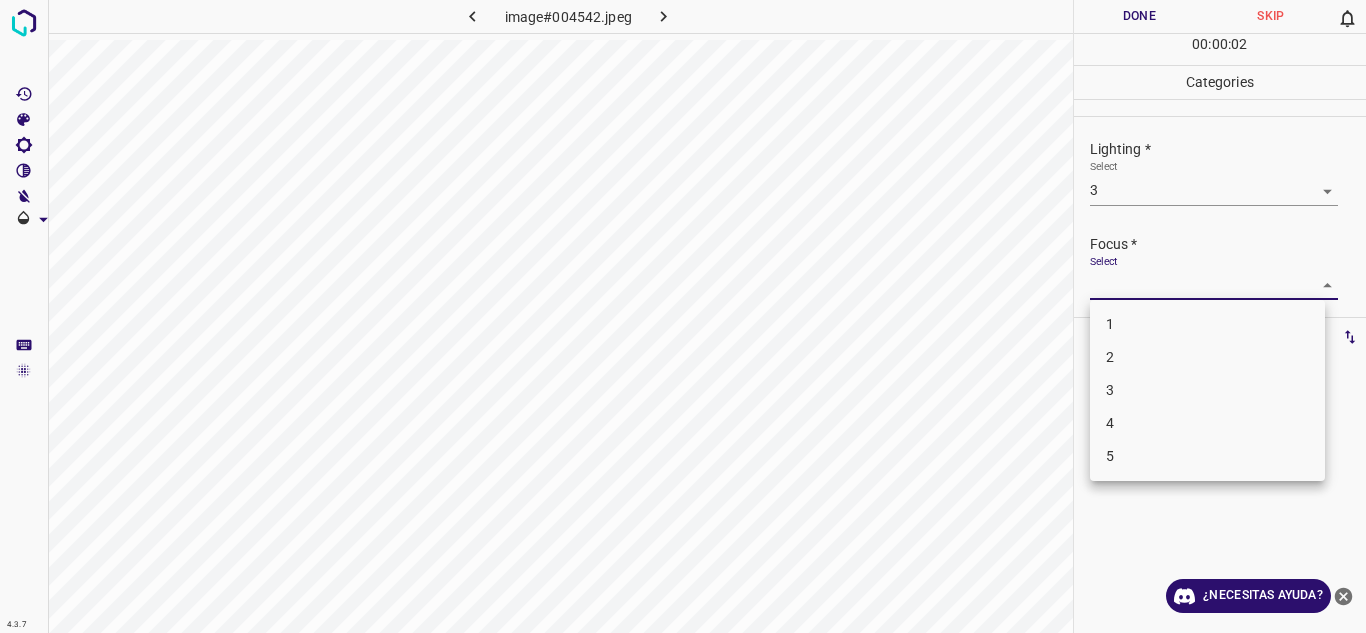 click on "4.3.7 image#004542.jpeg Done Skip 0 00   : 00   : 02   Categories Lighting *  Select 3 3 Focus *  Select ​ Overall *  Select ​ Labels   0 Categories 1 Lighting 2 Focus 3 Overall Tools Space Change between modes (Draw & Edit) I Auto labeling R Restore zoom M Zoom in N Zoom out Delete Delete selecte label Filters Z Restore filters X Saturation filter C Brightness filter V Contrast filter B Gray scale filter General O Download ¿Necesitas ayuda? Texto original Valora esta traducción Tu opinión servirá para ayudar a mejorar el Traductor de Google - Texto - Esconder - Borrar 1 2 3 4 5" at bounding box center [683, 316] 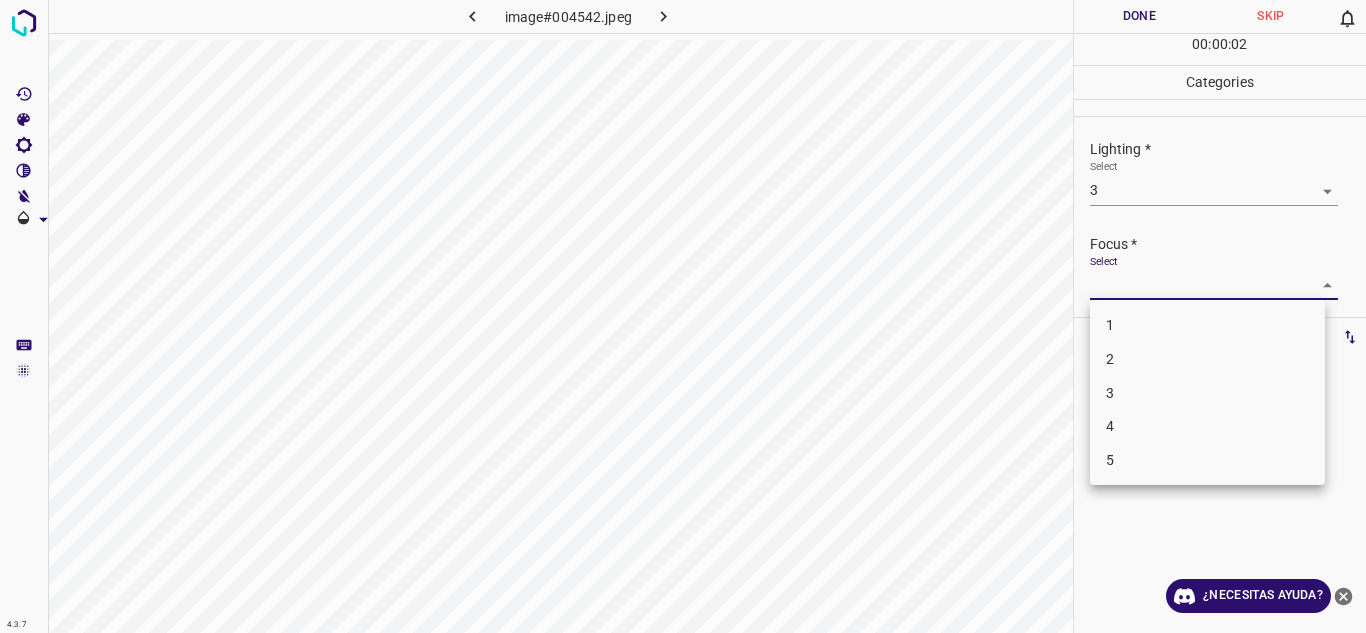 click on "2" at bounding box center [1207, 359] 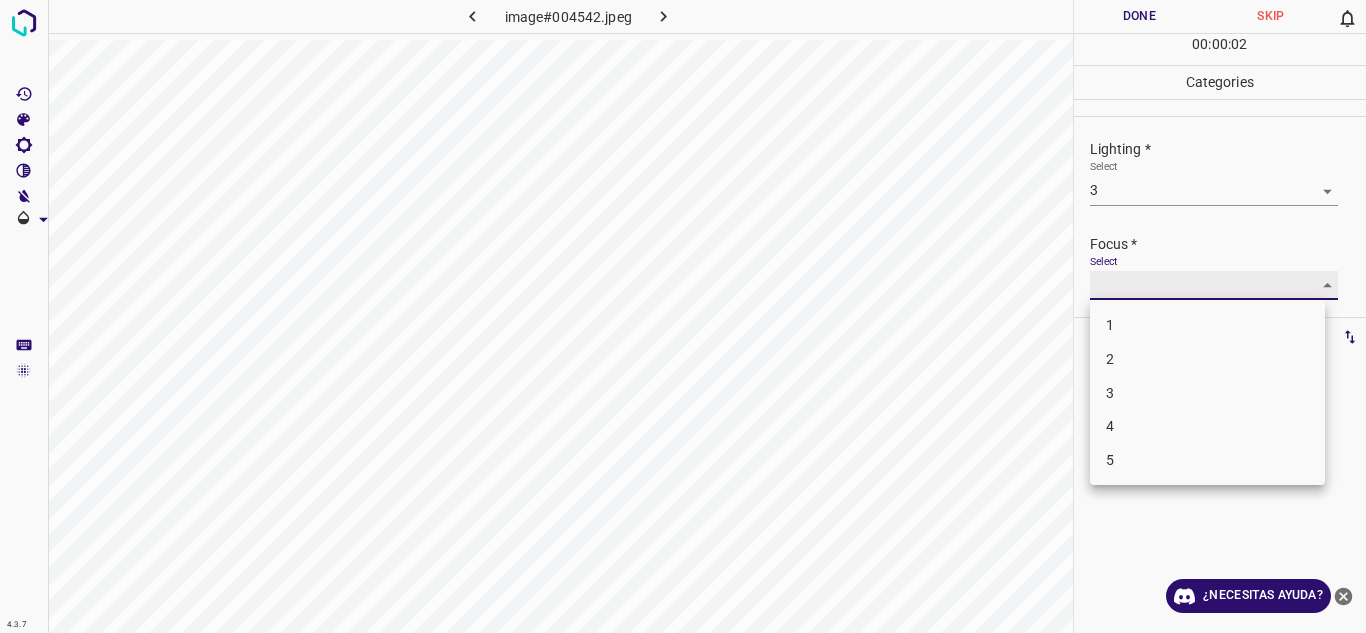 type on "2" 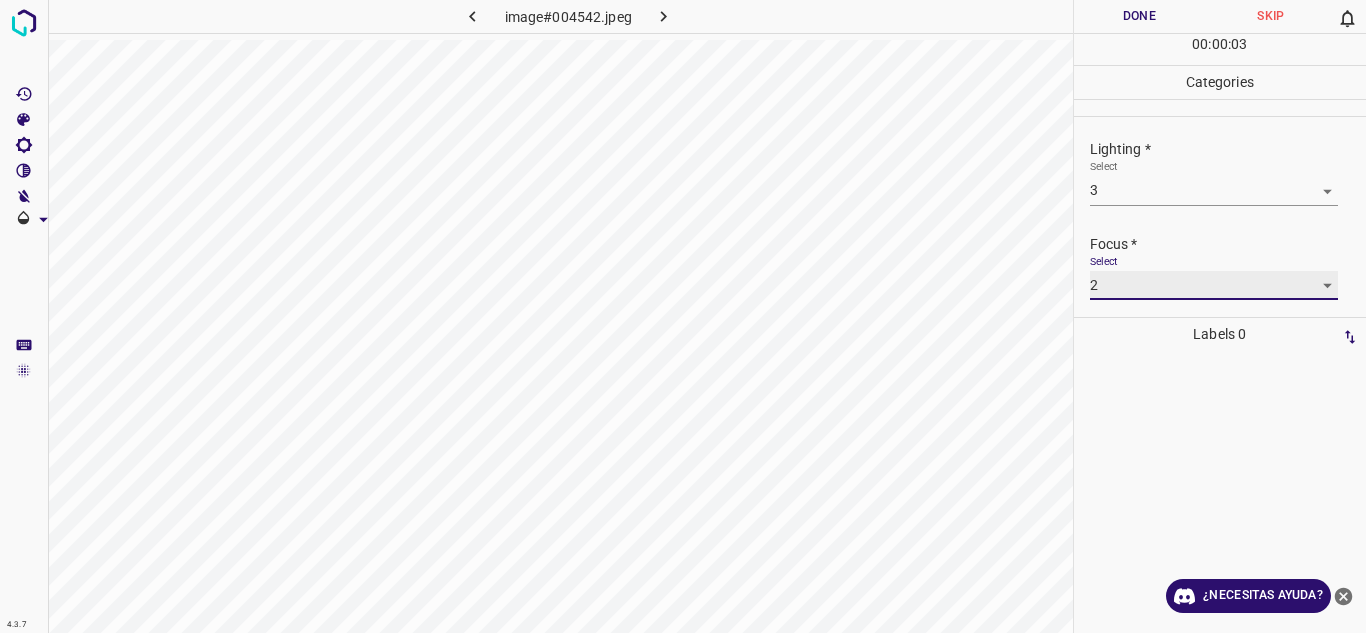 scroll, scrollTop: 98, scrollLeft: 0, axis: vertical 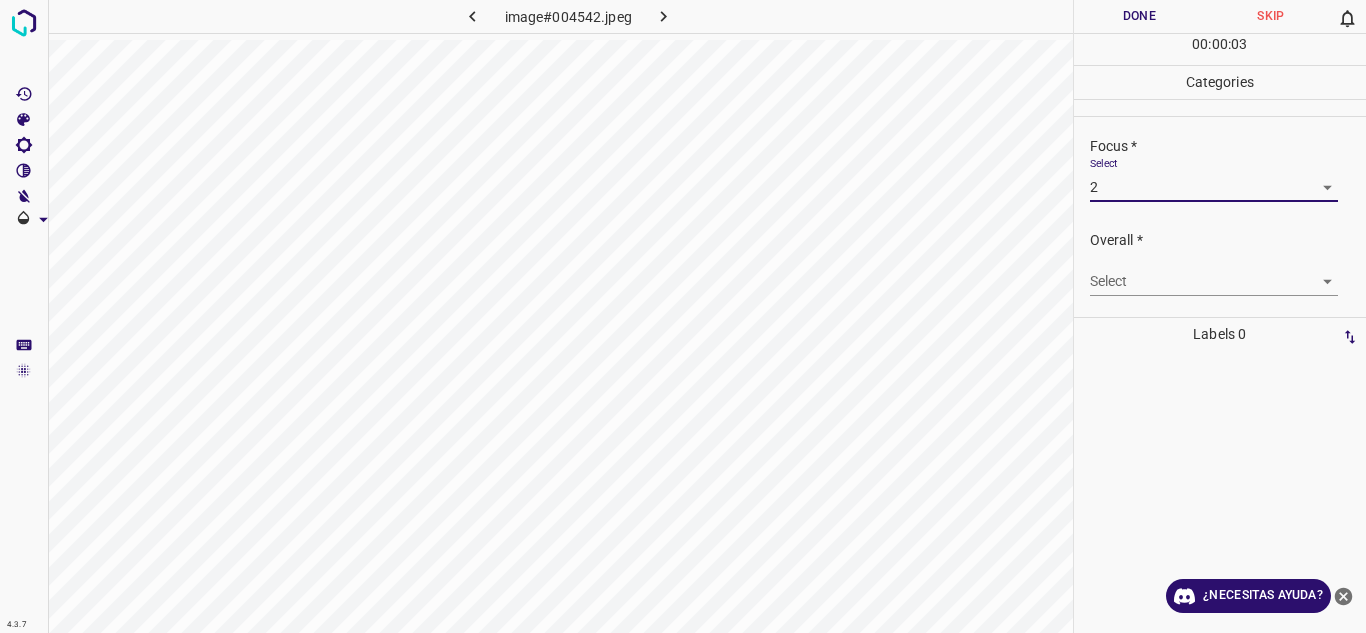 click on "4.3.7 image#004542.jpeg Done Skip 0 00   : 00   : 03   Categories Lighting *  Select 3 3 Focus *  Select 2 2 Overall *  Select ​ Labels   0 Categories 1 Lighting 2 Focus 3 Overall Tools Space Change between modes (Draw & Edit) I Auto labeling R Restore zoom M Zoom in N Zoom out Delete Delete selecte label Filters Z Restore filters X Saturation filter C Brightness filter V Contrast filter B Gray scale filter General O Download ¿Necesitas ayuda? Texto original Valora esta traducción Tu opinión servirá para ayudar a mejorar el Traductor de Google - Texto - Esconder - Borrar" at bounding box center (683, 316) 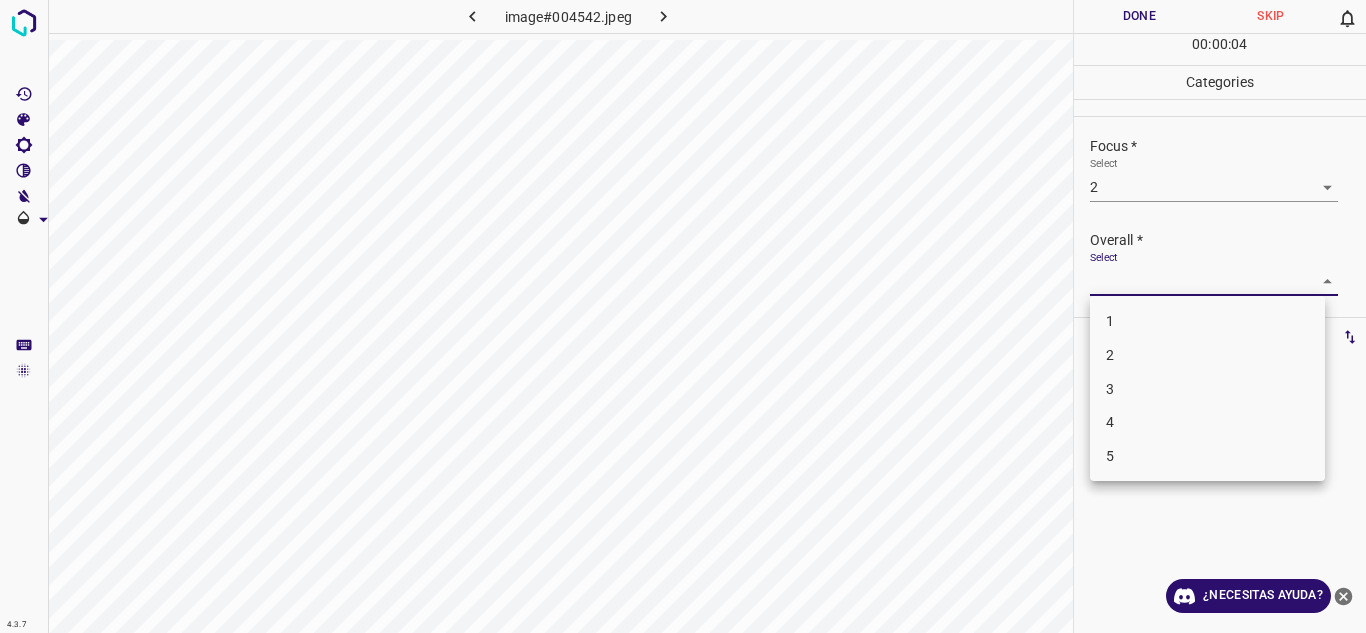 click on "3" at bounding box center (1207, 389) 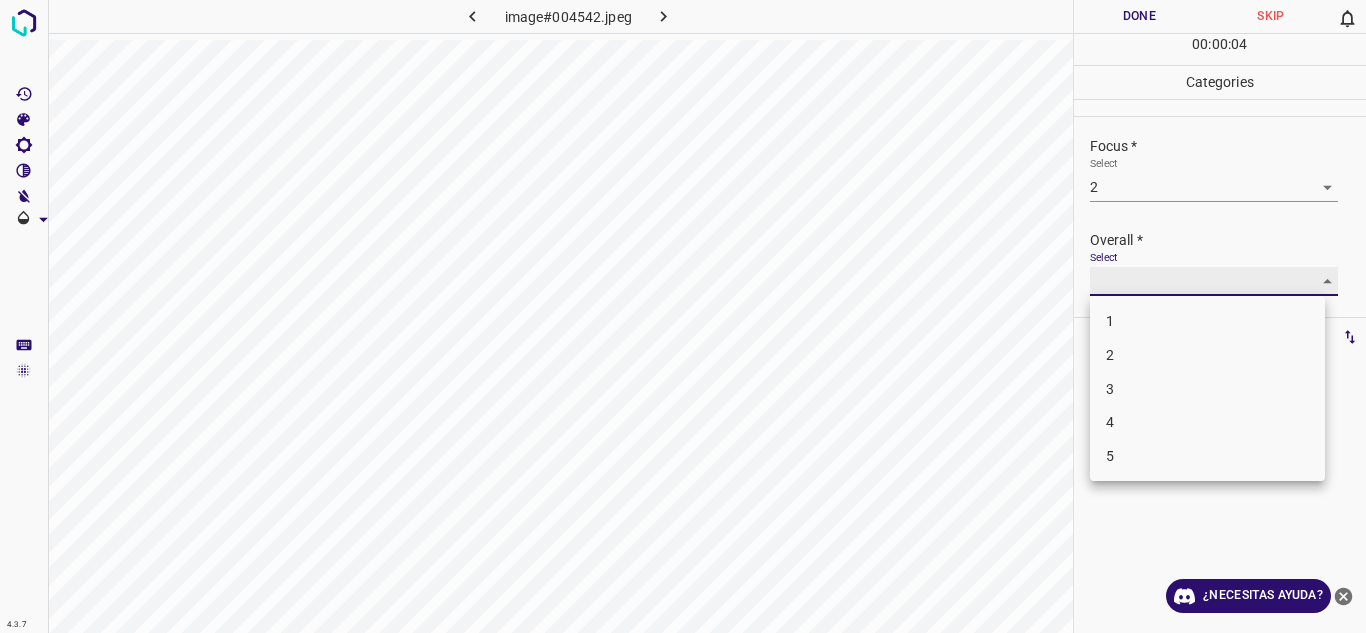 type on "3" 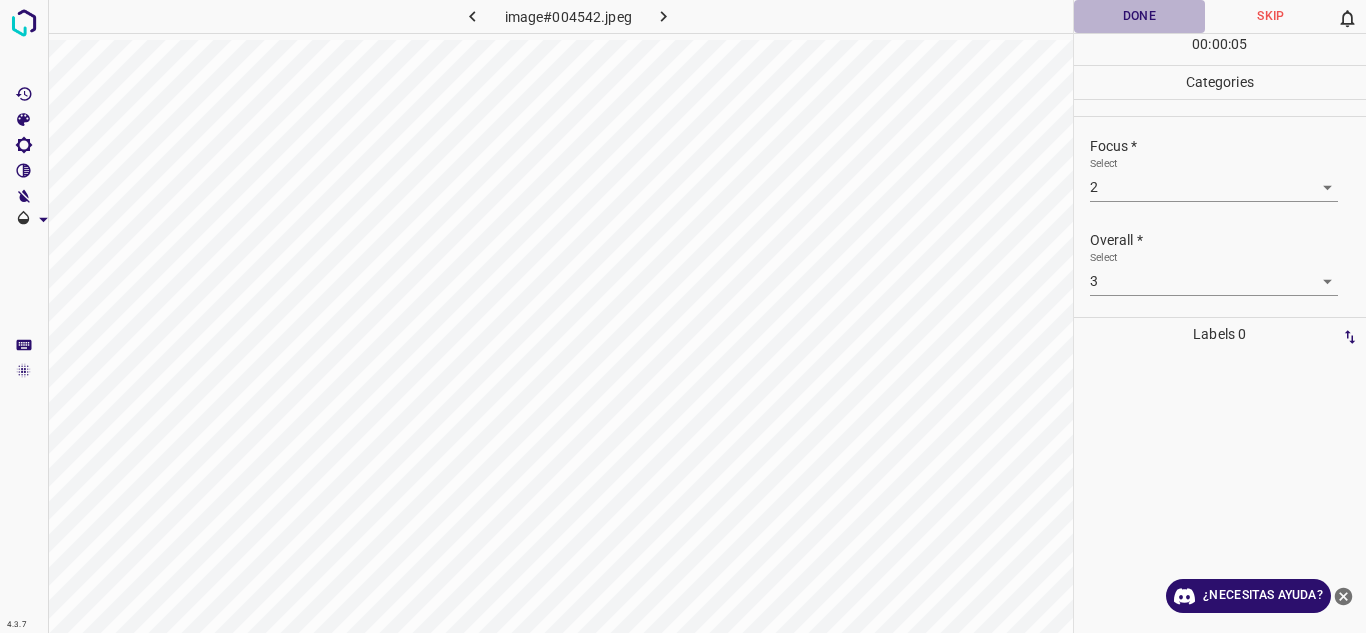 click on "Done" at bounding box center (1140, 16) 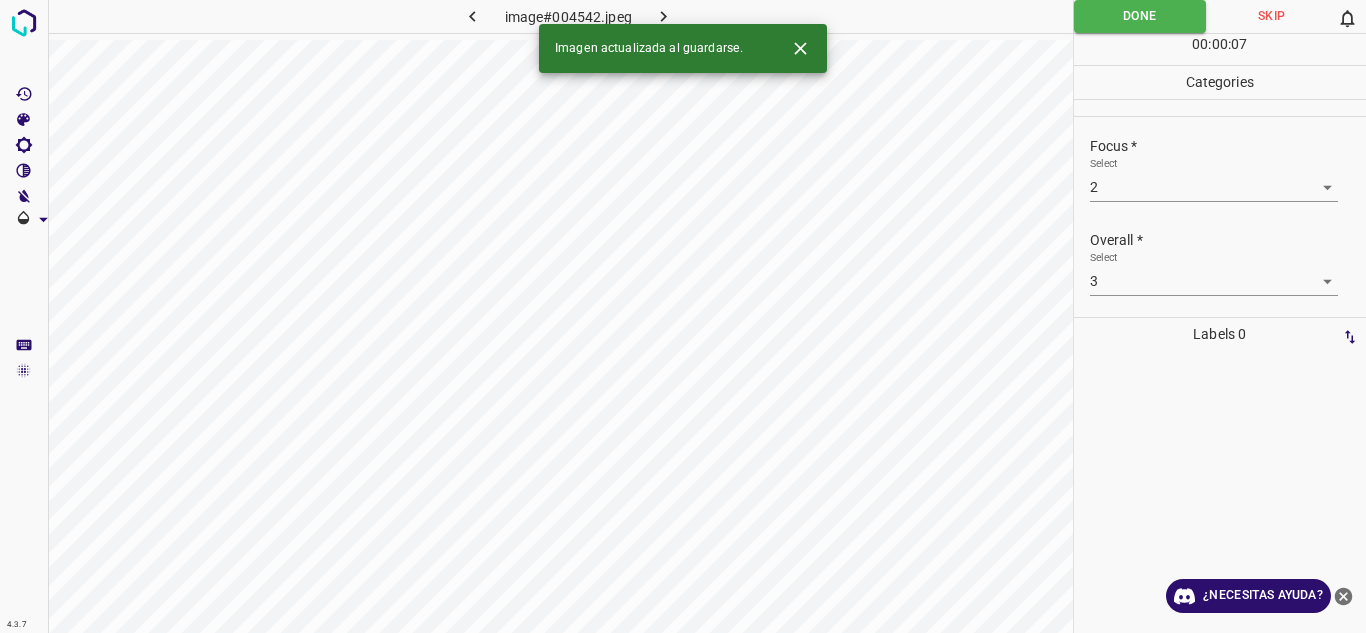 click at bounding box center [664, 16] 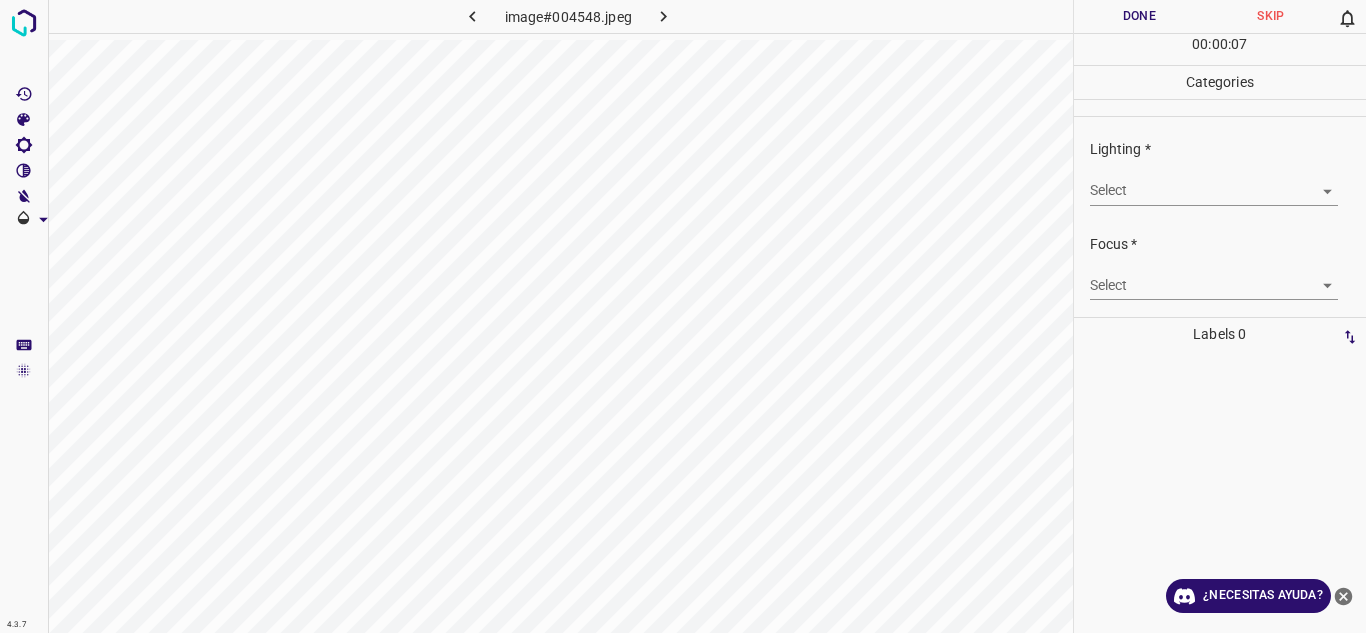 click on "4.3.7 image#004548.jpeg Done Skip 0 00   : 00   : 07   Categories Lighting *  Select ​ Focus *  Select ​ Overall *  Select ​ Labels   0 Categories 1 Lighting 2 Focus 3 Overall Tools Space Change between modes (Draw & Edit) I Auto labeling R Restore zoom M Zoom in N Zoom out Delete Delete selecte label Filters Z Restore filters X Saturation filter C Brightness filter V Contrast filter B Gray scale filter General O Download ¿Necesitas ayuda? Texto original Valora esta traducción Tu opinión servirá para ayudar a mejorar el Traductor de Google - Texto - Esconder - Borrar" at bounding box center [683, 316] 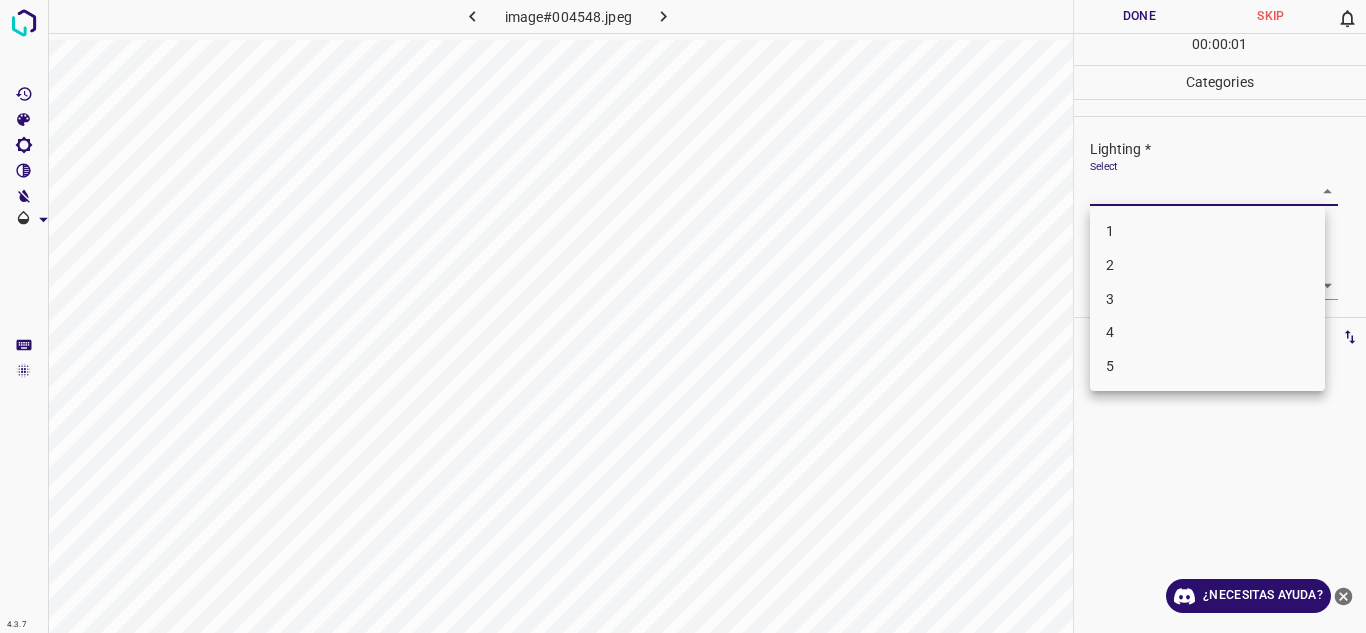 click on "4" at bounding box center [1207, 332] 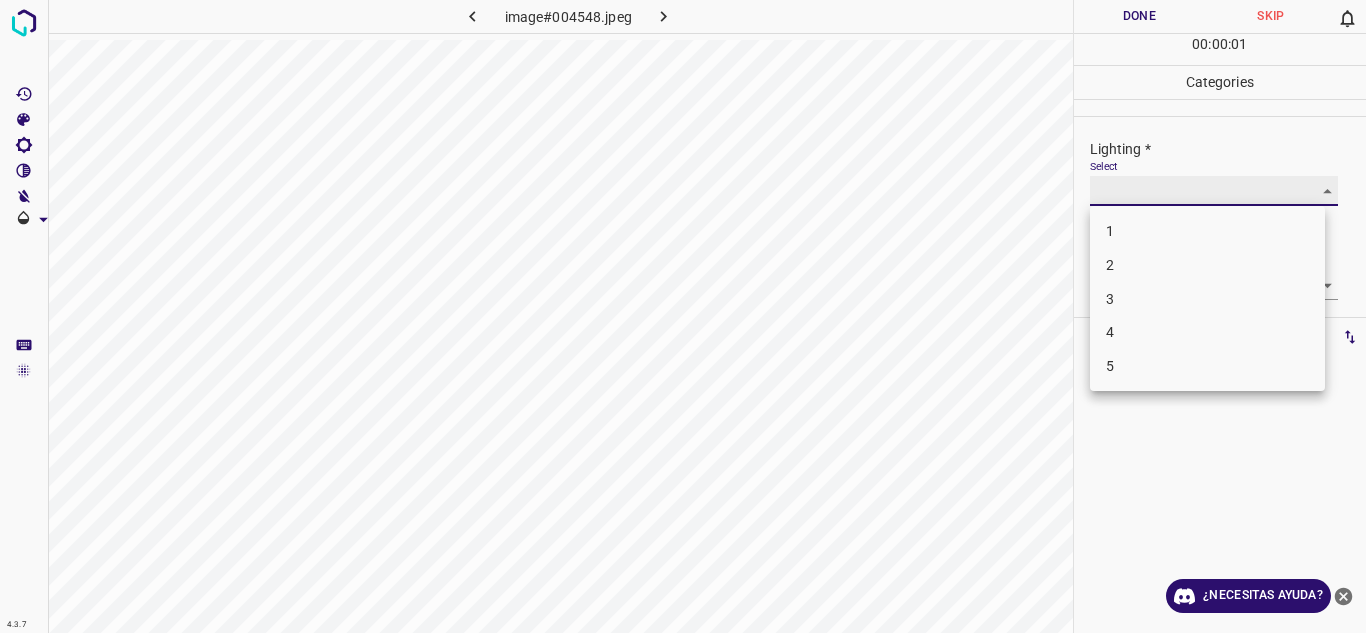 type on "4" 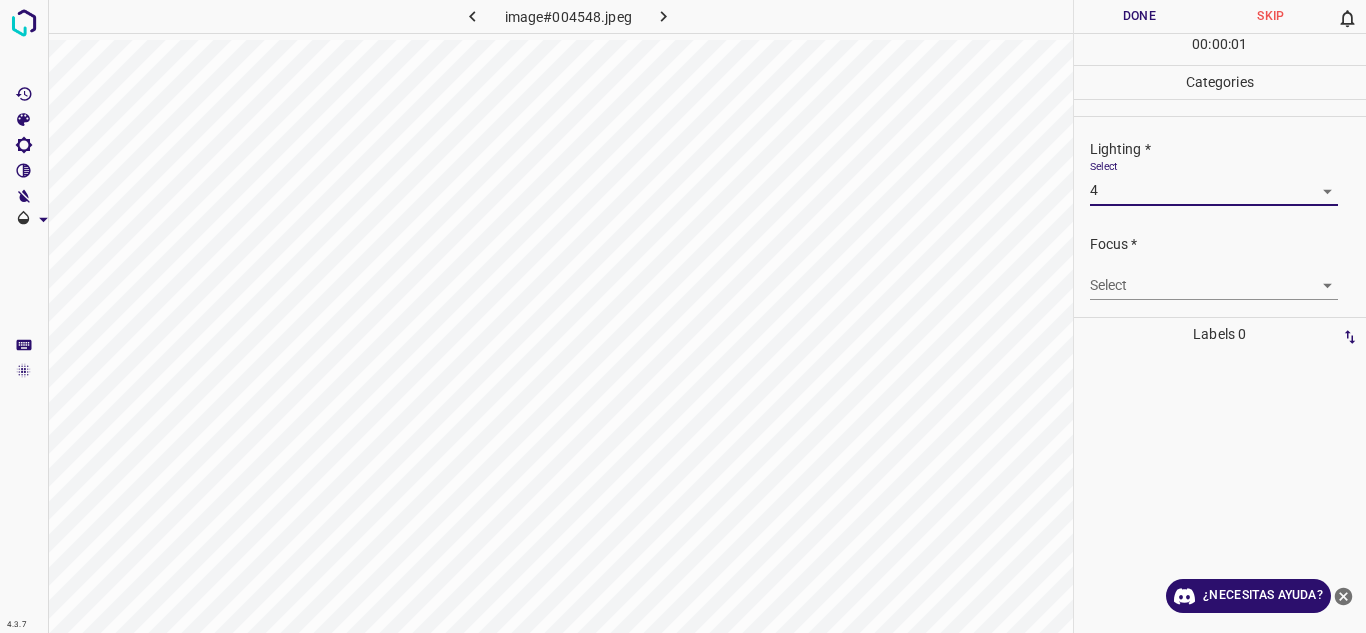 click on "4.3.7 image#004548.jpeg Done Skip 0 00   : 00   : 01   Categories Lighting *  Select 4 4 Focus *  Select ​ Overall *  Select ​ Labels   0 Categories 1 Lighting 2 Focus 3 Overall Tools Space Change between modes (Draw & Edit) I Auto labeling R Restore zoom M Zoom in N Zoom out Delete Delete selecte label Filters Z Restore filters X Saturation filter C Brightness filter V Contrast filter B Gray scale filter General O Download ¿Necesitas ayuda? Texto original Valora esta traducción Tu opinión servirá para ayudar a mejorar el Traductor de Google - Texto - Esconder - Borrar" at bounding box center [683, 316] 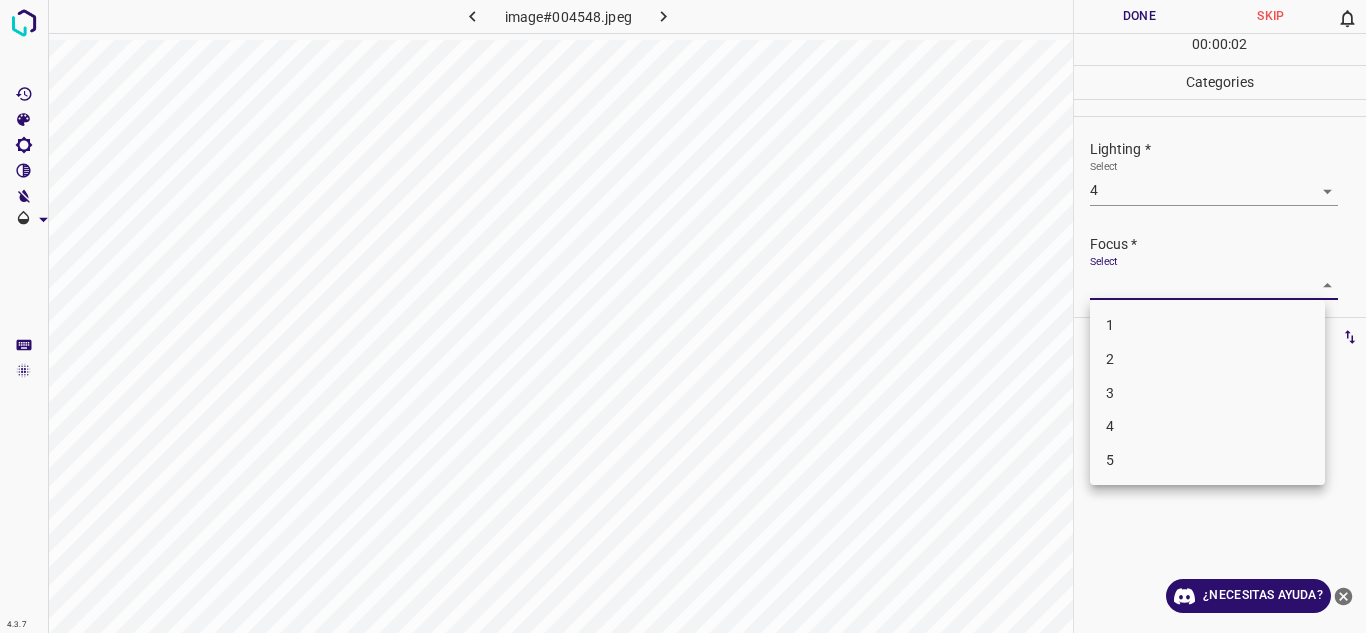 drag, startPoint x: 1187, startPoint y: 399, endPoint x: 1239, endPoint y: 370, distance: 59.5399 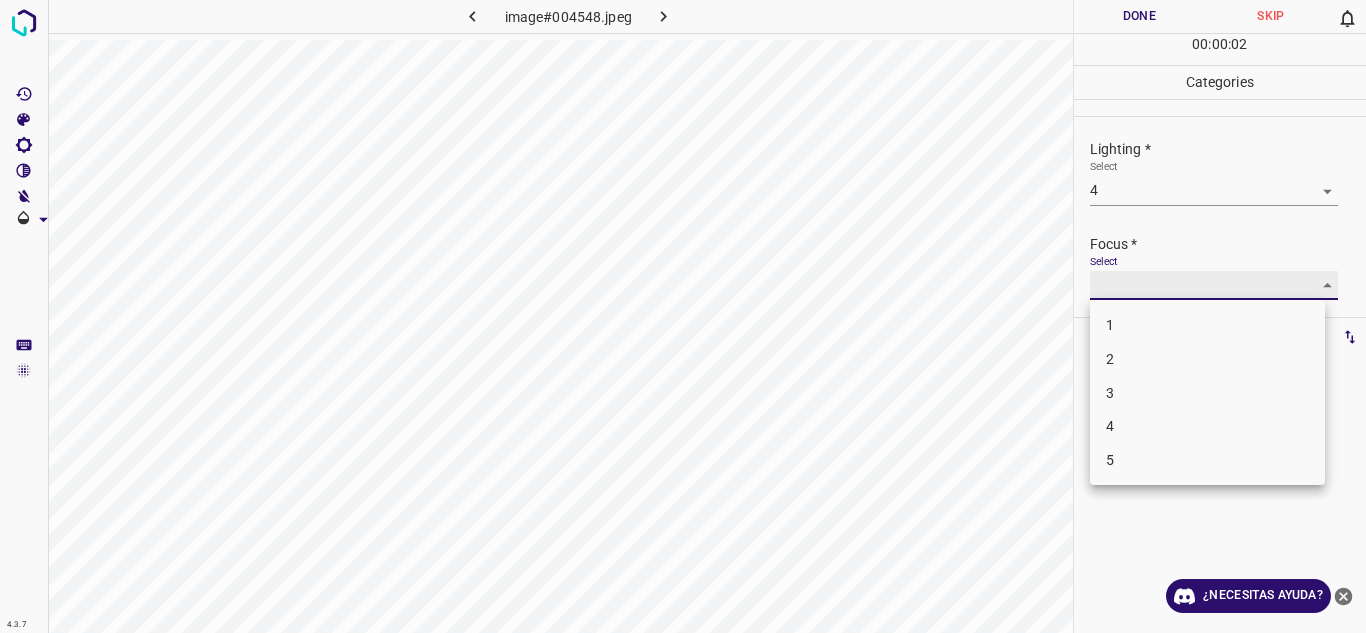 type on "3" 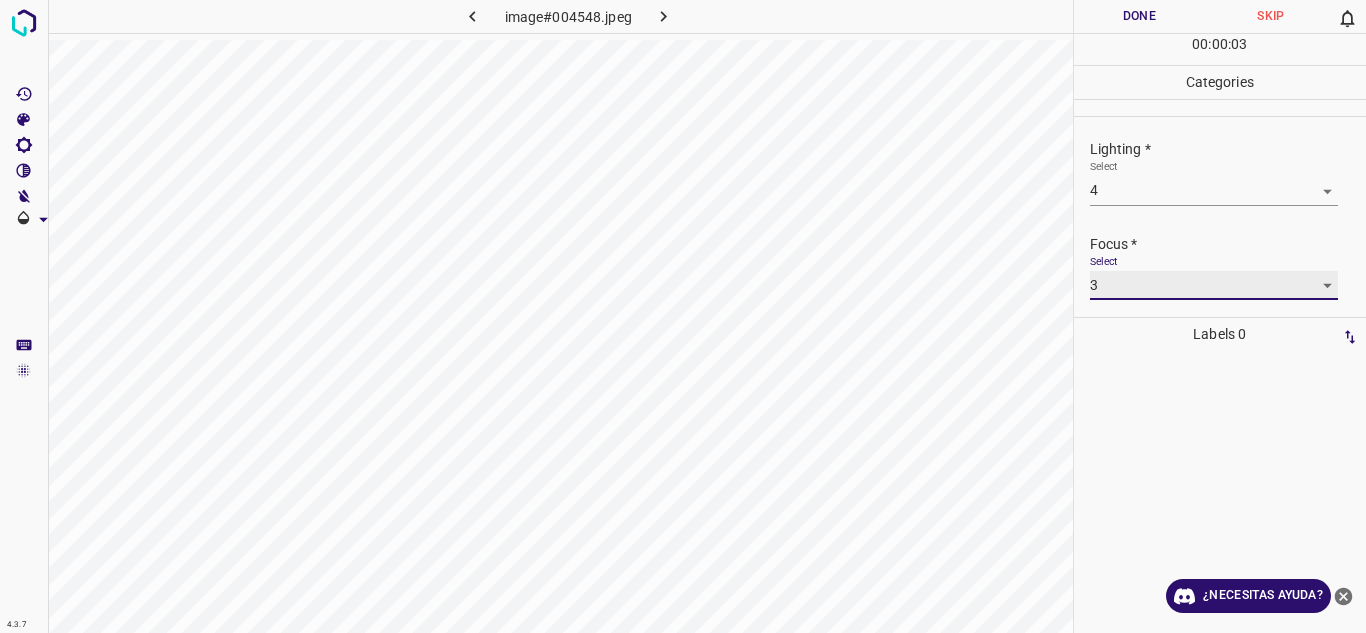 scroll, scrollTop: 98, scrollLeft: 0, axis: vertical 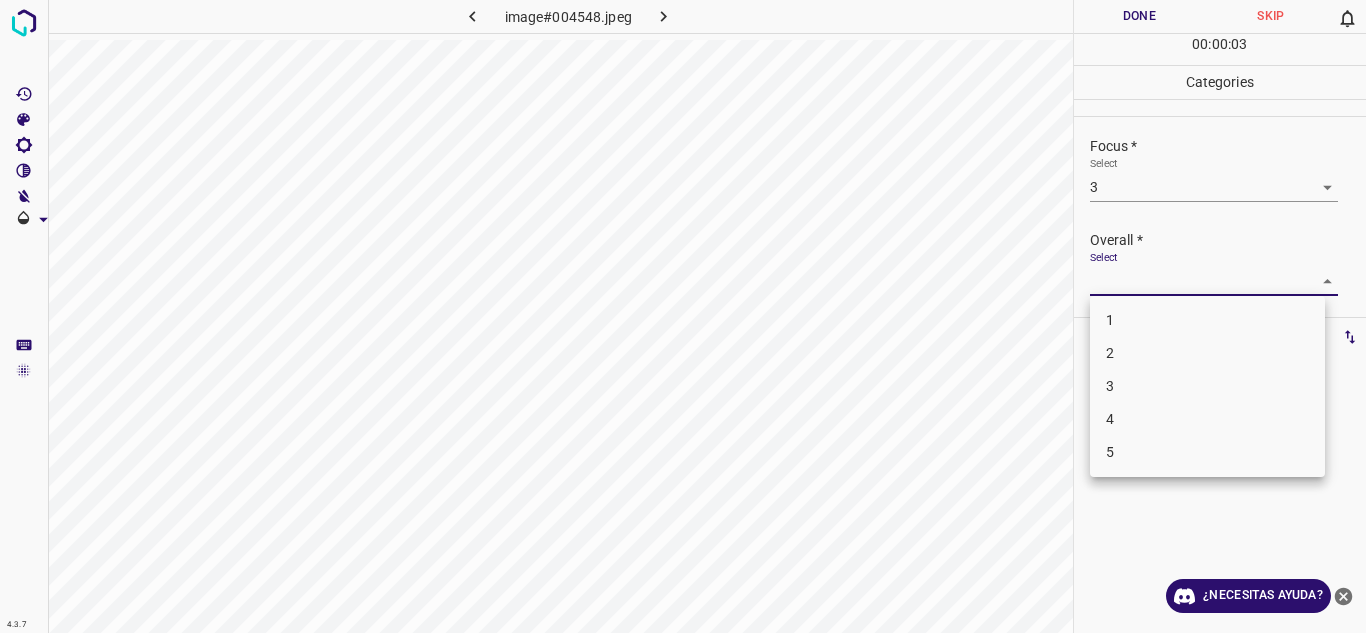 click on "4.3.7 image#004548.jpeg Done Skip 0 00   : 00   : 03   Categories Lighting *  Select 4 4 Focus *  Select 3 3 Overall *  Select ​ Labels   0 Categories 1 Lighting 2 Focus 3 Overall Tools Space Change between modes (Draw & Edit) I Auto labeling R Restore zoom M Zoom in N Zoom out Delete Delete selecte label Filters Z Restore filters X Saturation filter C Brightness filter V Contrast filter B Gray scale filter General O Download ¿Necesitas ayuda? Texto original Valora esta traducción Tu opinión servirá para ayudar a mejorar el Traductor de Google - Texto - Esconder - Borrar 1 2 3 4 5" at bounding box center [683, 316] 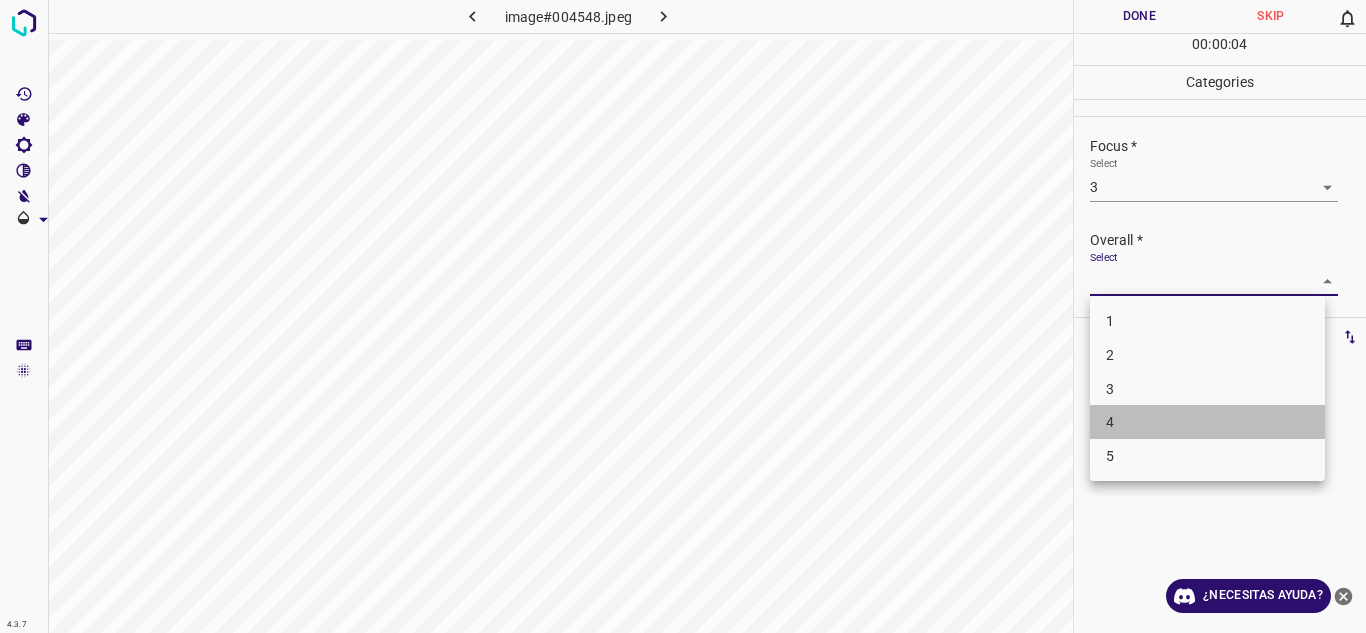 click on "4" at bounding box center (1207, 422) 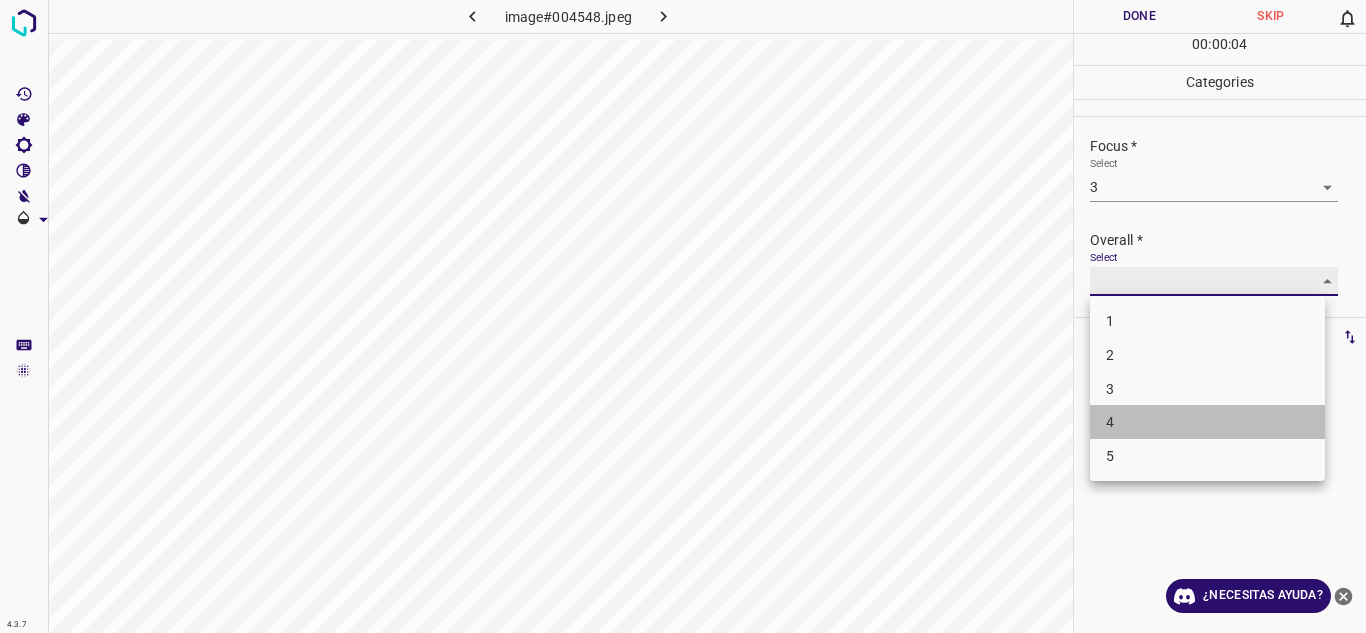 type on "4" 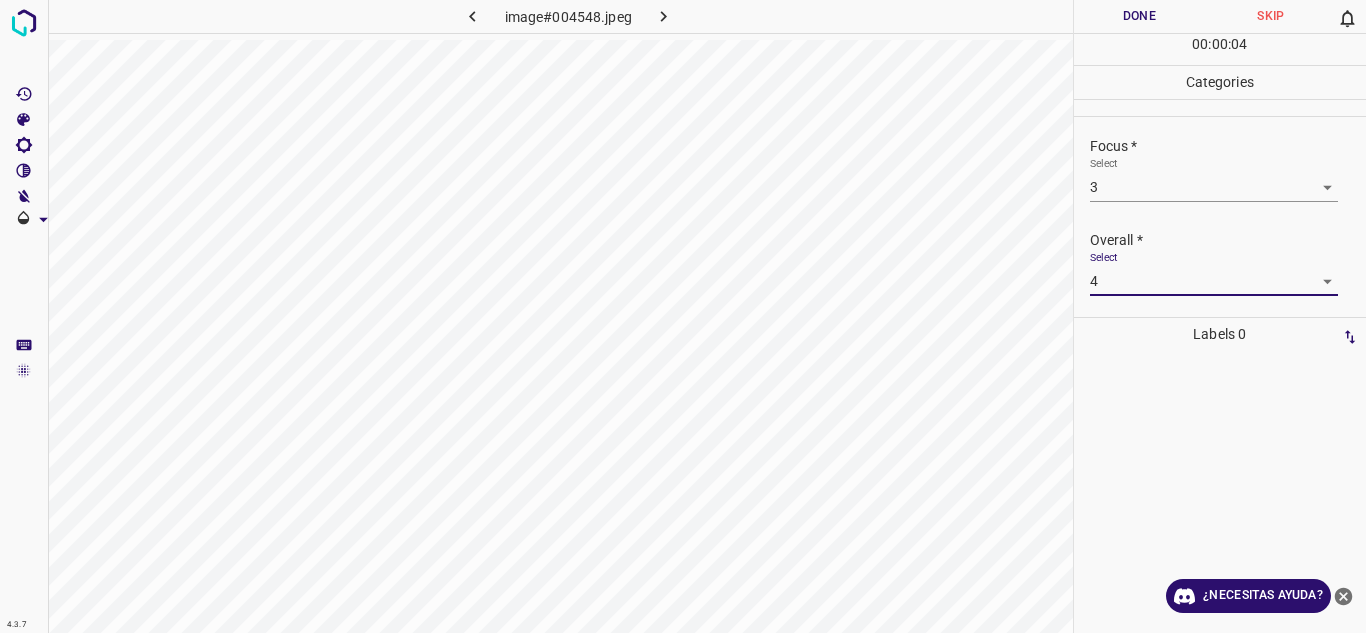 click on "Done" at bounding box center (1140, 16) 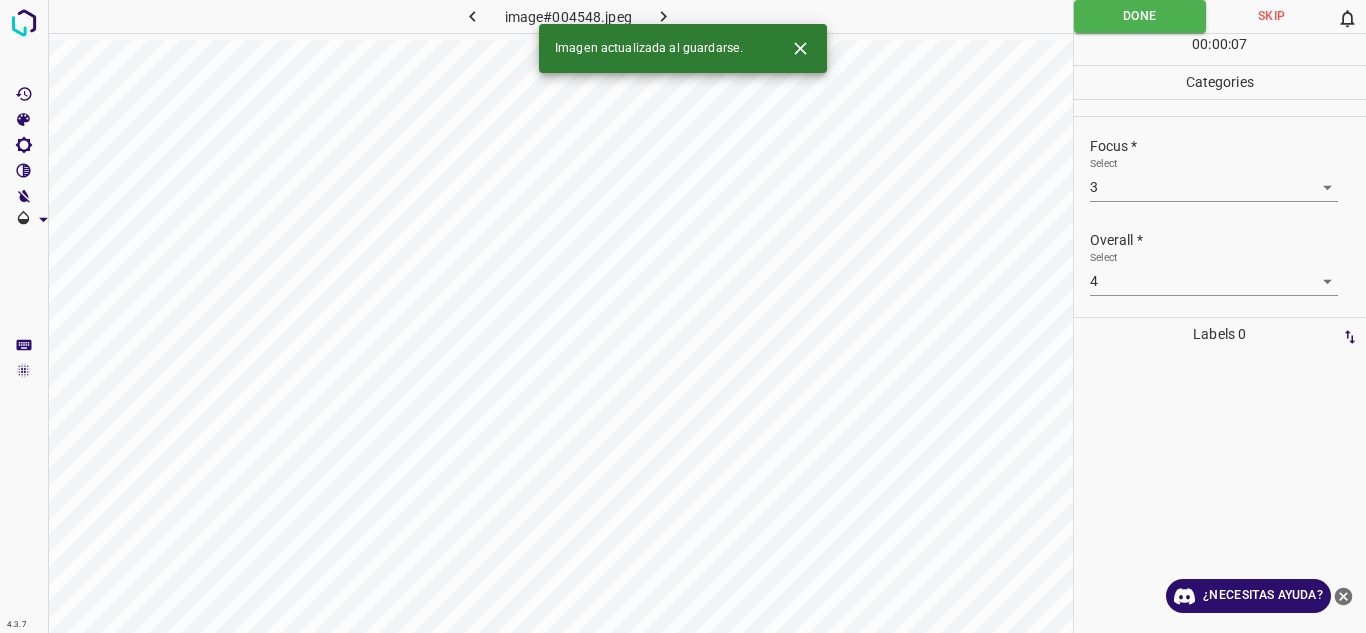 click at bounding box center (664, 16) 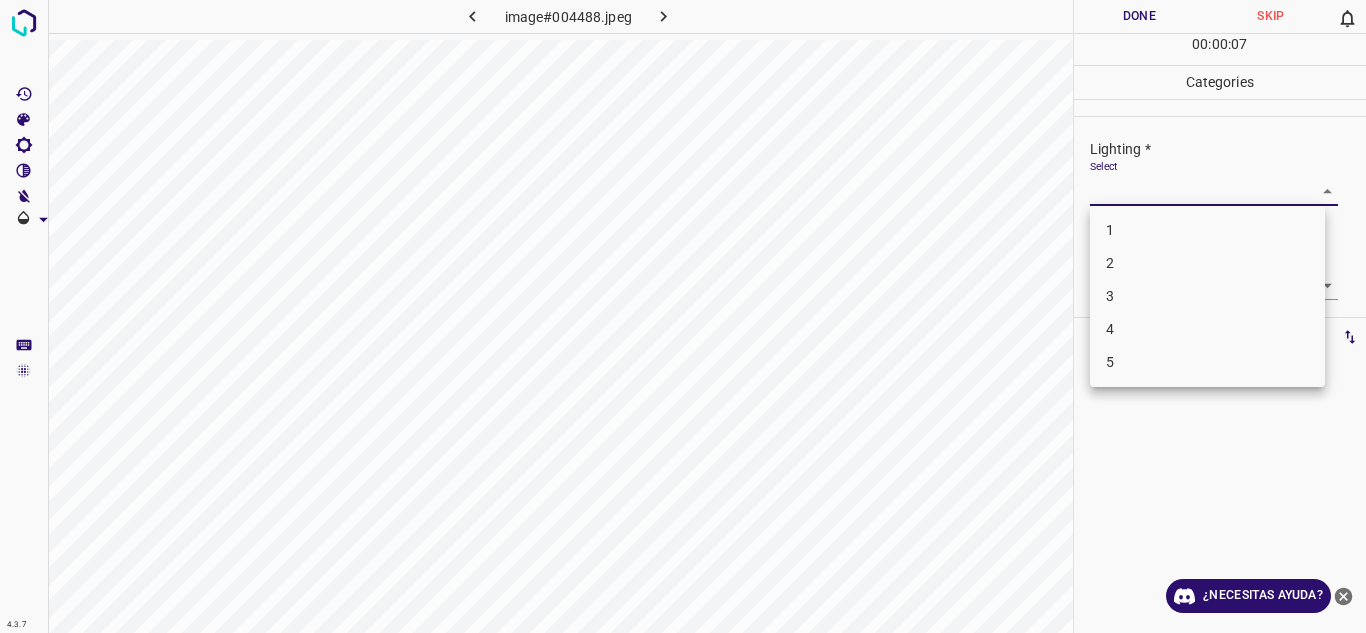 click on "4.3.7 image#004488.jpeg Done Skip 0 00   : 00   : 07   Categories Lighting *  Select ​ Focus *  Select ​ Overall *  Select ​ Labels   0 Categories 1 Lighting 2 Focus 3 Overall Tools Space Change between modes (Draw & Edit) I Auto labeling R Restore zoom M Zoom in N Zoom out Delete Delete selecte label Filters Z Restore filters X Saturation filter C Brightness filter V Contrast filter B Gray scale filter General O Download ¿Necesitas ayuda? Texto original Valora esta traducción Tu opinión servirá para ayudar a mejorar el Traductor de Google - Texto - Esconder - Borrar 1 2 3 4 5" at bounding box center (683, 316) 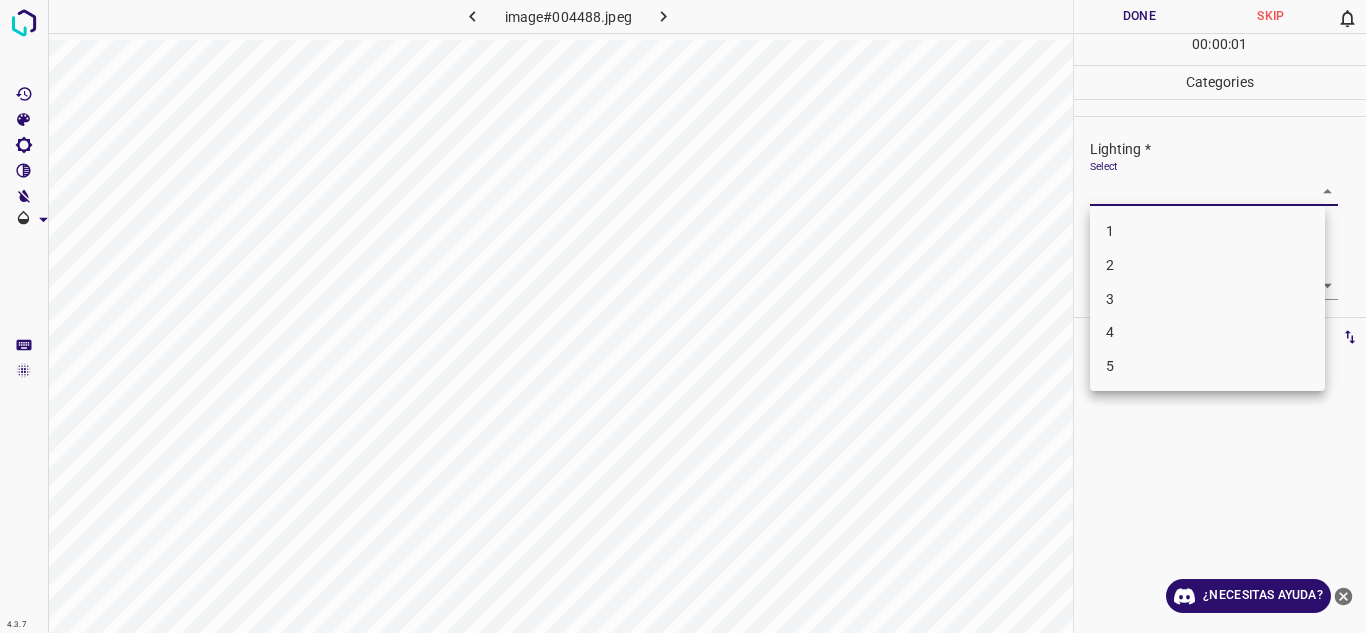 click on "3" at bounding box center [1207, 299] 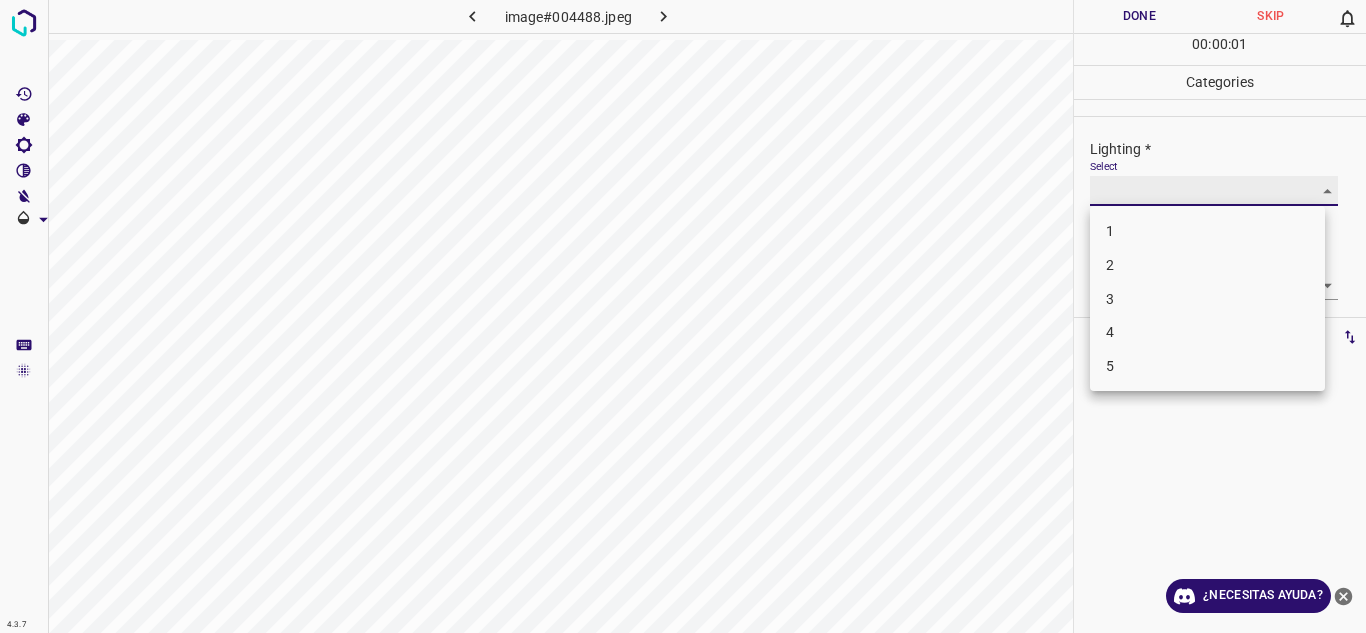 type on "3" 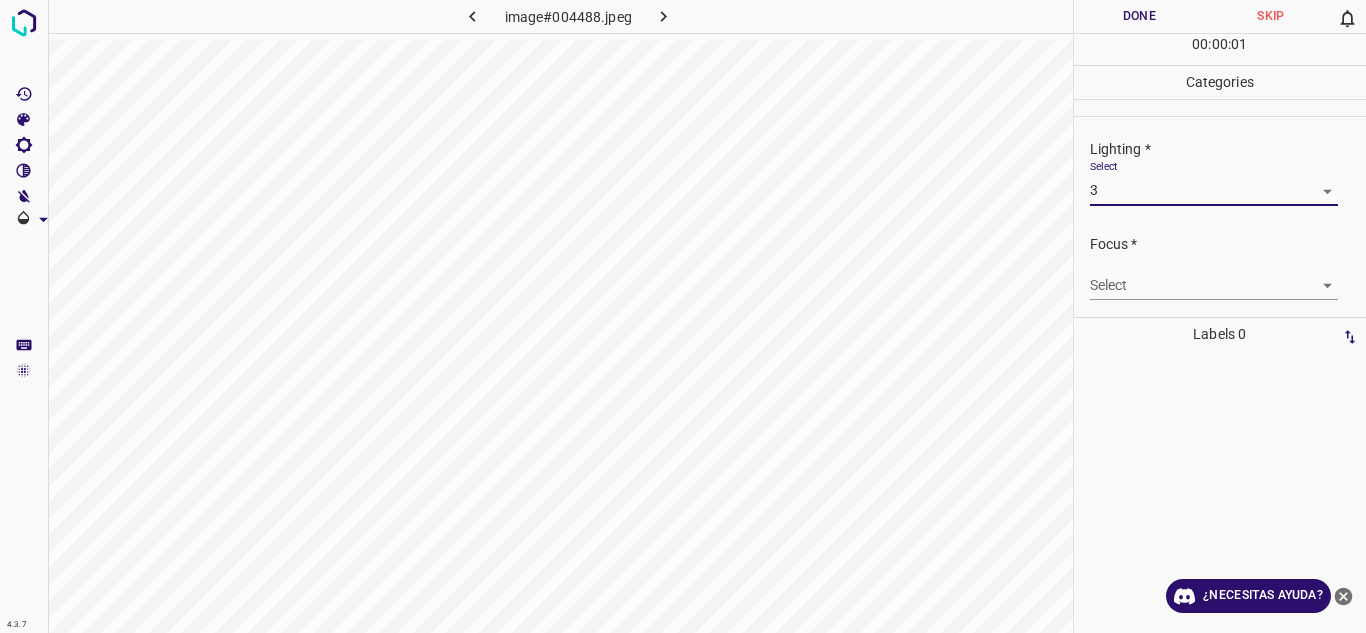 click on "4.3.7 image#004488.jpeg Done Skip 0 00   : 00   : 01   Categories Lighting *  Select 3 3 Focus *  Select ​ Overall *  Select ​ Labels   0 Categories 1 Lighting 2 Focus 3 Overall Tools Space Change between modes (Draw & Edit) I Auto labeling R Restore zoom M Zoom in N Zoom out Delete Delete selecte label Filters Z Restore filters X Saturation filter C Brightness filter V Contrast filter B Gray scale filter General O Download ¿Necesitas ayuda? Texto original Valora esta traducción Tu opinión servirá para ayudar a mejorar el Traductor de Google - Texto - Esconder - Borrar" at bounding box center (683, 316) 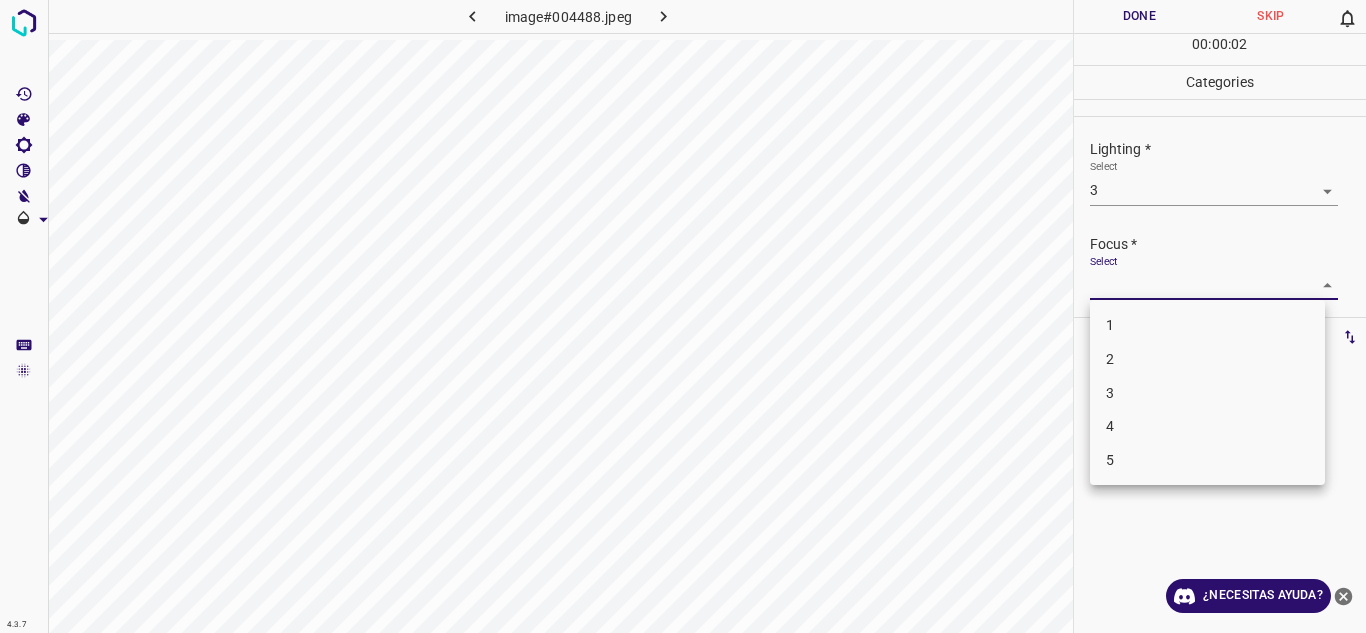 drag, startPoint x: 1222, startPoint y: 393, endPoint x: 1267, endPoint y: 354, distance: 59.548298 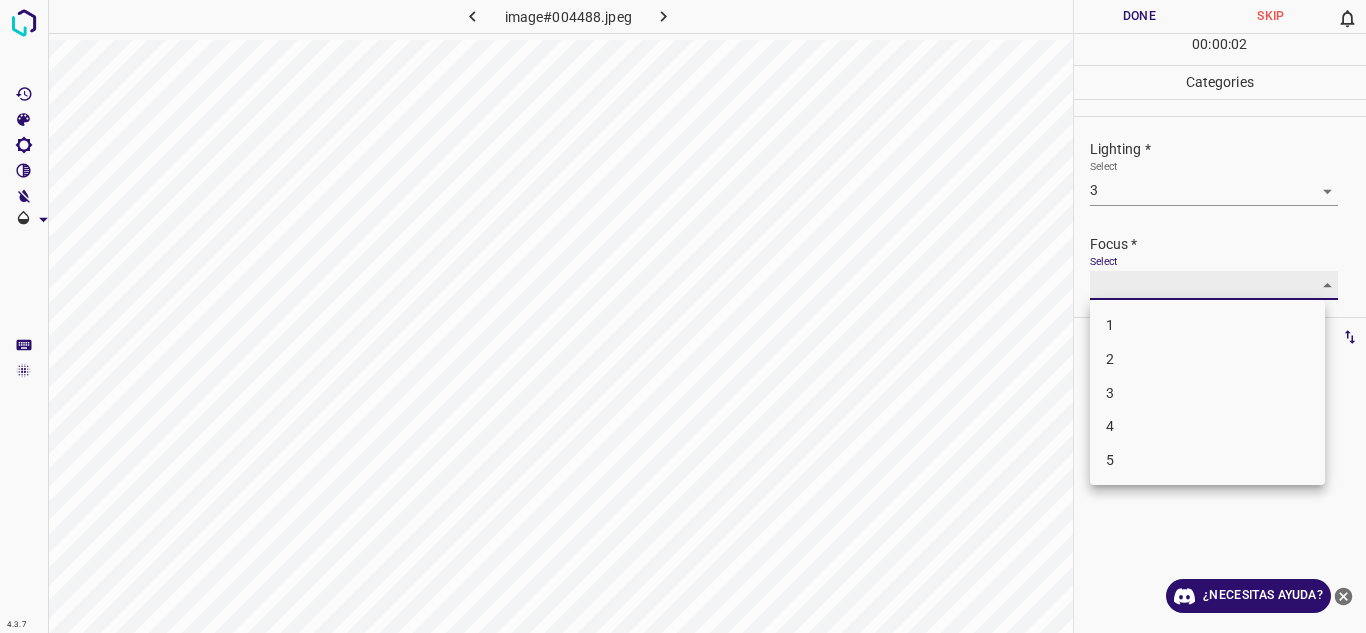 type on "3" 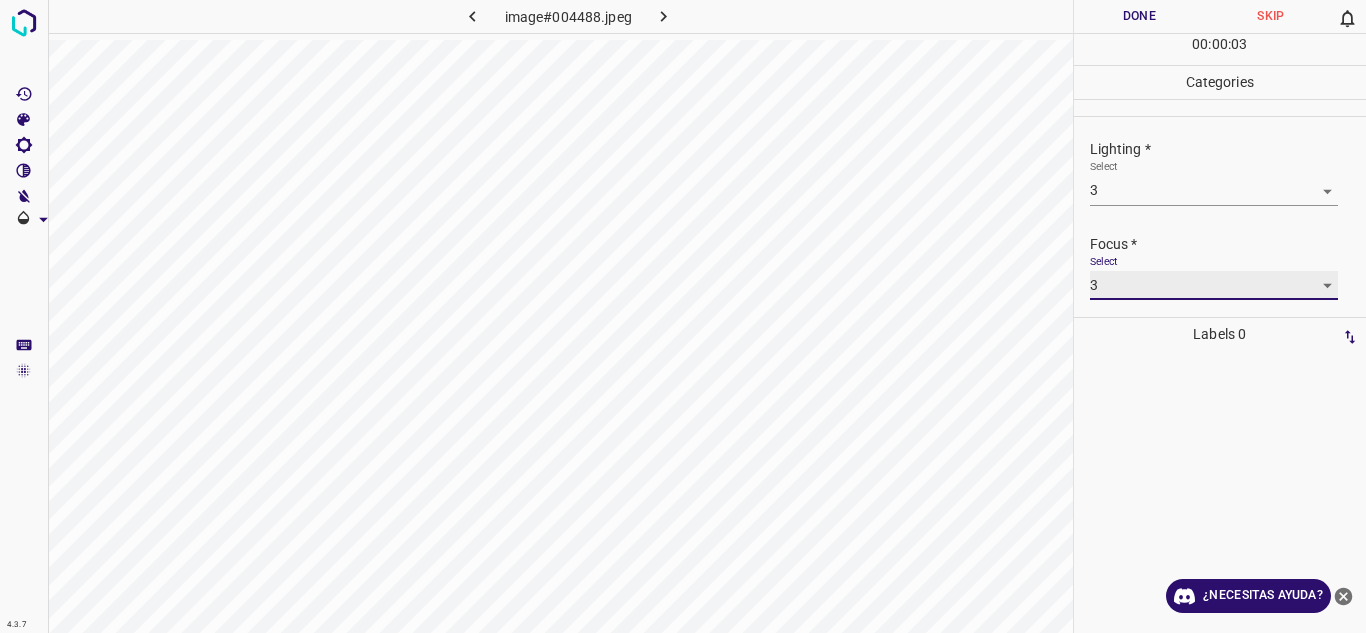 scroll, scrollTop: 98, scrollLeft: 0, axis: vertical 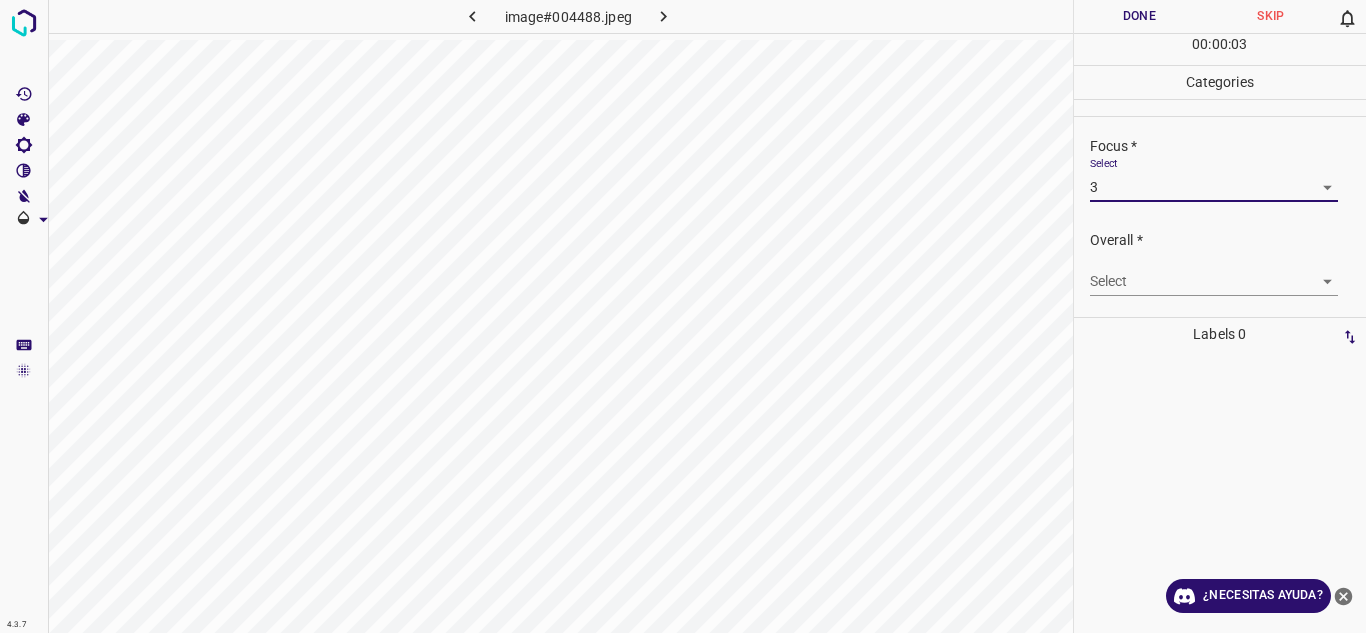 click on "4.3.7 image#004488.jpeg Done Skip 0 00   : 00   : 03   Categories Lighting *  Select 3 3 Focus *  Select 3 3 Overall *  Select ​ Labels   0 Categories 1 Lighting 2 Focus 3 Overall Tools Space Change between modes (Draw & Edit) I Auto labeling R Restore zoom M Zoom in N Zoom out Delete Delete selecte label Filters Z Restore filters X Saturation filter C Brightness filter V Contrast filter B Gray scale filter General O Download ¿Necesitas ayuda? Texto original Valora esta traducción Tu opinión servirá para ayudar a mejorar el Traductor de Google - Texto - Esconder - Borrar" at bounding box center (683, 316) 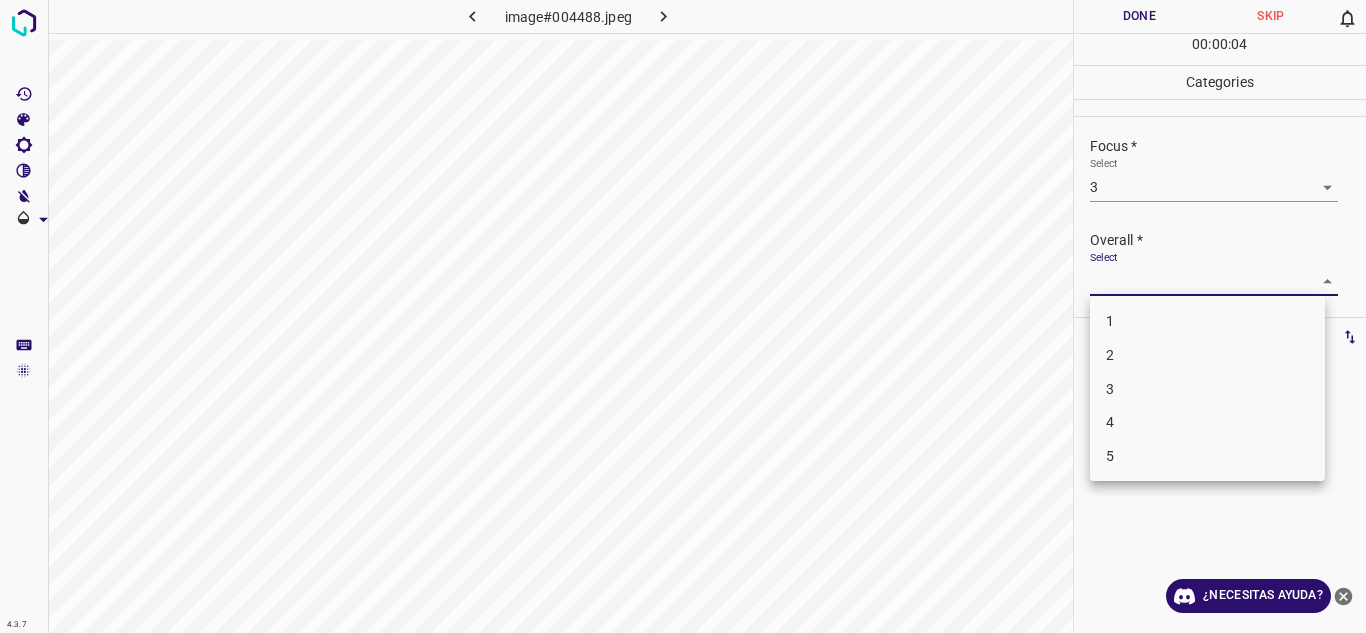 click on "3" at bounding box center (1207, 389) 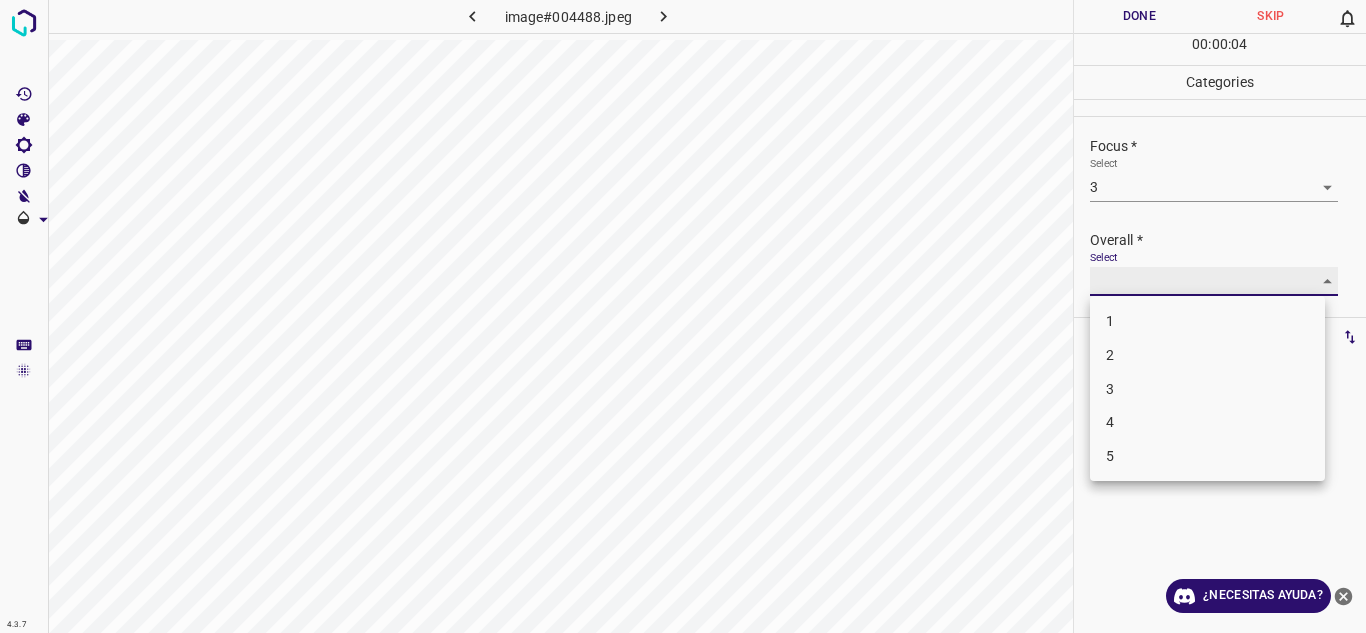 type on "3" 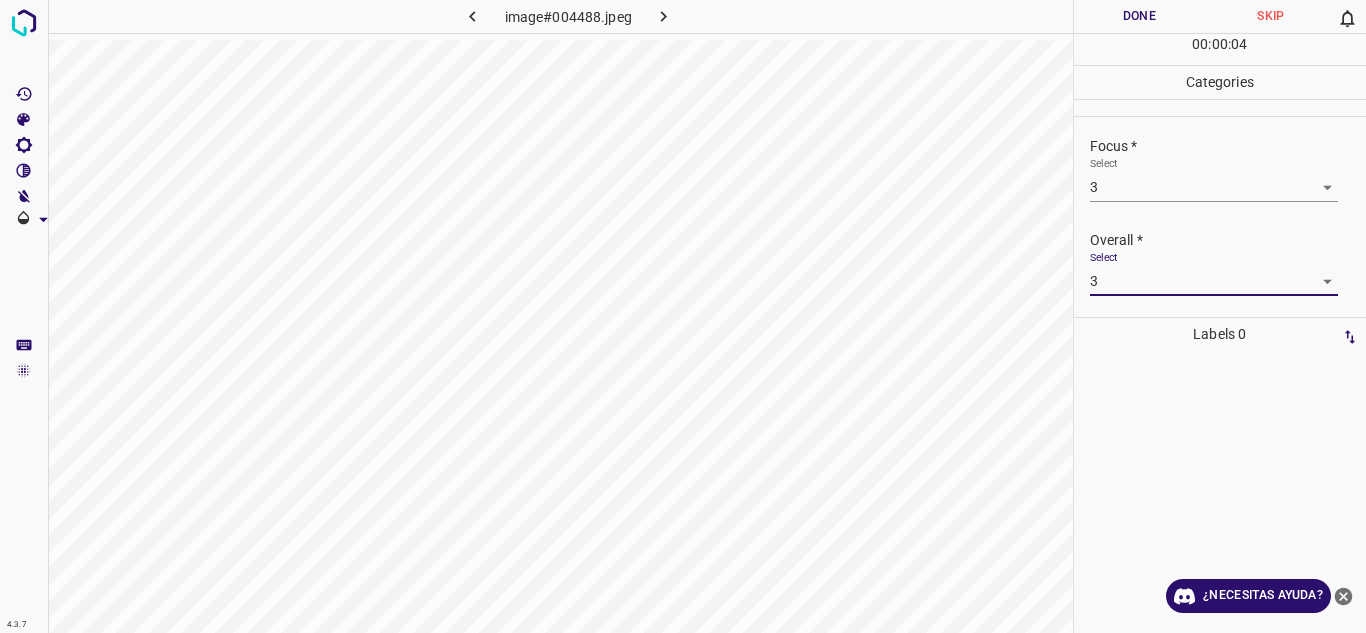 click on "Done" at bounding box center [1140, 16] 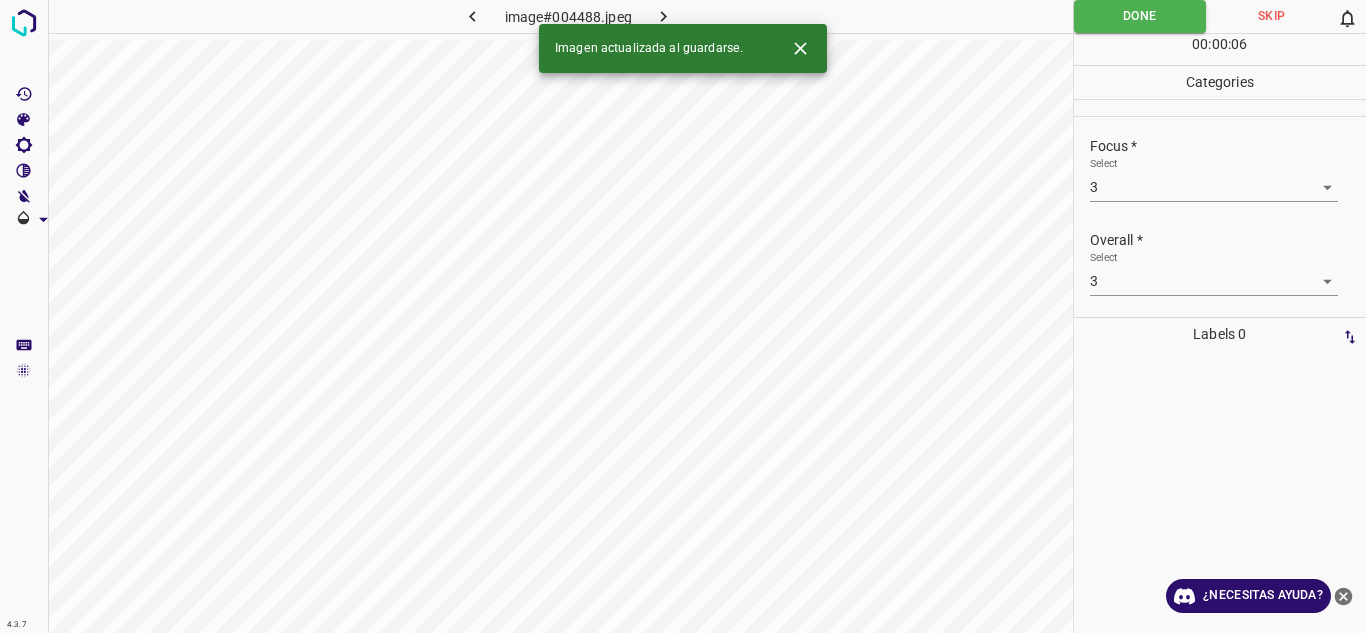 click 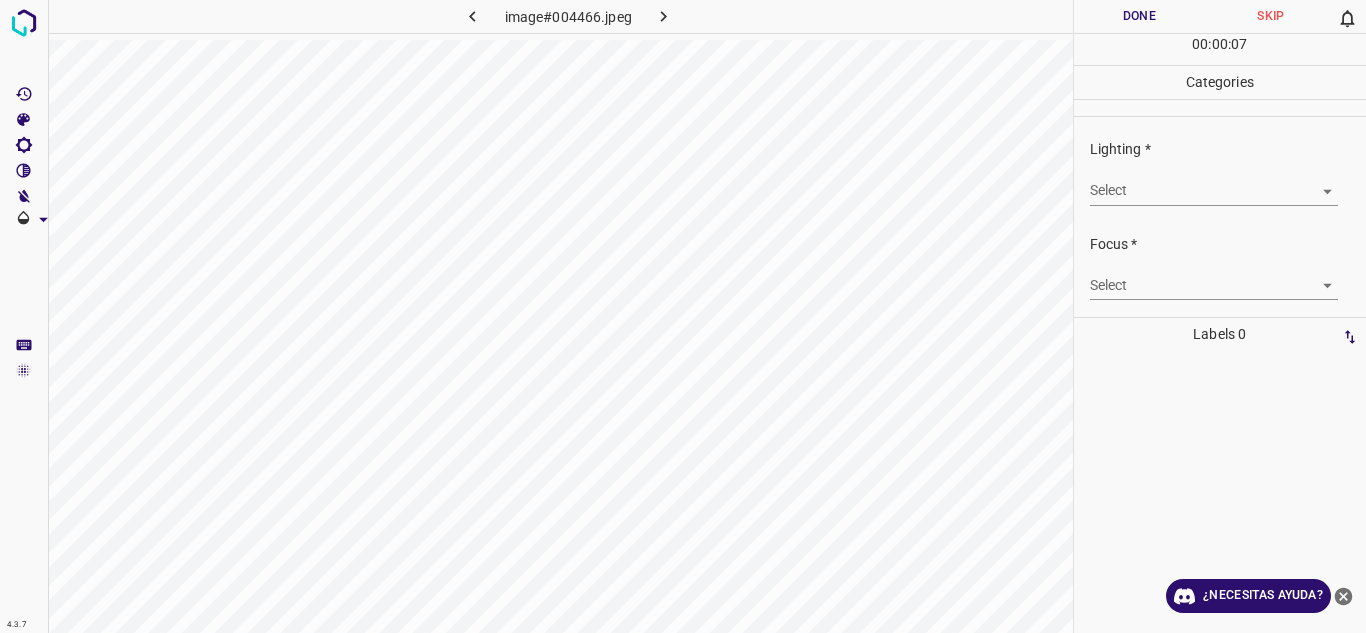 click on "4.3.7 image#004466.jpeg Done Skip 0 00   : 00   : 07   Categories Lighting *  Select ​ Focus *  Select ​ Overall *  Select ​ Labels   0 Categories 1 Lighting 2 Focus 3 Overall Tools Space Change between modes (Draw & Edit) I Auto labeling R Restore zoom M Zoom in N Zoom out Delete Delete selecte label Filters Z Restore filters X Saturation filter C Brightness filter V Contrast filter B Gray scale filter General O Download ¿Necesitas ayuda? Texto original Valora esta traducción Tu opinión servirá para ayudar a mejorar el Traductor de Google - Texto - Esconder - Borrar" at bounding box center (683, 316) 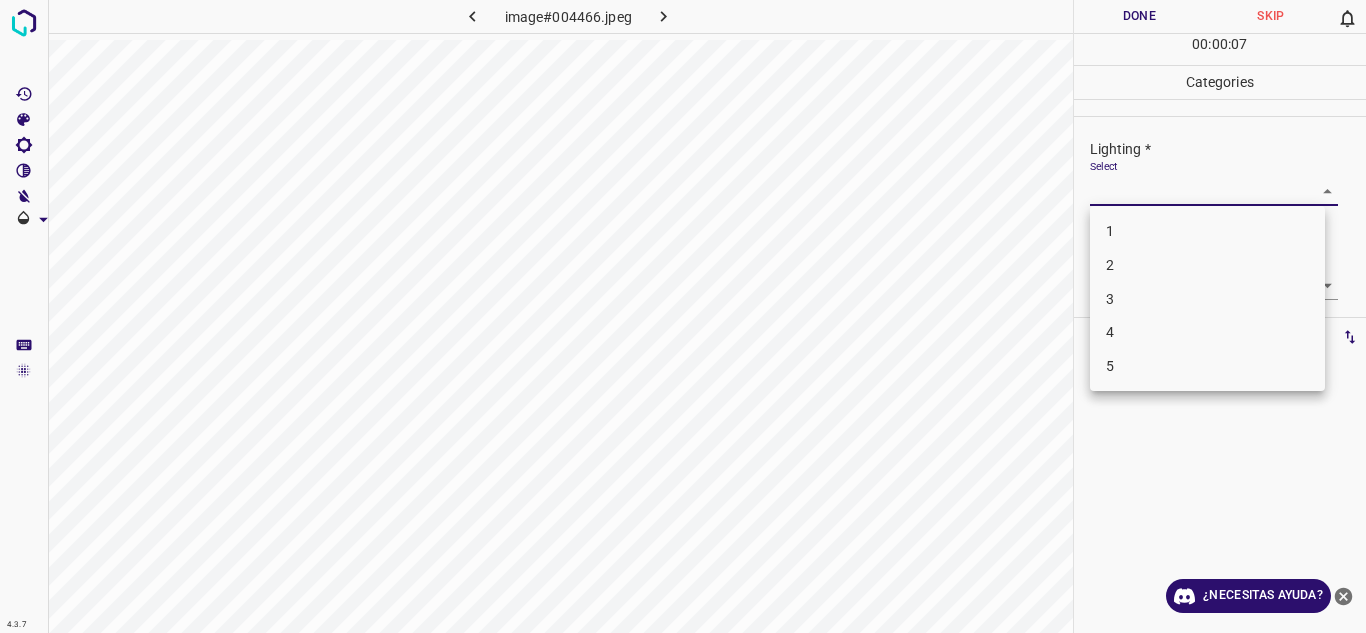 click on "4" at bounding box center (1207, 332) 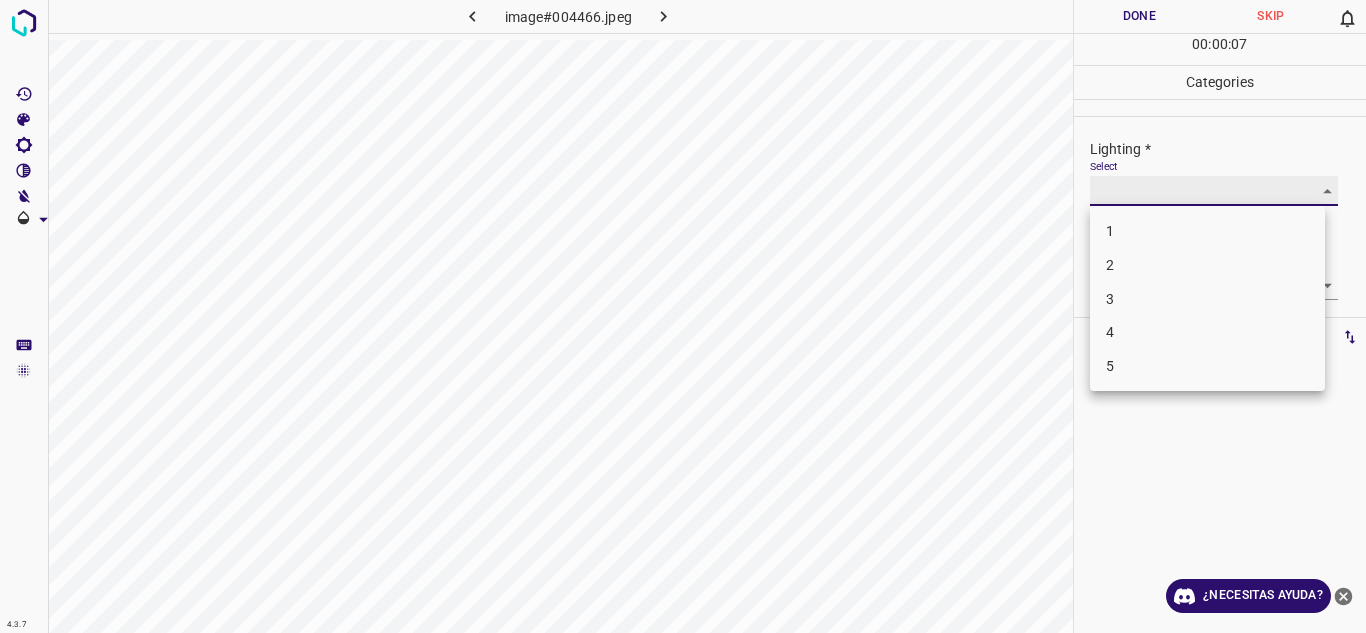 type on "4" 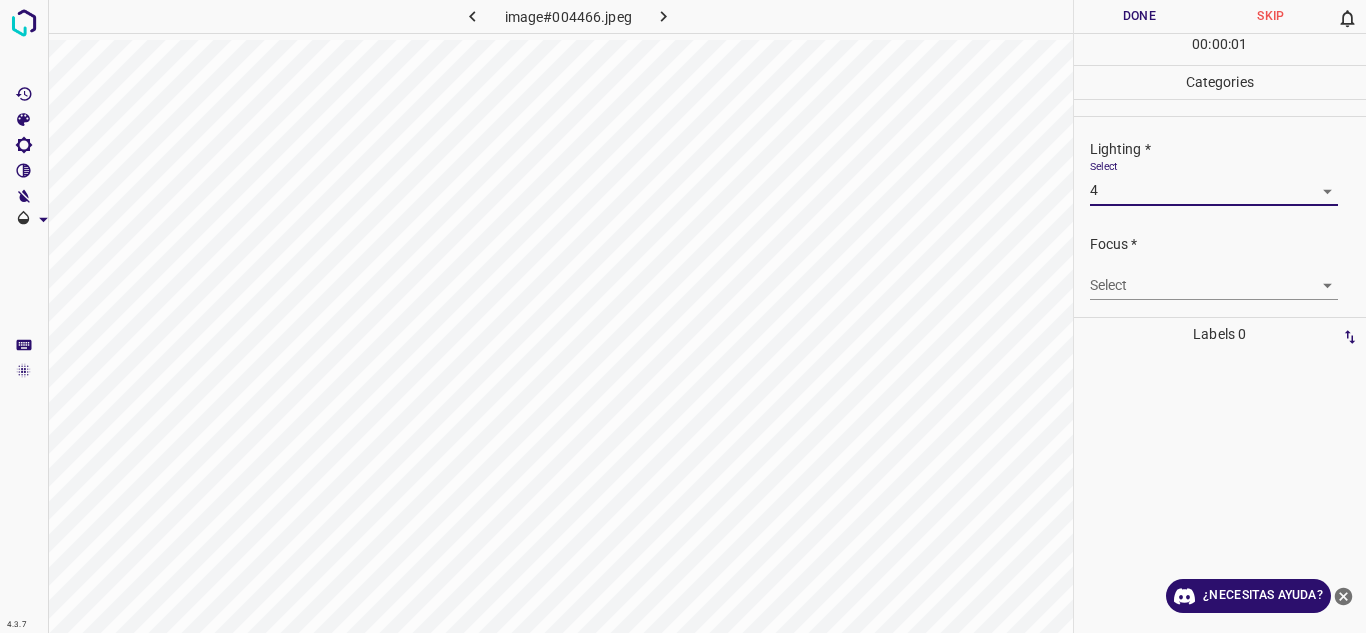 click on "4.3.7 image#004466.jpeg Done Skip 0 00   : 00   : 01   Categories Lighting *  Select 4 4 Focus *  Select ​ Overall *  Select ​ Labels   0 Categories 1 Lighting 2 Focus 3 Overall Tools Space Change between modes (Draw & Edit) I Auto labeling R Restore zoom M Zoom in N Zoom out Delete Delete selecte label Filters Z Restore filters X Saturation filter C Brightness filter V Contrast filter B Gray scale filter General O Download ¿Necesitas ayuda? Texto original Valora esta traducción Tu opinión servirá para ayudar a mejorar el Traductor de Google - Texto - Esconder - Borrar" at bounding box center [683, 316] 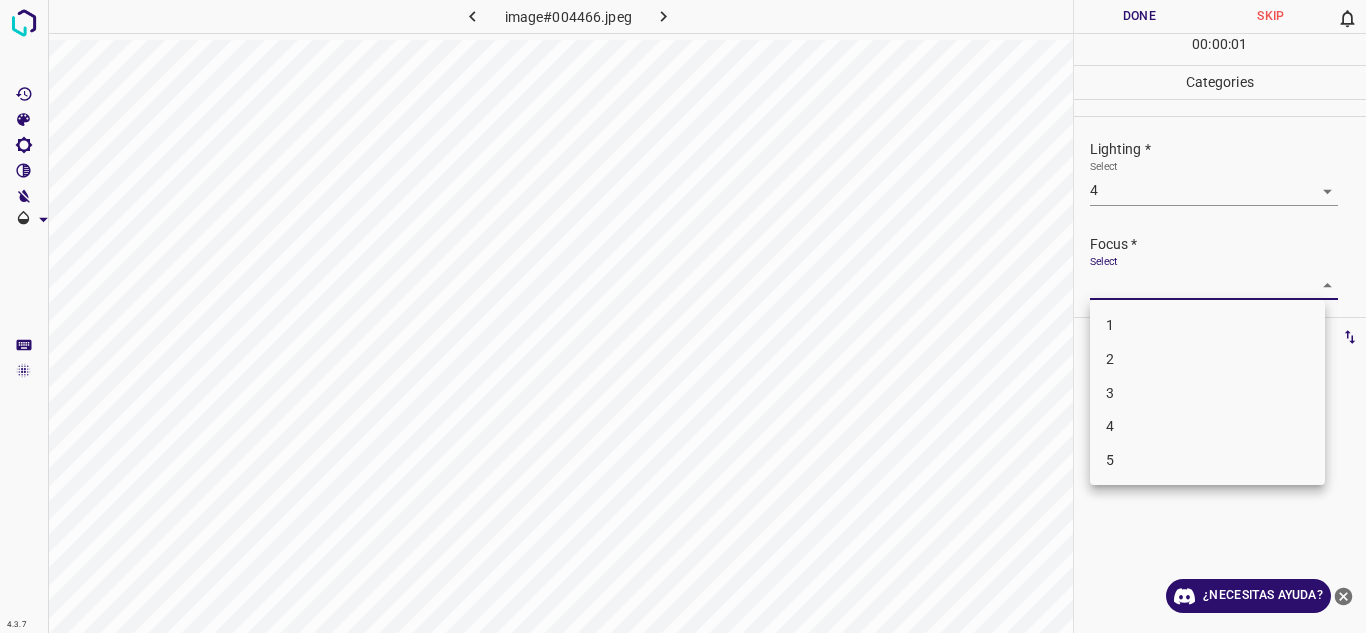 click on "3" at bounding box center (1207, 393) 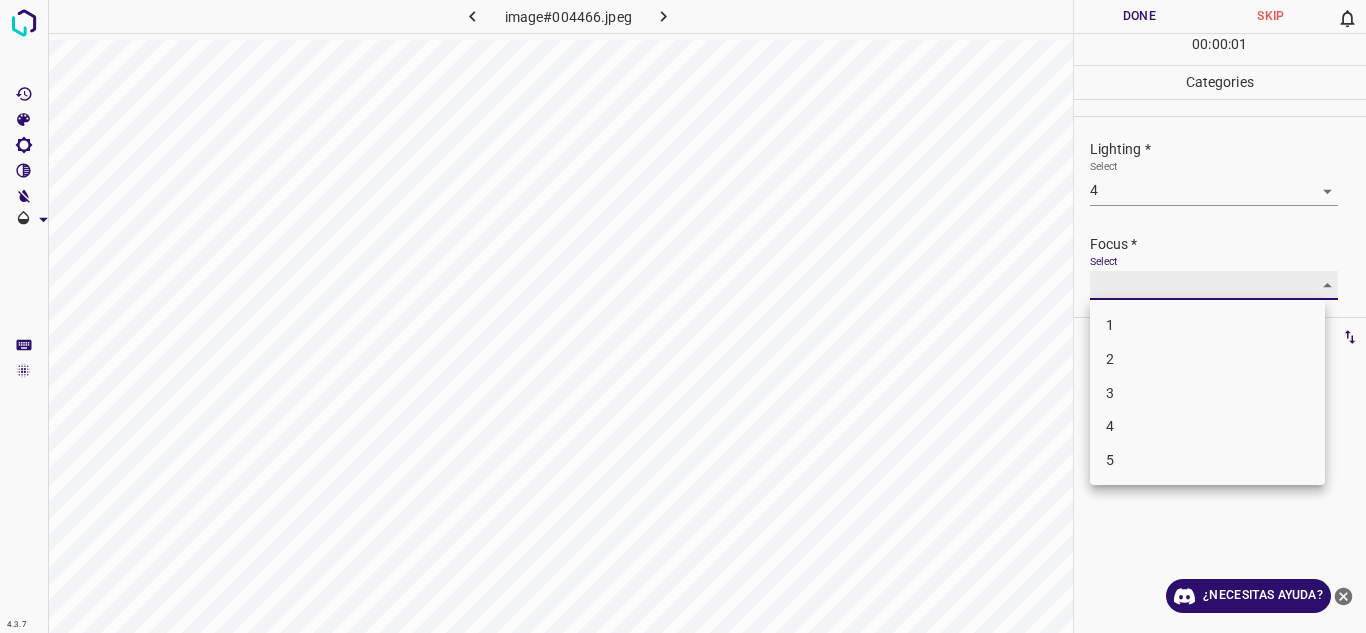 type on "3" 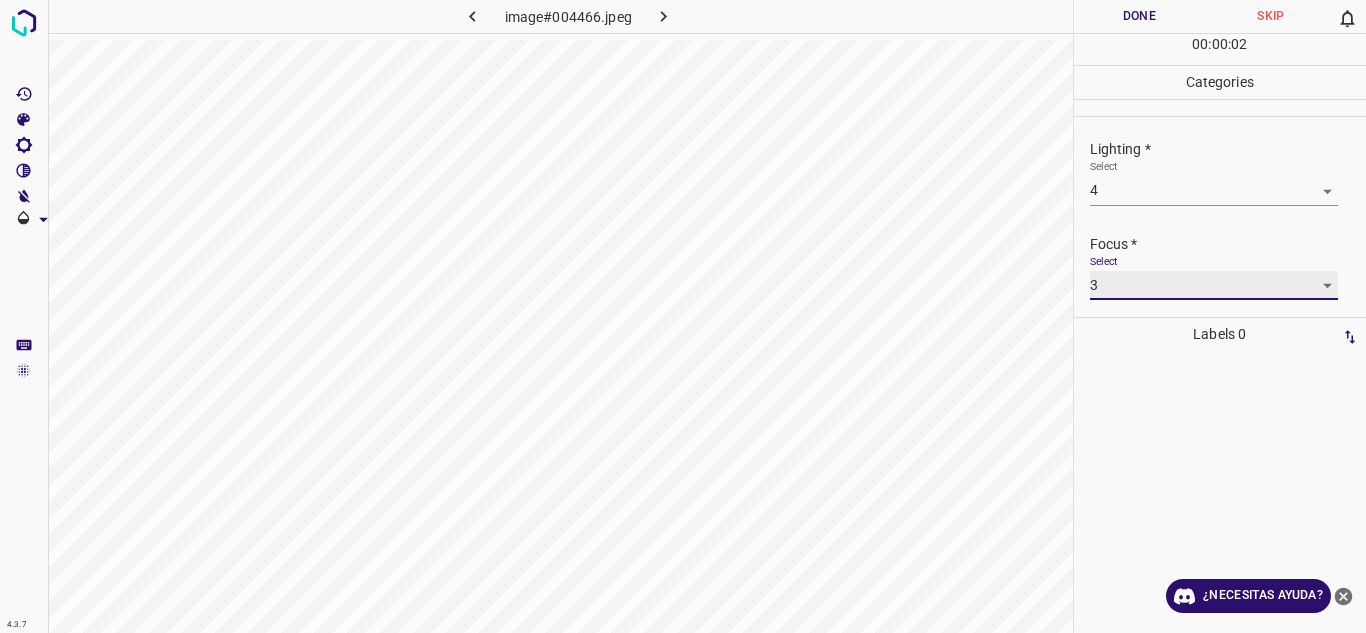 scroll, scrollTop: 98, scrollLeft: 0, axis: vertical 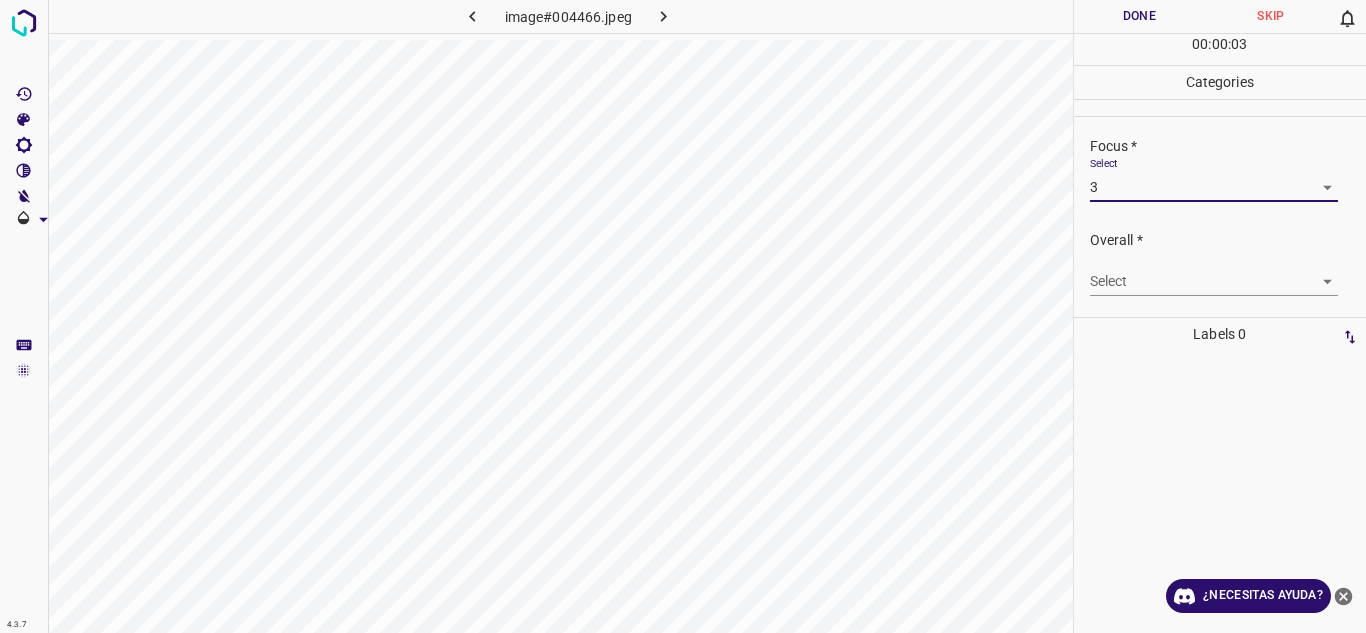 click on "4.3.7 image#004466.jpeg Done Skip 0 00   : 00   : 03   Categories Lighting *  Select 4 4 Focus *  Select 3 3 Overall *  Select ​ Labels   0 Categories 1 Lighting 2 Focus 3 Overall Tools Space Change between modes (Draw & Edit) I Auto labeling R Restore zoom M Zoom in N Zoom out Delete Delete selecte label Filters Z Restore filters X Saturation filter C Brightness filter V Contrast filter B Gray scale filter General O Download ¿Necesitas ayuda? Texto original Valora esta traducción Tu opinión servirá para ayudar a mejorar el Traductor de Google - Texto - Esconder - Borrar" at bounding box center [683, 316] 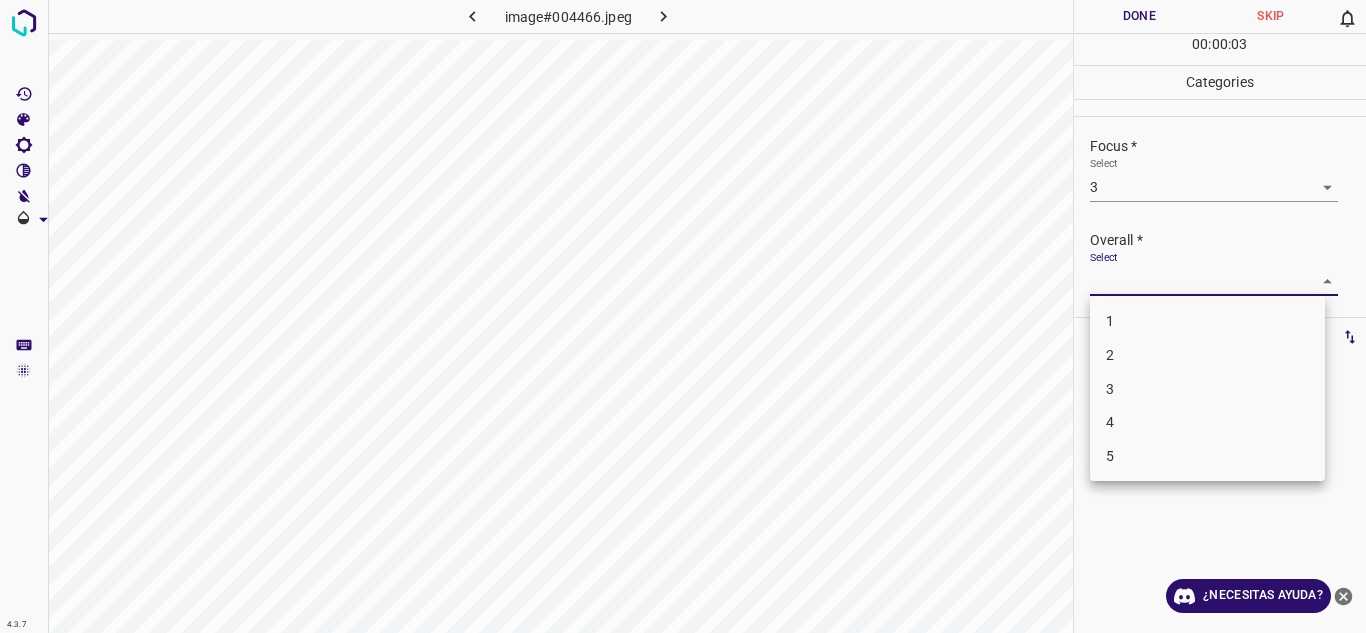 click on "4" at bounding box center [1207, 422] 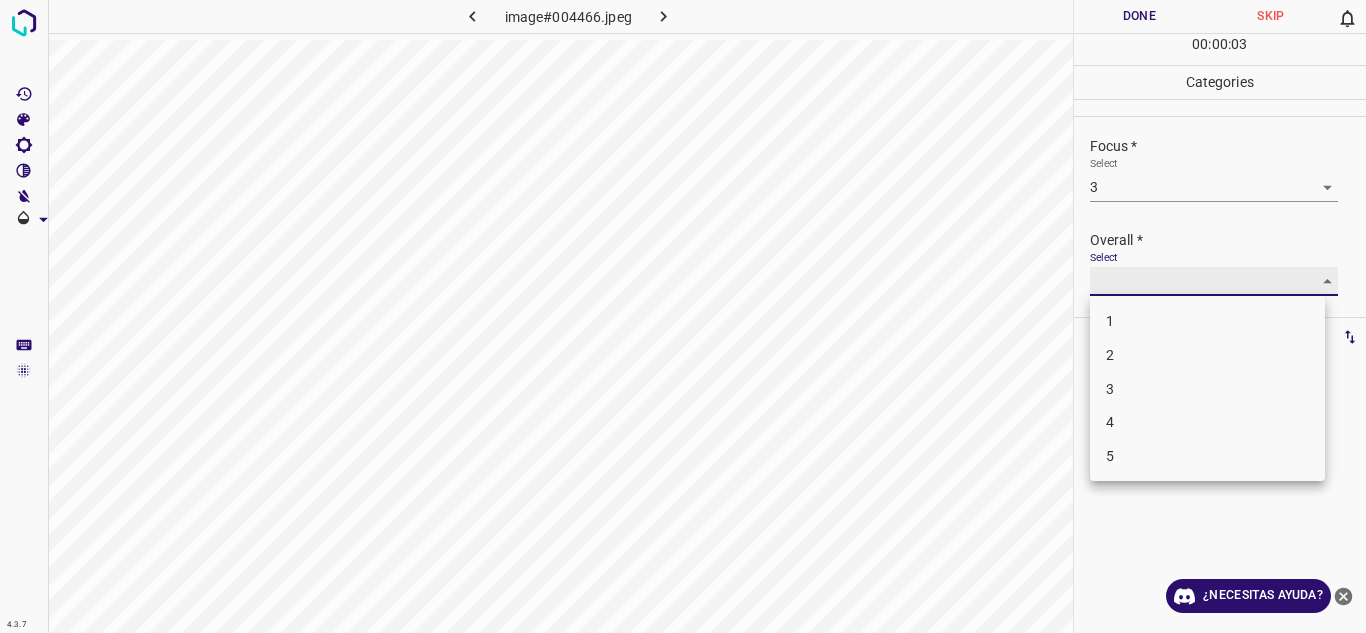 type on "4" 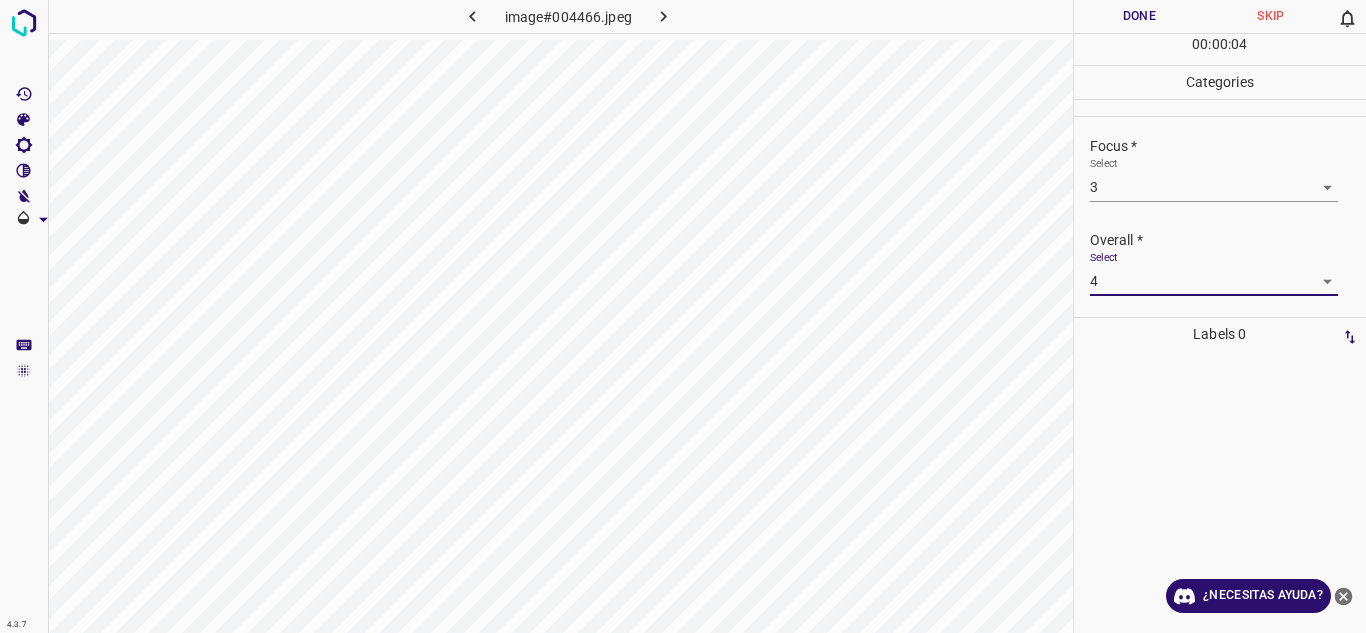 click on "Done" at bounding box center (1140, 16) 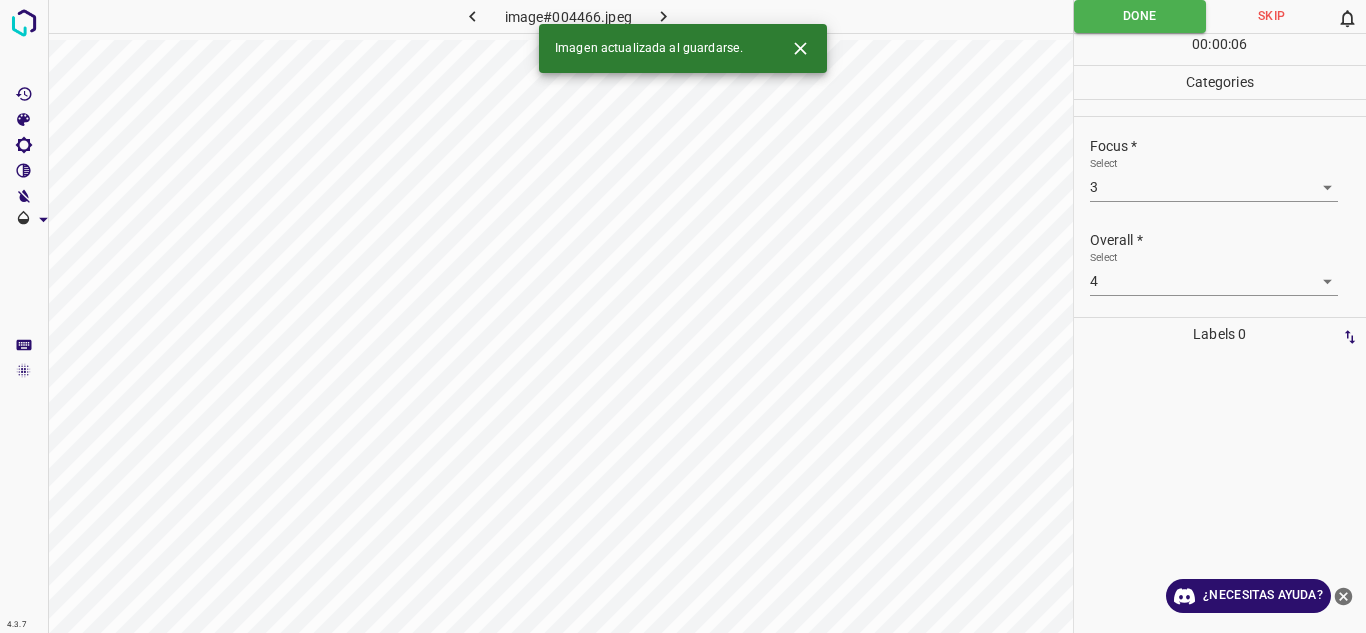 click 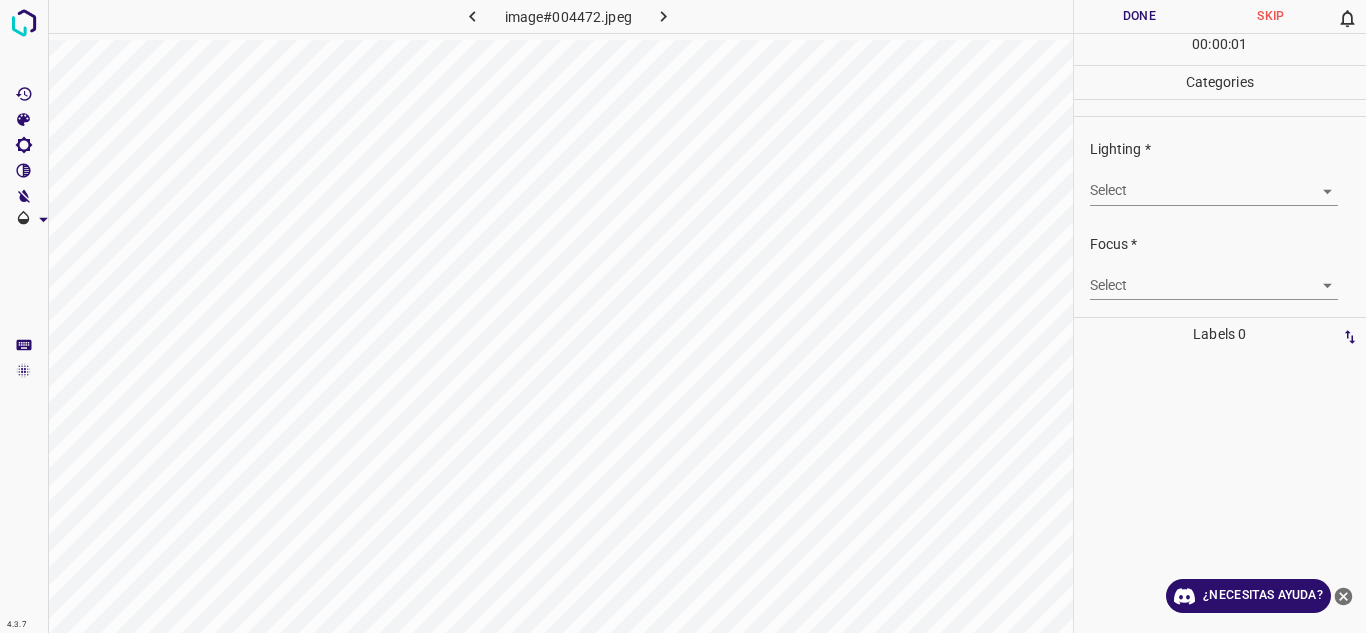 click on "4.3.7 image#004472.jpeg Done Skip 0 00   : 00   : 01   Categories Lighting *  Select ​ Focus *  Select ​ Overall *  Select ​ Labels   0 Categories 1 Lighting 2 Focus 3 Overall Tools Space Change between modes (Draw & Edit) I Auto labeling R Restore zoom M Zoom in N Zoom out Delete Delete selecte label Filters Z Restore filters X Saturation filter C Brightness filter V Contrast filter B Gray scale filter General O Download ¿Necesitas ayuda? Texto original Valora esta traducción Tu opinión servirá para ayudar a mejorar el Traductor de Google - Texto - Esconder - Borrar" at bounding box center (683, 316) 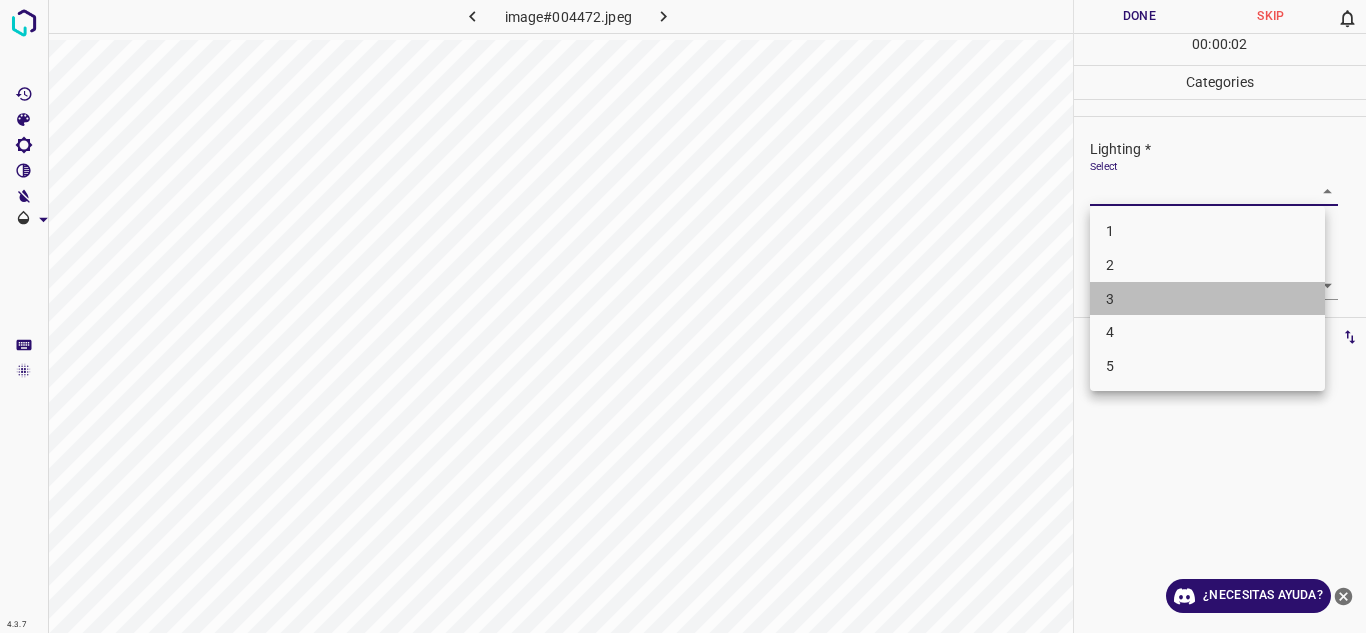 click on "3" at bounding box center [1207, 299] 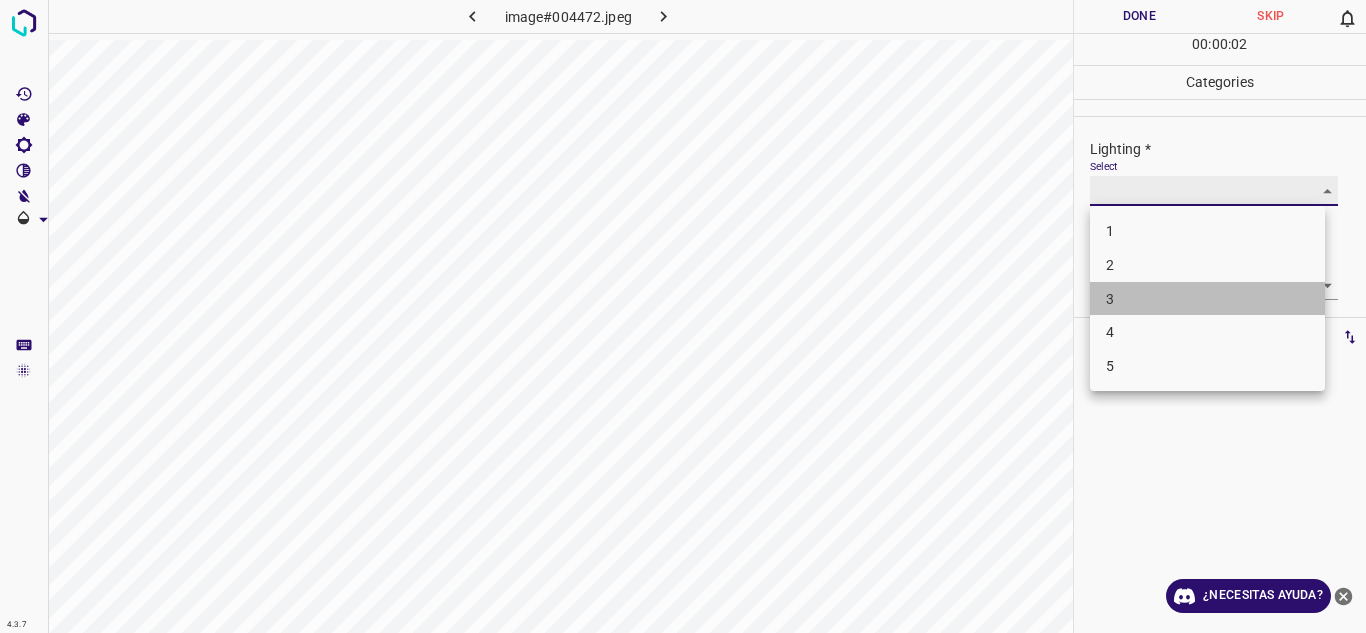 type on "3" 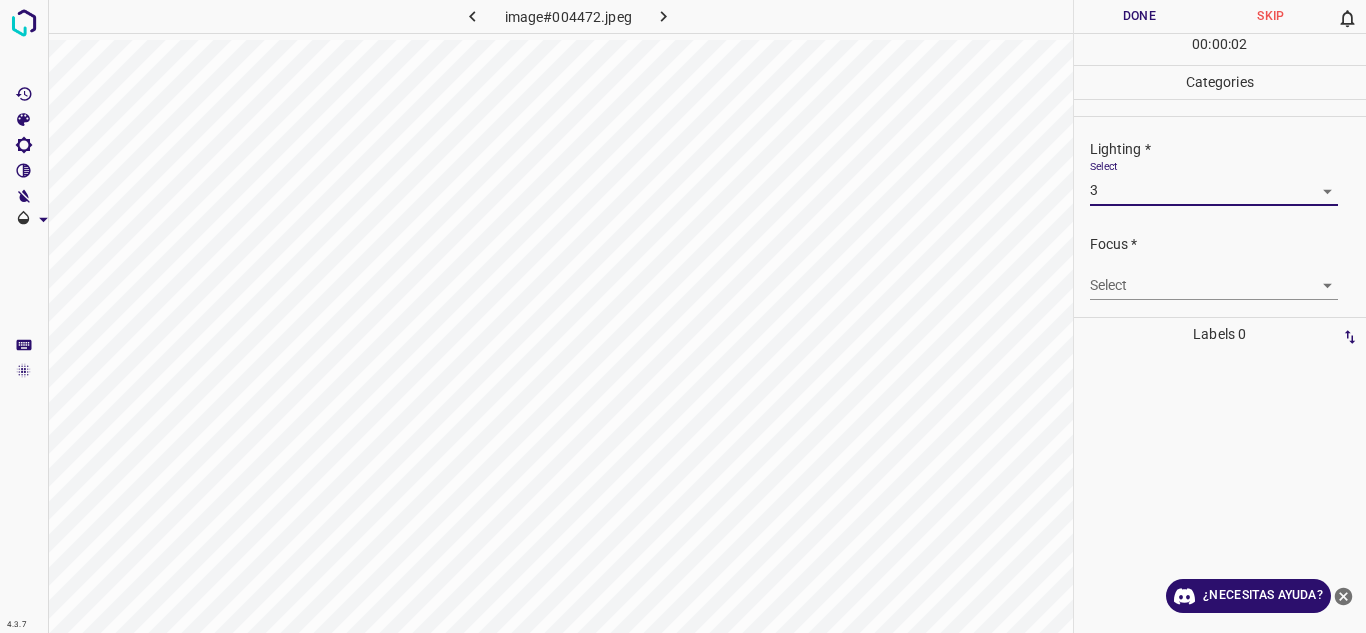 click on "Select ​" at bounding box center [1228, 277] 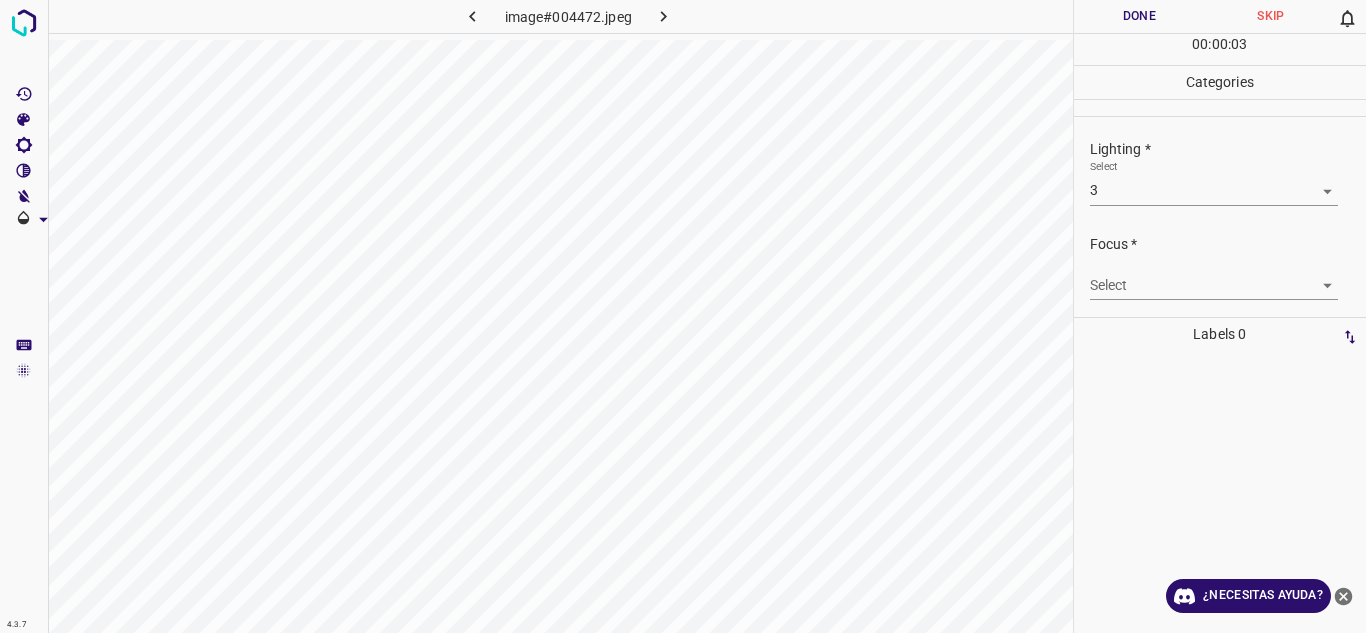 click on "4.3.7 image#004472.jpeg Done Skip 0 00   : 00   : 03   Categories Lighting *  Select 3 3 Focus *  Select ​ Overall *  Select ​ Labels   0 Categories 1 Lighting 2 Focus 3 Overall Tools Space Change between modes (Draw & Edit) I Auto labeling R Restore zoom M Zoom in N Zoom out Delete Delete selecte label Filters Z Restore filters X Saturation filter C Brightness filter V Contrast filter B Gray scale filter General O Download ¿Necesitas ayuda? Texto original Valora esta traducción Tu opinión servirá para ayudar a mejorar el Traductor de Google - Texto - Esconder - Borrar" at bounding box center [683, 316] 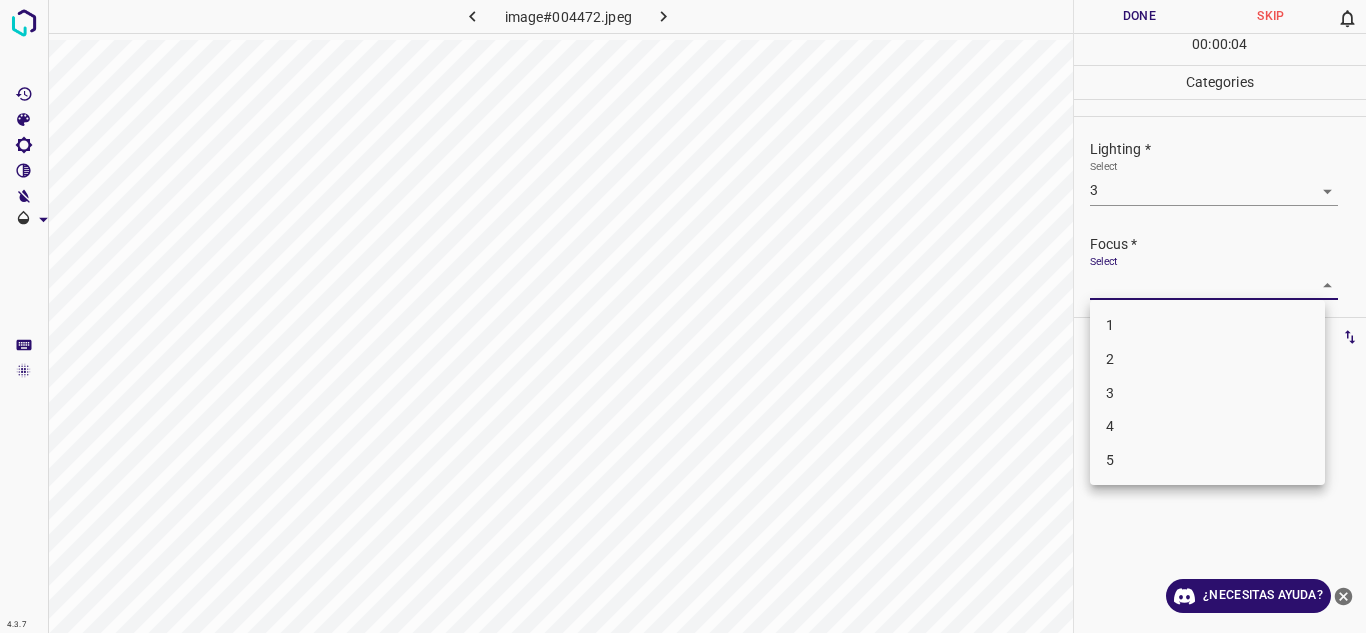 click on "3" at bounding box center [1207, 393] 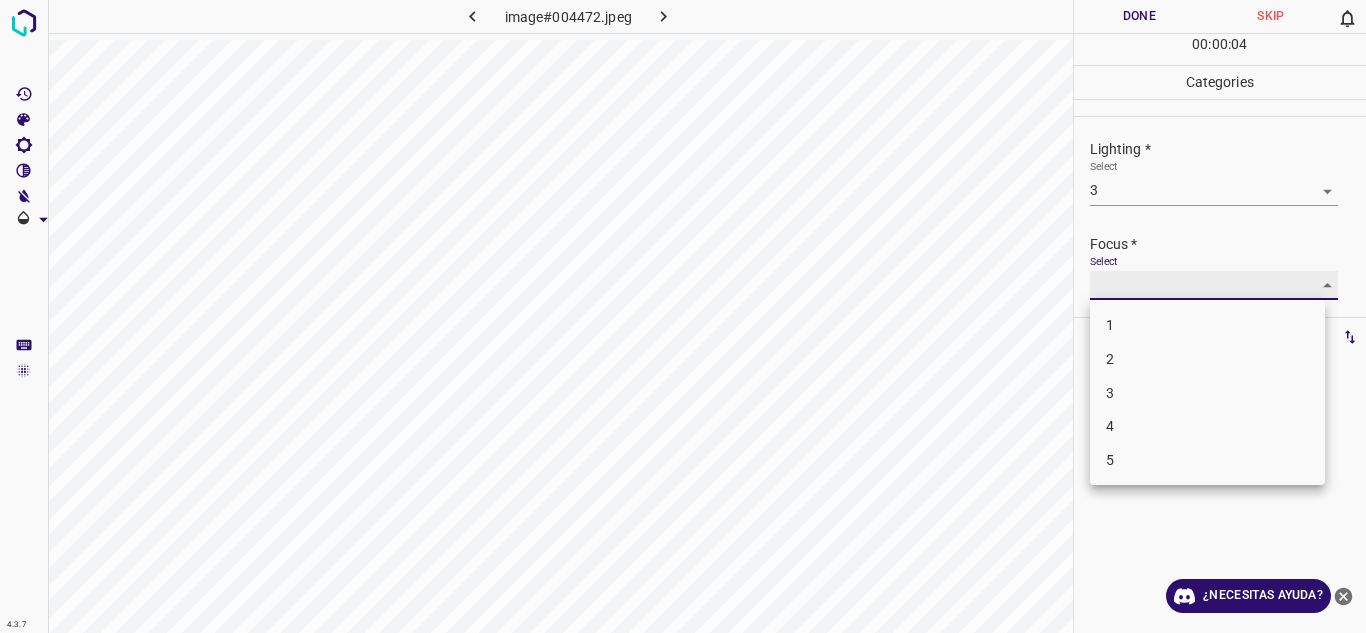 type on "3" 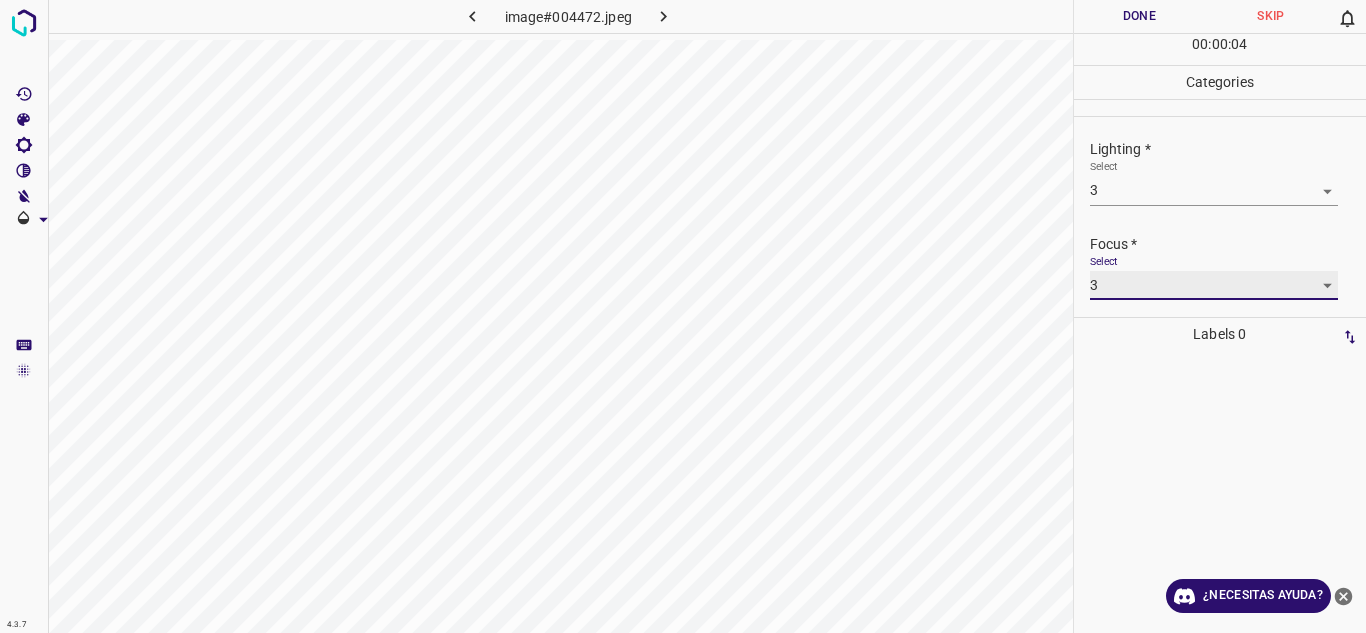 scroll, scrollTop: 98, scrollLeft: 0, axis: vertical 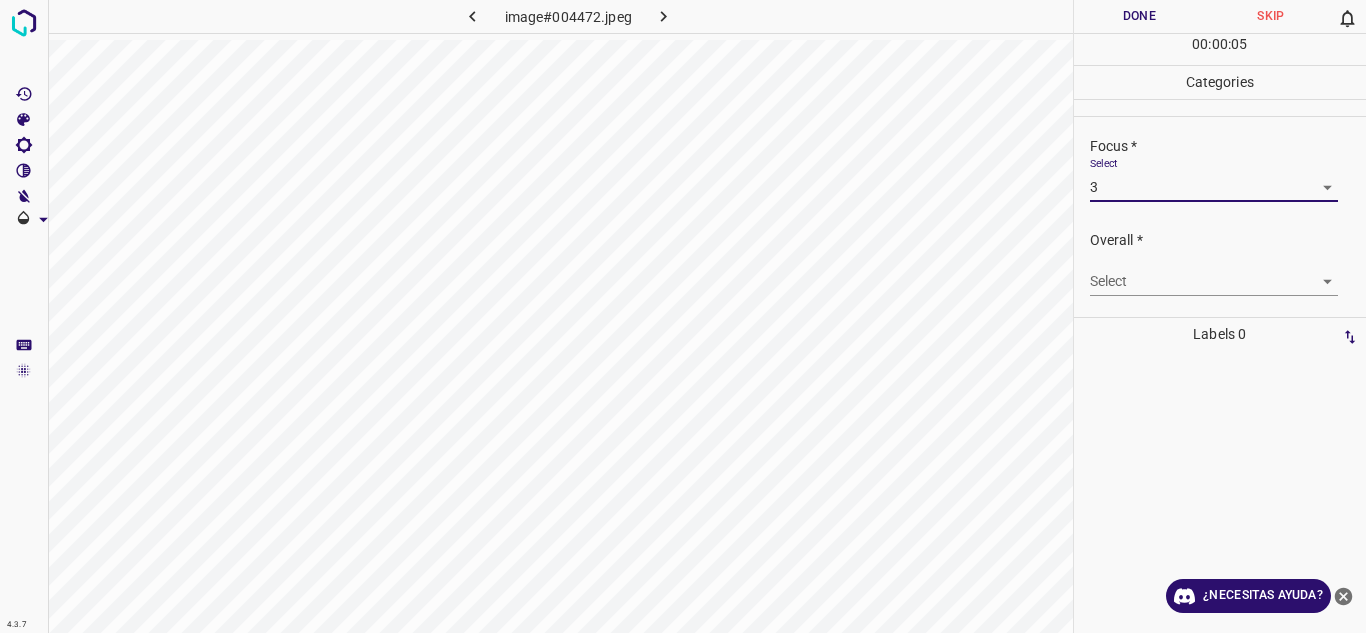 click on "4.3.7 image#004472.jpeg Done Skip 0 00   : 00   : 05   Categories Lighting *  Select 3 3 Focus *  Select 3 3 Overall *  Select ​ Labels   0 Categories 1 Lighting 2 Focus 3 Overall Tools Space Change between modes (Draw & Edit) I Auto labeling R Restore zoom M Zoom in N Zoom out Delete Delete selecte label Filters Z Restore filters X Saturation filter C Brightness filter V Contrast filter B Gray scale filter General O Download ¿Necesitas ayuda? Texto original Valora esta traducción Tu opinión servirá para ayudar a mejorar el Traductor de Google - Texto - Esconder - Borrar" at bounding box center [683, 316] 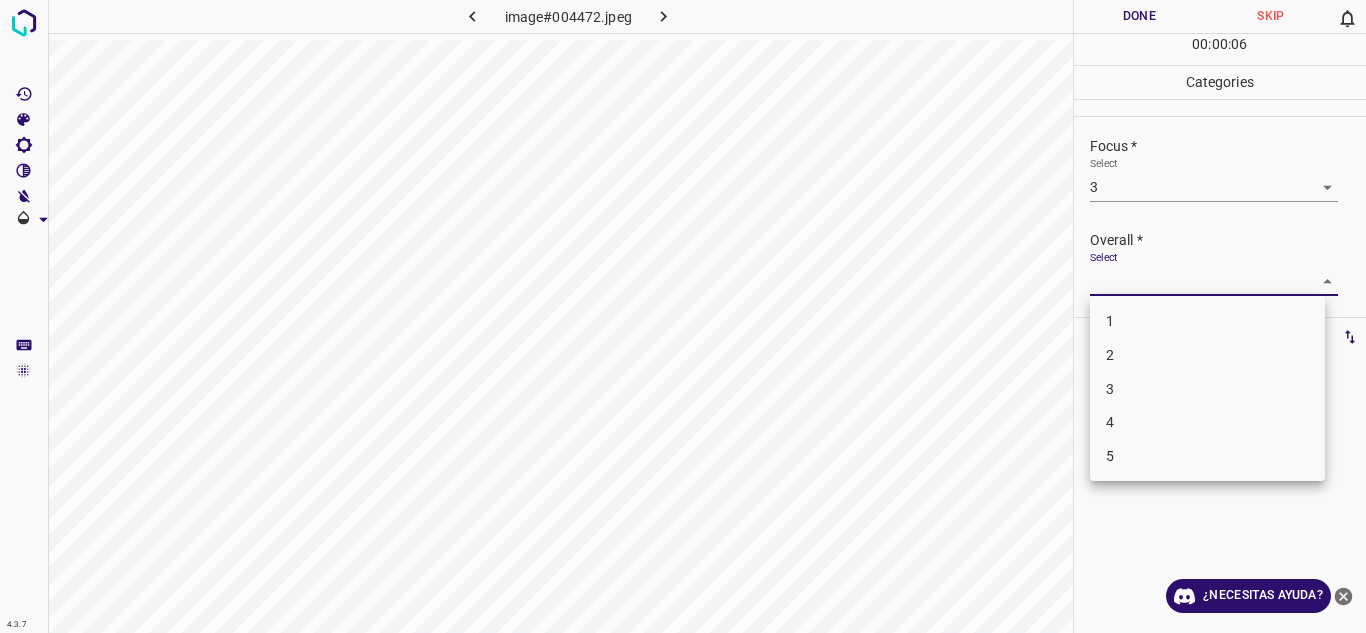 click on "3" at bounding box center [1207, 389] 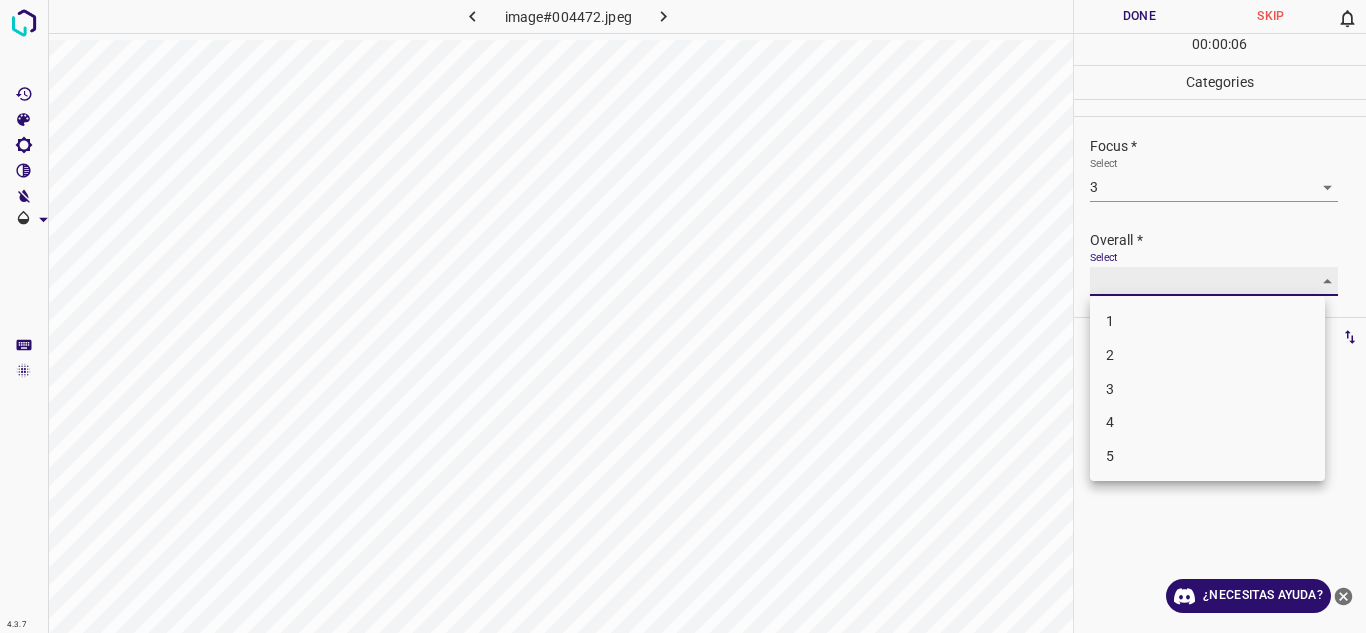 type on "3" 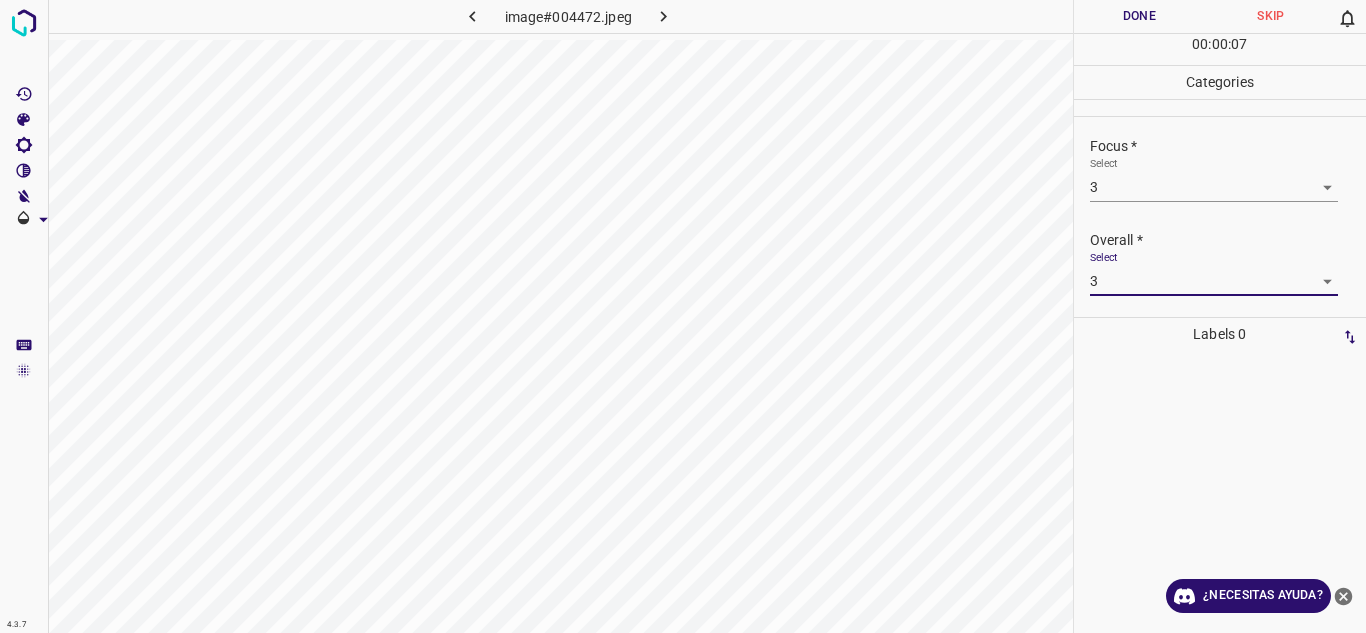 click on "Done" at bounding box center [1140, 16] 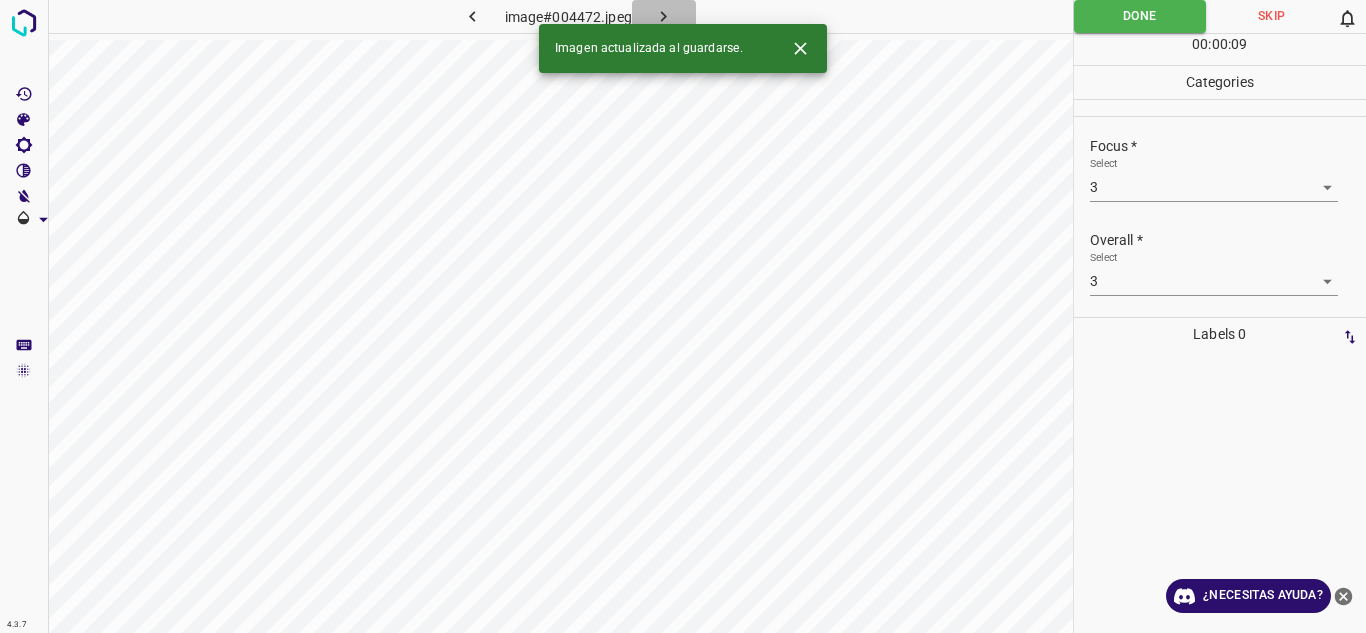 click 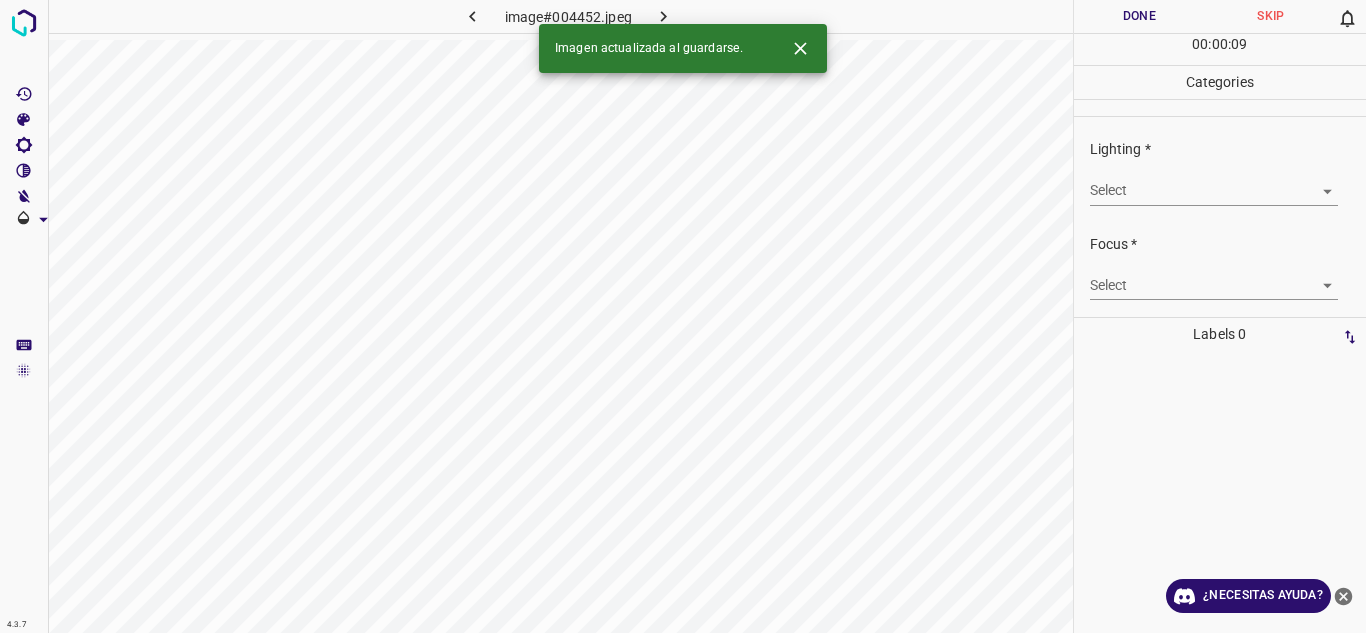 click on "4.3.7 image#004452.jpeg Done Skip 0 00   : 00   : 09   Categories Lighting *  Select ​ Focus *  Select ​ Overall *  Select ​ Labels   0 Categories 1 Lighting 2 Focus 3 Overall Tools Space Change between modes (Draw & Edit) I Auto labeling R Restore zoom M Zoom in N Zoom out Delete Delete selecte label Filters Z Restore filters X Saturation filter C Brightness filter V Contrast filter B Gray scale filter General O Download Imagen actualizada al guardarse. ¿Necesitas ayuda? Texto original Valora esta traducción Tu opinión servirá para ayudar a mejorar el Traductor de Google - Texto - Esconder - Borrar" at bounding box center (683, 316) 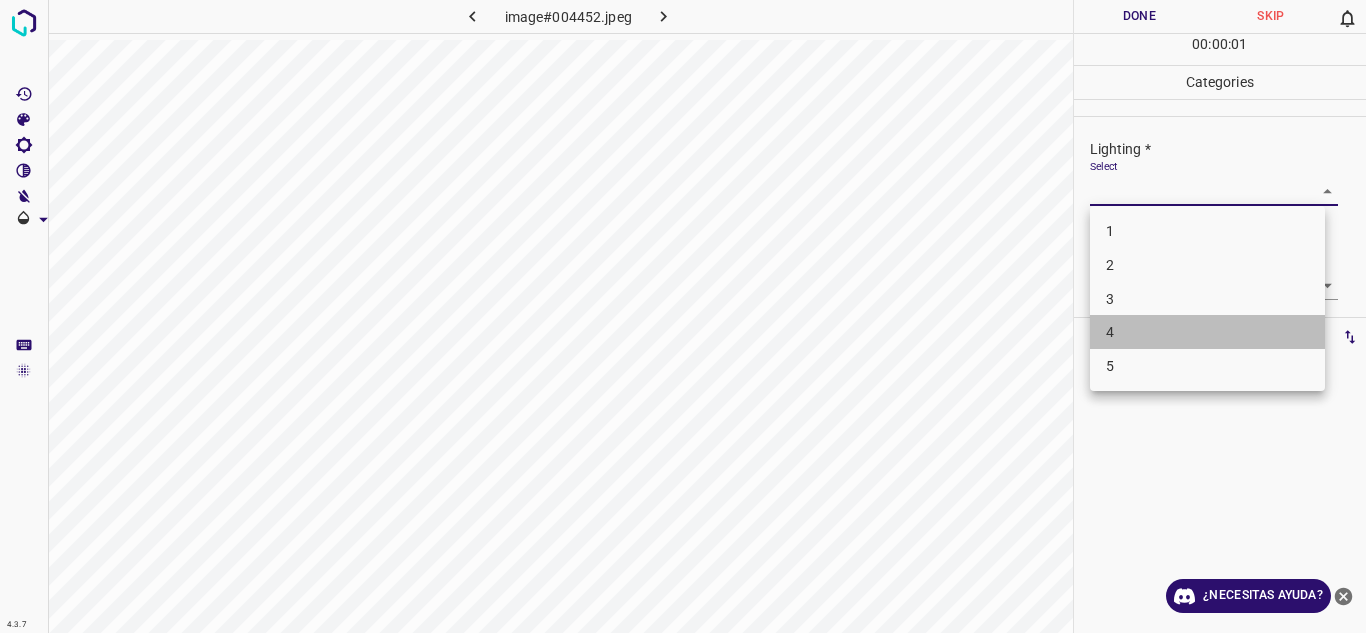 click on "4" at bounding box center (1207, 332) 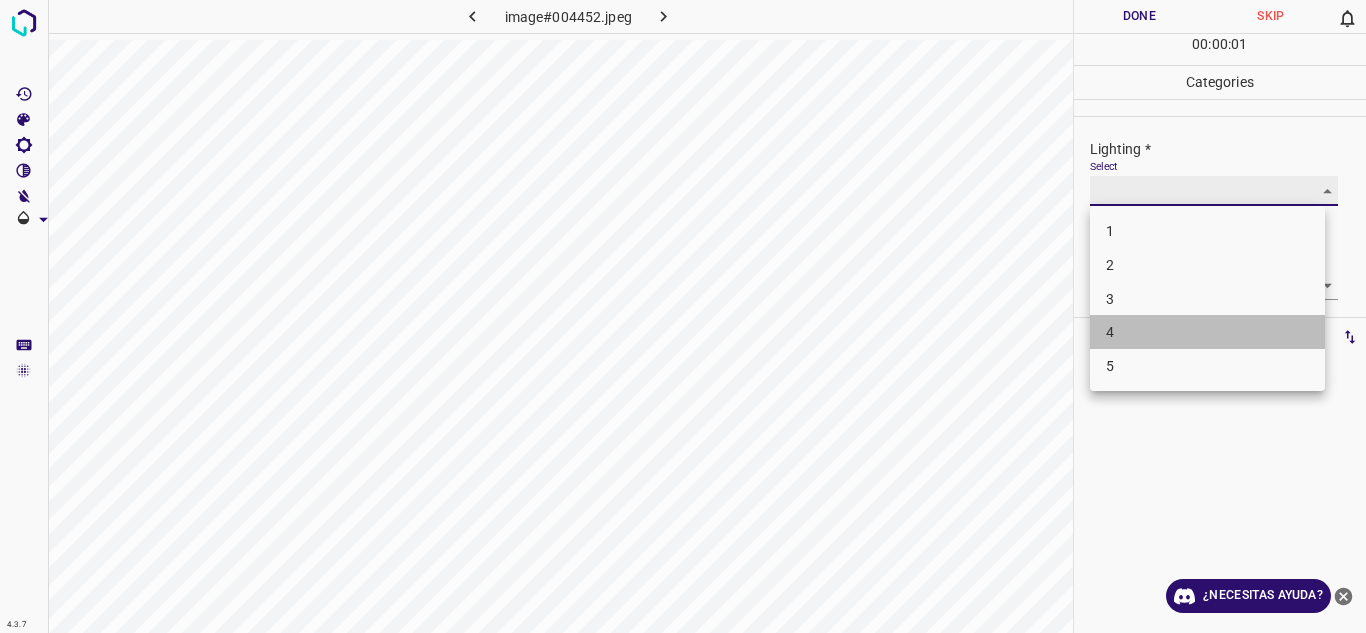 type on "4" 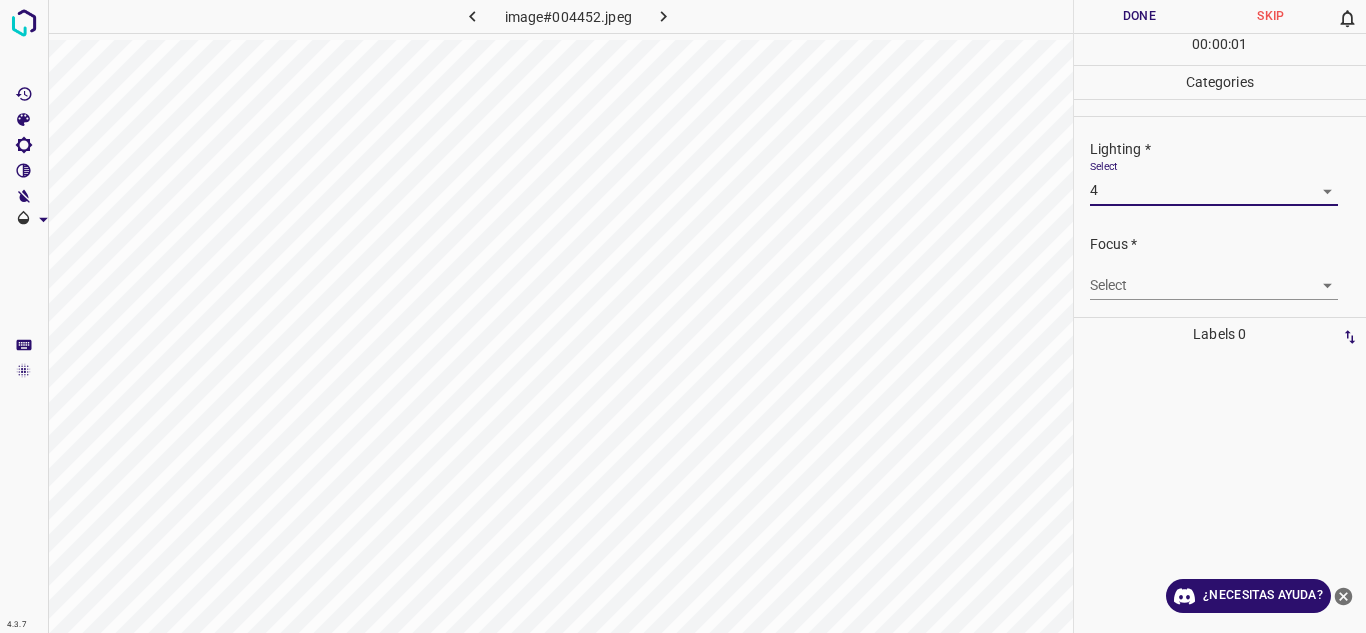 click on "4.3.7 image#004452.jpeg Done Skip 0 00   : 00   : 01   Categories Lighting *  Select 4 4 Focus *  Select ​ Overall *  Select ​ Labels   0 Categories 1 Lighting 2 Focus 3 Overall Tools Space Change between modes (Draw & Edit) I Auto labeling R Restore zoom M Zoom in N Zoom out Delete Delete selecte label Filters Z Restore filters X Saturation filter C Brightness filter V Contrast filter B Gray scale filter General O Download ¿Necesitas ayuda? Texto original Valora esta traducción Tu opinión servirá para ayudar a mejorar el Traductor de Google - Texto - Esconder - Borrar" at bounding box center [683, 316] 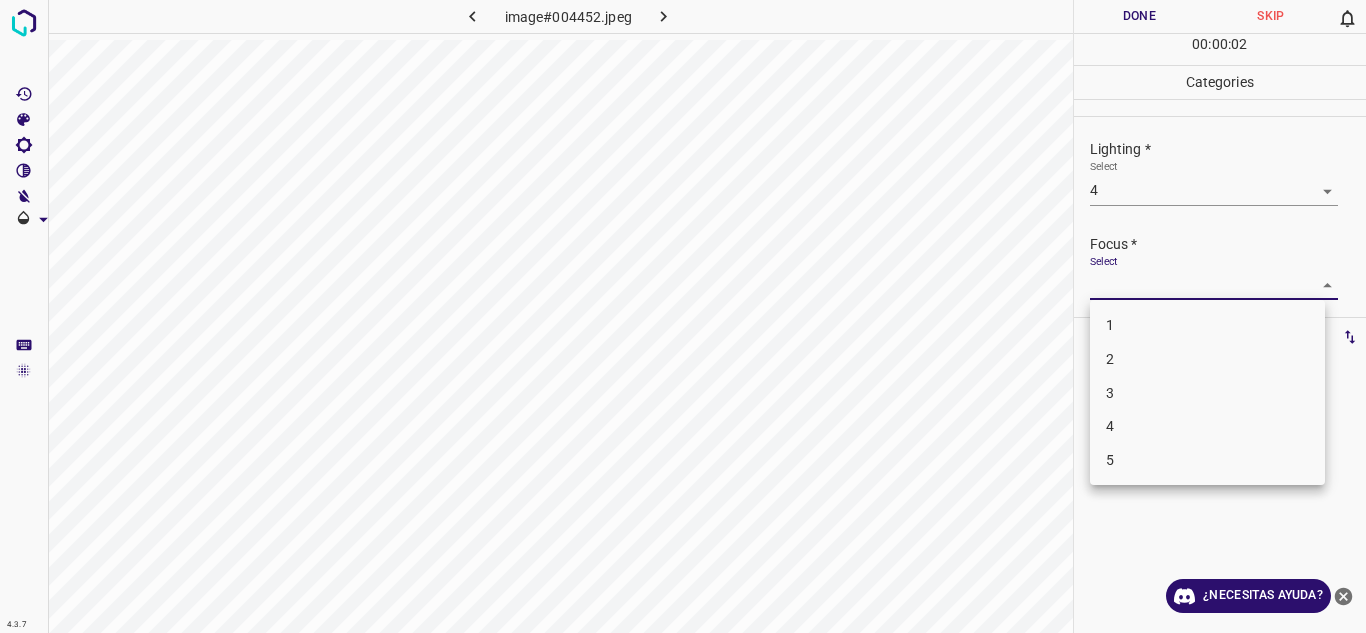 click on "3" at bounding box center [1207, 393] 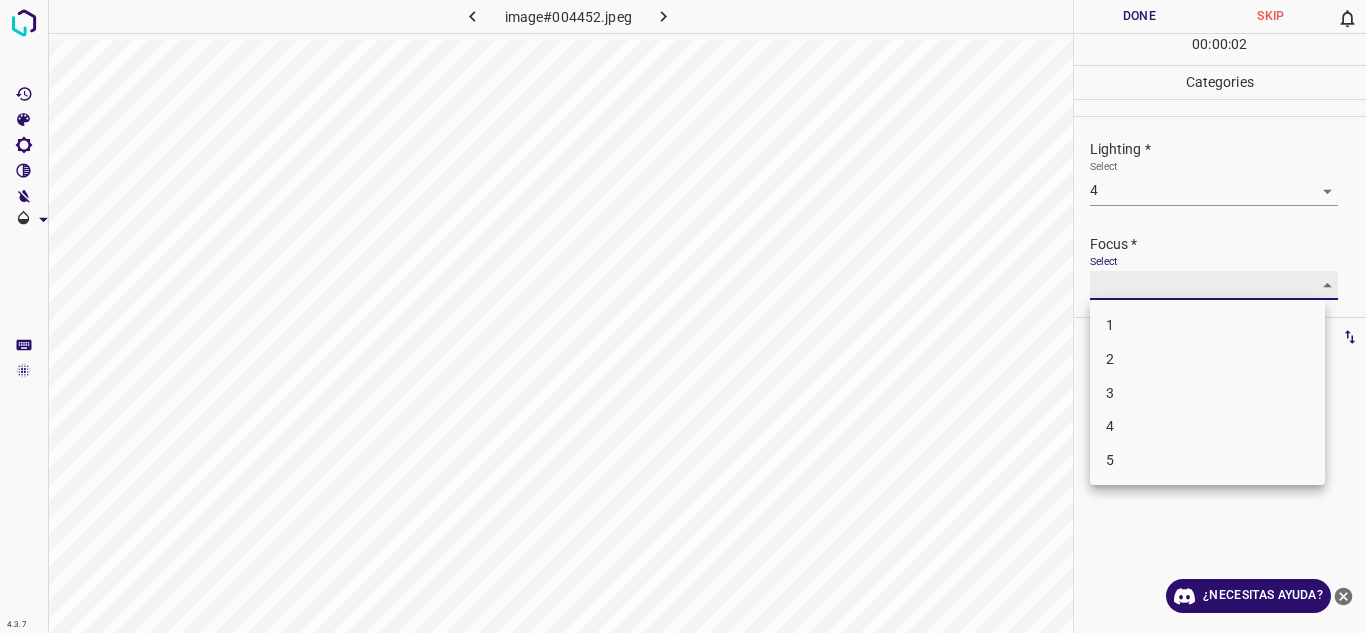 type on "3" 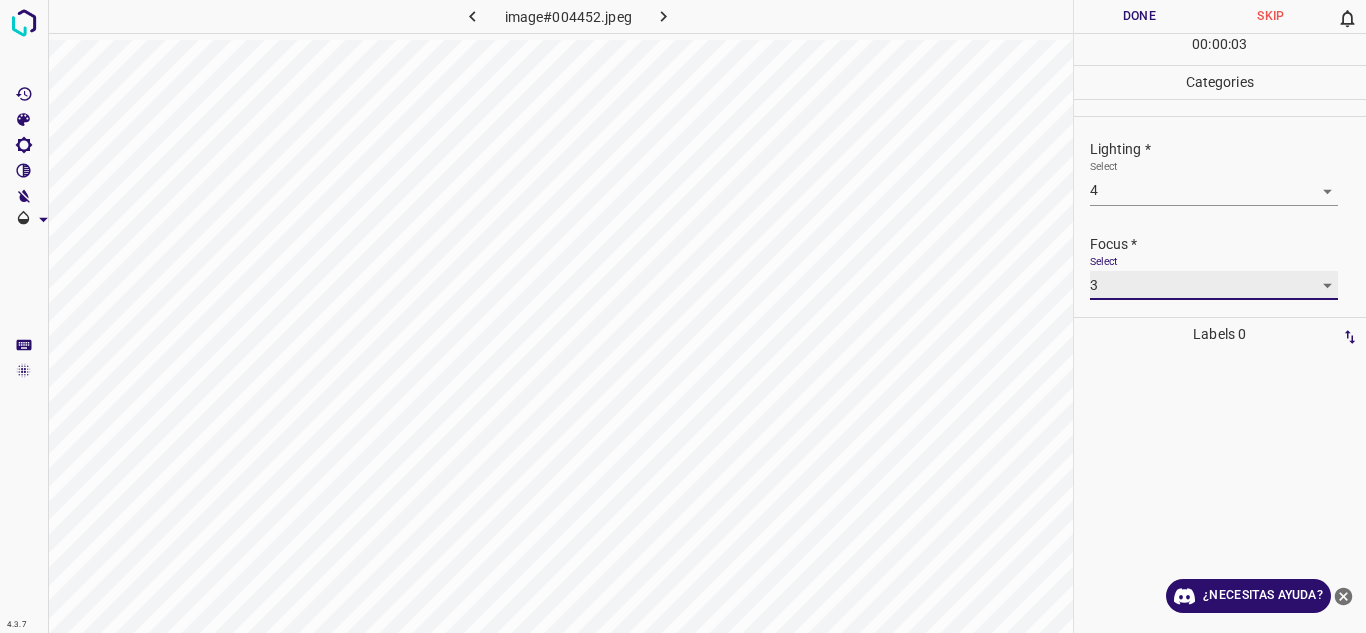 scroll, scrollTop: 98, scrollLeft: 0, axis: vertical 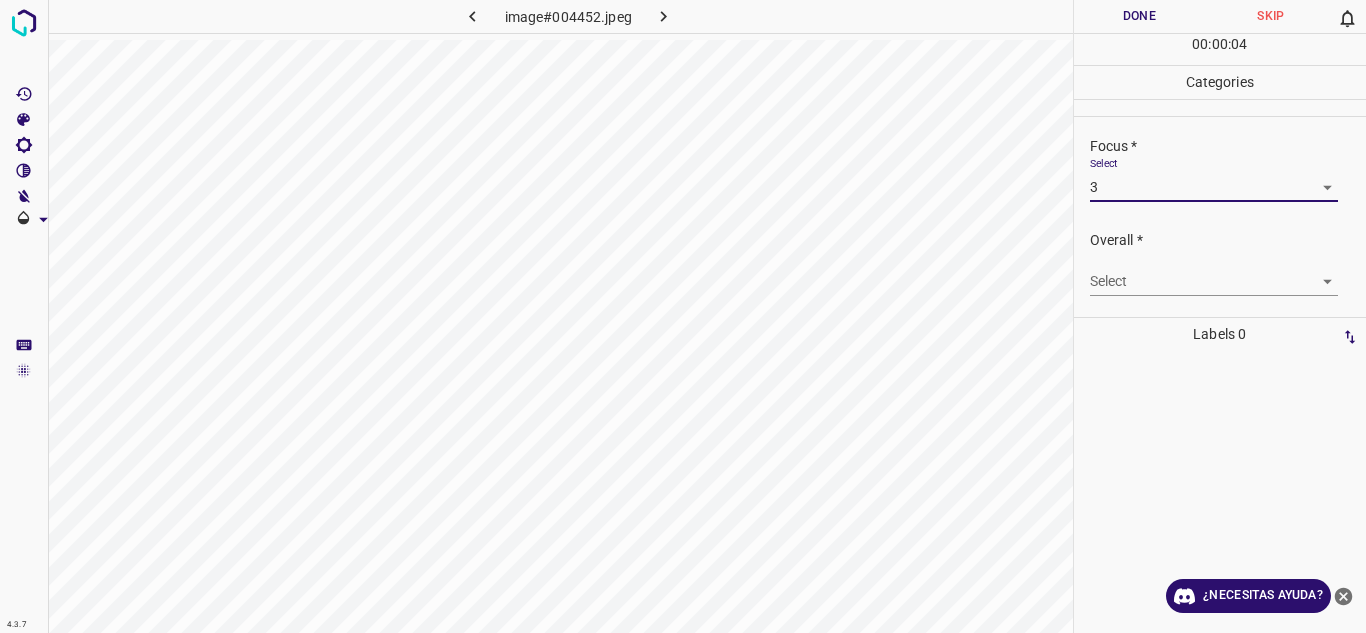 click on "4.3.7 image#004452.jpeg Done Skip 0 00   : 00   : 04   Categories Lighting *  Select 4 4 Focus *  Select 3 3 Overall *  Select ​ Labels   0 Categories 1 Lighting 2 Focus 3 Overall Tools Space Change between modes (Draw & Edit) I Auto labeling R Restore zoom M Zoom in N Zoom out Delete Delete selecte label Filters Z Restore filters X Saturation filter C Brightness filter V Contrast filter B Gray scale filter General O Download ¿Necesitas ayuda? Texto original Valora esta traducción Tu opinión servirá para ayudar a mejorar el Traductor de Google - Texto - Esconder - Borrar" at bounding box center [683, 316] 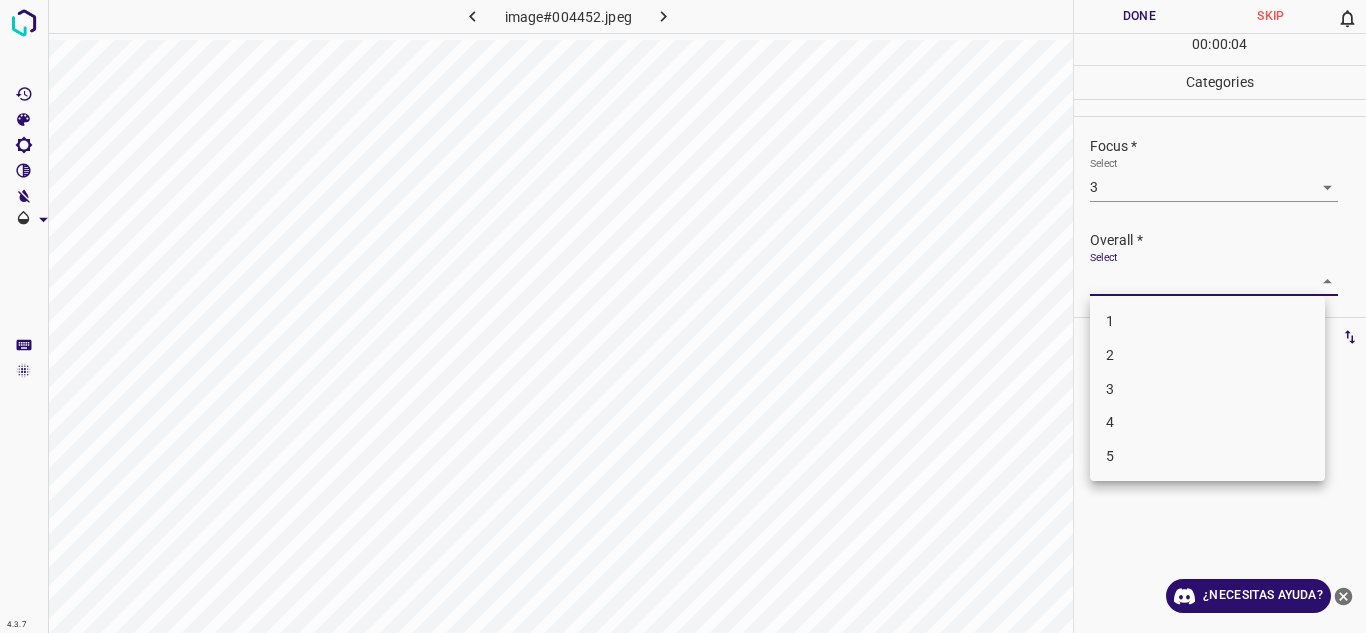 click on "4" at bounding box center (1207, 422) 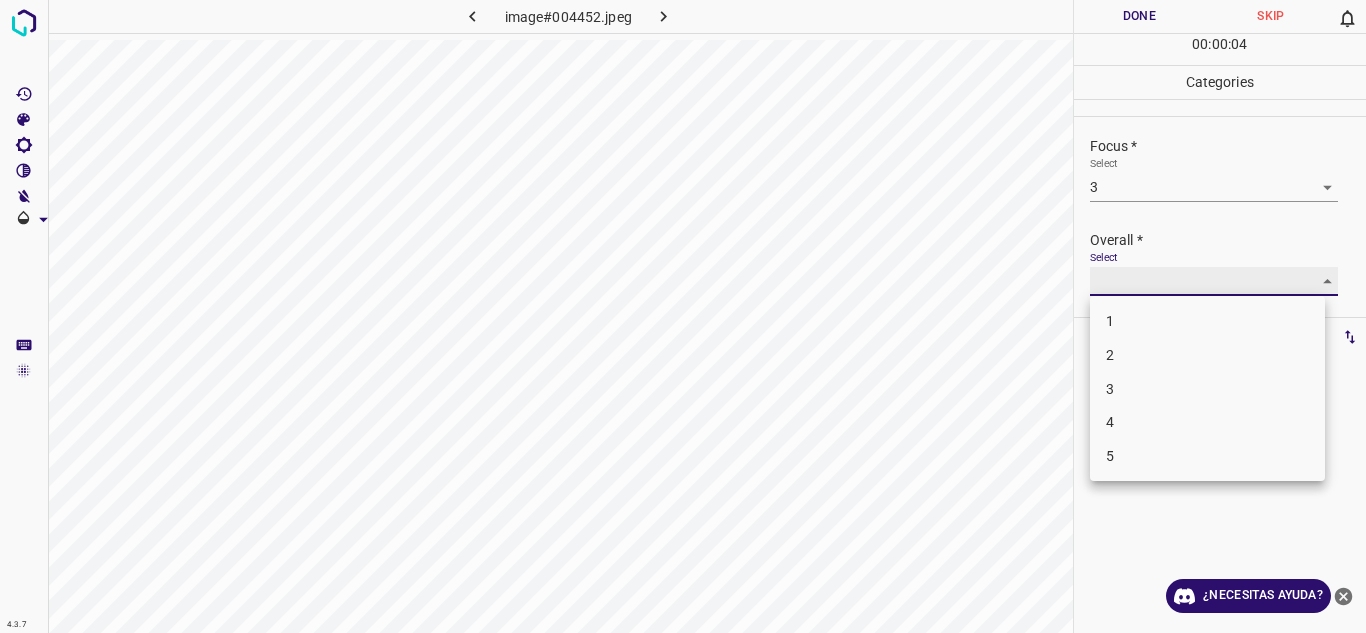 type on "4" 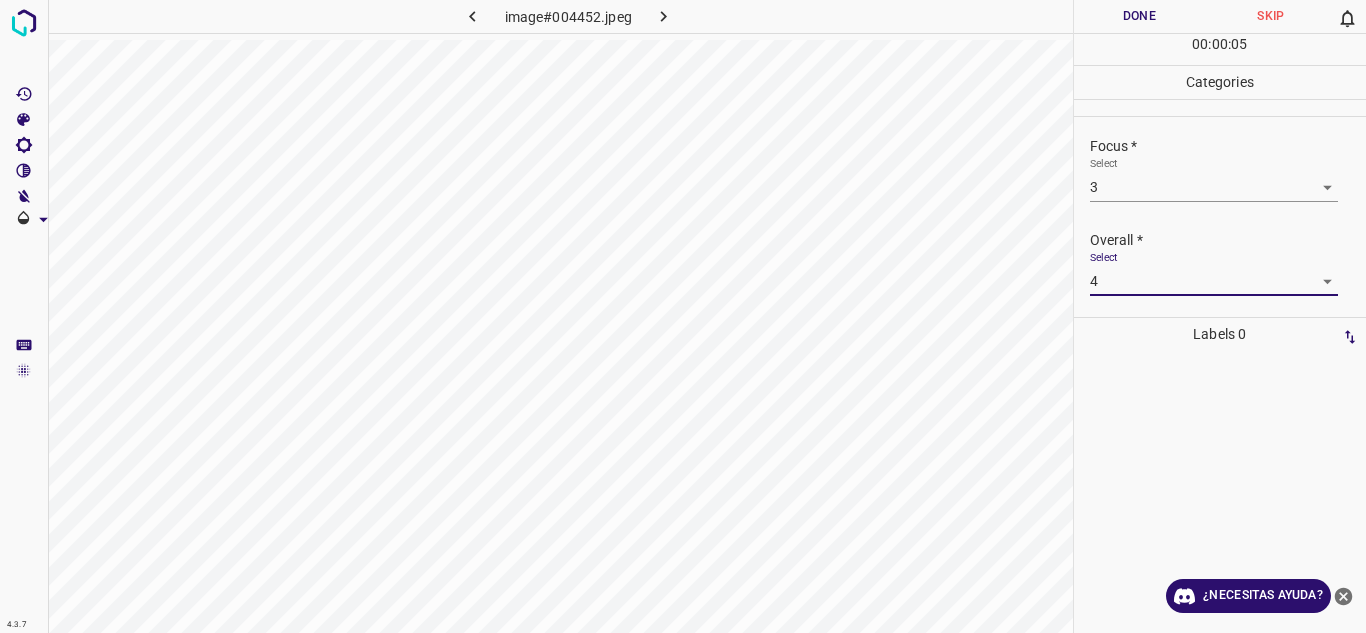 click on "Done" at bounding box center (1140, 16) 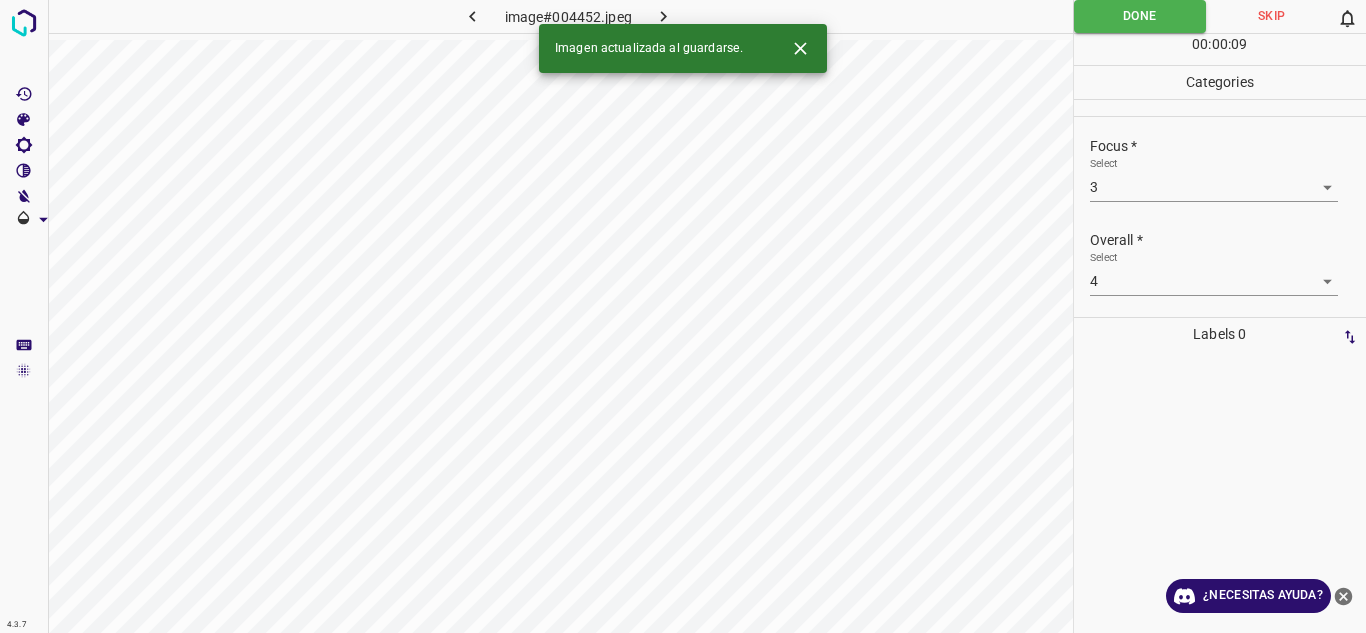 click 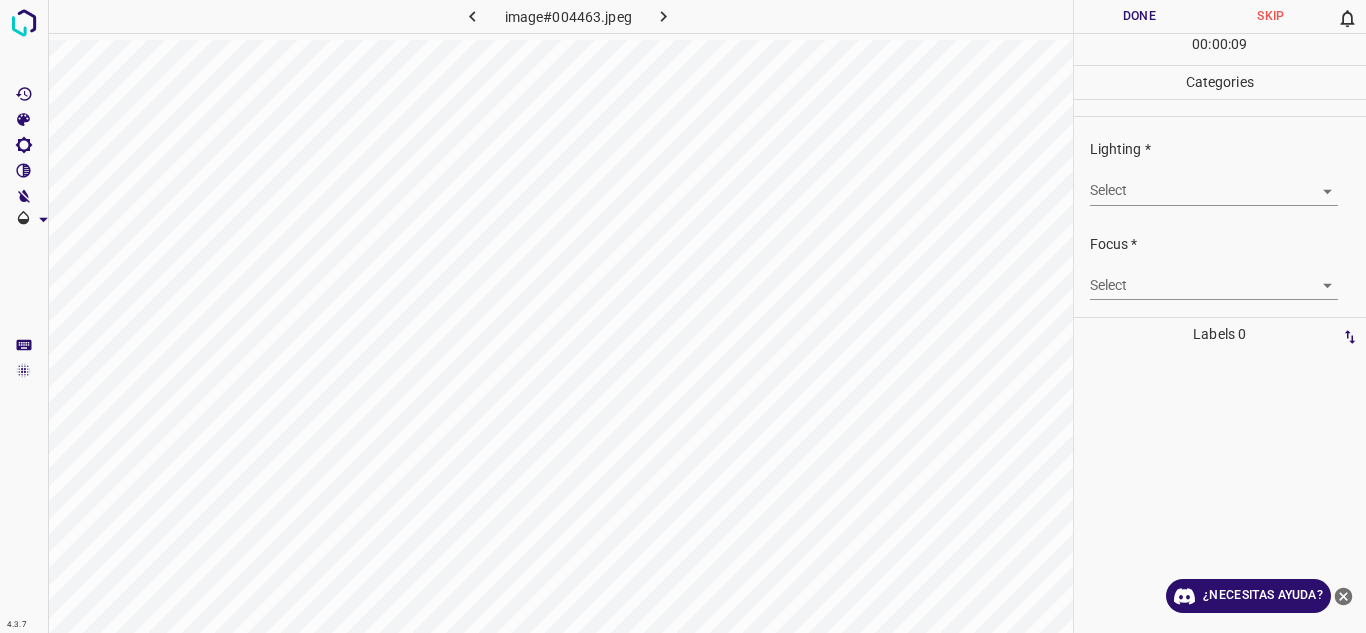 click on "4.3.7 image#004463.jpeg Done Skip 0 00   : 00   : 09   Categories Lighting *  Select ​ Focus *  Select ​ Overall *  Select ​ Labels   0 Categories 1 Lighting 2 Focus 3 Overall Tools Space Change between modes (Draw & Edit) I Auto labeling R Restore zoom M Zoom in N Zoom out Delete Delete selecte label Filters Z Restore filters X Saturation filter C Brightness filter V Contrast filter B Gray scale filter General O Download ¿Necesitas ayuda? Texto original Valora esta traducción Tu opinión servirá para ayudar a mejorar el Traductor de Google - Texto - Esconder - Borrar" at bounding box center [683, 316] 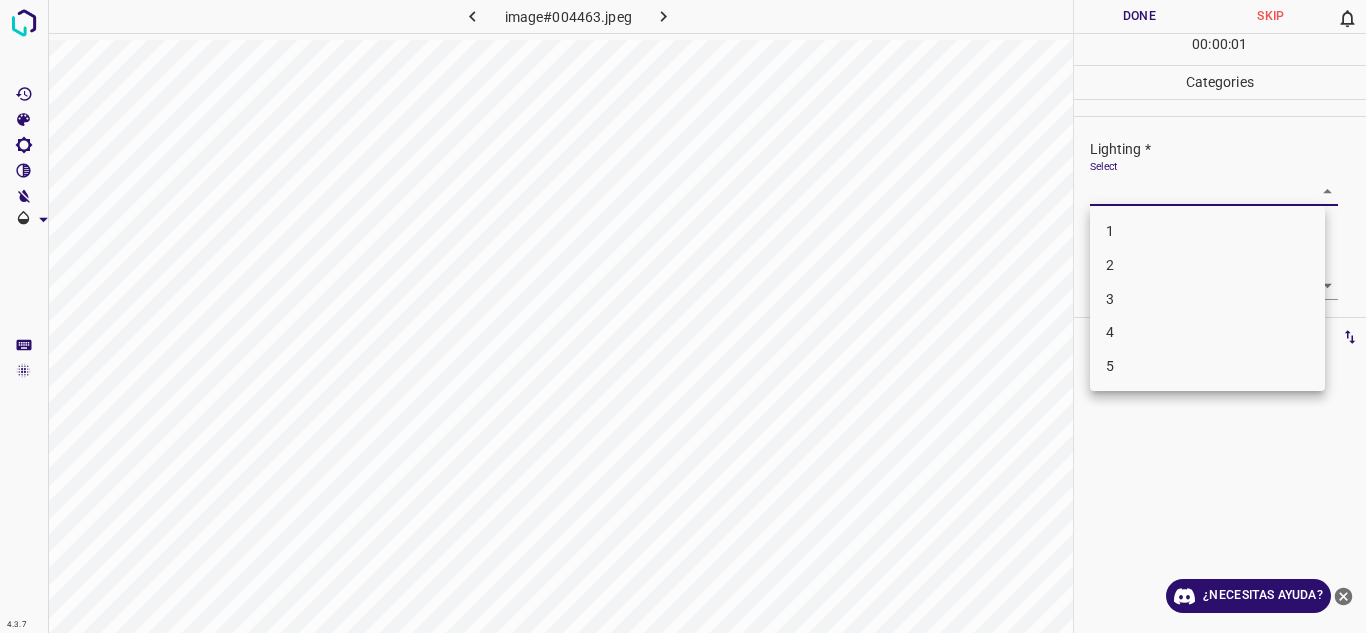 drag, startPoint x: 1147, startPoint y: 299, endPoint x: 1336, endPoint y: 300, distance: 189.00264 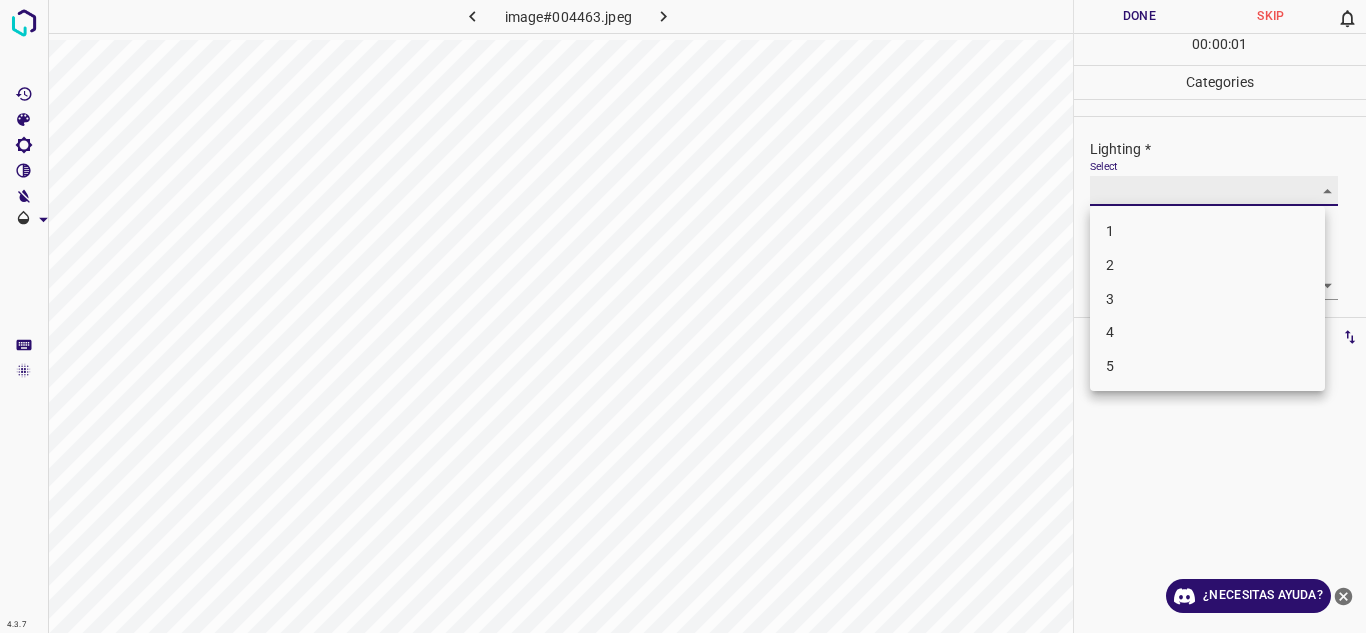 type on "3" 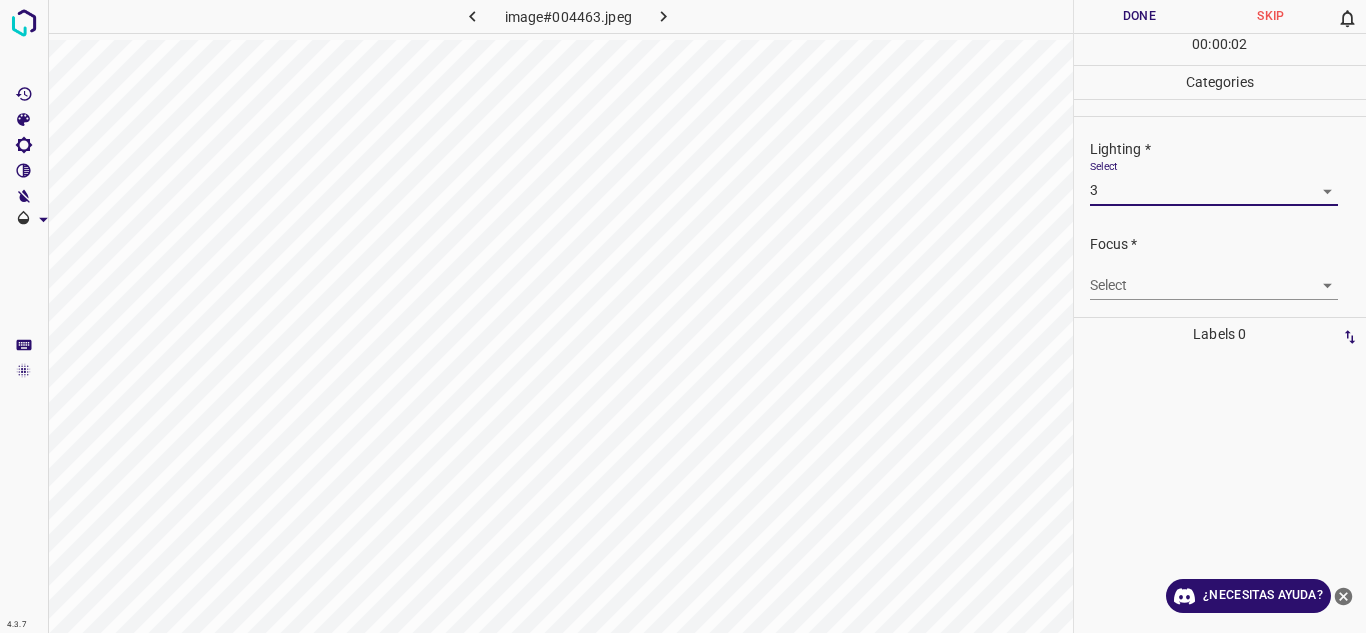 click on "4.3.7 image#004463.jpeg Done Skip 0 00   : 00   : 02   Categories Lighting *  Select 3 3 Focus *  Select ​ Overall *  Select ​ Labels   0 Categories 1 Lighting 2 Focus 3 Overall Tools Space Change between modes (Draw & Edit) I Auto labeling R Restore zoom M Zoom in N Zoom out Delete Delete selecte label Filters Z Restore filters X Saturation filter C Brightness filter V Contrast filter B Gray scale filter General O Download ¿Necesitas ayuda? Texto original Valora esta traducción Tu opinión servirá para ayudar a mejorar el Traductor de Google - Texto - Esconder - Borrar" at bounding box center (683, 316) 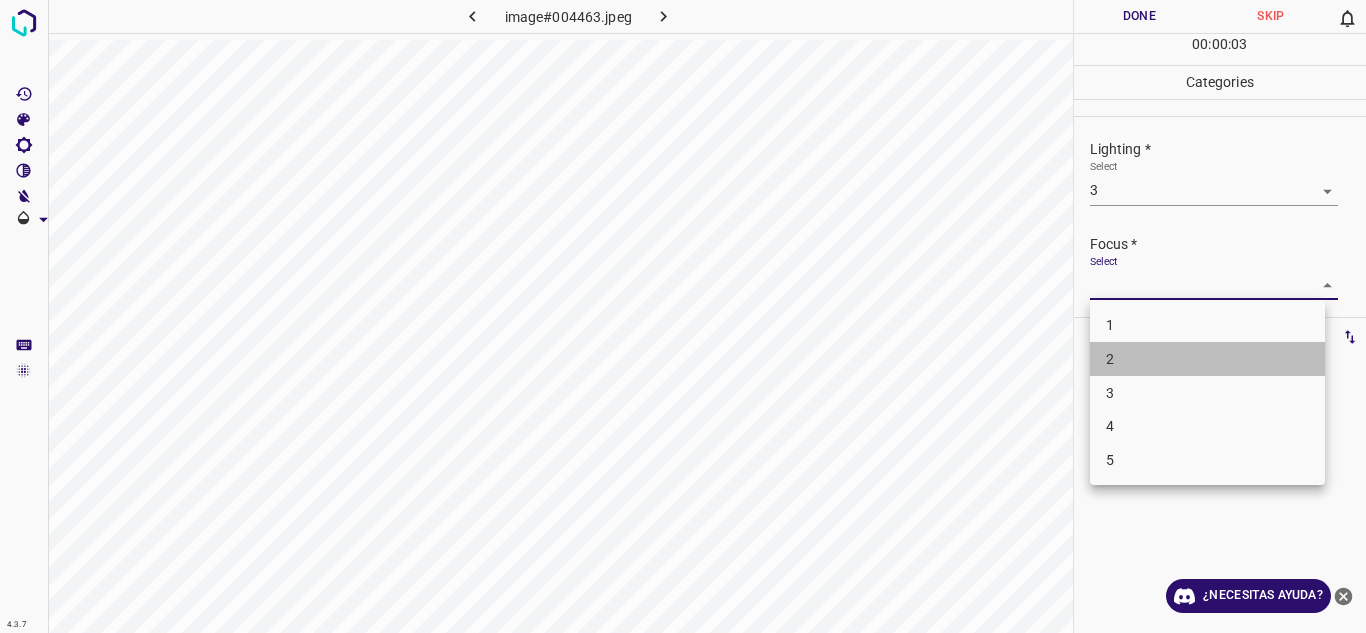 click on "2" at bounding box center (1207, 359) 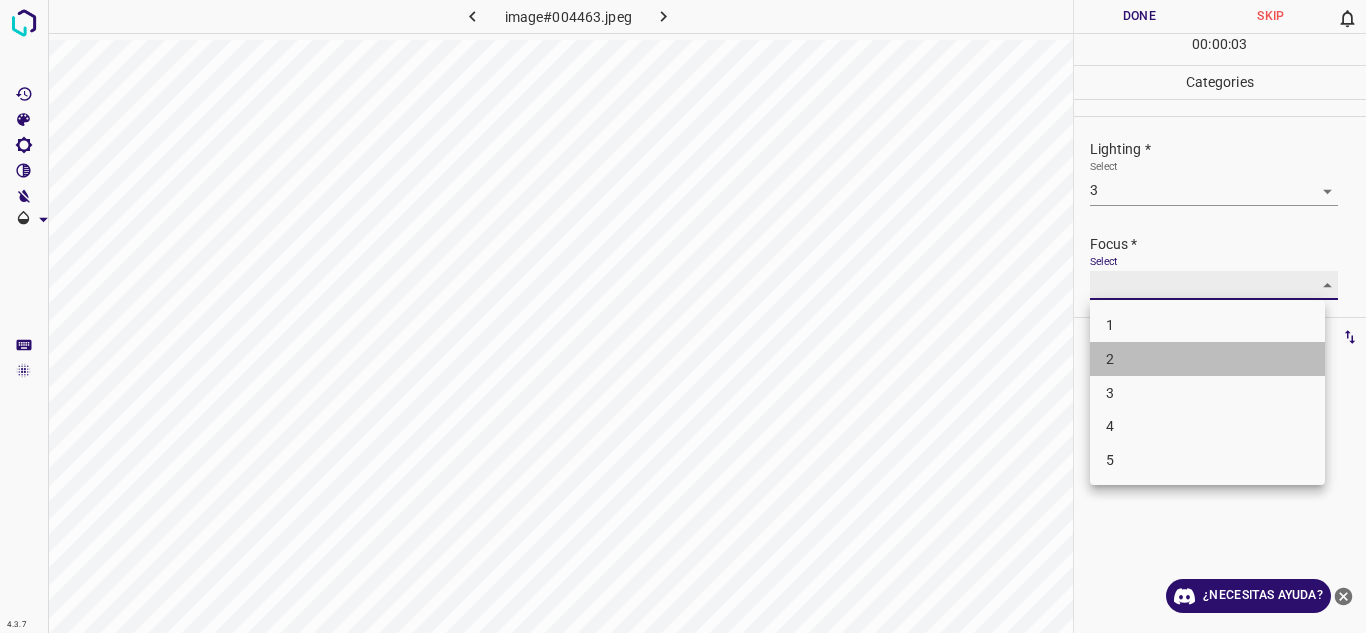 type on "2" 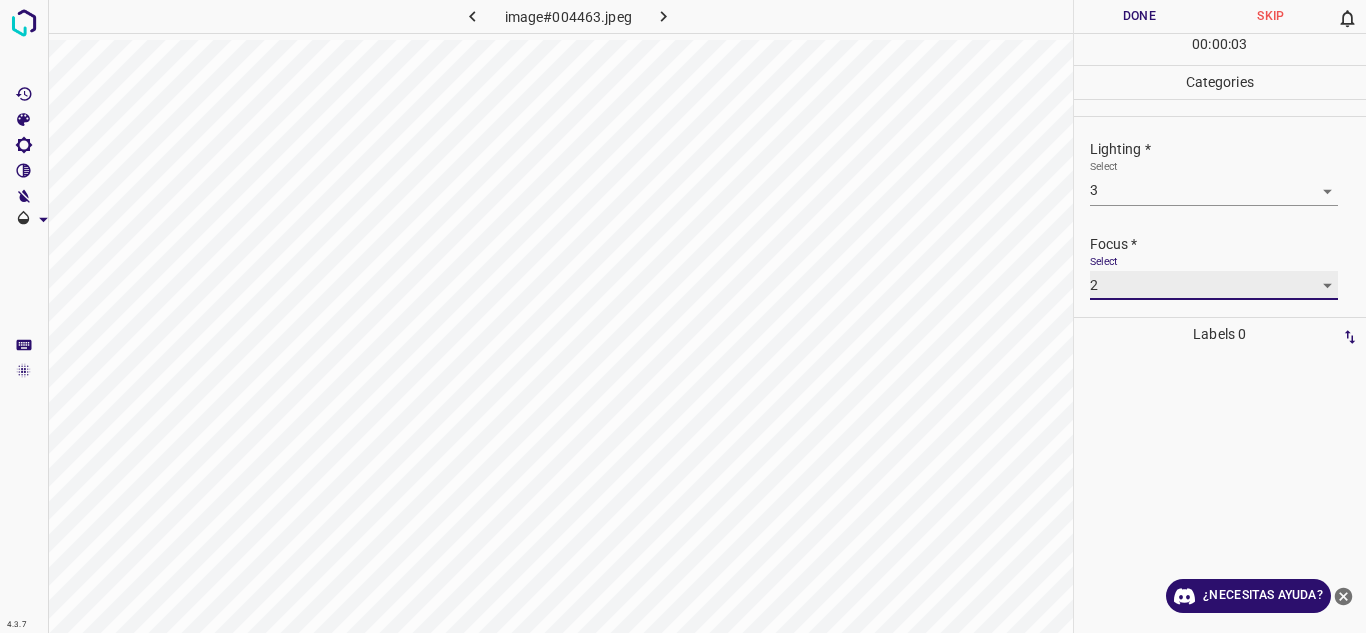 scroll, scrollTop: 98, scrollLeft: 0, axis: vertical 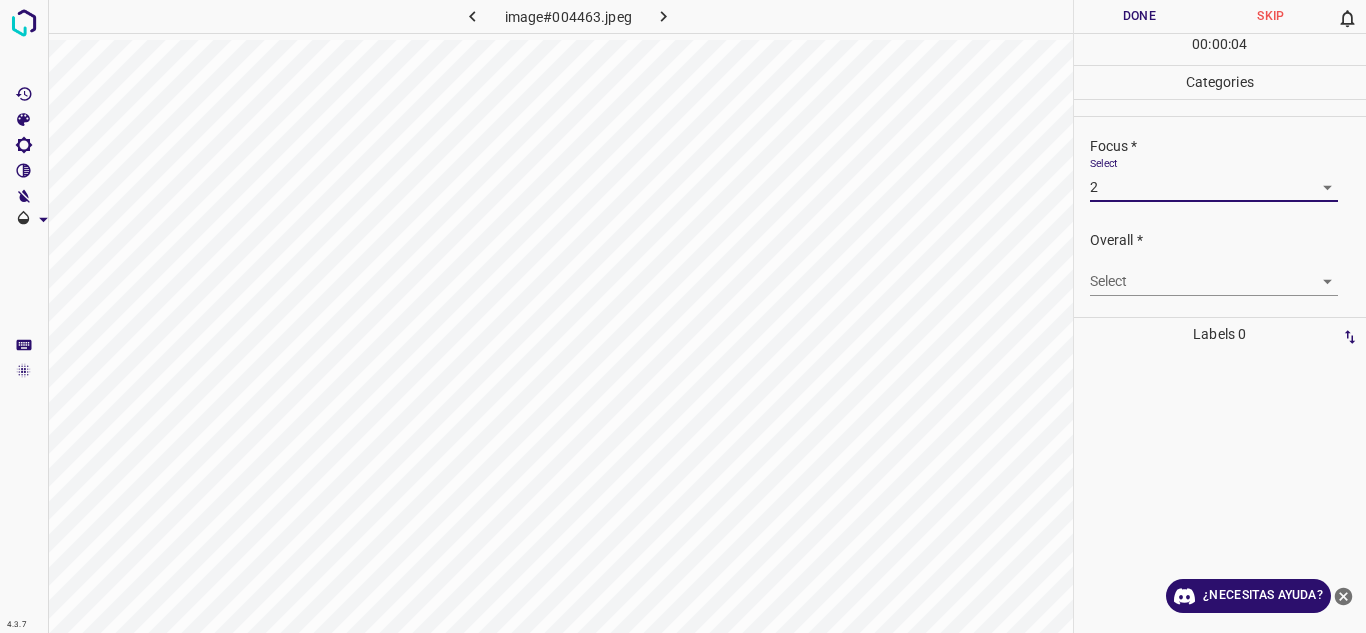 click on "4.3.7 image#004463.jpeg Done Skip 0 00   : 00   : 04   Categories Lighting *  Select 3 3 Focus *  Select 2 2 Overall *  Select ​ Labels   0 Categories 1 Lighting 2 Focus 3 Overall Tools Space Change between modes (Draw & Edit) I Auto labeling R Restore zoom M Zoom in N Zoom out Delete Delete selecte label Filters Z Restore filters X Saturation filter C Brightness filter V Contrast filter B Gray scale filter General O Download ¿Necesitas ayuda? Texto original Valora esta traducción Tu opinión servirá para ayudar a mejorar el Traductor de Google - Texto - Esconder - Borrar" at bounding box center (683, 316) 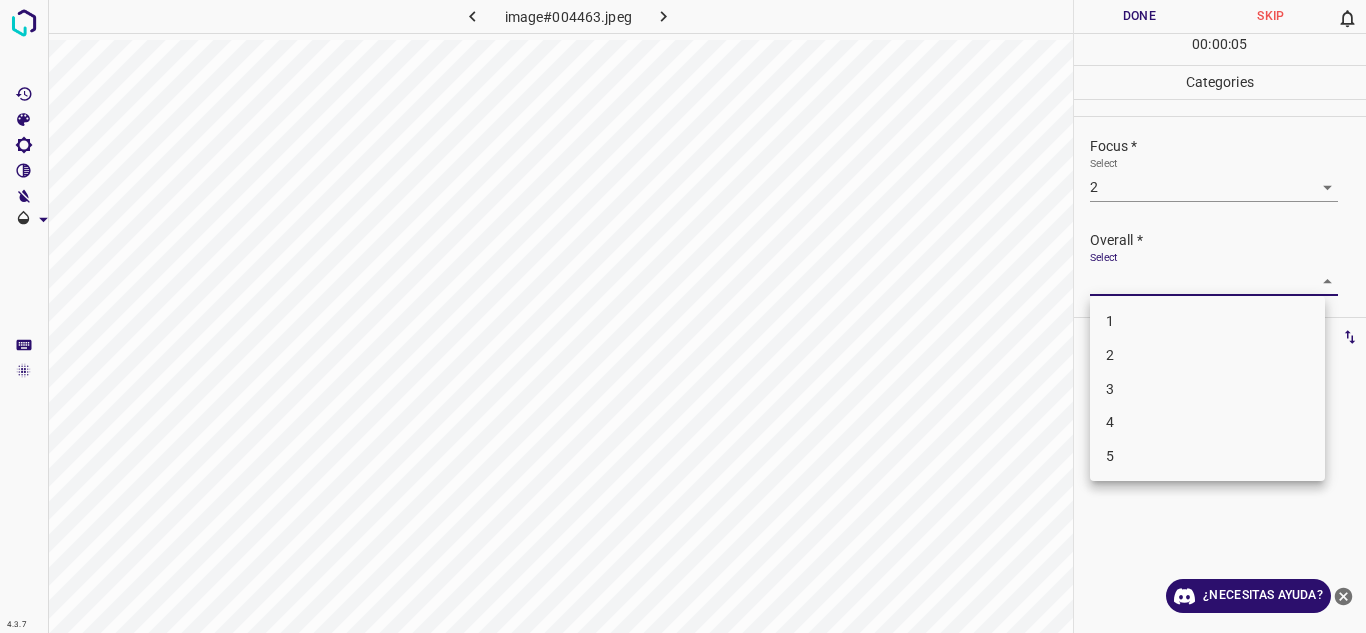 click on "3" at bounding box center [1207, 389] 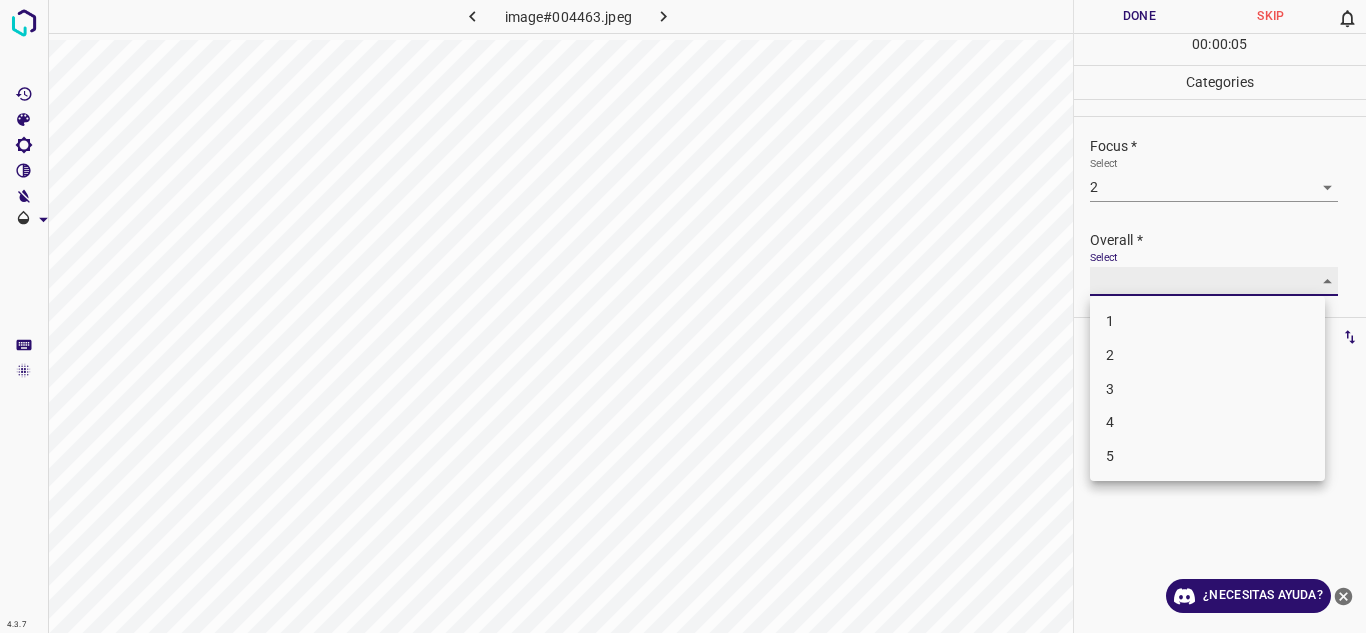 type on "3" 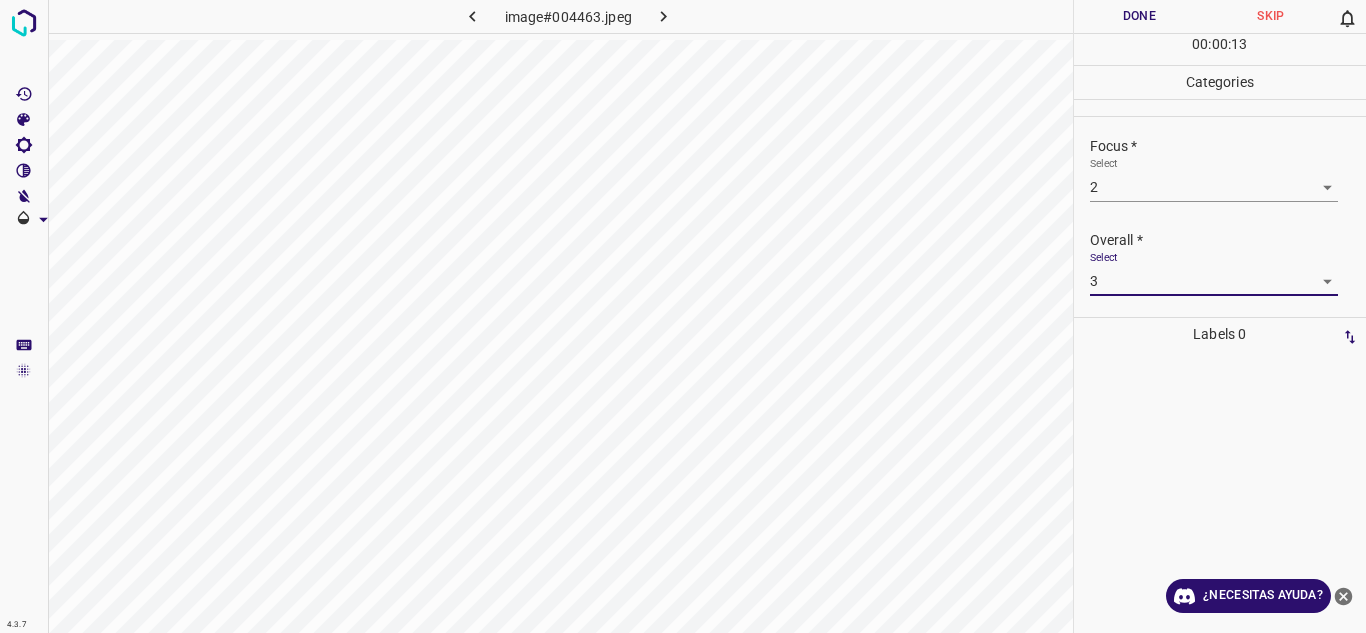 click on "Done" at bounding box center (1140, 16) 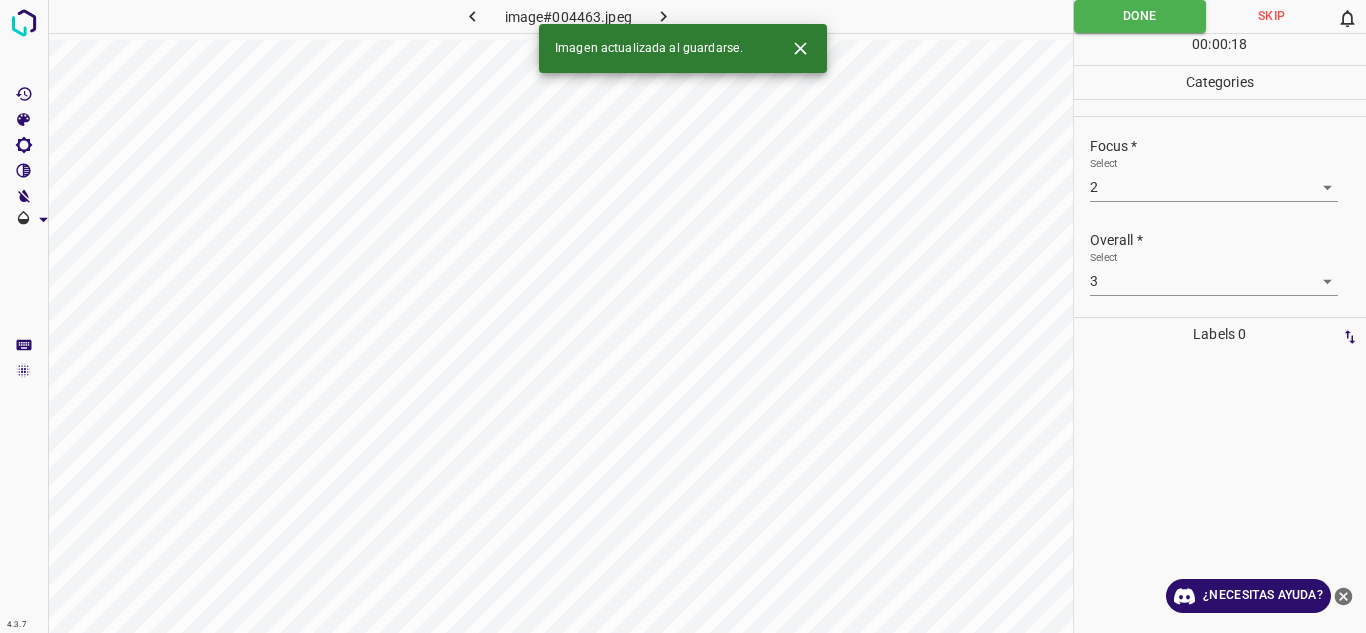 click at bounding box center (664, 16) 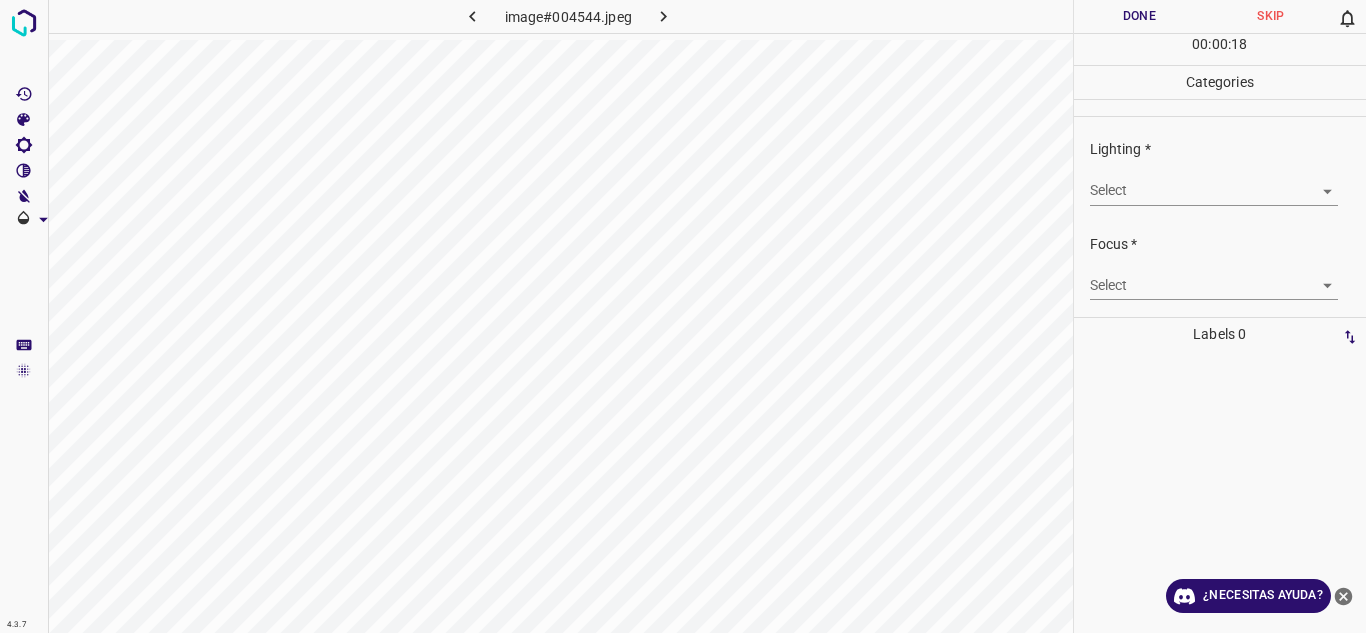 click on "4.3.7 image#004544.jpeg Done Skip 0 00   : 00   : 18   Categories Lighting *  Select ​ Focus *  Select ​ Overall *  Select ​ Labels   0 Categories 1 Lighting 2 Focus 3 Overall Tools Space Change between modes (Draw & Edit) I Auto labeling R Restore zoom M Zoom in N Zoom out Delete Delete selecte label Filters Z Restore filters X Saturation filter C Brightness filter V Contrast filter B Gray scale filter General O Download ¿Necesitas ayuda? Texto original Valora esta traducción Tu opinión servirá para ayudar a mejorar el Traductor de Google - Texto - Esconder - Borrar" at bounding box center (683, 316) 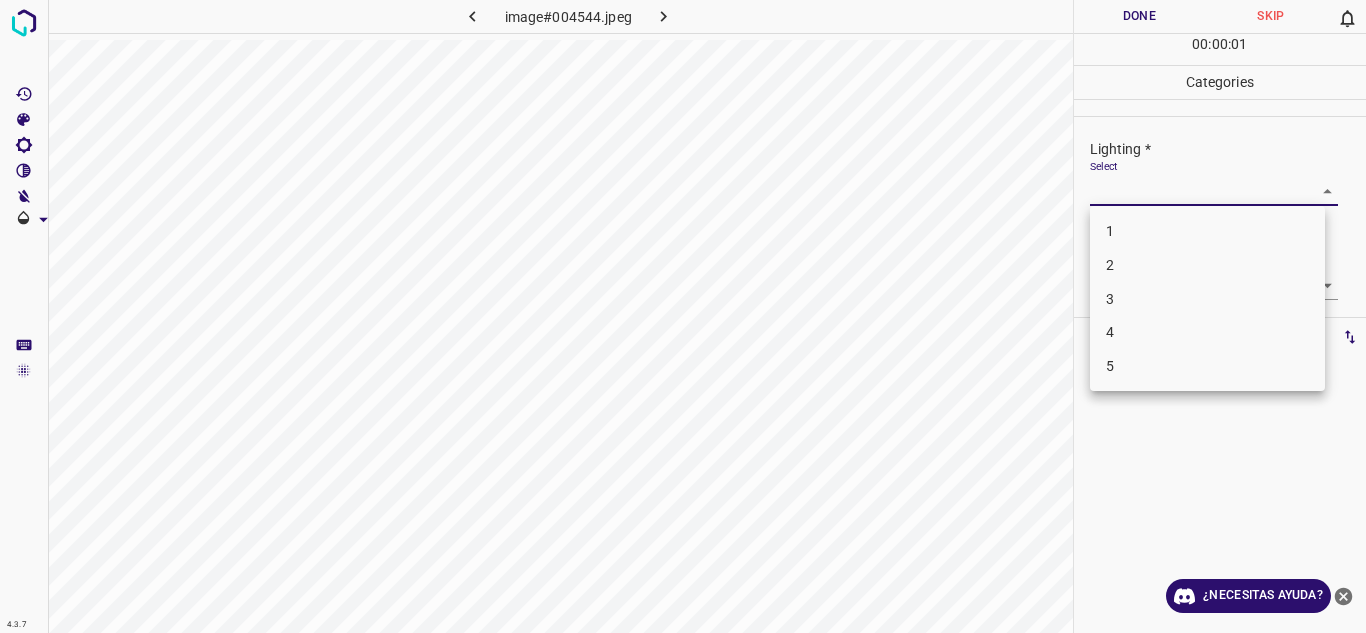 click on "4" at bounding box center [1207, 332] 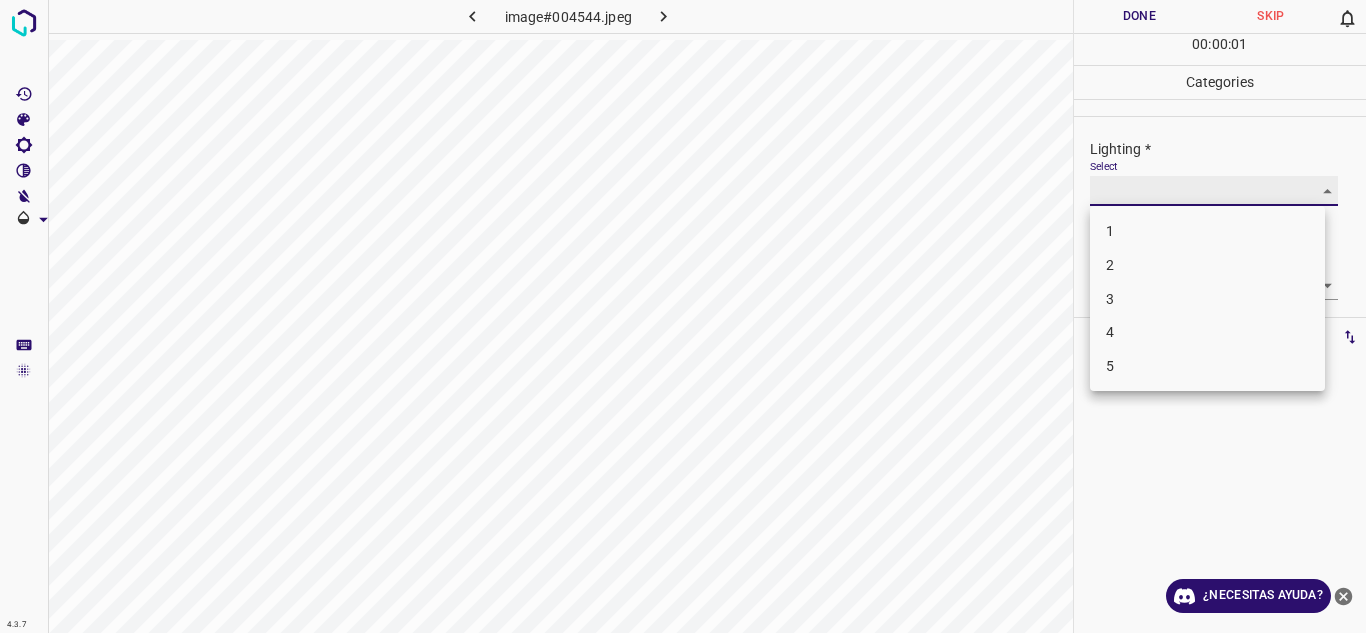 type on "4" 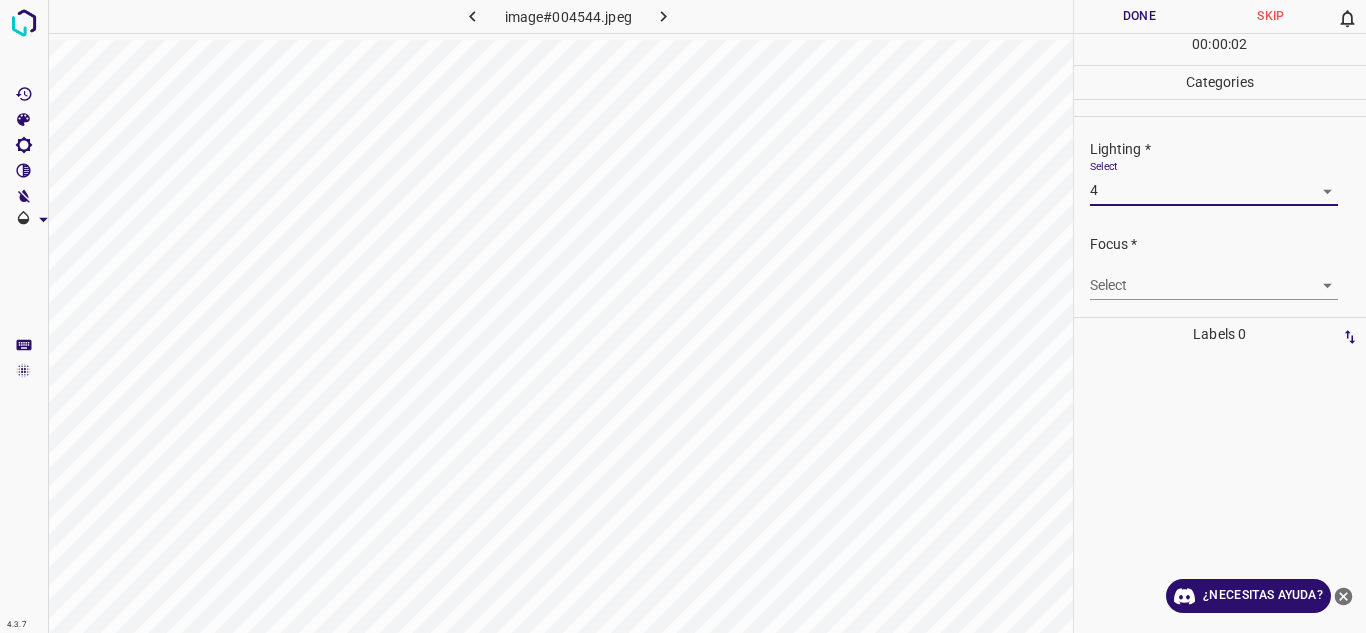 click on "4.3.7 image#004544.jpeg Done Skip 0 00   : 00   : 02   Categories Lighting *  Select 4 4 Focus *  Select ​ Overall *  Select ​ Labels   0 Categories 1 Lighting 2 Focus 3 Overall Tools Space Change between modes (Draw & Edit) I Auto labeling R Restore zoom M Zoom in N Zoom out Delete Delete selecte label Filters Z Restore filters X Saturation filter C Brightness filter V Contrast filter B Gray scale filter General O Download ¿Necesitas ayuda? Texto original Valora esta traducción Tu opinión servirá para ayudar a mejorar el Traductor de Google - Texto - Esconder - Borrar" at bounding box center (683, 316) 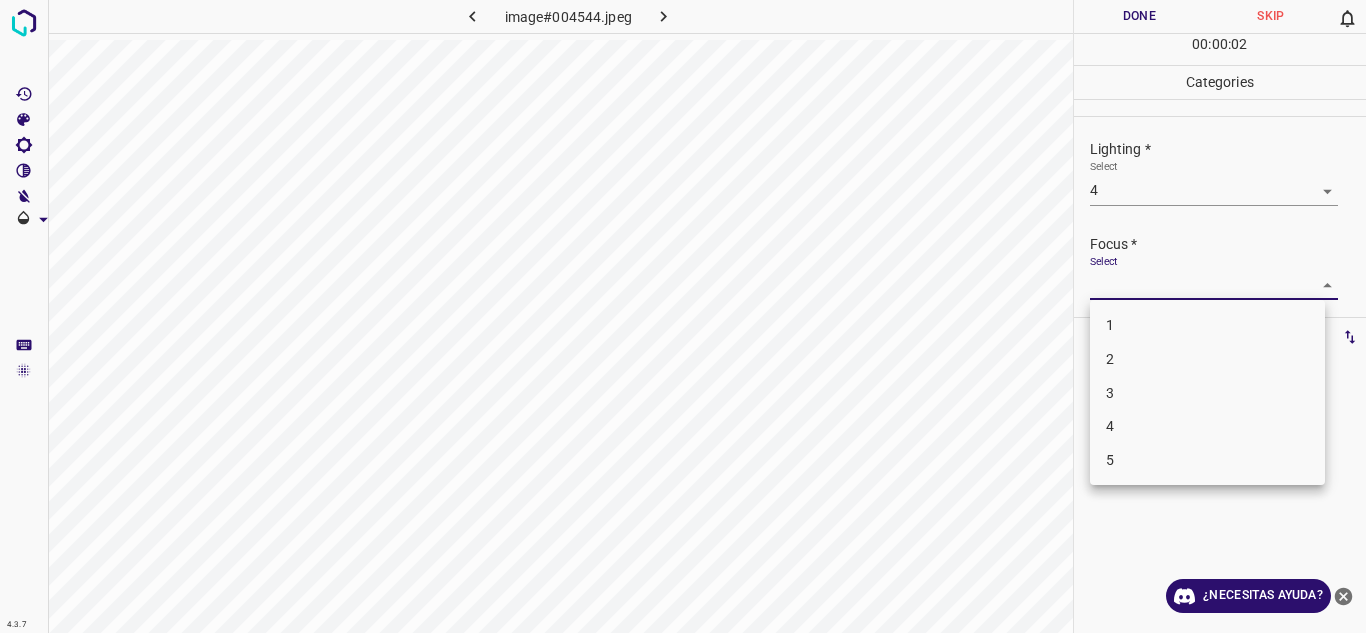 click on "3" at bounding box center [1207, 393] 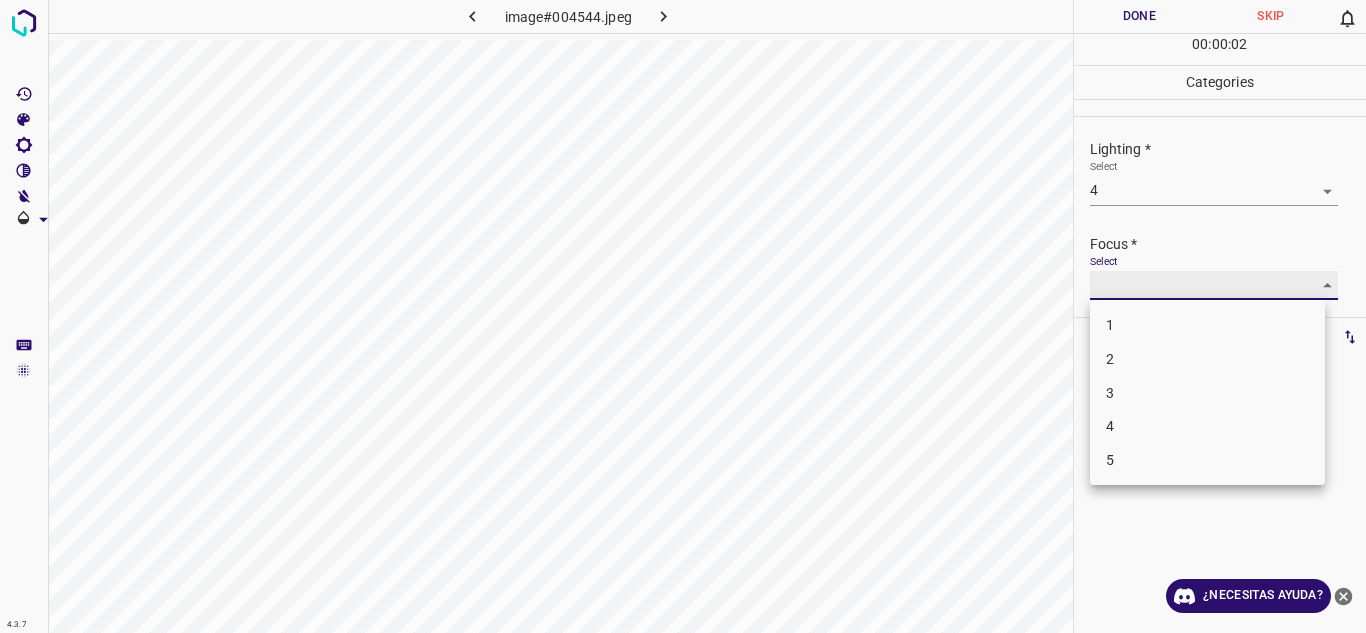 type on "3" 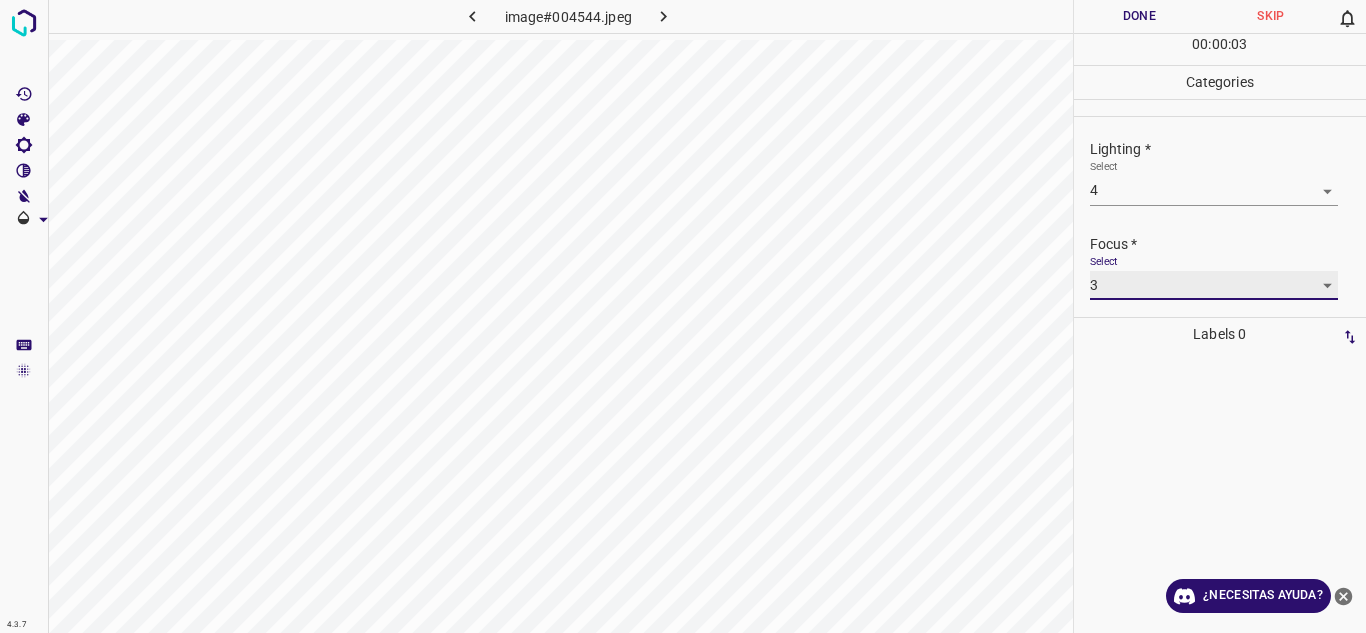 scroll, scrollTop: 98, scrollLeft: 0, axis: vertical 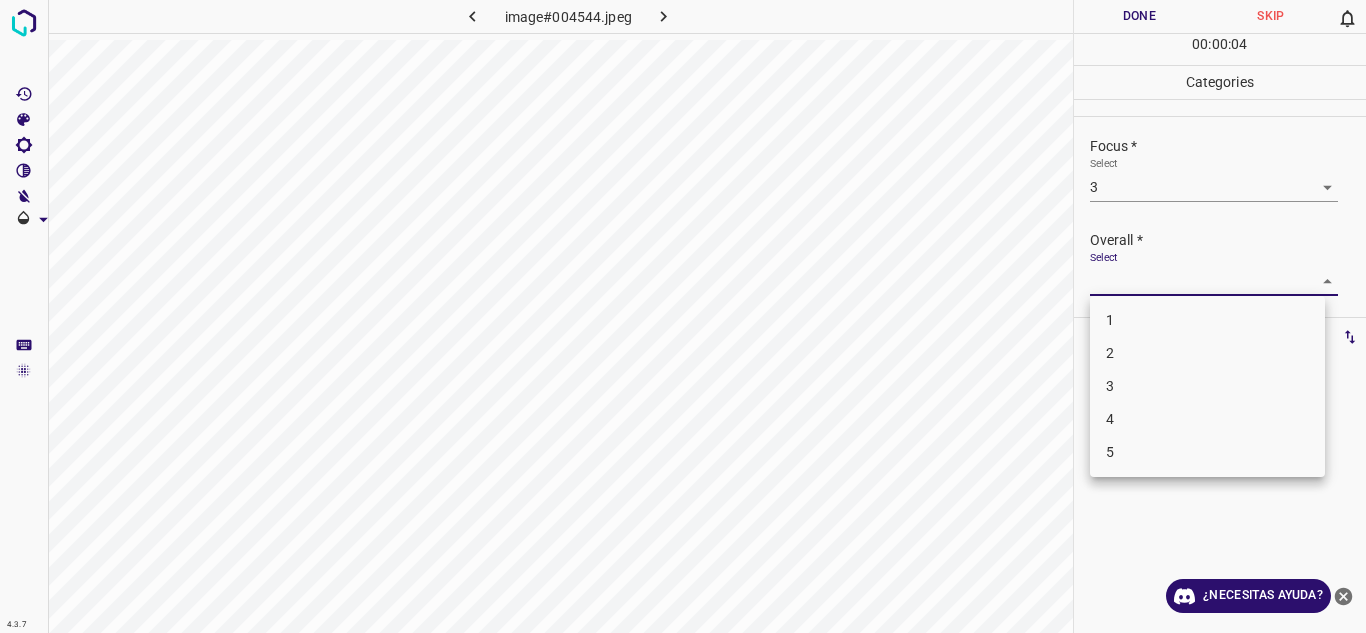 click on "4.3.7 image#004544.jpeg Done Skip 0 00   : 00   : 04   Categories Lighting *  Select 4 4 Focus *  Select 3 3 Overall *  Select ​ Labels   0 Categories 1 Lighting 2 Focus 3 Overall Tools Space Change between modes (Draw & Edit) I Auto labeling R Restore zoom M Zoom in N Zoom out Delete Delete selecte label Filters Z Restore filters X Saturation filter C Brightness filter V Contrast filter B Gray scale filter General O Download ¿Necesitas ayuda? Texto original Valora esta traducción Tu opinión servirá para ayudar a mejorar el Traductor de Google - Texto - Esconder - Borrar 1 2 3 4 5" at bounding box center (683, 316) 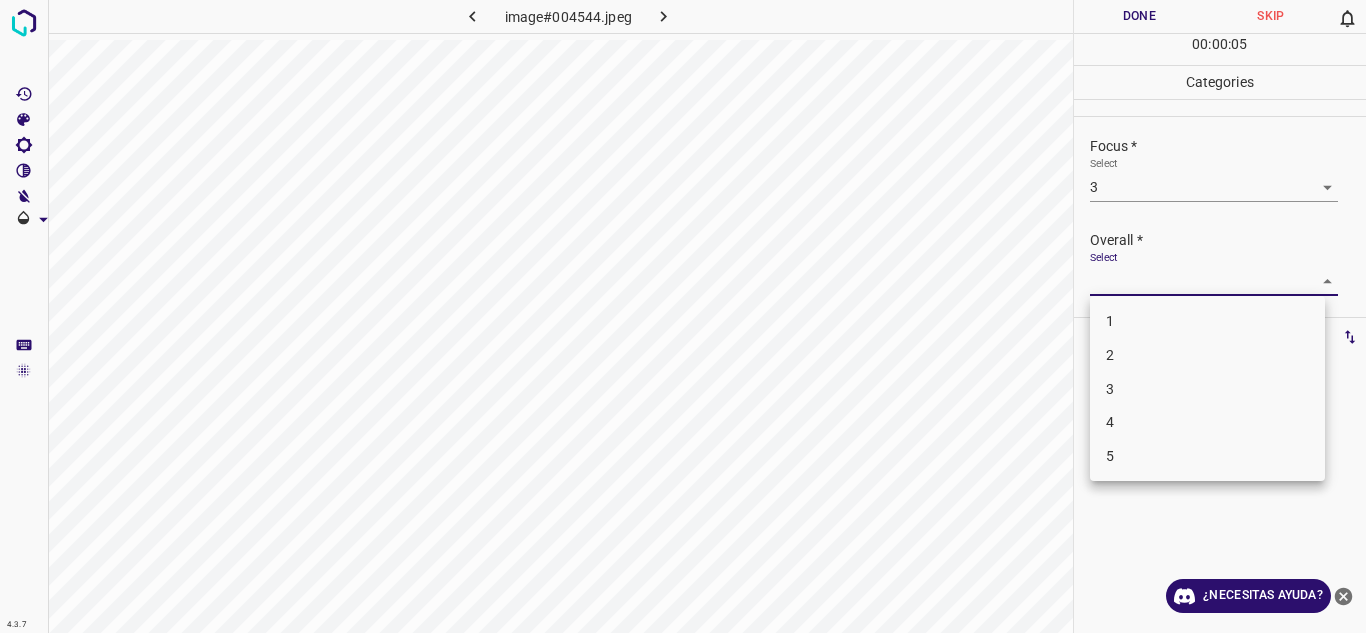 click on "4" at bounding box center [1207, 422] 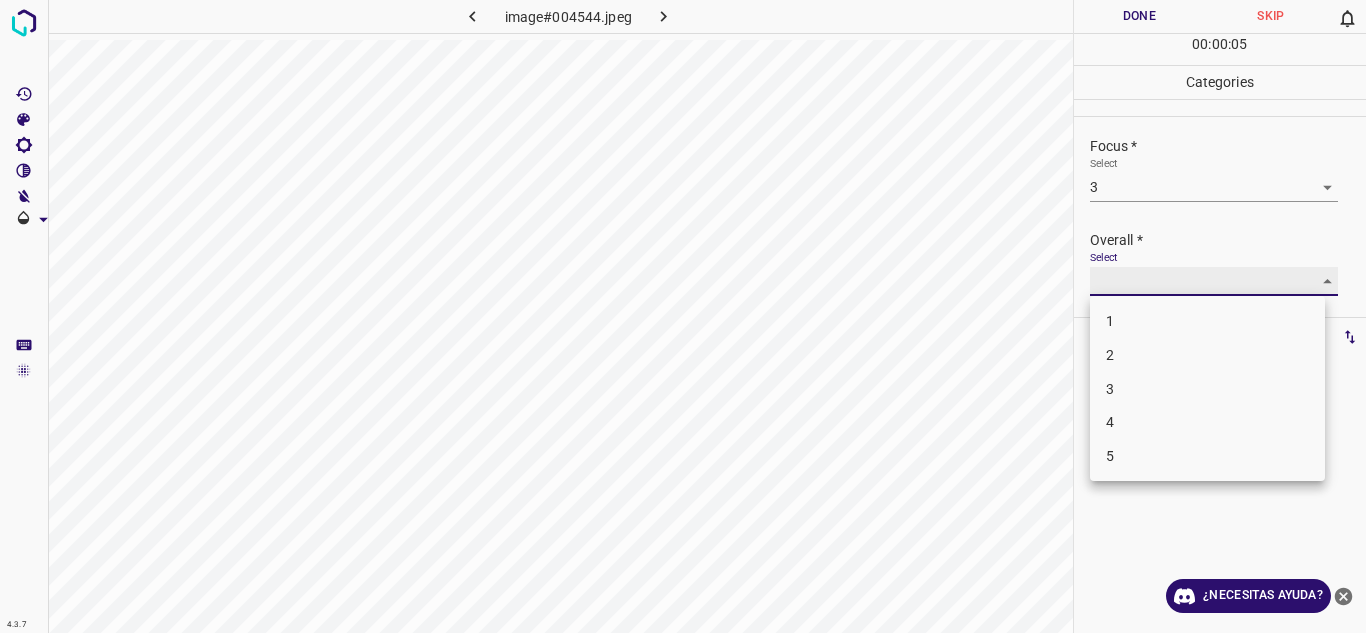 type on "4" 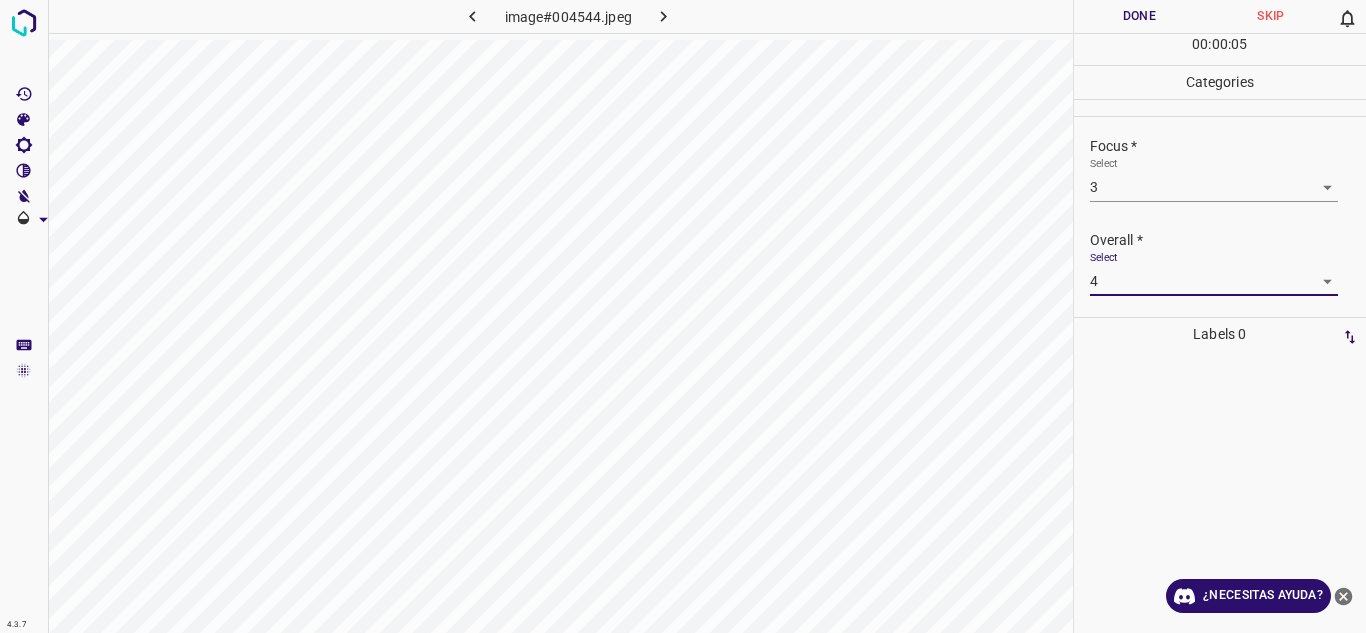 click on "Done" at bounding box center [1140, 16] 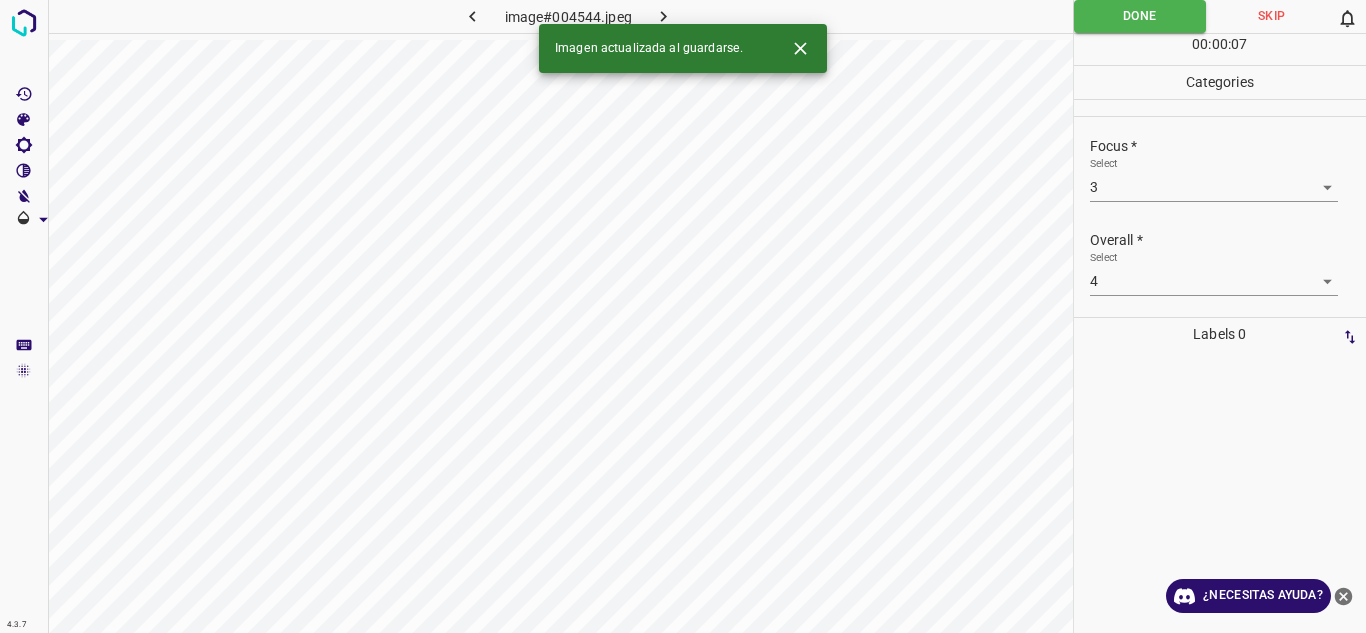 click 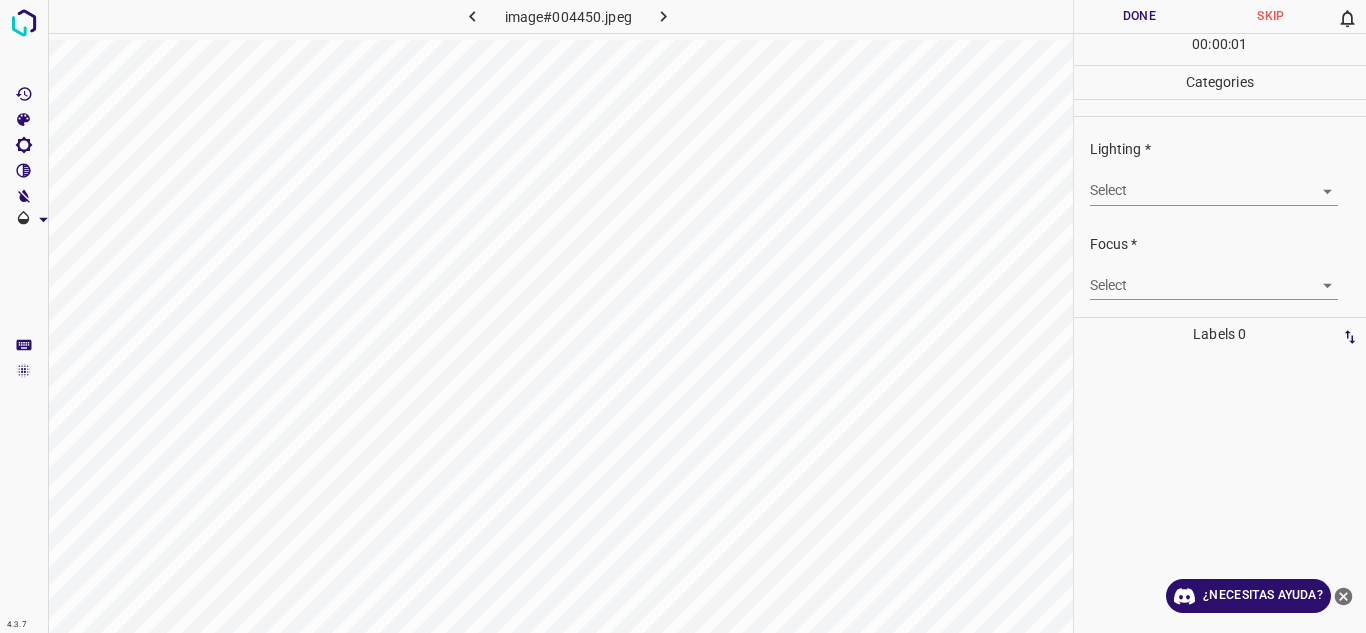 click on "4.3.7 image#004450.jpeg Done Skip 0 00   : 00   : 01   Categories Lighting *  Select ​ Focus *  Select ​ Overall *  Select ​ Labels   0 Categories 1 Lighting 2 Focus 3 Overall Tools Space Change between modes (Draw & Edit) I Auto labeling R Restore zoom M Zoom in N Zoom out Delete Delete selecte label Filters Z Restore filters X Saturation filter C Brightness filter V Contrast filter B Gray scale filter General O Download ¿Necesitas ayuda? Texto original Valora esta traducción Tu opinión servirá para ayudar a mejorar el Traductor de Google - Texto - Esconder - Borrar" at bounding box center (683, 316) 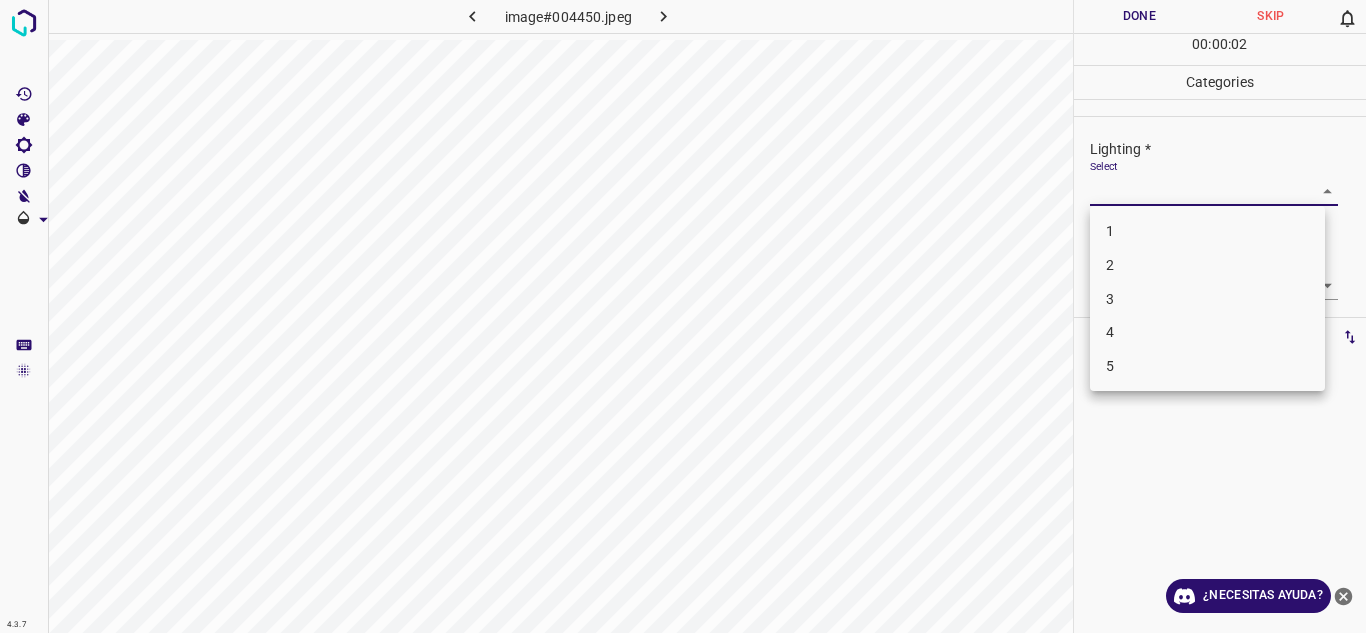 drag, startPoint x: 1173, startPoint y: 285, endPoint x: 1192, endPoint y: 289, distance: 19.416489 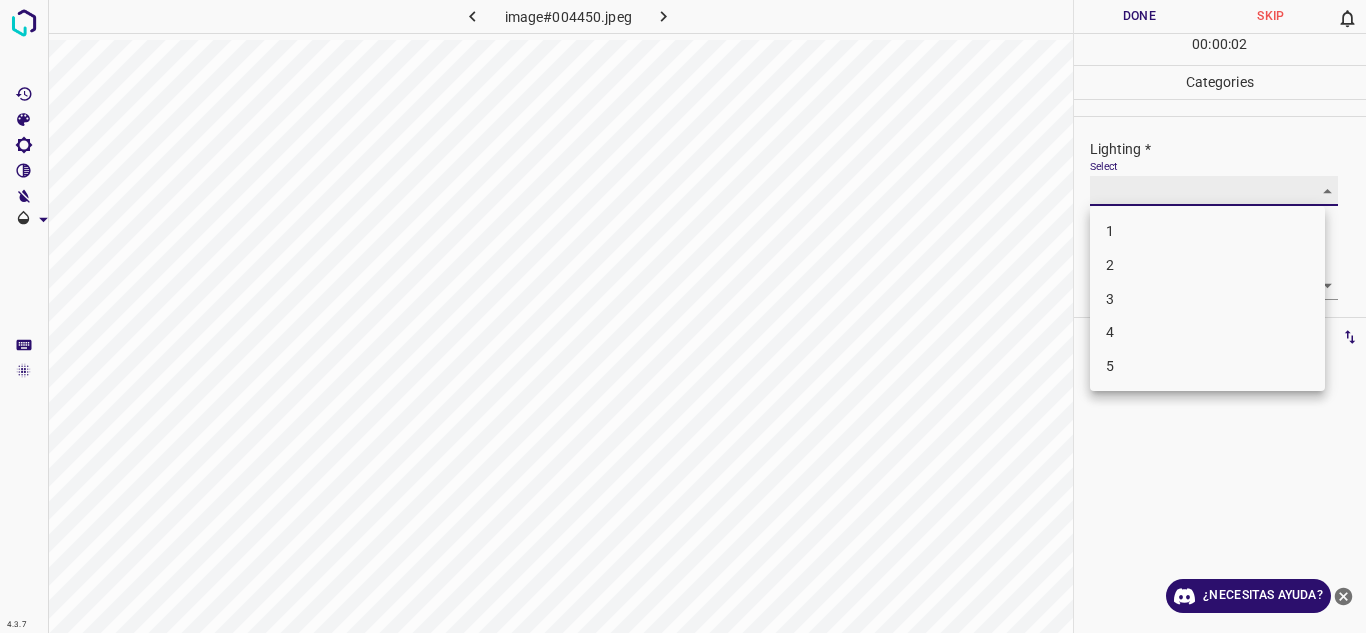 type on "3" 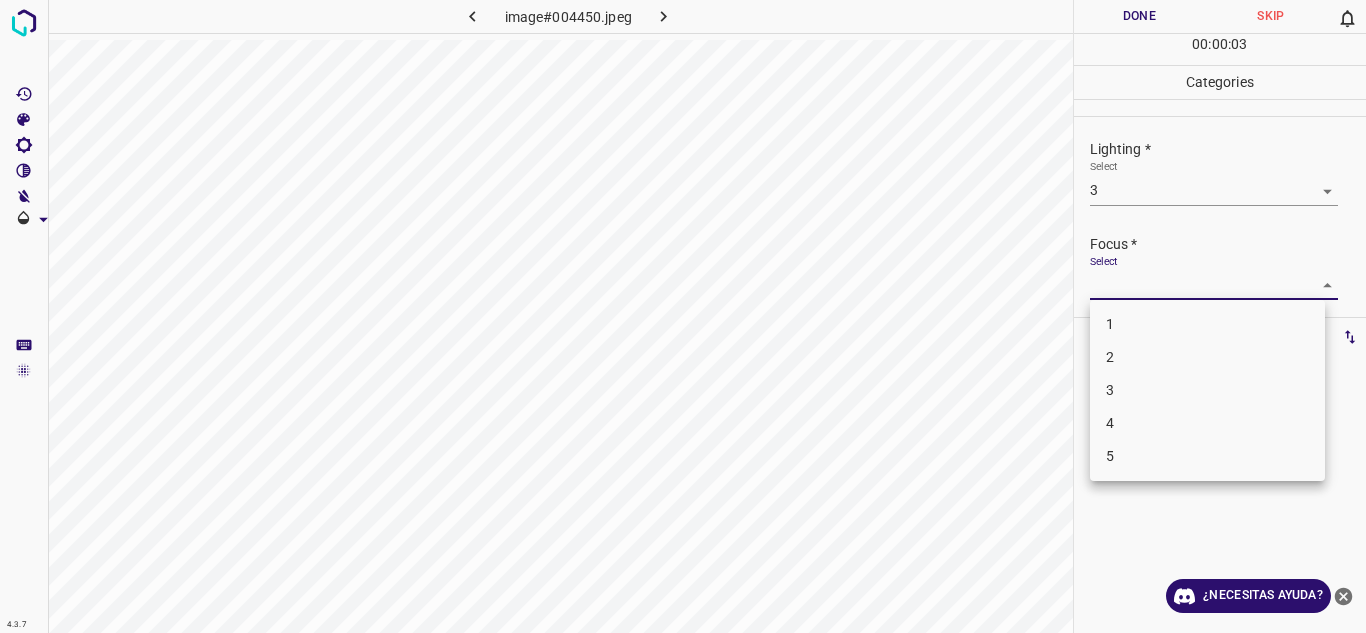 click on "4.3.7 image#004450.jpeg Done Skip 0 00   : 00   : 03   Categories Lighting *  Select 3 3 Focus *  Select ​ Overall *  Select ​ Labels   0 Categories 1 Lighting 2 Focus 3 Overall Tools Space Change between modes (Draw & Edit) I Auto labeling R Restore zoom M Zoom in N Zoom out Delete Delete selecte label Filters Z Restore filters X Saturation filter C Brightness filter V Contrast filter B Gray scale filter General O Download ¿Necesitas ayuda? Texto original Valora esta traducción Tu opinión servirá para ayudar a mejorar el Traductor de Google - Texto - Esconder - Borrar 1 2 3 4 5" at bounding box center [683, 316] 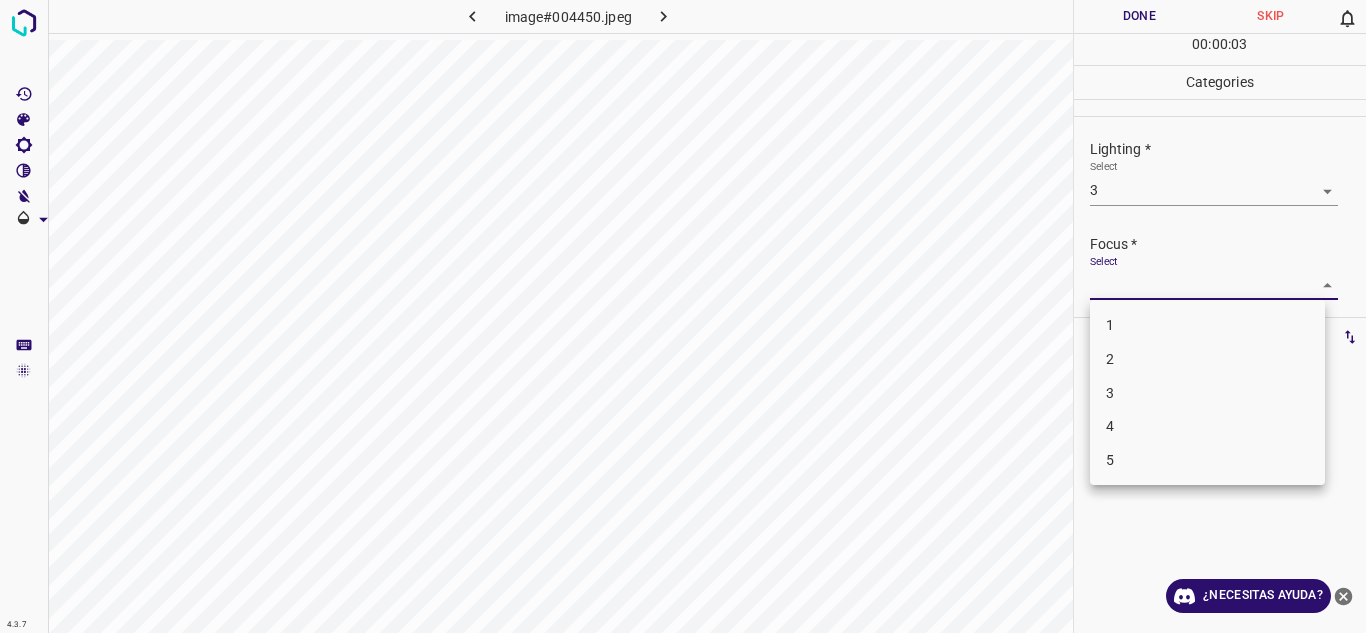 click on "2" at bounding box center (1207, 359) 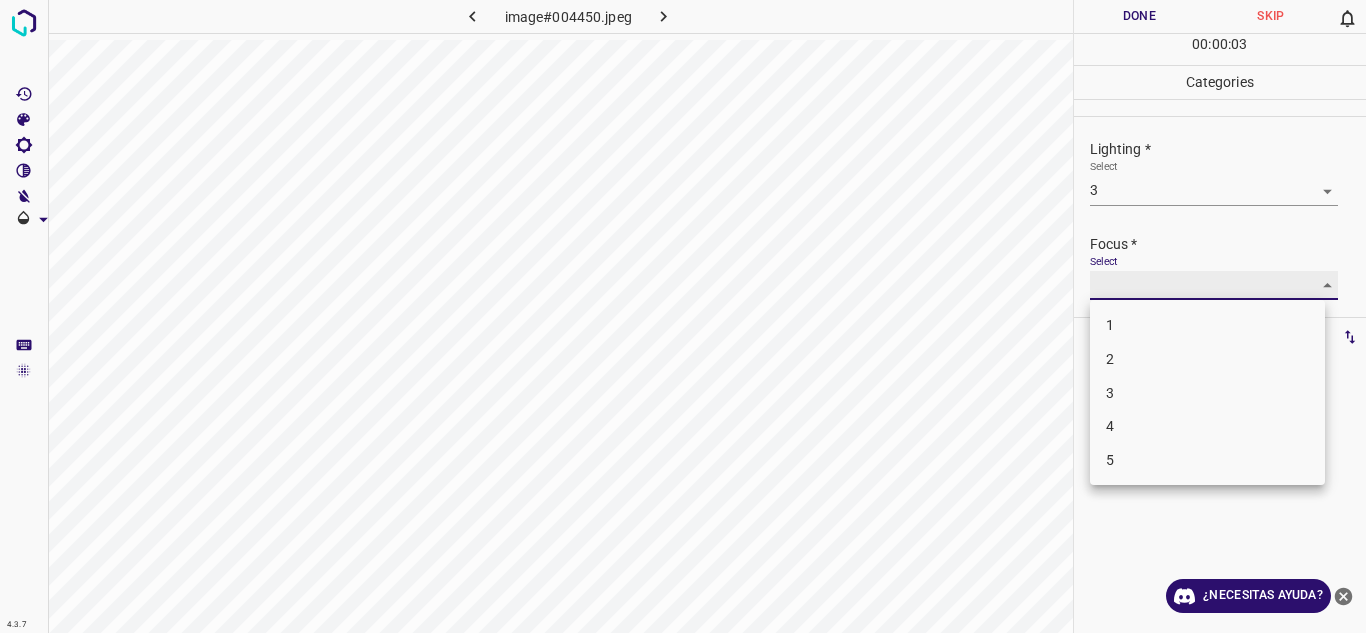type on "2" 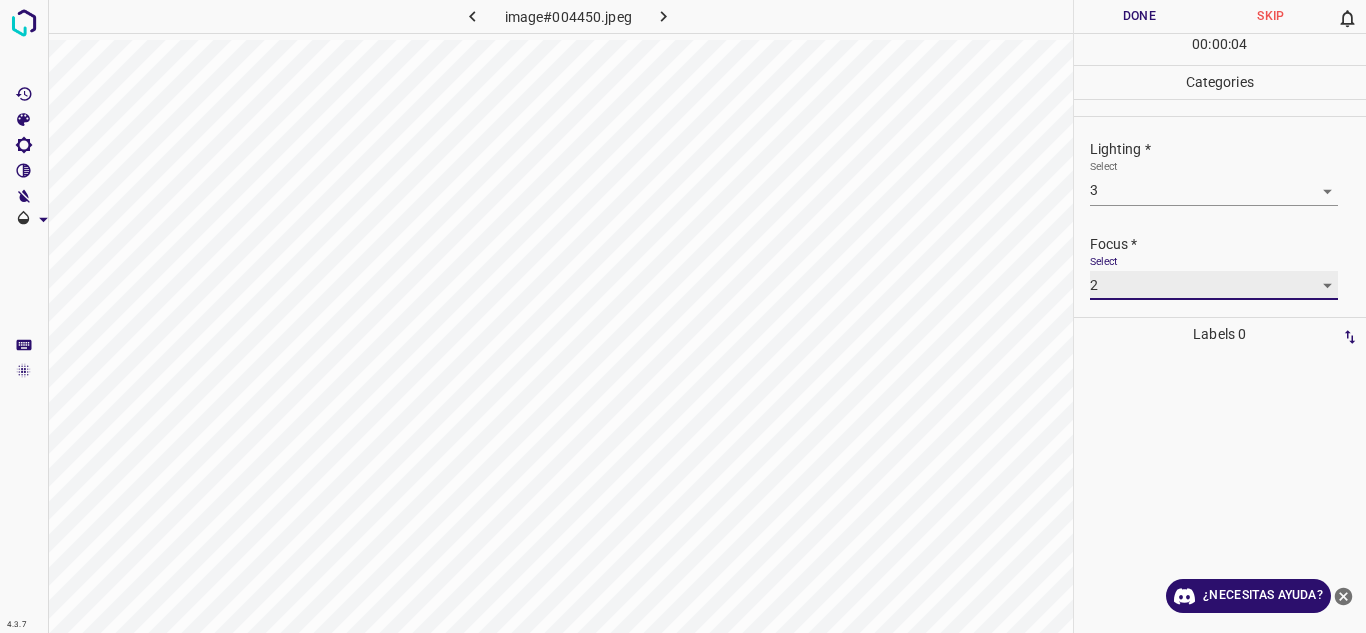 scroll, scrollTop: 98, scrollLeft: 0, axis: vertical 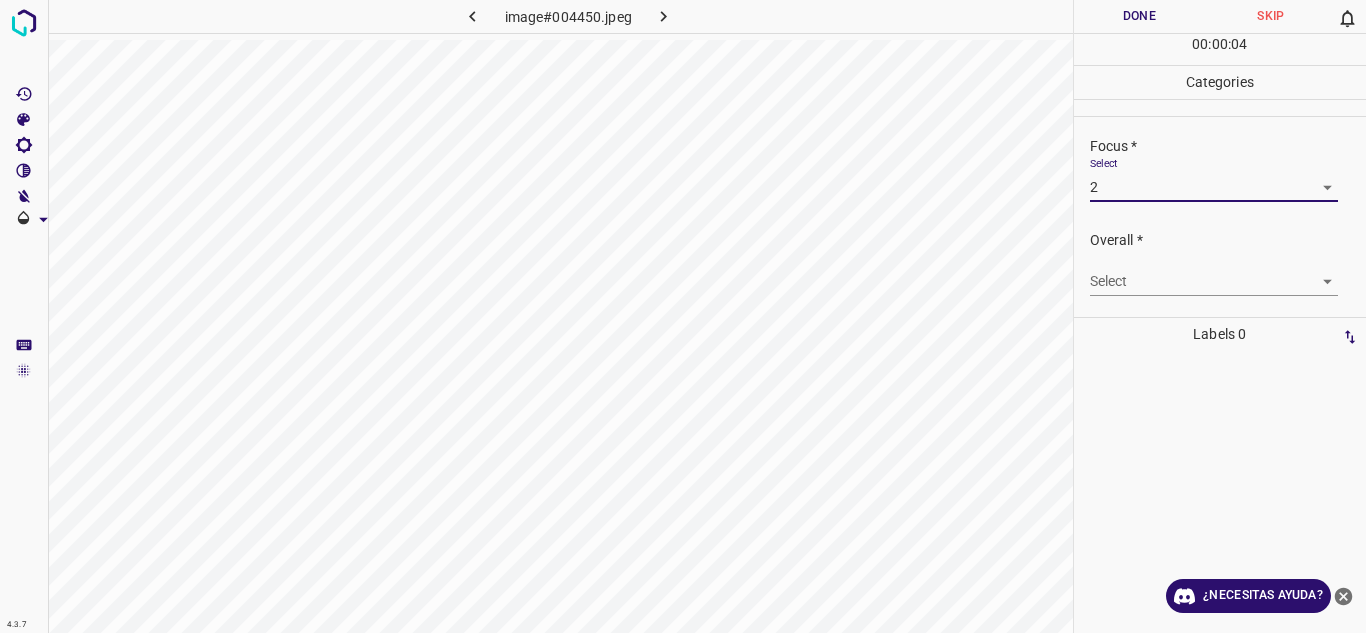 click on "4.3.7 image#004450.jpeg Done Skip 0 00   : 00   : 04   Categories Lighting *  Select 3 3 Focus *  Select 2 2 Overall *  Select ​ Labels   0 Categories 1 Lighting 2 Focus 3 Overall Tools Space Change between modes (Draw & Edit) I Auto labeling R Restore zoom M Zoom in N Zoom out Delete Delete selecte label Filters Z Restore filters X Saturation filter C Brightness filter V Contrast filter B Gray scale filter General O Download ¿Necesitas ayuda? Texto original Valora esta traducción Tu opinión servirá para ayudar a mejorar el Traductor de Google - Texto - Esconder - Borrar" at bounding box center [683, 316] 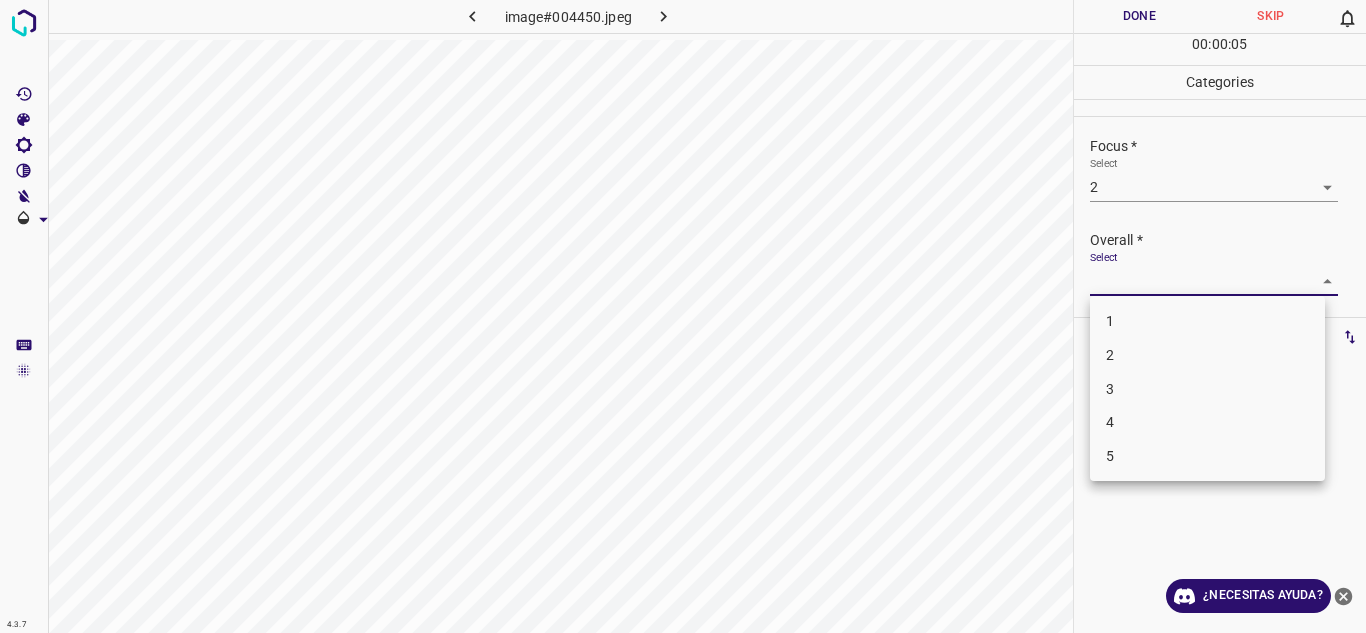 click on "3" at bounding box center [1207, 389] 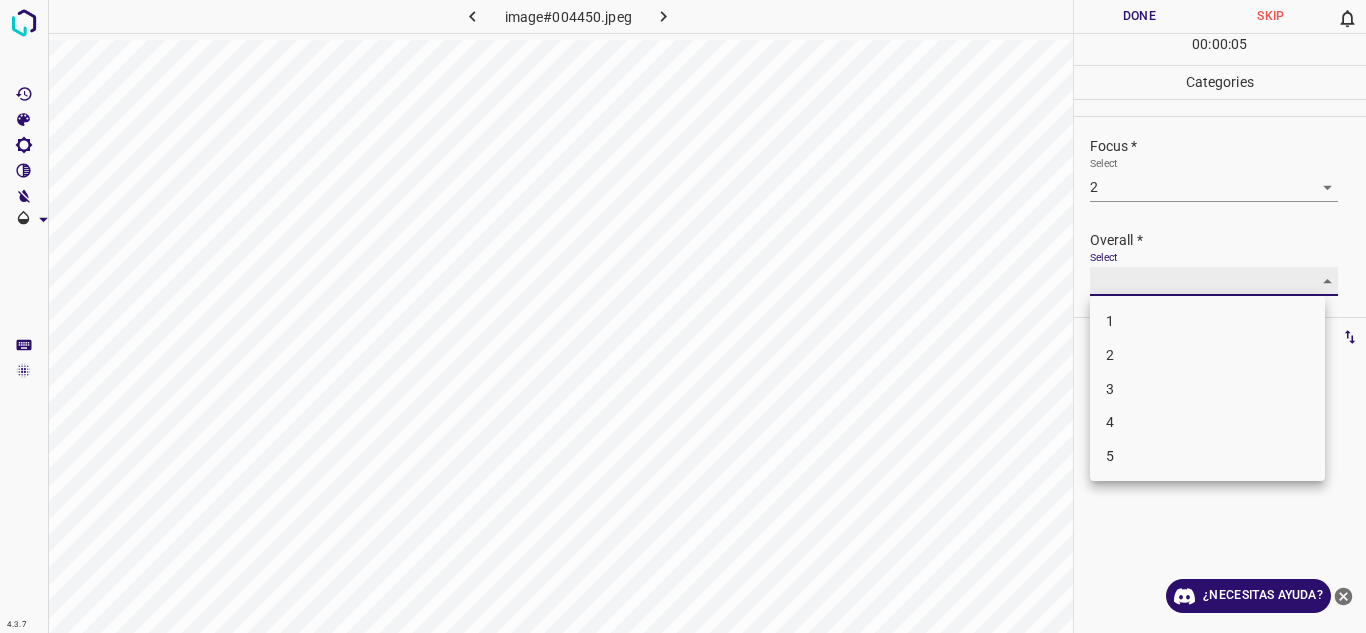 type on "3" 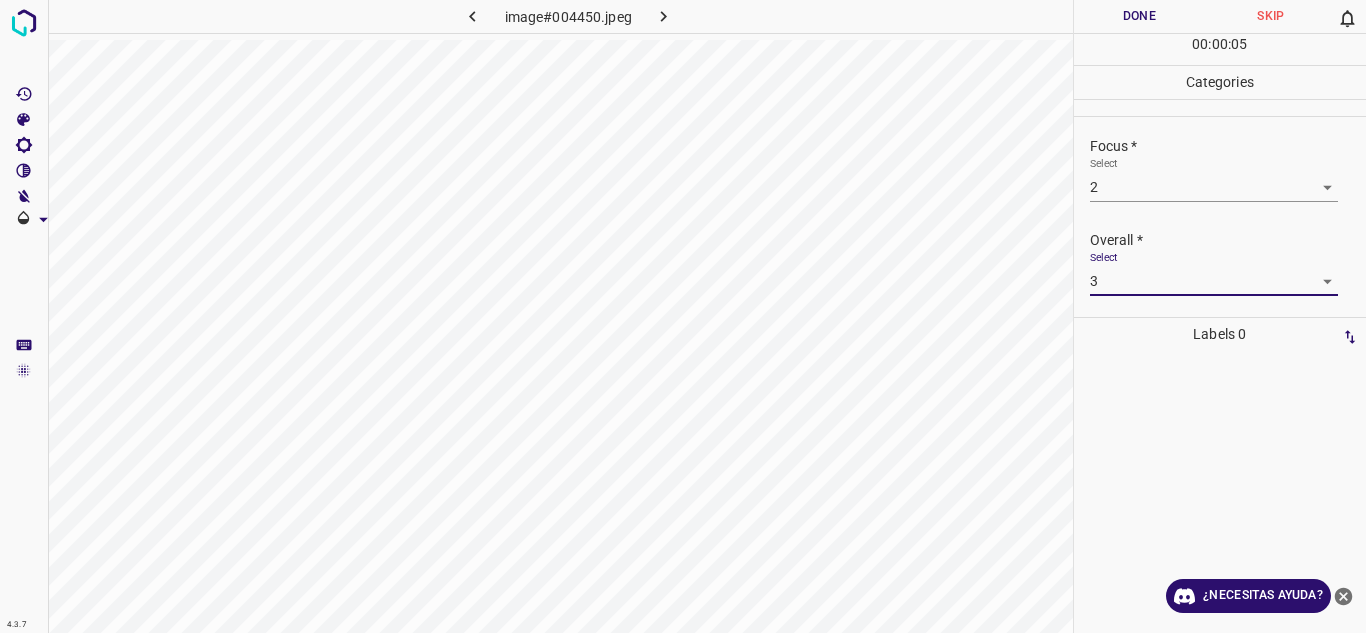 click on "Done" at bounding box center [1140, 16] 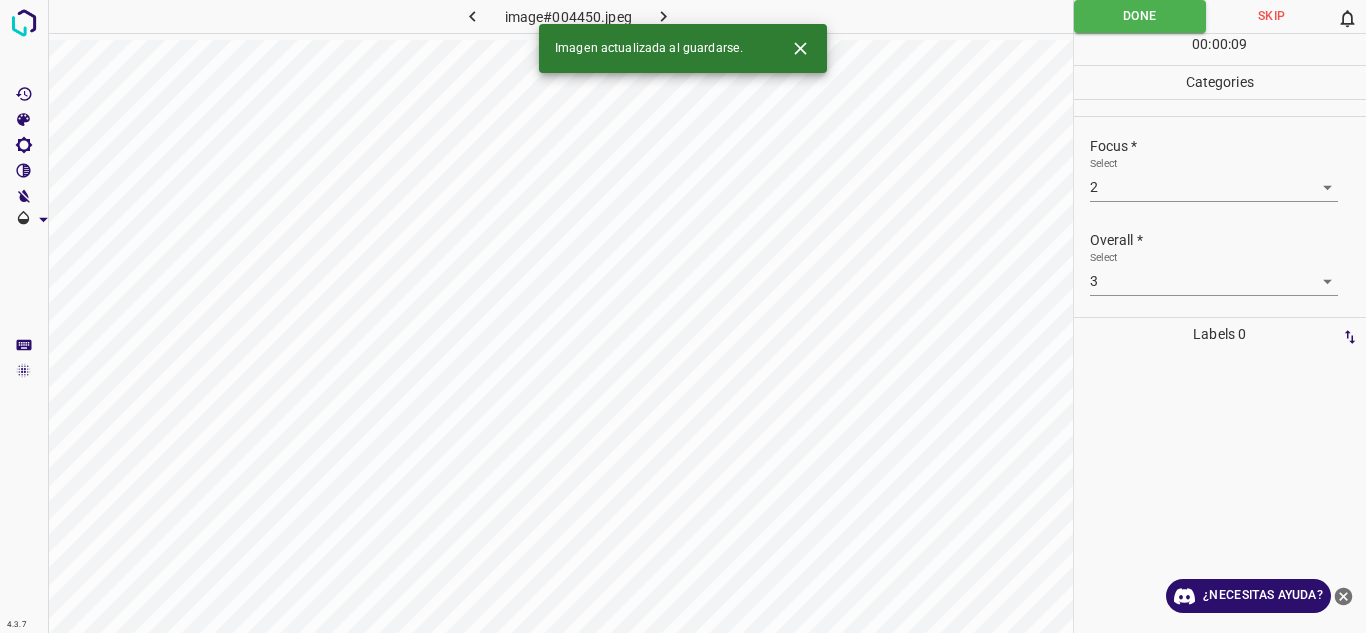 click 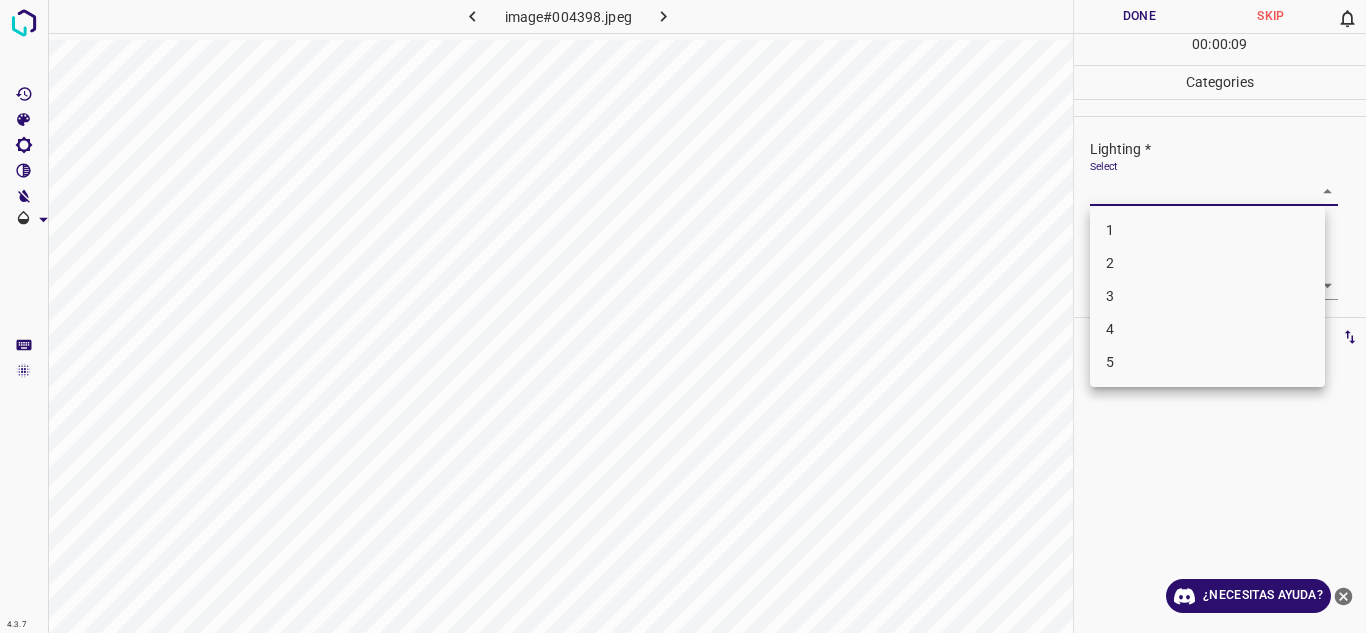 click on "4.3.7 image#004398.jpeg Done Skip 0 00   : 00   : 09   Categories Lighting *  Select ​ Focus *  Select ​ Overall *  Select ​ Labels   0 Categories 1 Lighting 2 Focus 3 Overall Tools Space Change between modes (Draw & Edit) I Auto labeling R Restore zoom M Zoom in N Zoom out Delete Delete selecte label Filters Z Restore filters X Saturation filter C Brightness filter V Contrast filter B Gray scale filter General O Download ¿Necesitas ayuda? Texto original Valora esta traducción Tu opinión servirá para ayudar a mejorar el Traductor de Google - Texto - Esconder - Borrar 1 2 3 4 5" at bounding box center (683, 316) 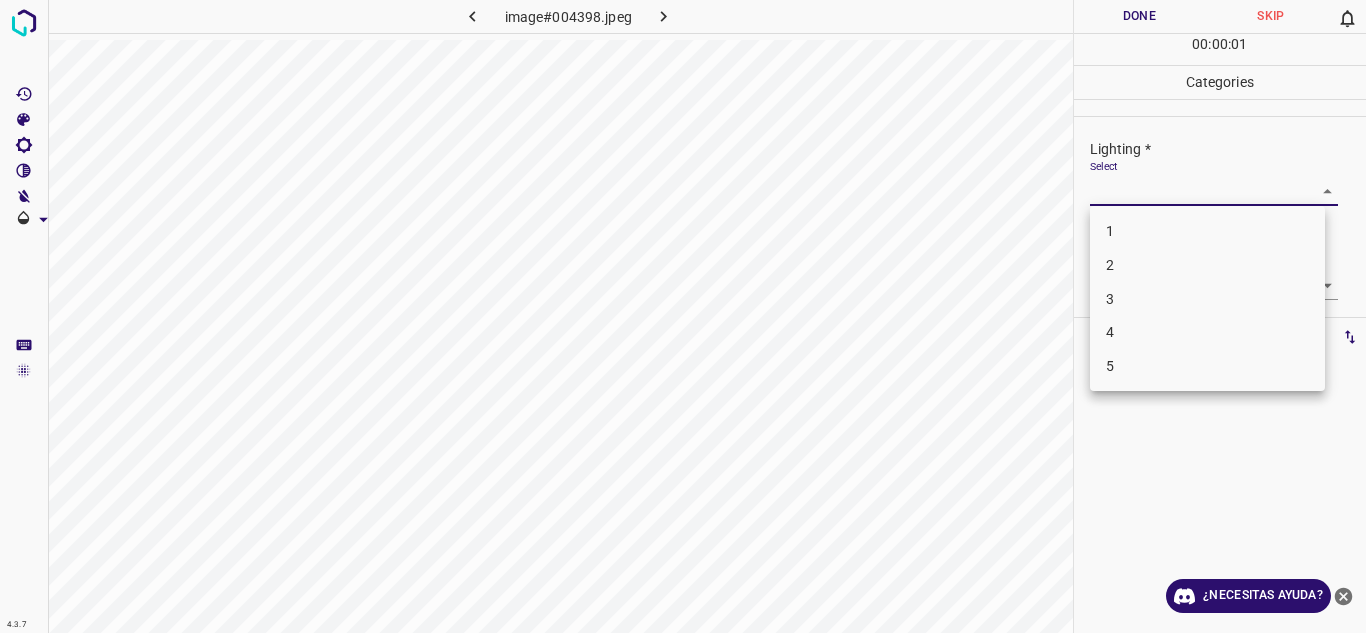 click on "3" at bounding box center [1207, 299] 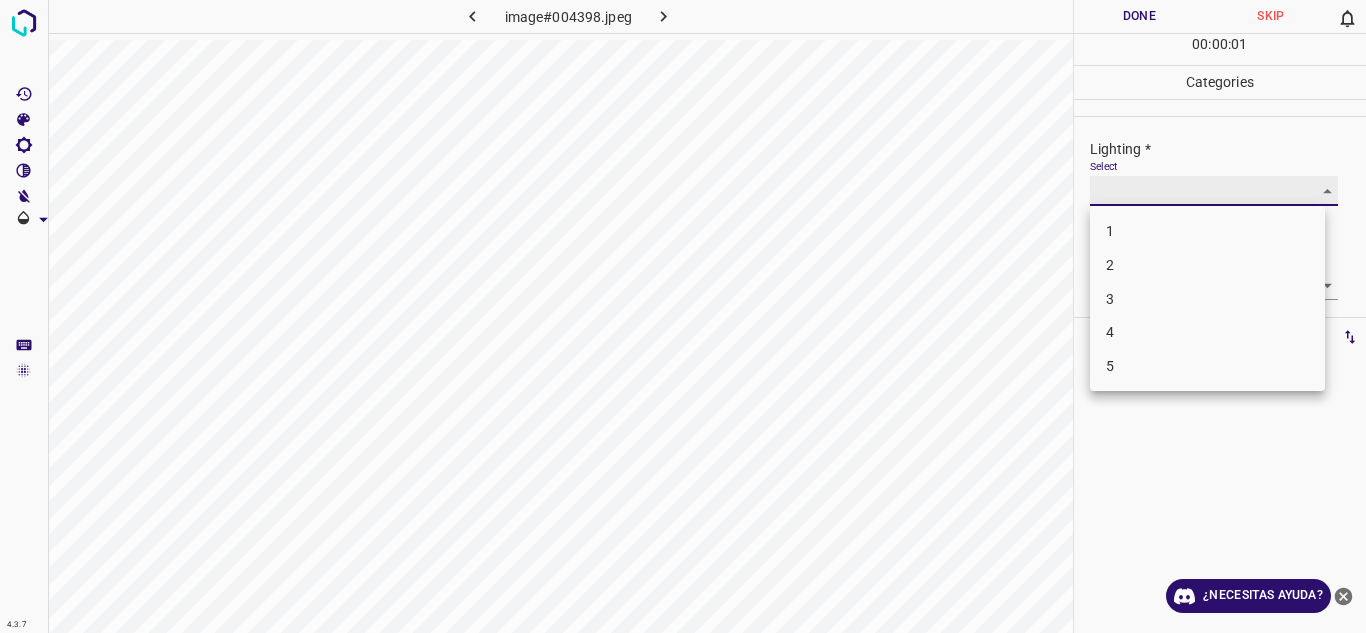 type on "3" 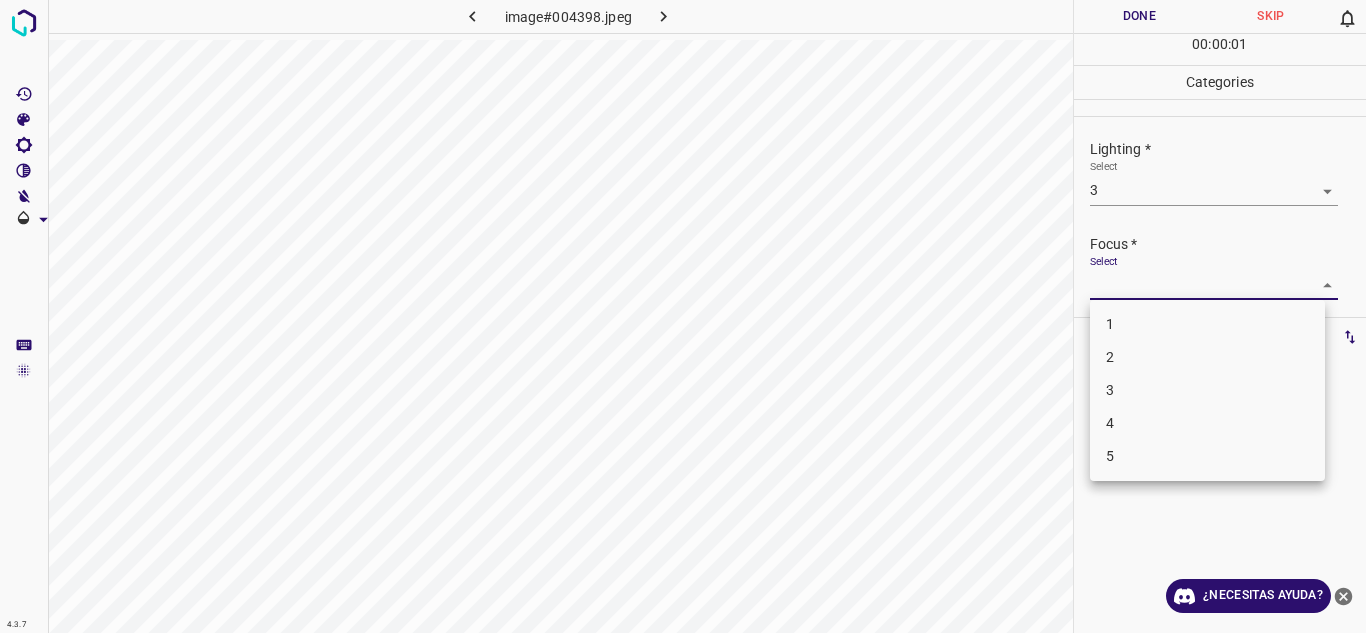 click on "4.3.7 image#004398.jpeg Done Skip 0 00   : 00   : 01   Categories Lighting *  Select 3 3 Focus *  Select ​ Overall *  Select ​ Labels   0 Categories 1 Lighting 2 Focus 3 Overall Tools Space Change between modes (Draw & Edit) I Auto labeling R Restore zoom M Zoom in N Zoom out Delete Delete selecte label Filters Z Restore filters X Saturation filter C Brightness filter V Contrast filter B Gray scale filter General O Download ¿Necesitas ayuda? Texto original Valora esta traducción Tu opinión servirá para ayudar a mejorar el Traductor de Google - Texto - Esconder - Borrar 1 2 3 4 5" at bounding box center [683, 316] 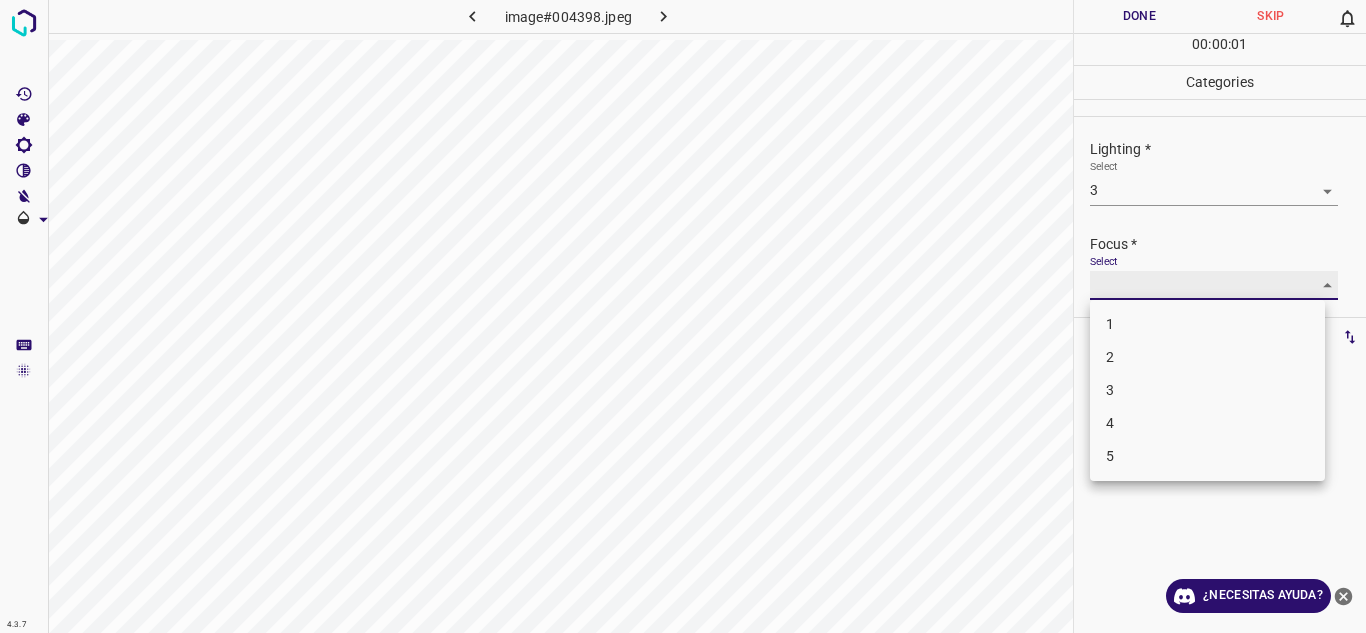 type on "2" 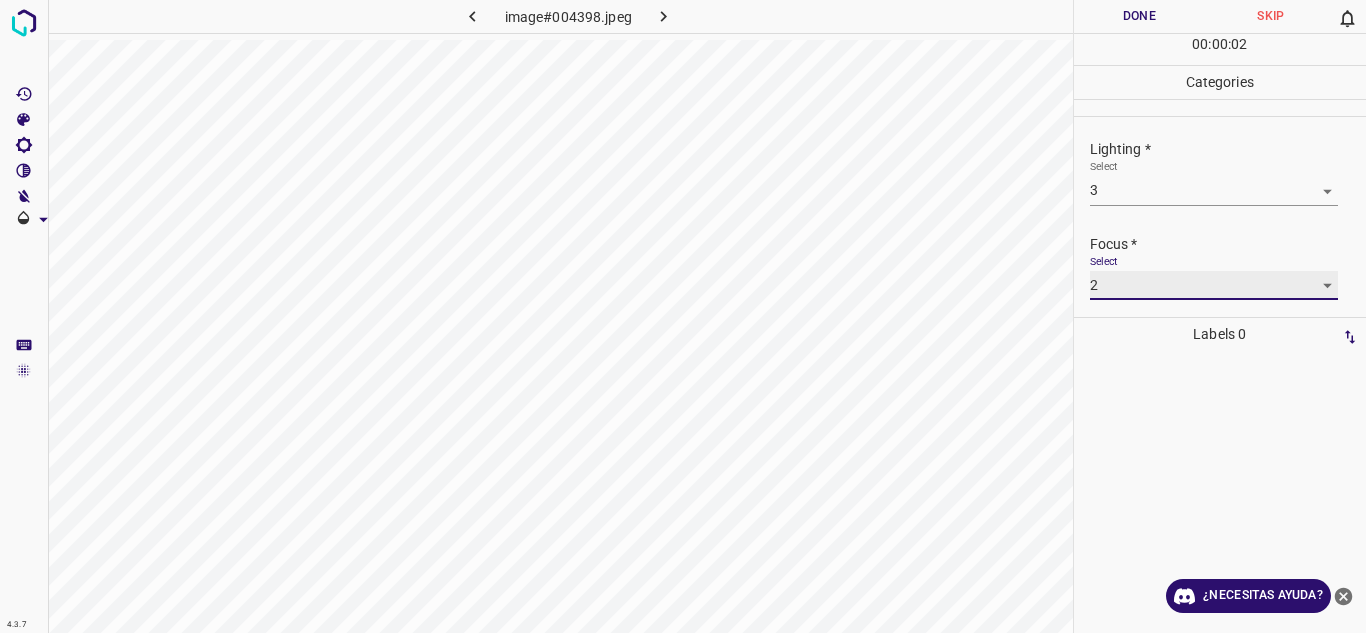 scroll, scrollTop: 98, scrollLeft: 0, axis: vertical 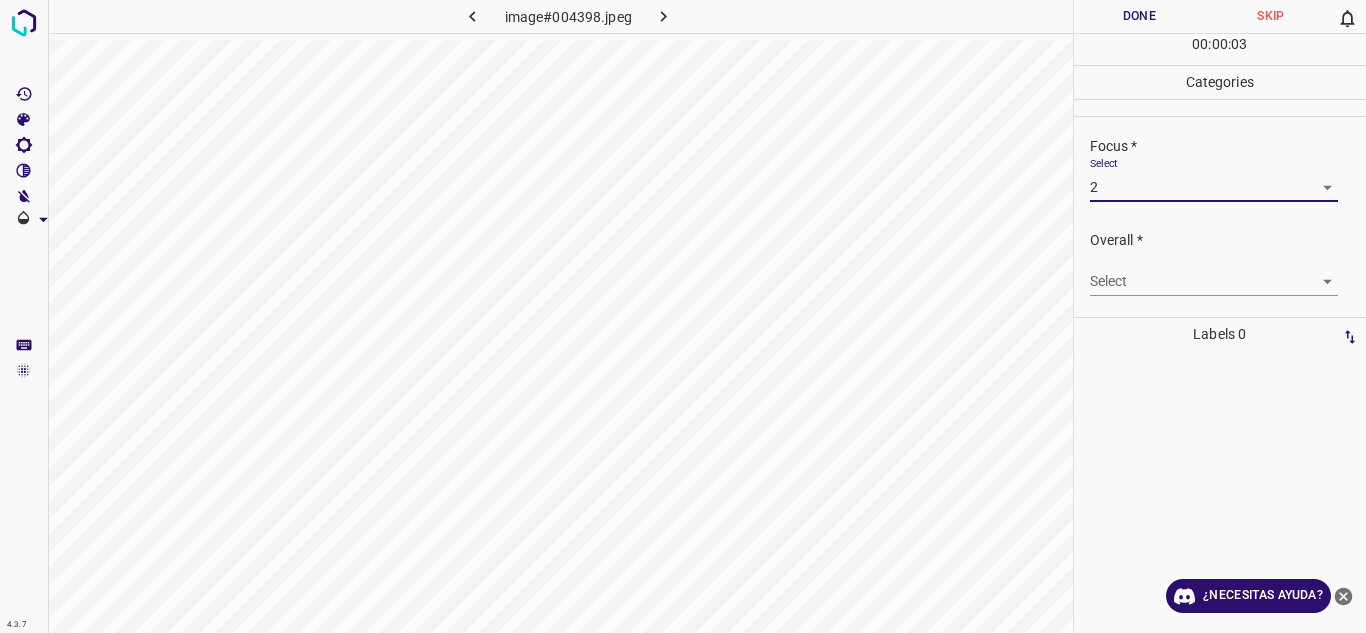 click on "4.3.7 image#004398.jpeg Done Skip 0 00   : 00   : 03   Categories Lighting *  Select 3 3 Focus *  Select 2 2 Overall *  Select ​ Labels   0 Categories 1 Lighting 2 Focus 3 Overall Tools Space Change between modes (Draw & Edit) I Auto labeling R Restore zoom M Zoom in N Zoom out Delete Delete selecte label Filters Z Restore filters X Saturation filter C Brightness filter V Contrast filter B Gray scale filter General O Download ¿Necesitas ayuda? Texto original Valora esta traducción Tu opinión servirá para ayudar a mejorar el Traductor de Google - Texto - Esconder - Borrar" at bounding box center [683, 316] 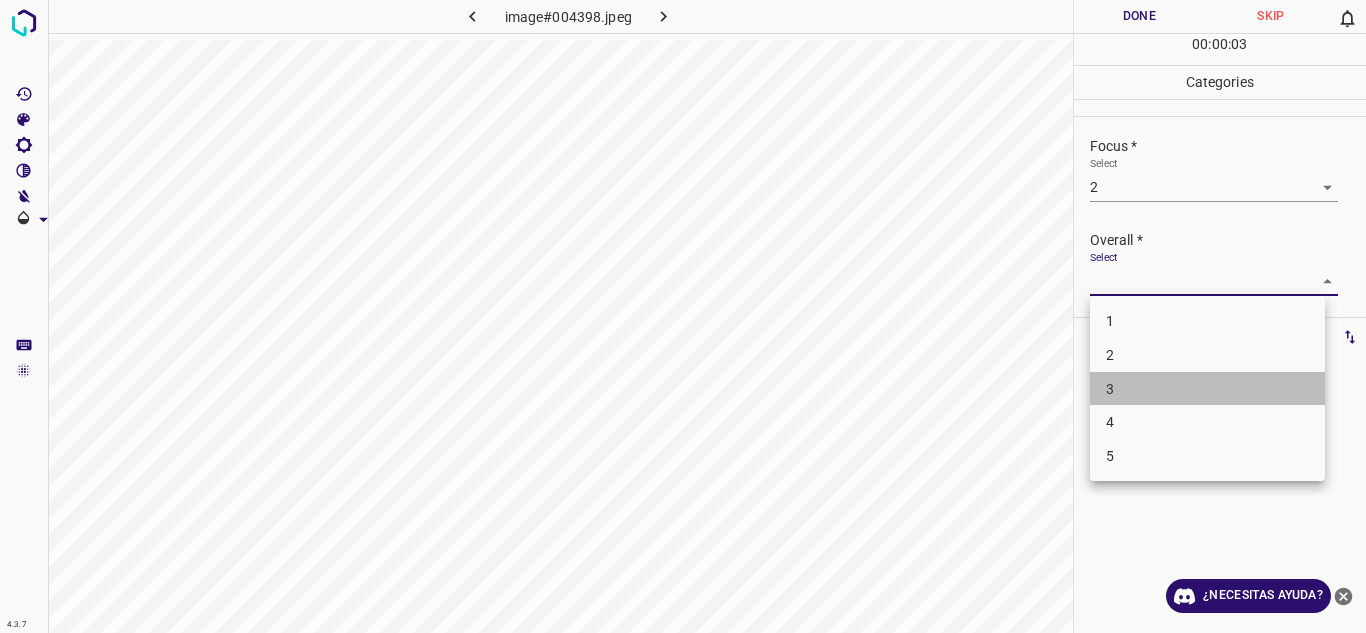 click on "3" at bounding box center [1207, 389] 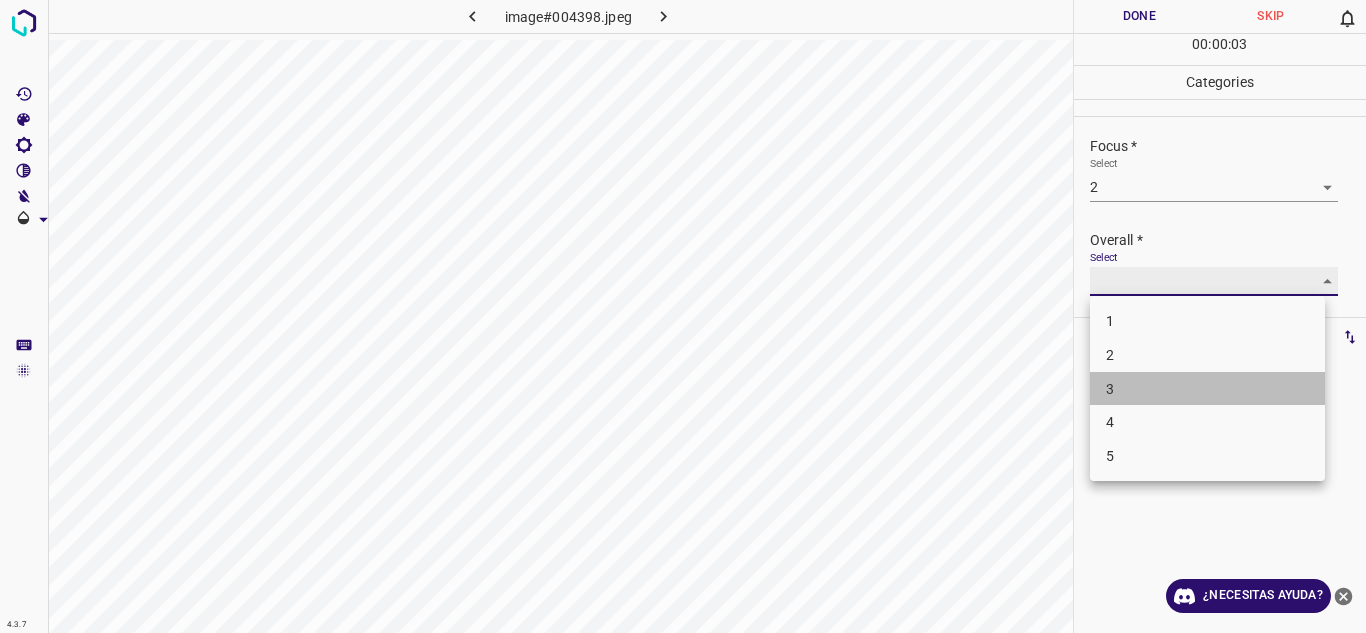 type on "3" 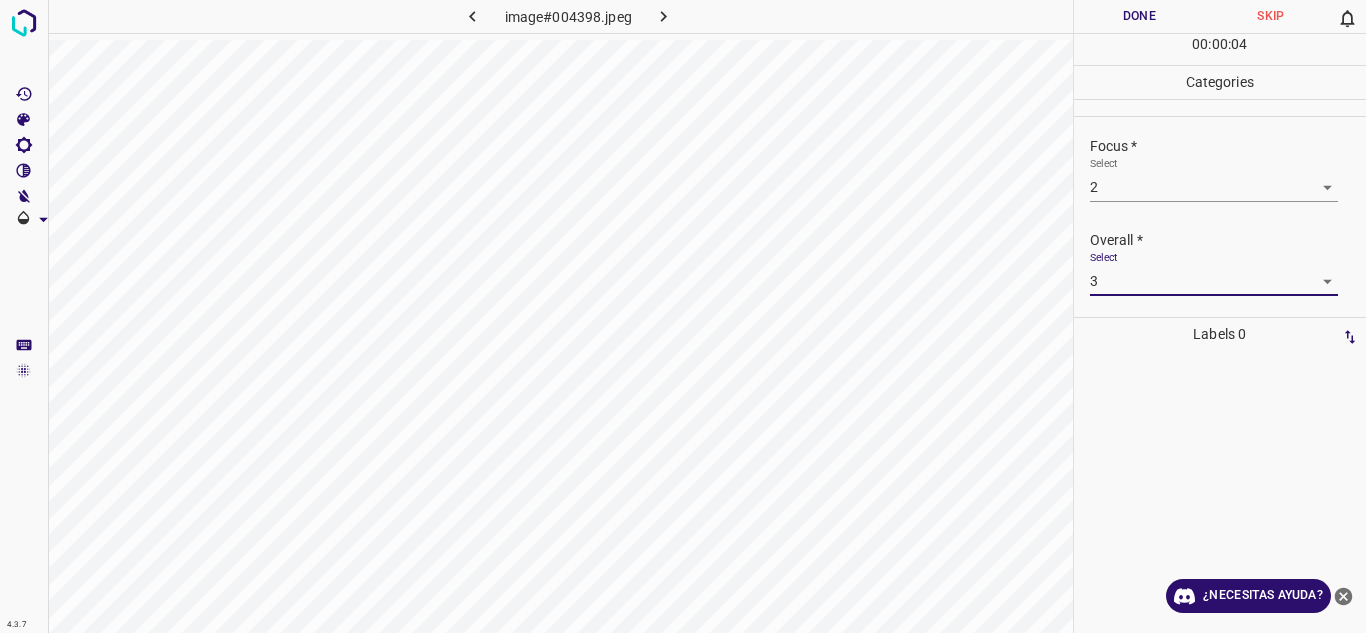 click on "Done" at bounding box center (1140, 16) 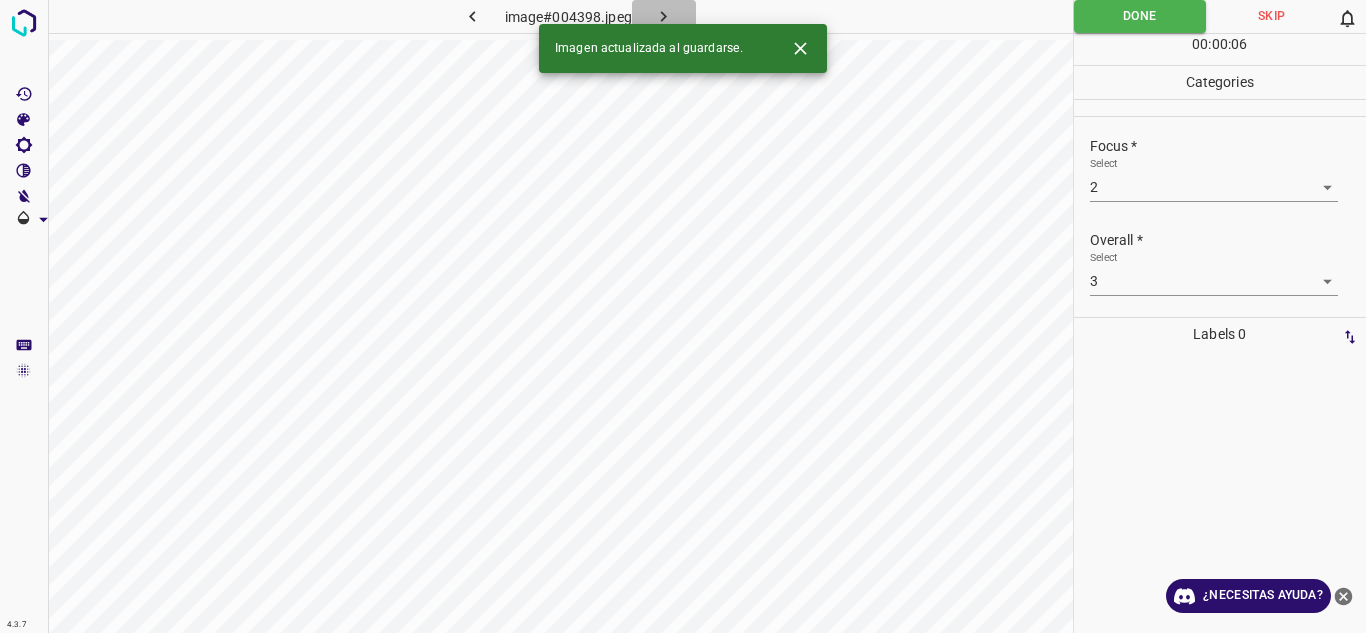 click 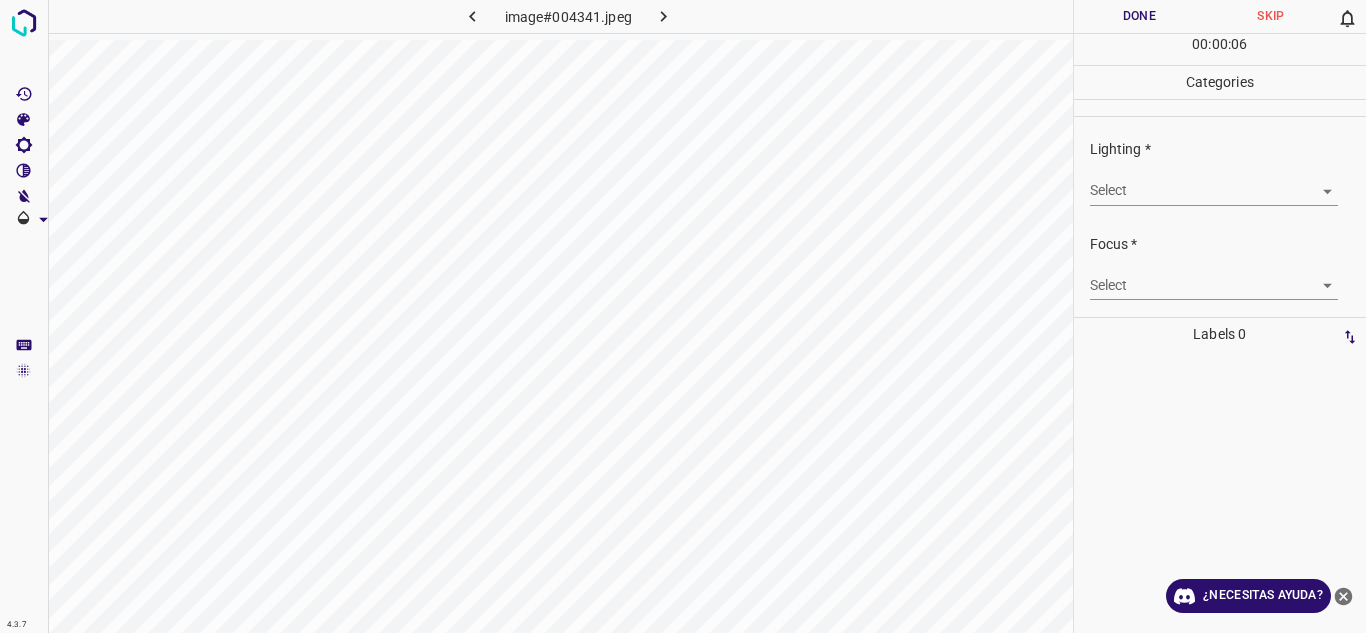 click on "4.3.7 image#004341.jpeg Done Skip 0 00   : 00   : 06   Categories Lighting *  Select ​ Focus *  Select ​ Overall *  Select ​ Labels   0 Categories 1 Lighting 2 Focus 3 Overall Tools Space Change between modes (Draw & Edit) I Auto labeling R Restore zoom M Zoom in N Zoom out Delete Delete selecte label Filters Z Restore filters X Saturation filter C Brightness filter V Contrast filter B Gray scale filter General O Download ¿Necesitas ayuda? Texto original Valora esta traducción Tu opinión servirá para ayudar a mejorar el Traductor de Google - Texto - Esconder - Borrar" at bounding box center (683, 316) 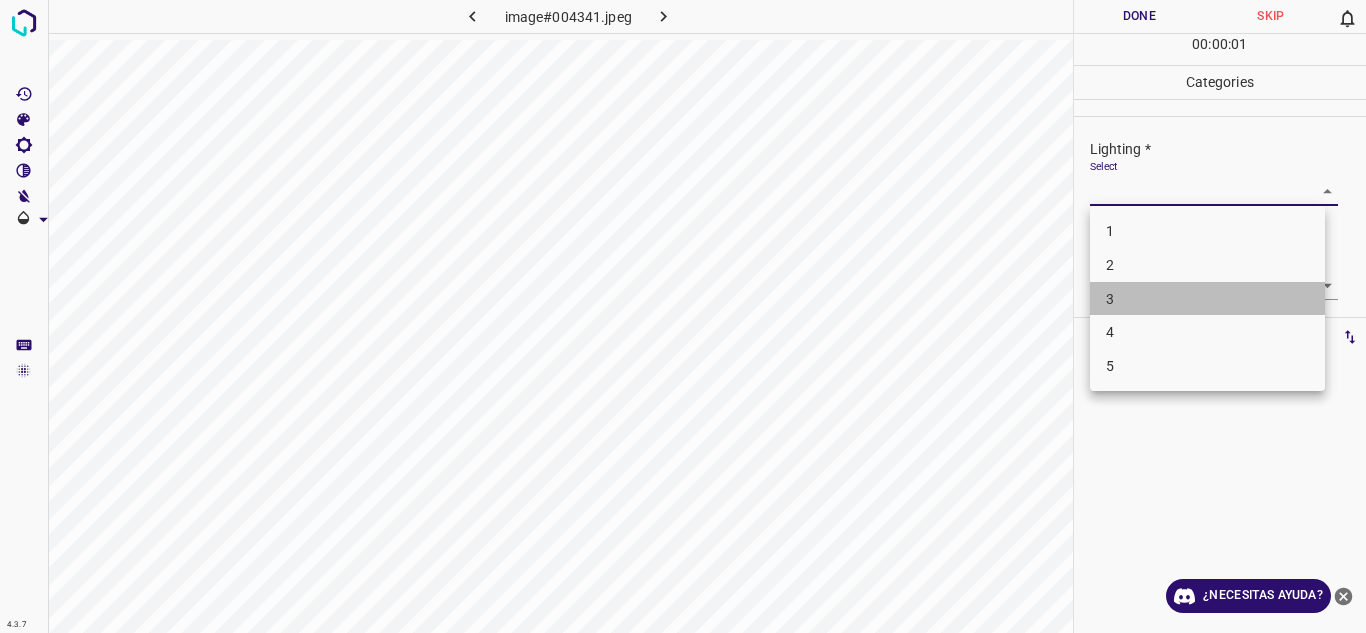 click on "3" at bounding box center [1207, 299] 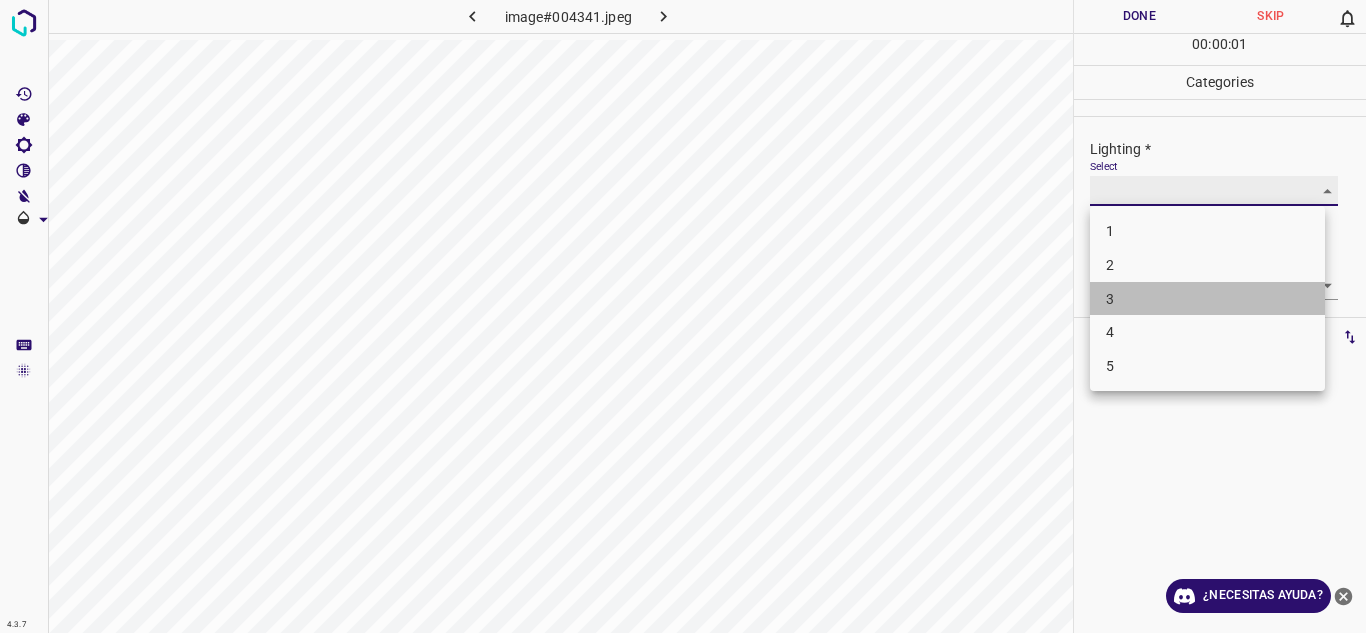type on "3" 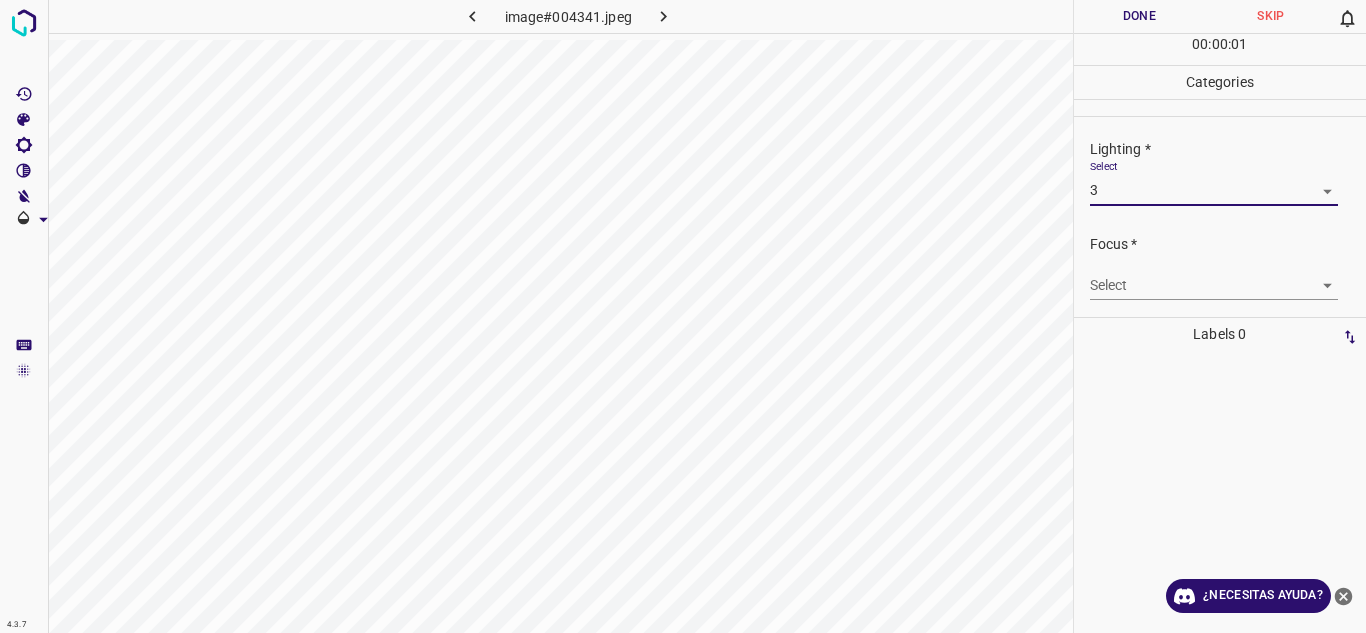 click on "4.3.7 image#004341.jpeg Done Skip 0 00   : 00   : 01   Categories Lighting *  Select 3 3 Focus *  Select ​ Overall *  Select ​ Labels   0 Categories 1 Lighting 2 Focus 3 Overall Tools Space Change between modes (Draw & Edit) I Auto labeling R Restore zoom M Zoom in N Zoom out Delete Delete selecte label Filters Z Restore filters X Saturation filter C Brightness filter V Contrast filter B Gray scale filter General O Download ¿Necesitas ayuda? Texto original Valora esta traducción Tu opinión servirá para ayudar a mejorar el Traductor de Google - Texto - Esconder - Borrar" at bounding box center [683, 316] 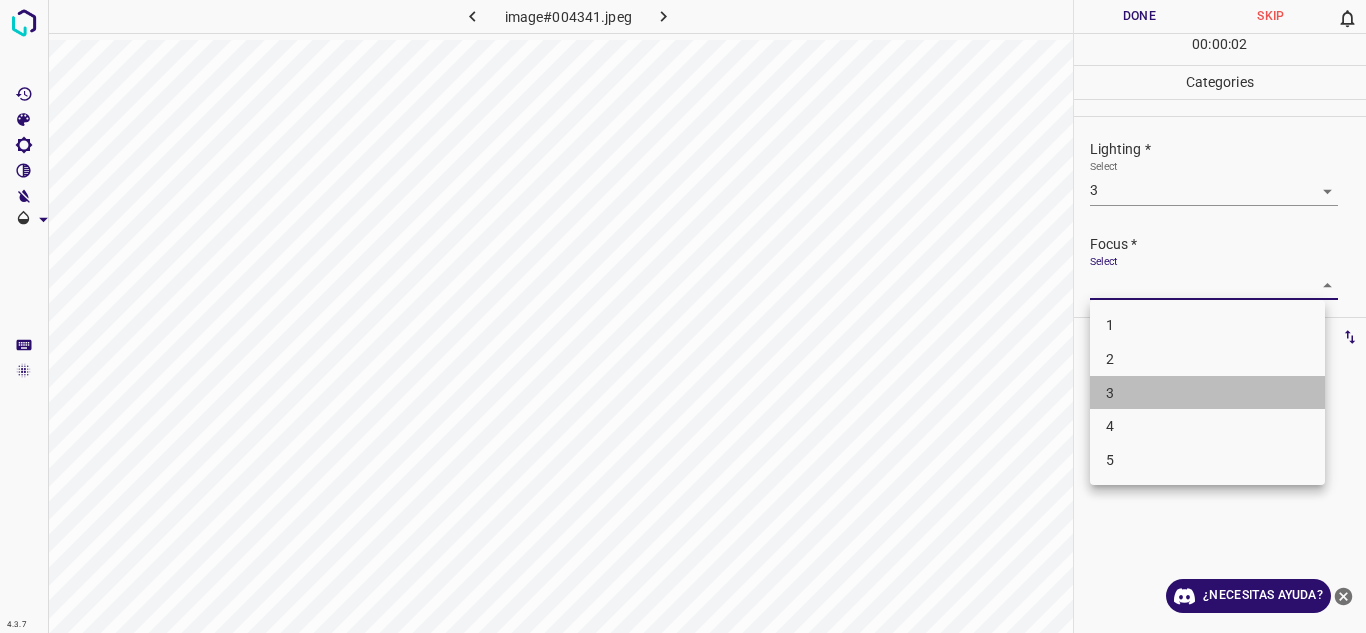 click on "3" at bounding box center (1207, 393) 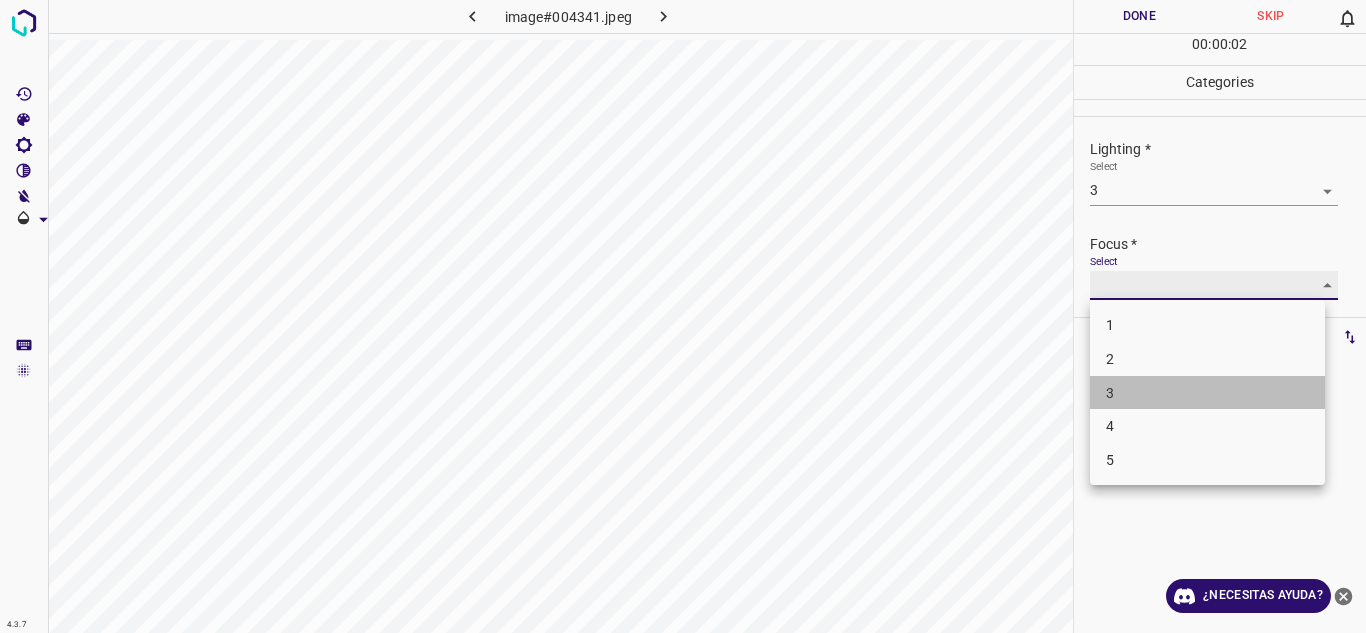 type on "3" 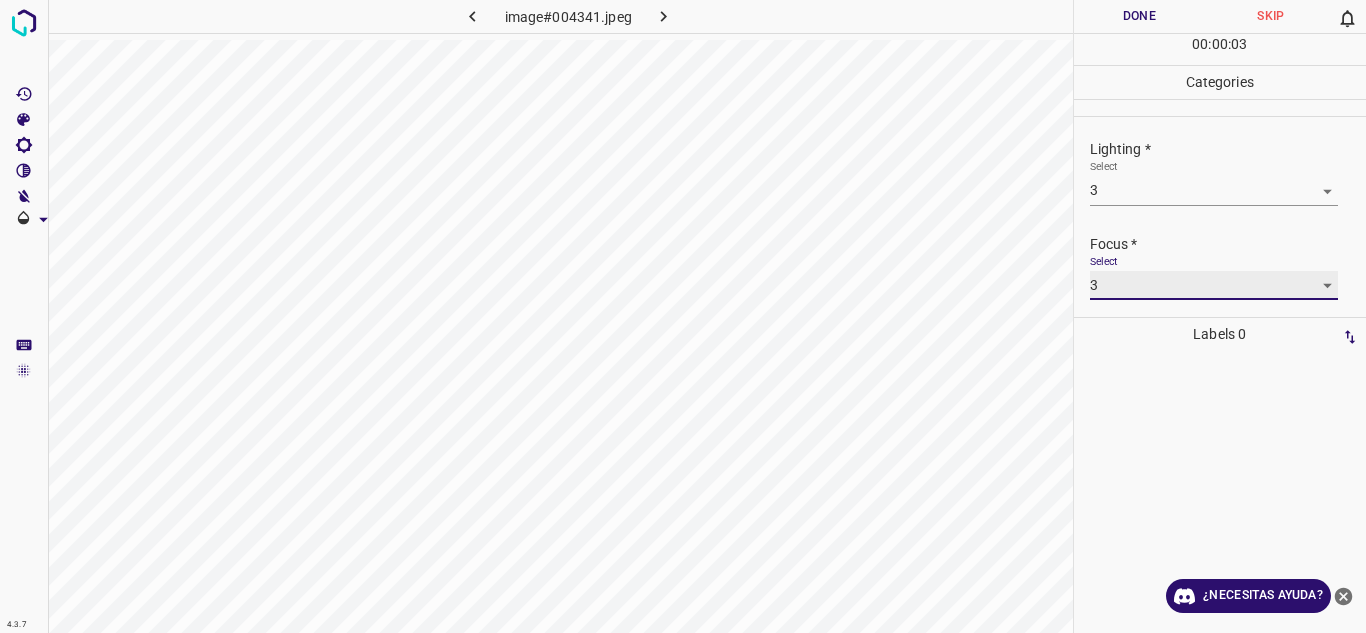 scroll, scrollTop: 98, scrollLeft: 0, axis: vertical 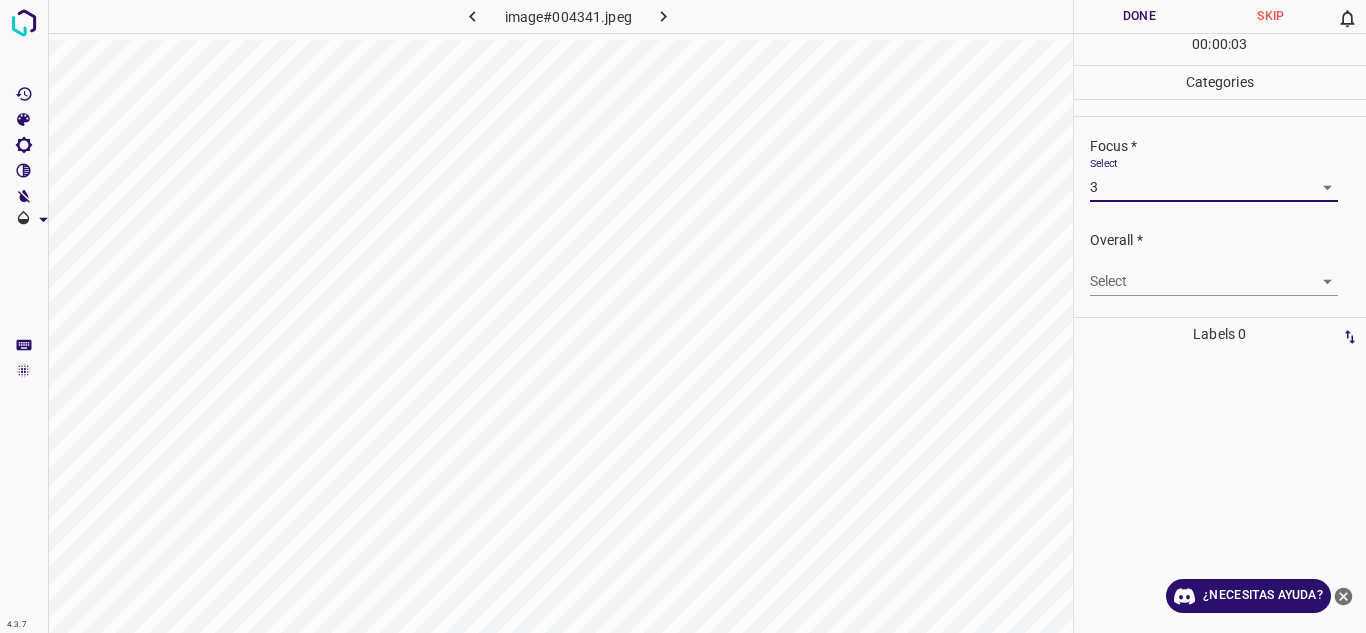 click on "4.3.7 image#004341.jpeg Done Skip 0 00   : 00   : 03   Categories Lighting *  Select 3 3 Focus *  Select 3 3 Overall *  Select ​ Labels   0 Categories 1 Lighting 2 Focus 3 Overall Tools Space Change between modes (Draw & Edit) I Auto labeling R Restore zoom M Zoom in N Zoom out Delete Delete selecte label Filters Z Restore filters X Saturation filter C Brightness filter V Contrast filter B Gray scale filter General O Download ¿Necesitas ayuda? Texto original Valora esta traducción Tu opinión servirá para ayudar a mejorar el Traductor de Google - Texto - Esconder - Borrar" at bounding box center [683, 316] 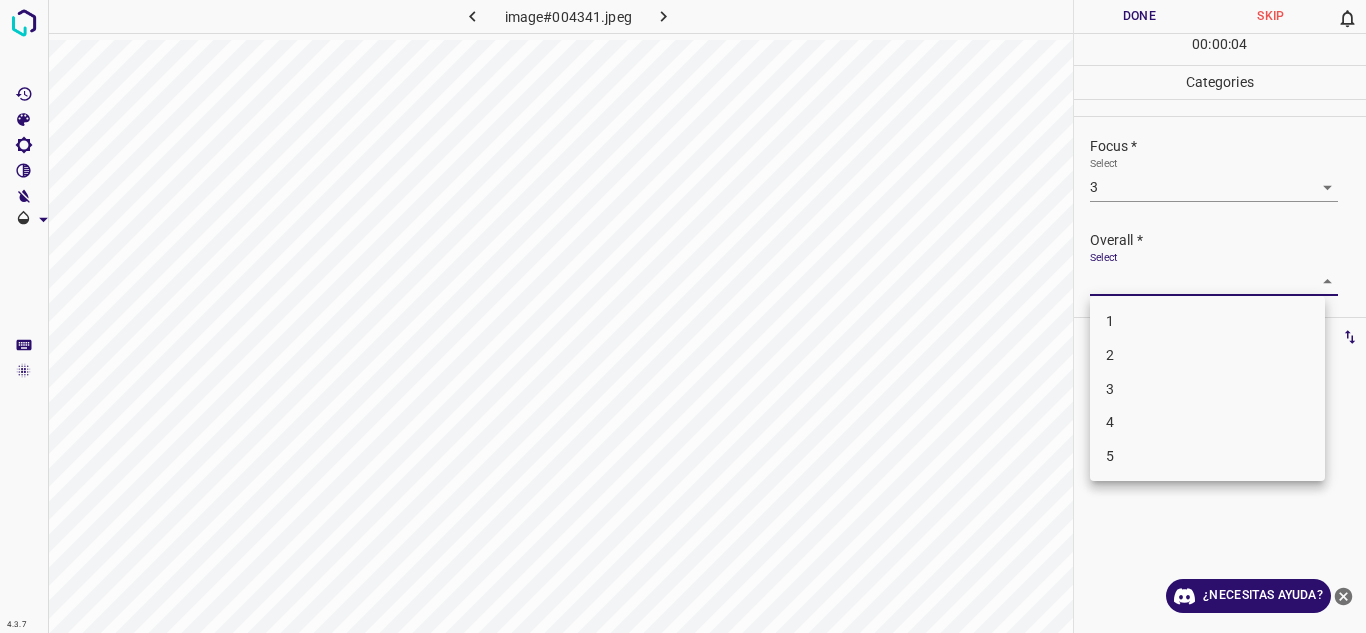 click on "3" at bounding box center (1207, 389) 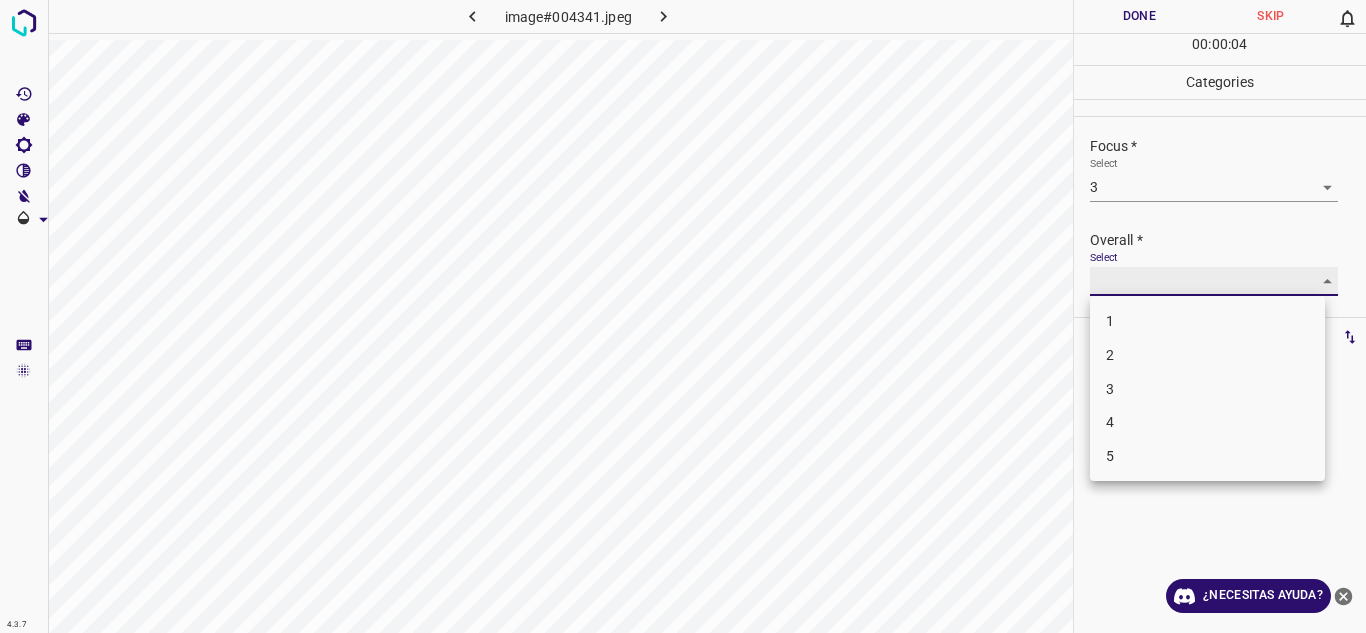 type on "3" 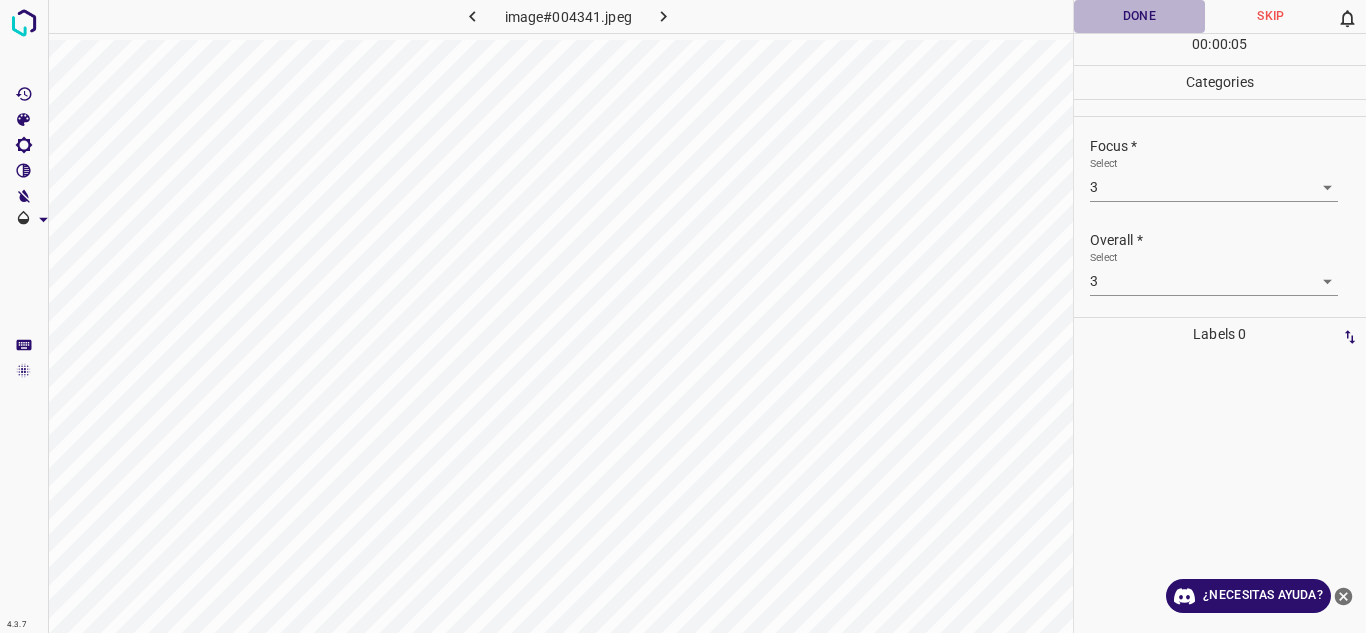 click on "Done" at bounding box center (1140, 16) 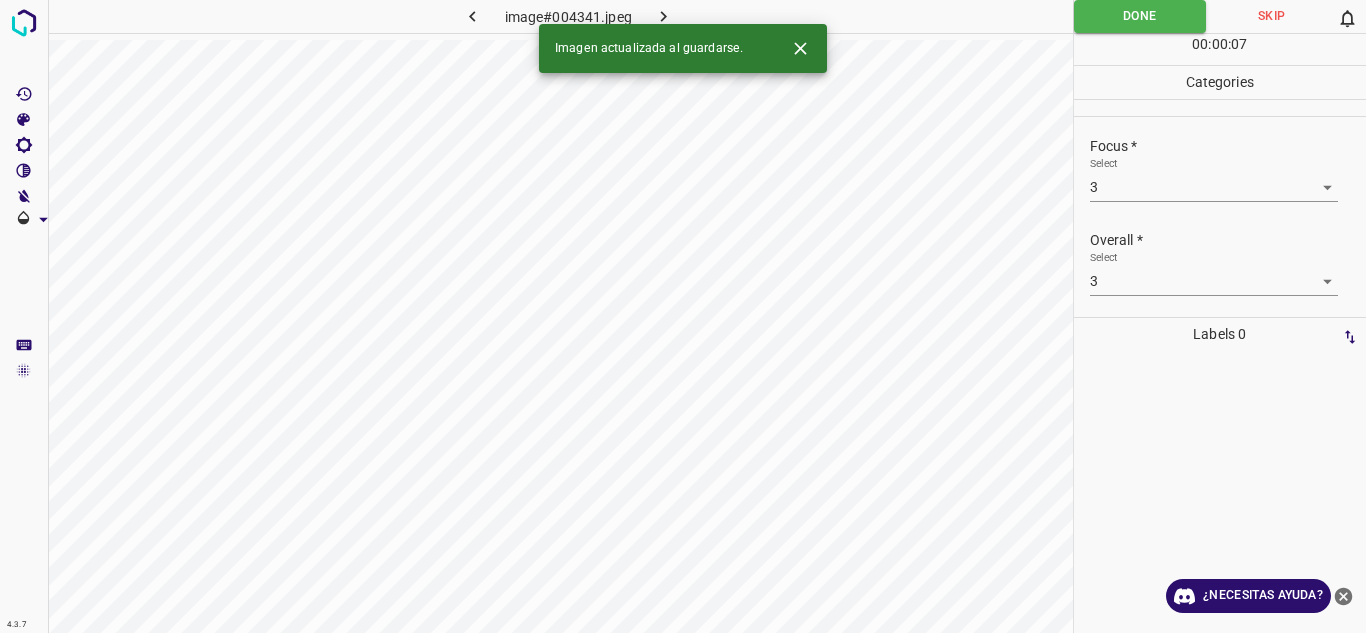 click on "Imagen actualizada al guardarse." at bounding box center [683, 48] 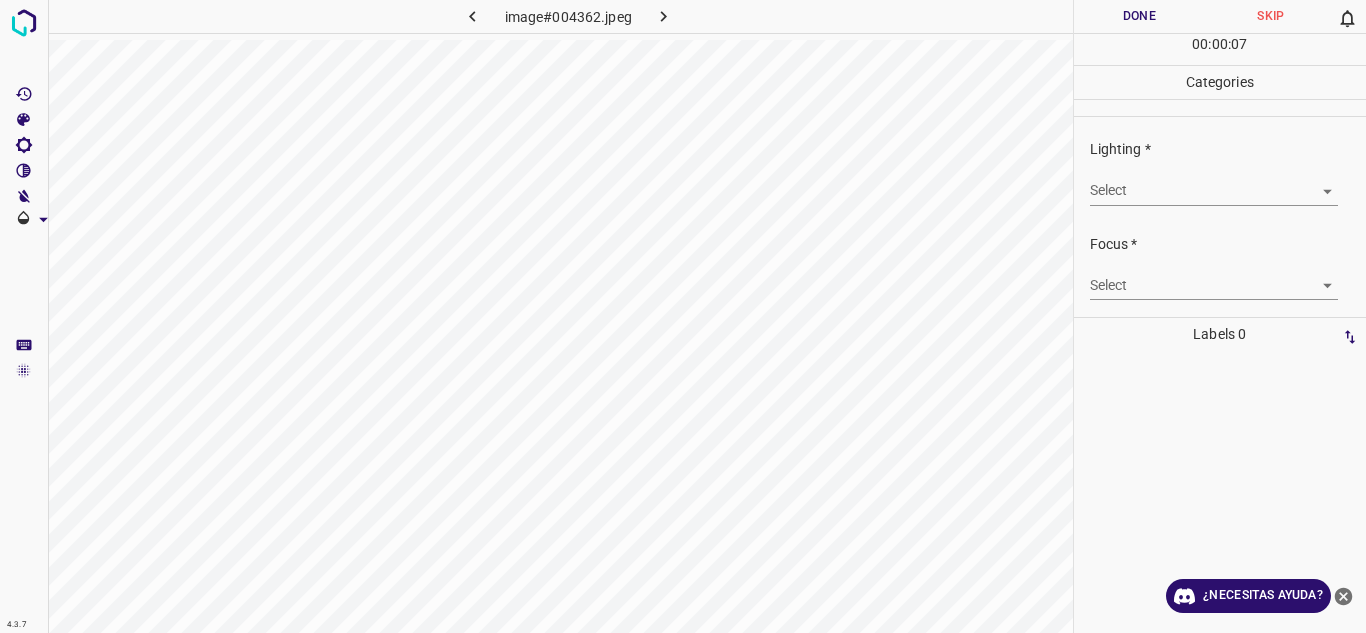 click on "4.3.7 image#004362.jpeg Done Skip 0 00   : 00   : 07   Categories Lighting *  Select ​ Focus *  Select ​ Overall *  Select ​ Labels   0 Categories 1 Lighting 2 Focus 3 Overall Tools Space Change between modes (Draw & Edit) I Auto labeling R Restore zoom M Zoom in N Zoom out Delete Delete selecte label Filters Z Restore filters X Saturation filter C Brightness filter V Contrast filter B Gray scale filter General O Download ¿Necesitas ayuda? Texto original Valora esta traducción Tu opinión servirá para ayudar a mejorar el Traductor de Google - Texto - Esconder - Borrar" at bounding box center [683, 316] 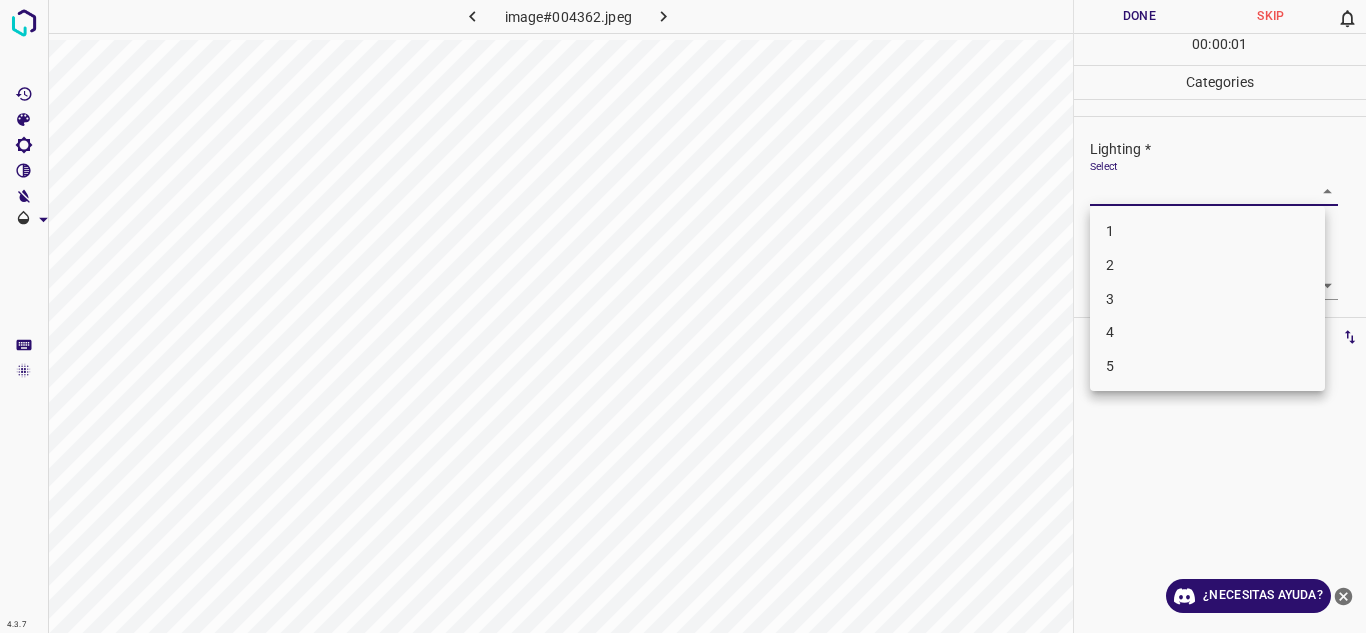 click on "3" at bounding box center [1207, 299] 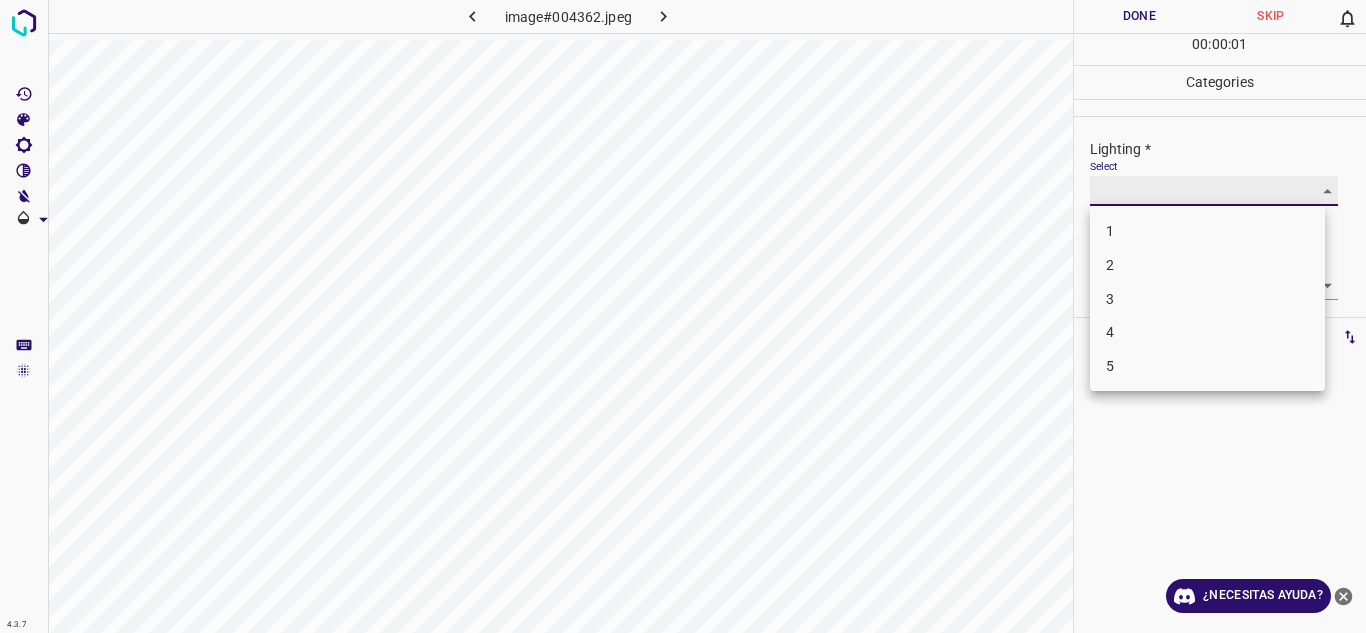 type on "3" 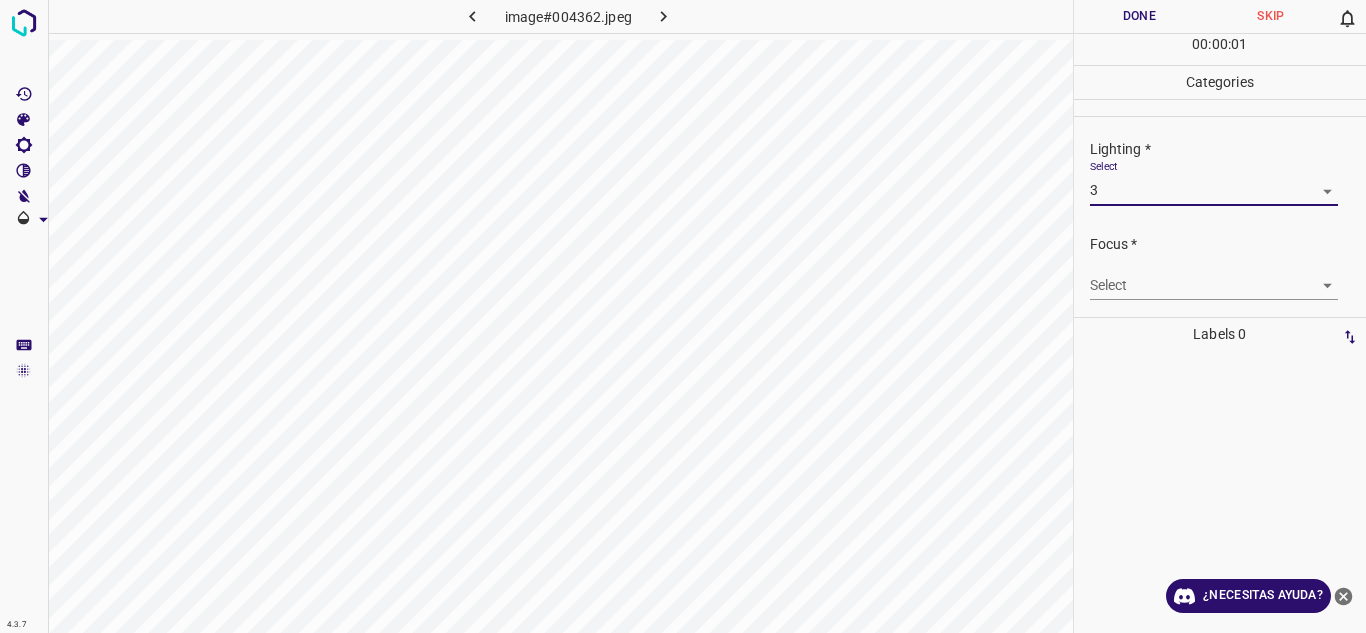 drag, startPoint x: 1327, startPoint y: 268, endPoint x: 1317, endPoint y: 289, distance: 23.259407 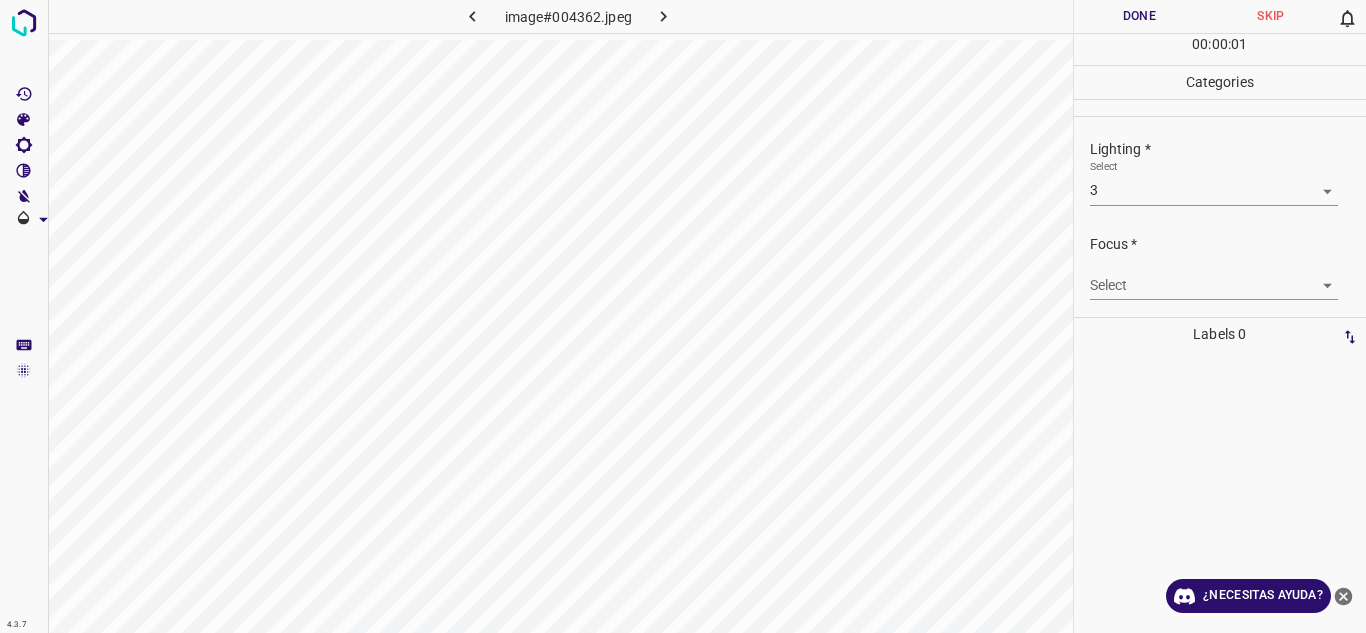 click on "4.3.7 image#004362.jpeg Done Skip 0 00   : 00   : 01   Categories Lighting *  Select 3 3 Focus *  Select ​ Overall *  Select ​ Labels   0 Categories 1 Lighting 2 Focus 3 Overall Tools Space Change between modes (Draw & Edit) I Auto labeling R Restore zoom M Zoom in N Zoom out Delete Delete selecte label Filters Z Restore filters X Saturation filter C Brightness filter V Contrast filter B Gray scale filter General O Download ¿Necesitas ayuda? Texto original Valora esta traducción Tu opinión servirá para ayudar a mejorar el Traductor de Google - Texto - Esconder - Borrar" at bounding box center [683, 316] 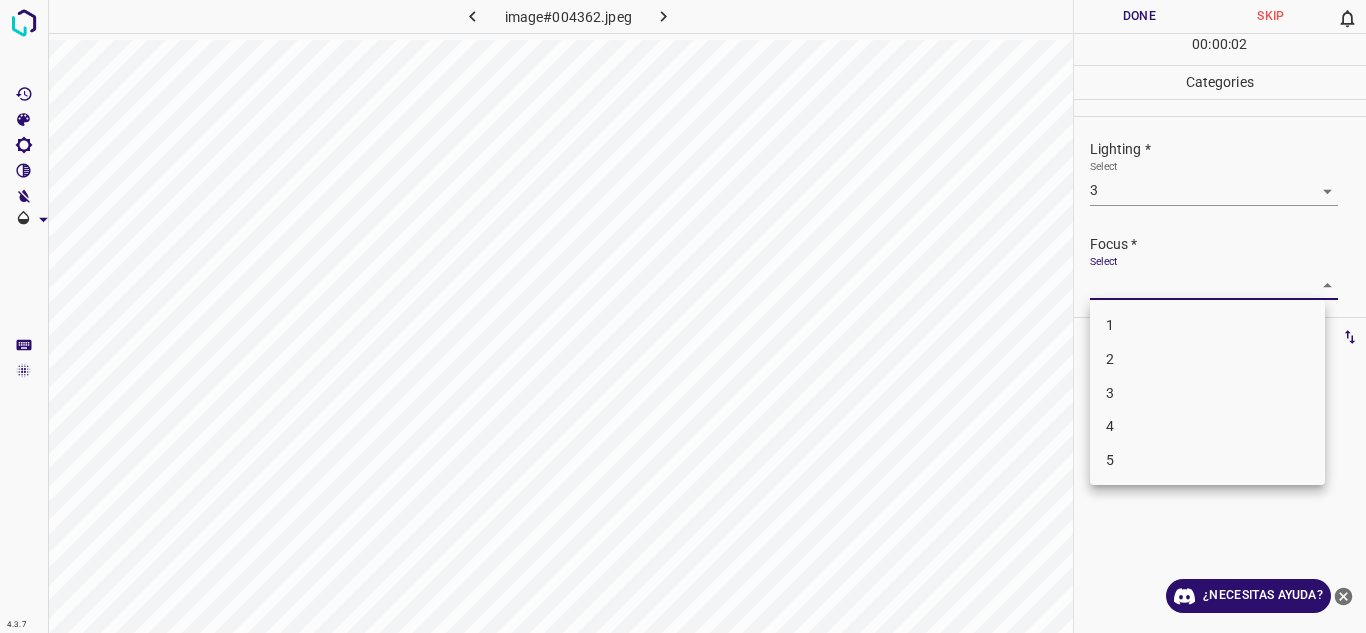 drag, startPoint x: 1173, startPoint y: 374, endPoint x: 1173, endPoint y: 361, distance: 13 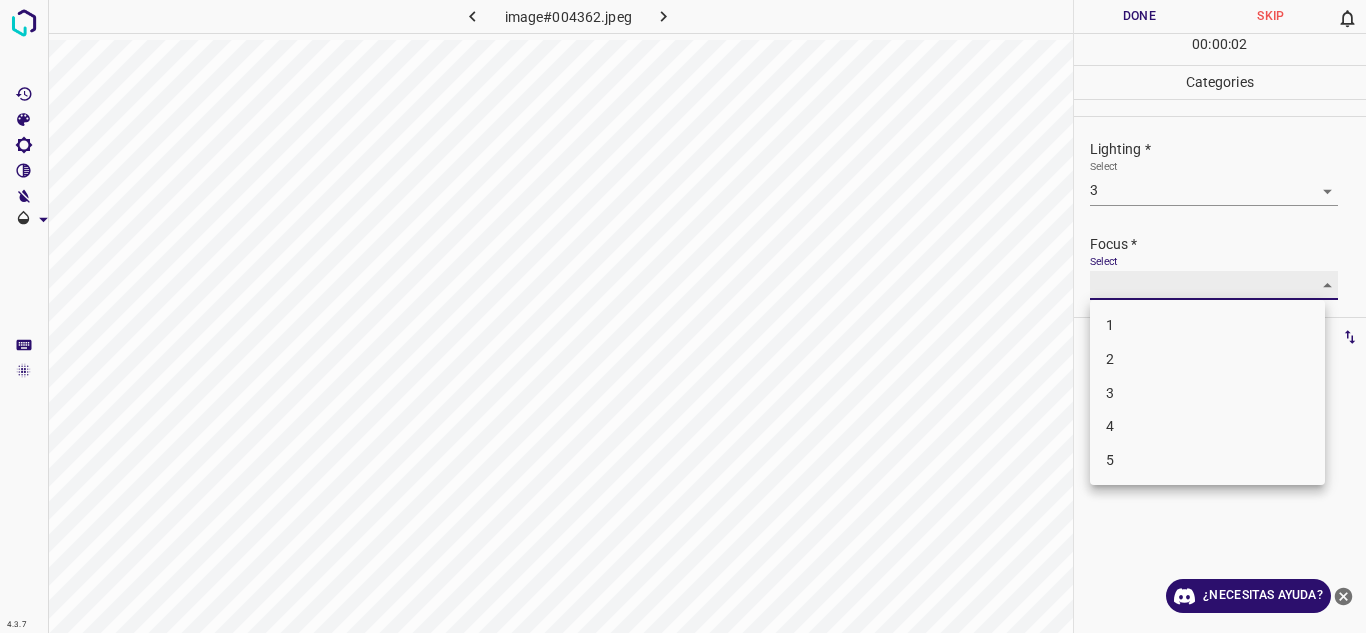 type on "2" 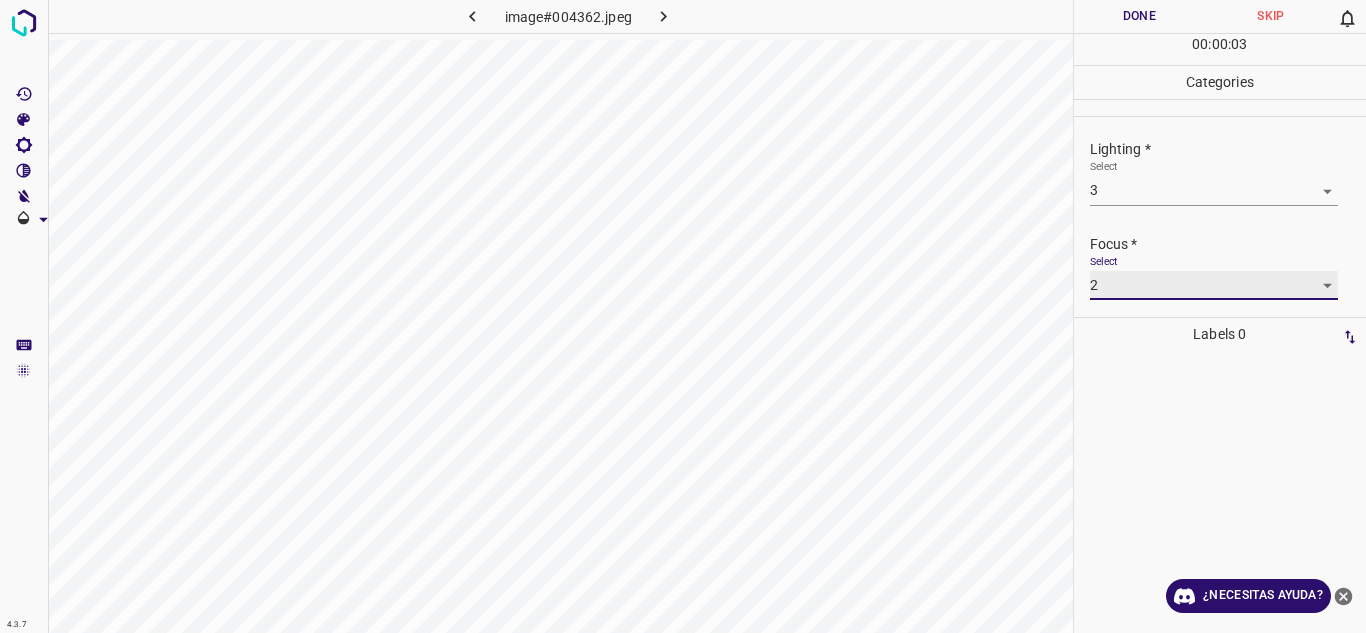 scroll, scrollTop: 98, scrollLeft: 0, axis: vertical 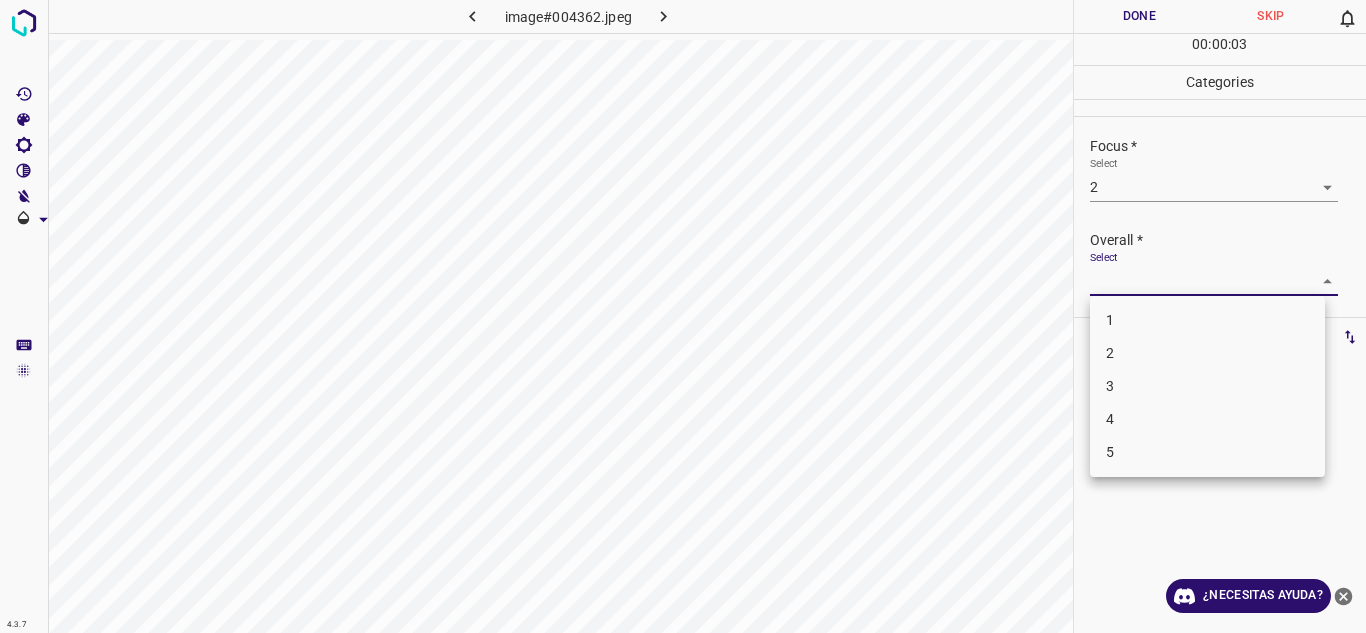click on "4.3.7 image#004362.jpeg Done Skip 0 00   : 00   : 03   Categories Lighting *  Select 3 3 Focus *  Select 2 2 Overall *  Select ​ Labels   0 Categories 1 Lighting 2 Focus 3 Overall Tools Space Change between modes (Draw & Edit) I Auto labeling R Restore zoom M Zoom in N Zoom out Delete Delete selecte label Filters Z Restore filters X Saturation filter C Brightness filter V Contrast filter B Gray scale filter General O Download ¿Necesitas ayuda? Texto original Valora esta traducción Tu opinión servirá para ayudar a mejorar el Traductor de Google - Texto - Esconder - Borrar 1 2 3 4 5" at bounding box center (683, 316) 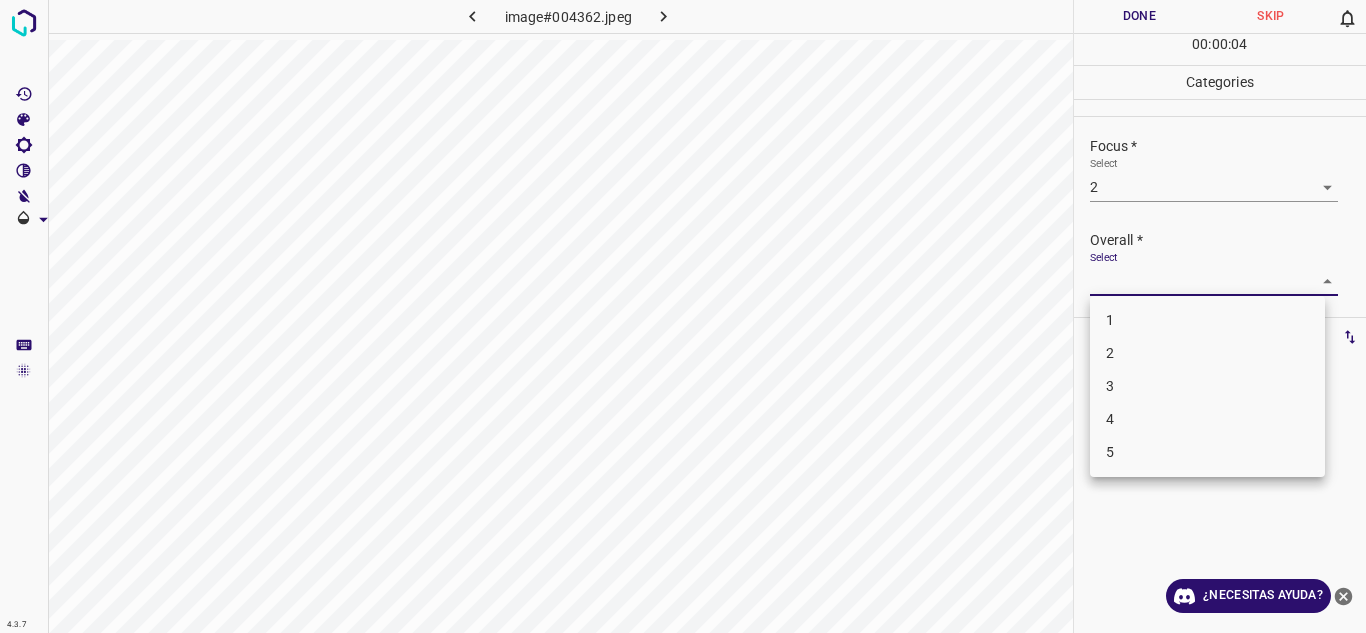 click on "3" at bounding box center (1207, 386) 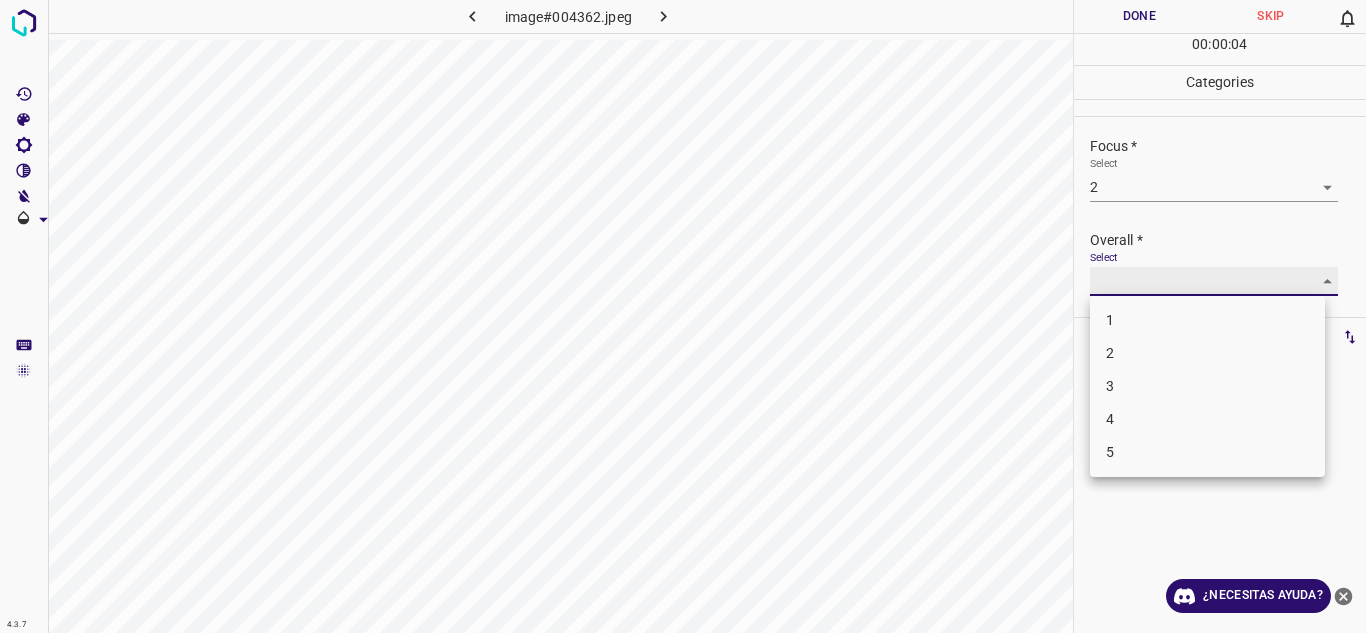 type on "3" 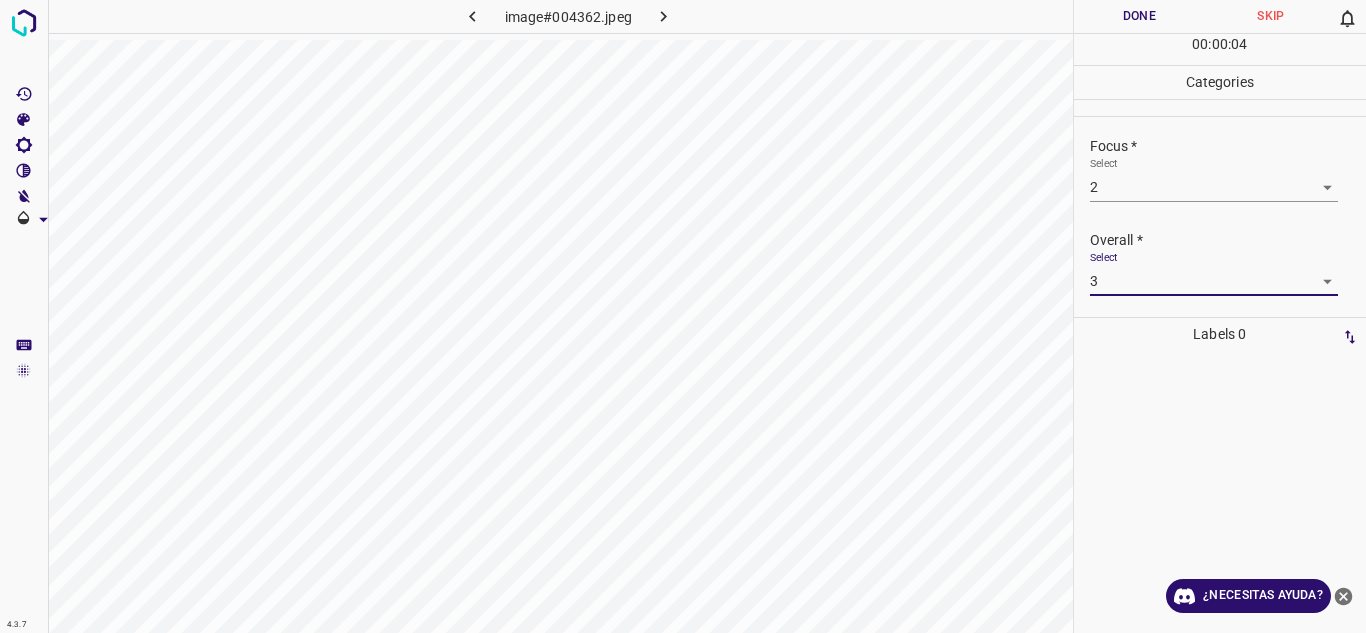 click on "Done" at bounding box center [1140, 16] 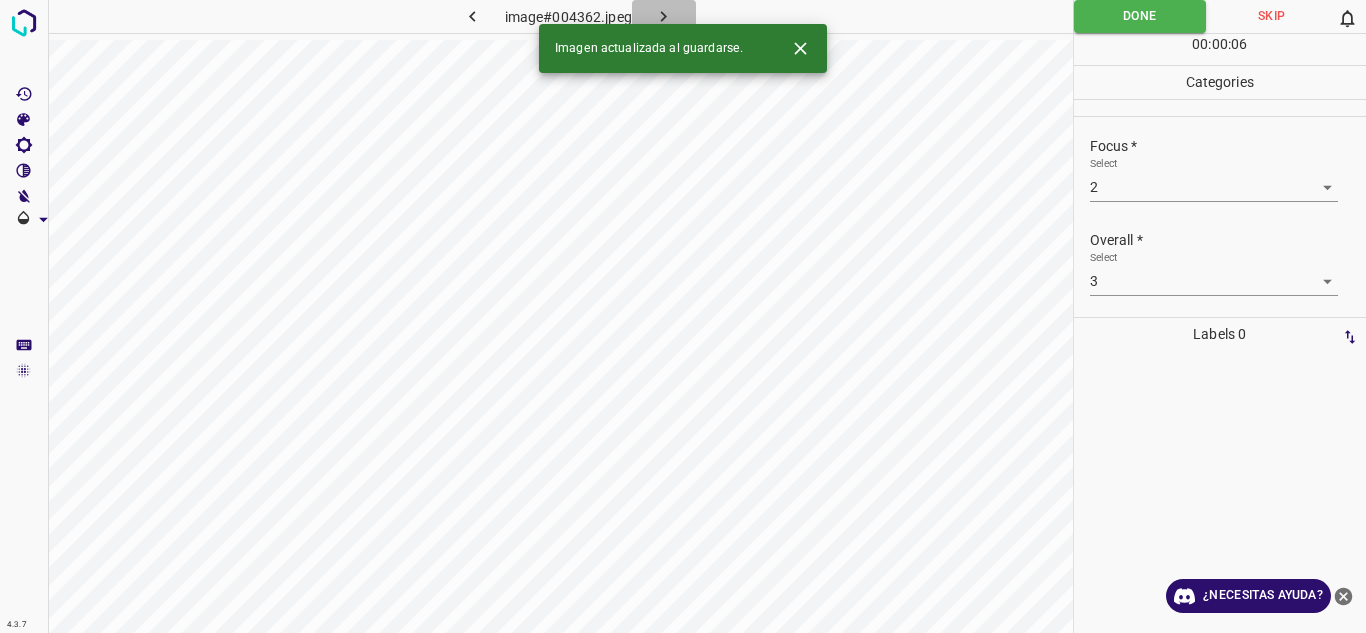 click 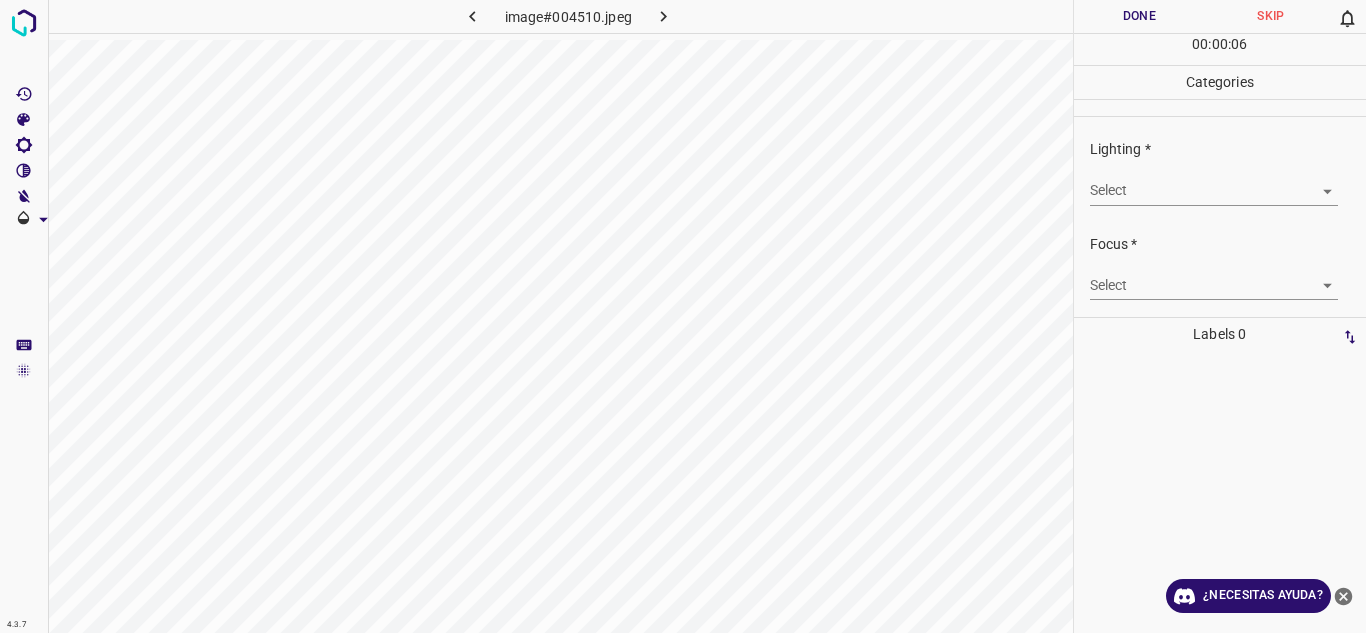 click on "4.3.7 image#004510.jpeg Done Skip 0 00   : 00   : 06   Categories Lighting *  Select ​ Focus *  Select ​ Overall *  Select ​ Labels   0 Categories 1 Lighting 2 Focus 3 Overall Tools Space Change between modes (Draw & Edit) I Auto labeling R Restore zoom M Zoom in N Zoom out Delete Delete selecte label Filters Z Restore filters X Saturation filter C Brightness filter V Contrast filter B Gray scale filter General O Download ¿Necesitas ayuda? Texto original Valora esta traducción Tu opinión servirá para ayudar a mejorar el Traductor de Google - Texto - Esconder - Borrar" at bounding box center [683, 316] 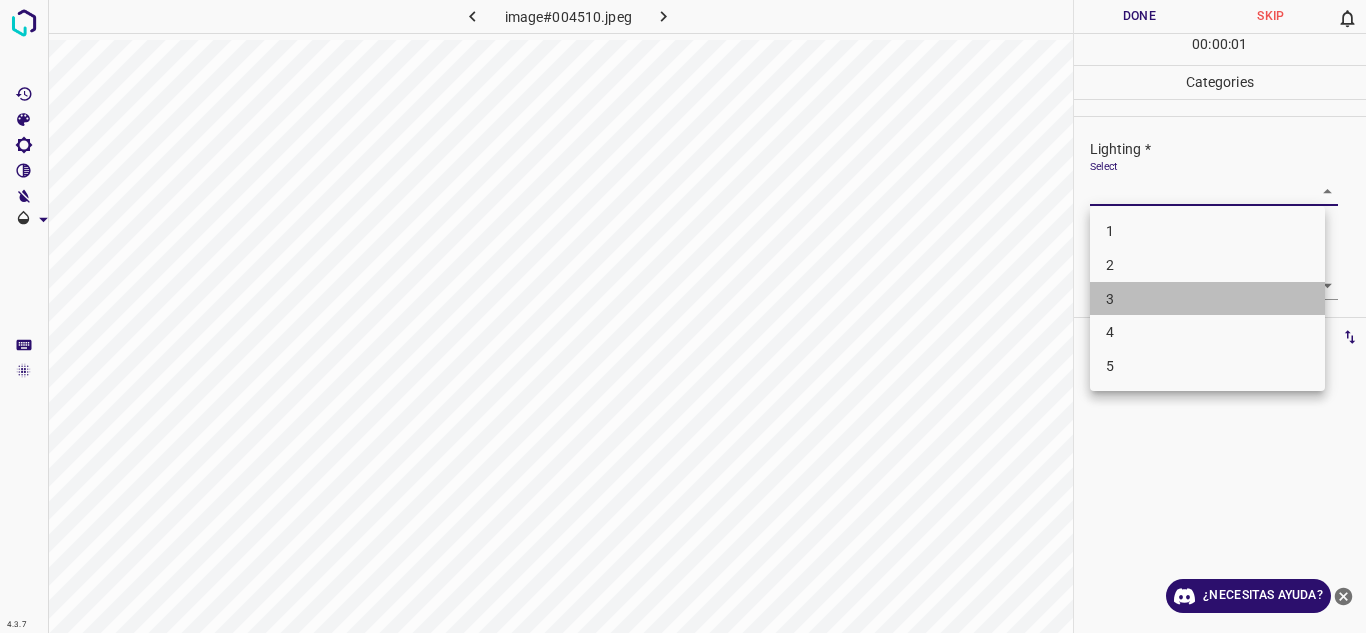 click on "3" at bounding box center [1207, 299] 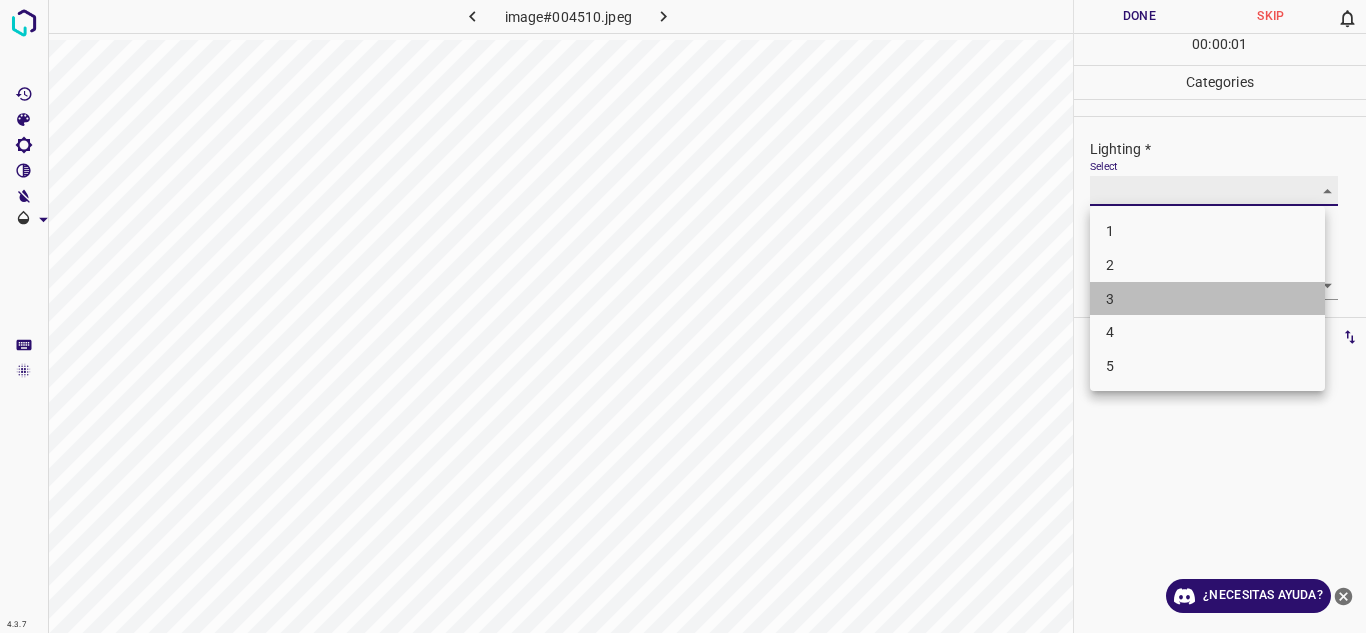 type on "3" 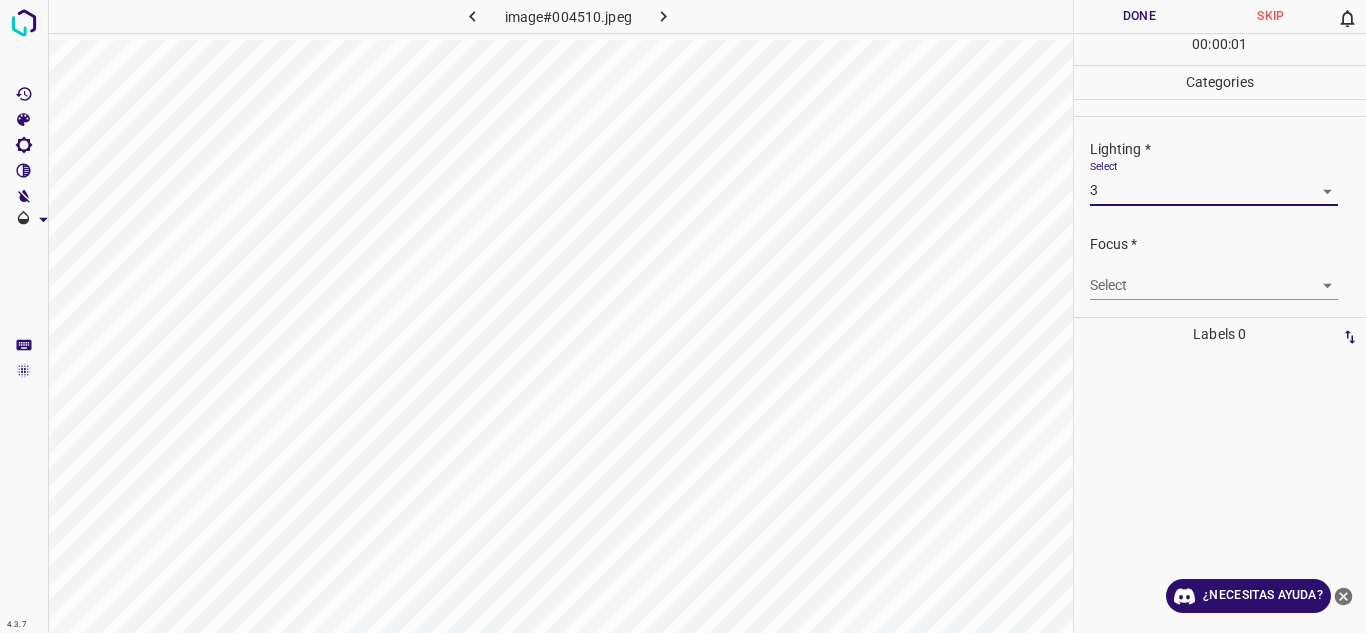 drag, startPoint x: 1318, startPoint y: 240, endPoint x: 1316, endPoint y: 267, distance: 27.073973 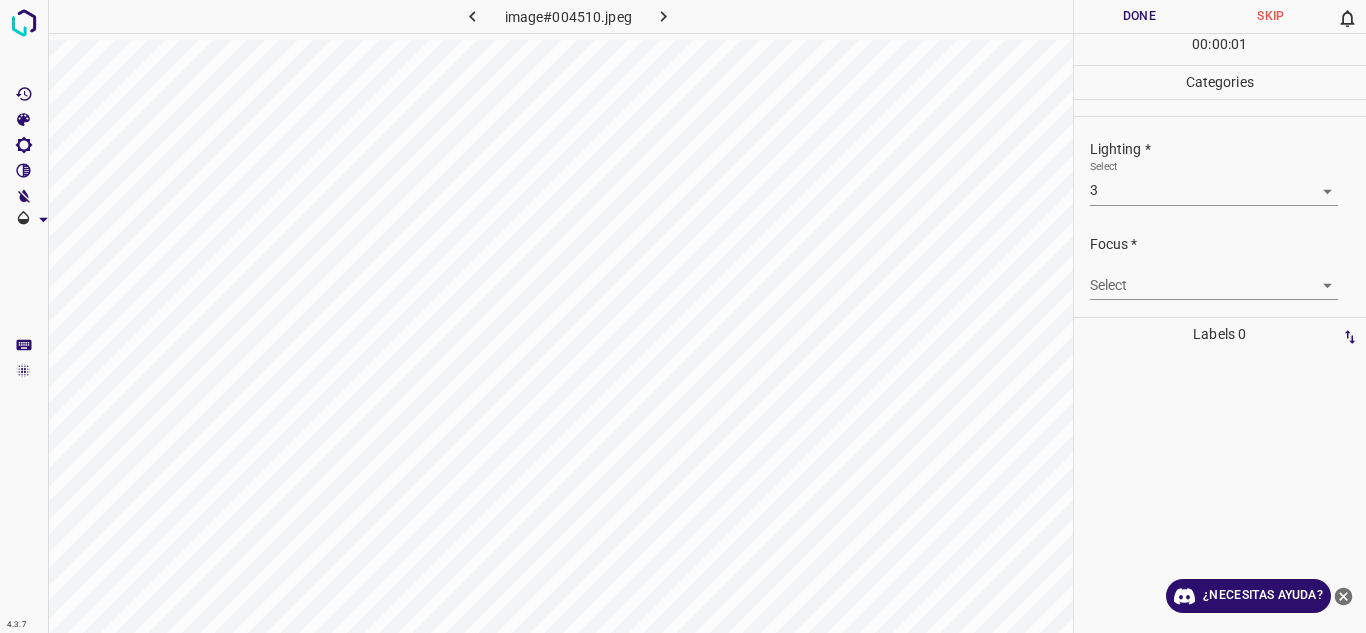 click on "4.3.7 image#004510.jpeg Done Skip 0 00   : 00   : 01   Categories Lighting *  Select 3 3 Focus *  Select ​ Overall *  Select ​ Labels   0 Categories 1 Lighting 2 Focus 3 Overall Tools Space Change between modes (Draw & Edit) I Auto labeling R Restore zoom M Zoom in N Zoom out Delete Delete selecte label Filters Z Restore filters X Saturation filter C Brightness filter V Contrast filter B Gray scale filter General O Download ¿Necesitas ayuda? Texto original Valora esta traducción Tu opinión servirá para ayudar a mejorar el Traductor de Google - Texto - Esconder - Borrar" at bounding box center [683, 316] 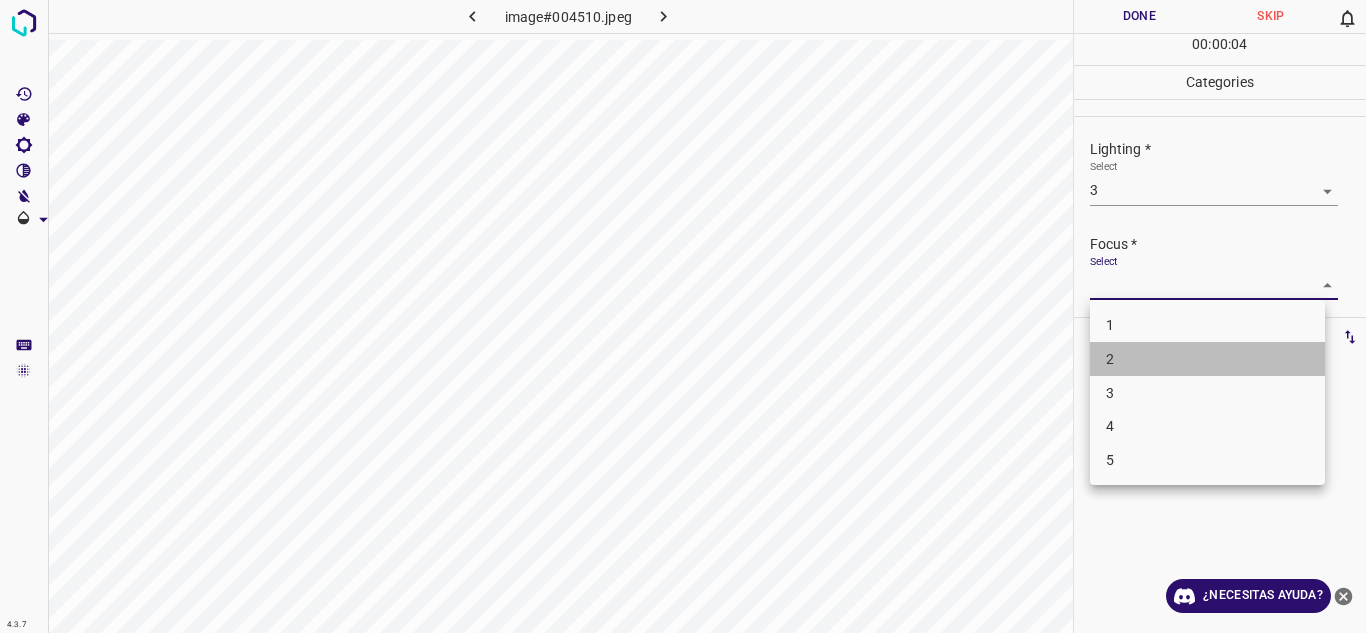 click on "2" at bounding box center [1207, 359] 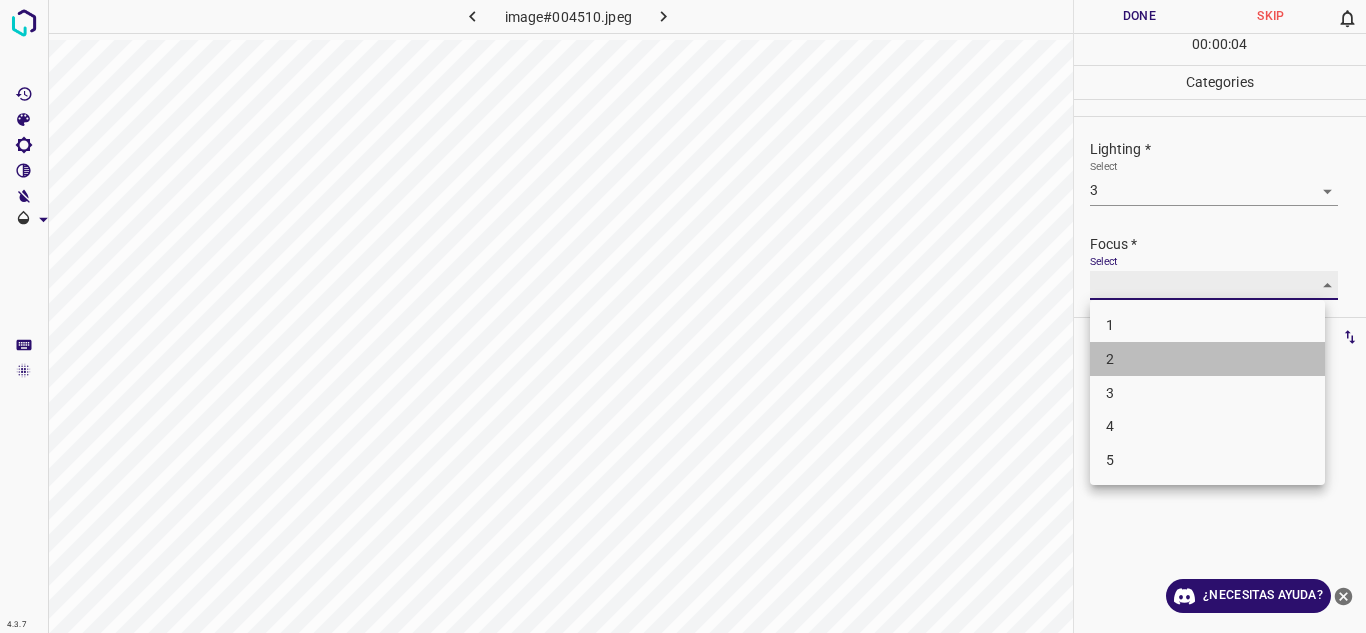 type on "2" 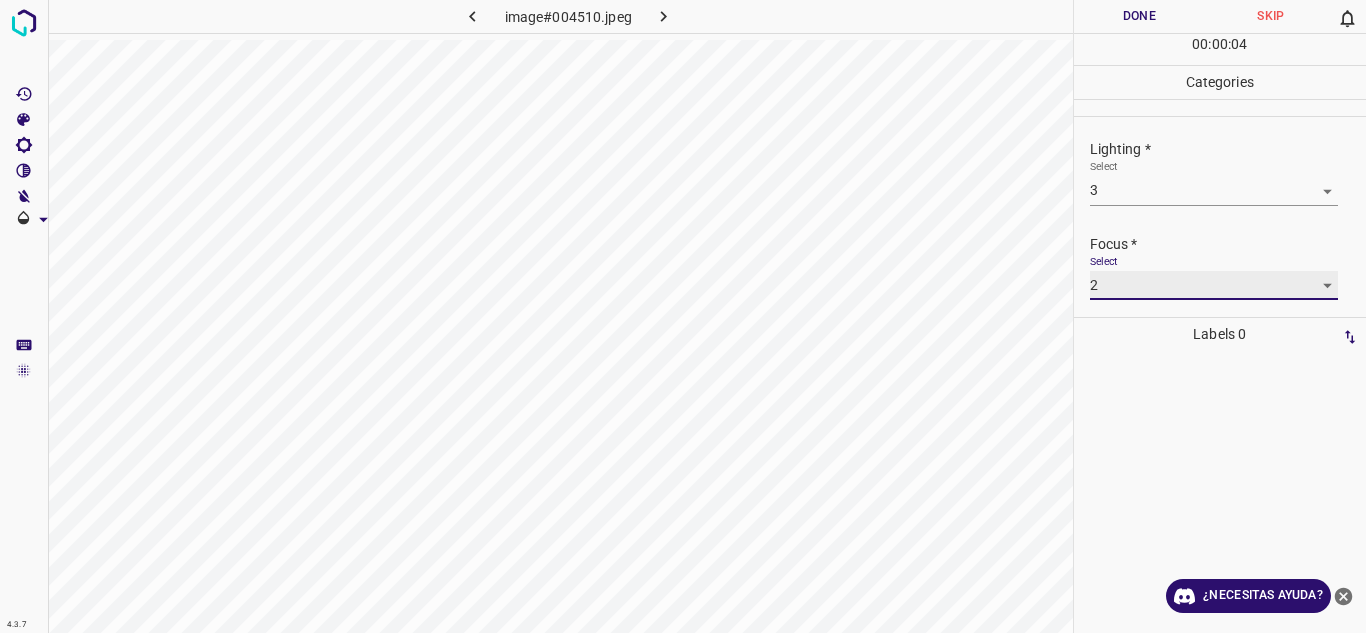 scroll, scrollTop: 98, scrollLeft: 0, axis: vertical 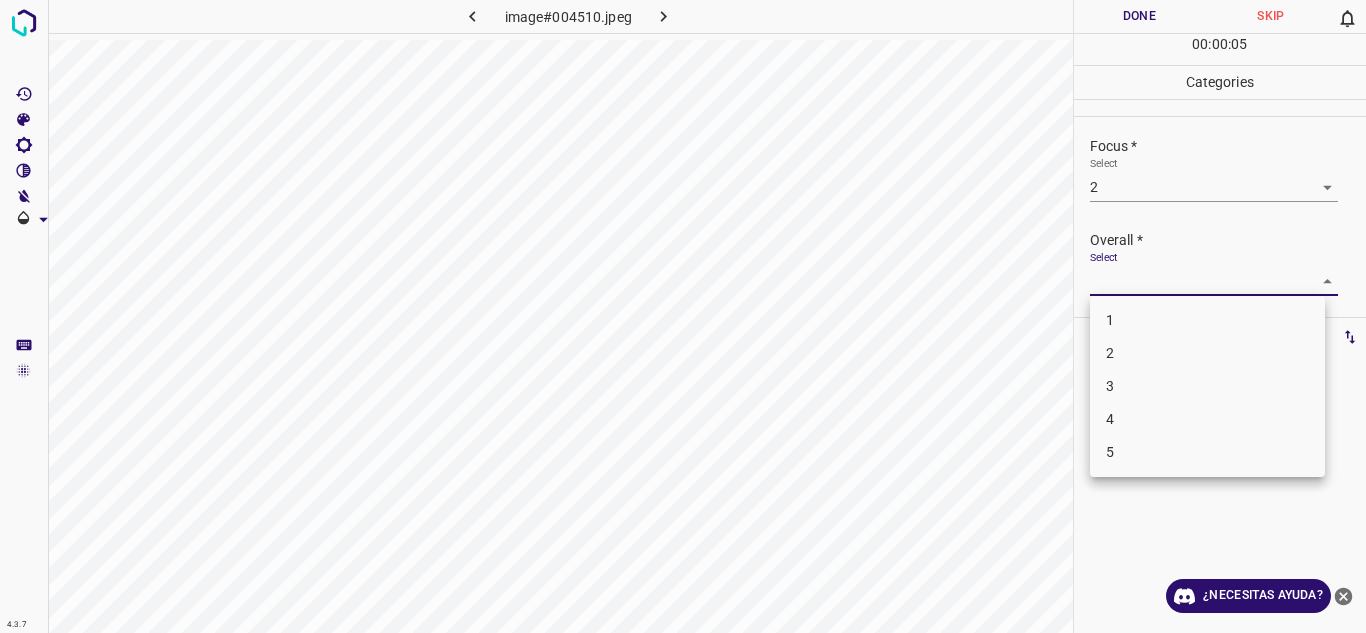 drag, startPoint x: 1308, startPoint y: 270, endPoint x: 1213, endPoint y: 370, distance: 137.93114 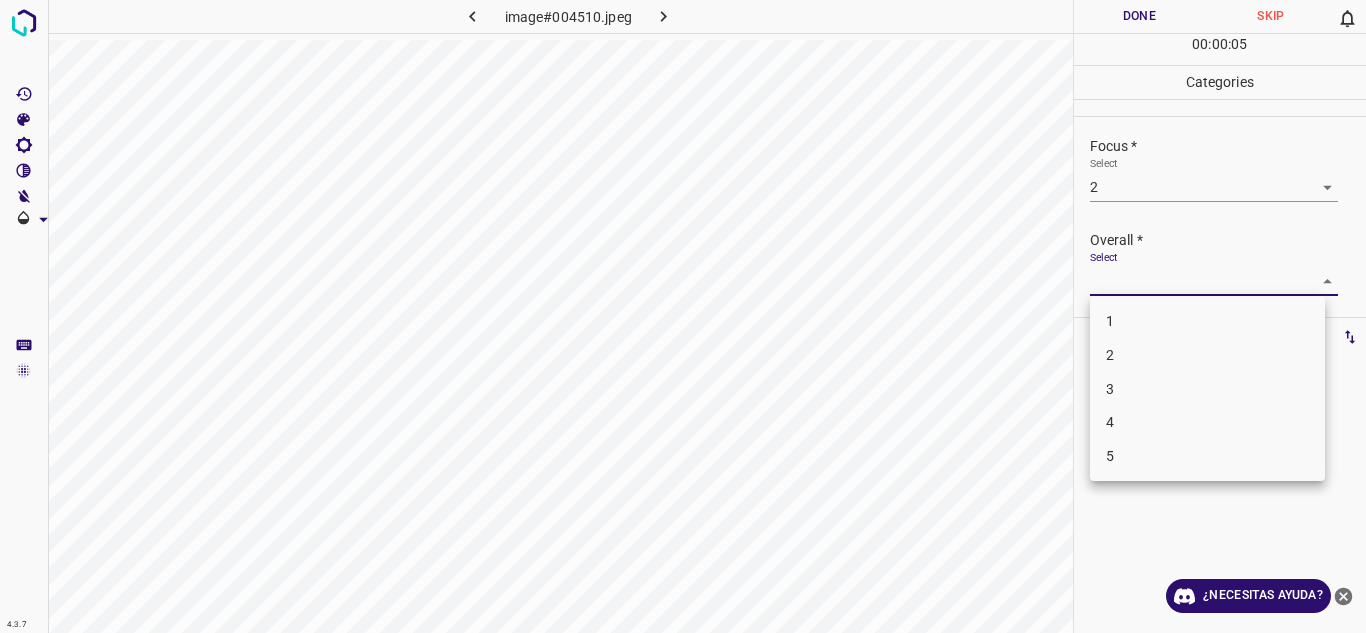 click on "3" at bounding box center (1207, 389) 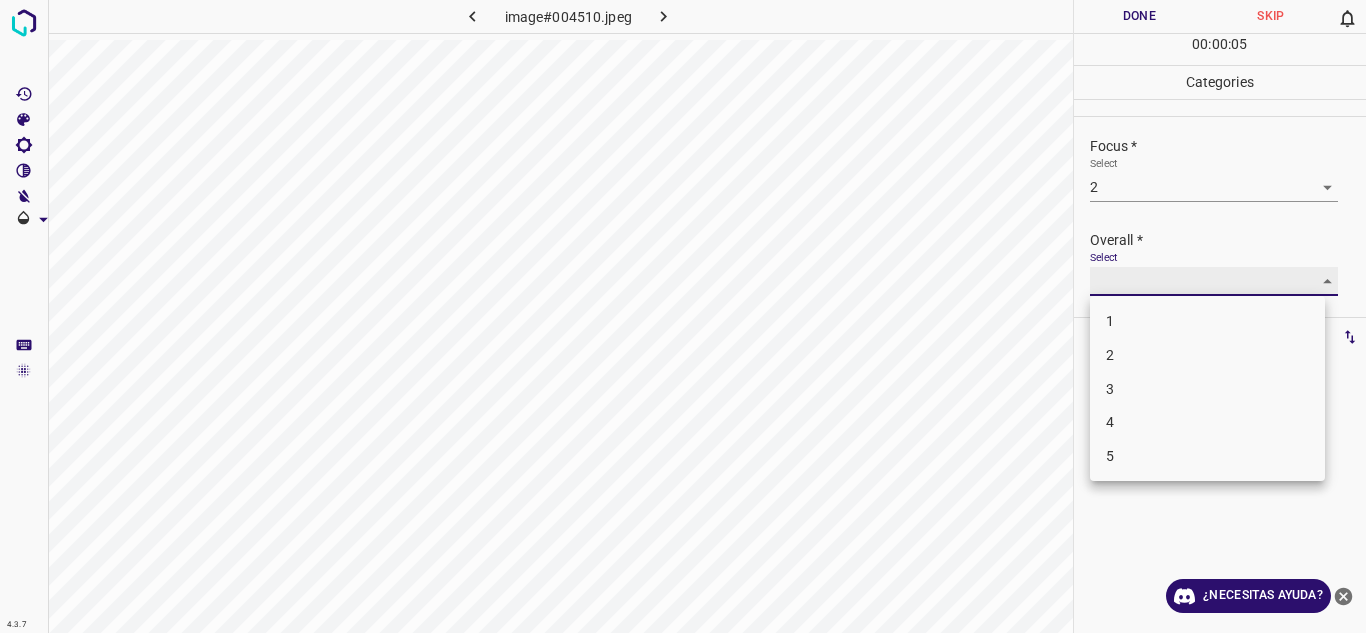 type on "3" 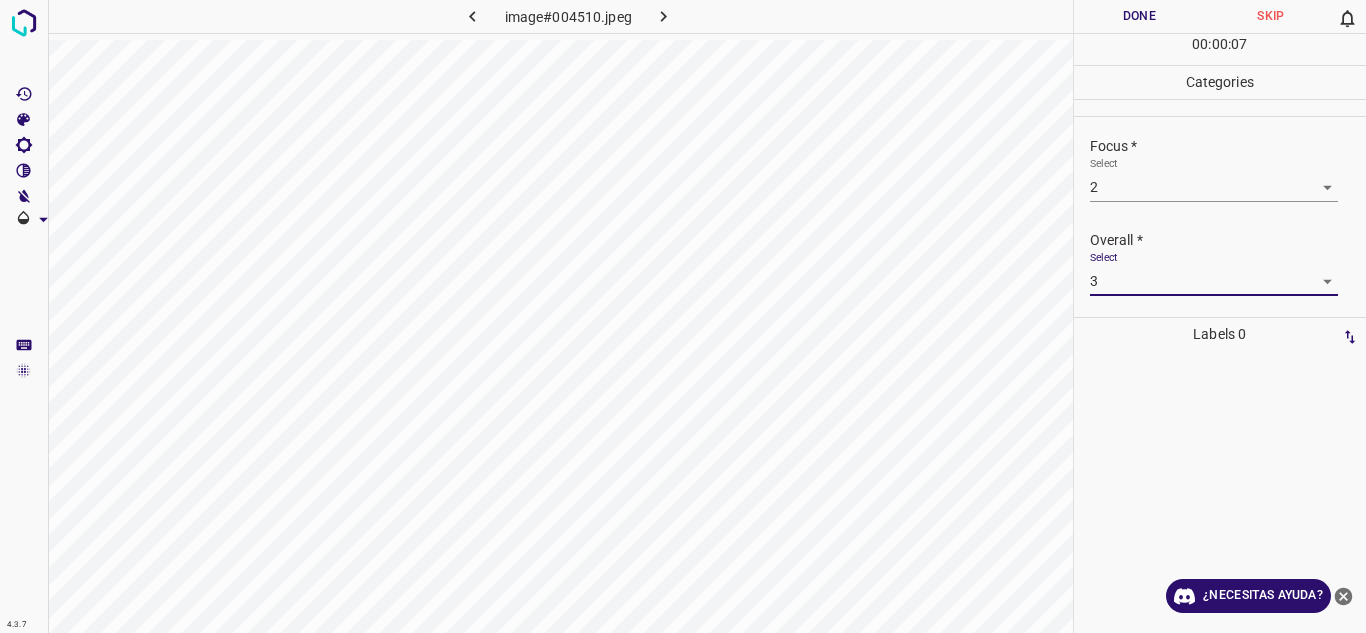 click on "Done" at bounding box center [1140, 16] 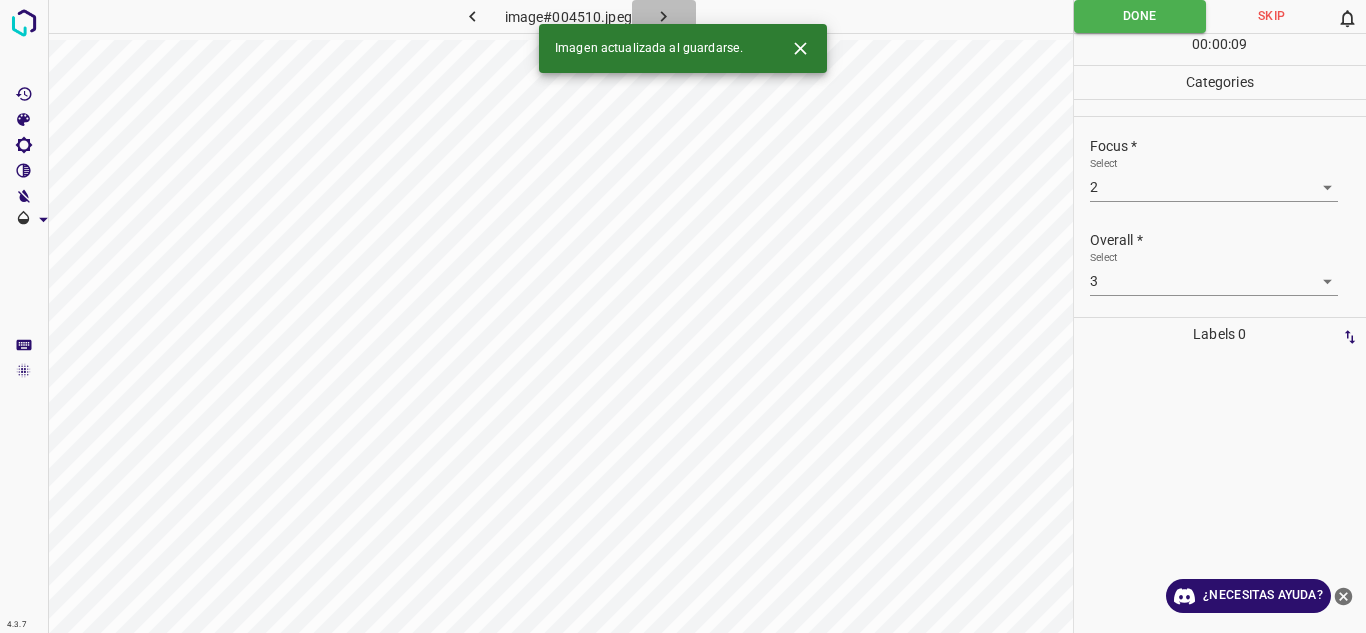 click at bounding box center [664, 16] 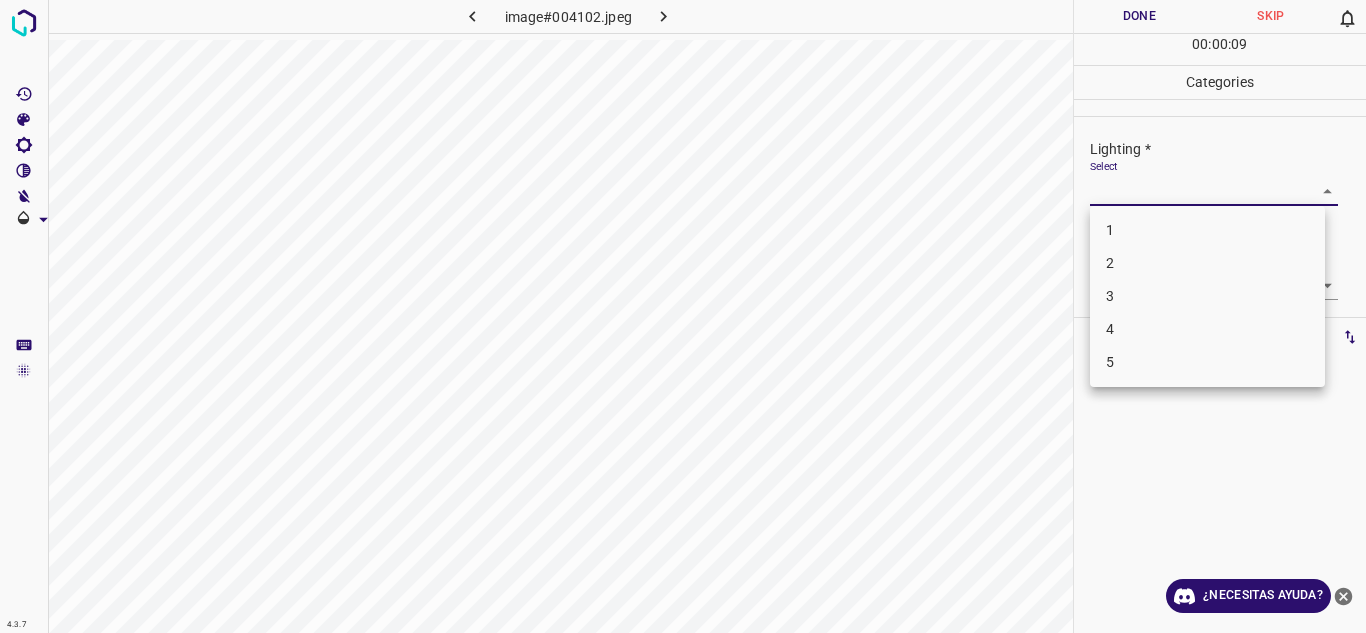 click on "4.3.7 image#004102.jpeg Done Skip 0 00   : 00   : 09   Categories Lighting *  Select ​ Focus *  Select ​ Overall *  Select ​ Labels   0 Categories 1 Lighting 2 Focus 3 Overall Tools Space Change between modes (Draw & Edit) I Auto labeling R Restore zoom M Zoom in N Zoom out Delete Delete selecte label Filters Z Restore filters X Saturation filter C Brightness filter V Contrast filter B Gray scale filter General O Download ¿Necesitas ayuda? Texto original Valora esta traducción Tu opinión servirá para ayudar a mejorar el Traductor de Google - Texto - Esconder - Borrar 1 2 3 4 5" at bounding box center [683, 316] 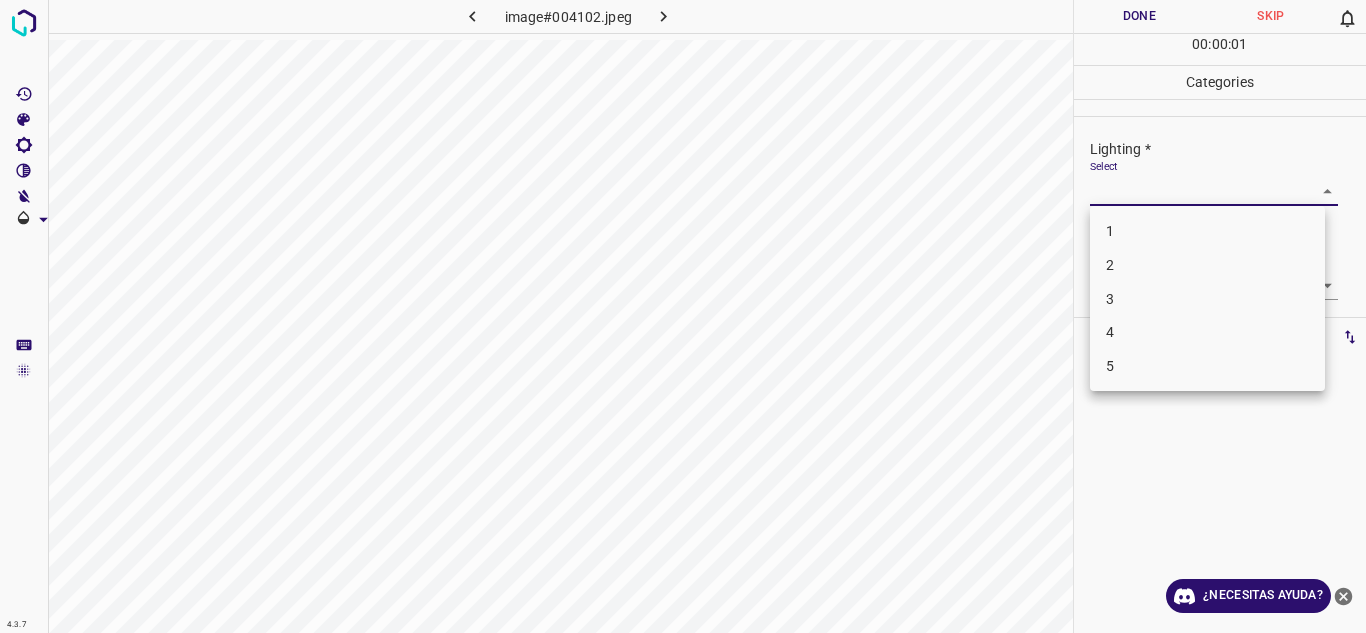 click on "3" at bounding box center (1207, 299) 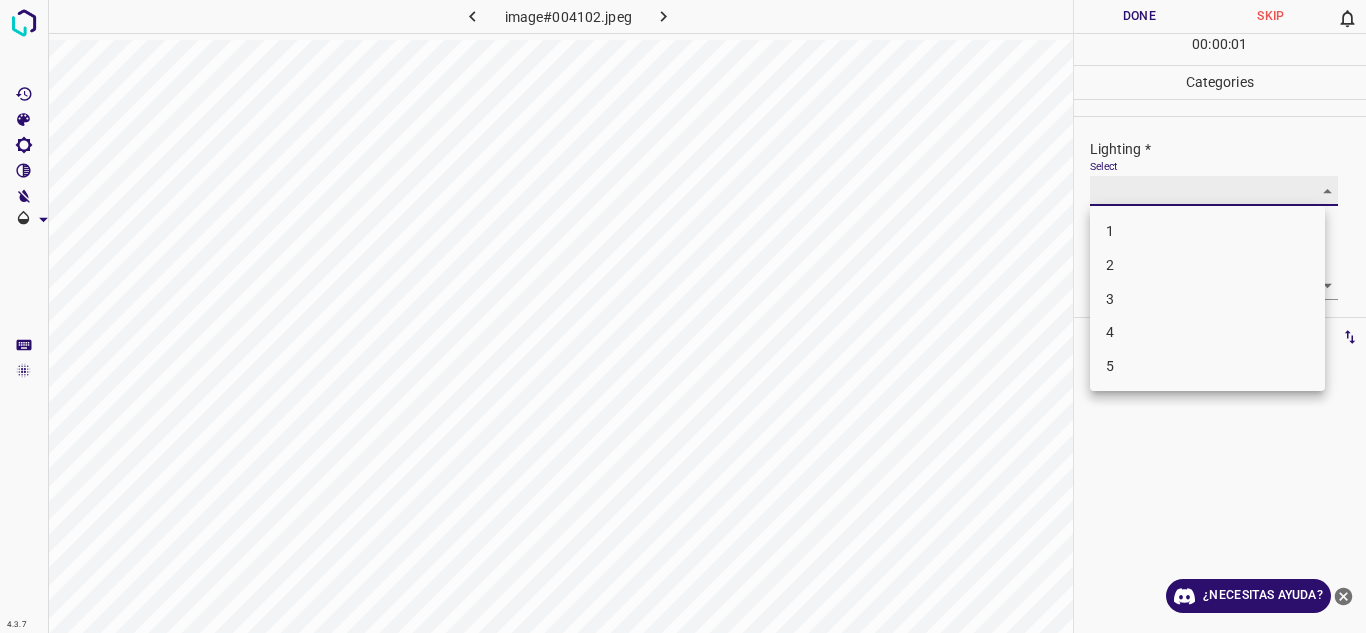 type on "3" 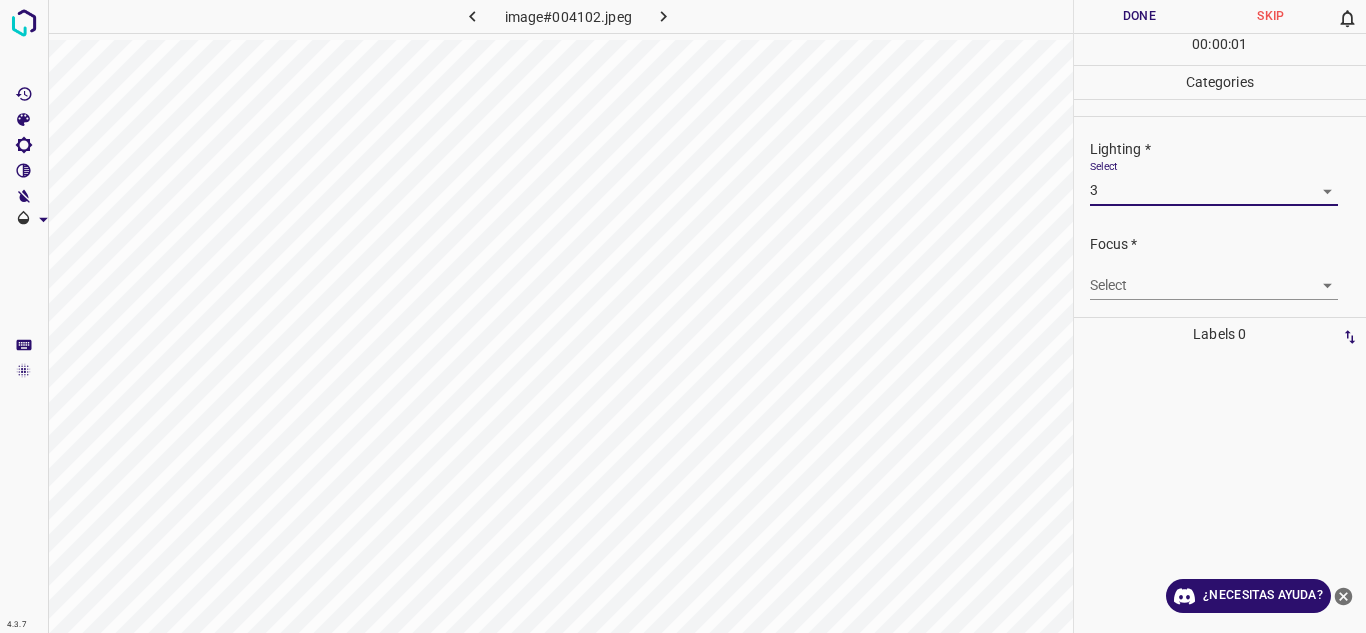 click on "4.3.7 image#004102.jpeg Done Skip 0 00   : 00   : 01   Categories Lighting *  Select 3 3 Focus *  Select ​ Overall *  Select ​ Labels   0 Categories 1 Lighting 2 Focus 3 Overall Tools Space Change between modes (Draw & Edit) I Auto labeling R Restore zoom M Zoom in N Zoom out Delete Delete selecte label Filters Z Restore filters X Saturation filter C Brightness filter V Contrast filter B Gray scale filter General O Download ¿Necesitas ayuda? Texto original Valora esta traducción Tu opinión servirá para ayudar a mejorar el Traductor de Google - Texto - Esconder - Borrar" at bounding box center [683, 316] 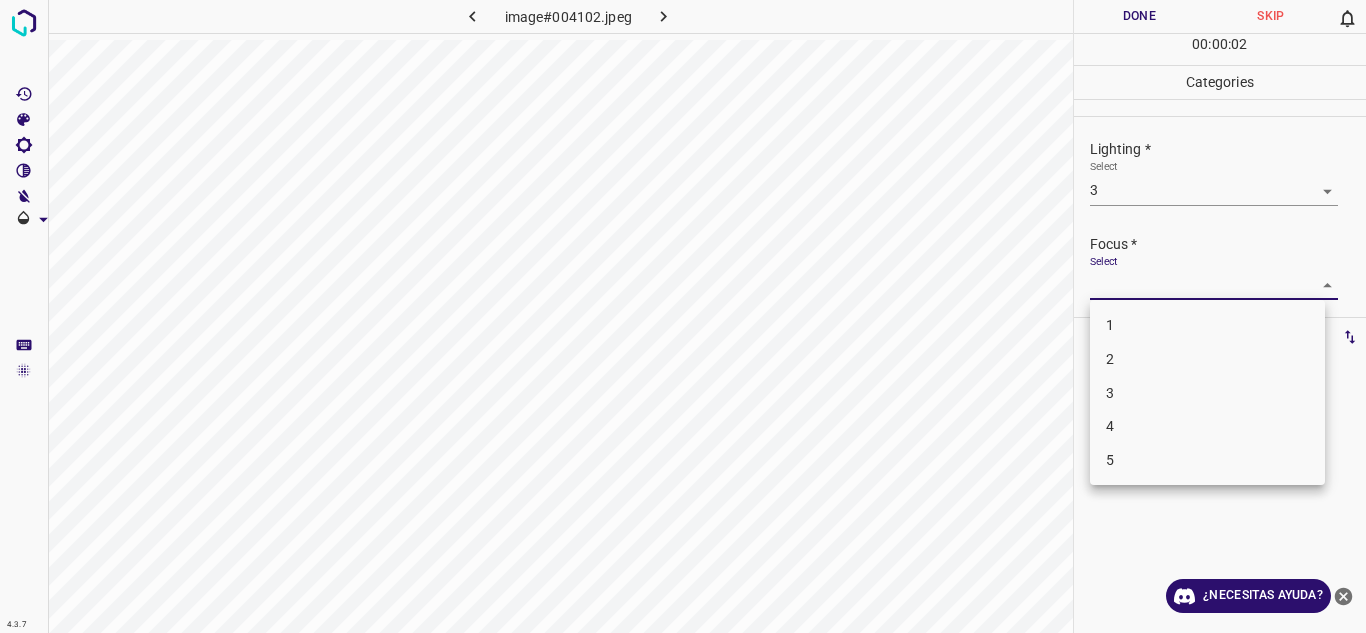 click on "2" at bounding box center (1207, 359) 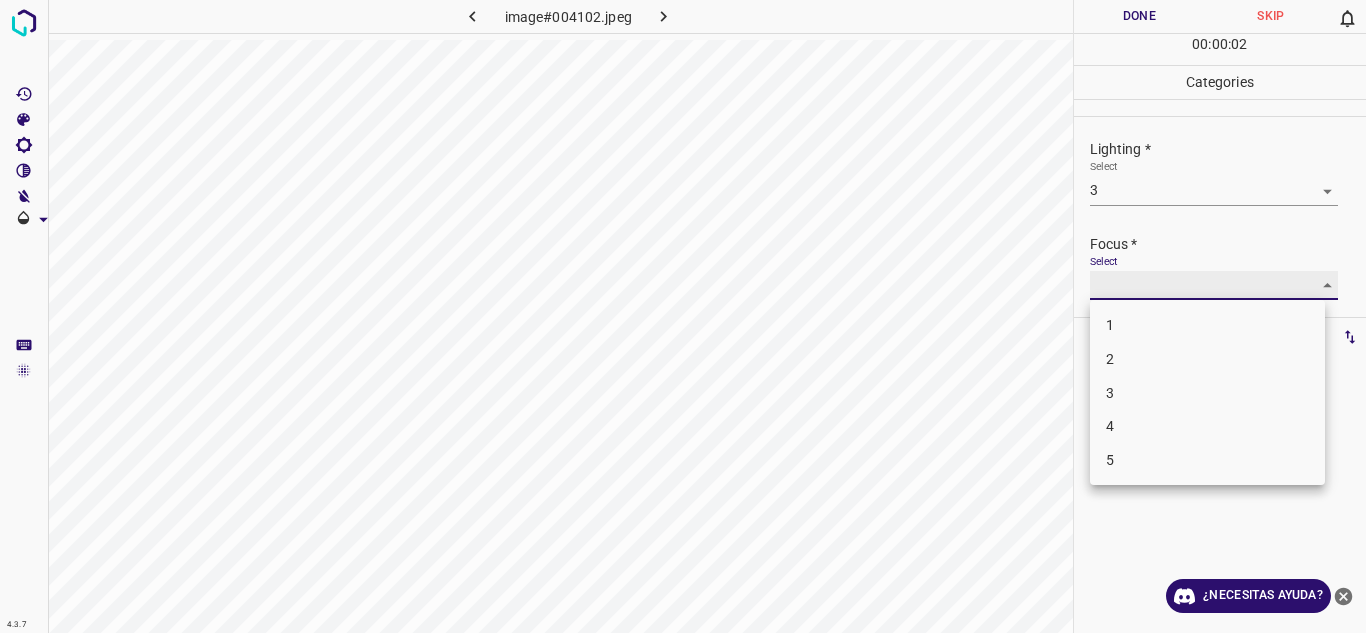 type on "2" 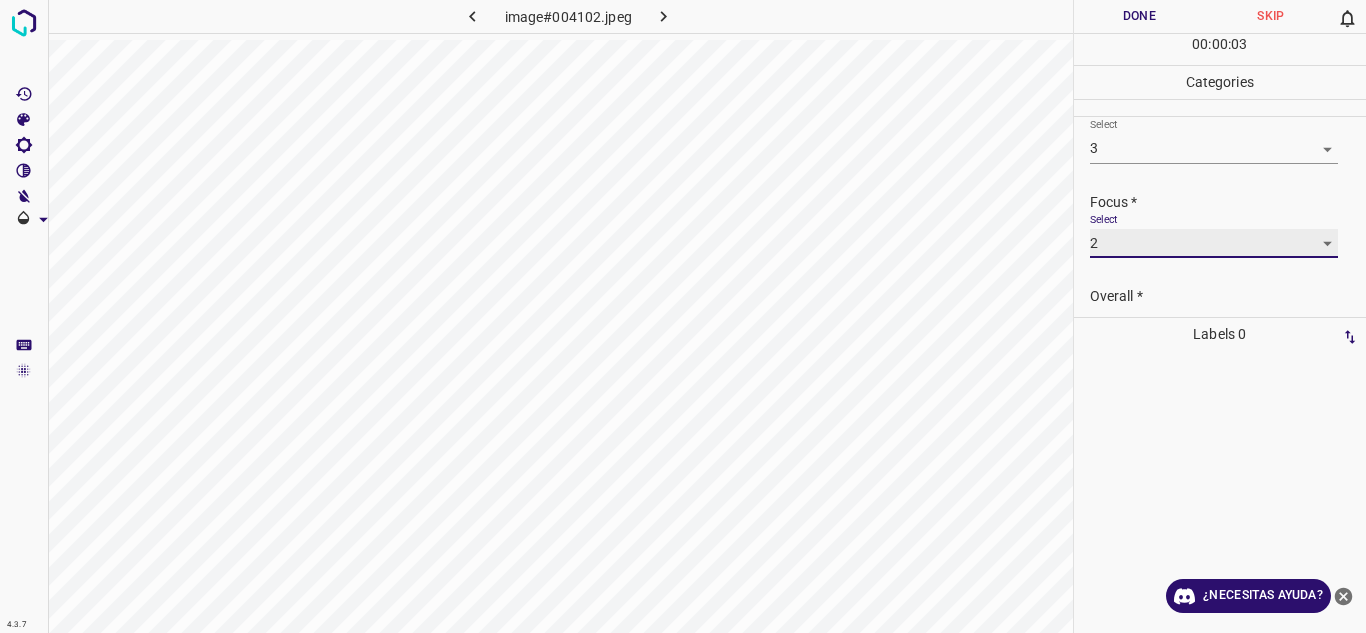 scroll, scrollTop: 98, scrollLeft: 0, axis: vertical 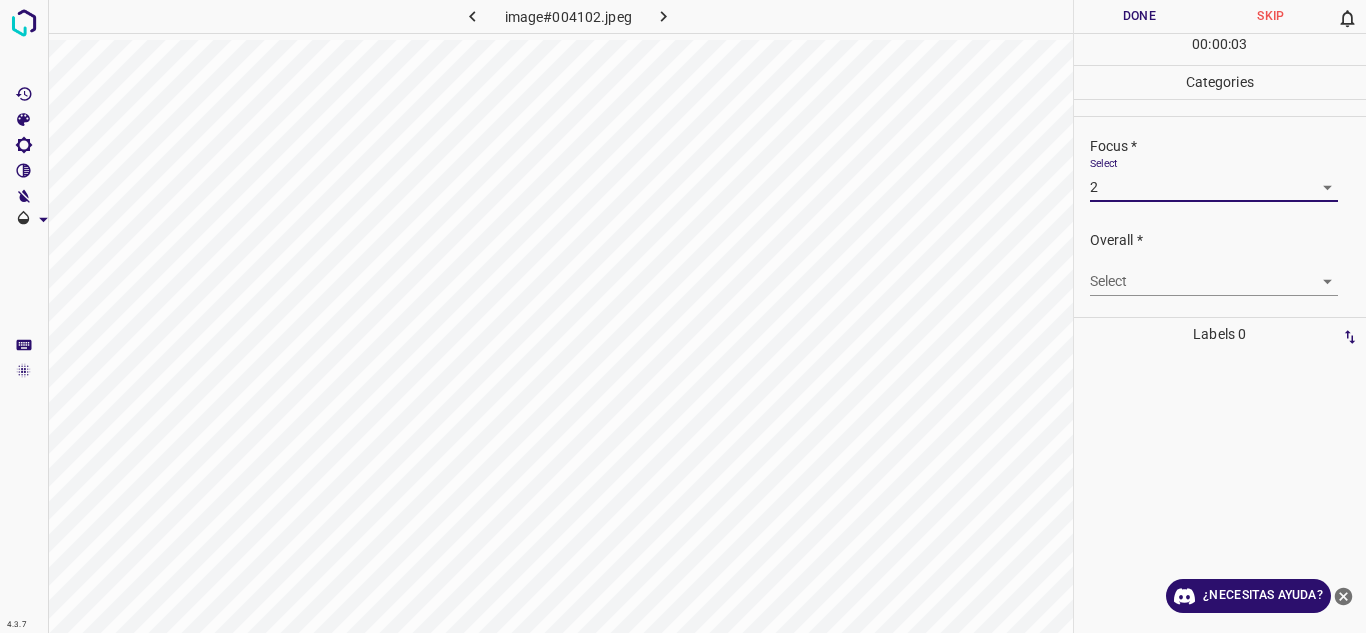 click on "4.3.7 image#004102.jpeg Done Skip 0 00   : 00   : 03   Categories Lighting *  Select 3 3 Focus *  Select 2 2 Overall *  Select ​ Labels   0 Categories 1 Lighting 2 Focus 3 Overall Tools Space Change between modes (Draw & Edit) I Auto labeling R Restore zoom M Zoom in N Zoom out Delete Delete selecte label Filters Z Restore filters X Saturation filter C Brightness filter V Contrast filter B Gray scale filter General O Download ¿Necesitas ayuda? Texto original Valora esta traducción Tu opinión servirá para ayudar a mejorar el Traductor de Google - Texto - Esconder - Borrar" at bounding box center [683, 316] 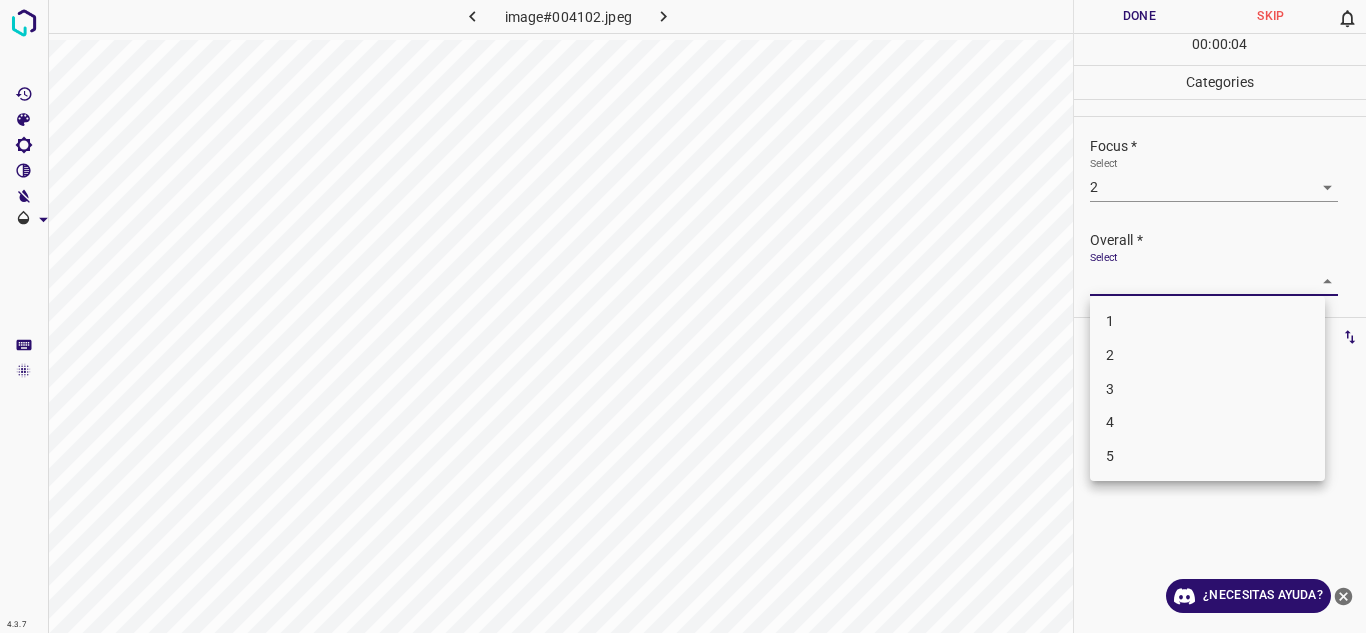 click on "2" at bounding box center (1207, 355) 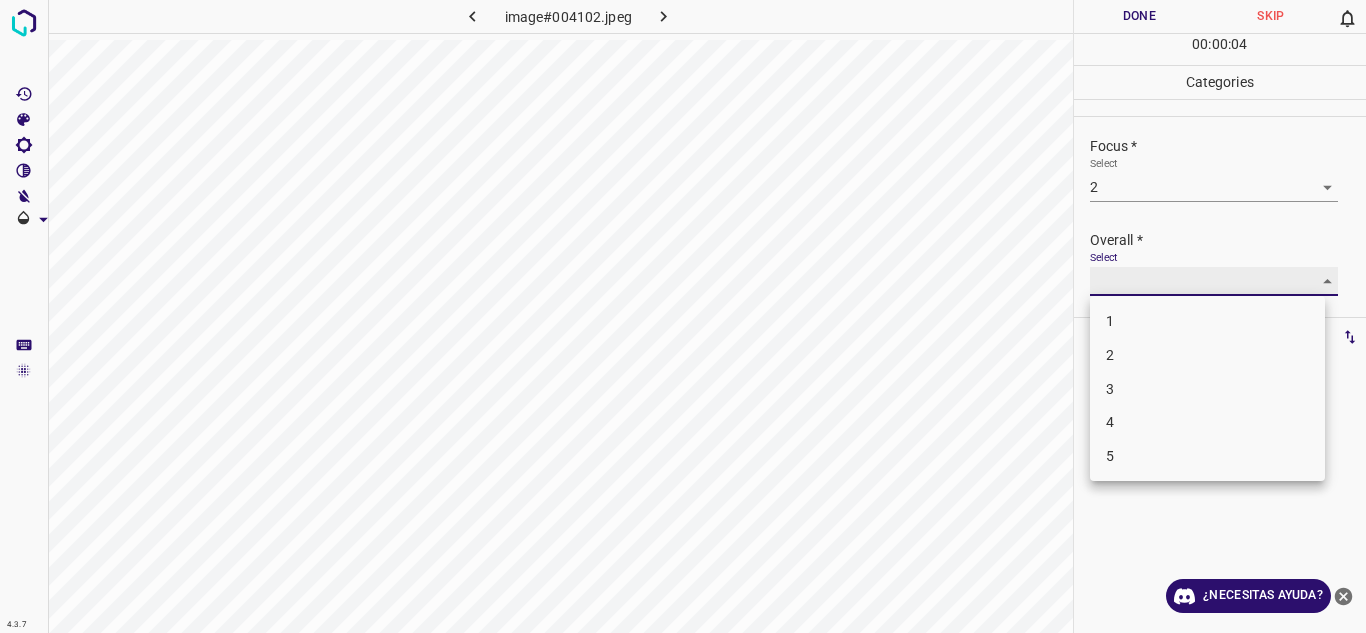 type on "2" 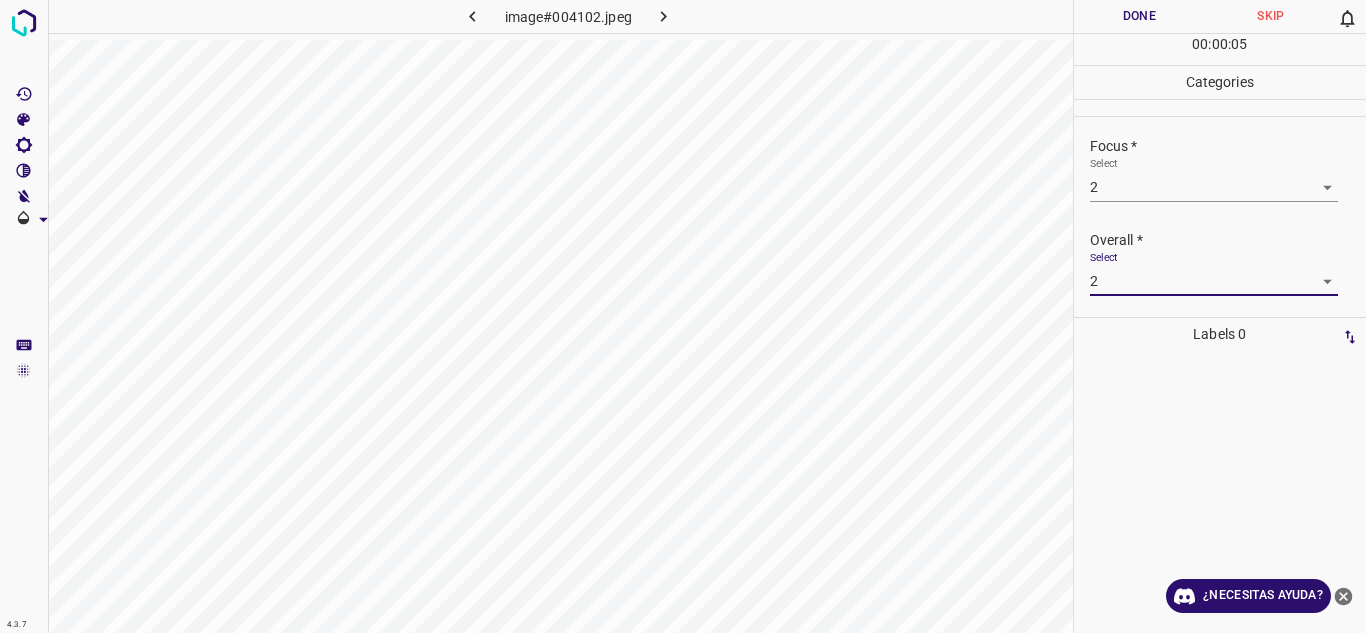 click on "Done" at bounding box center [1140, 16] 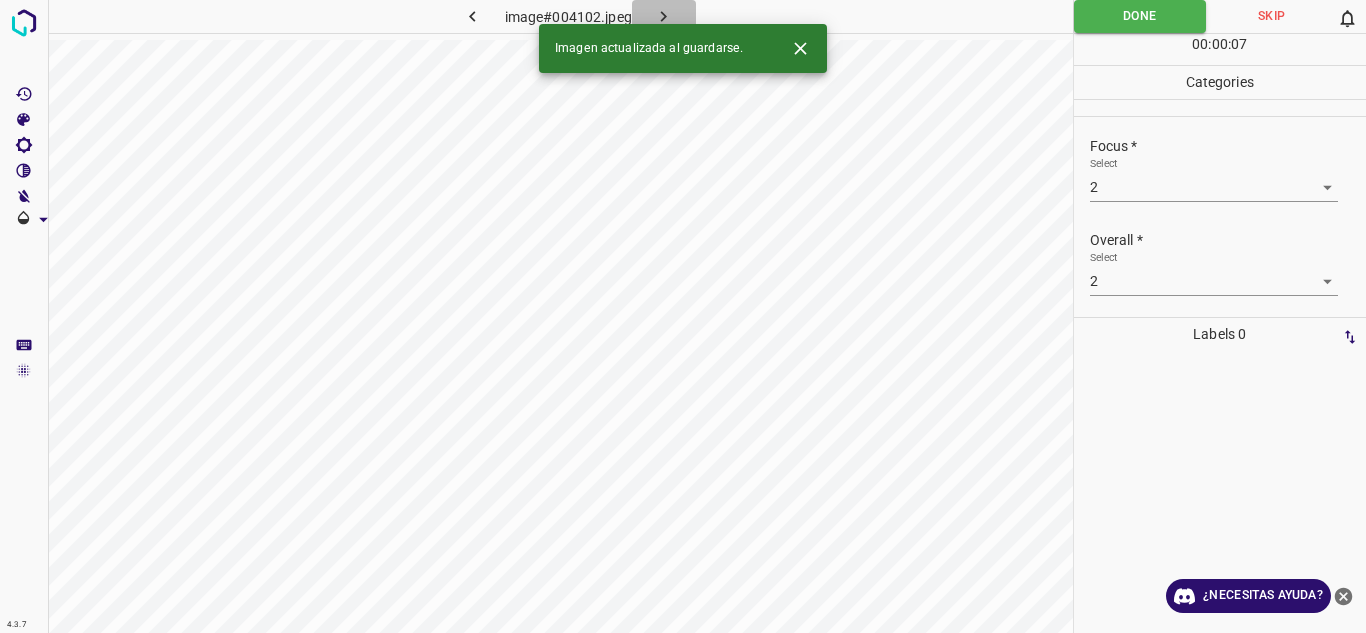 click 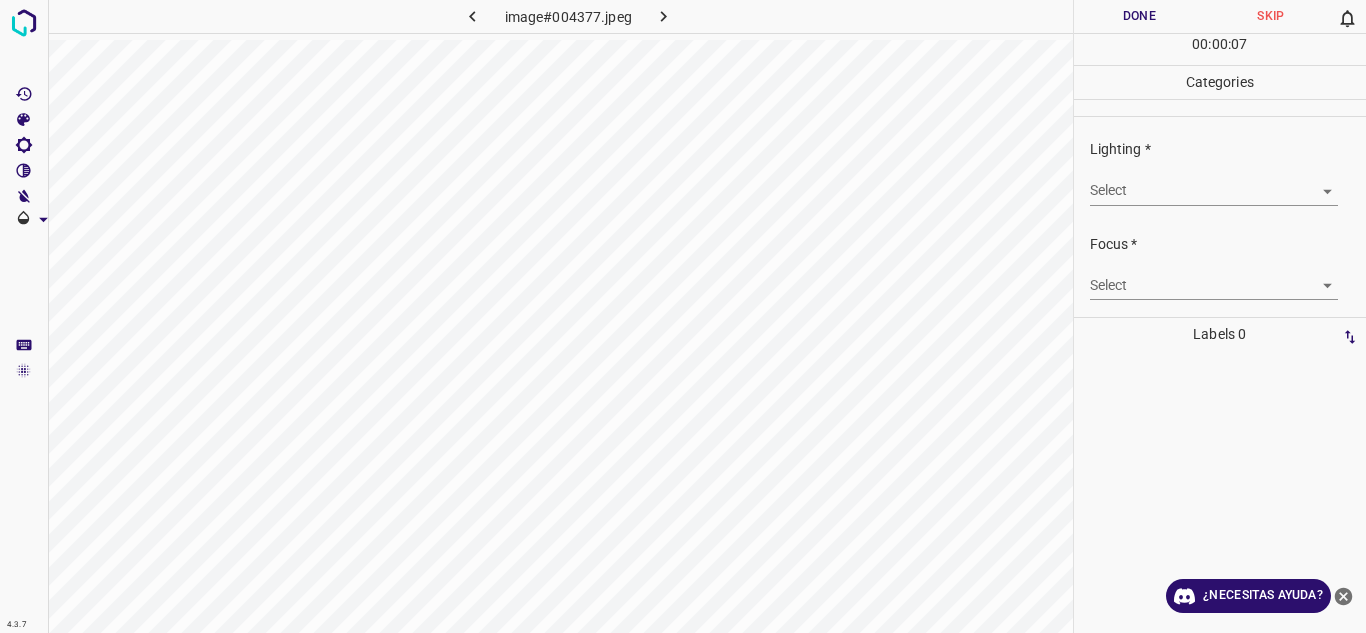 click on "4.3.7 image#004377.jpeg Done Skip 0 00   : 00   : 07   Categories Lighting *  Select ​ Focus *  Select ​ Overall *  Select ​ Labels   0 Categories 1 Lighting 2 Focus 3 Overall Tools Space Change between modes (Draw & Edit) I Auto labeling R Restore zoom M Zoom in N Zoom out Delete Delete selecte label Filters Z Restore filters X Saturation filter C Brightness filter V Contrast filter B Gray scale filter General O Download ¿Necesitas ayuda? Texto original Valora esta traducción Tu opinión servirá para ayudar a mejorar el Traductor de Google - Texto - Esconder - Borrar" at bounding box center (683, 316) 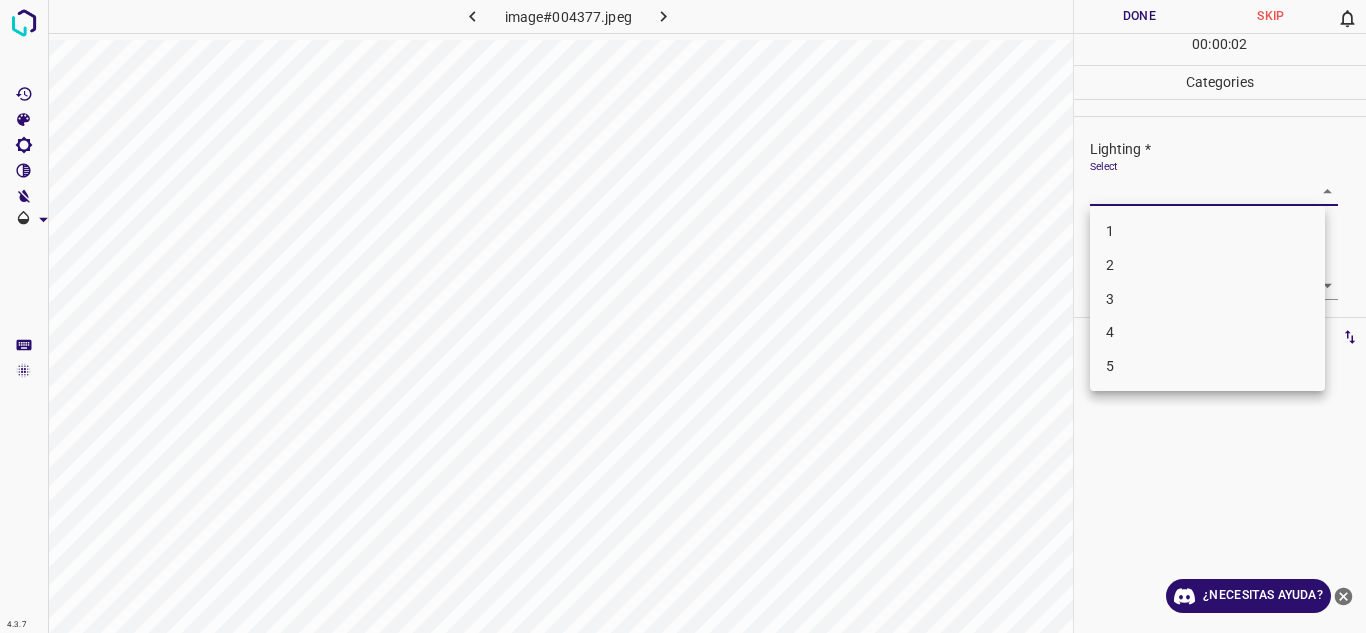 click on "3" at bounding box center (1207, 299) 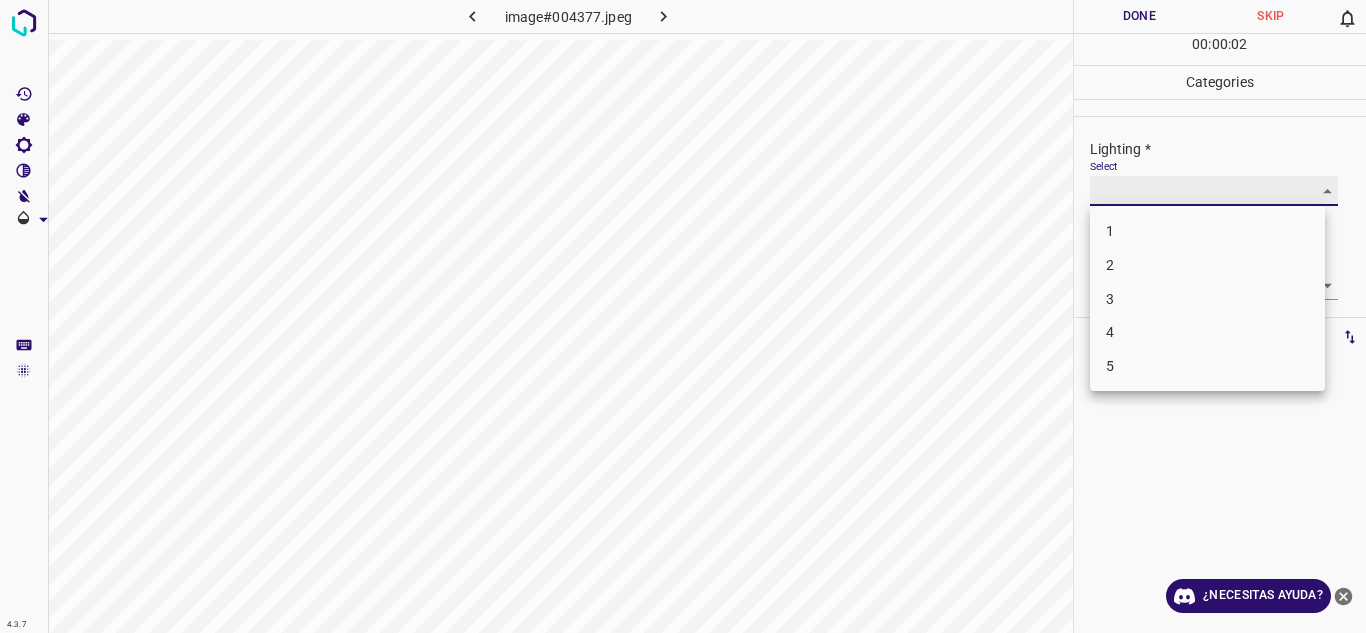type on "3" 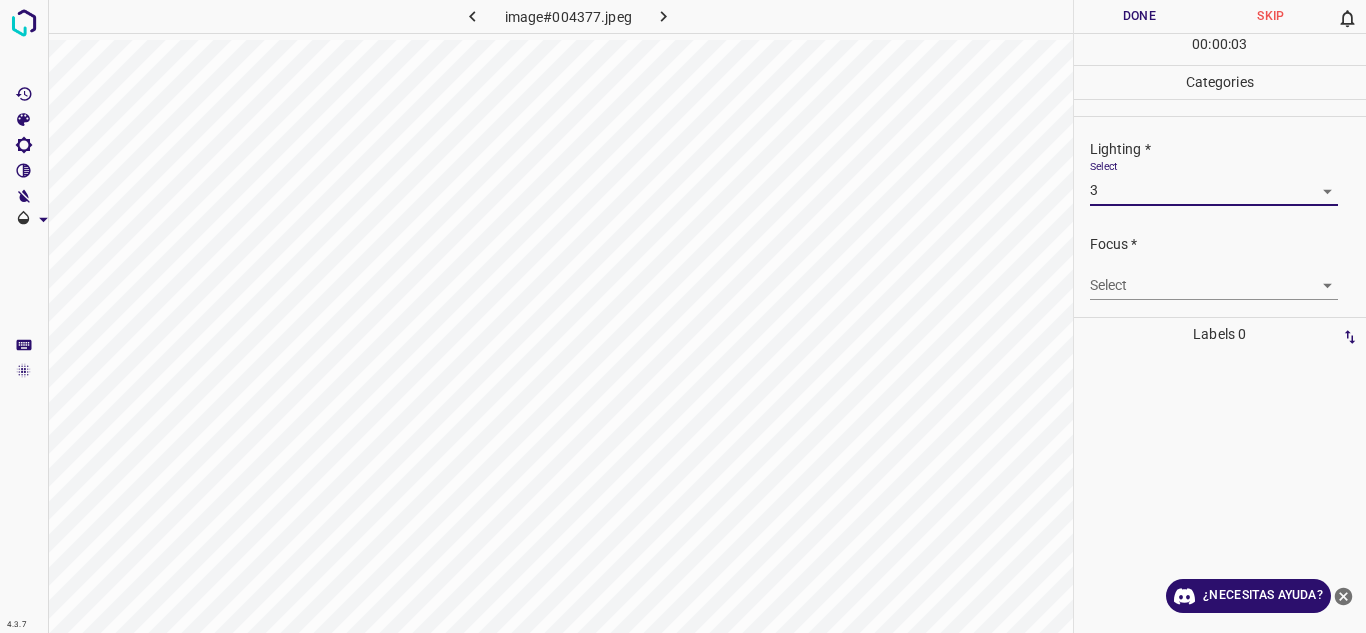 click on "4.3.7 image#004377.jpeg Done Skip 0 00   : 00   : 03   Categories Lighting *  Select 3 3 Focus *  Select ​ Overall *  Select ​ Labels   0 Categories 1 Lighting 2 Focus 3 Overall Tools Space Change between modes (Draw & Edit) I Auto labeling R Restore zoom M Zoom in N Zoom out Delete Delete selecte label Filters Z Restore filters X Saturation filter C Brightness filter V Contrast filter B Gray scale filter General O Download ¿Necesitas ayuda? Texto original Valora esta traducción Tu opinión servirá para ayudar a mejorar el Traductor de Google - Texto - Esconder - Borrar" at bounding box center [683, 316] 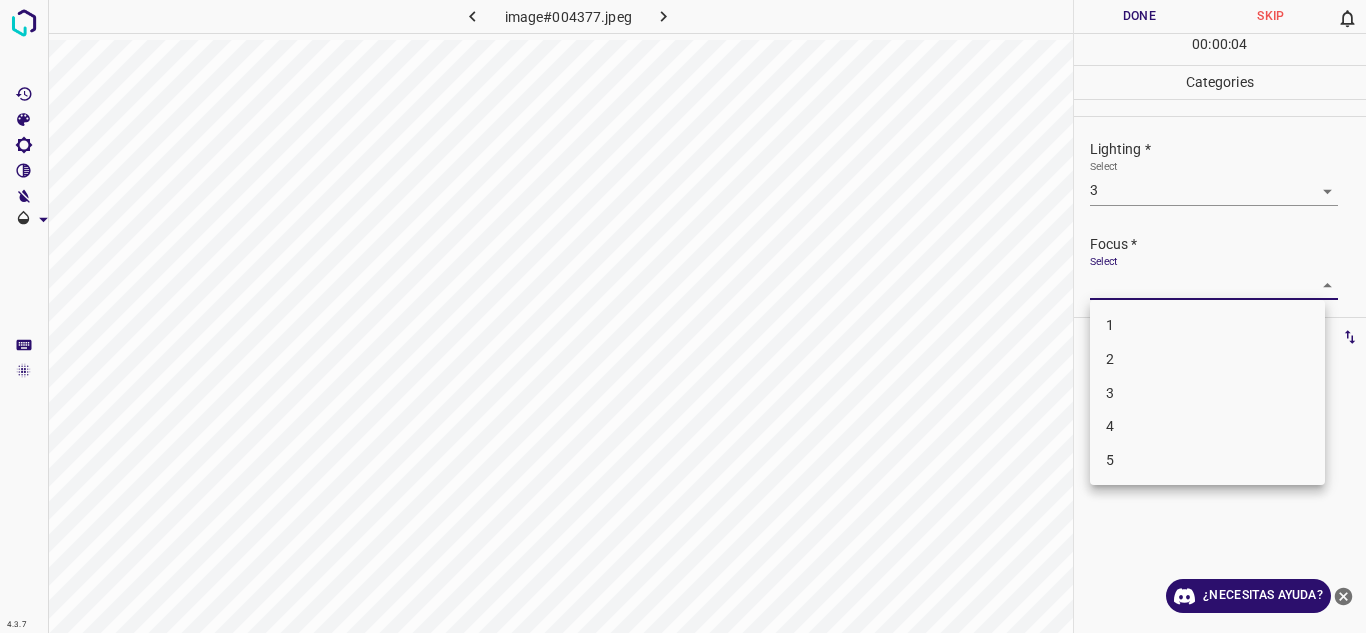 click on "3" at bounding box center (1207, 393) 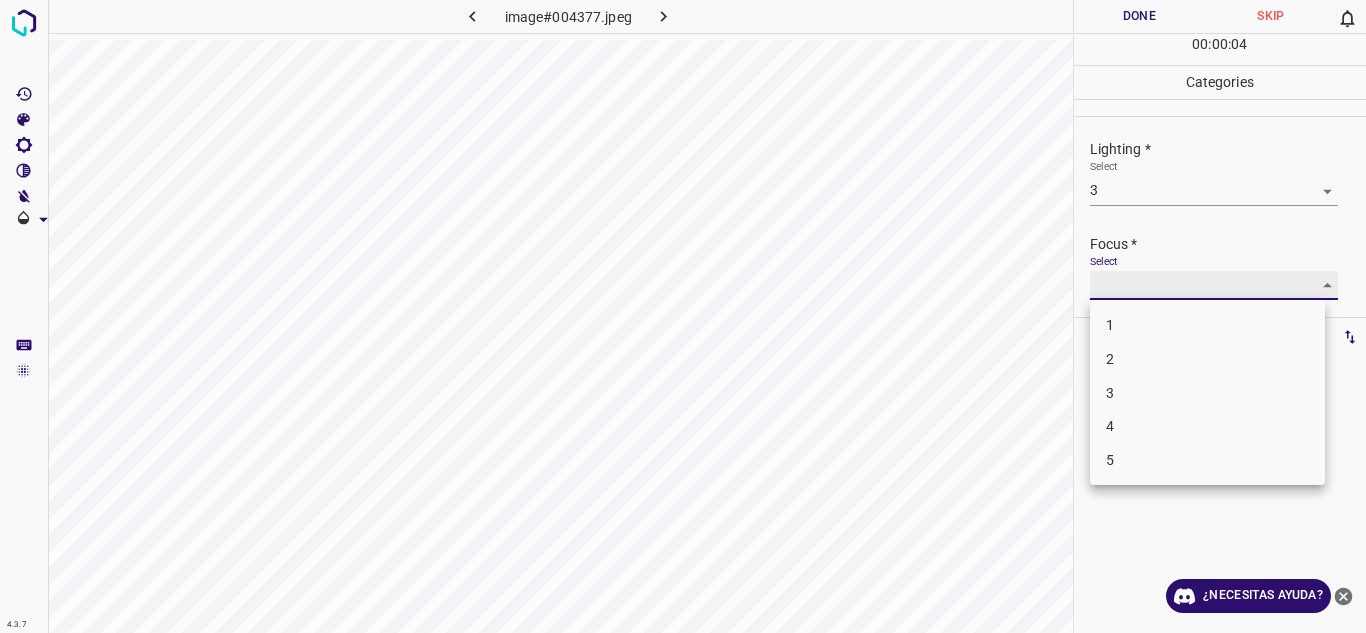 type on "3" 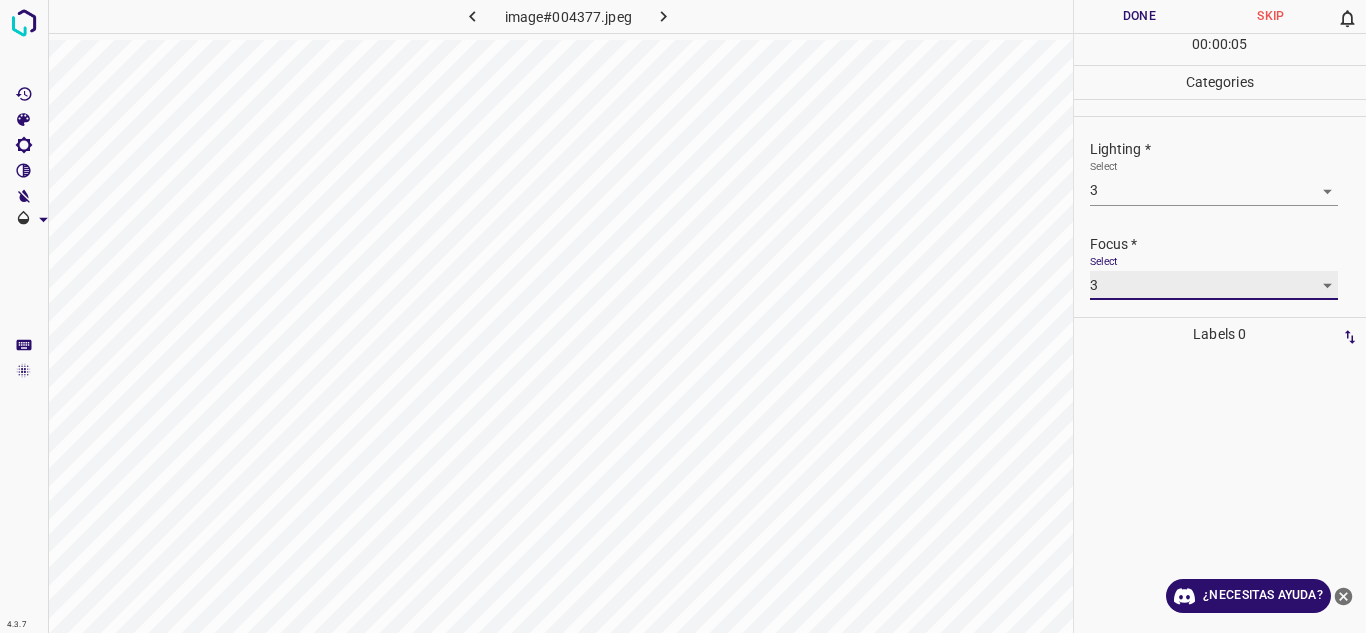 scroll, scrollTop: 98, scrollLeft: 0, axis: vertical 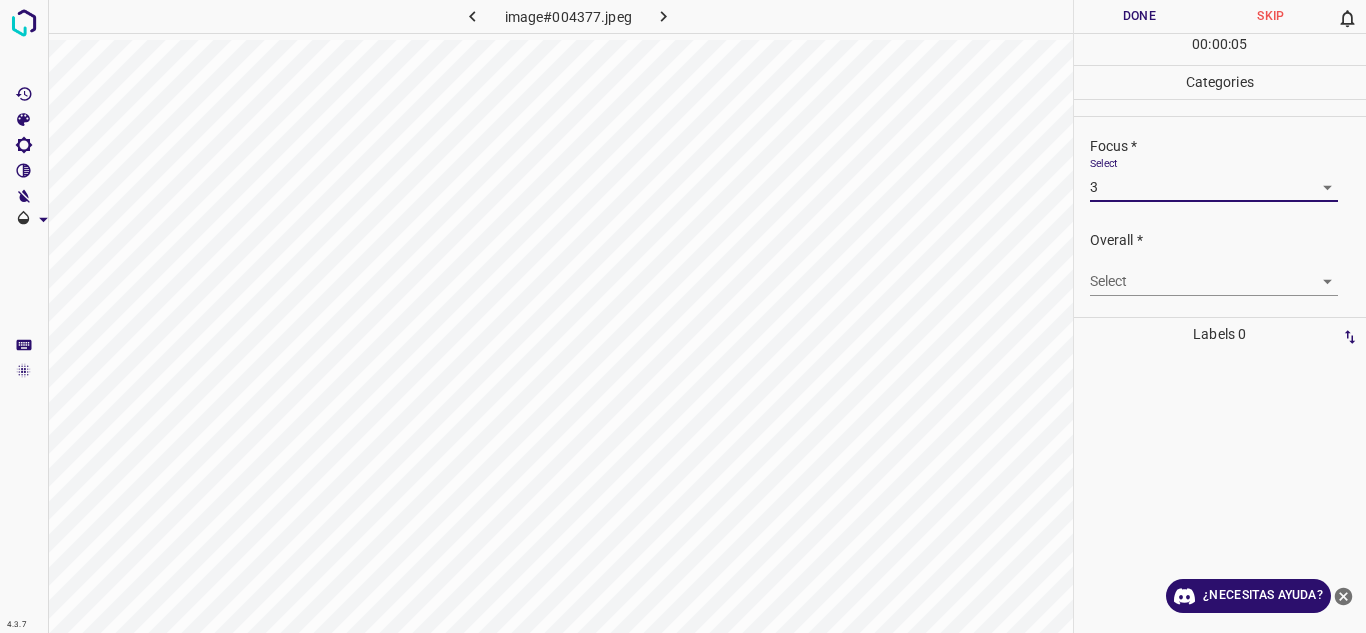 click on "4.3.7 image#004377.jpeg Done Skip 0 00   : 00   : 05   Categories Lighting *  Select 3 3 Focus *  Select 3 3 Overall *  Select ​ Labels   0 Categories 1 Lighting 2 Focus 3 Overall Tools Space Change between modes (Draw & Edit) I Auto labeling R Restore zoom M Zoom in N Zoom out Delete Delete selecte label Filters Z Restore filters X Saturation filter C Brightness filter V Contrast filter B Gray scale filter General O Download ¿Necesitas ayuda? Texto original Valora esta traducción Tu opinión servirá para ayudar a mejorar el Traductor de Google - Texto - Esconder - Borrar" at bounding box center (683, 316) 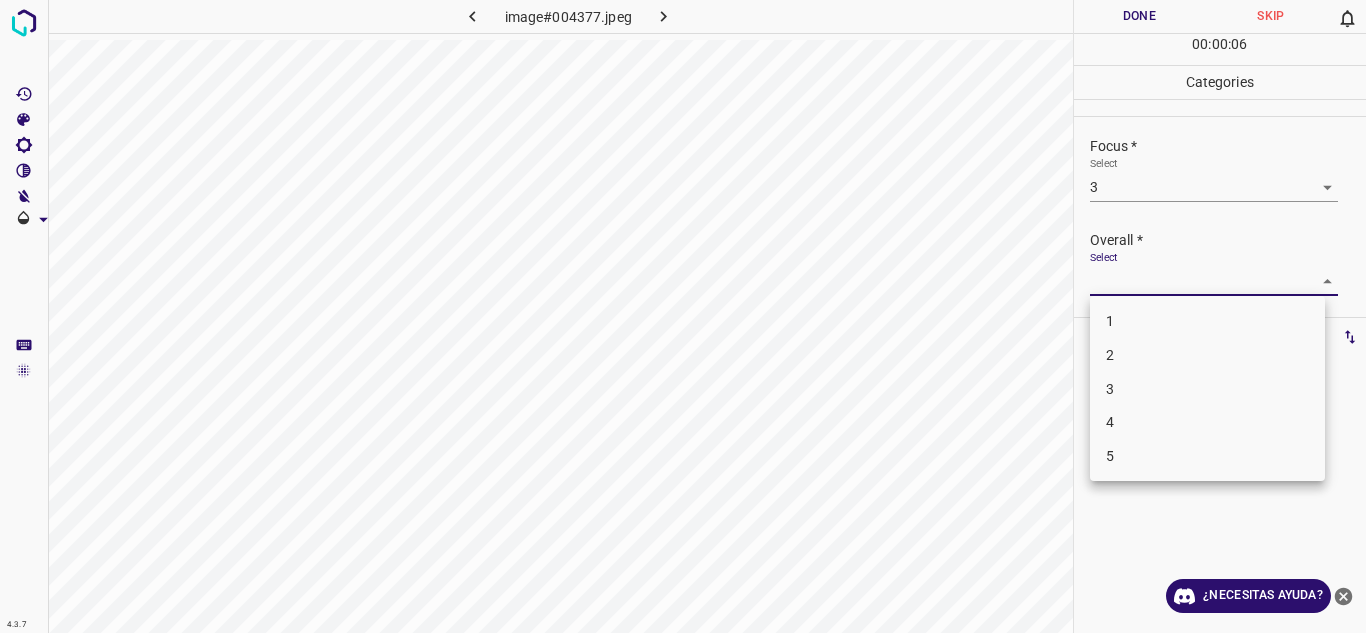 click on "3" at bounding box center [1207, 389] 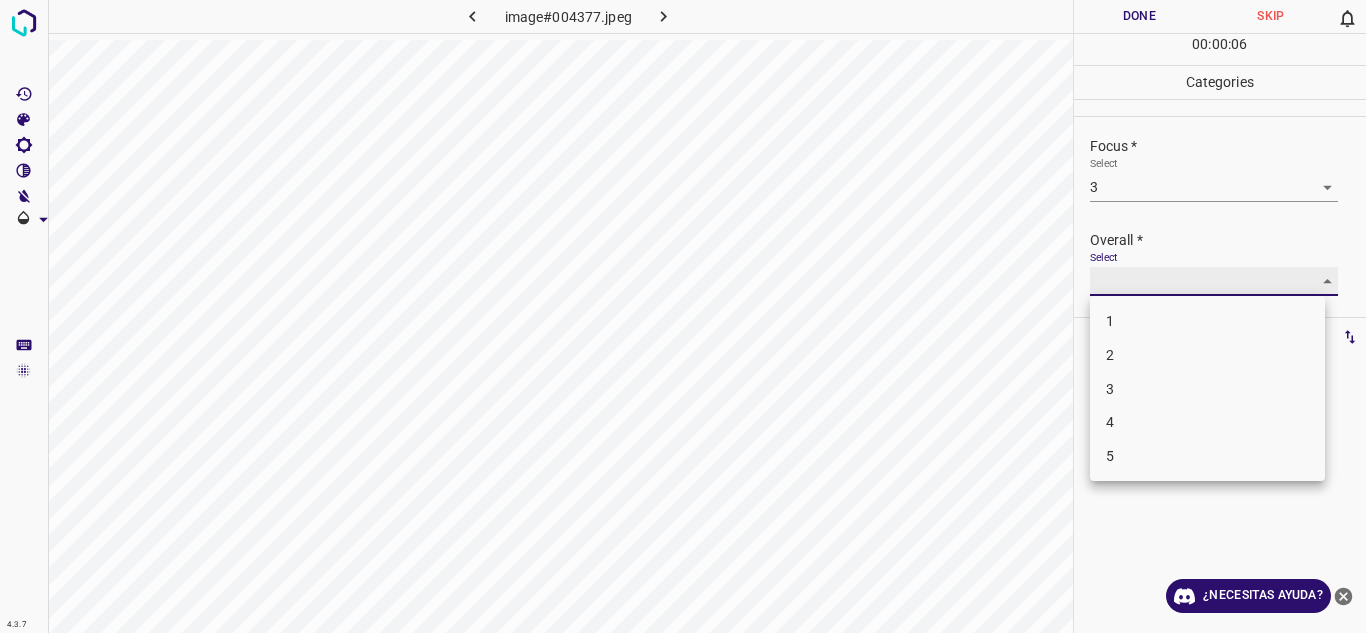 type on "3" 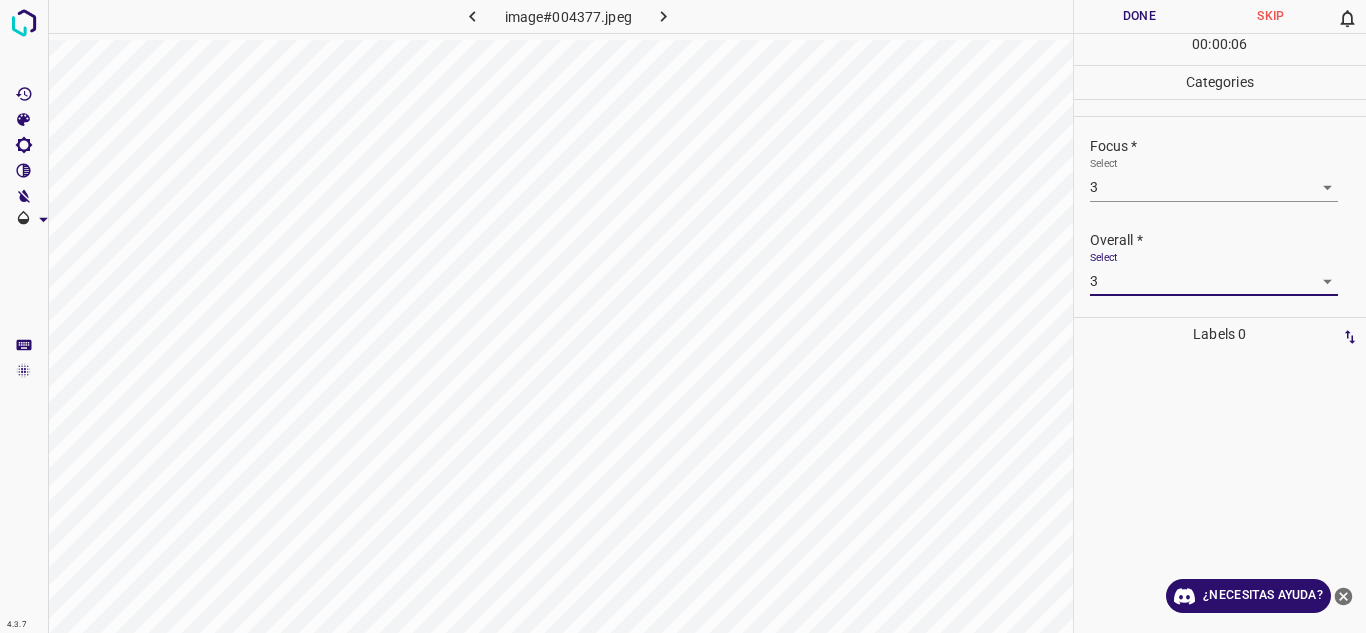 click on "Done" at bounding box center [1140, 16] 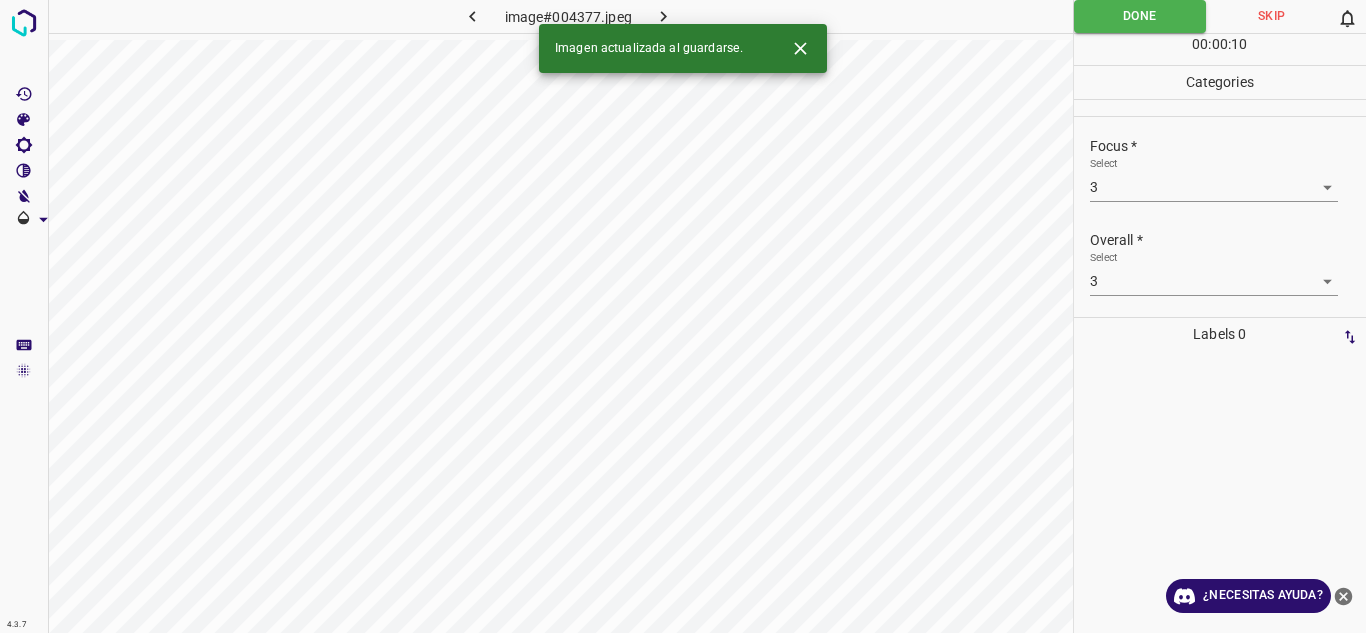 click at bounding box center [664, 16] 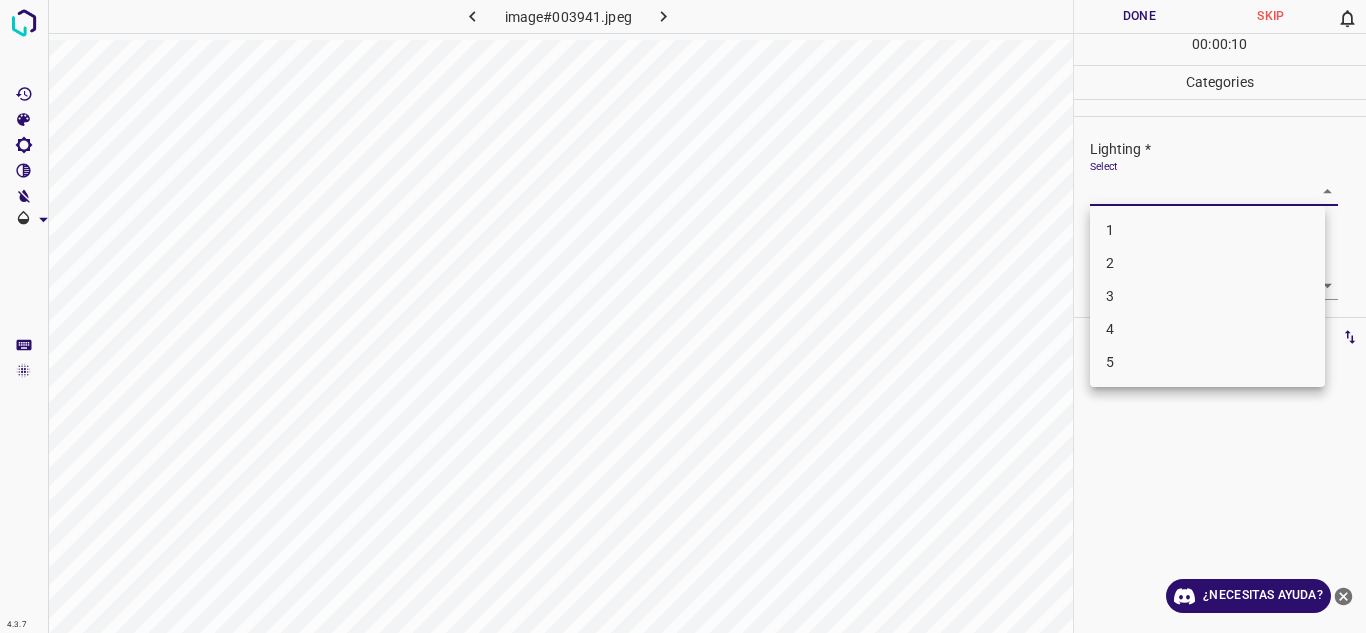 drag, startPoint x: 1306, startPoint y: 188, endPoint x: 1205, endPoint y: 265, distance: 127.00394 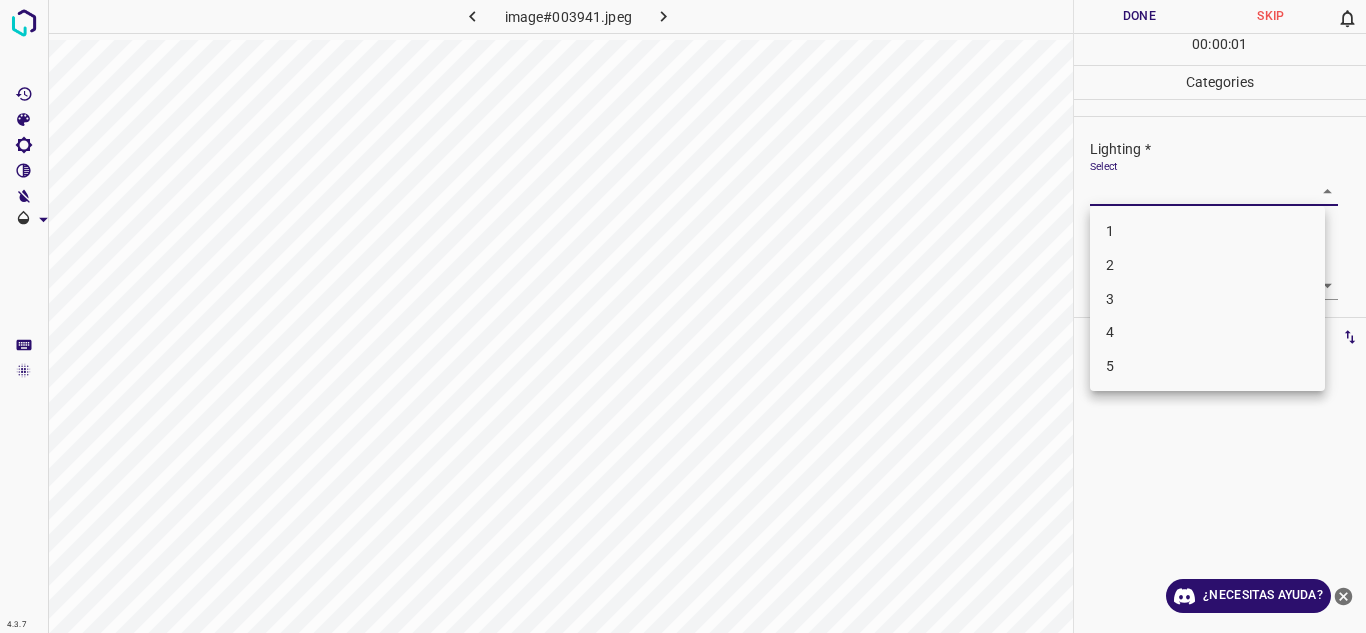 click on "3" at bounding box center (1207, 299) 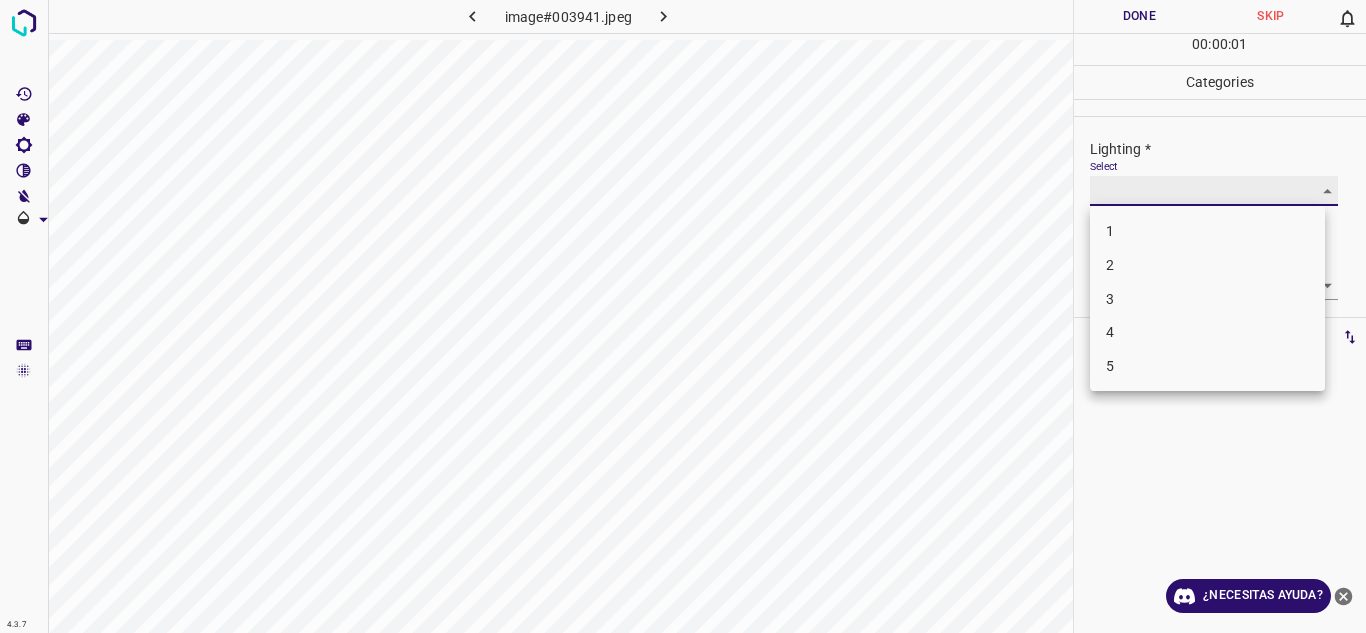 type on "3" 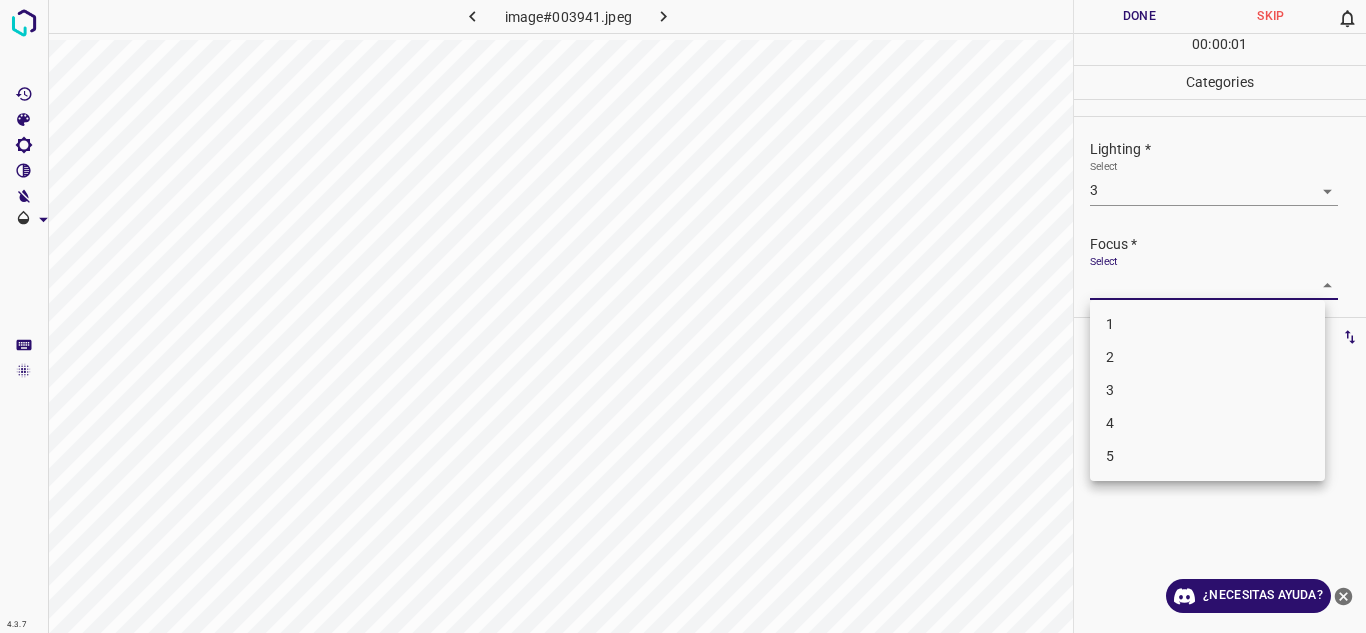 drag, startPoint x: 1305, startPoint y: 287, endPoint x: 1138, endPoint y: 396, distance: 199.42416 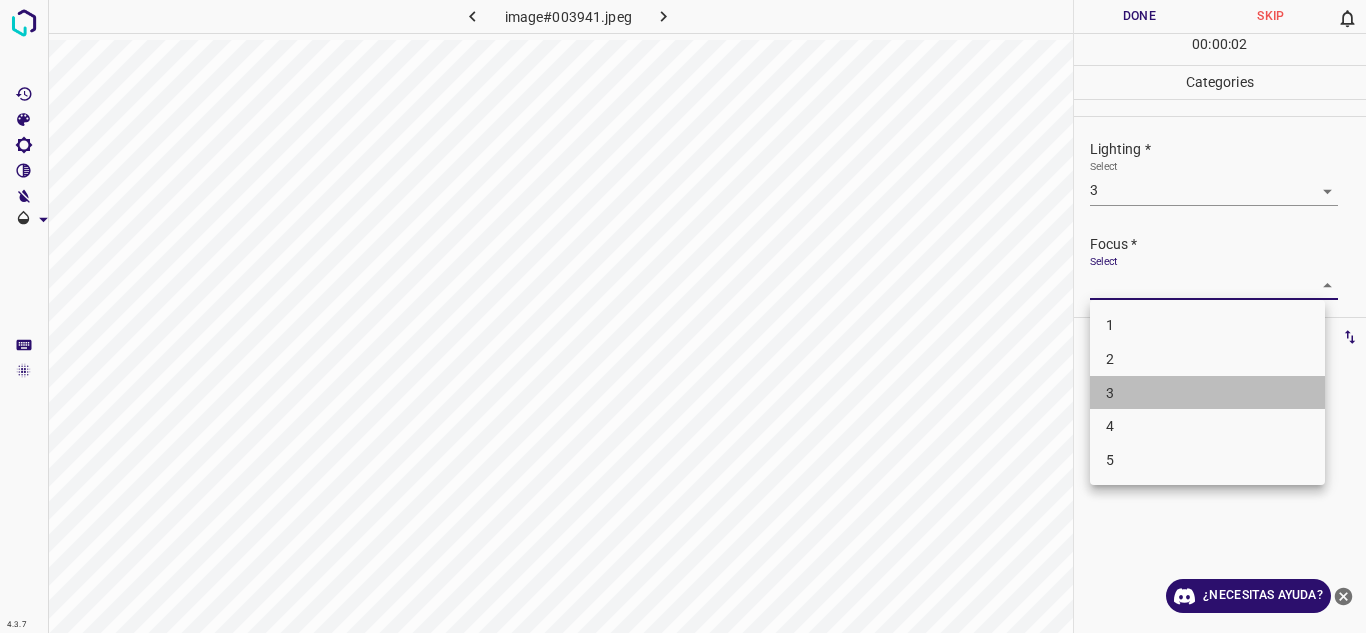 drag, startPoint x: 1133, startPoint y: 400, endPoint x: 1341, endPoint y: 149, distance: 325.98312 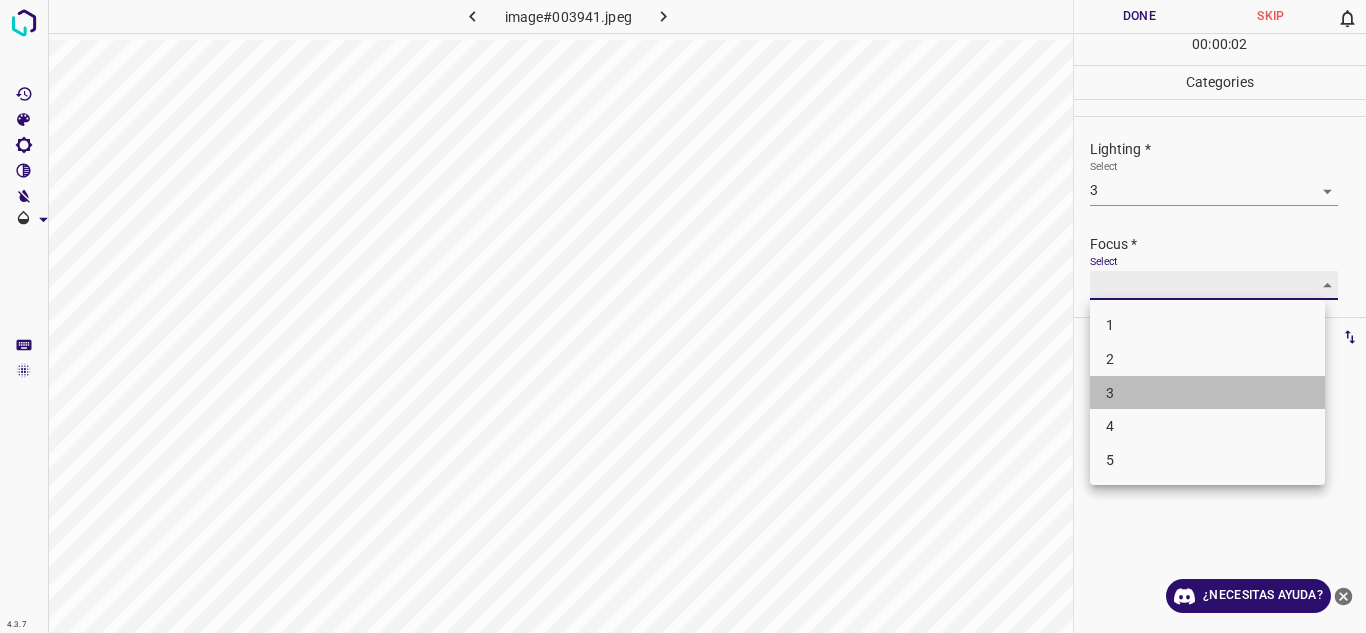 type on "3" 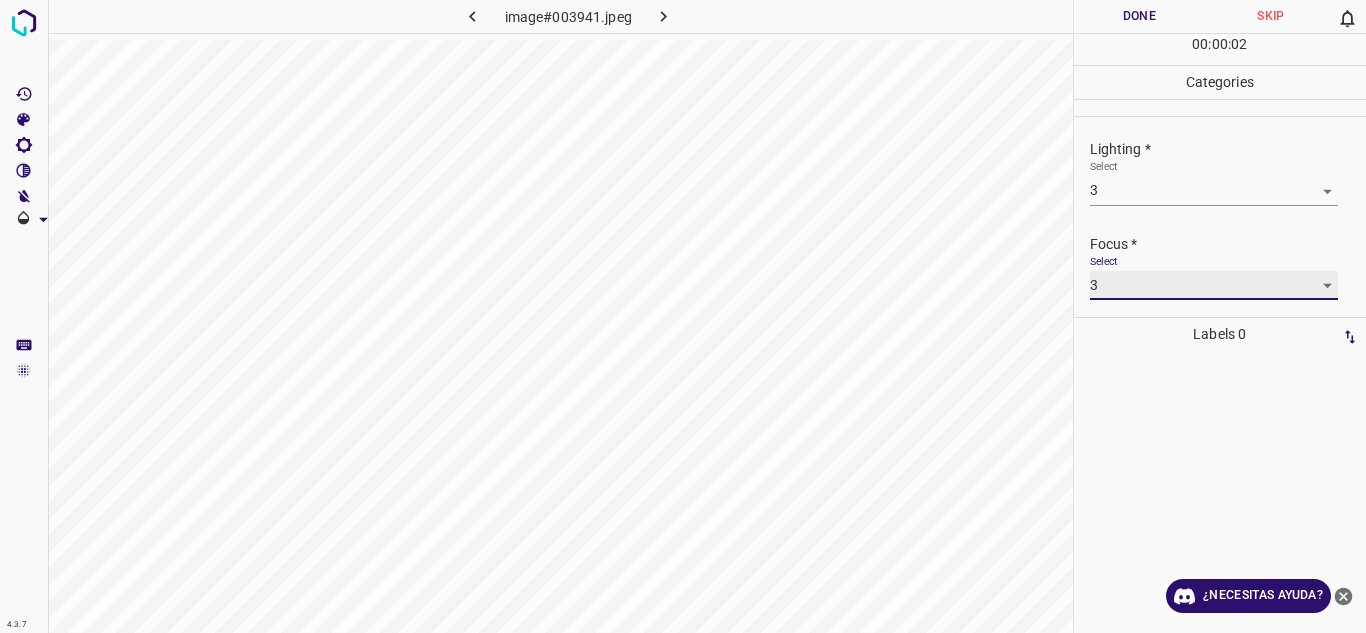 scroll, scrollTop: 98, scrollLeft: 0, axis: vertical 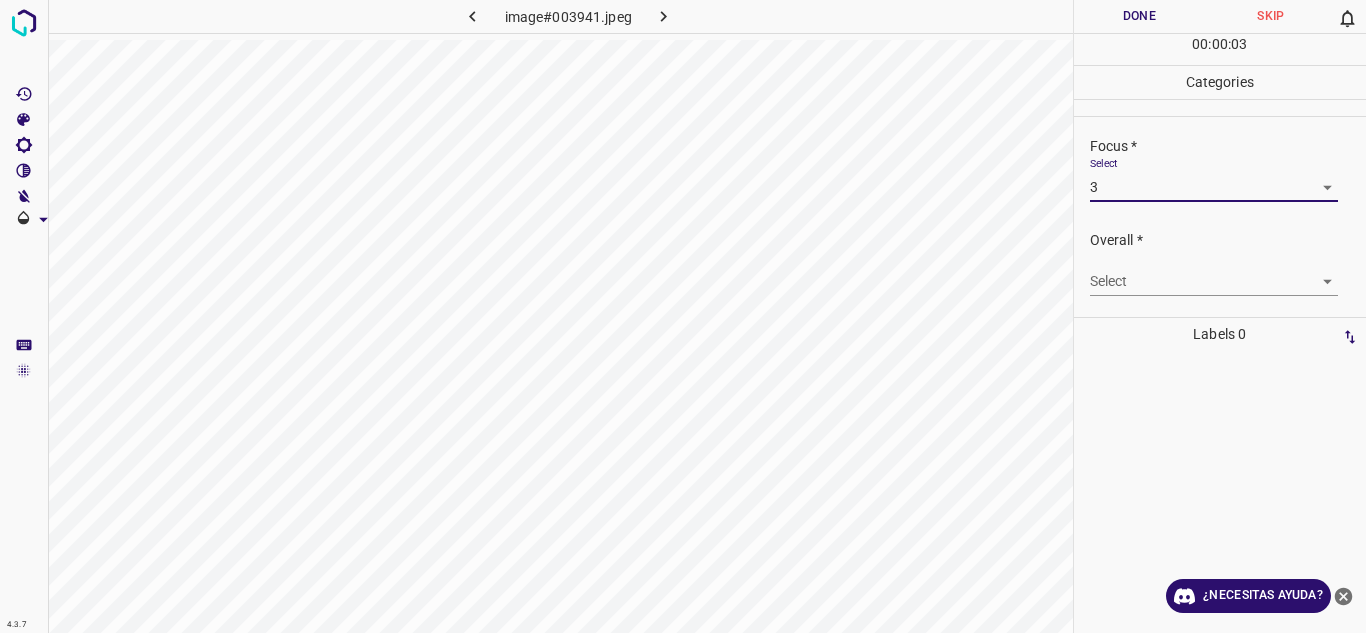drag, startPoint x: 1311, startPoint y: 263, endPoint x: 1273, endPoint y: 329, distance: 76.15773 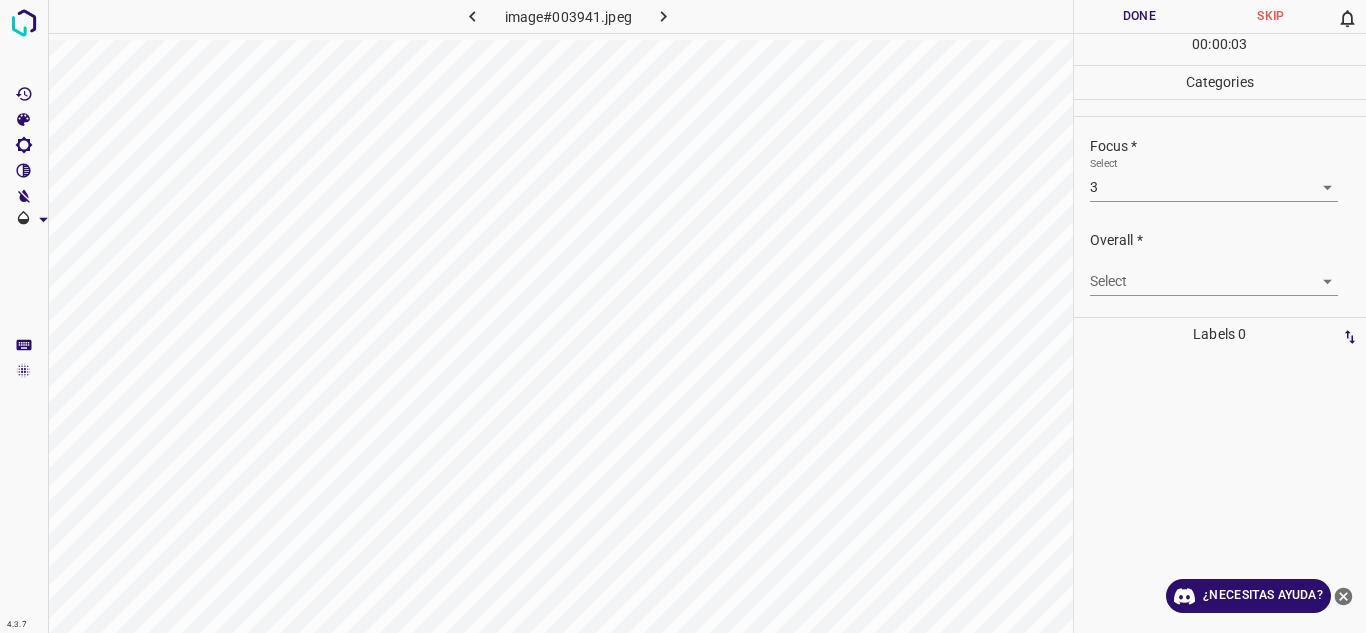 click on "4.3.7 image#003941.jpeg Done Skip 0 00   : 00   : 03   Categories Lighting *  Select 3 3 Focus *  Select 3 3 Overall *  Select ​ Labels   0 Categories 1 Lighting 2 Focus 3 Overall Tools Space Change between modes (Draw & Edit) I Auto labeling R Restore zoom M Zoom in N Zoom out Delete Delete selecte label Filters Z Restore filters X Saturation filter C Brightness filter V Contrast filter B Gray scale filter General O Download ¿Necesitas ayuda? Texto original Valora esta traducción Tu opinión servirá para ayudar a mejorar el Traductor de Google - Texto - Esconder - Borrar" at bounding box center (683, 316) 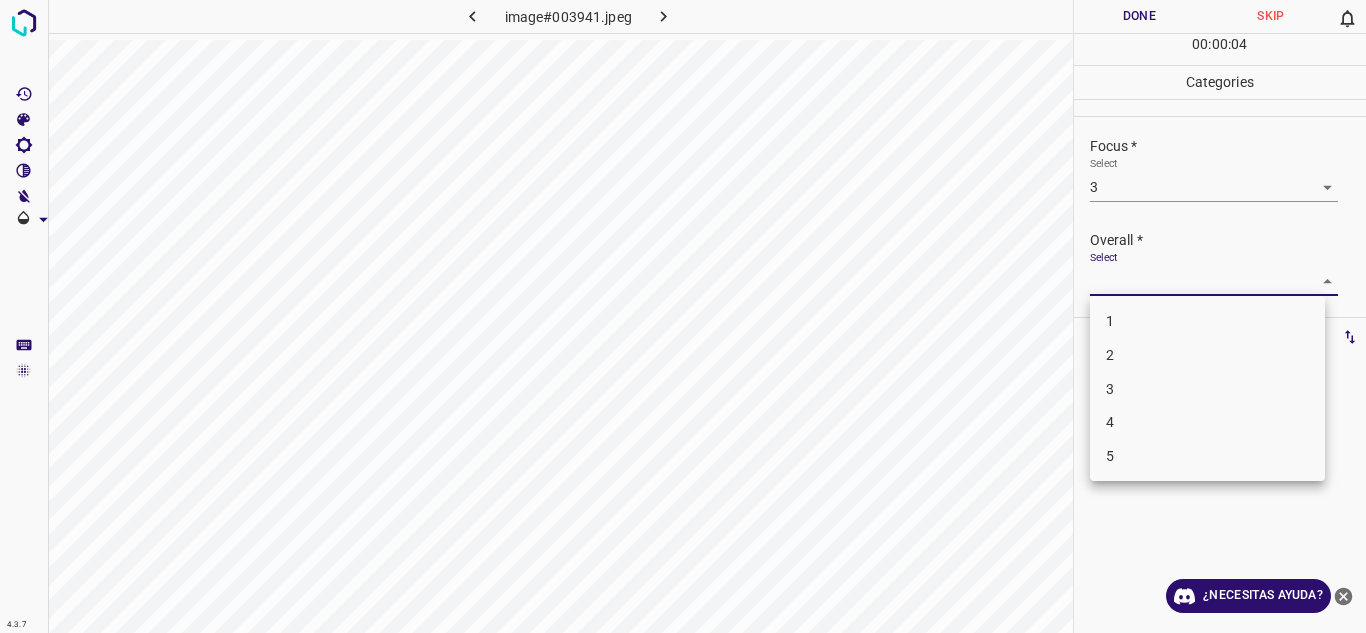 click on "3" at bounding box center [1207, 389] 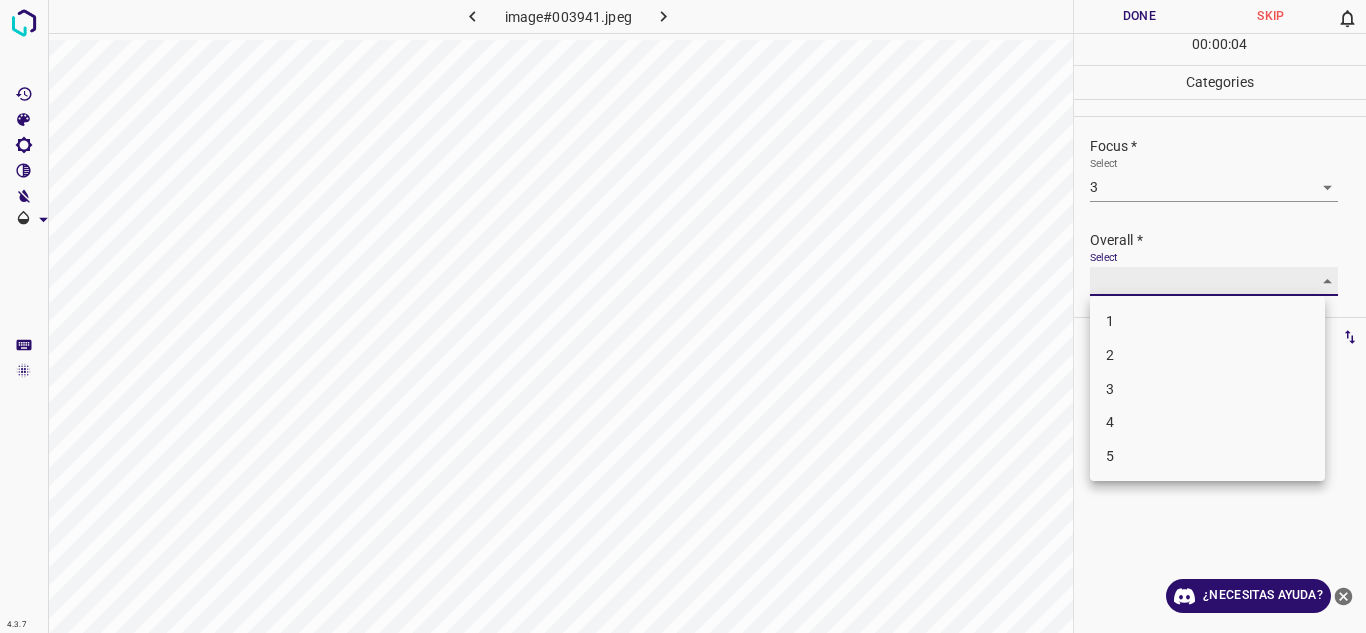 type on "3" 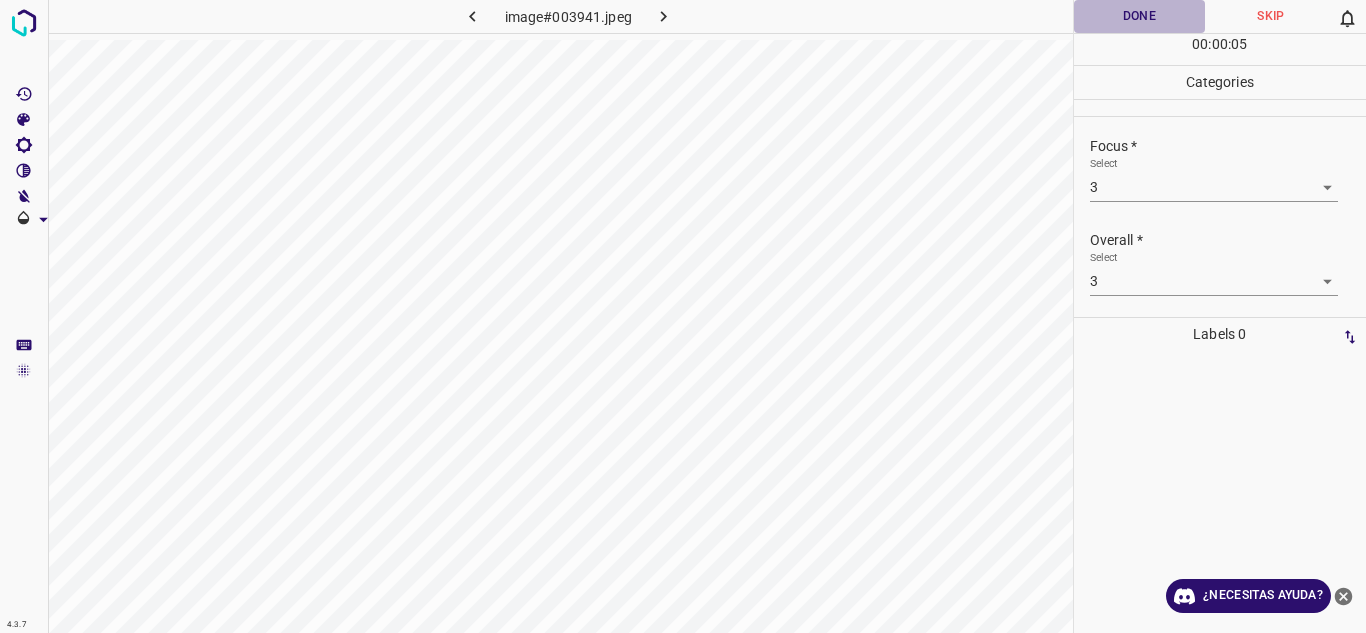 click on "Done" at bounding box center [1140, 16] 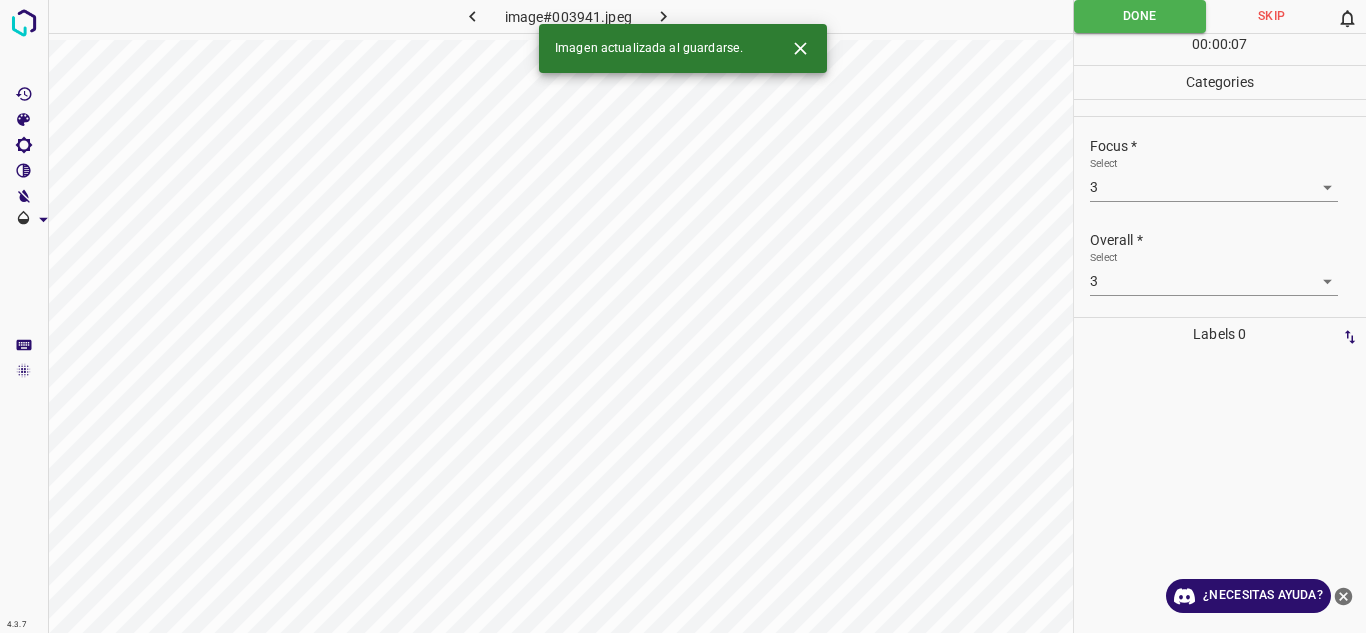 click 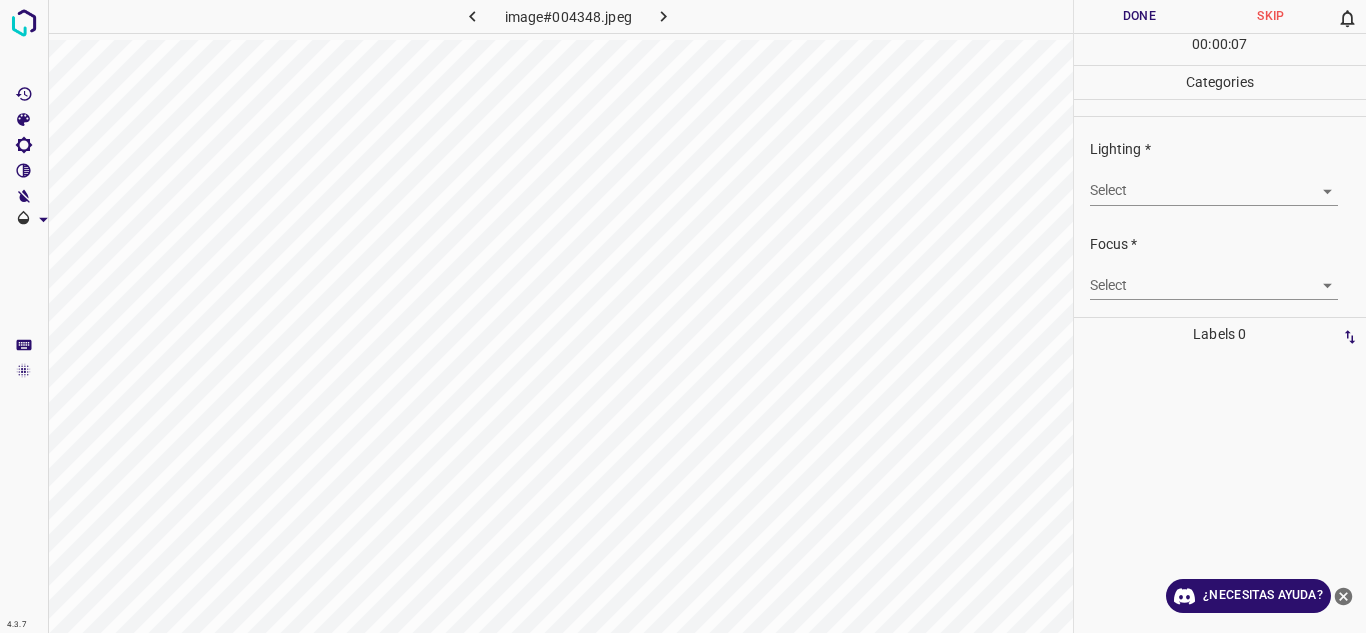 click on "4.3.7 image#004348.jpeg Done Skip 0 00   : 00   : 07   Categories Lighting *  Select ​ Focus *  Select ​ Overall *  Select ​ Labels   0 Categories 1 Lighting 2 Focus 3 Overall Tools Space Change between modes (Draw & Edit) I Auto labeling R Restore zoom M Zoom in N Zoom out Delete Delete selecte label Filters Z Restore filters X Saturation filter C Brightness filter V Contrast filter B Gray scale filter General O Download ¿Necesitas ayuda? Texto original Valora esta traducción Tu opinión servirá para ayudar a mejorar el Traductor de Google - Texto - Esconder - Borrar" at bounding box center [683, 316] 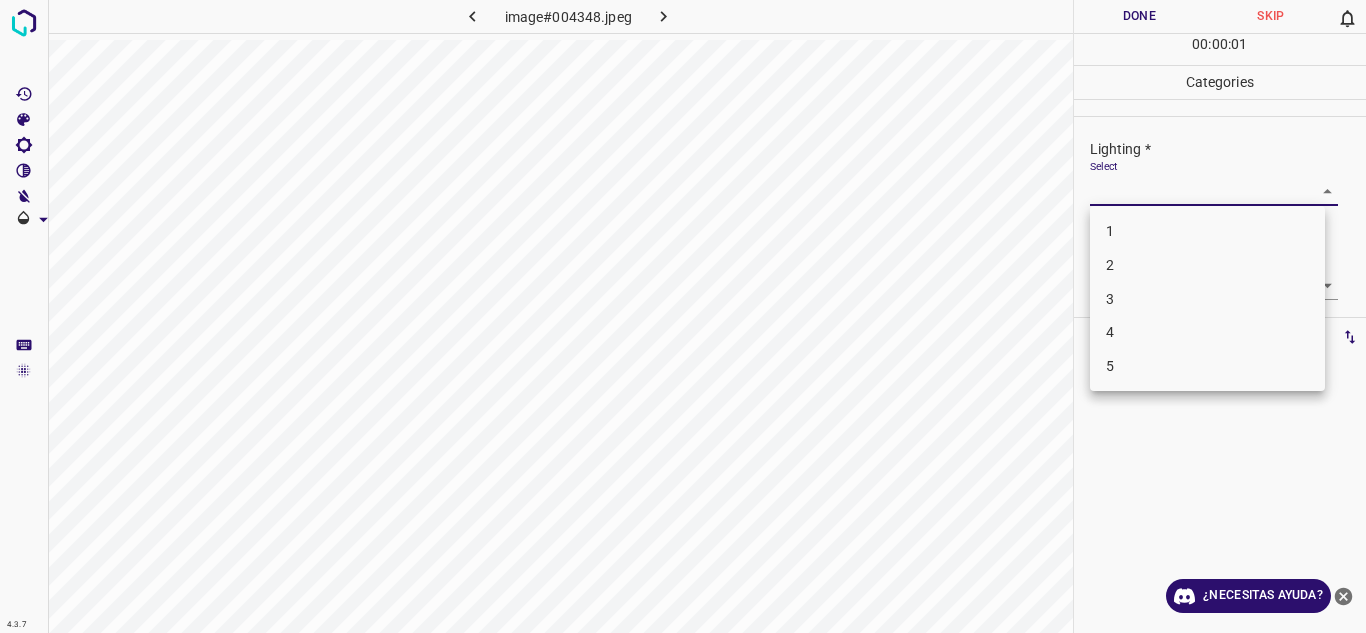 click on "3" at bounding box center [1207, 299] 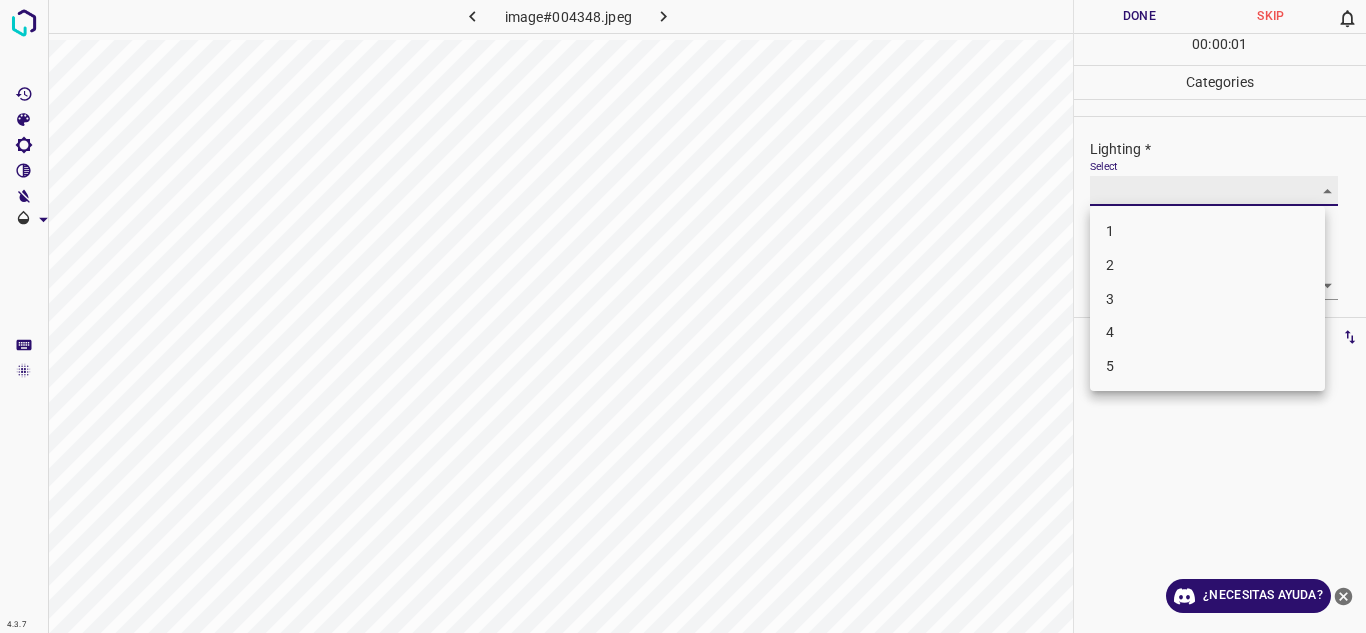 type on "3" 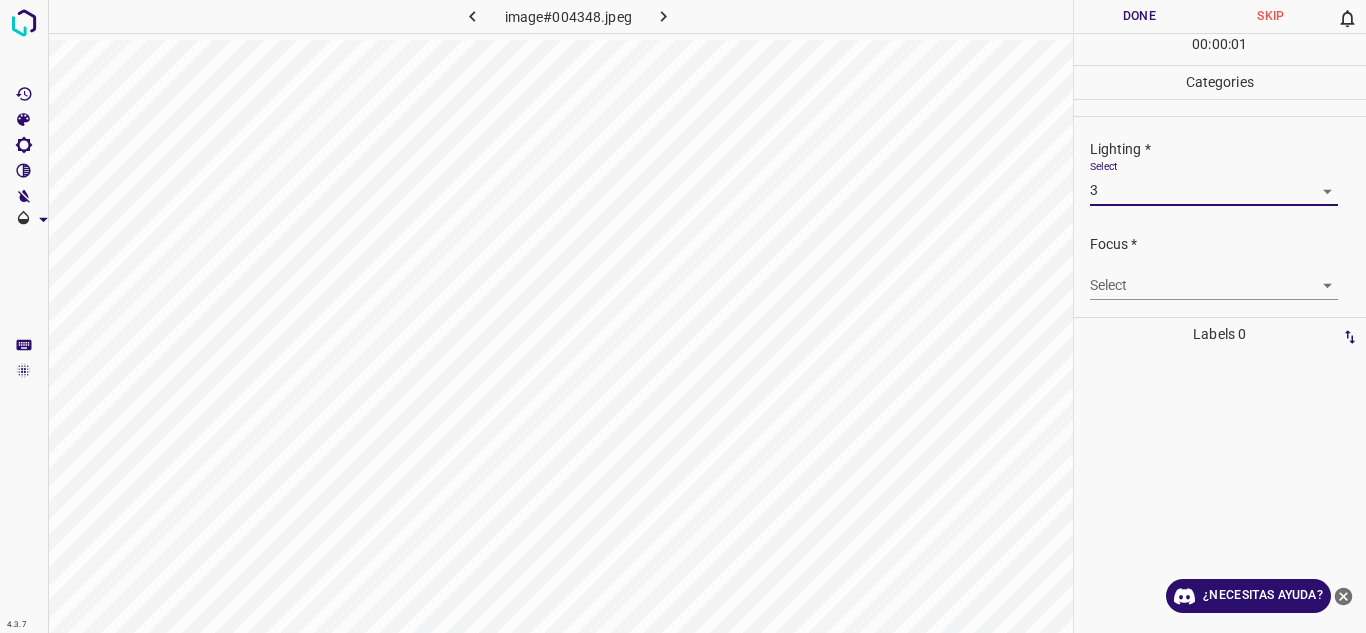 click on "4.3.7 image#004348.jpeg Done Skip 0 00   : 00   : 01   Categories Lighting *  Select 3 3 Focus *  Select ​ Overall *  Select ​ Labels   0 Categories 1 Lighting 2 Focus 3 Overall Tools Space Change between modes (Draw & Edit) I Auto labeling R Restore zoom M Zoom in N Zoom out Delete Delete selecte label Filters Z Restore filters X Saturation filter C Brightness filter V Contrast filter B Gray scale filter General O Download ¿Necesitas ayuda? Texto original Valora esta traducción Tu opinión servirá para ayudar a mejorar el Traductor de Google - Texto - Esconder - Borrar 1 2 3 4 5" at bounding box center [683, 316] 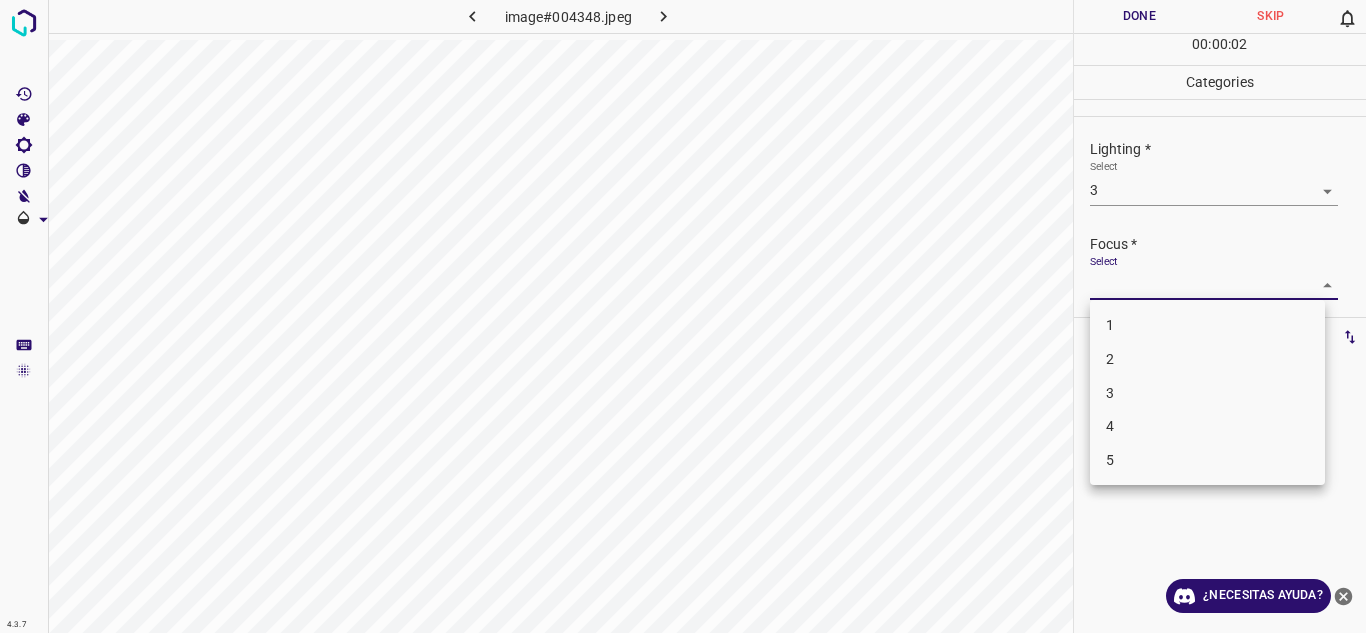 drag, startPoint x: 1171, startPoint y: 363, endPoint x: 1309, endPoint y: 283, distance: 159.51175 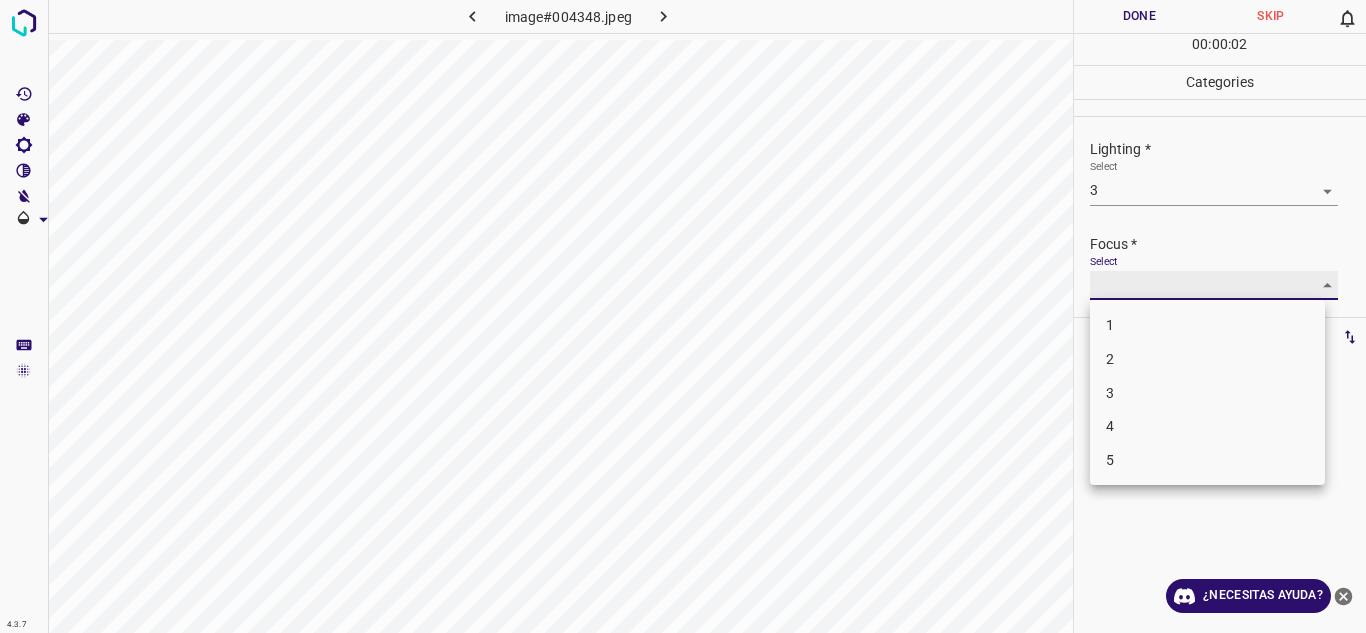 type on "2" 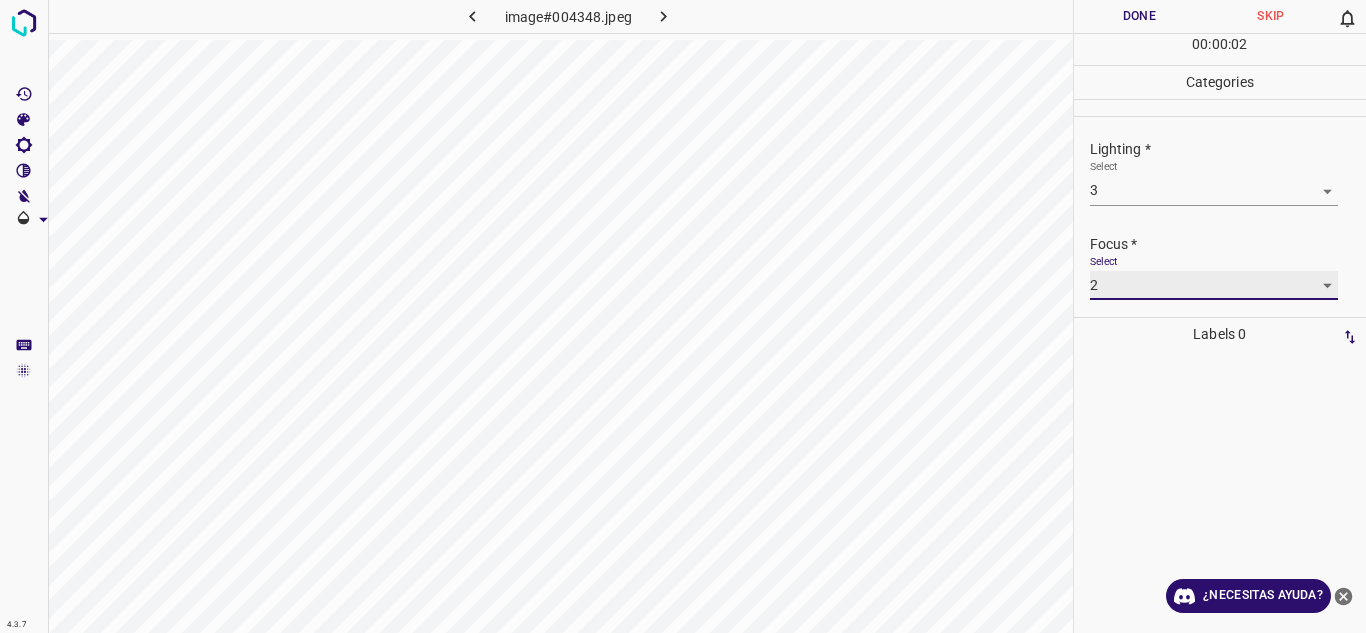 scroll, scrollTop: 98, scrollLeft: 0, axis: vertical 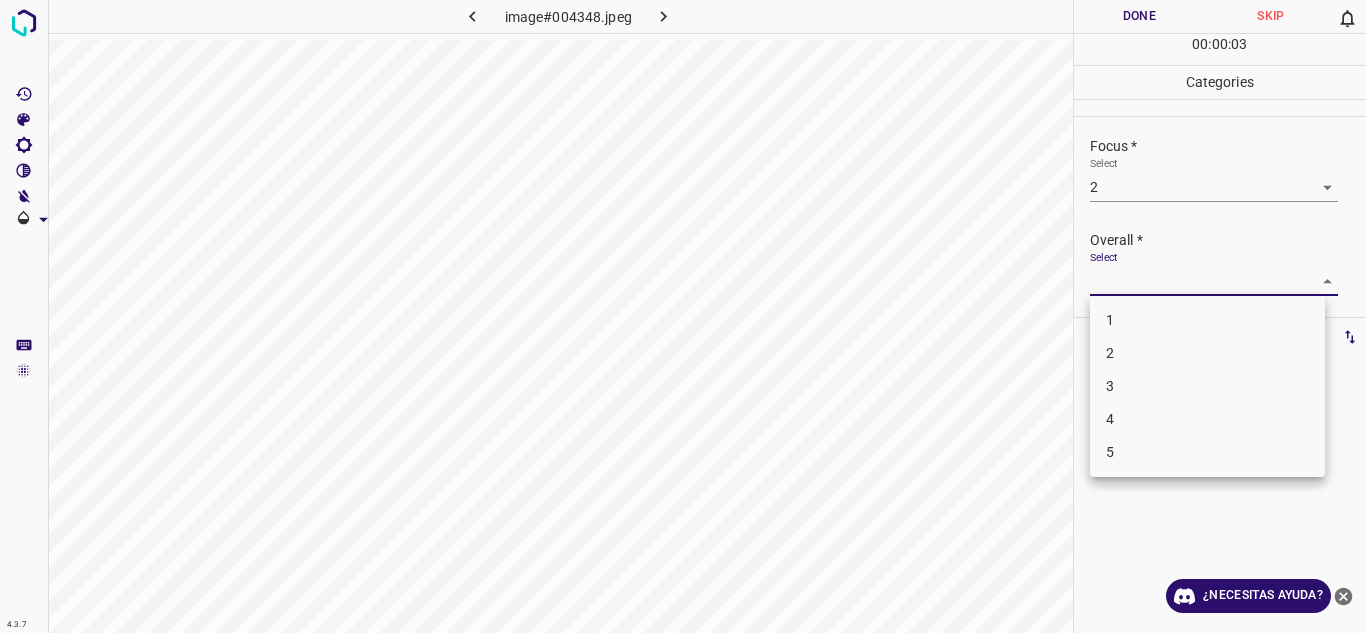 click on "4.3.7 image#004348.jpeg Done Skip 0 00   : 00   : 03   Categories Lighting *  Select 3 3 Focus *  Select 2 2 Overall *  Select ​ Labels   0 Categories 1 Lighting 2 Focus 3 Overall Tools Space Change between modes (Draw & Edit) I Auto labeling R Restore zoom M Zoom in N Zoom out Delete Delete selecte label Filters Z Restore filters X Saturation filter C Brightness filter V Contrast filter B Gray scale filter General O Download ¿Necesitas ayuda? Texto original Valora esta traducción Tu opinión servirá para ayudar a mejorar el Traductor de Google - Texto - Esconder - Borrar 1 2 3 4 5" at bounding box center [683, 316] 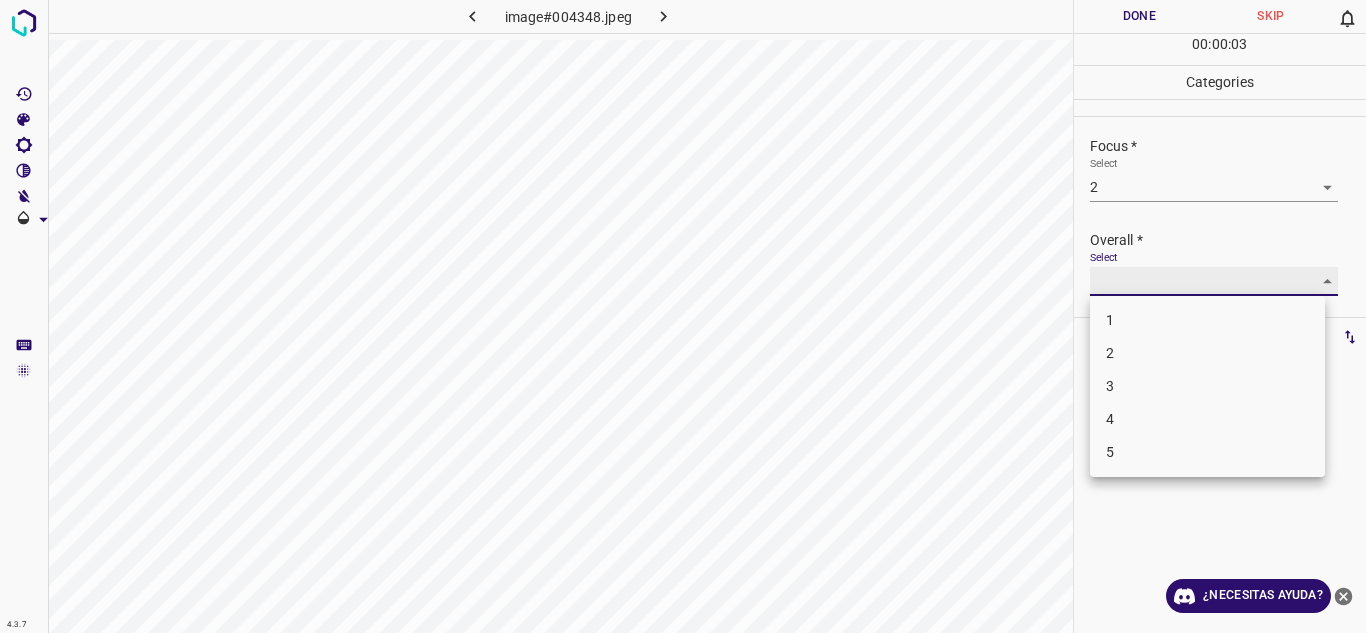 type on "3" 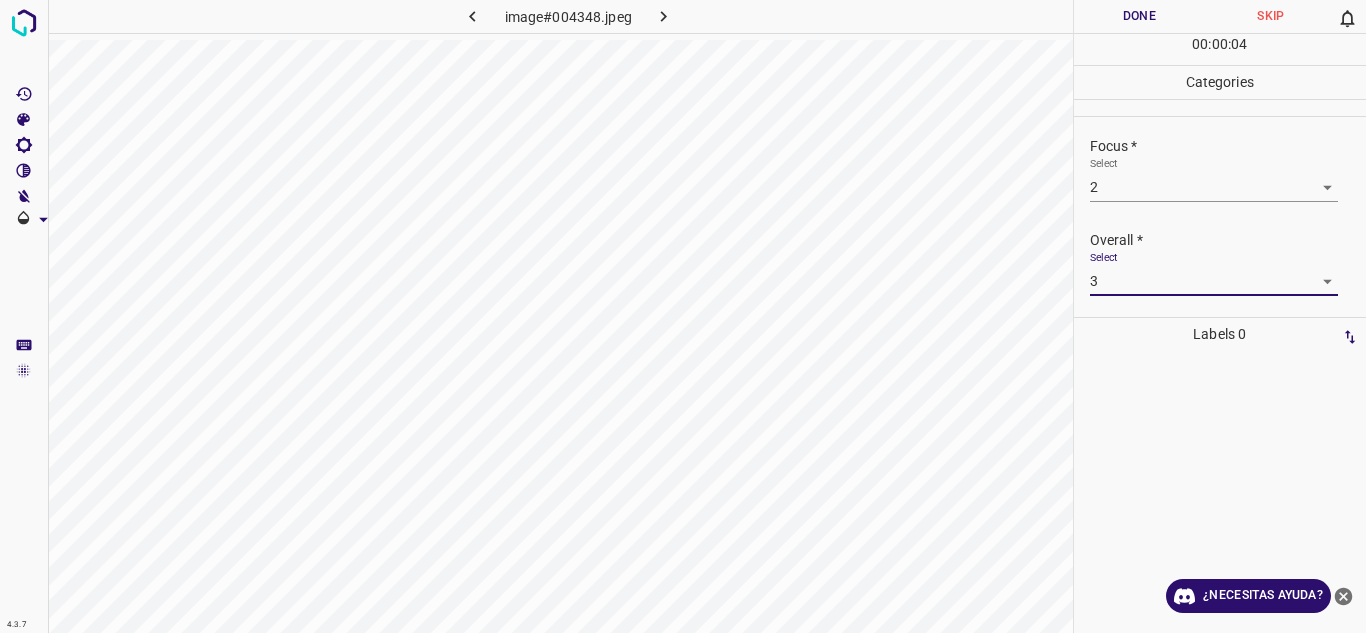 click on "Done" at bounding box center (1140, 16) 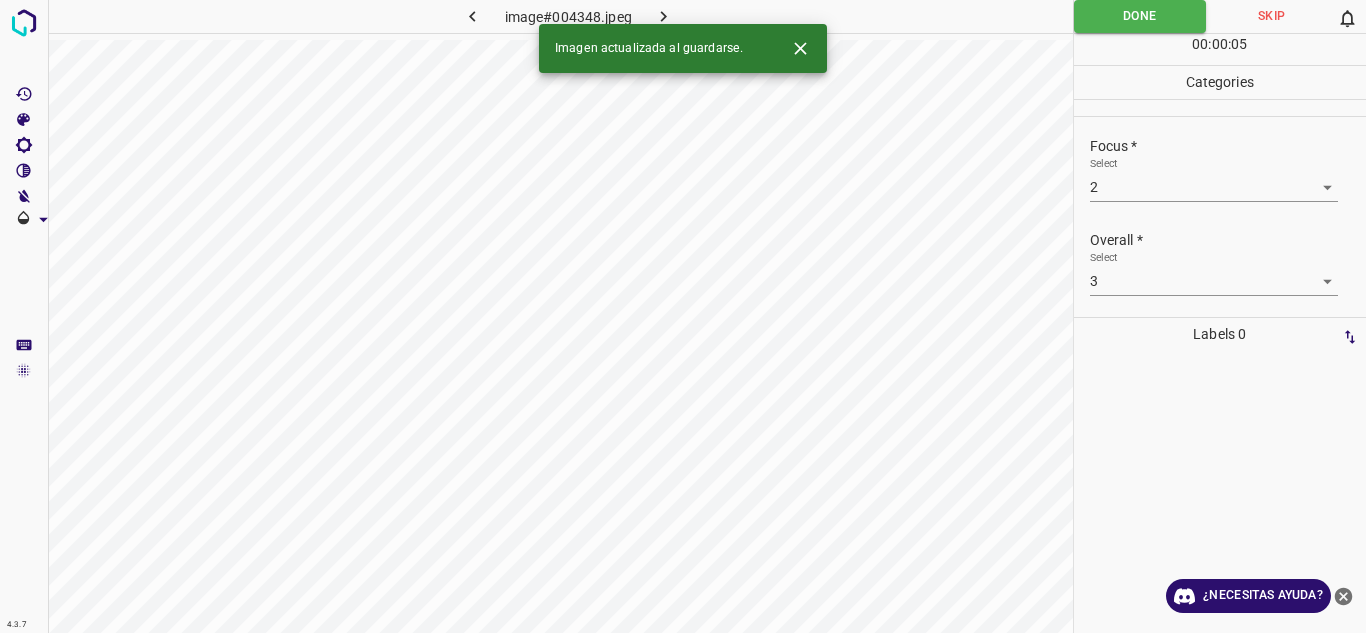 click 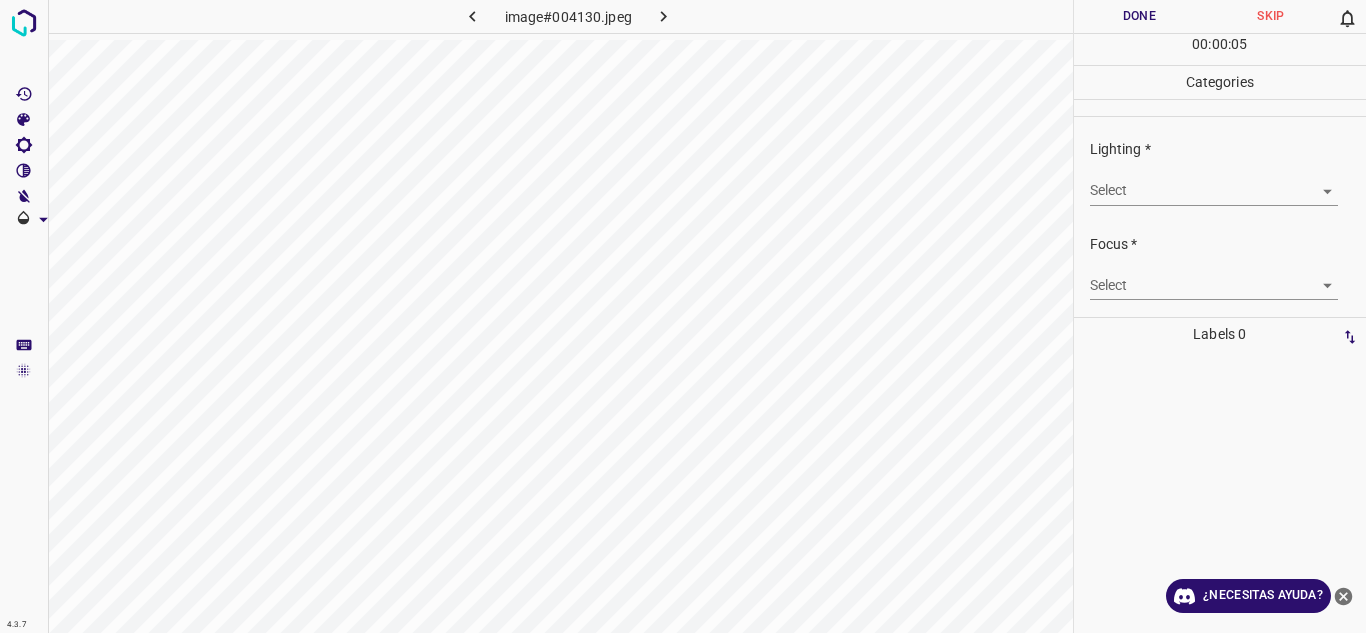 click on "4.3.7 image#004130.jpeg Done Skip 0 00   : 00   : 05   Categories Lighting *  Select ​ Focus *  Select ​ Overall *  Select ​ Labels   0 Categories 1 Lighting 2 Focus 3 Overall Tools Space Change between modes (Draw & Edit) I Auto labeling R Restore zoom M Zoom in N Zoom out Delete Delete selecte label Filters Z Restore filters X Saturation filter C Brightness filter V Contrast filter B Gray scale filter General O Download ¿Necesitas ayuda? Texto original Valora esta traducción Tu opinión servirá para ayudar a mejorar el Traductor de Google - Texto - Esconder - Borrar" at bounding box center [683, 316] 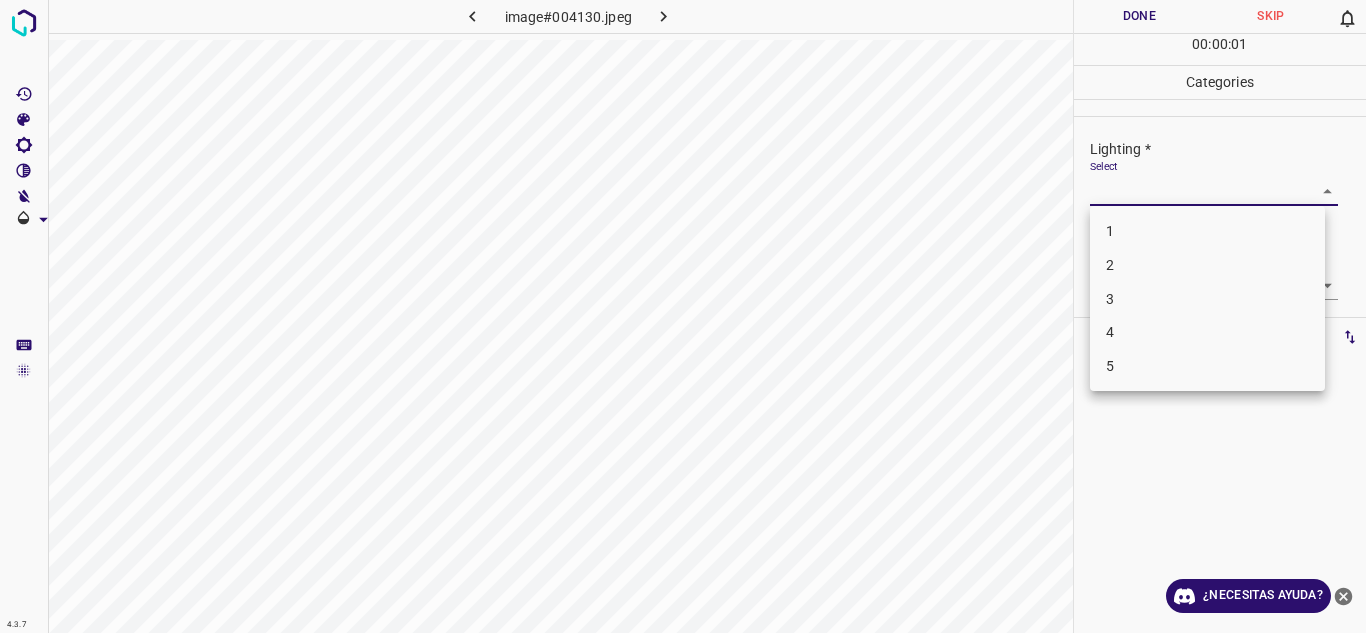 drag, startPoint x: 1139, startPoint y: 297, endPoint x: 1195, endPoint y: 289, distance: 56.568542 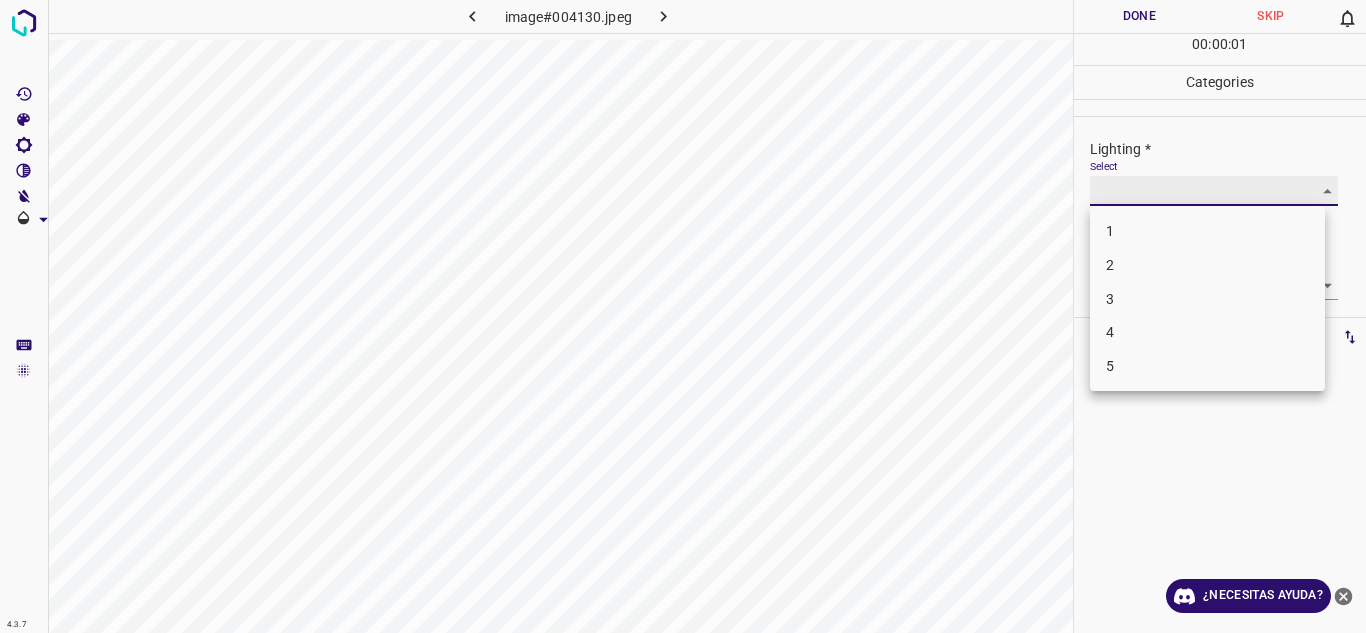 type on "3" 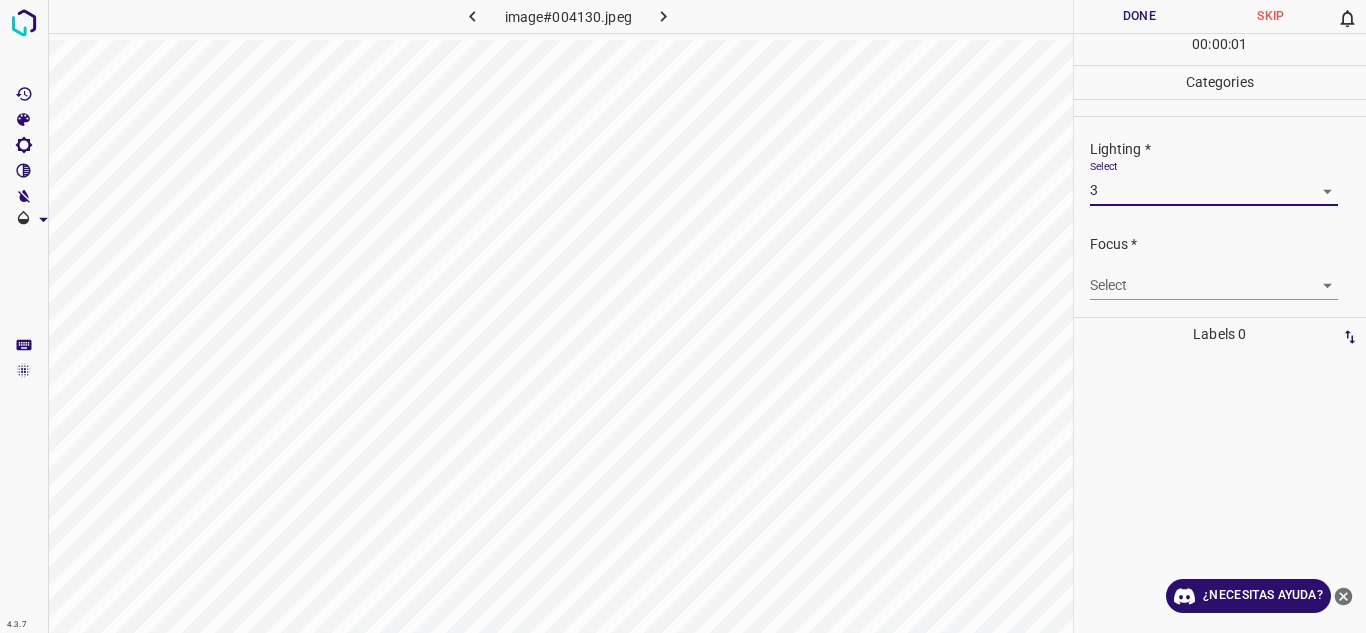 click on "4.3.7 image#004130.jpeg Done Skip 0 00   : 00   : 01   Categories Lighting *  Select 3 3 Focus *  Select ​ Overall *  Select ​ Labels   0 Categories 1 Lighting 2 Focus 3 Overall Tools Space Change between modes (Draw & Edit) I Auto labeling R Restore zoom M Zoom in N Zoom out Delete Delete selecte label Filters Z Restore filters X Saturation filter C Brightness filter V Contrast filter B Gray scale filter General O Download ¿Necesitas ayuda? Texto original Valora esta traducción Tu opinión servirá para ayudar a mejorar el Traductor de Google - Texto - Esconder - Borrar" at bounding box center [683, 316] 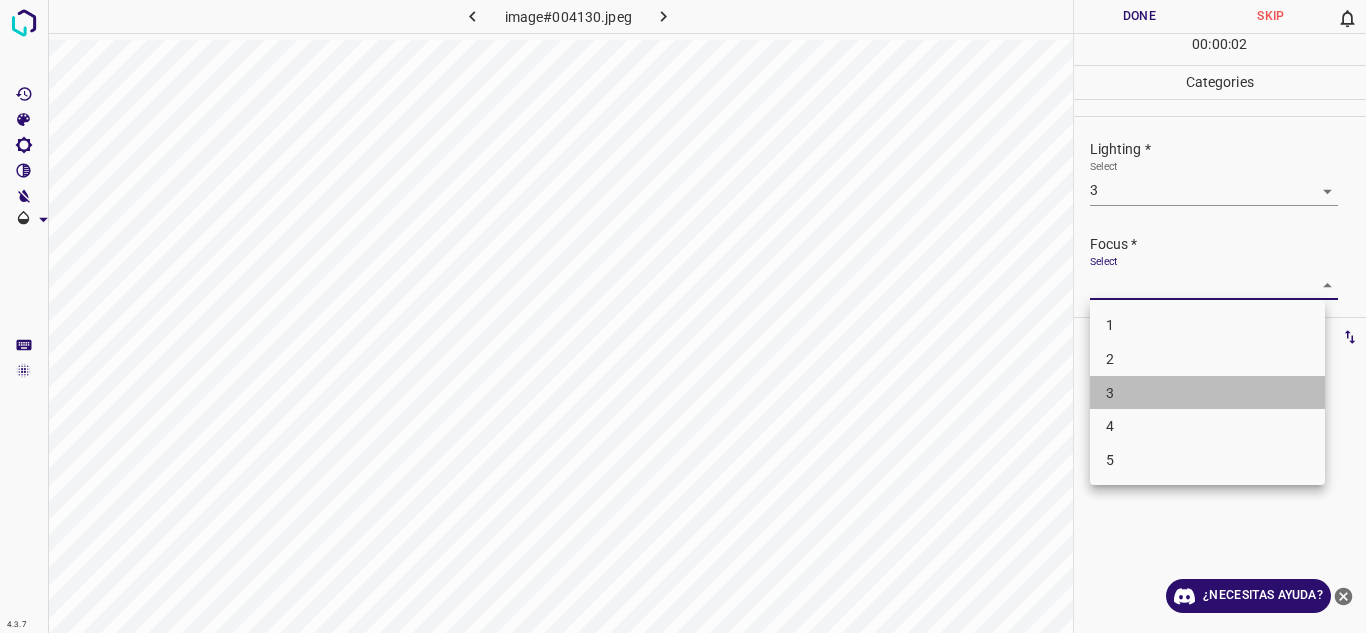 click on "3" at bounding box center [1207, 393] 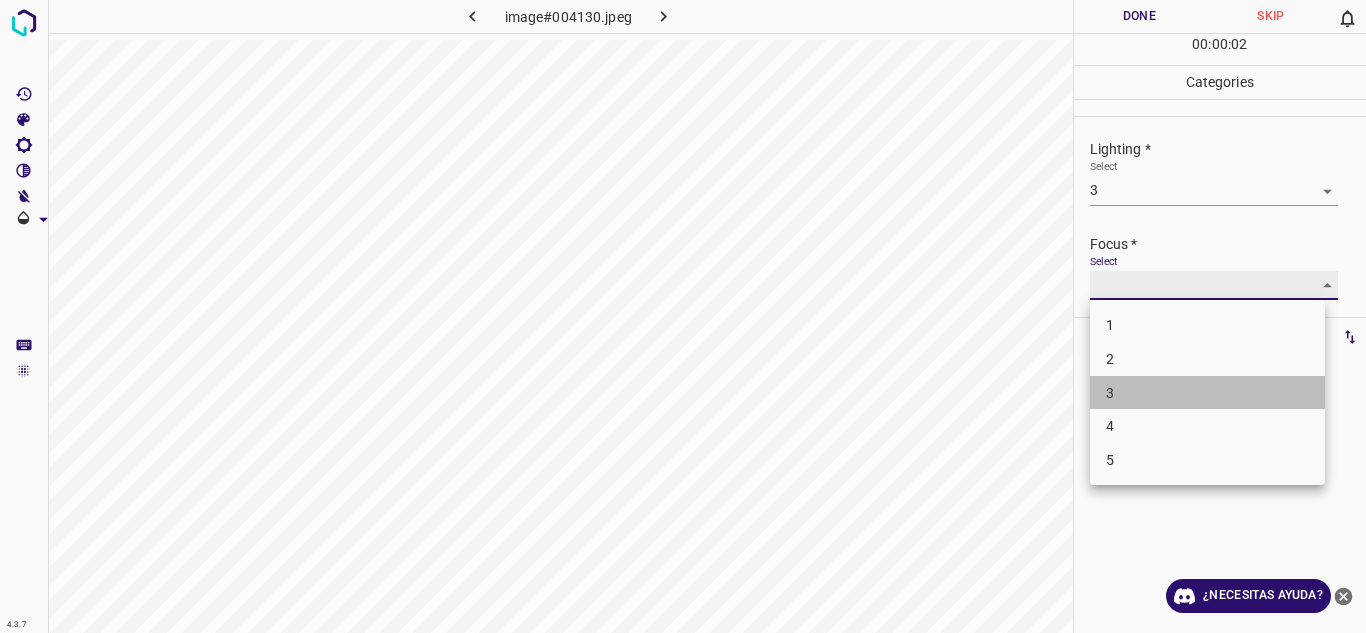 type on "3" 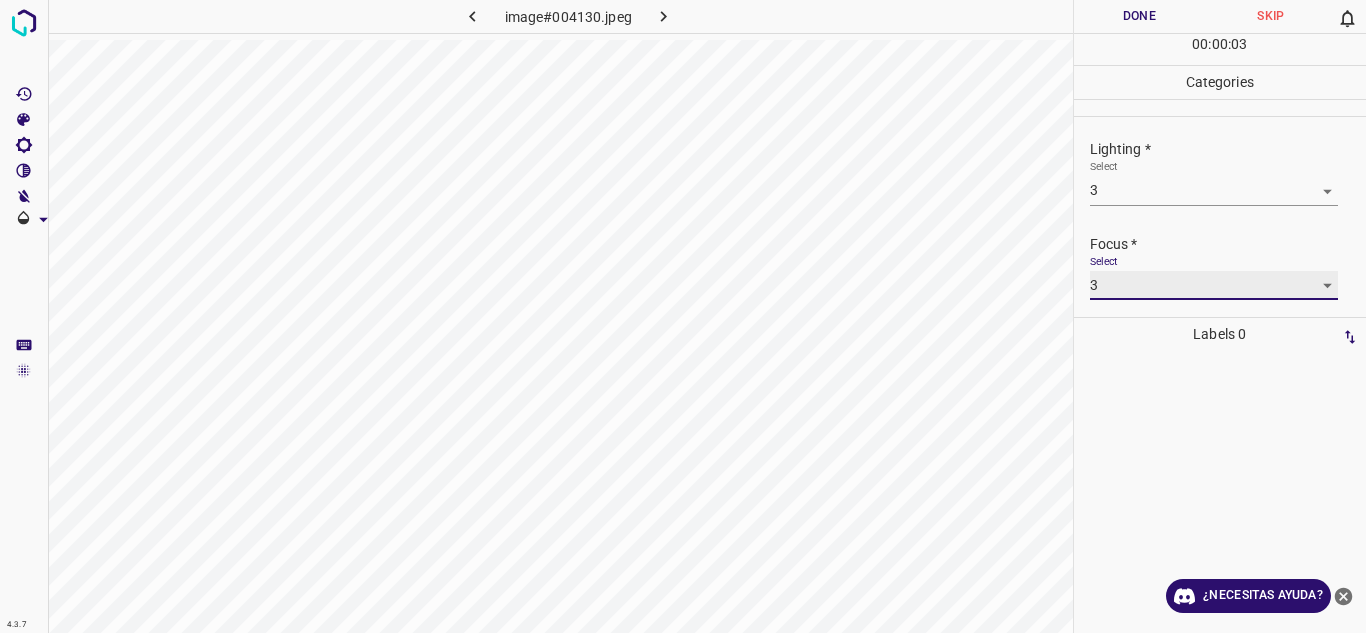 scroll, scrollTop: 98, scrollLeft: 0, axis: vertical 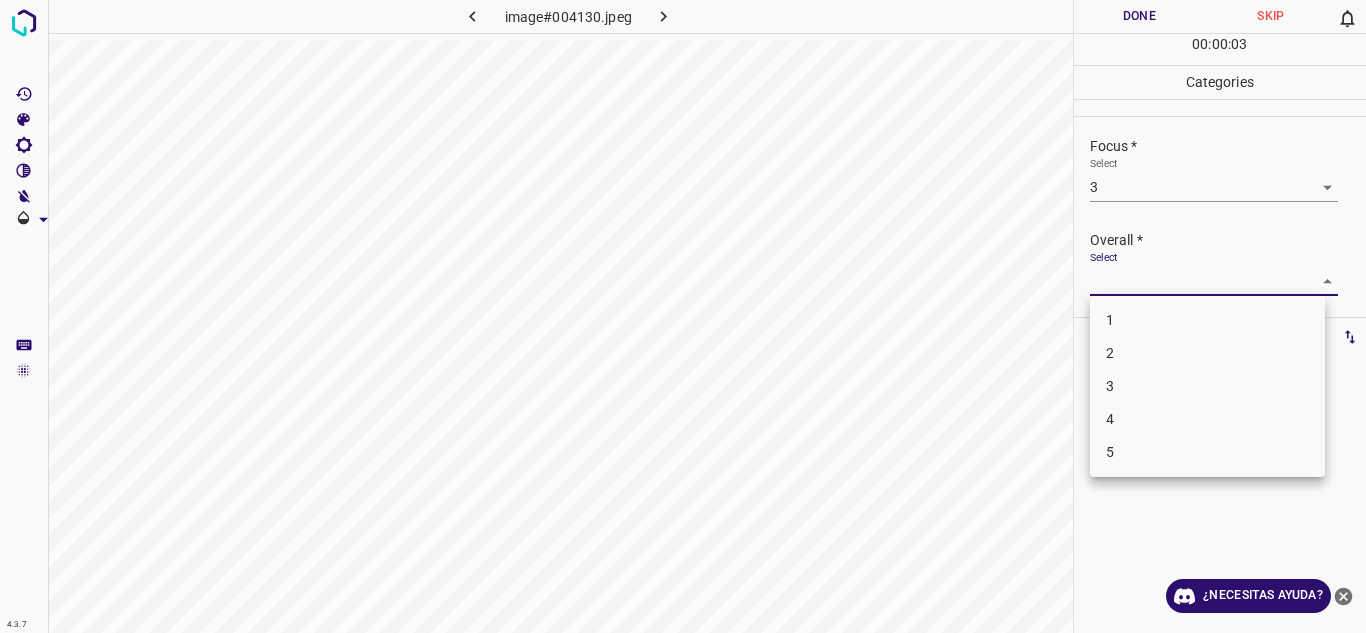click on "4.3.7 image#004130.jpeg Done Skip 0 00   : 00   : 03   Categories Lighting *  Select 3 3 Focus *  Select 3 3 Overall *  Select ​ Labels   0 Categories 1 Lighting 2 Focus 3 Overall Tools Space Change between modes (Draw & Edit) I Auto labeling R Restore zoom M Zoom in N Zoom out Delete Delete selecte label Filters Z Restore filters X Saturation filter C Brightness filter V Contrast filter B Gray scale filter General O Download ¿Necesitas ayuda? Texto original Valora esta traducción Tu opinión servirá para ayudar a mejorar el Traductor de Google - Texto - Esconder - Borrar 1 2 3 4 5" at bounding box center (683, 316) 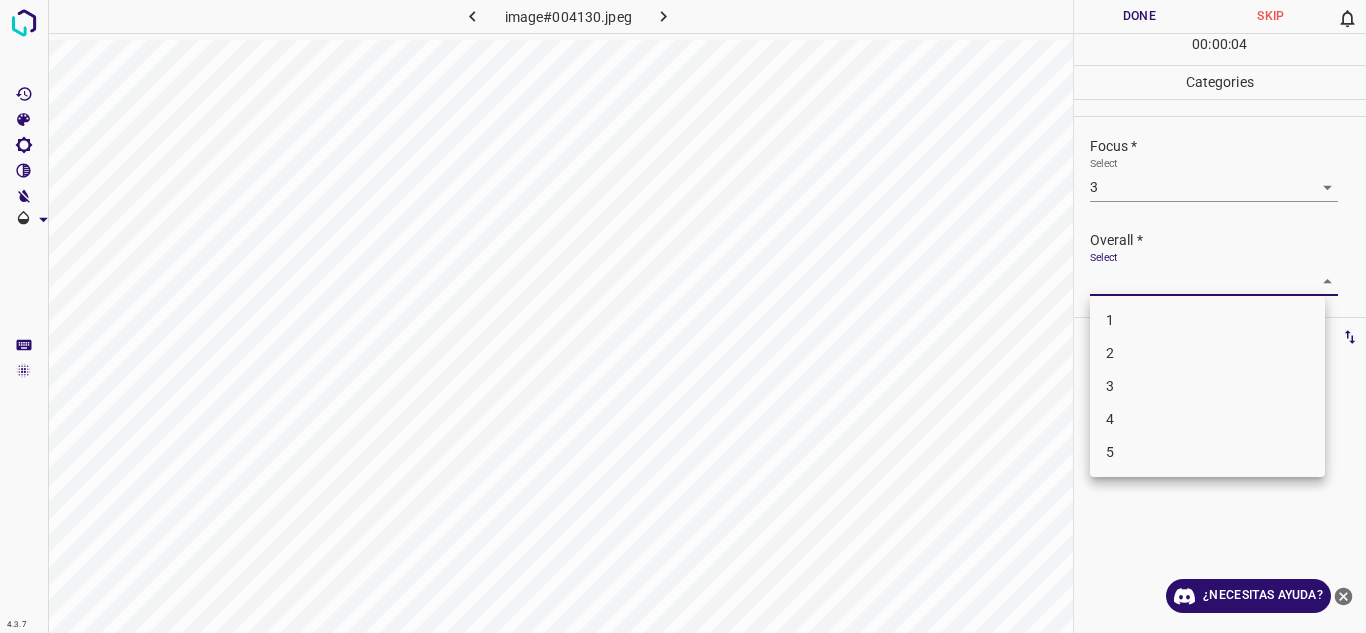click on "3" at bounding box center [1207, 386] 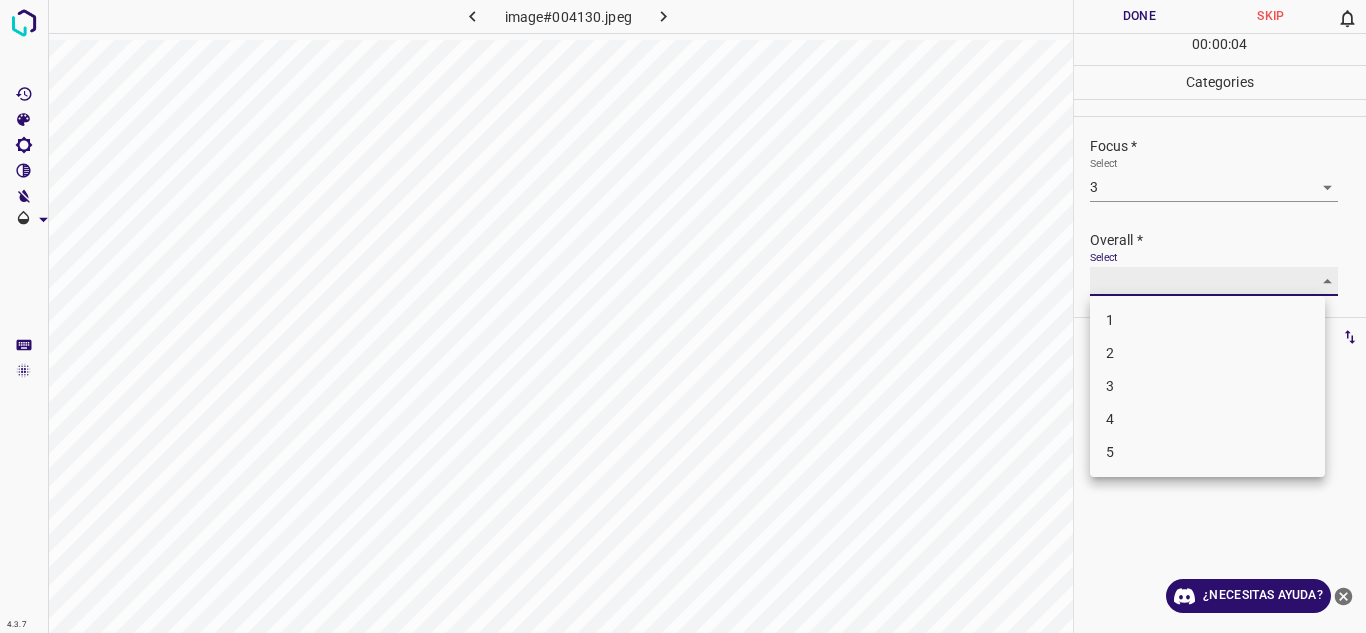 type on "3" 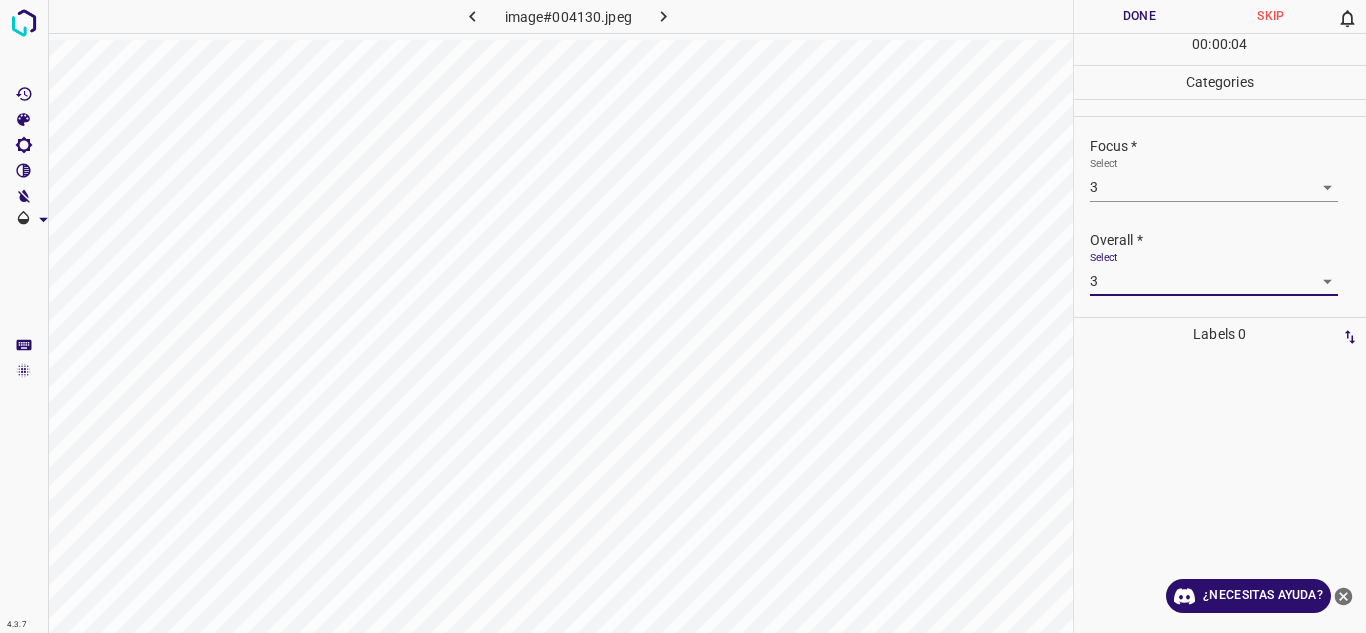 click on "Done" at bounding box center [1140, 16] 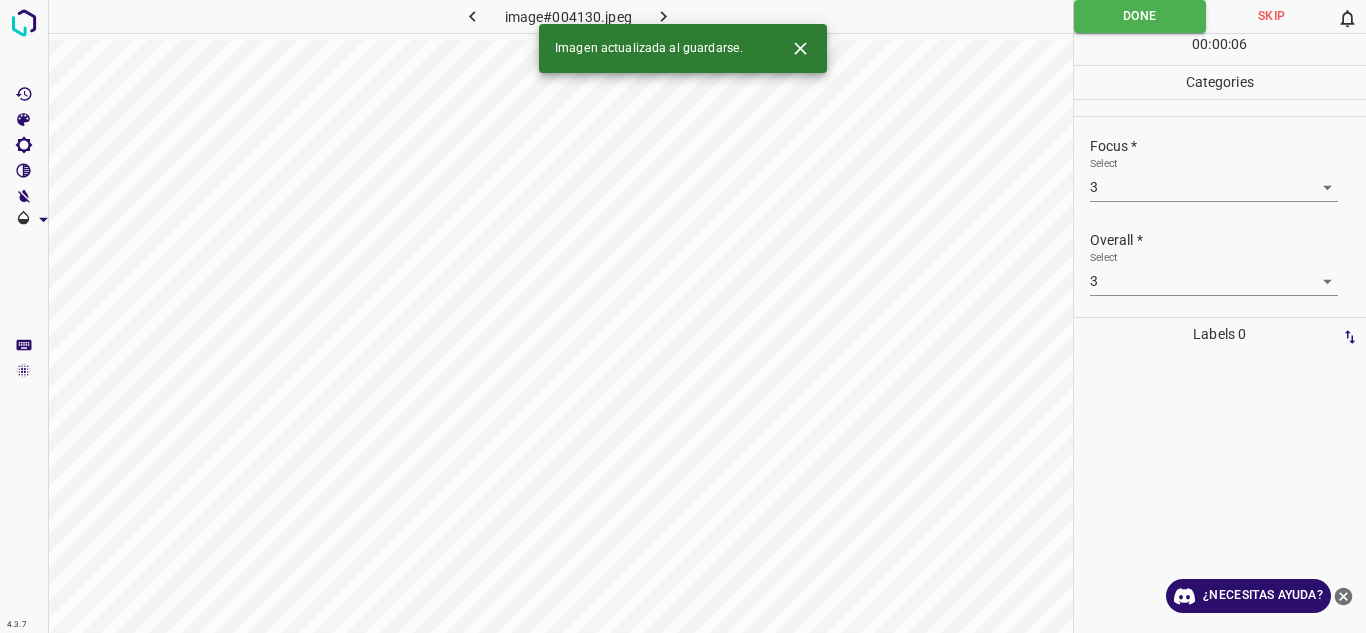 click 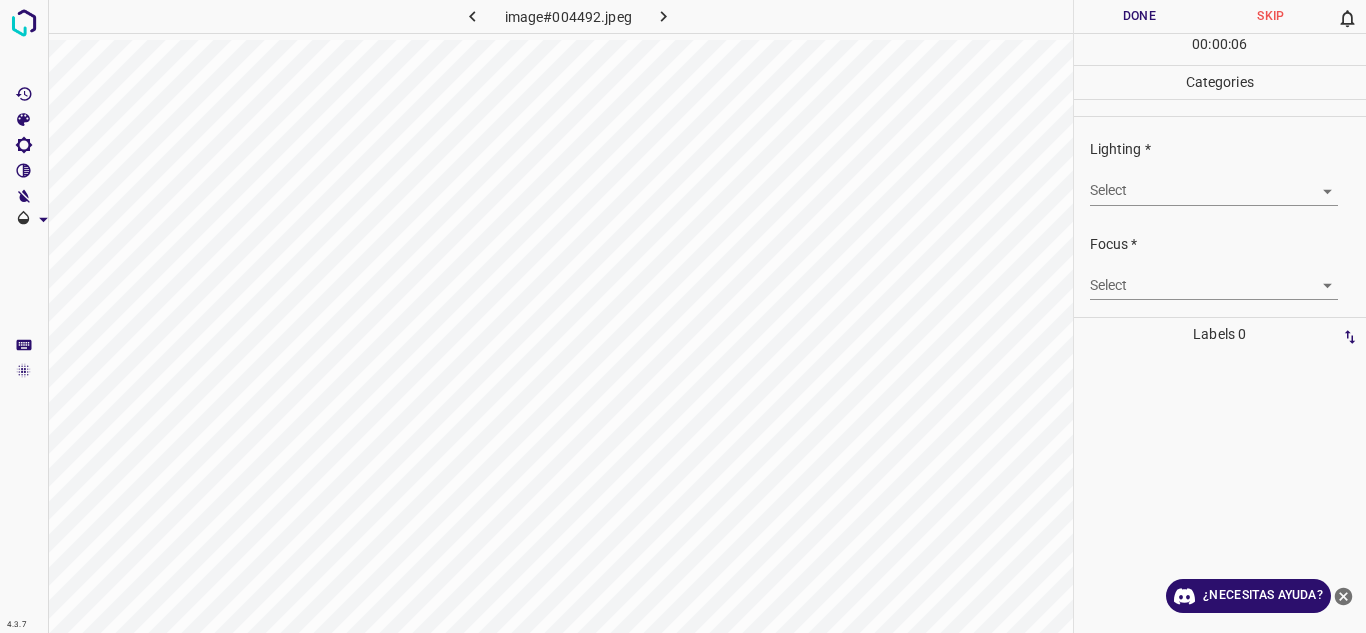 click on "4.3.7 image#004492.jpeg Done Skip 0 00   : 00   : 06   Categories Lighting *  Select ​ Focus *  Select ​ Overall *  Select ​ Labels   0 Categories 1 Lighting 2 Focus 3 Overall Tools Space Change between modes (Draw & Edit) I Auto labeling R Restore zoom M Zoom in N Zoom out Delete Delete selecte label Filters Z Restore filters X Saturation filter C Brightness filter V Contrast filter B Gray scale filter General O Download ¿Necesitas ayuda? Texto original Valora esta traducción Tu opinión servirá para ayudar a mejorar el Traductor de Google - Texto - Esconder - Borrar" at bounding box center [683, 316] 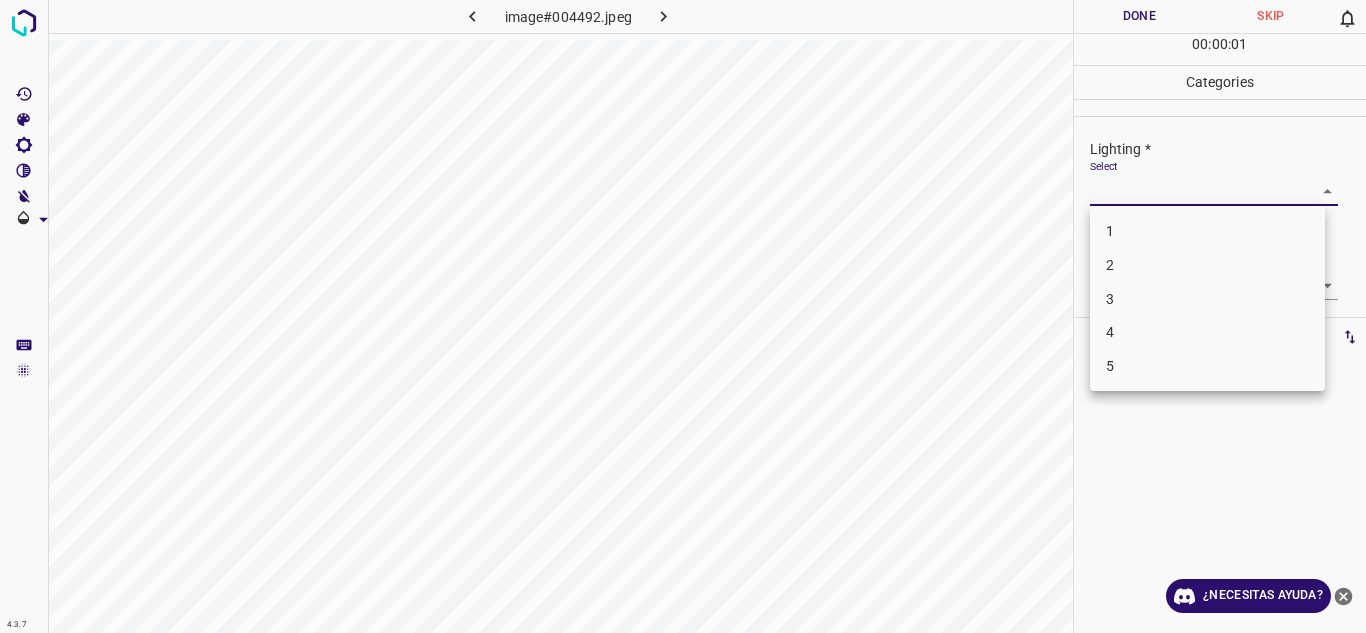 click on "4" at bounding box center [1207, 332] 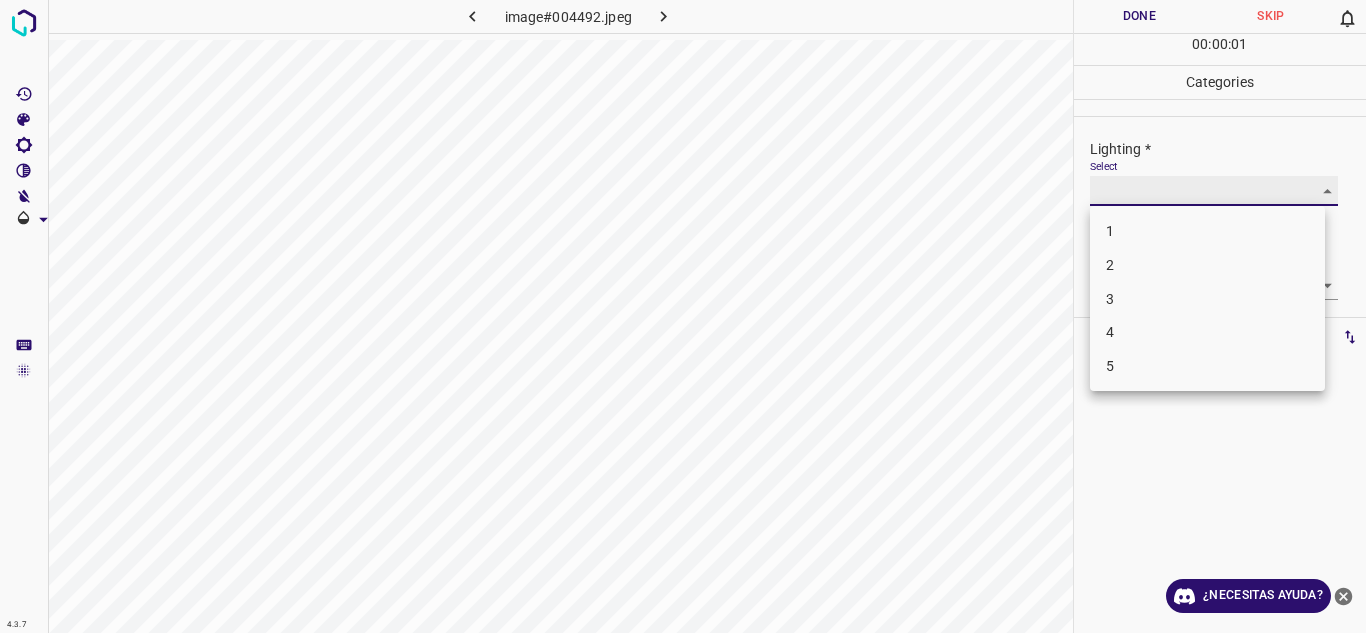 type on "4" 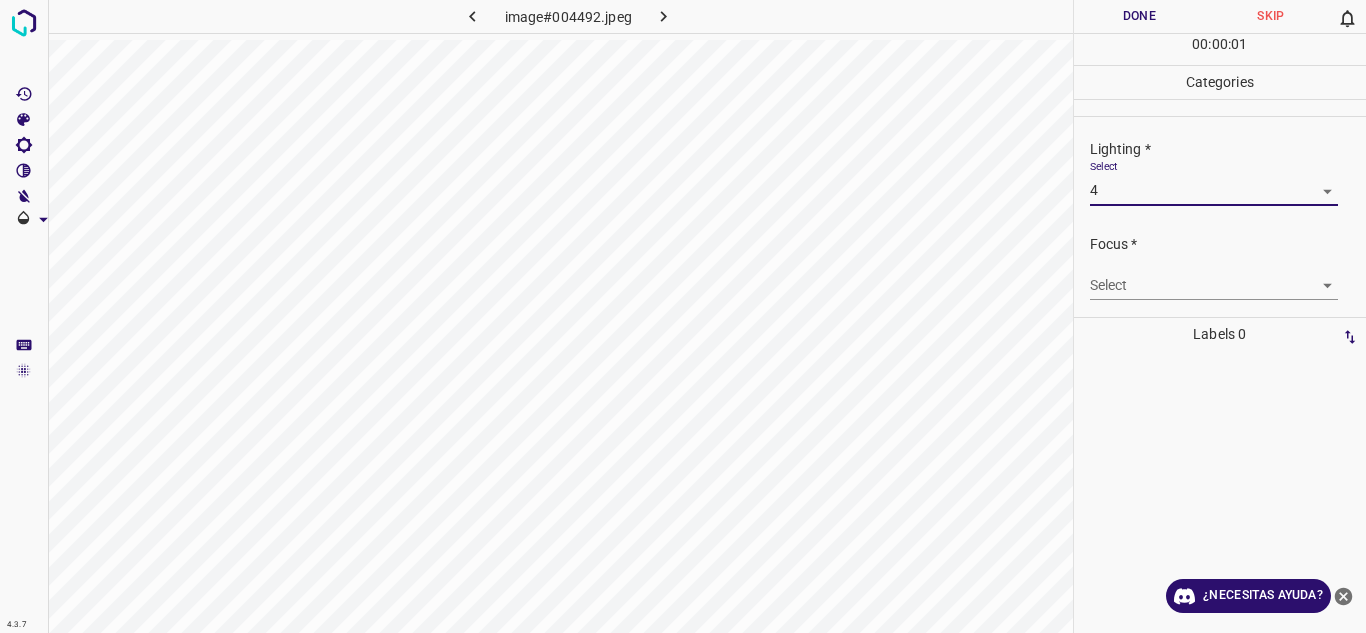 click on "Focus *  Select ​" at bounding box center [1220, 267] 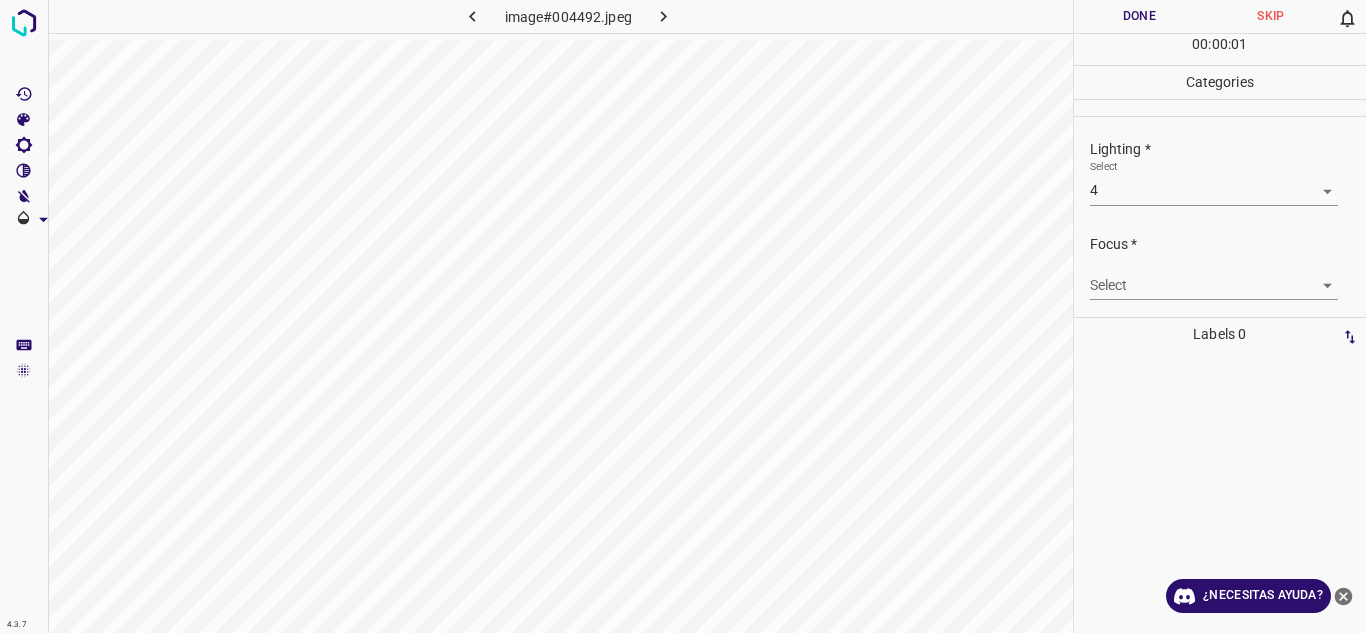 click on "4.3.7 image#004492.jpeg Done Skip 0 00   : 00   : 01   Categories Lighting *  Select 4 4 Focus *  Select ​ Overall *  Select ​ Labels   0 Categories 1 Lighting 2 Focus 3 Overall Tools Space Change between modes (Draw & Edit) I Auto labeling R Restore zoom M Zoom in N Zoom out Delete Delete selecte label Filters Z Restore filters X Saturation filter C Brightness filter V Contrast filter B Gray scale filter General O Download ¿Necesitas ayuda? Texto original Valora esta traducción Tu opinión servirá para ayudar a mejorar el Traductor de Google - Texto - Esconder - Borrar" at bounding box center (683, 316) 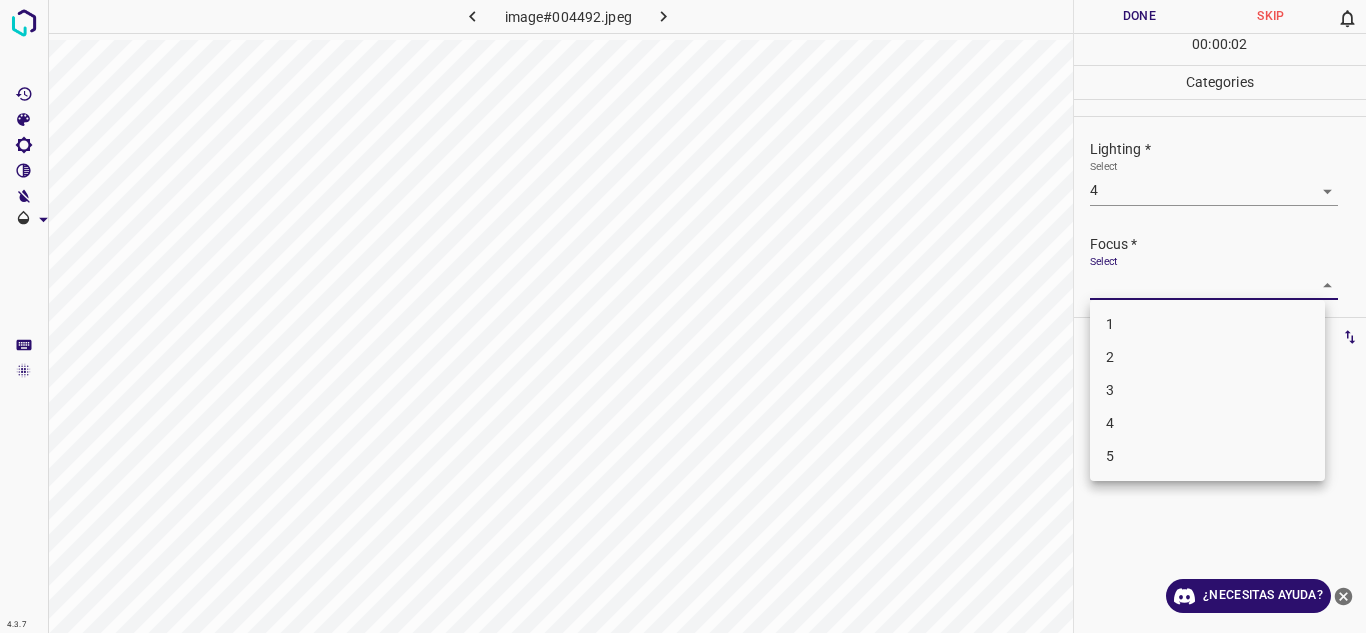 click on "3" at bounding box center (1207, 390) 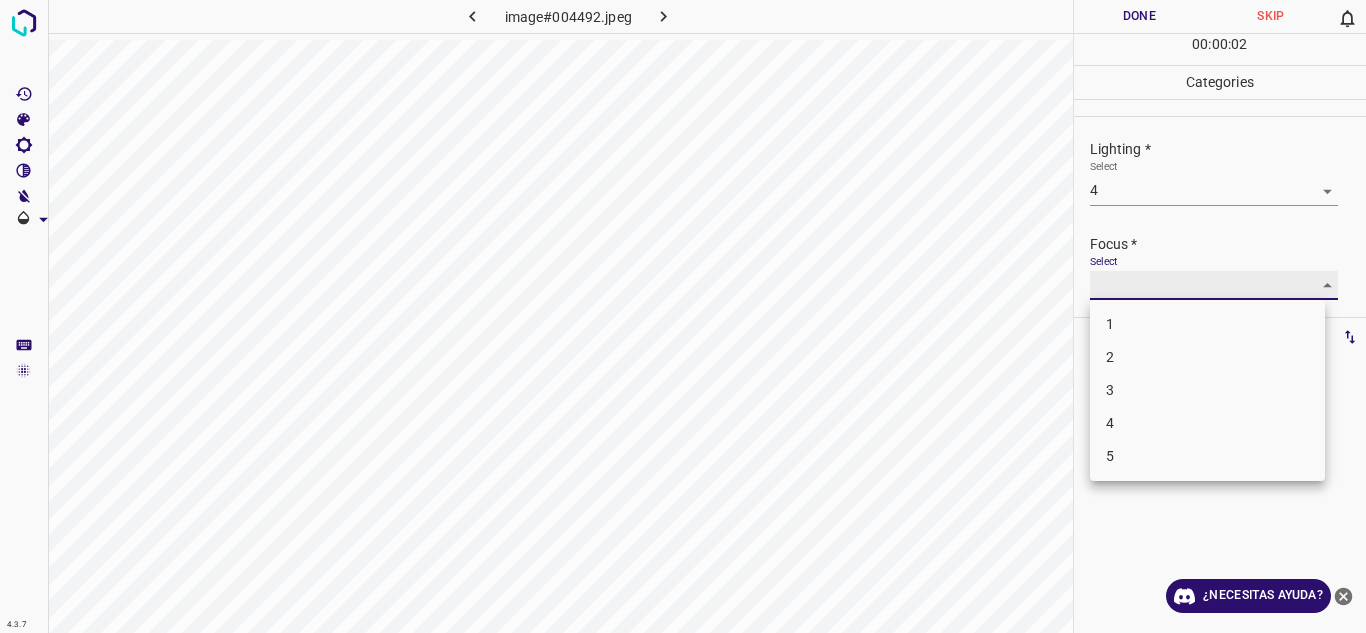 type on "3" 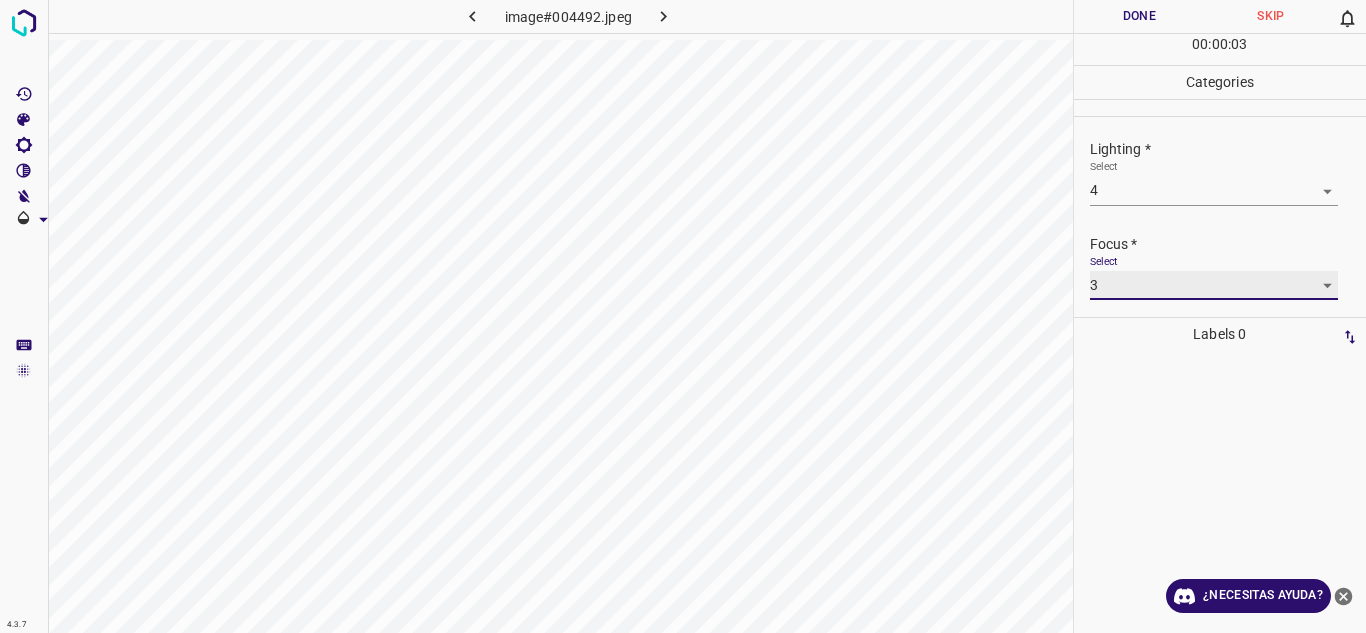 scroll, scrollTop: 98, scrollLeft: 0, axis: vertical 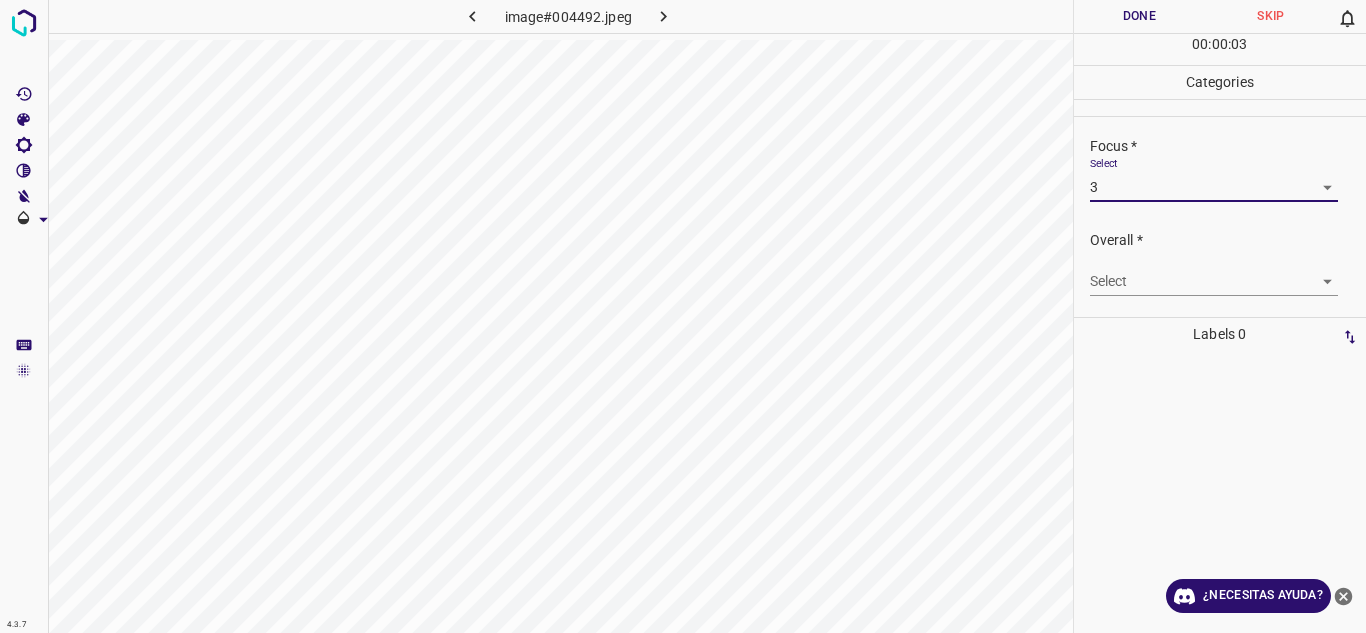 click on "4.3.7 image#004492.jpeg Done Skip 0 00   : 00   : 03   Categories Lighting *  Select 4 4 Focus *  Select 3 3 Overall *  Select ​ Labels   0 Categories 1 Lighting 2 Focus 3 Overall Tools Space Change between modes (Draw & Edit) I Auto labeling R Restore zoom M Zoom in N Zoom out Delete Delete selecte label Filters Z Restore filters X Saturation filter C Brightness filter V Contrast filter B Gray scale filter General O Download ¿Necesitas ayuda? Texto original Valora esta traducción Tu opinión servirá para ayudar a mejorar el Traductor de Google - Texto - Esconder - Borrar" at bounding box center [683, 316] 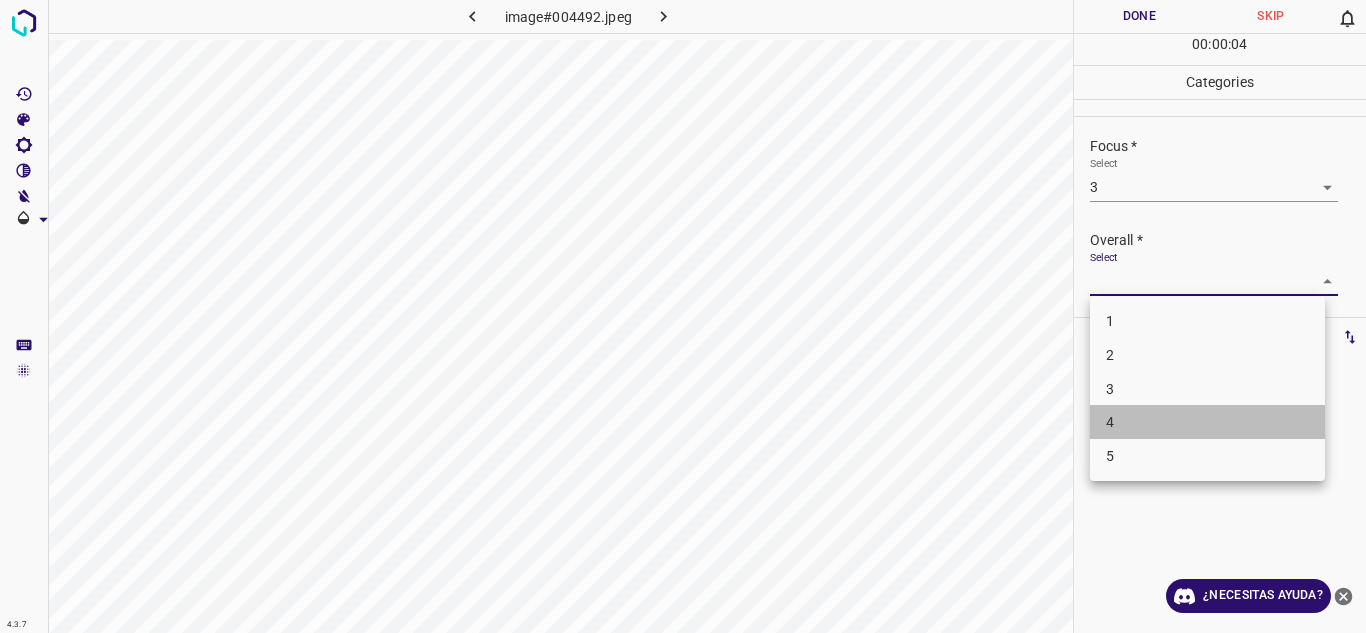 click on "4" at bounding box center (1207, 422) 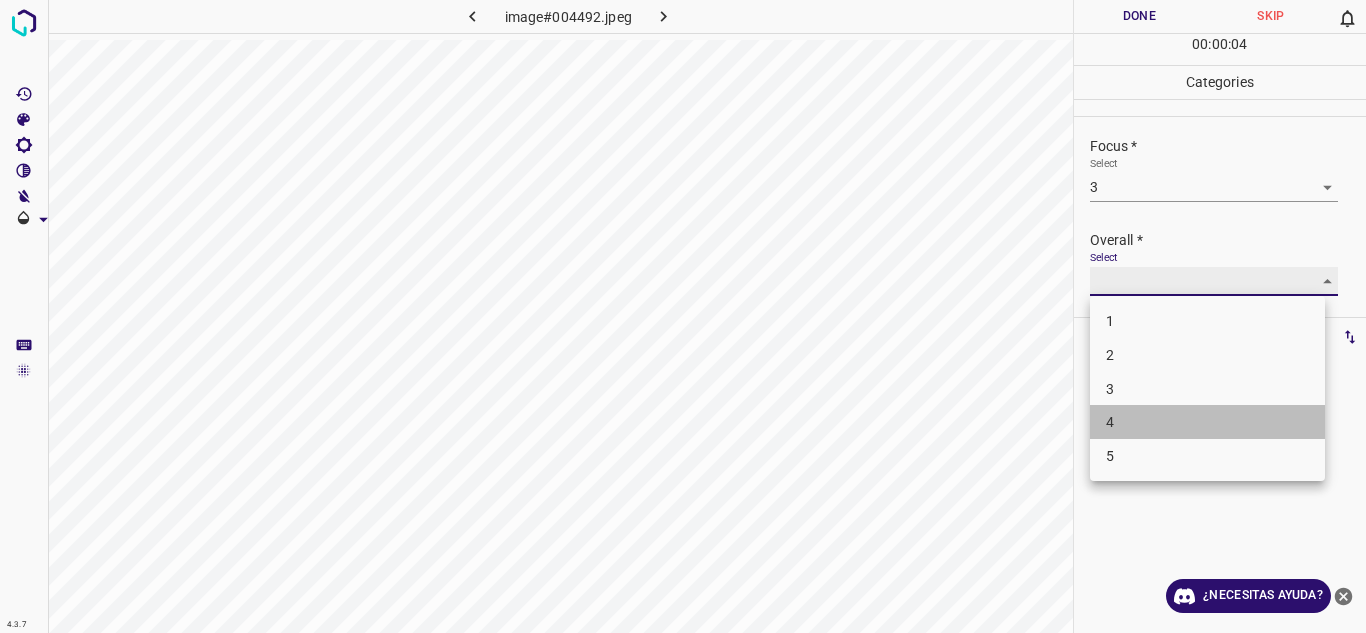 type on "4" 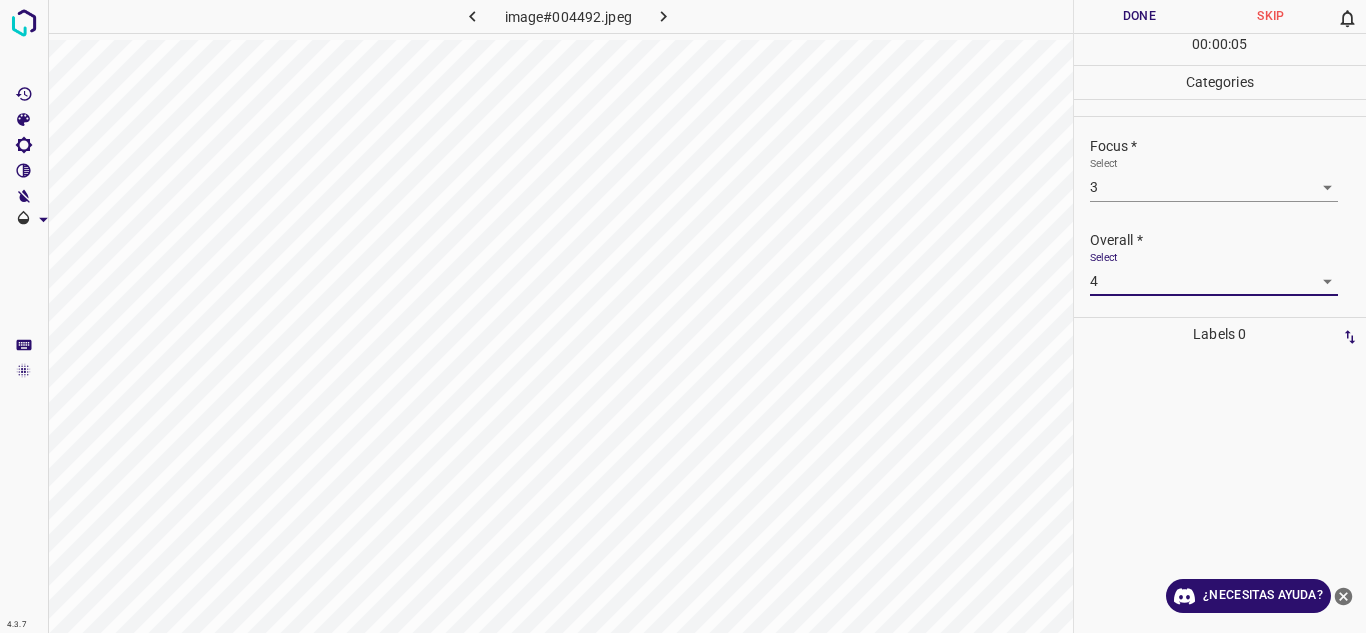 click on "Done" at bounding box center [1140, 16] 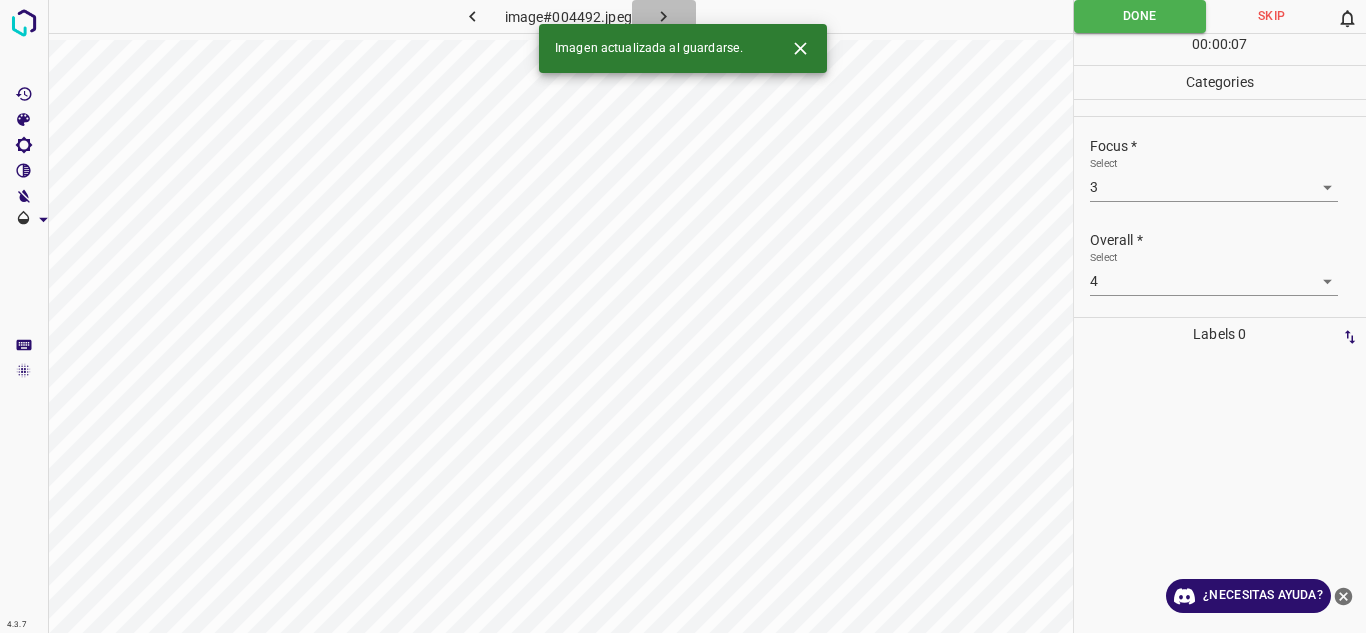 click 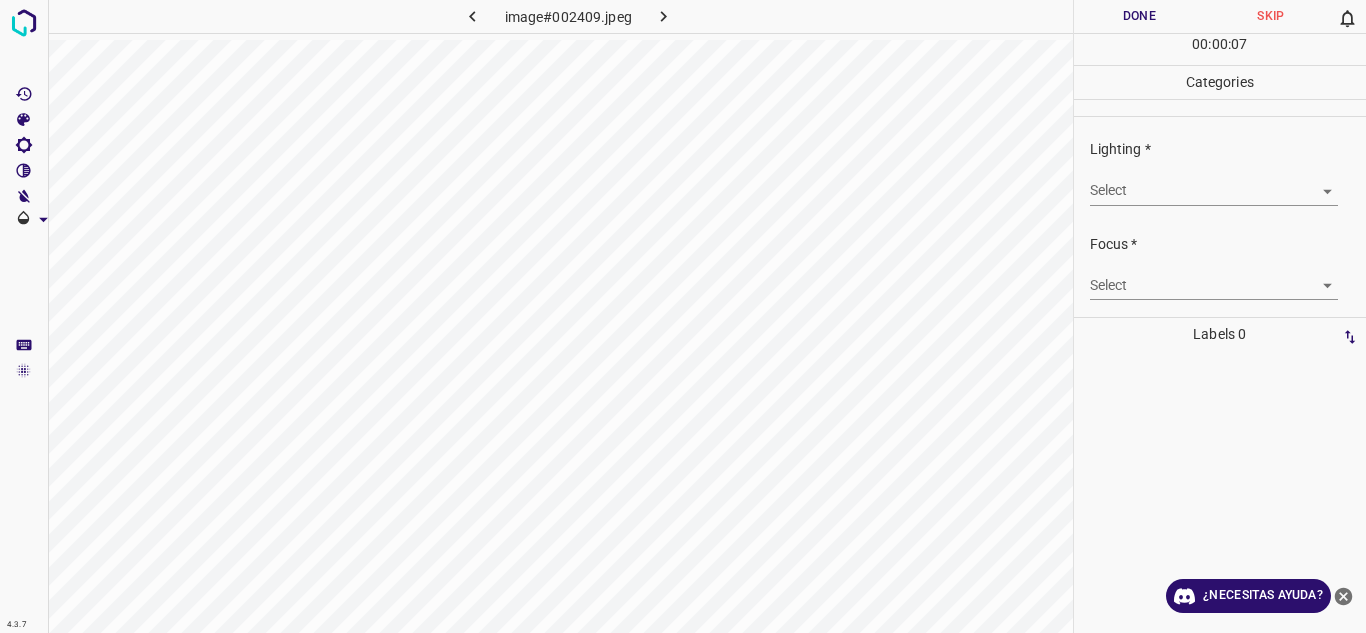 click on "4.3.7 image#002409.jpeg Done Skip 0 00   : 00   : 07   Categories Lighting *  Select ​ Focus *  Select ​ Overall *  Select ​ Labels   0 Categories 1 Lighting 2 Focus 3 Overall Tools Space Change between modes (Draw & Edit) I Auto labeling R Restore zoom M Zoom in N Zoom out Delete Delete selecte label Filters Z Restore filters X Saturation filter C Brightness filter V Contrast filter B Gray scale filter General O Download ¿Necesitas ayuda? Texto original Valora esta traducción Tu opinión servirá para ayudar a mejorar el Traductor de Google - Texto - Esconder - Borrar" at bounding box center (683, 316) 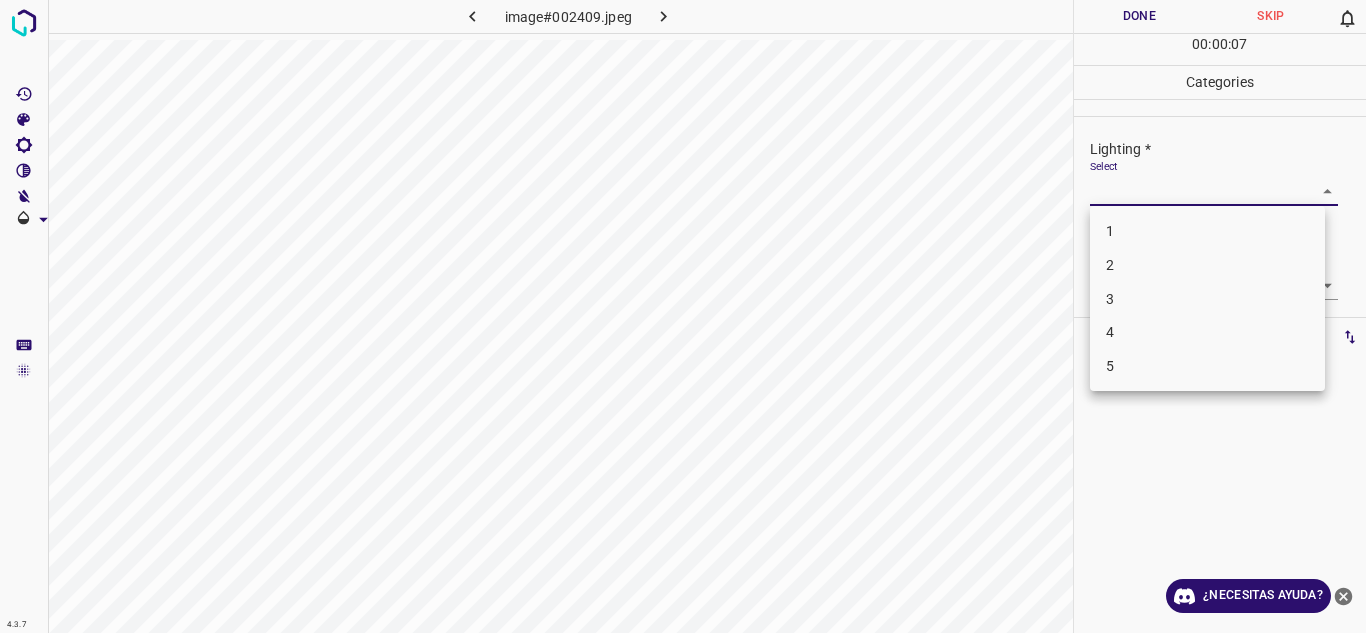 click on "3" at bounding box center [1207, 299] 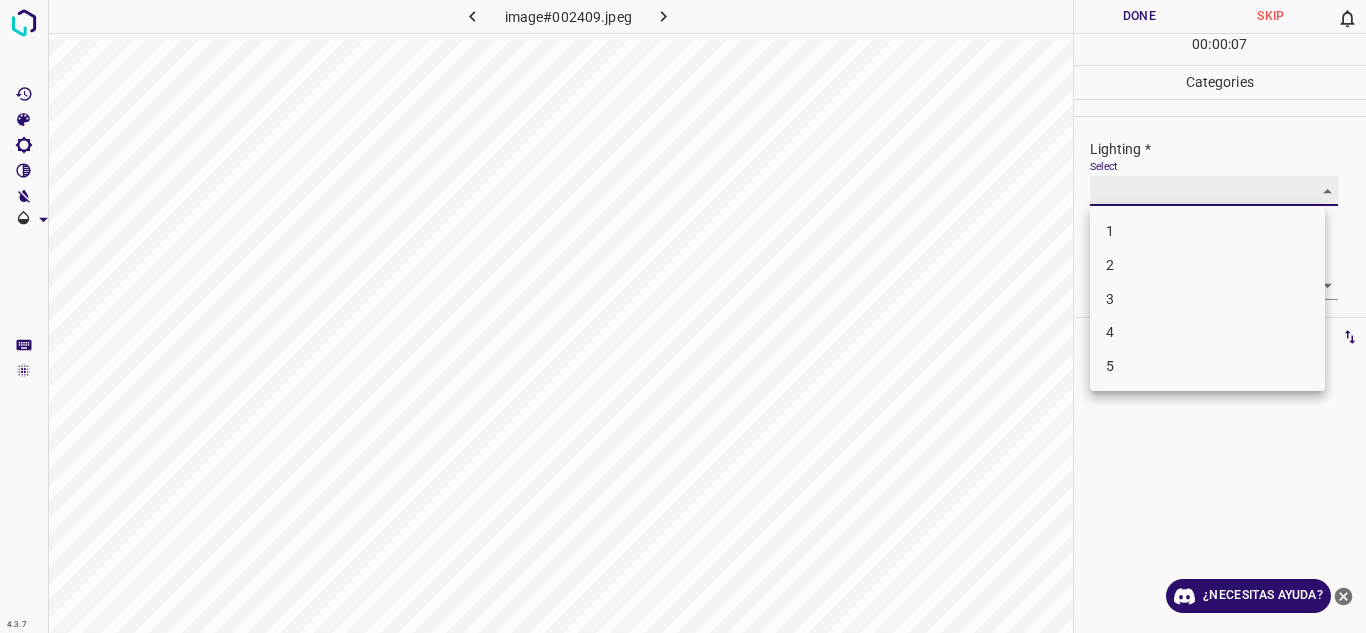 type on "3" 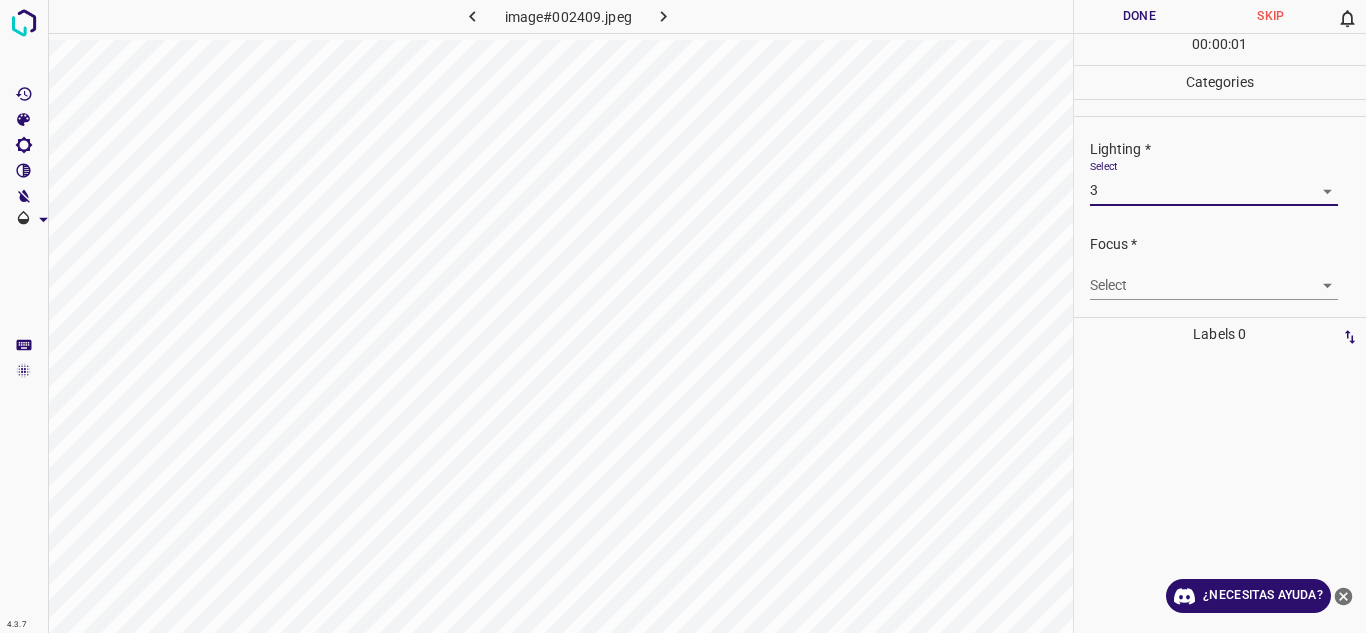 click on "4.3.7 image#002409.jpeg Done Skip 0 00   : 00   : 01   Categories Lighting *  Select 3 3 Focus *  Select ​ Overall *  Select ​ Labels   0 Categories 1 Lighting 2 Focus 3 Overall Tools Space Change between modes (Draw & Edit) I Auto labeling R Restore zoom M Zoom in N Zoom out Delete Delete selecte label Filters Z Restore filters X Saturation filter C Brightness filter V Contrast filter B Gray scale filter General O Download ¿Necesitas ayuda? Texto original Valora esta traducción Tu opinión servirá para ayudar a mejorar el Traductor de Google - Texto - Esconder - Borrar" at bounding box center (683, 316) 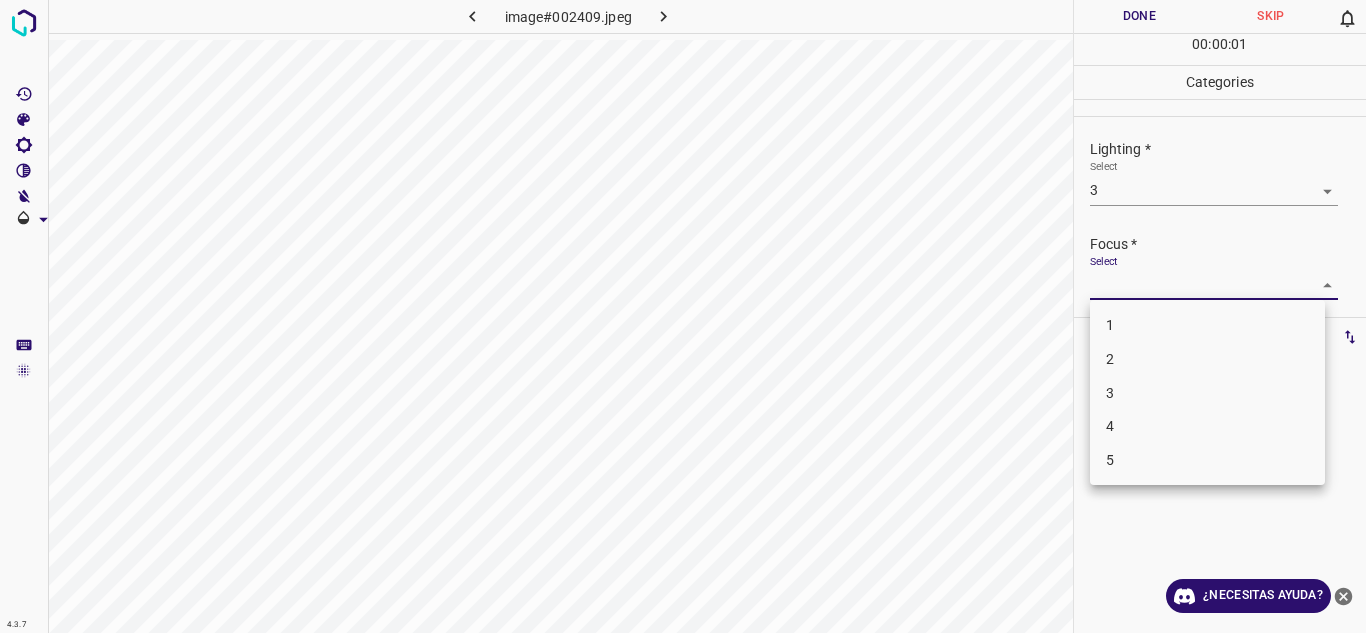 click on "3" at bounding box center [1207, 393] 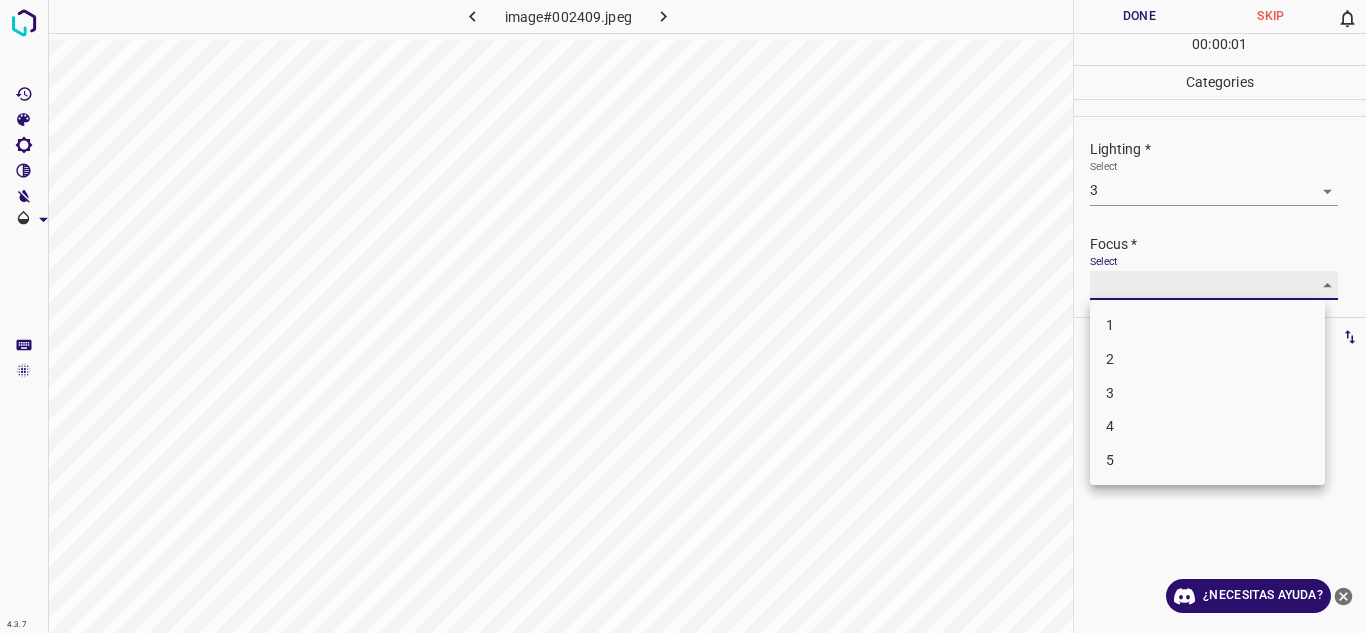 type on "3" 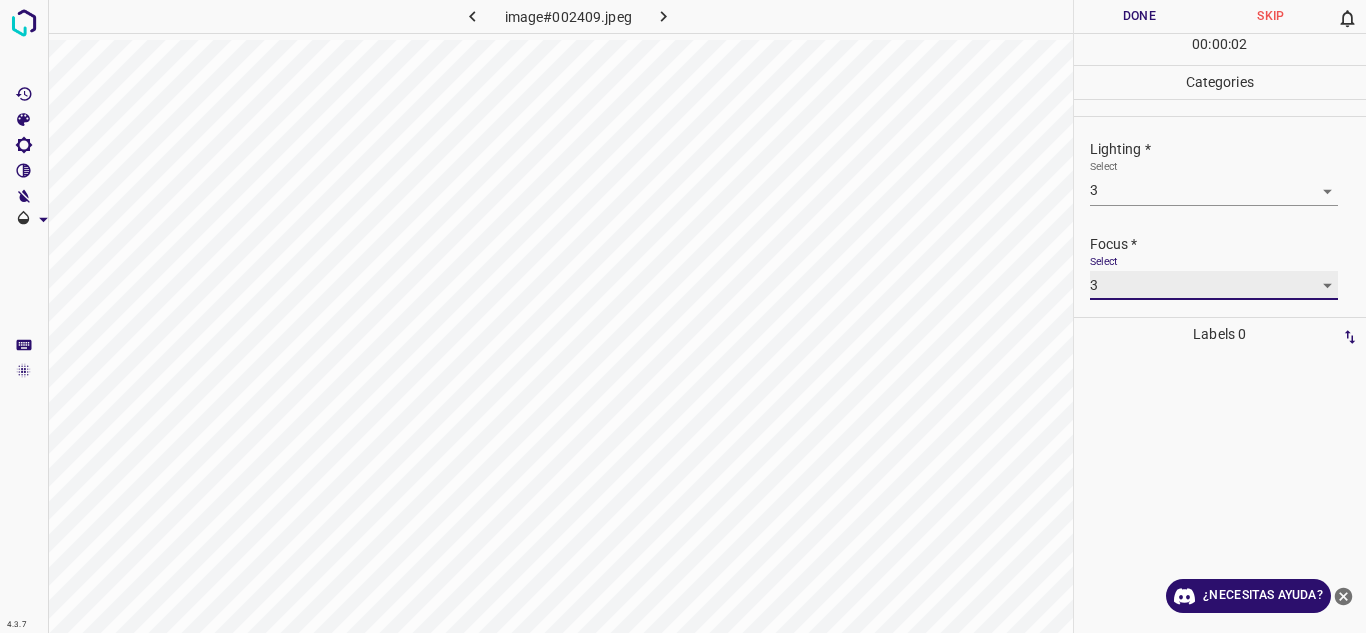 scroll, scrollTop: 98, scrollLeft: 0, axis: vertical 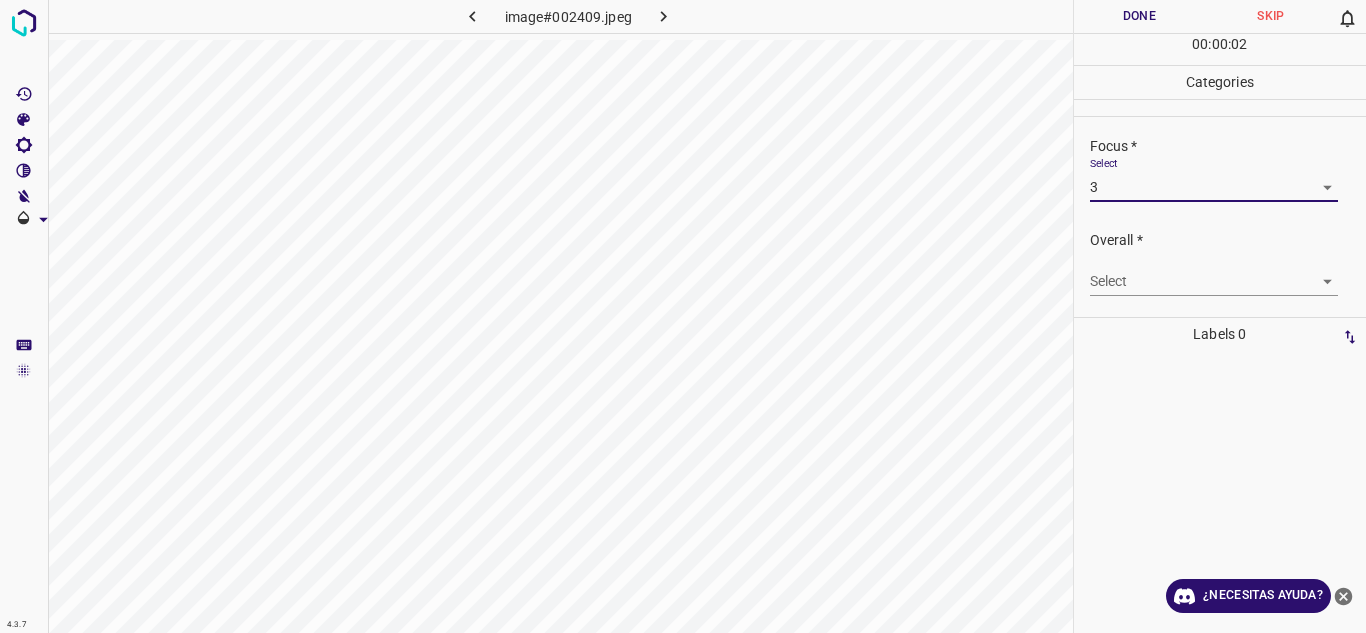 click on "4.3.7 image#002409.jpeg Done Skip 0 00   : 00   : 02   Categories Lighting *  Select 3 3 Focus *  Select 3 3 Overall *  Select ​ Labels   0 Categories 1 Lighting 2 Focus 3 Overall Tools Space Change between modes (Draw & Edit) I Auto labeling R Restore zoom M Zoom in N Zoom out Delete Delete selecte label Filters Z Restore filters X Saturation filter C Brightness filter V Contrast filter B Gray scale filter General O Download ¿Necesitas ayuda? Texto original Valora esta traducción Tu opinión servirá para ayudar a mejorar el Traductor de Google - Texto - Esconder - Borrar" at bounding box center (683, 316) 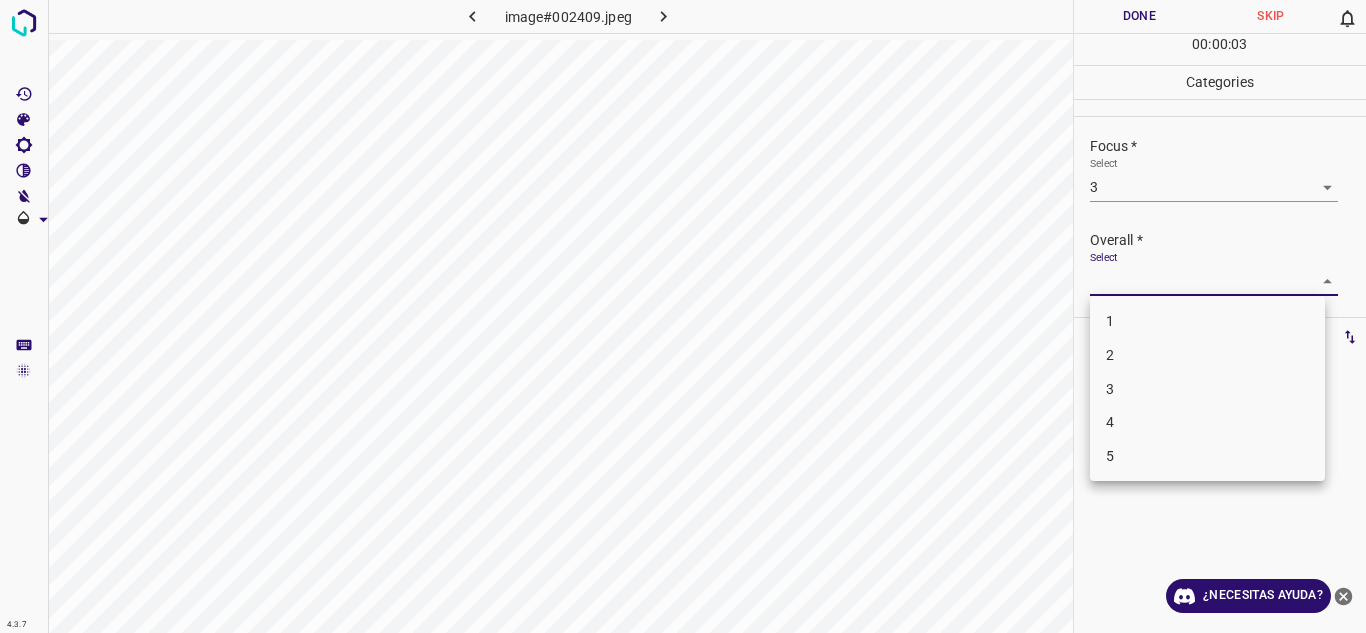 click on "3" at bounding box center (1207, 389) 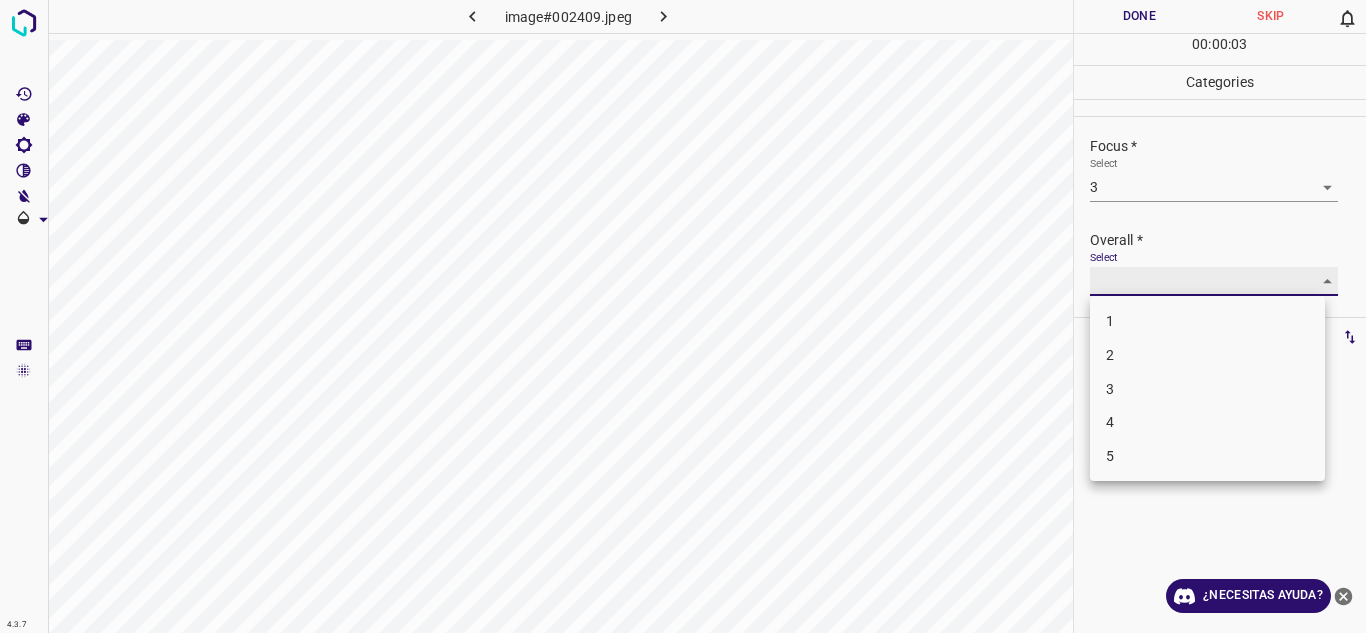 type on "3" 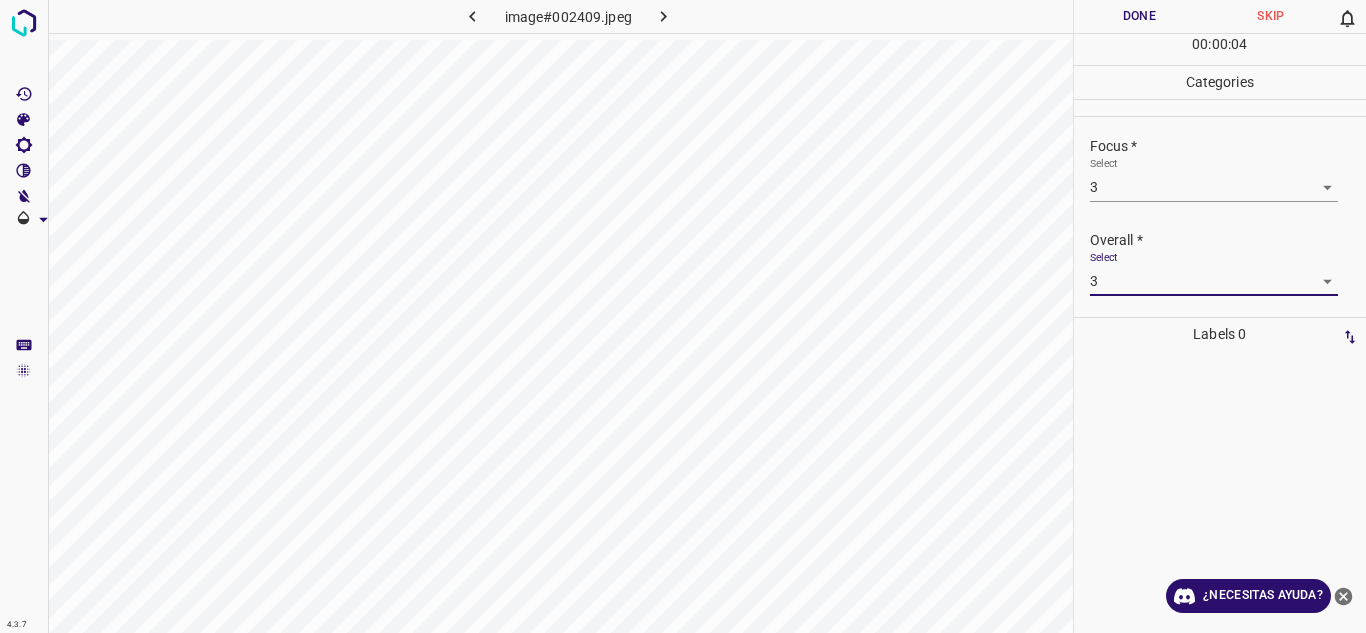 click on "Done" at bounding box center (1140, 16) 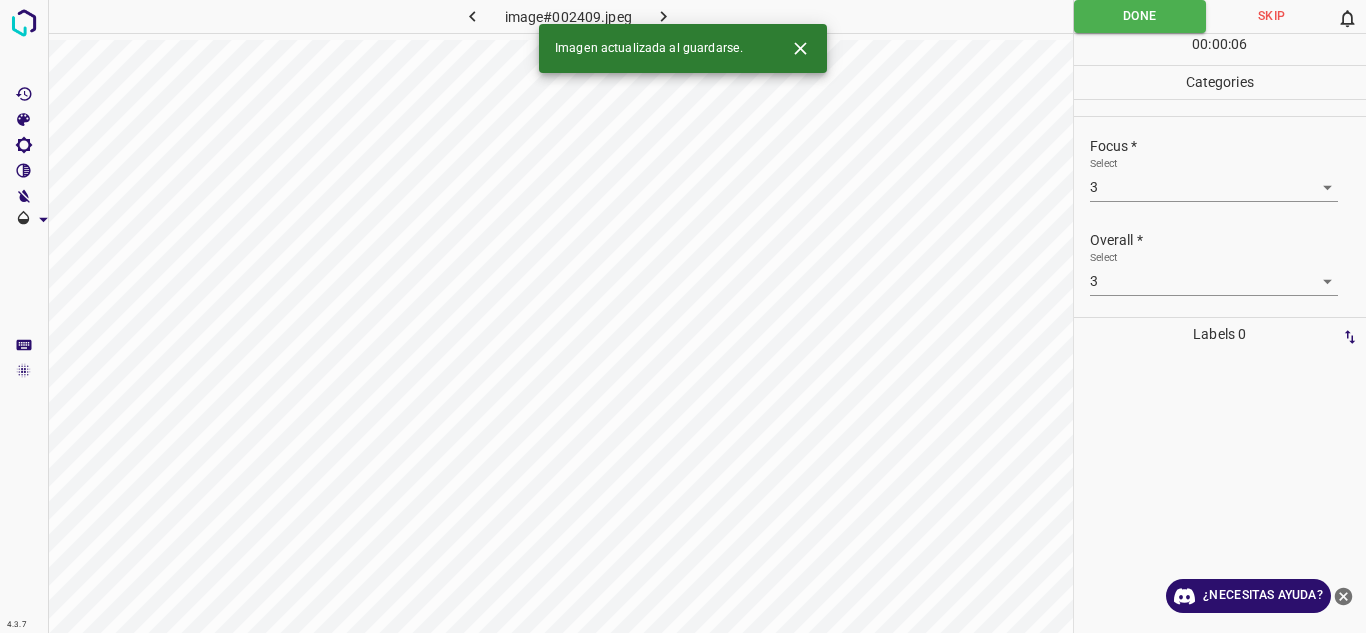 click at bounding box center [664, 16] 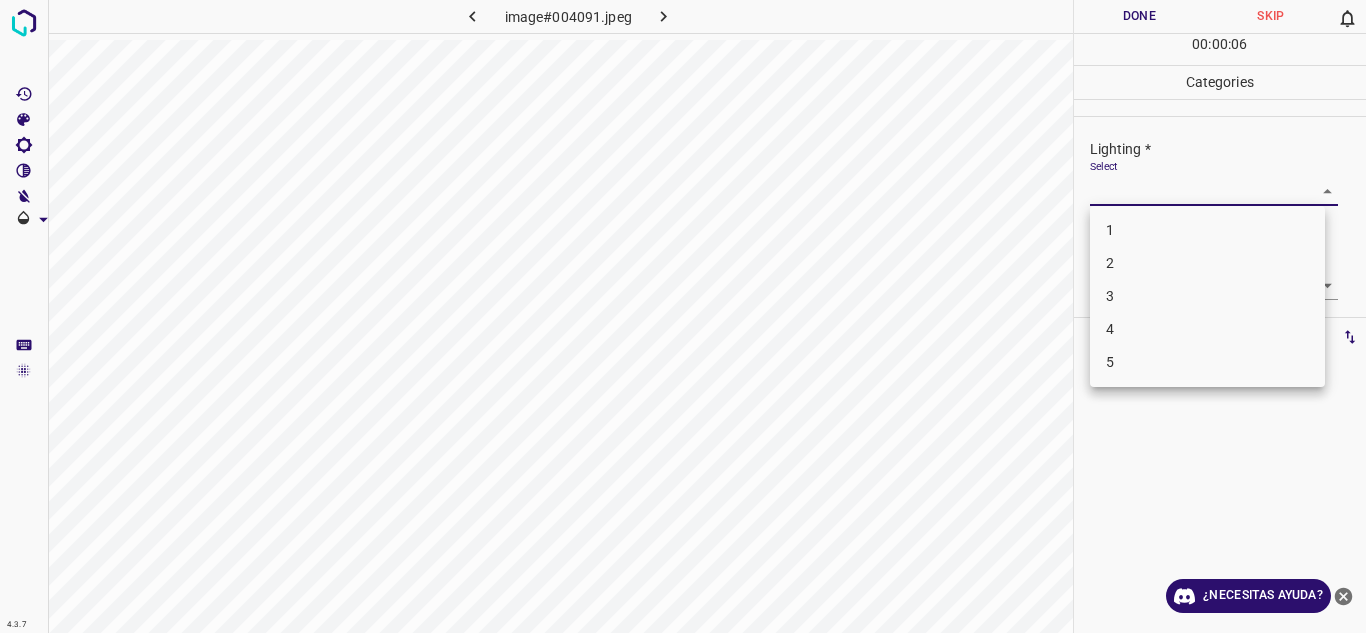 click on "4.3.7 image#004091.jpeg Done Skip 0 00   : 00   : 06   Categories Lighting *  Select ​ Focus *  Select ​ Overall *  Select ​ Labels   0 Categories 1 Lighting 2 Focus 3 Overall Tools Space Change between modes (Draw & Edit) I Auto labeling R Restore zoom M Zoom in N Zoom out Delete Delete selecte label Filters Z Restore filters X Saturation filter C Brightness filter V Contrast filter B Gray scale filter General O Download ¿Necesitas ayuda? Texto original Valora esta traducción Tu opinión servirá para ayudar a mejorar el Traductor de Google - Texto - Esconder - Borrar 1 2 3 4 5" at bounding box center [683, 316] 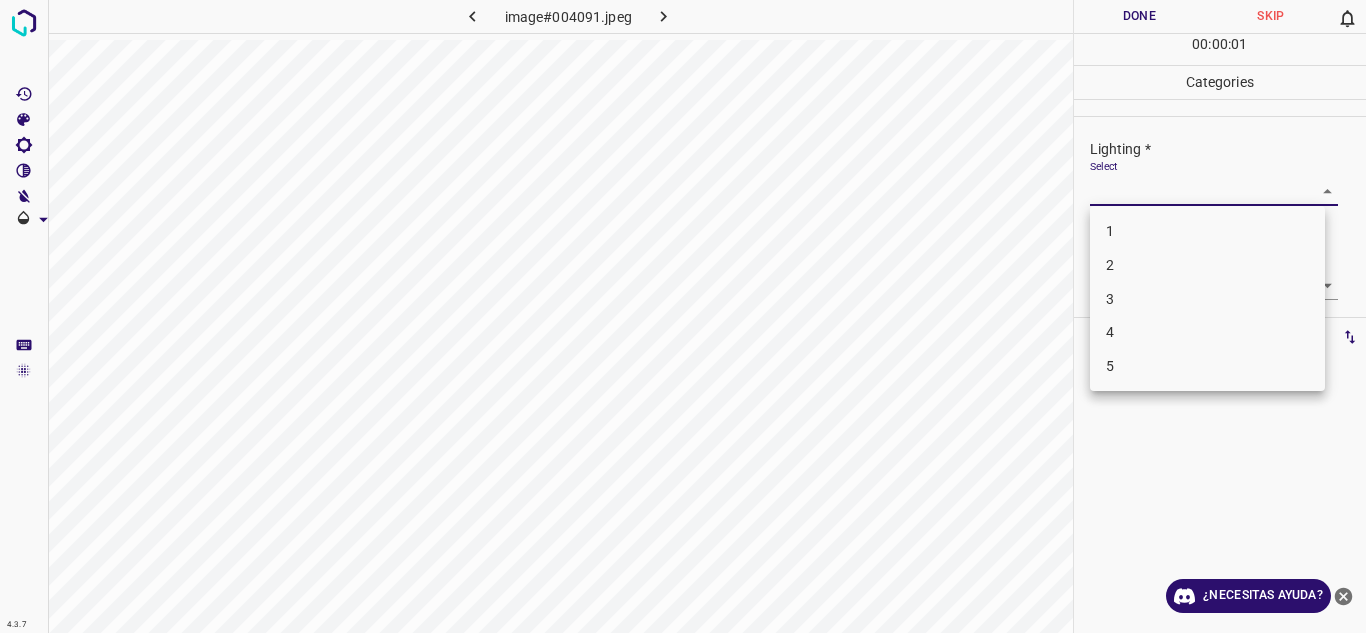 click on "4" at bounding box center (1207, 332) 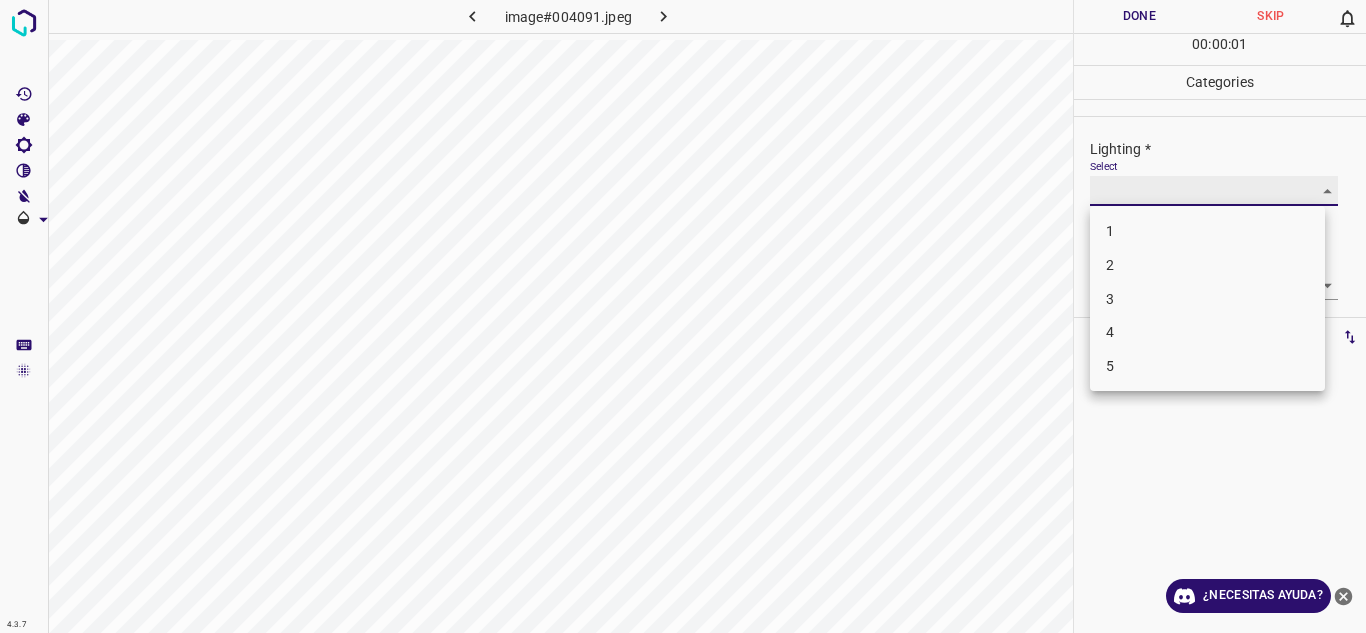 type on "4" 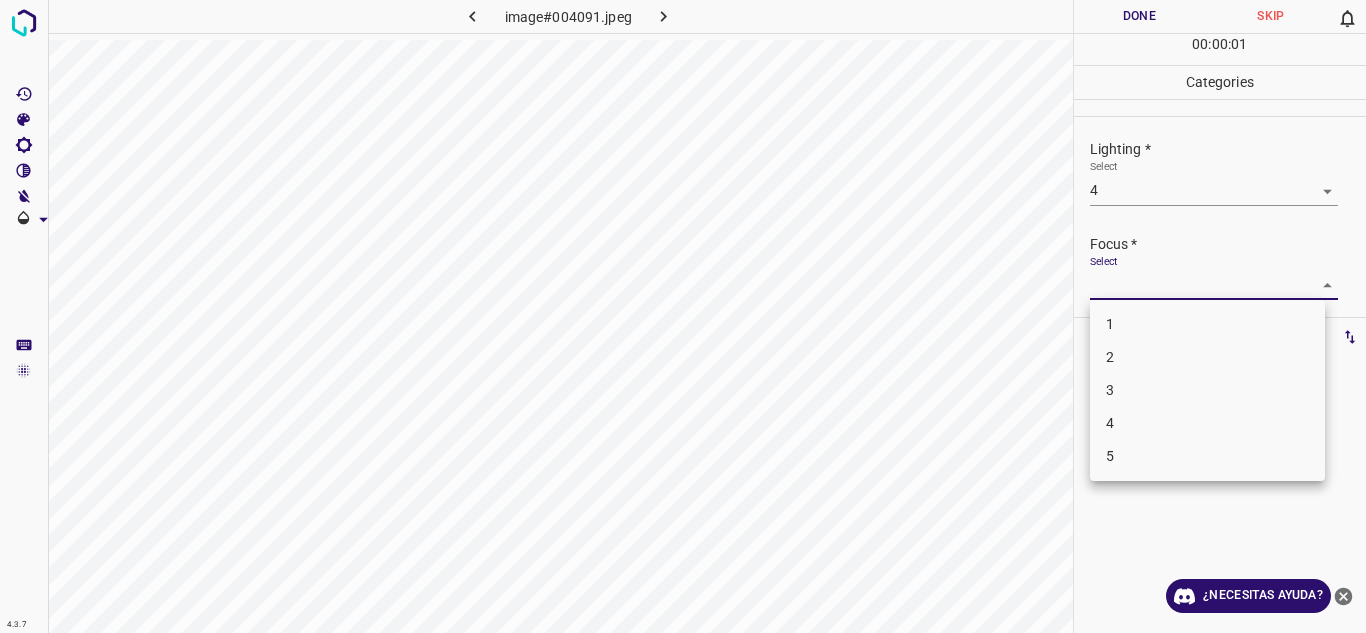 click on "4.3.7 image#004091.jpeg Done Skip 0 00   : 00   : 01   Categories Lighting *  Select 4 4 Focus *  Select ​ Overall *  Select ​ Labels   0 Categories 1 Lighting 2 Focus 3 Overall Tools Space Change between modes (Draw & Edit) I Auto labeling R Restore zoom M Zoom in N Zoom out Delete Delete selecte label Filters Z Restore filters X Saturation filter C Brightness filter V Contrast filter B Gray scale filter General O Download ¿Necesitas ayuda? Texto original Valora esta traducción Tu opinión servirá para ayudar a mejorar el Traductor de Google - Texto - Esconder - Borrar 1 2 3 4 5" at bounding box center [683, 316] 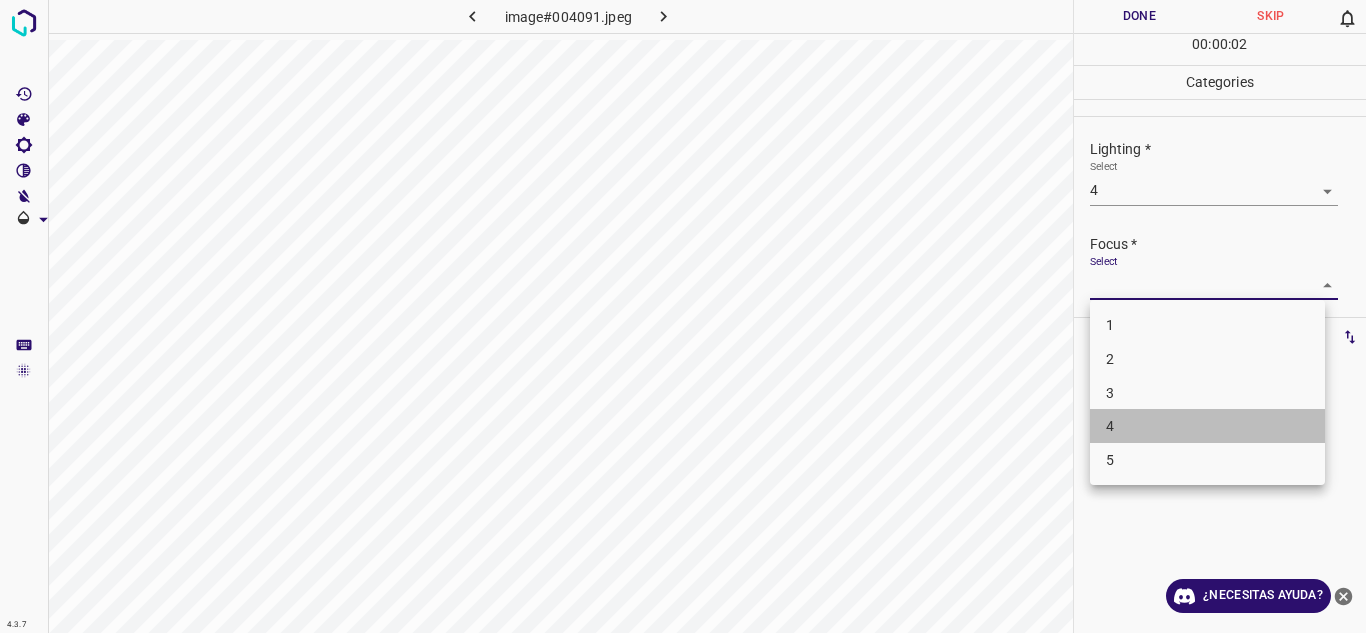 drag, startPoint x: 1187, startPoint y: 409, endPoint x: 1363, endPoint y: 274, distance: 221.81299 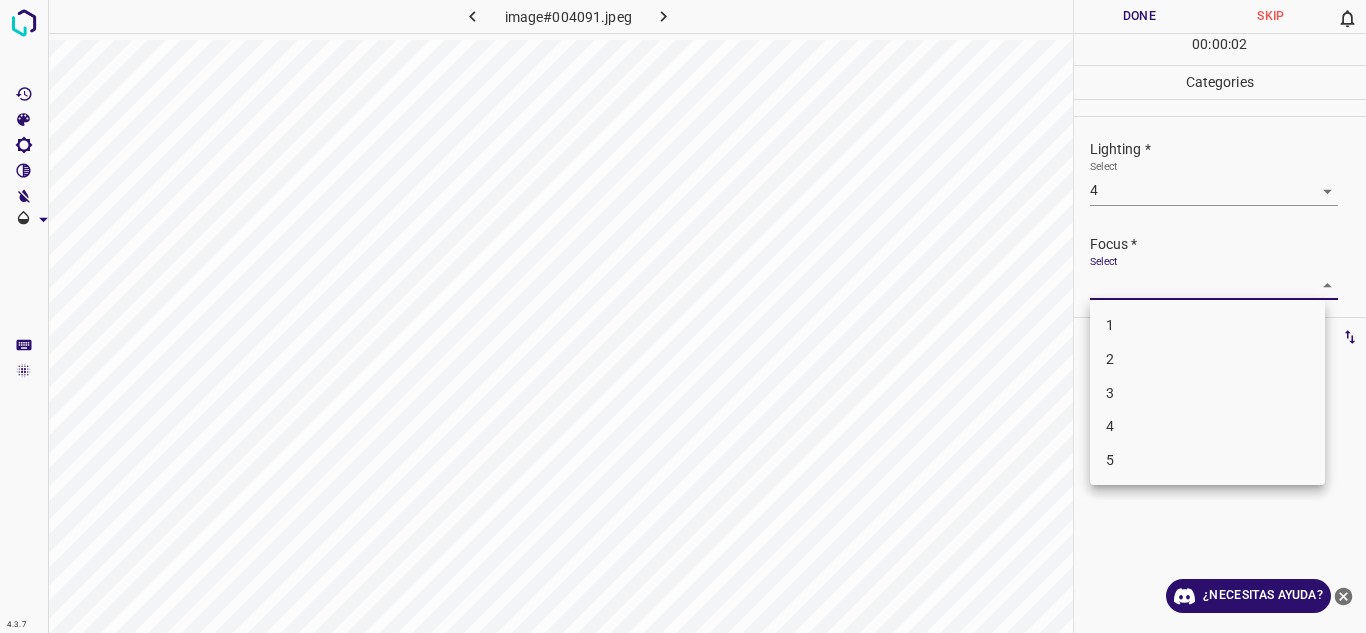 click on "3" at bounding box center [1207, 393] 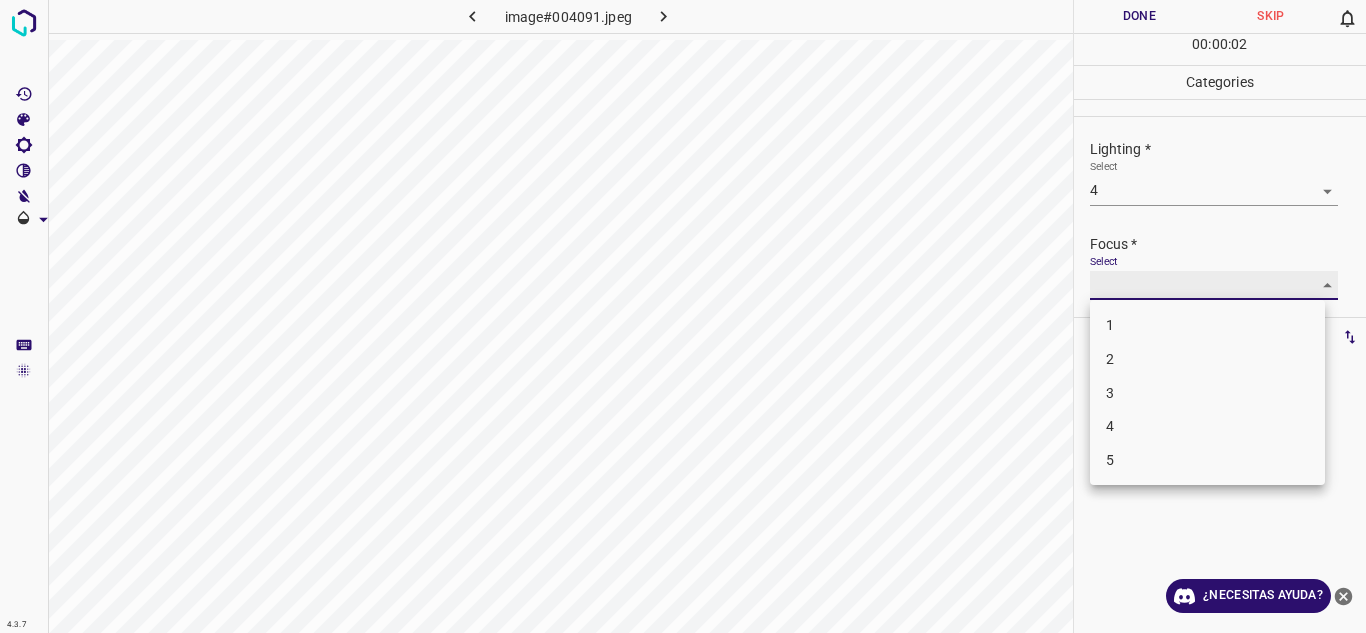 type on "3" 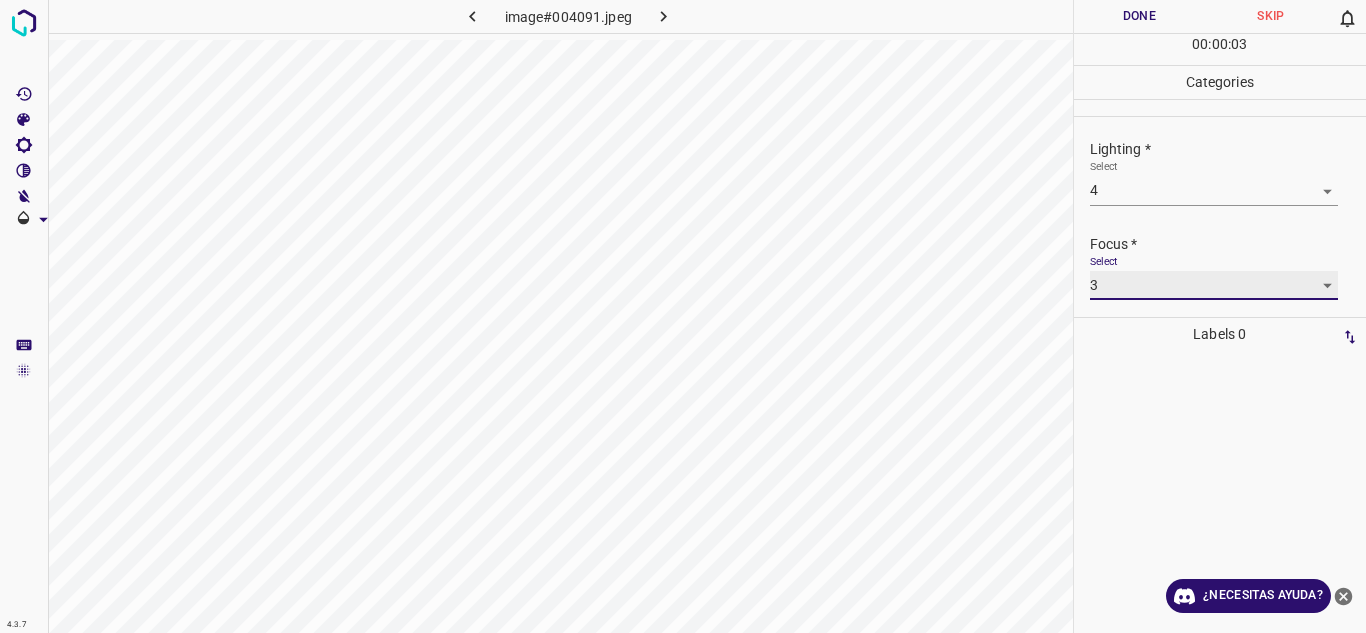 scroll, scrollTop: 98, scrollLeft: 0, axis: vertical 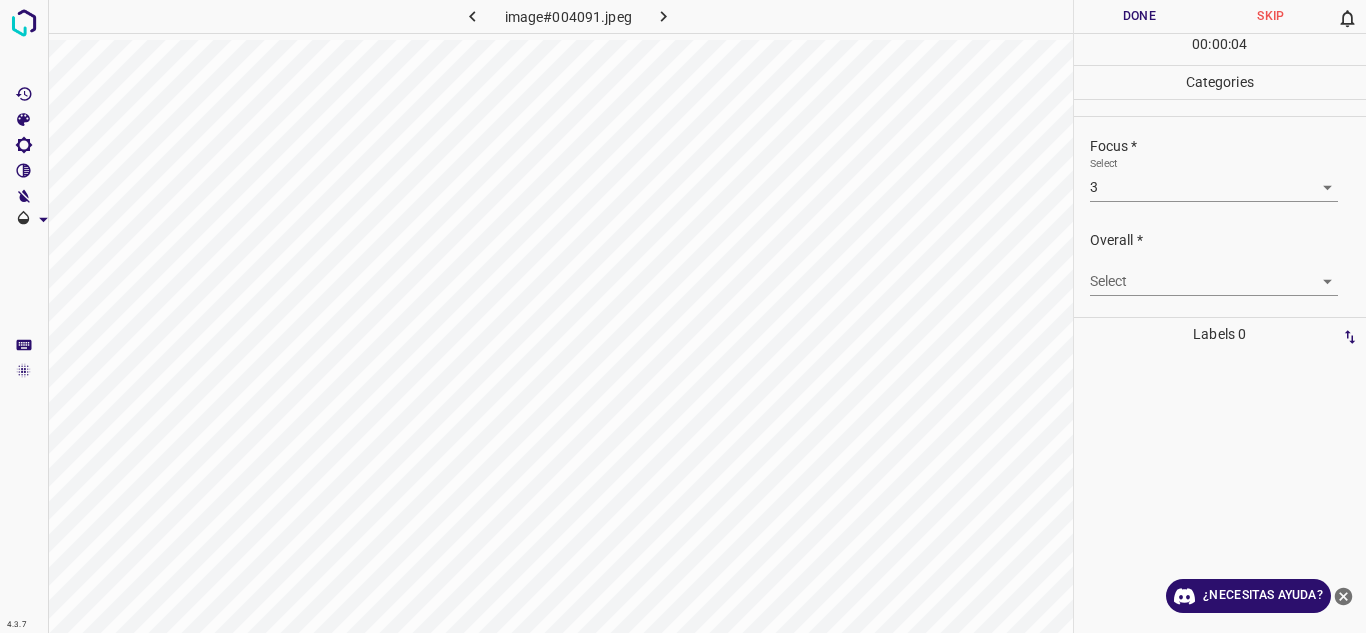 drag, startPoint x: 1327, startPoint y: 292, endPoint x: 1315, endPoint y: 297, distance: 13 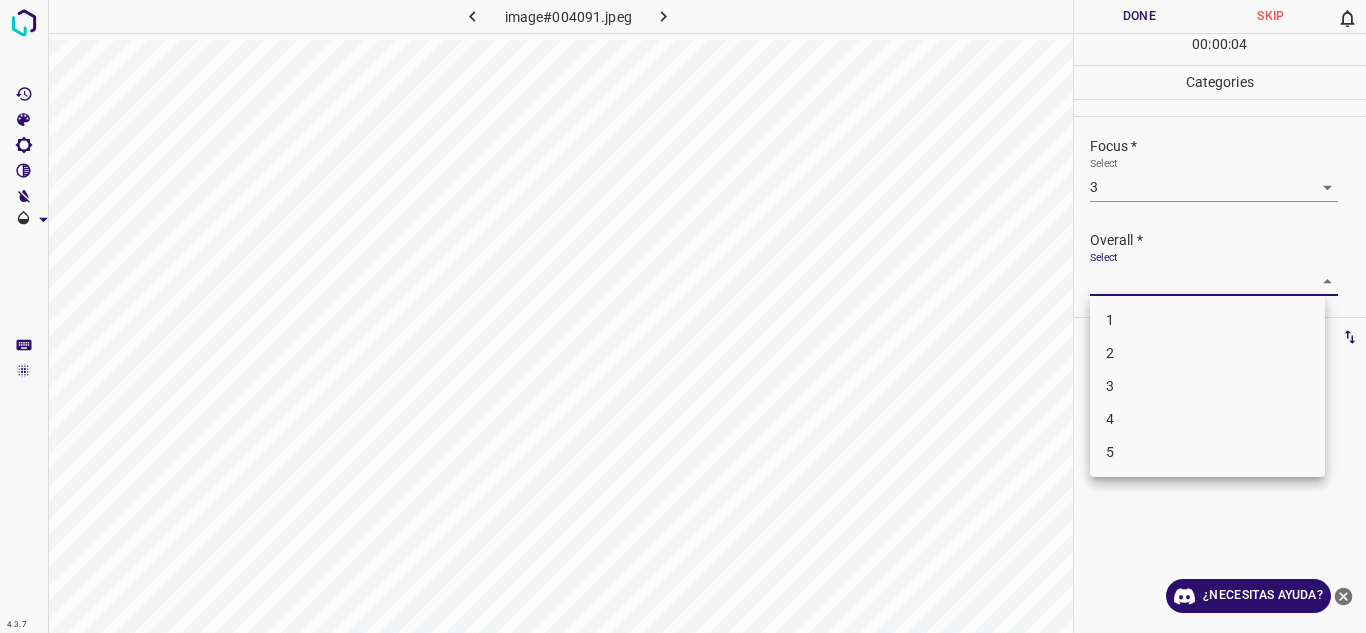 click on "4.3.7 image#004091.jpeg Done Skip 0 00   : 00   : 04   Categories Lighting *  Select 4 4 Focus *  Select 3 3 Overall *  Select ​ Labels   0 Categories 1 Lighting 2 Focus 3 Overall Tools Space Change between modes (Draw & Edit) I Auto labeling R Restore zoom M Zoom in N Zoom out Delete Delete selecte label Filters Z Restore filters X Saturation filter C Brightness filter V Contrast filter B Gray scale filter General O Download ¿Necesitas ayuda? Texto original Valora esta traducción Tu opinión servirá para ayudar a mejorar el Traductor de Google - Texto - Esconder - Borrar 1 2 3 4 5" at bounding box center [683, 316] 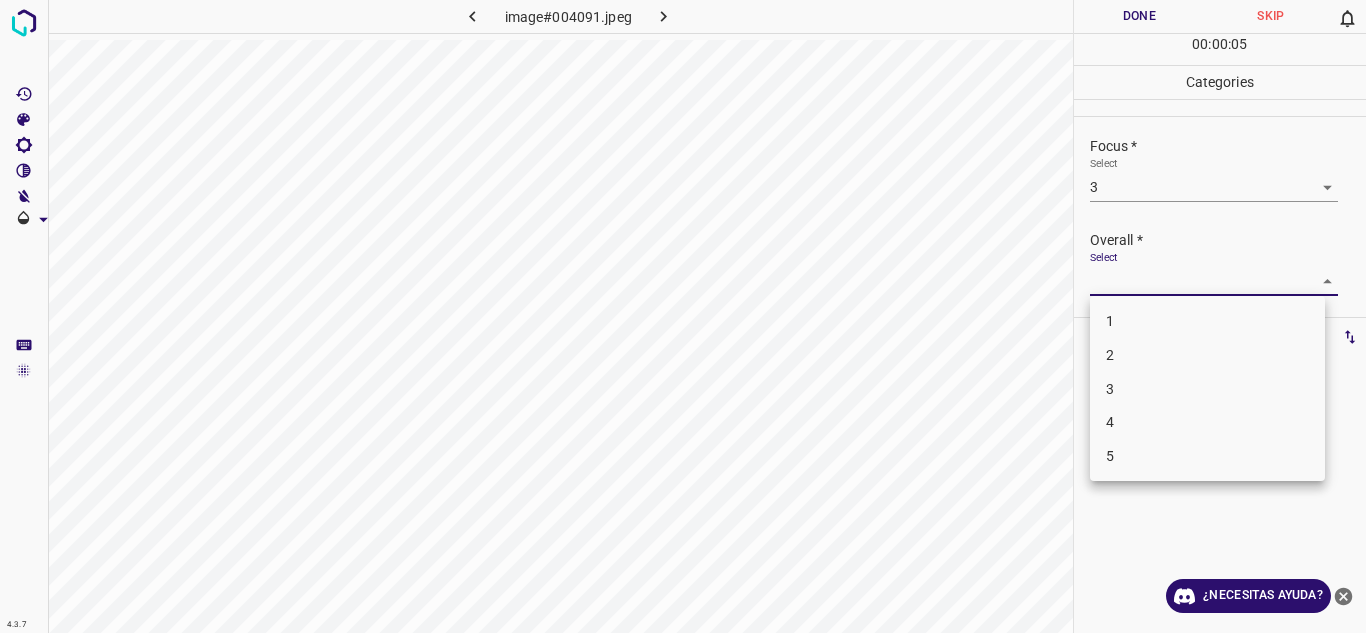 click on "4" at bounding box center [1207, 422] 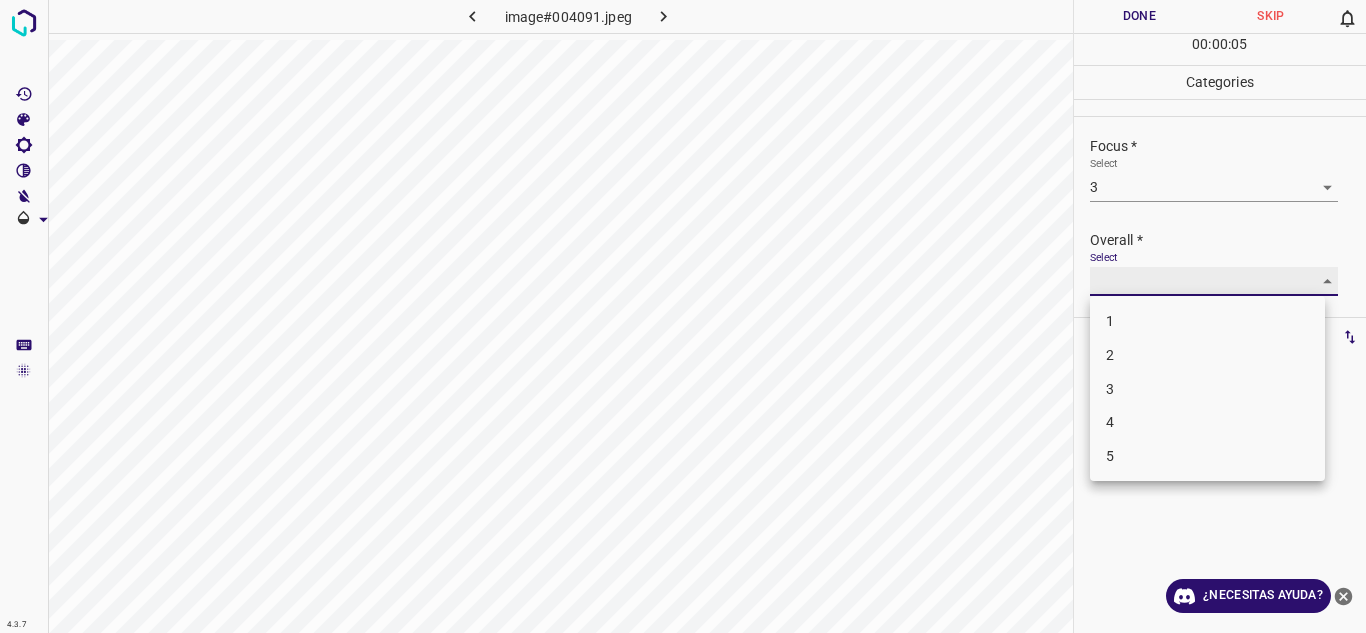 type on "4" 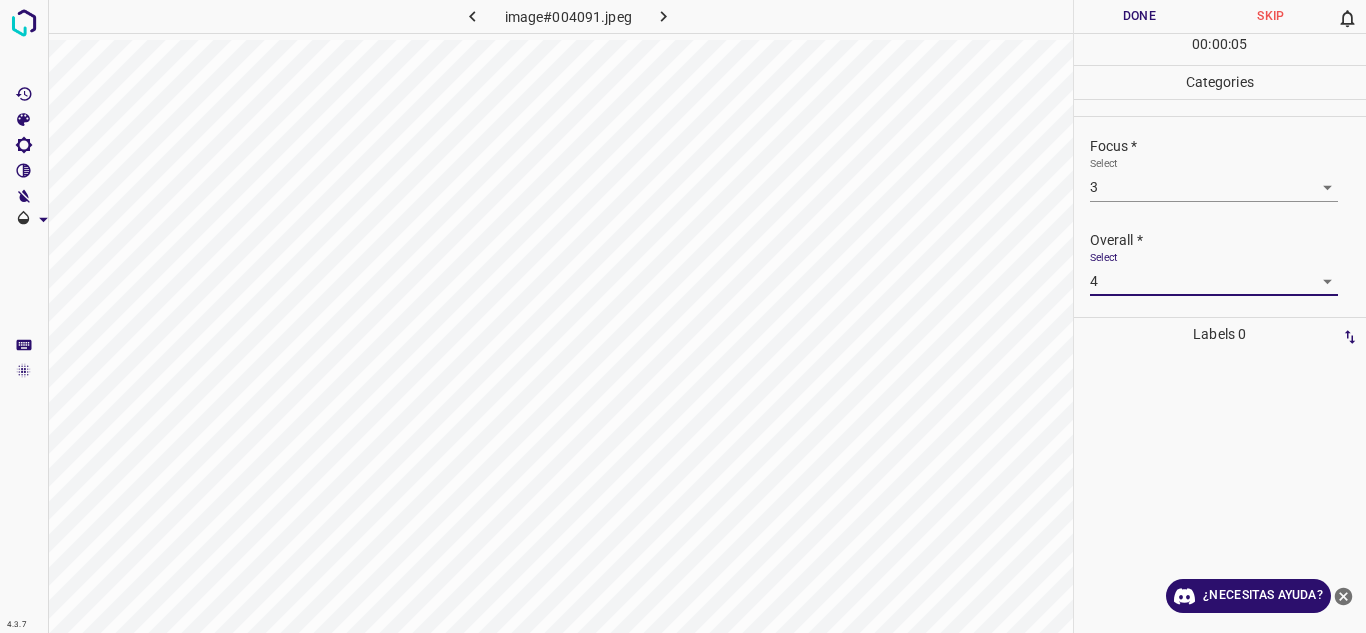 click on "Done" at bounding box center [1140, 16] 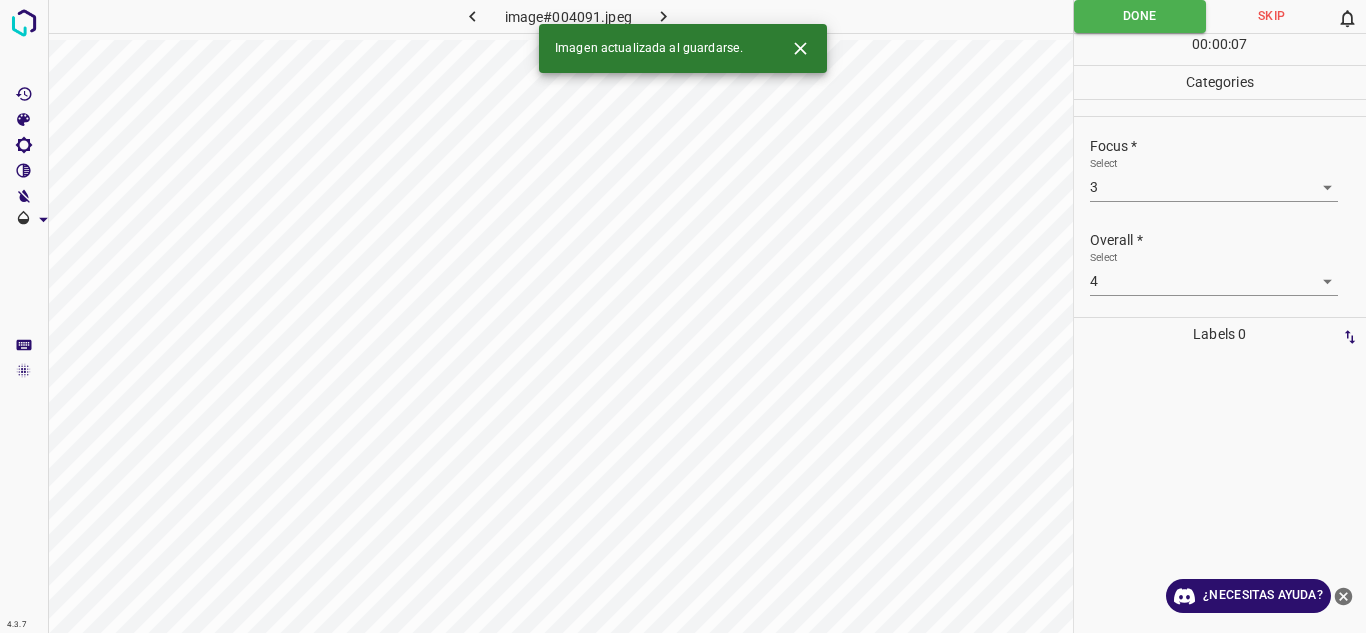 click at bounding box center (664, 16) 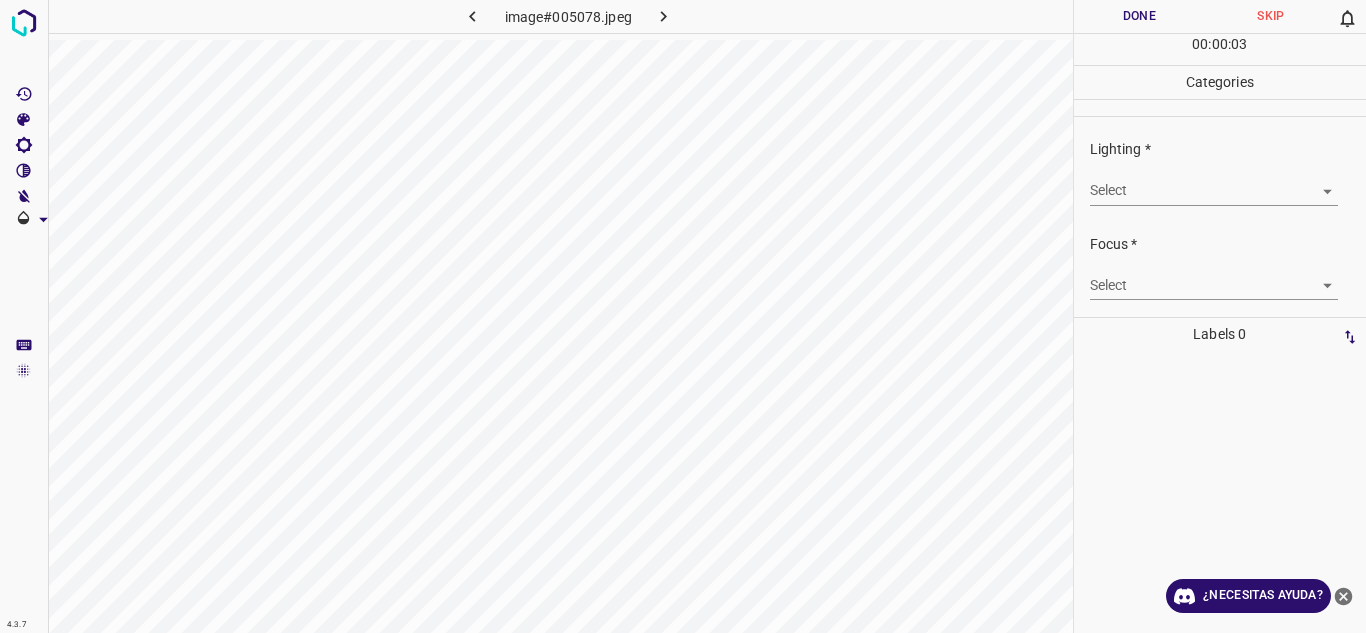 click on "4.3.7 image#005078.jpeg Done Skip 0 00   : 00   : 03   Categories Lighting *  Select ​ Focus *  Select ​ Overall *  Select ​ Labels   0 Categories 1 Lighting 2 Focus 3 Overall Tools Space Change between modes (Draw & Edit) I Auto labeling R Restore zoom M Zoom in N Zoom out Delete Delete selecte label Filters Z Restore filters X Saturation filter C Brightness filter V Contrast filter B Gray scale filter General O Download ¿Necesitas ayuda? Texto original Valora esta traducción Tu opinión servirá para ayudar a mejorar el Traductor de Google - Texto - Esconder - Borrar" at bounding box center (683, 316) 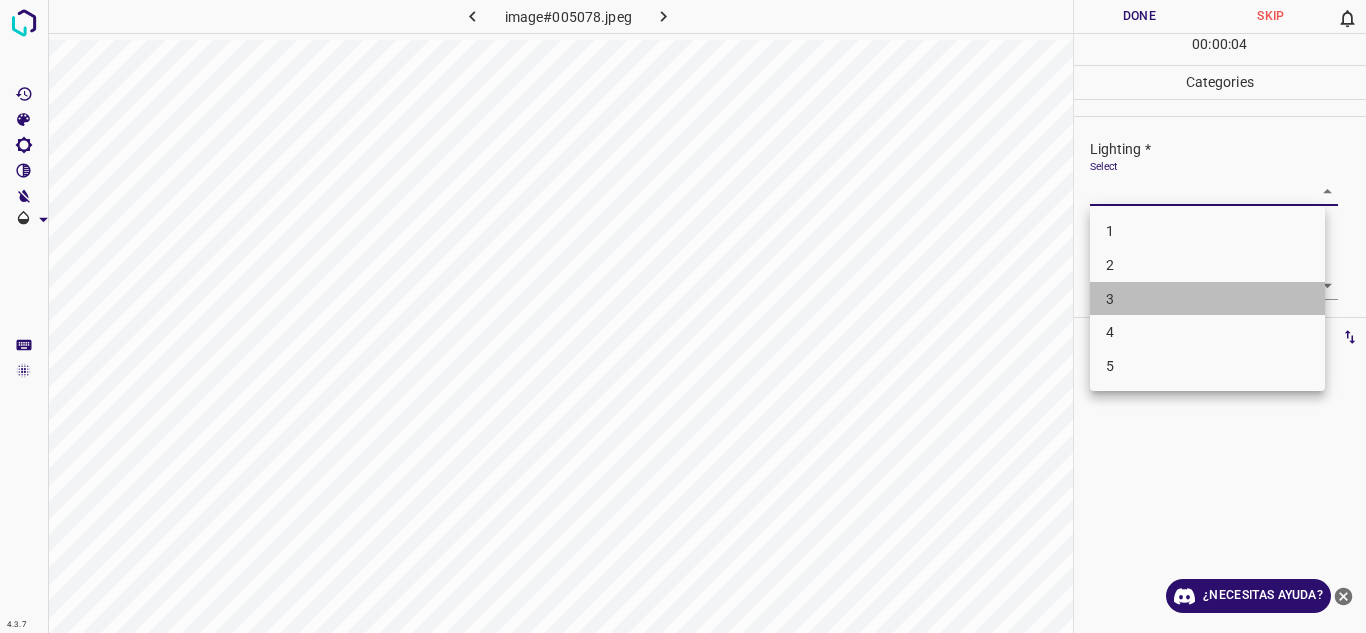 click on "3" at bounding box center [1207, 299] 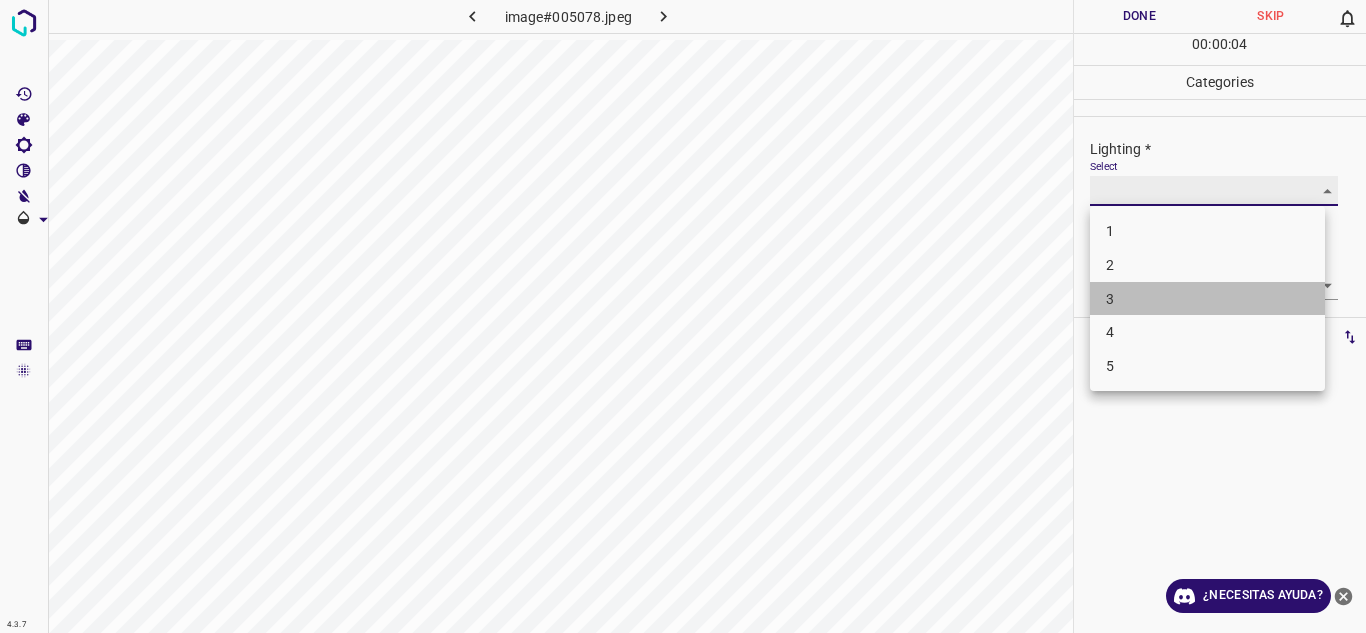 type on "3" 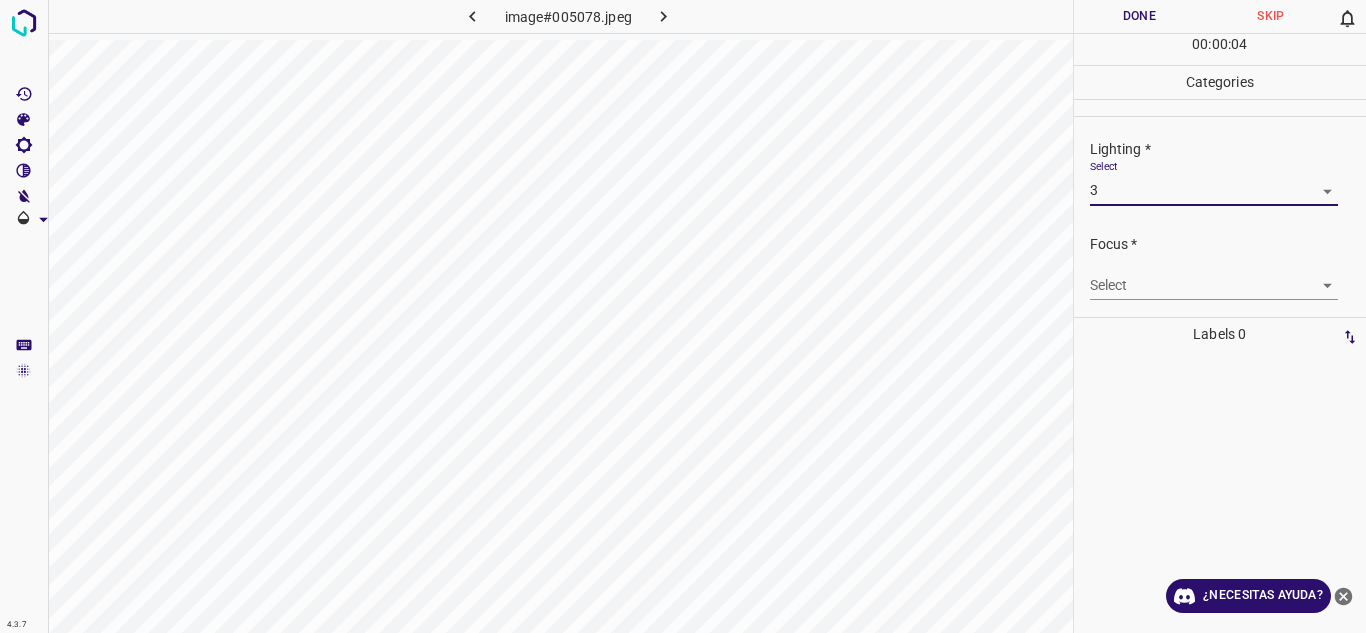 click on "4.3.7 image#005078.jpeg Done Skip 0 00   : 00   : 04   Categories Lighting *  Select 3 3 Focus *  Select ​ Overall *  Select ​ Labels   0 Categories 1 Lighting 2 Focus 3 Overall Tools Space Change between modes (Draw & Edit) I Auto labeling R Restore zoom M Zoom in N Zoom out Delete Delete selecte label Filters Z Restore filters X Saturation filter C Brightness filter V Contrast filter B Gray scale filter General O Download ¿Necesitas ayuda? Texto original Valora esta traducción Tu opinión servirá para ayudar a mejorar el Traductor de Google - Texto - Esconder - Borrar" at bounding box center (683, 316) 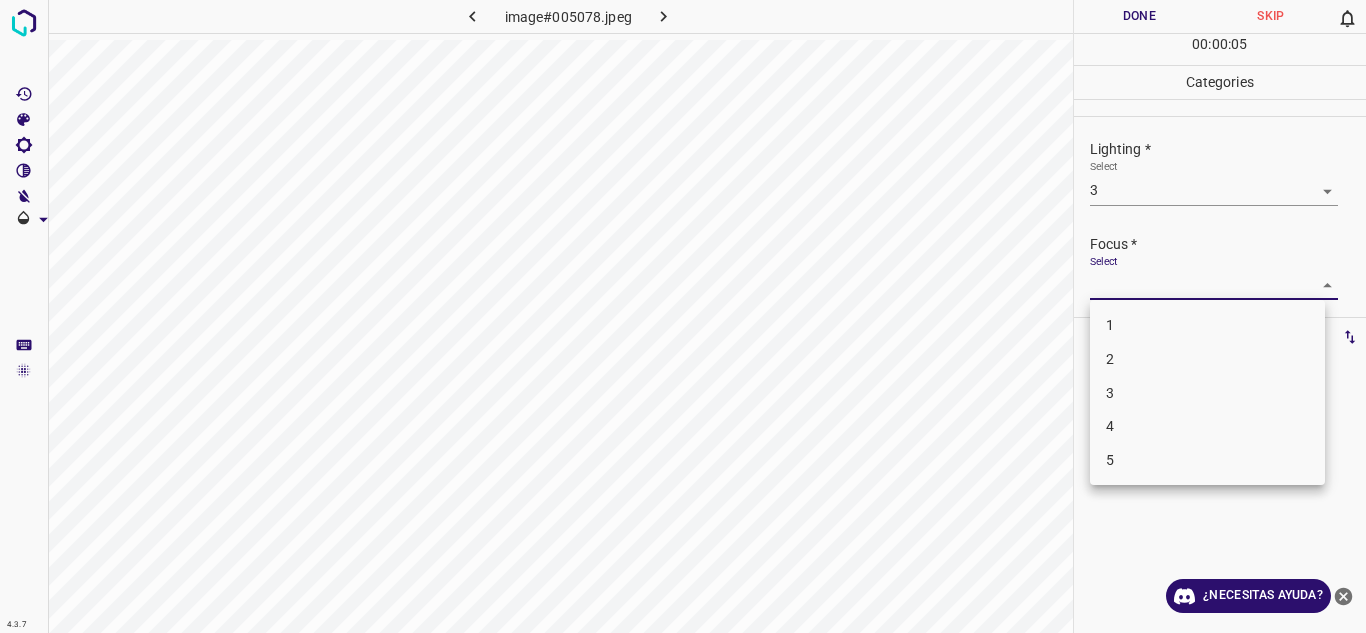 drag, startPoint x: 1184, startPoint y: 362, endPoint x: 1251, endPoint y: 322, distance: 78.03204 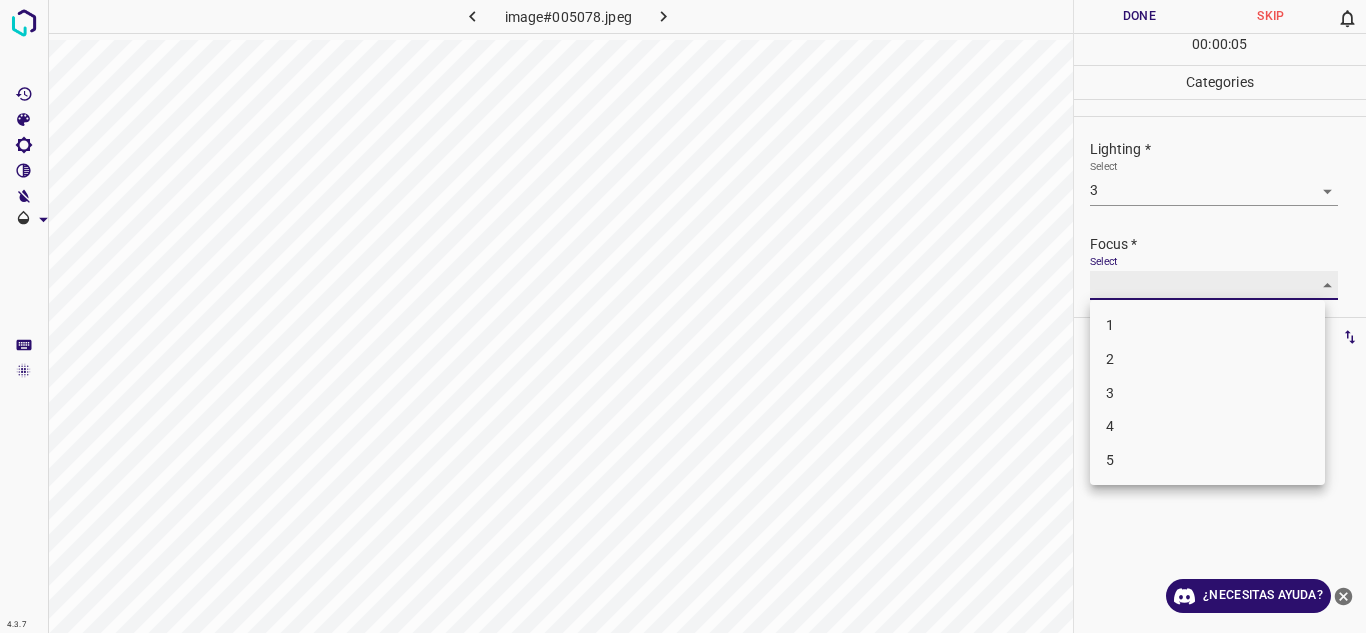 type on "2" 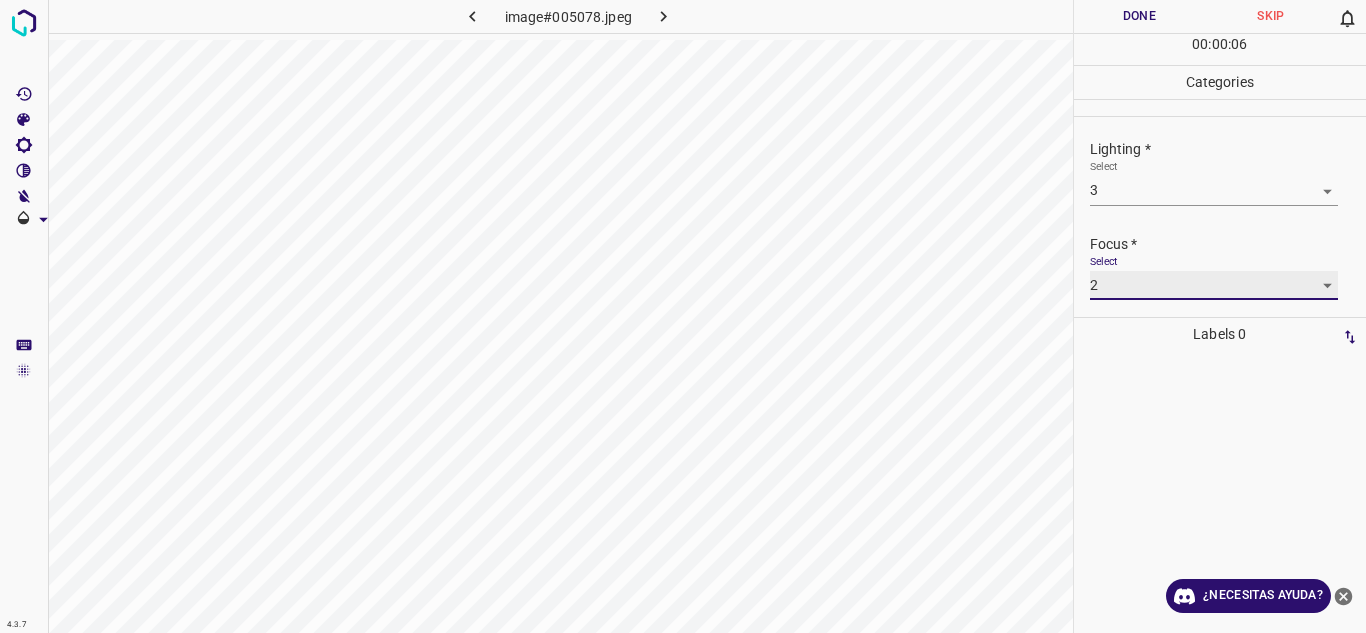 scroll, scrollTop: 98, scrollLeft: 0, axis: vertical 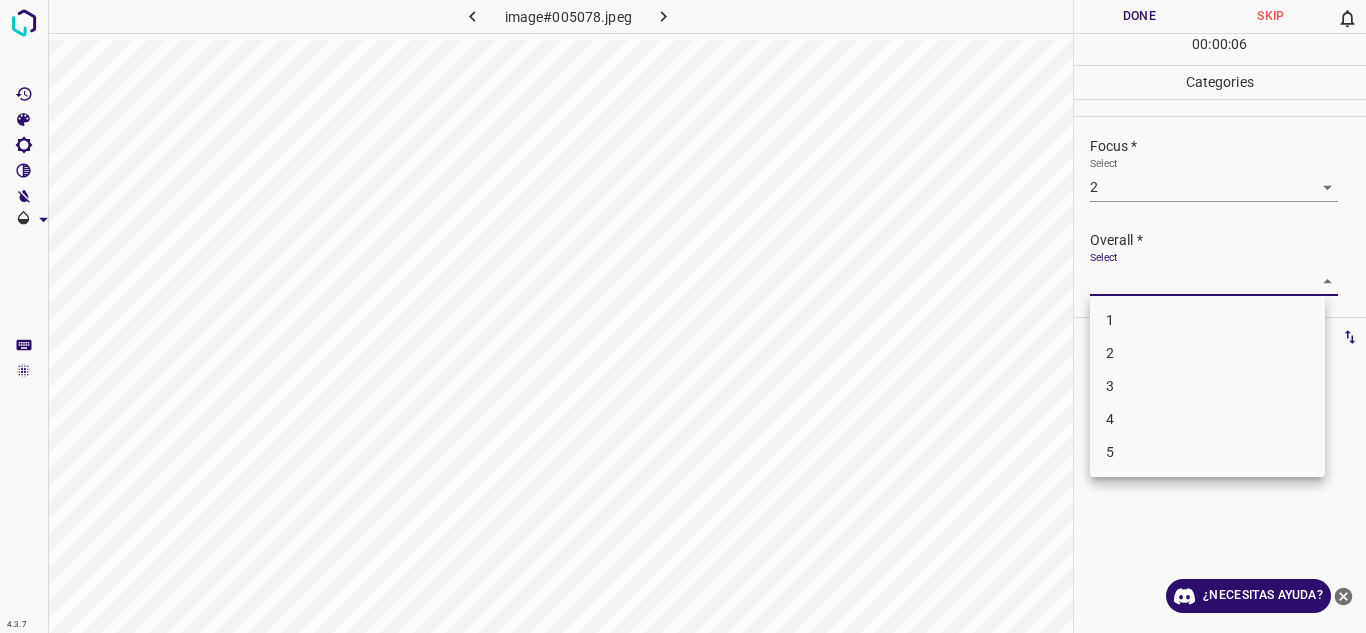 click on "4.3.7 image#005078.jpeg Done Skip 0 00   : 00   : 06   Categories Lighting *  Select 3 3 Focus *  Select 2 2 Overall *  Select ​ Labels   0 Categories 1 Lighting 2 Focus 3 Overall Tools Space Change between modes (Draw & Edit) I Auto labeling R Restore zoom M Zoom in N Zoom out Delete Delete selecte label Filters Z Restore filters X Saturation filter C Brightness filter V Contrast filter B Gray scale filter General O Download ¿Necesitas ayuda? Texto original Valora esta traducción Tu opinión servirá para ayudar a mejorar el Traductor de Google - Texto - Esconder - Borrar 1 2 3 4 5" at bounding box center [683, 316] 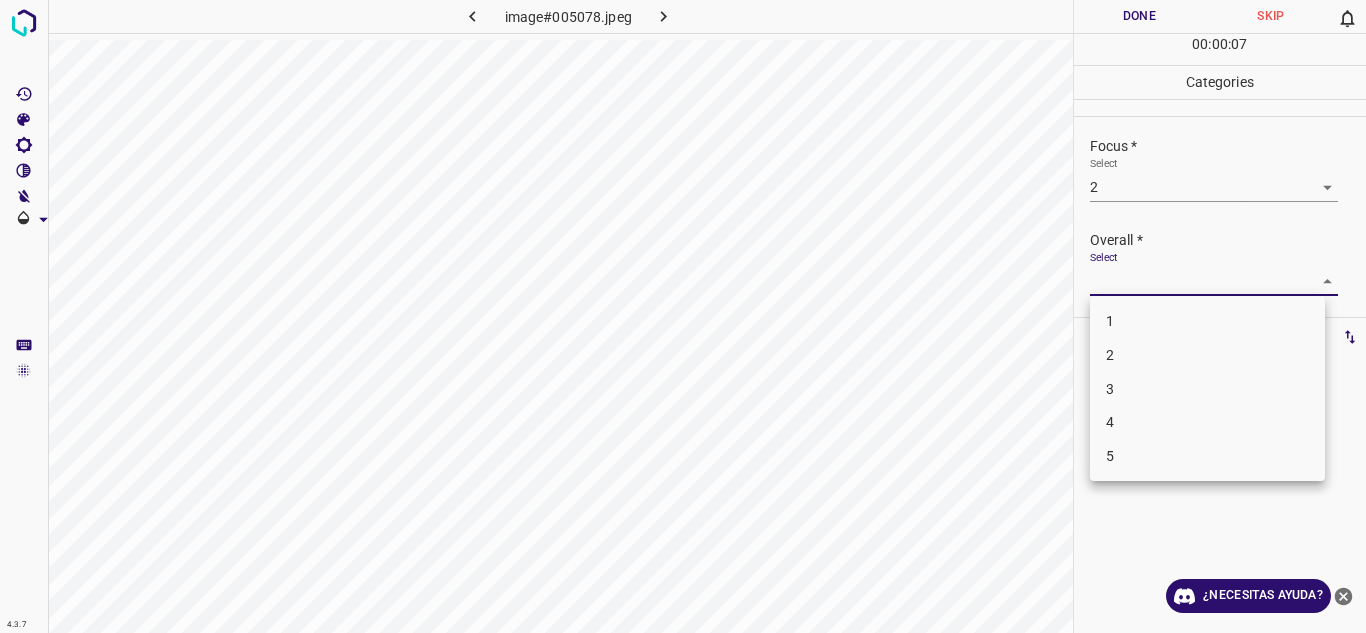 click on "3" at bounding box center [1207, 389] 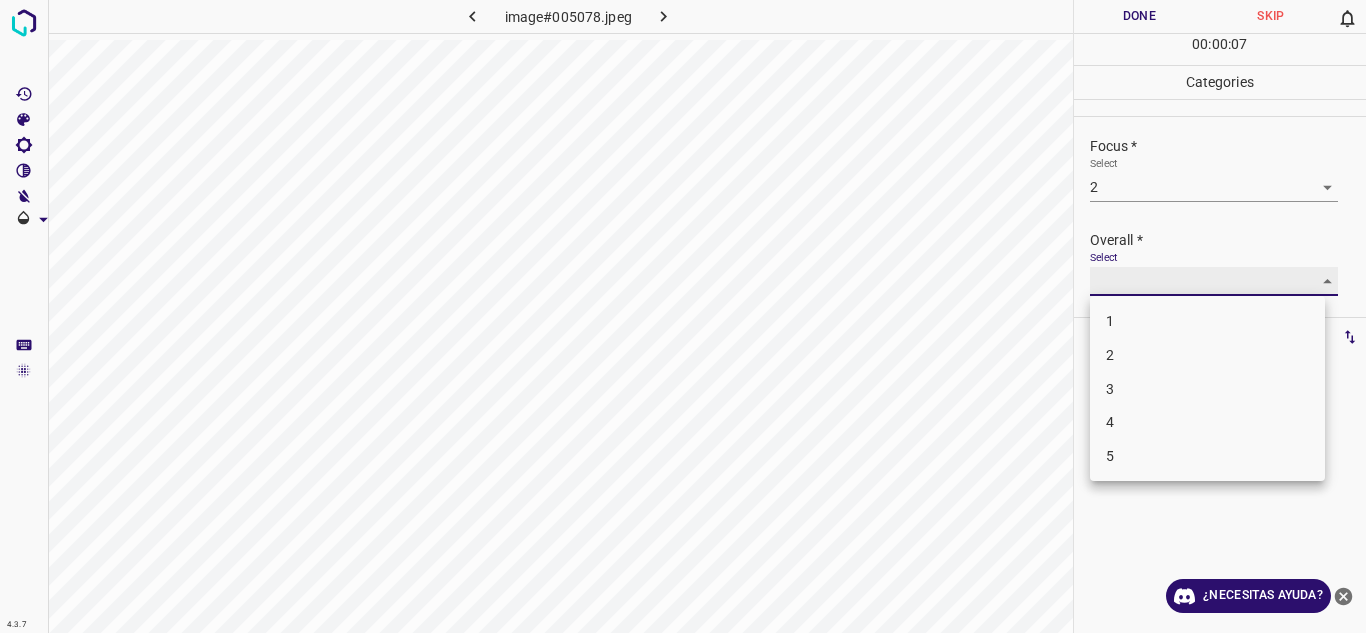 type on "3" 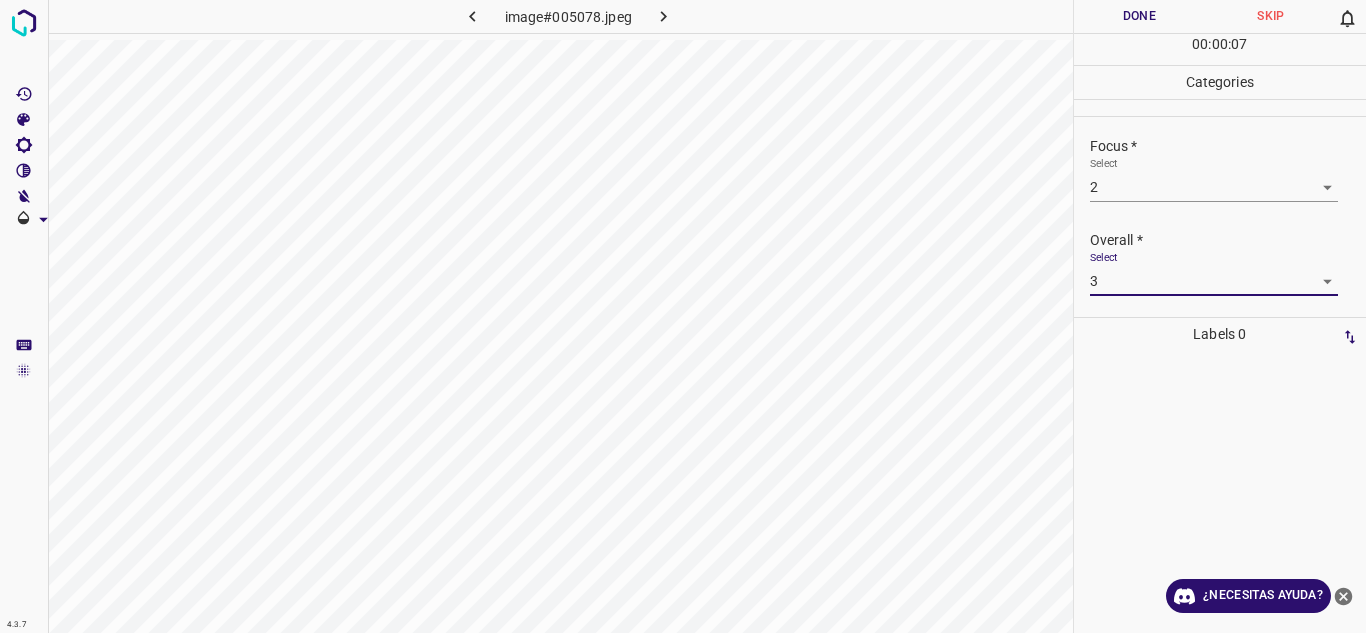 click on "Done" at bounding box center [1140, 16] 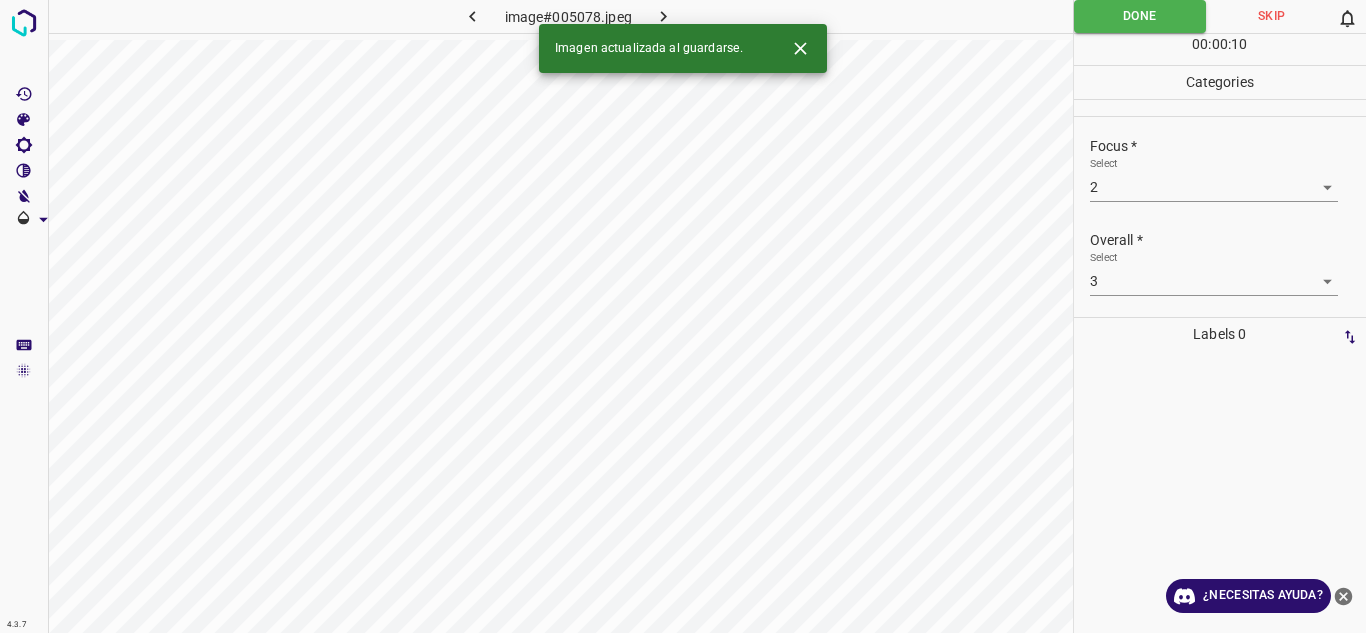 click 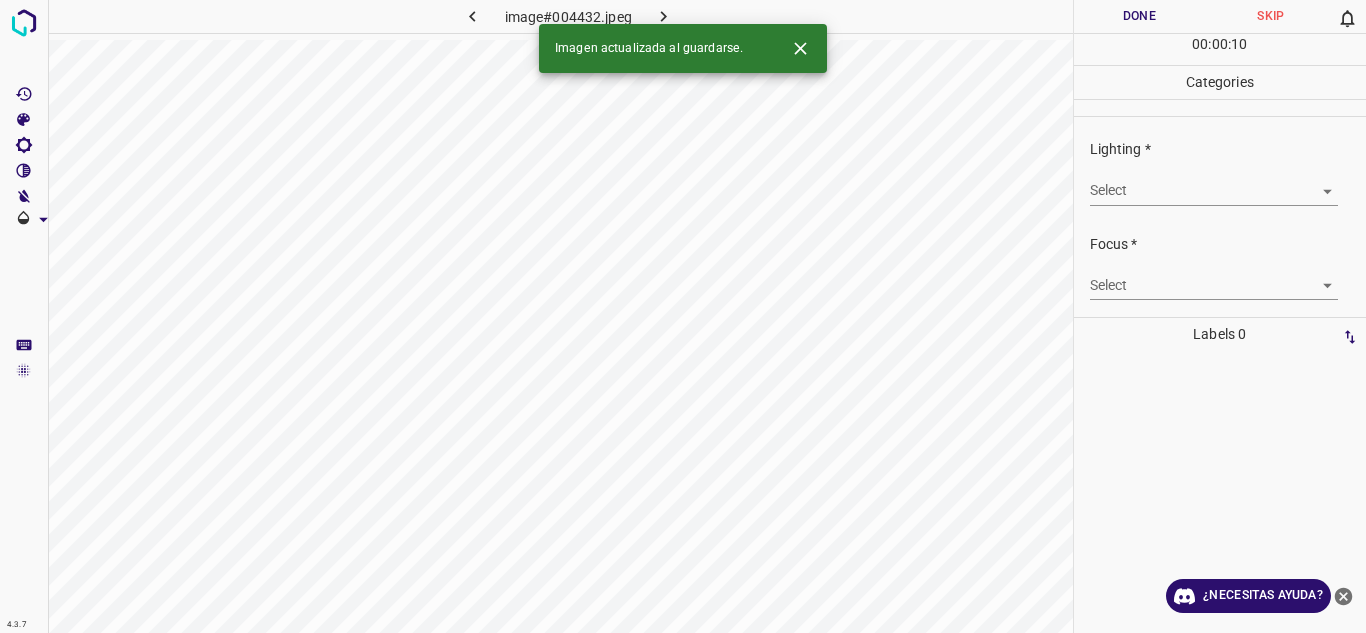 click on "4.3.7 image#004432.jpeg Done Skip 0 00   : 00   : 10   Categories Lighting *  Select ​ Focus *  Select ​ Overall *  Select ​ Labels   0 Categories 1 Lighting 2 Focus 3 Overall Tools Space Change between modes (Draw & Edit) I Auto labeling R Restore zoom M Zoom in N Zoom out Delete Delete selecte label Filters Z Restore filters X Saturation filter C Brightness filter V Contrast filter B Gray scale filter General O Download Imagen actualizada al guardarse. ¿Necesitas ayuda? Texto original Valora esta traducción Tu opinión servirá para ayudar a mejorar el Traductor de Google - Texto - Esconder - Borrar" at bounding box center [683, 316] 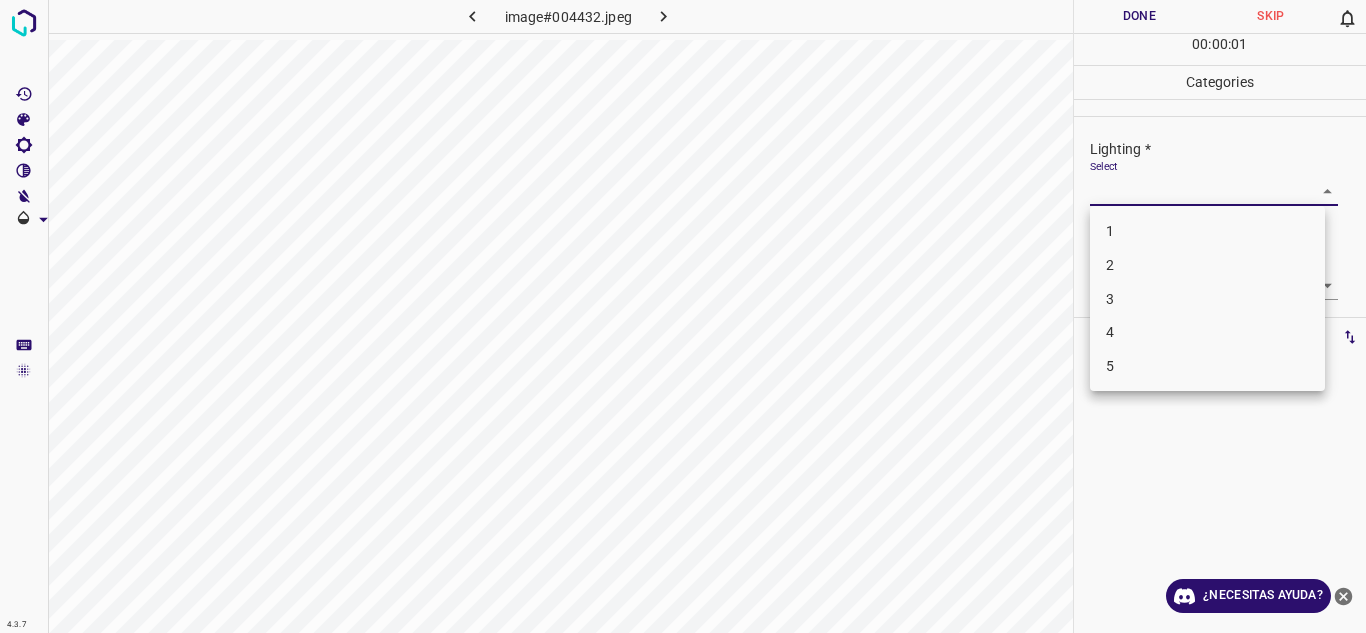 click on "4" at bounding box center (1207, 332) 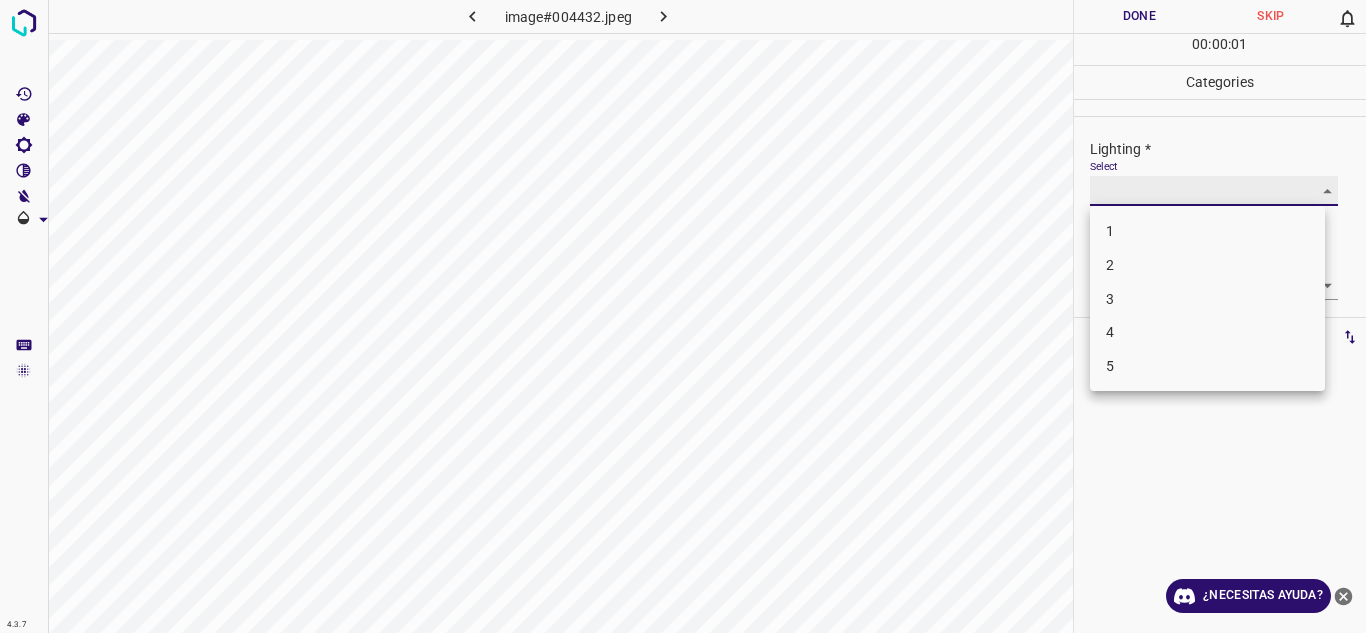 type on "4" 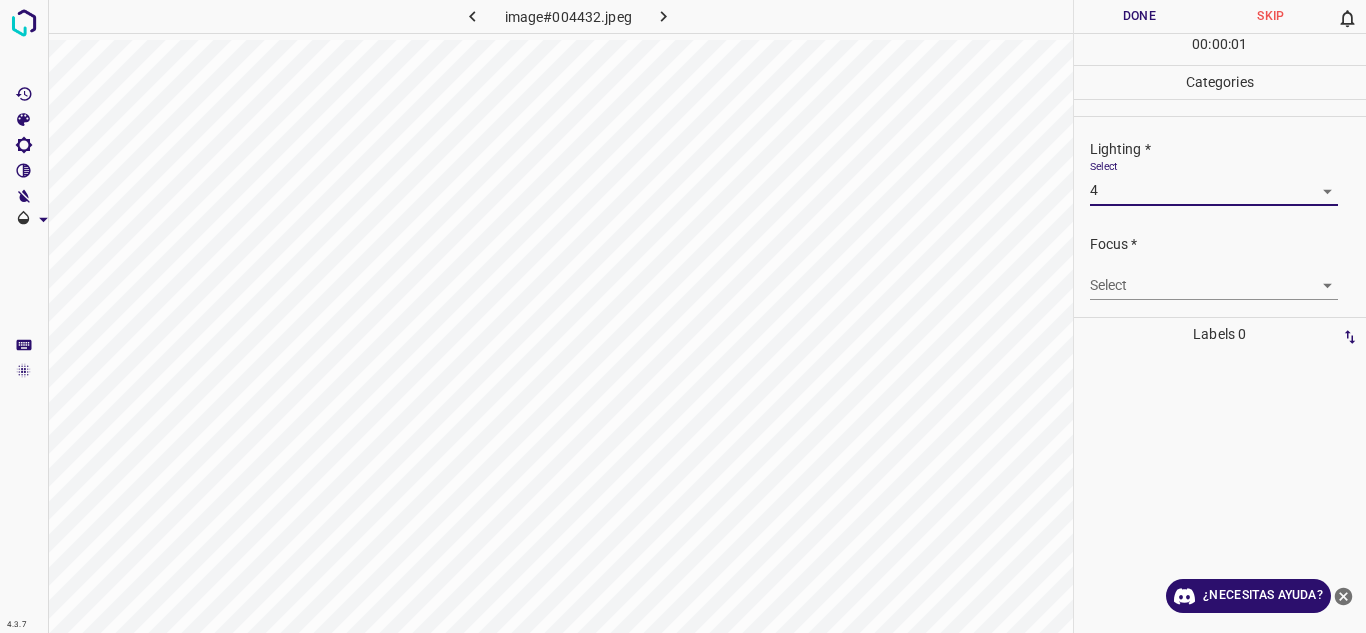 click on "4.3.7 image#004432.jpeg Done Skip 0 00   : 00   : 01   Categories Lighting *  Select 4 4 Focus *  Select ​ Overall *  Select ​ Labels   0 Categories 1 Lighting 2 Focus 3 Overall Tools Space Change between modes (Draw & Edit) I Auto labeling R Restore zoom M Zoom in N Zoom out Delete Delete selecte label Filters Z Restore filters X Saturation filter C Brightness filter V Contrast filter B Gray scale filter General O Download ¿Necesitas ayuda? Texto original Valora esta traducción Tu opinión servirá para ayudar a mejorar el Traductor de Google - Texto - Esconder - Borrar" at bounding box center [683, 316] 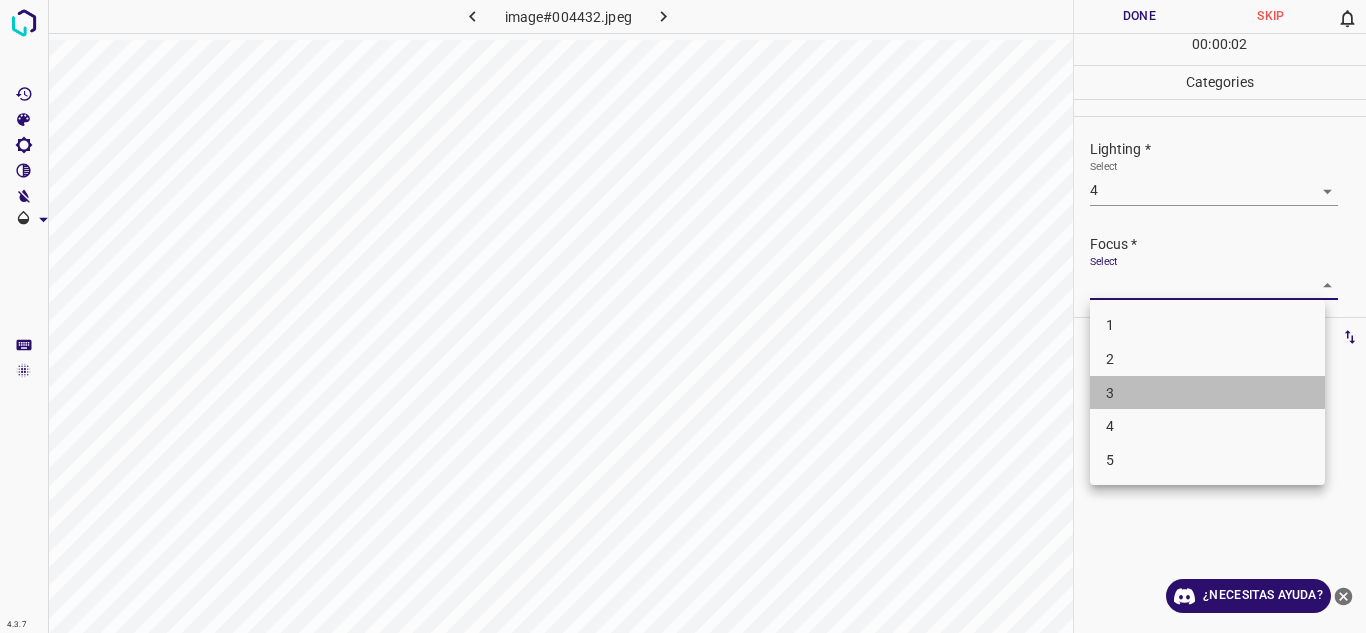 drag, startPoint x: 1217, startPoint y: 384, endPoint x: 1342, endPoint y: 273, distance: 167.17058 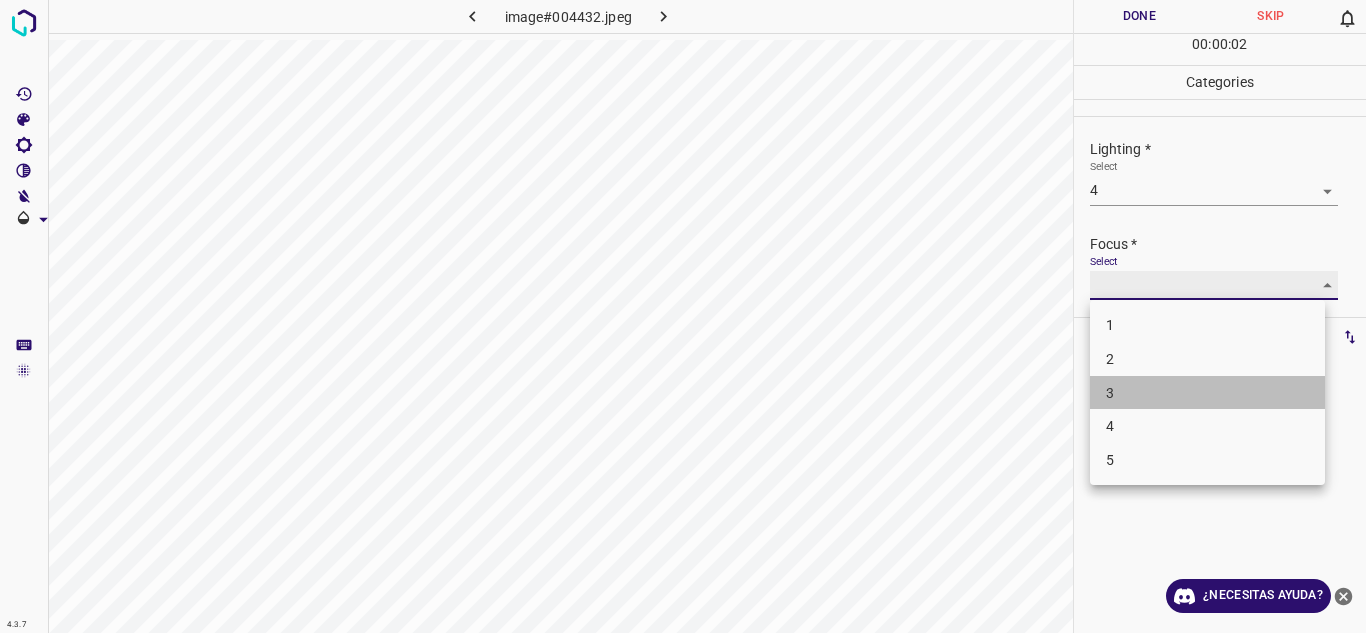 type on "3" 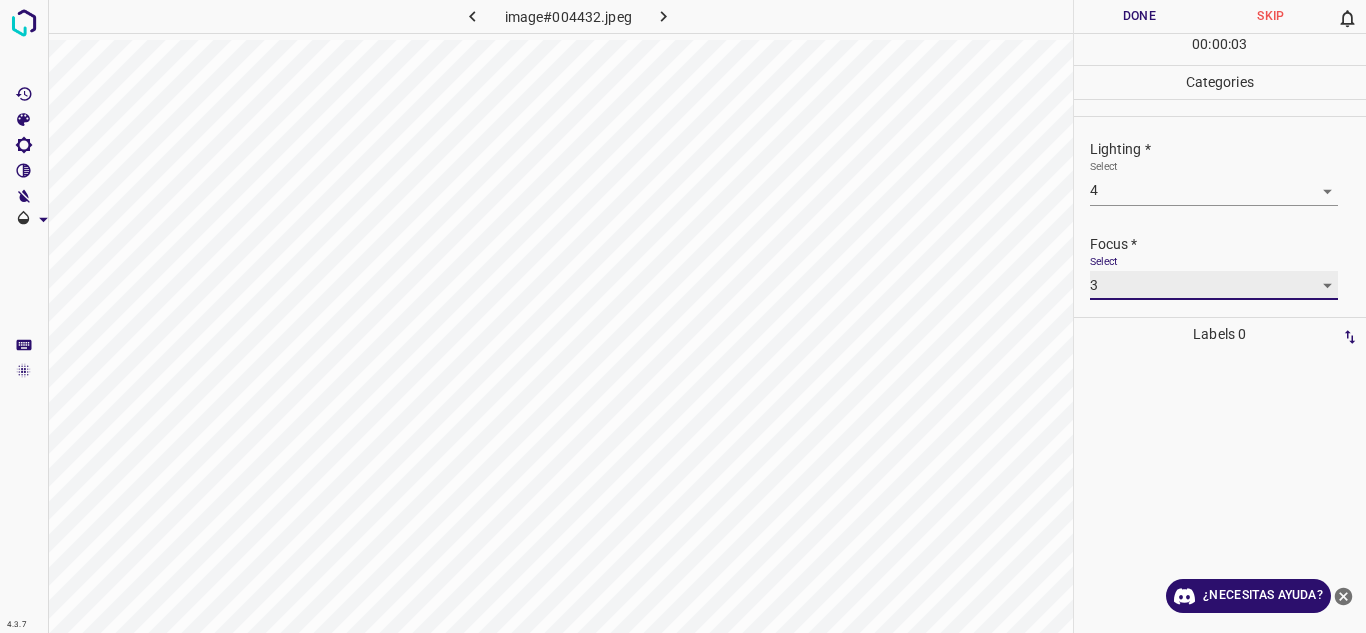 scroll, scrollTop: 98, scrollLeft: 0, axis: vertical 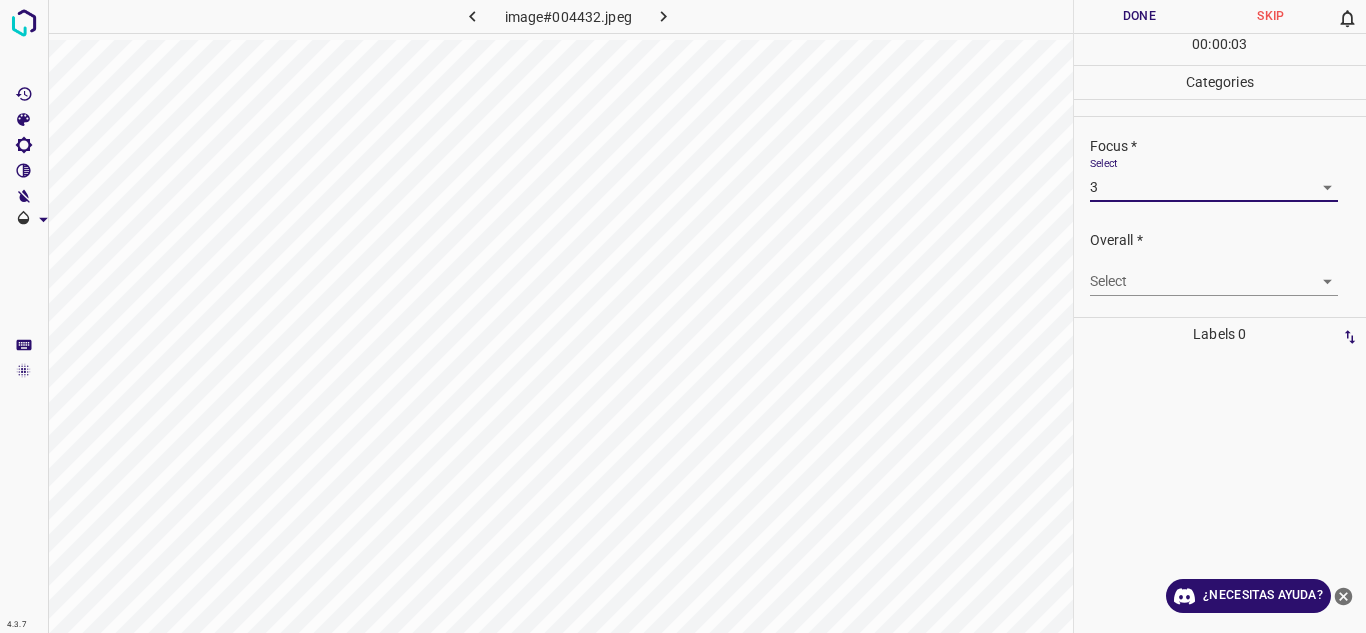 click on "4.3.7 image#004432.jpeg Done Skip 0 00   : 00   : 03   Categories Lighting *  Select 4 4 Focus *  Select 3 3 Overall *  Select ​ Labels   0 Categories 1 Lighting 2 Focus 3 Overall Tools Space Change between modes (Draw & Edit) I Auto labeling R Restore zoom M Zoom in N Zoom out Delete Delete selecte label Filters Z Restore filters X Saturation filter C Brightness filter V Contrast filter B Gray scale filter General O Download ¿Necesitas ayuda? Texto original Valora esta traducción Tu opinión servirá para ayudar a mejorar el Traductor de Google - Texto - Esconder - Borrar" at bounding box center (683, 316) 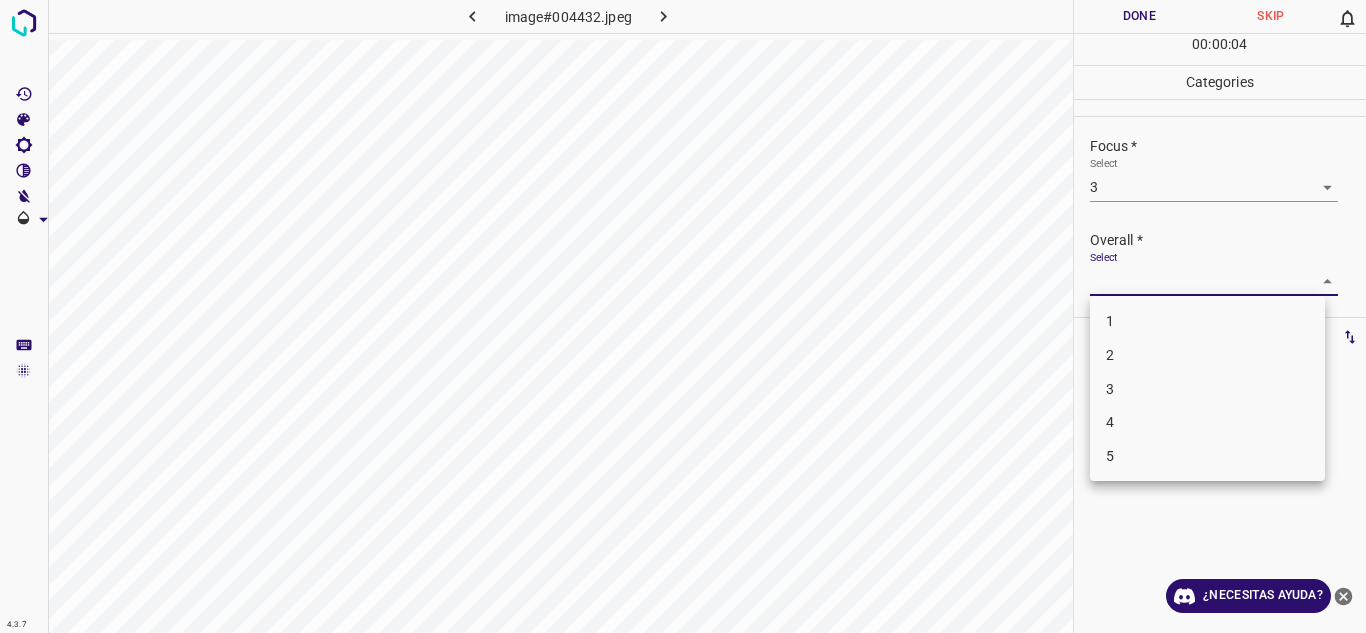 click on "4" at bounding box center (1207, 422) 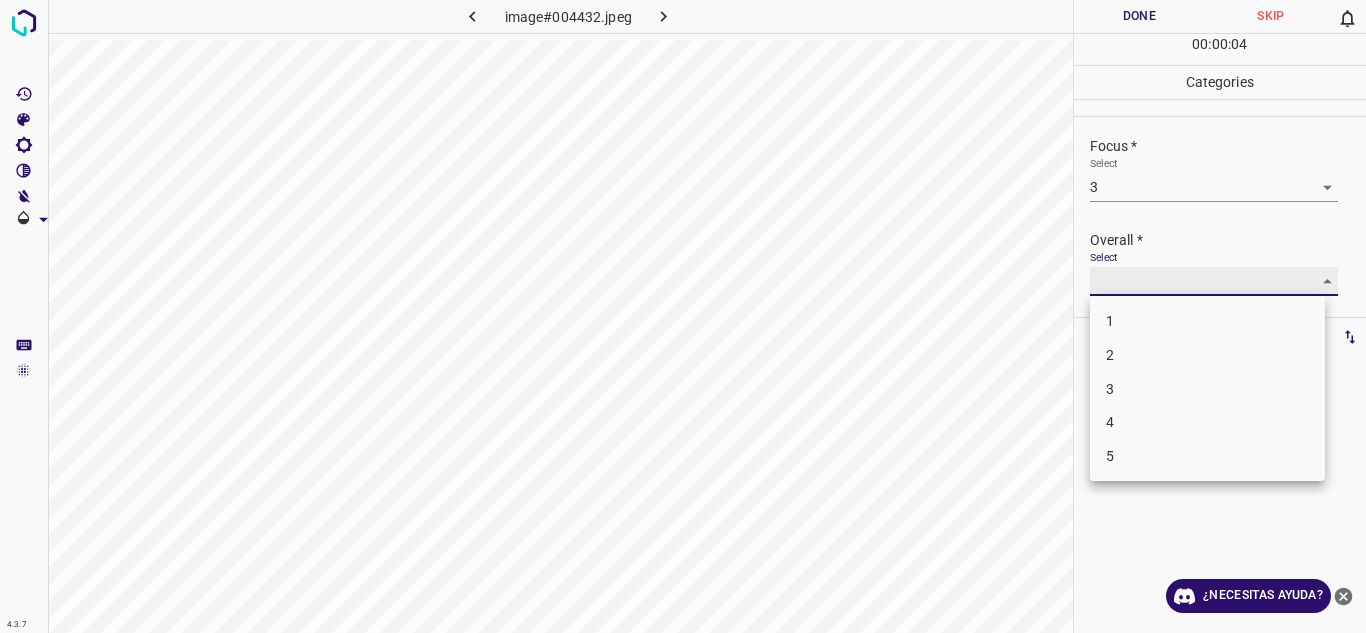 type on "4" 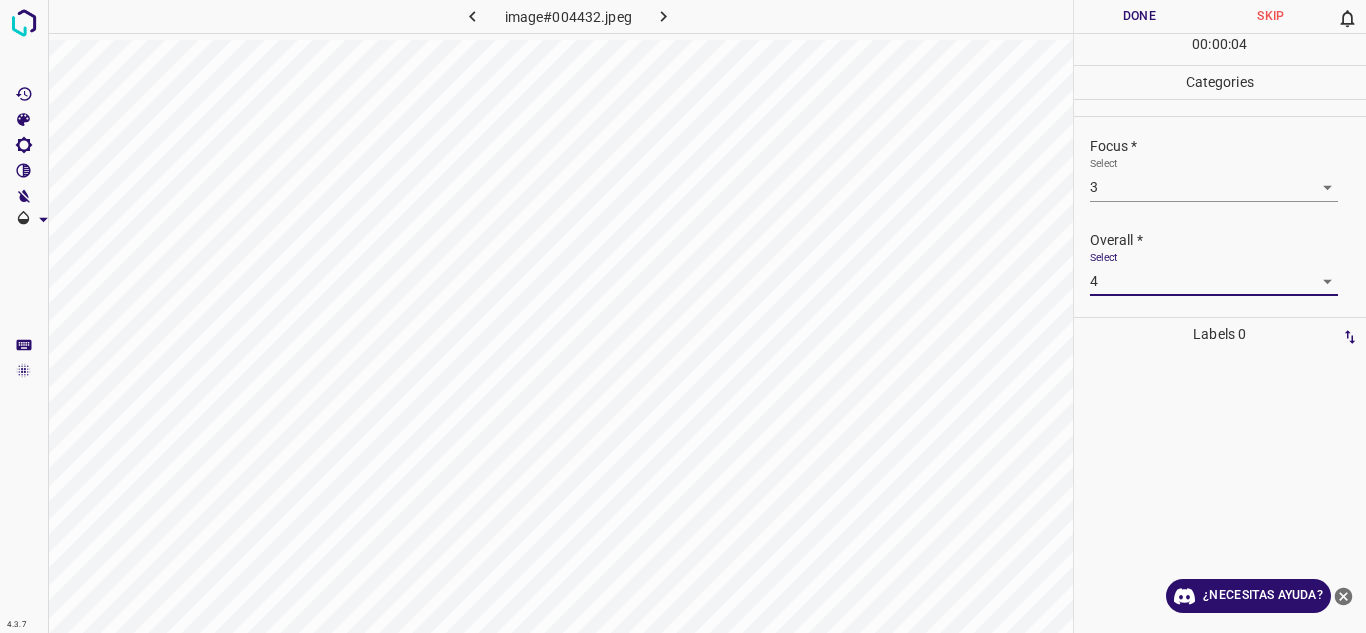 click on "Done" at bounding box center (1140, 16) 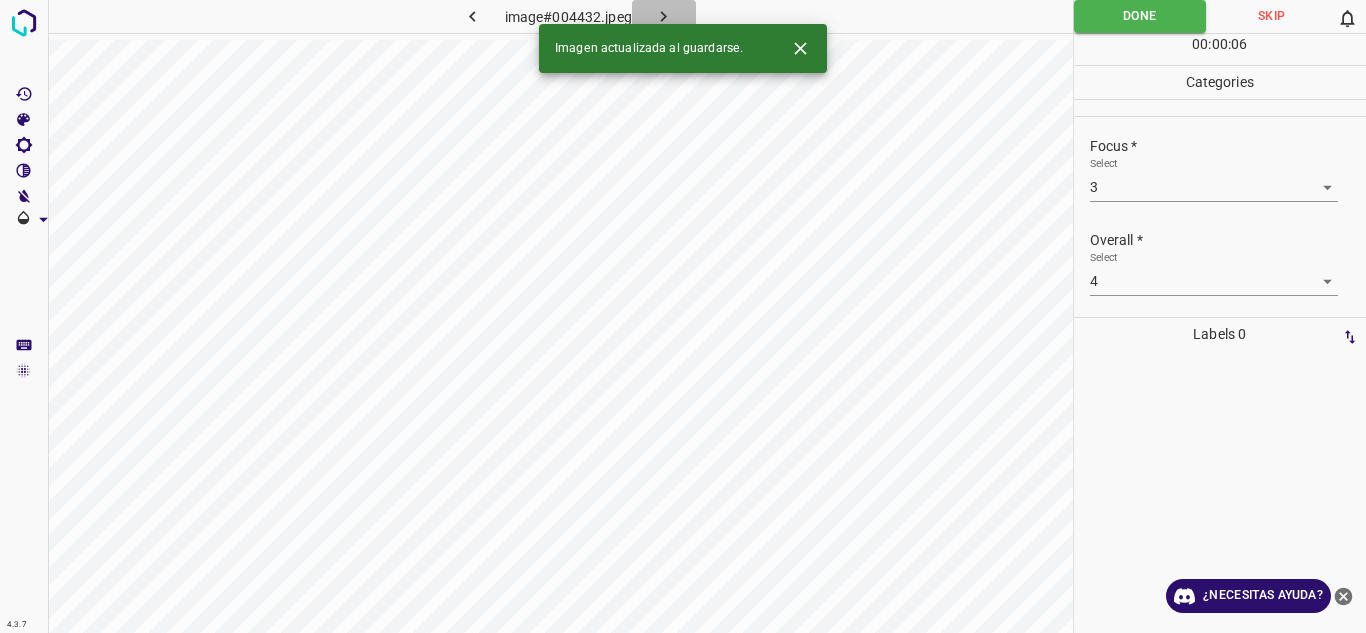 click at bounding box center (664, 16) 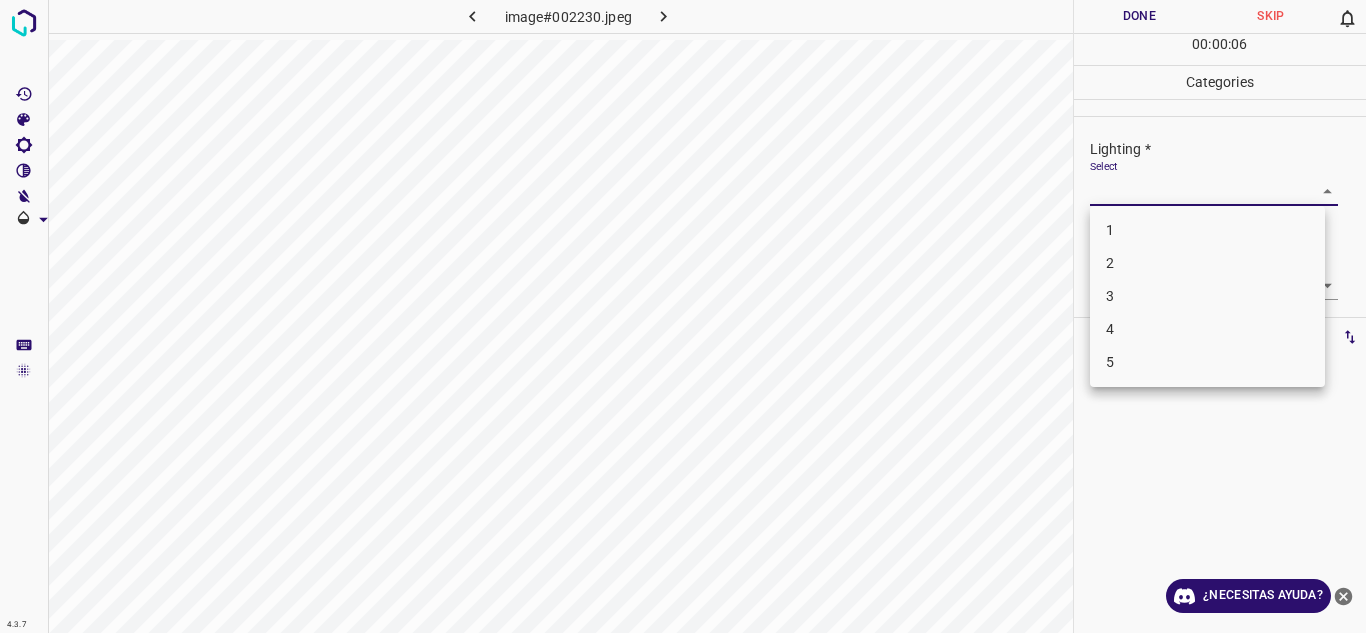 click on "4.3.7 image#002230.jpeg Done Skip 0 00   : 00   : 06   Categories Lighting *  Select ​ Focus *  Select ​ Overall *  Select ​ Labels   0 Categories 1 Lighting 2 Focus 3 Overall Tools Space Change between modes (Draw & Edit) I Auto labeling R Restore zoom M Zoom in N Zoom out Delete Delete selecte label Filters Z Restore filters X Saturation filter C Brightness filter V Contrast filter B Gray scale filter General O Download ¿Necesitas ayuda? Texto original Valora esta traducción Tu opinión servirá para ayudar a mejorar el Traductor de Google - Texto - Esconder - Borrar 1 2 3 4 5" at bounding box center (683, 316) 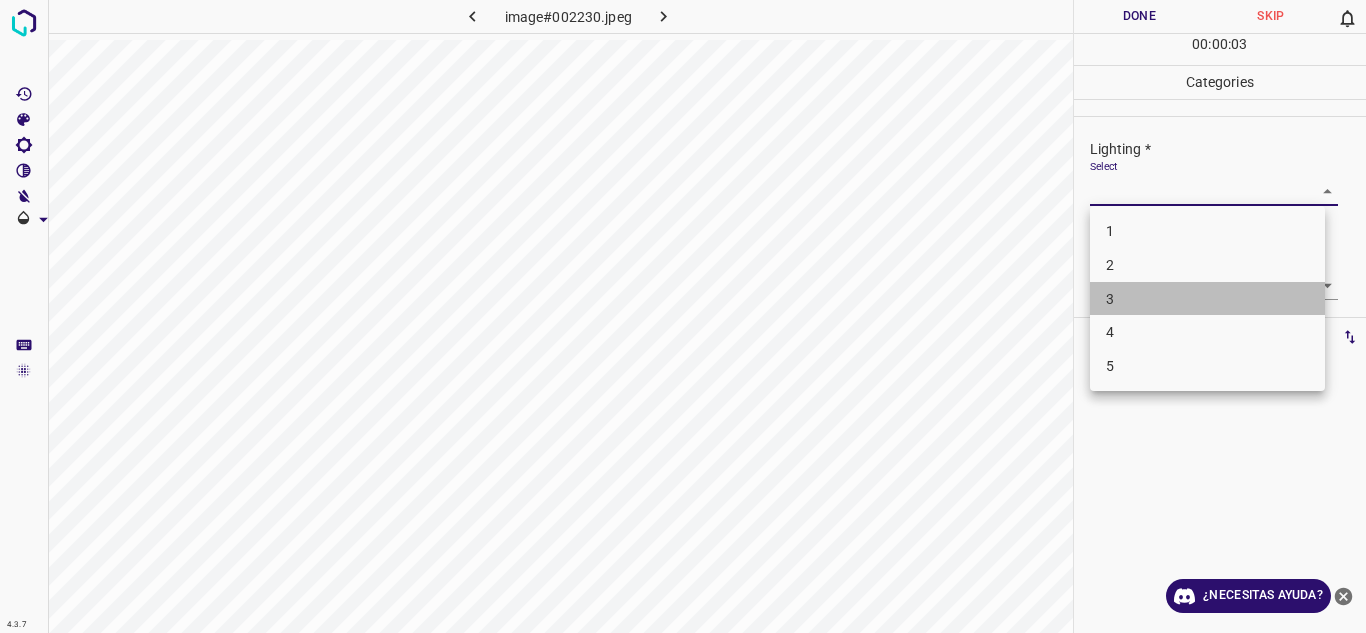 click on "3" at bounding box center [1207, 299] 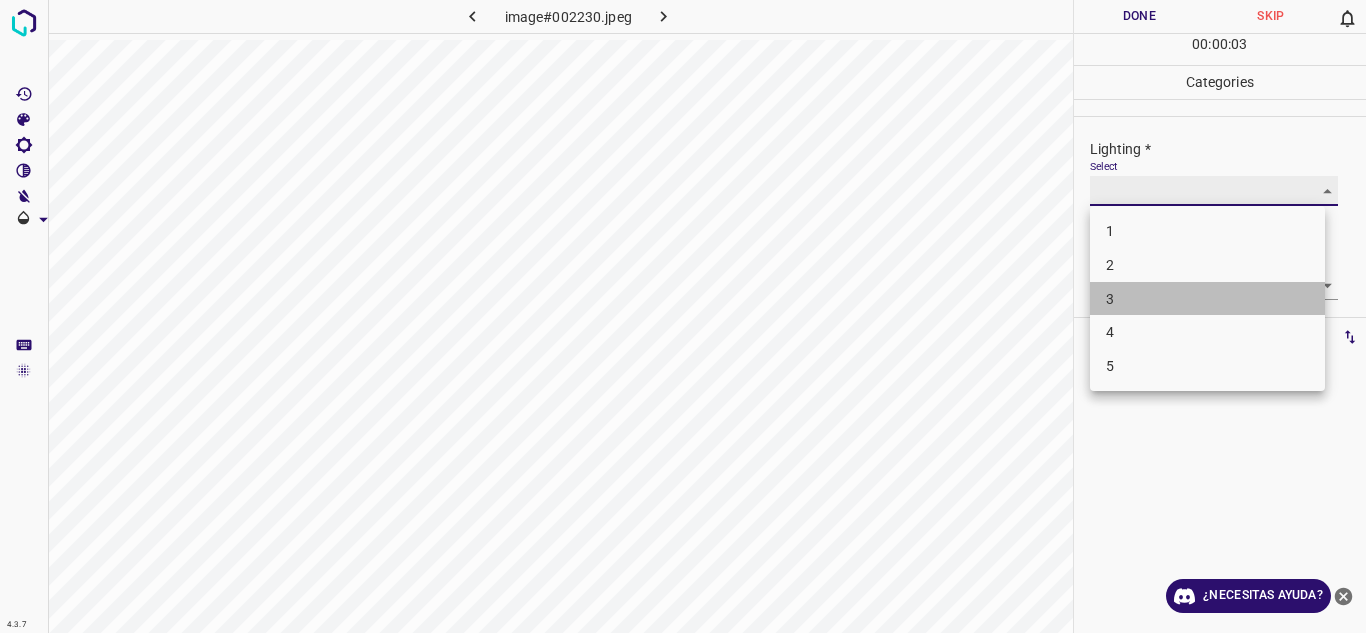 type on "3" 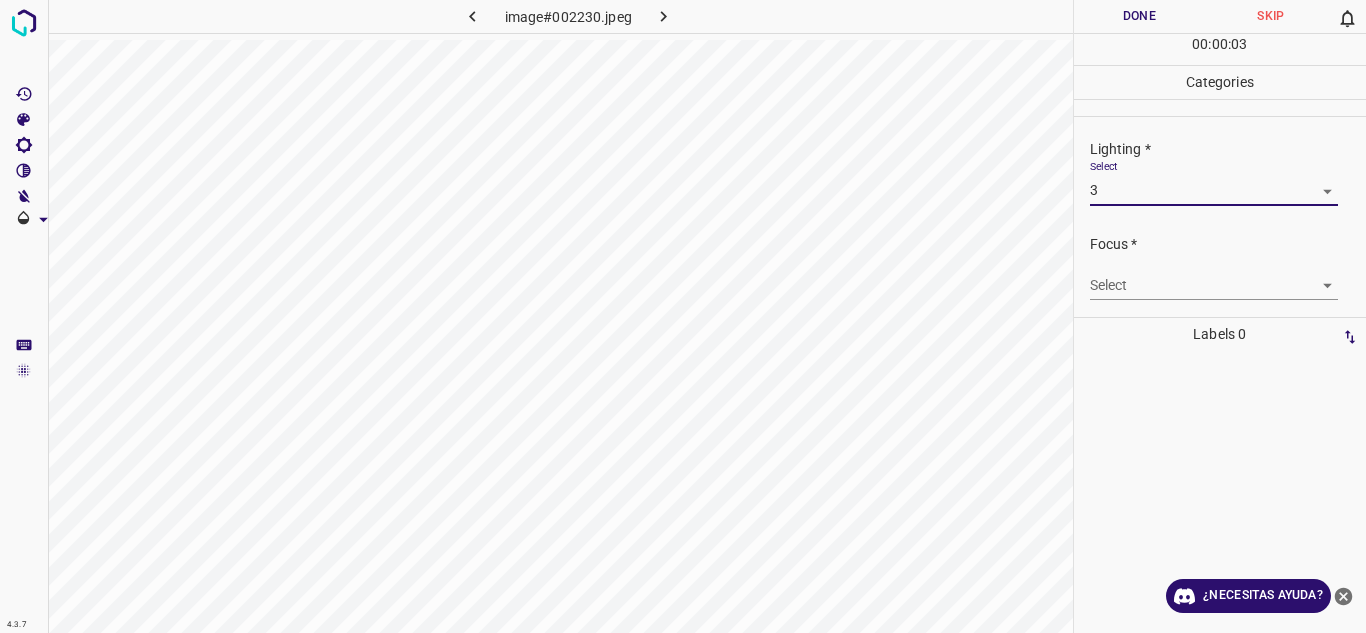 click on "4.3.7 image#002230.jpeg Done Skip 0 00   : 00   : 03   Categories Lighting *  Select 3 3 Focus *  Select ​ Overall *  Select ​ Labels   0 Categories 1 Lighting 2 Focus 3 Overall Tools Space Change between modes (Draw & Edit) I Auto labeling R Restore zoom M Zoom in N Zoom out Delete Delete selecte label Filters Z Restore filters X Saturation filter C Brightness filter V Contrast filter B Gray scale filter General O Download ¿Necesitas ayuda? Texto original Valora esta traducción Tu opinión servirá para ayudar a mejorar el Traductor de Google - Texto - Esconder - Borrar" at bounding box center (683, 316) 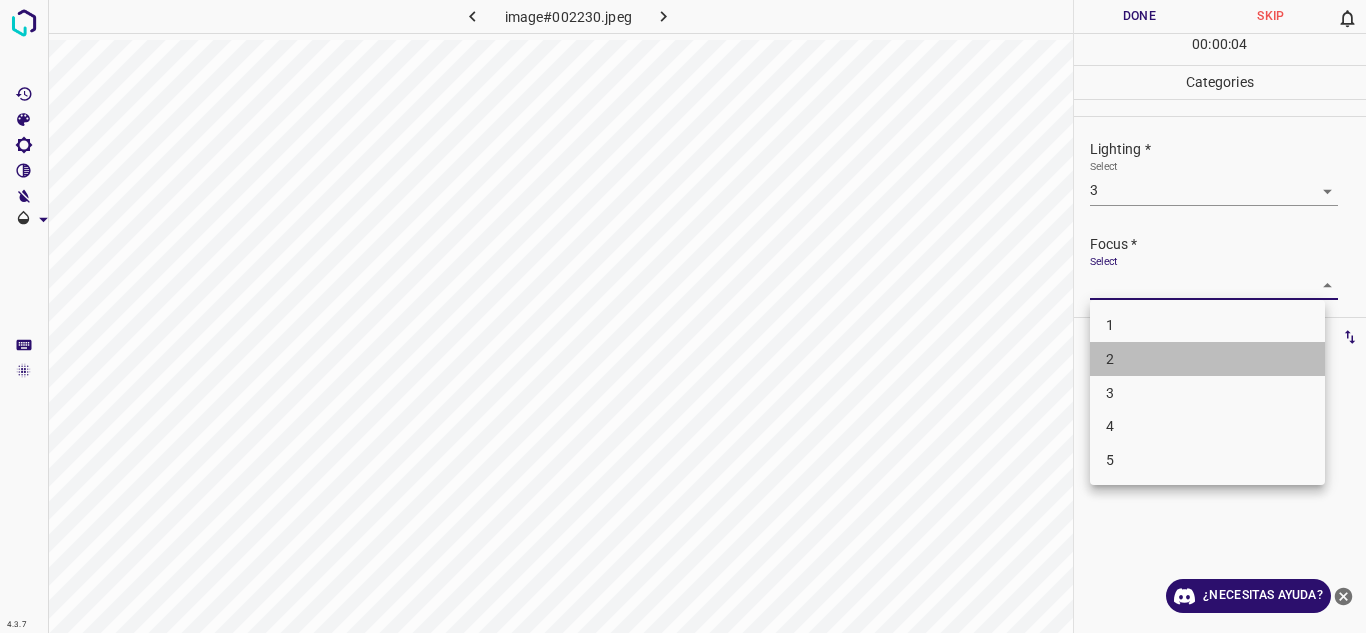 drag, startPoint x: 1175, startPoint y: 354, endPoint x: 1365, endPoint y: 268, distance: 208.55695 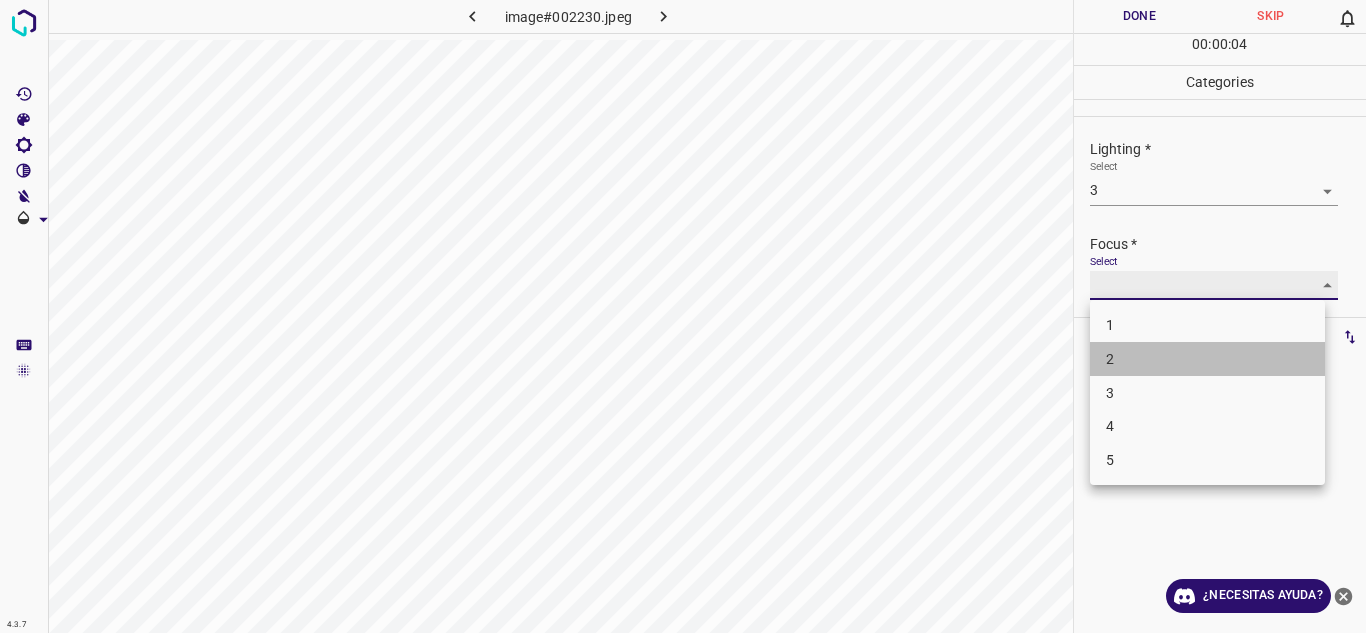 type on "2" 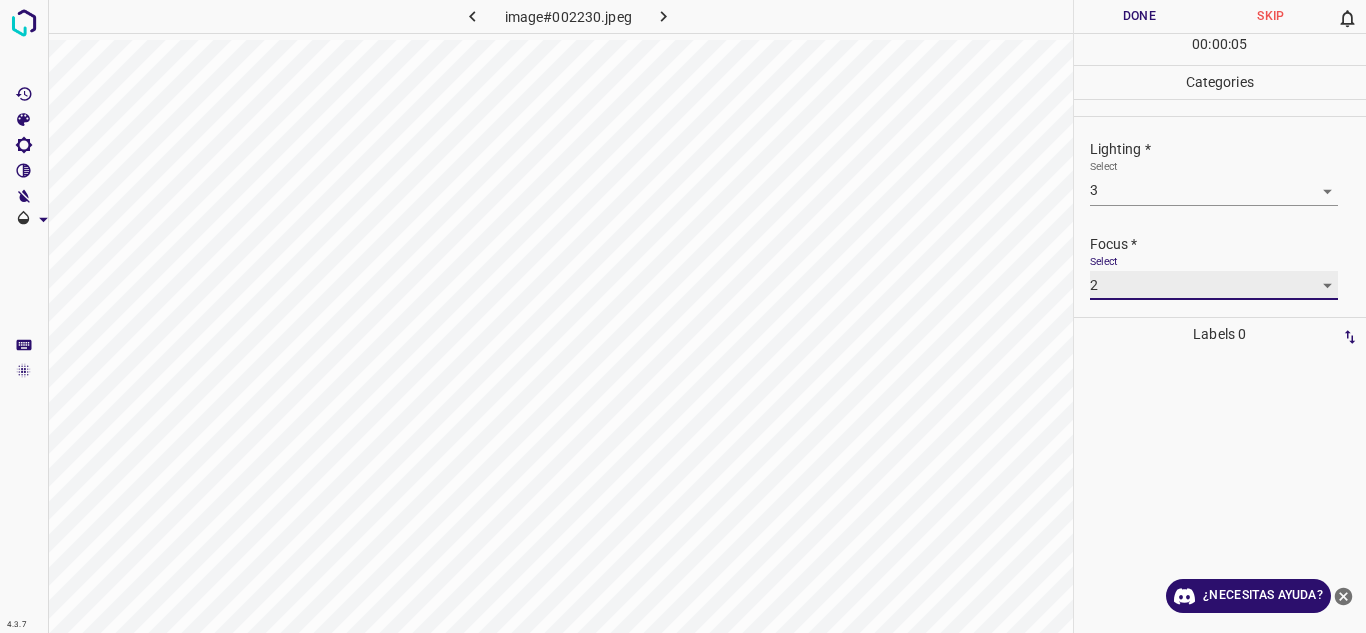 scroll, scrollTop: 98, scrollLeft: 0, axis: vertical 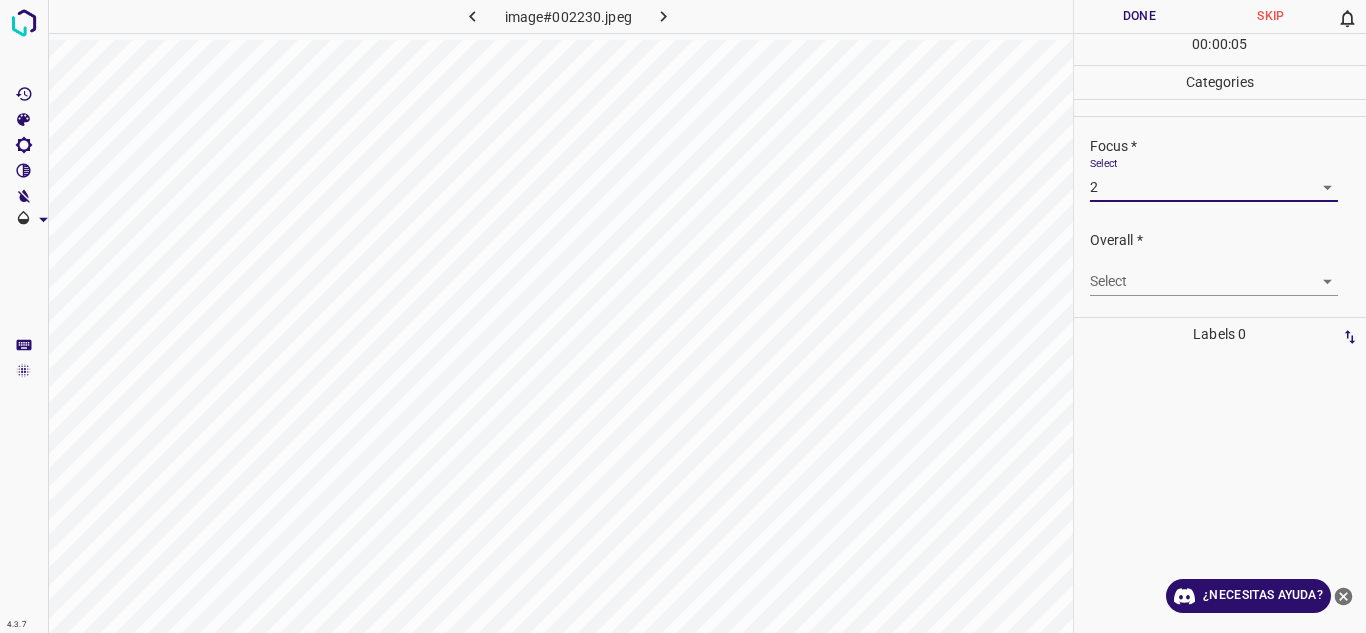 click on "4.3.7 image#002230.jpeg Done Skip 0 00   : 00   : 05   Categories Lighting *  Select 3 3 Focus *  Select 2 2 Overall *  Select ​ Labels   0 Categories 1 Lighting 2 Focus 3 Overall Tools Space Change between modes (Draw & Edit) I Auto labeling R Restore zoom M Zoom in N Zoom out Delete Delete selecte label Filters Z Restore filters X Saturation filter C Brightness filter V Contrast filter B Gray scale filter General O Download ¿Necesitas ayuda? Texto original Valora esta traducción Tu opinión servirá para ayudar a mejorar el Traductor de Google - Texto - Esconder - Borrar" at bounding box center (683, 316) 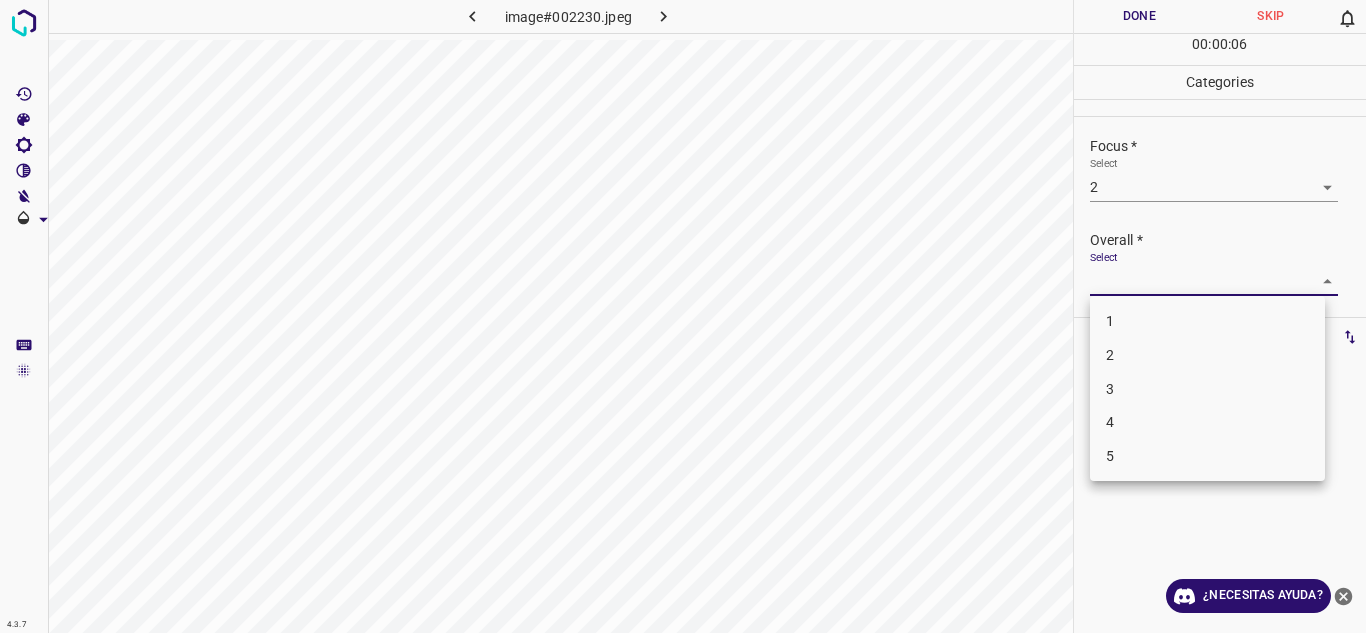 click on "3" at bounding box center (1207, 389) 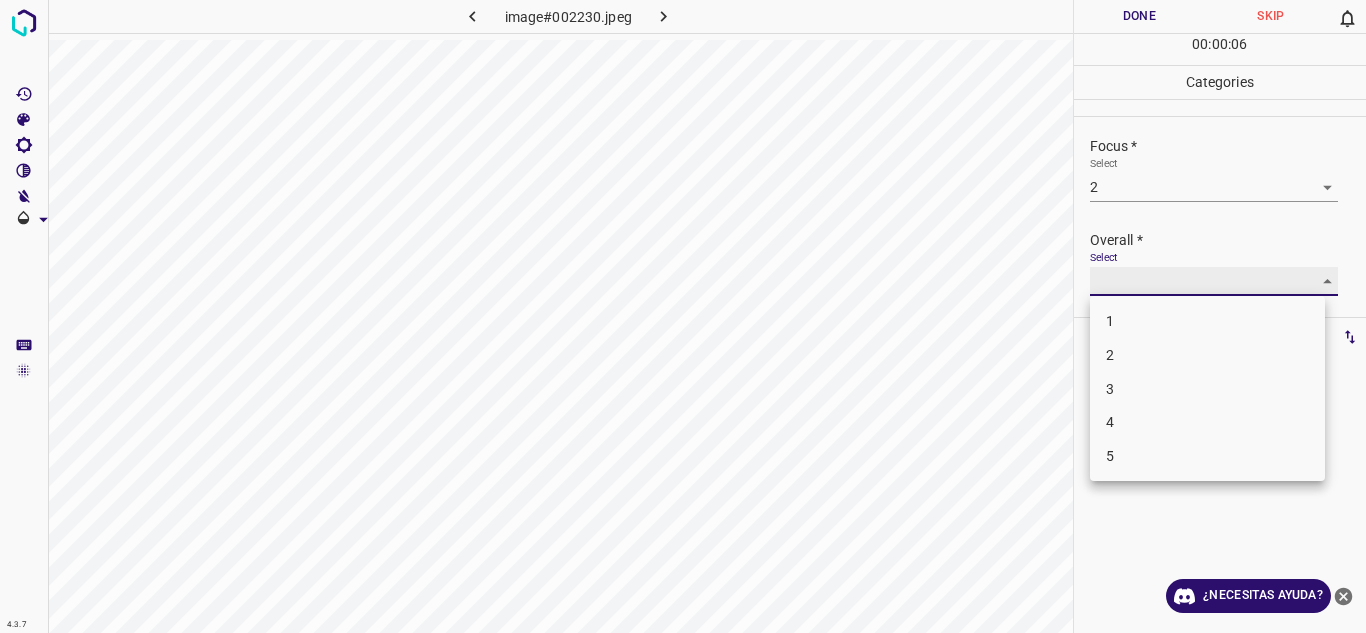 type on "3" 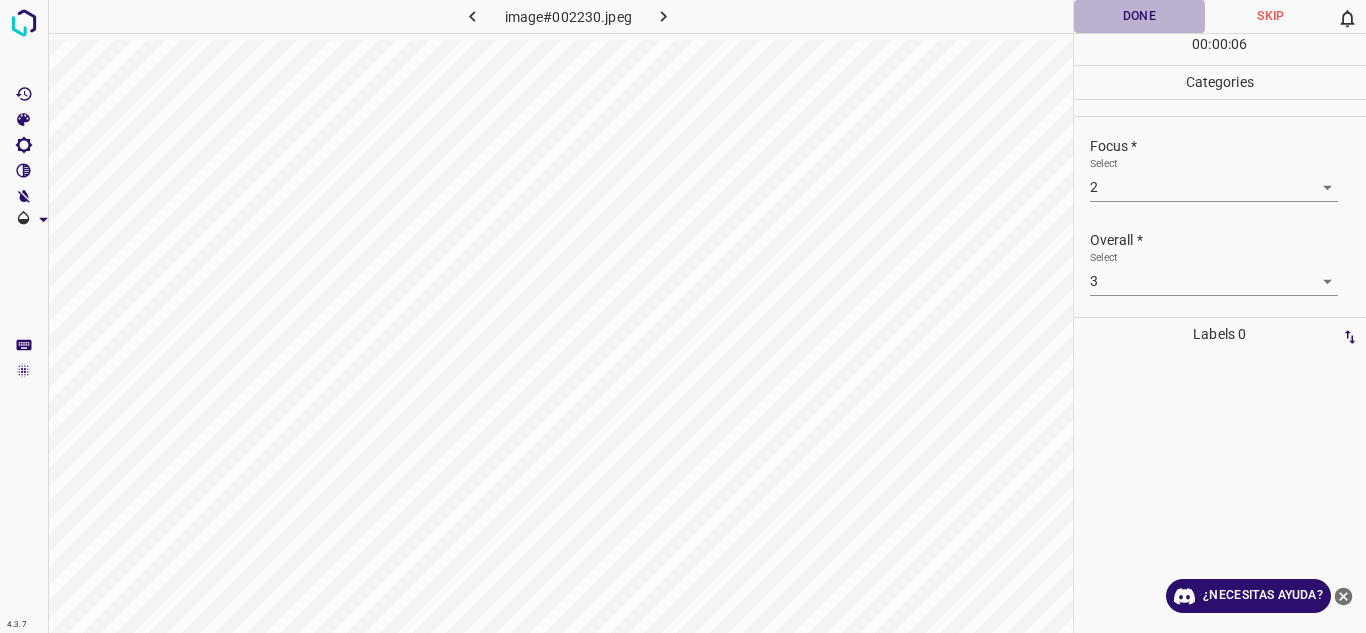 click on "Done" at bounding box center [1140, 16] 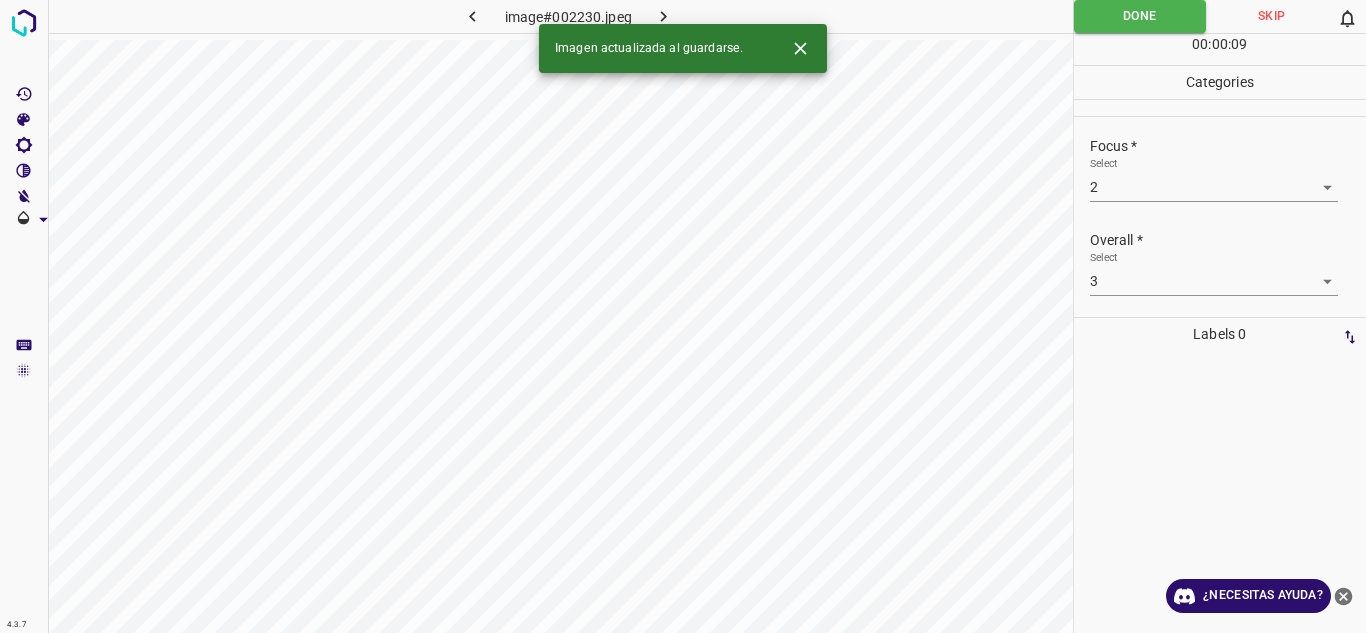 click at bounding box center (664, 16) 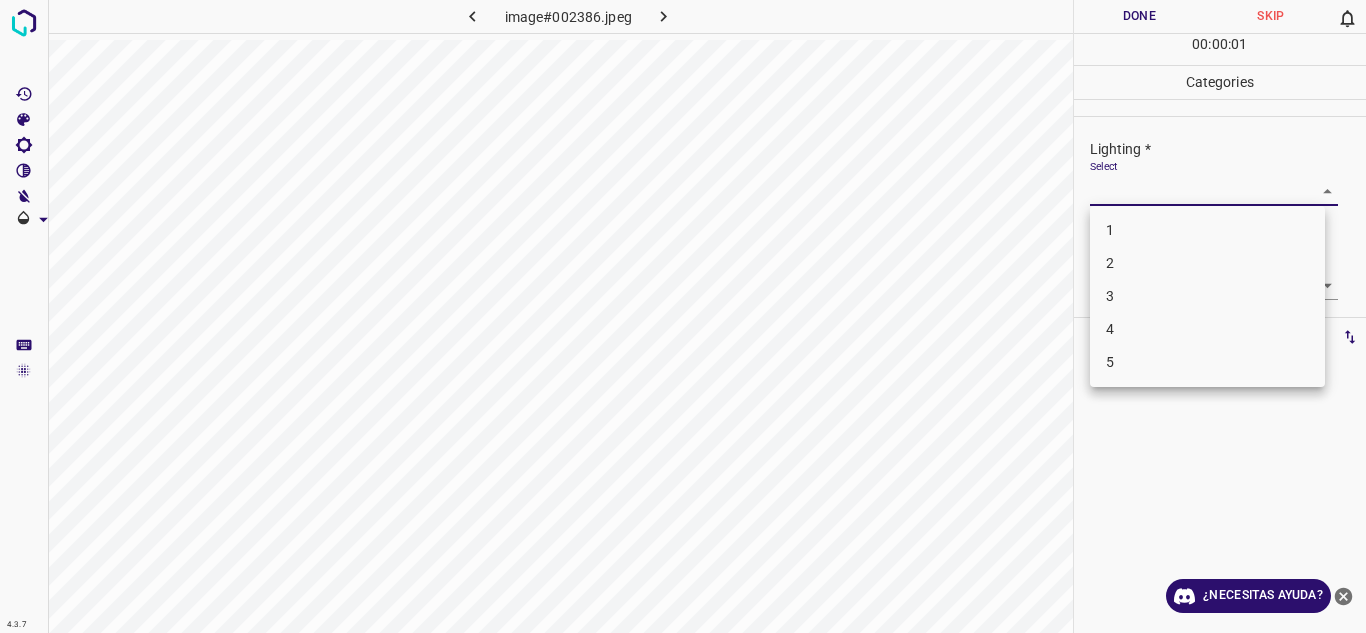 click on "4.3.7 image#002386.jpeg Done Skip 0 00   : 00   : 01   Categories Lighting *  Select ​ Focus *  Select ​ Overall *  Select ​ Labels   0 Categories 1 Lighting 2 Focus 3 Overall Tools Space Change between modes (Draw & Edit) I Auto labeling R Restore zoom M Zoom in N Zoom out Delete Delete selecte label Filters Z Restore filters X Saturation filter C Brightness filter V Contrast filter B Gray scale filter General O Download ¿Necesitas ayuda? Texto original Valora esta traducción Tu opinión servirá para ayudar a mejorar el Traductor de Google - Texto - Esconder - Borrar 1 2 3 4 5" at bounding box center [683, 316] 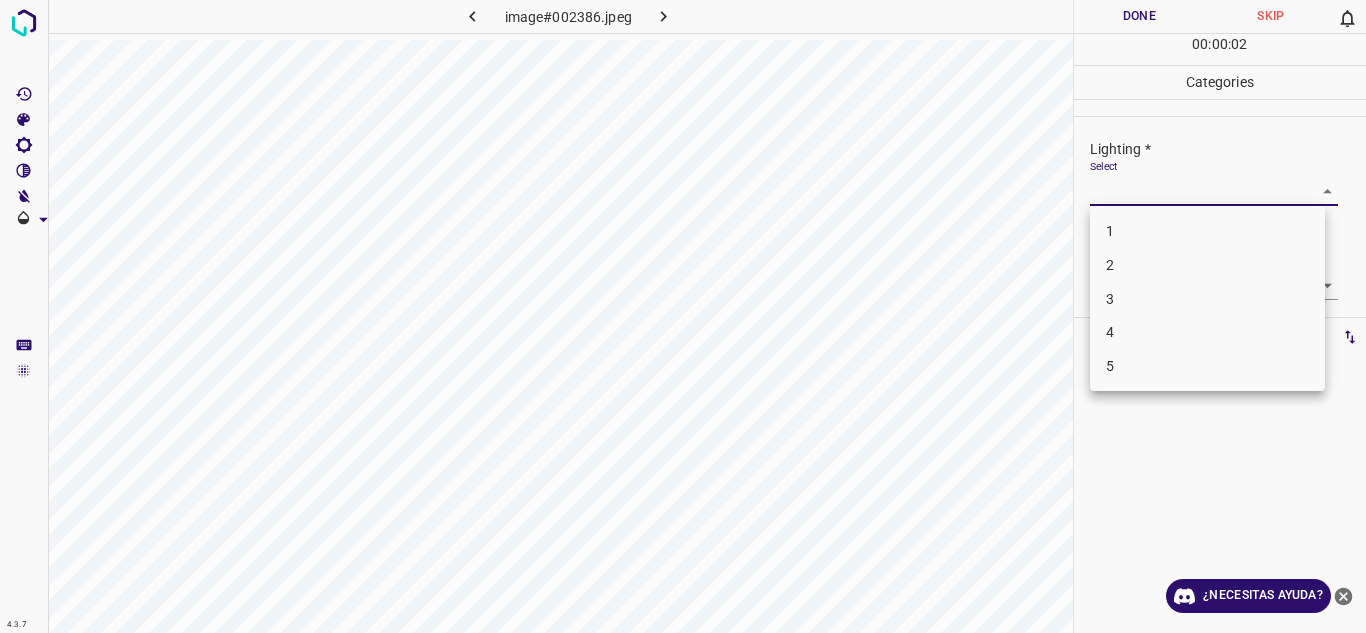 click on "4" at bounding box center (1207, 332) 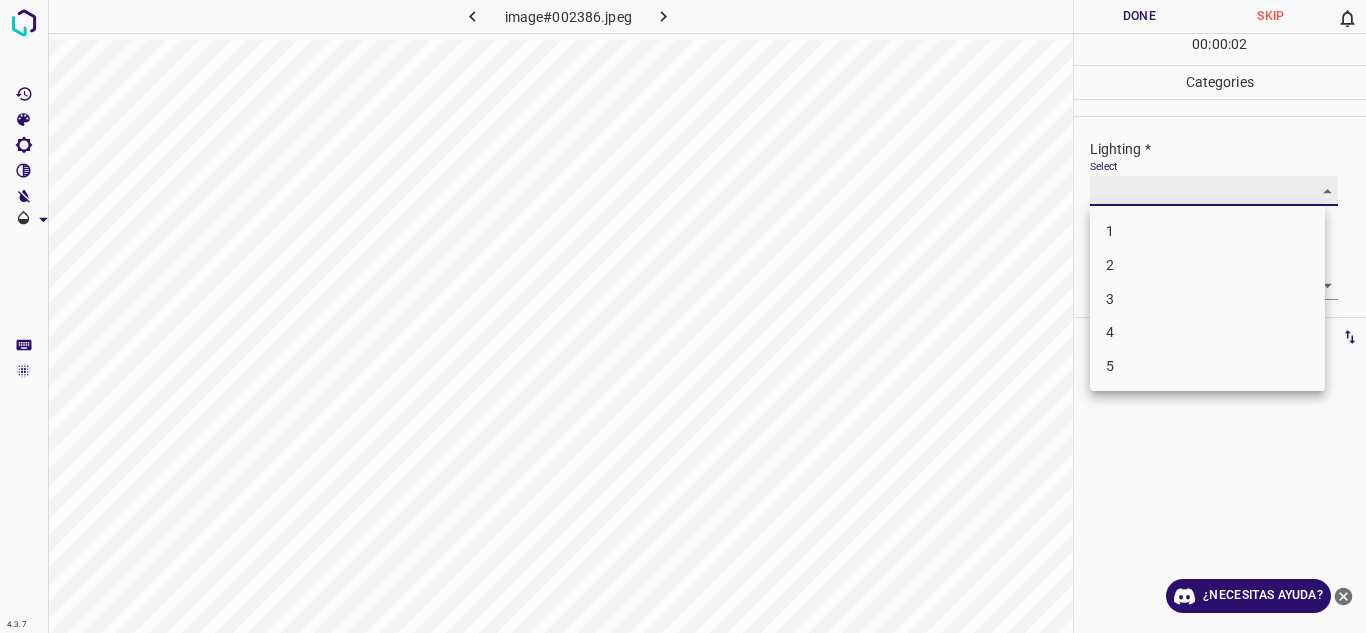 type on "4" 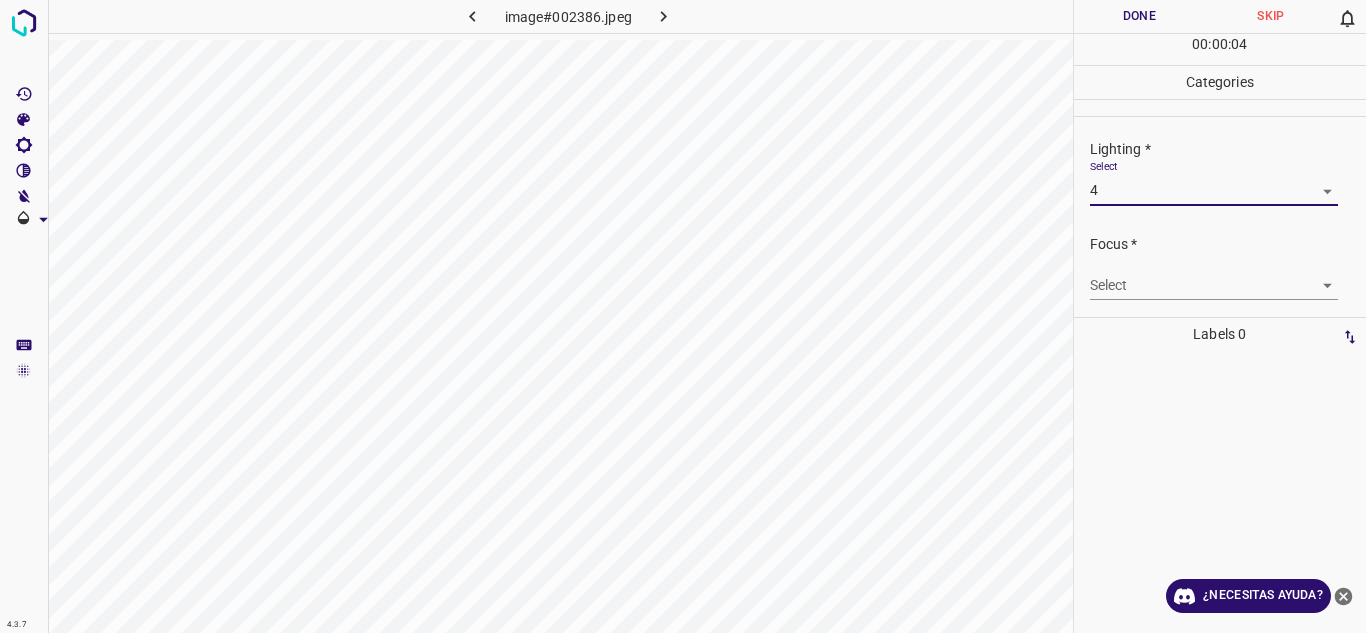 click on "4.3.7 image#002386.jpeg Done Skip 0 00   : 00   : 04   Categories Lighting *  Select 4 4 Focus *  Select ​ Overall *  Select ​ Labels   0 Categories 1 Lighting 2 Focus 3 Overall Tools Space Change between modes (Draw & Edit) I Auto labeling R Restore zoom M Zoom in N Zoom out Delete Delete selecte label Filters Z Restore filters X Saturation filter C Brightness filter V Contrast filter B Gray scale filter General O Download ¿Necesitas ayuda? Texto original Valora esta traducción Tu opinión servirá para ayudar a mejorar el Traductor de Google - Texto - Esconder - Borrar" at bounding box center (683, 316) 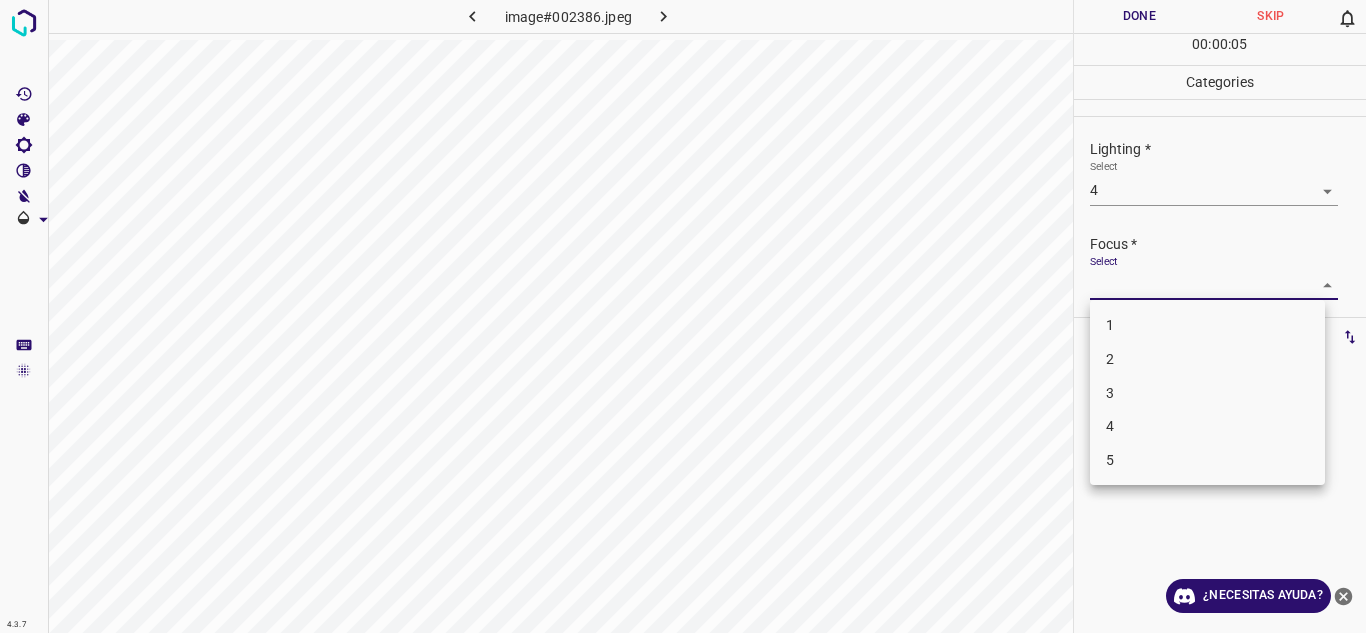 click on "3" at bounding box center [1207, 393] 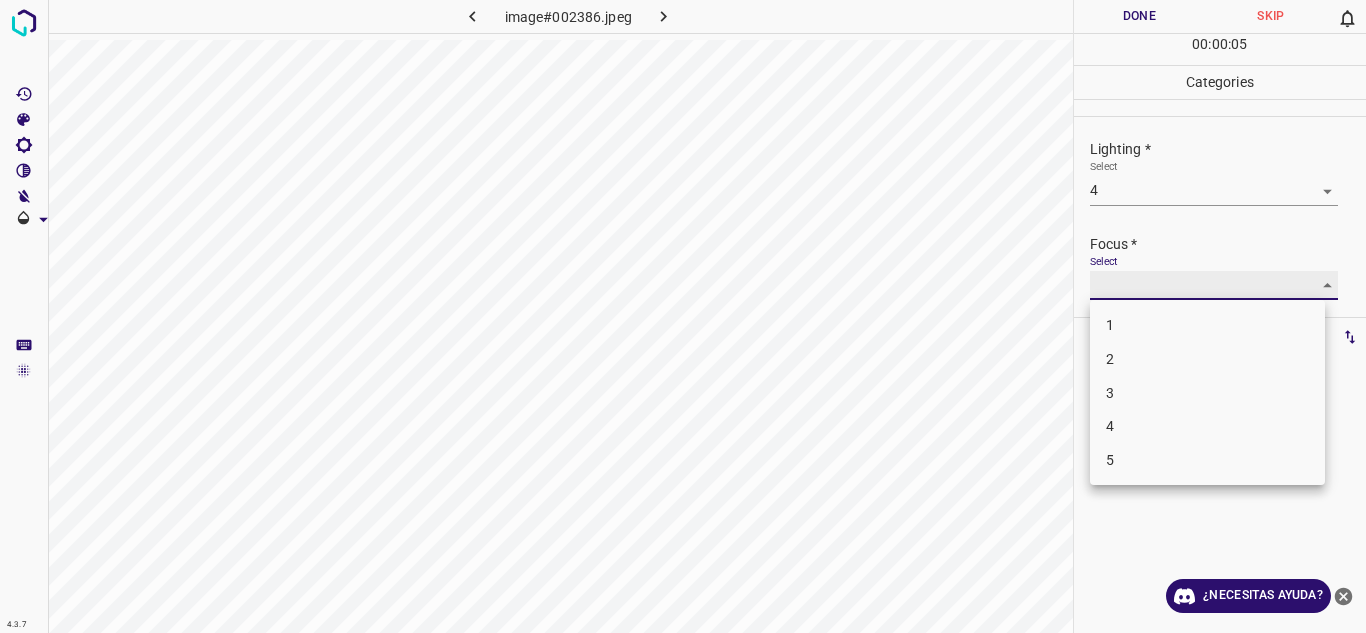 type on "3" 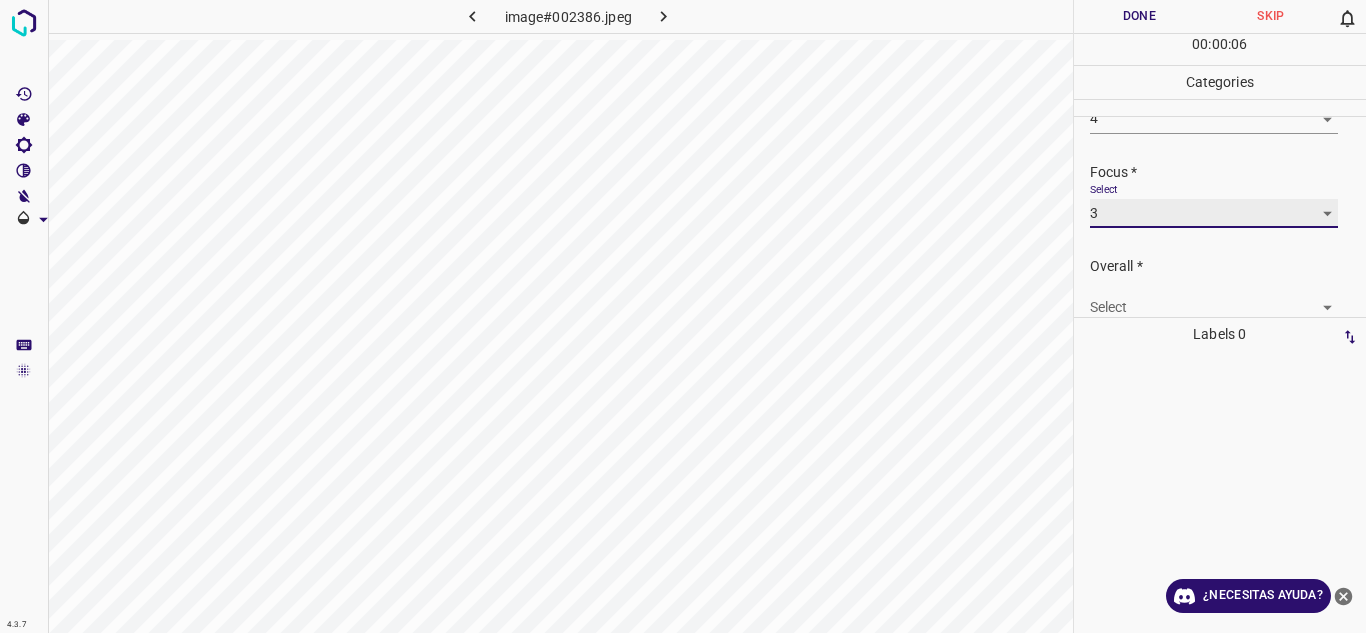 scroll, scrollTop: 98, scrollLeft: 0, axis: vertical 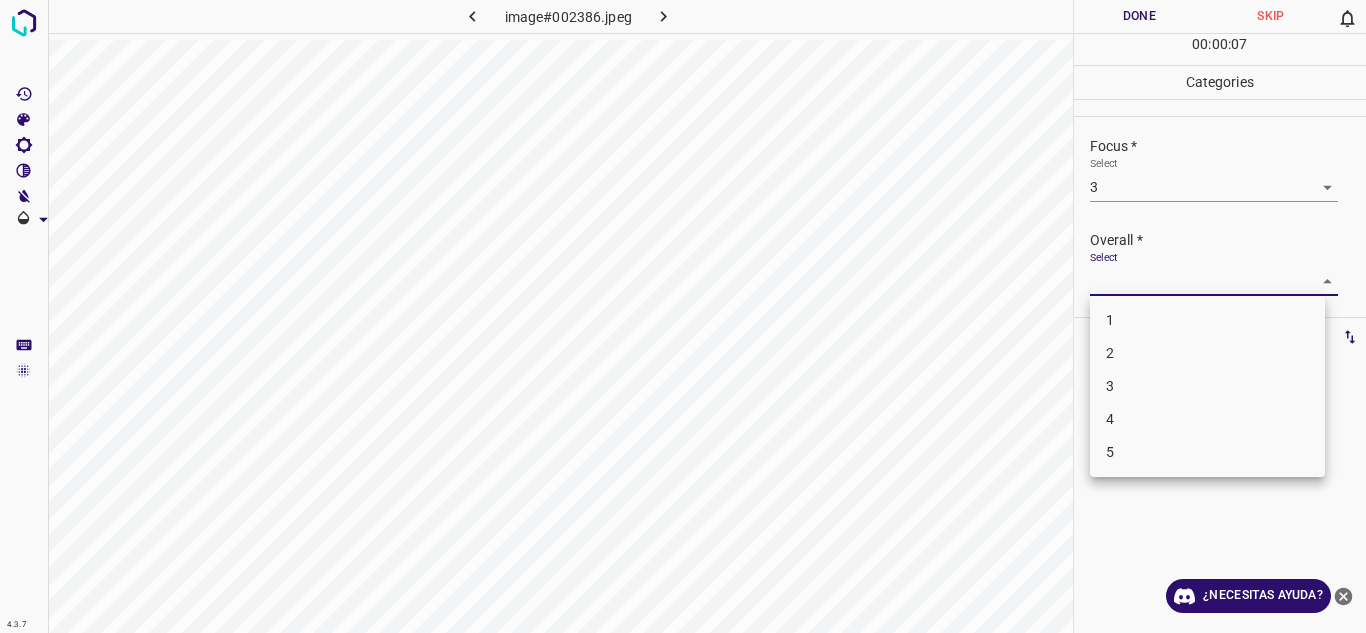 drag, startPoint x: 1308, startPoint y: 287, endPoint x: 1185, endPoint y: 432, distance: 190.14206 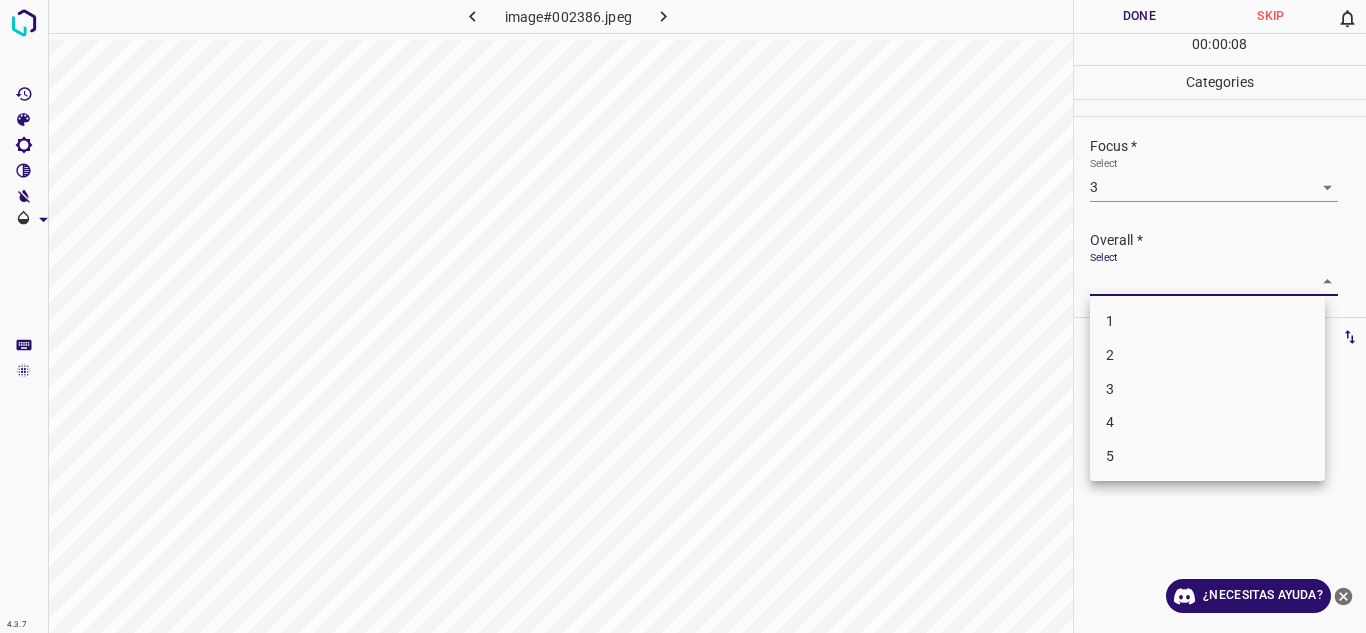click on "4" at bounding box center [1207, 422] 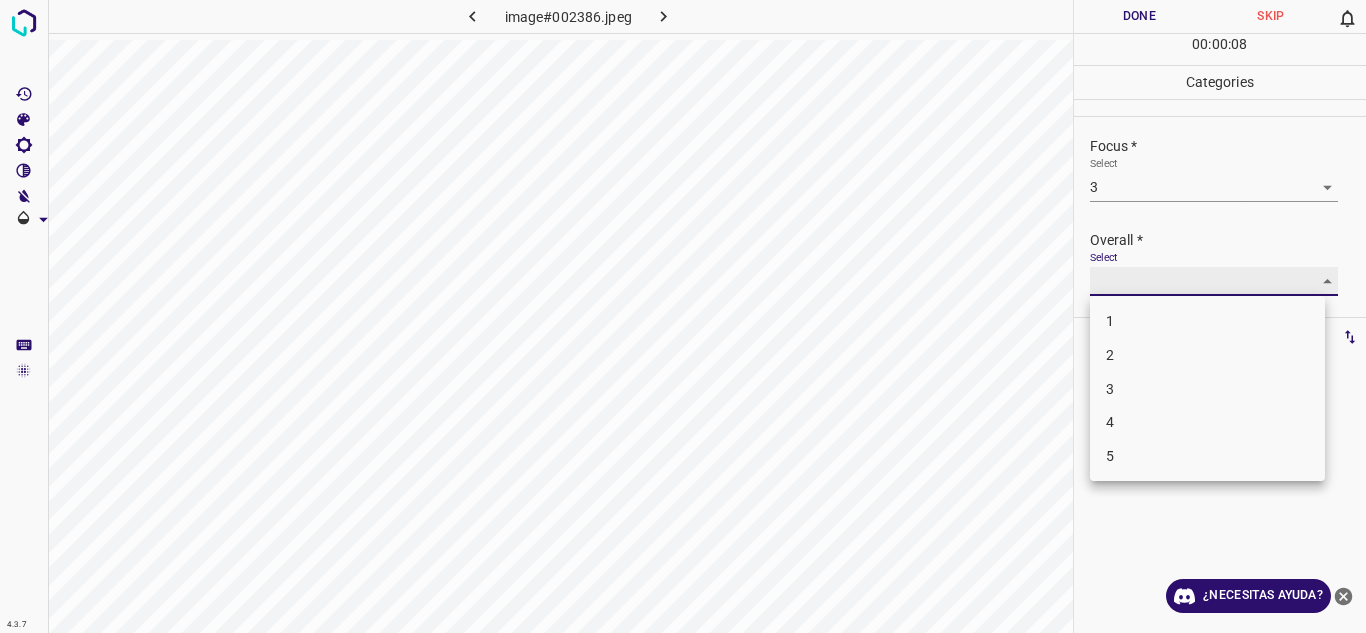 type on "4" 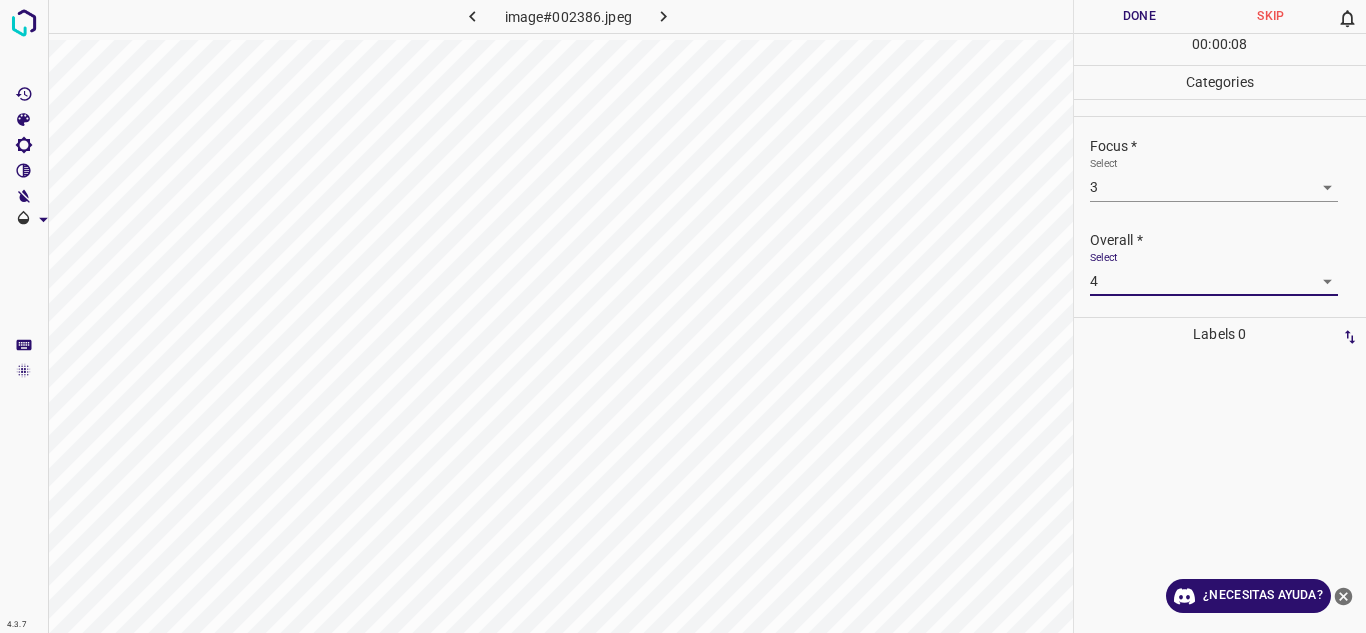 click on "Done" at bounding box center [1140, 16] 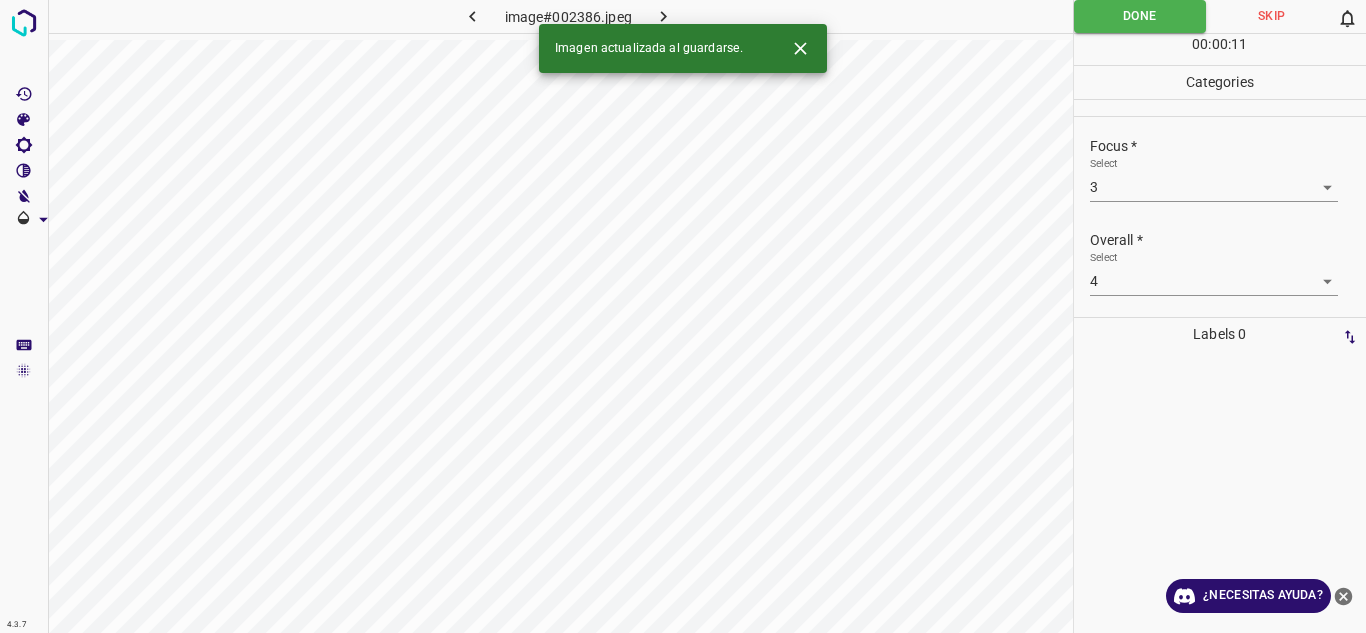 click 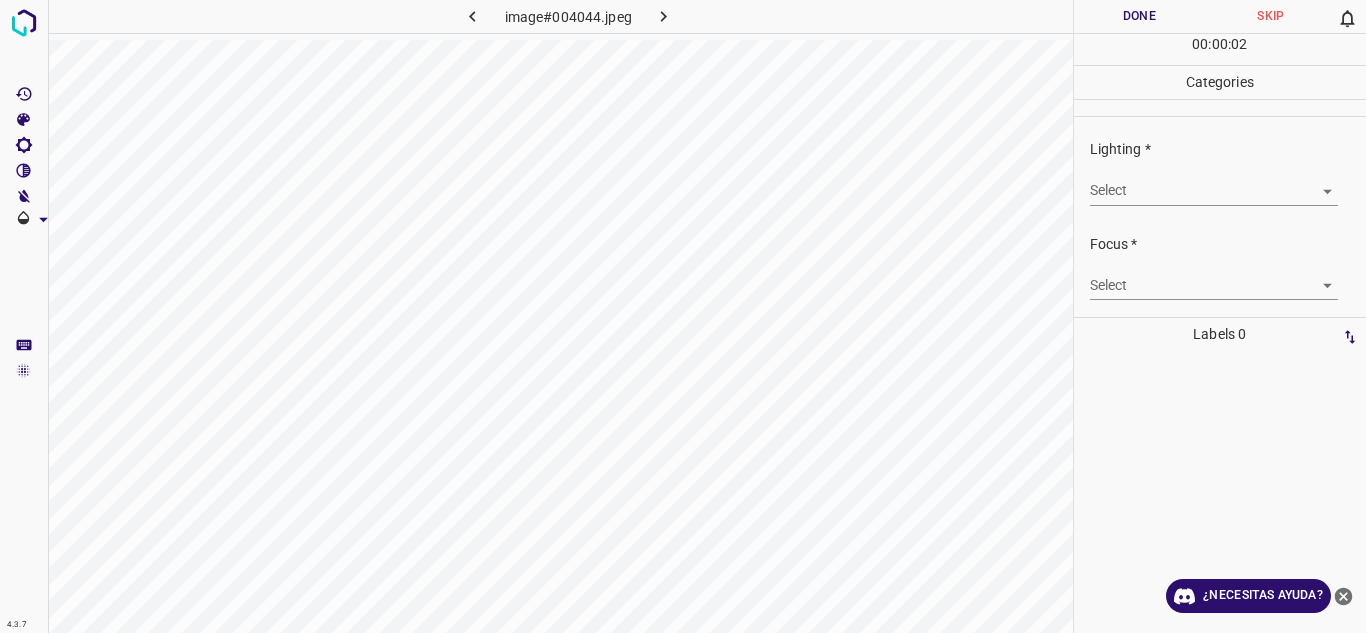 click on "4.3.7 image#004044.jpeg Done Skip 0 00   : 00   : 02   Categories Lighting *  Select ​ Focus *  Select ​ Overall *  Select ​ Labels   0 Categories 1 Lighting 2 Focus 3 Overall Tools Space Change between modes (Draw & Edit) I Auto labeling R Restore zoom M Zoom in N Zoom out Delete Delete selecte label Filters Z Restore filters X Saturation filter C Brightness filter V Contrast filter B Gray scale filter General O Download ¿Necesitas ayuda? Texto original Valora esta traducción Tu opinión servirá para ayudar a mejorar el Traductor de Google - Texto - Esconder - Borrar" at bounding box center (683, 316) 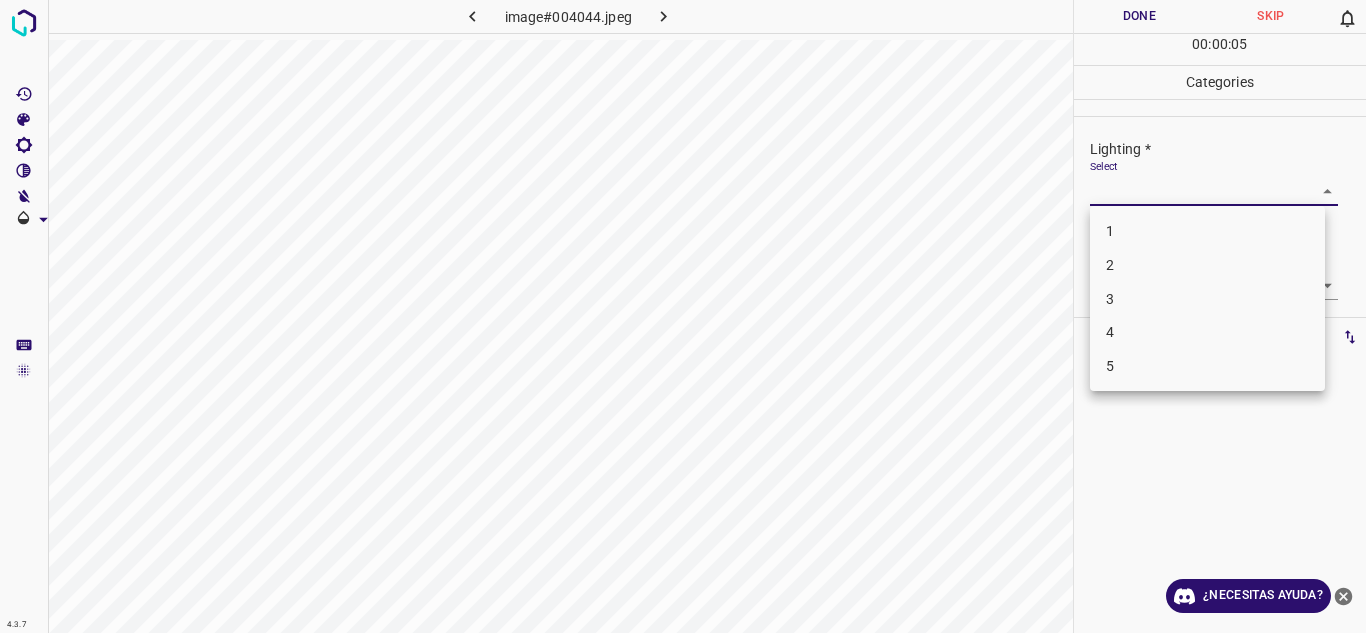 click on "3" at bounding box center (1207, 299) 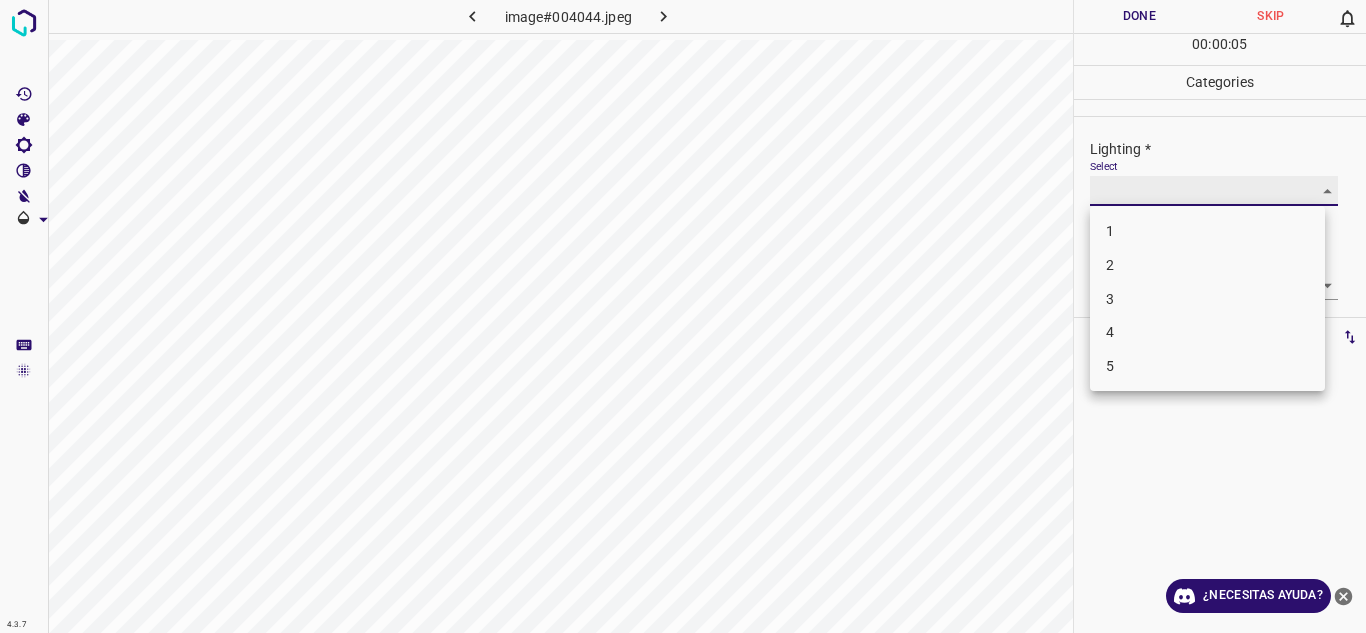 type on "3" 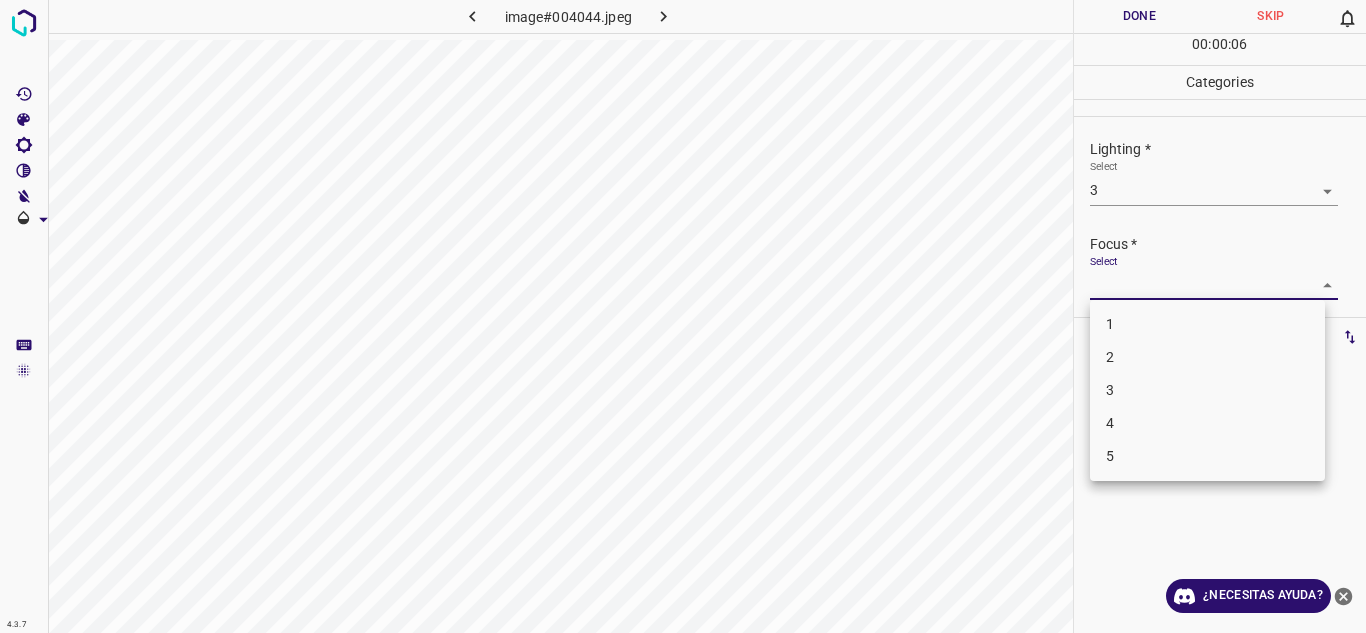 click on "4.3.7 image#004044.jpeg Done Skip 0 00   : 00   : 06   Categories Lighting *  Select 3 3 Focus *  Select ​ Overall *  Select ​ Labels   0 Categories 1 Lighting 2 Focus 3 Overall Tools Space Change between modes (Draw & Edit) I Auto labeling R Restore zoom M Zoom in N Zoom out Delete Delete selecte label Filters Z Restore filters X Saturation filter C Brightness filter V Contrast filter B Gray scale filter General O Download ¿Necesitas ayuda? Texto original Valora esta traducción Tu opinión servirá para ayudar a mejorar el Traductor de Google - Texto - Esconder - Borrar 1 2 3 4 5" at bounding box center [683, 316] 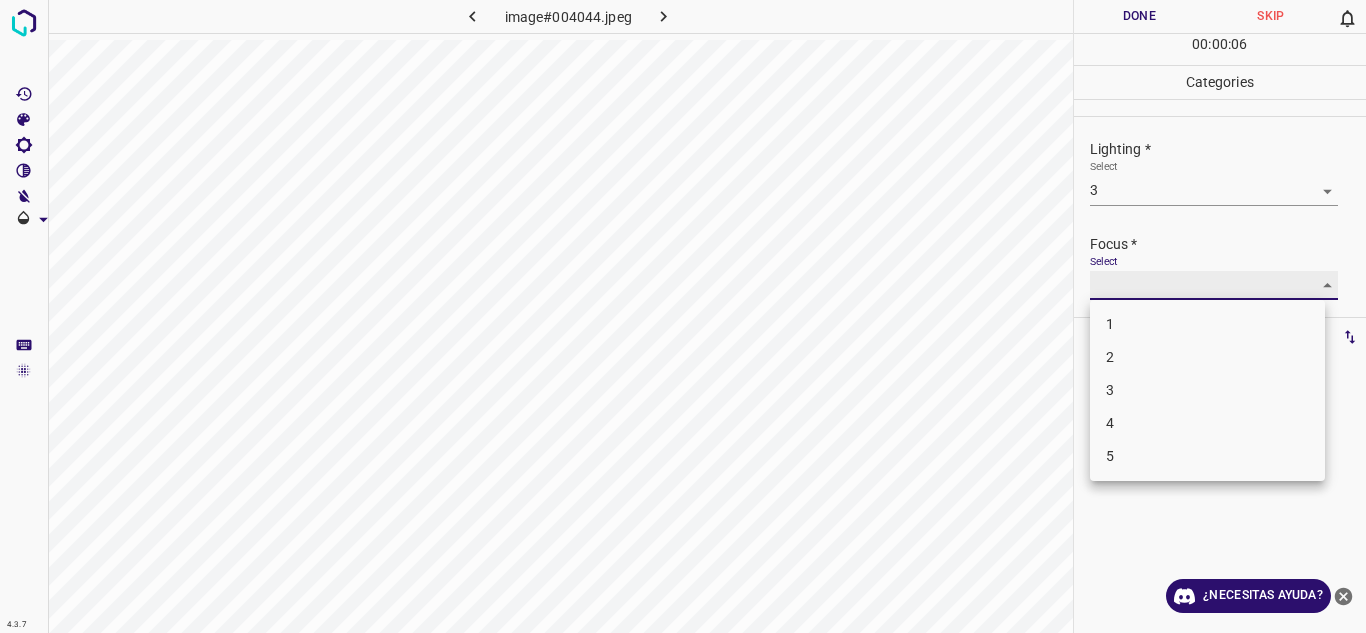 type on "2" 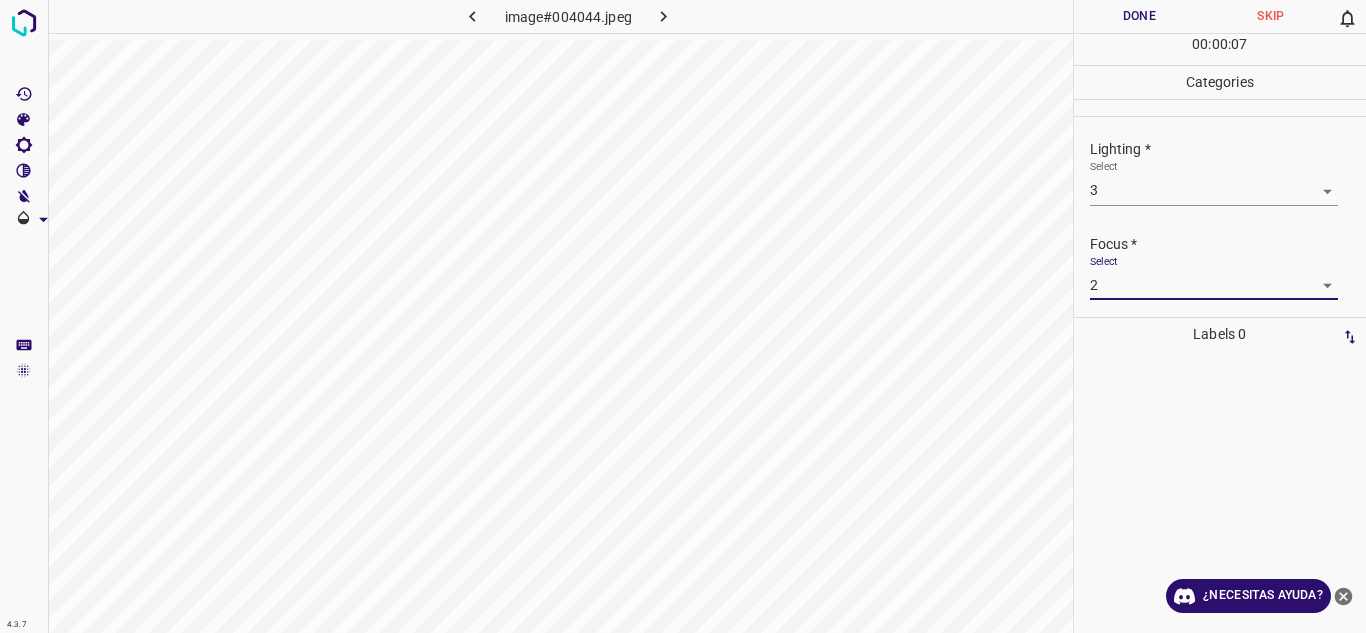 click on "Lighting *  Select 3 3" at bounding box center [1220, 172] 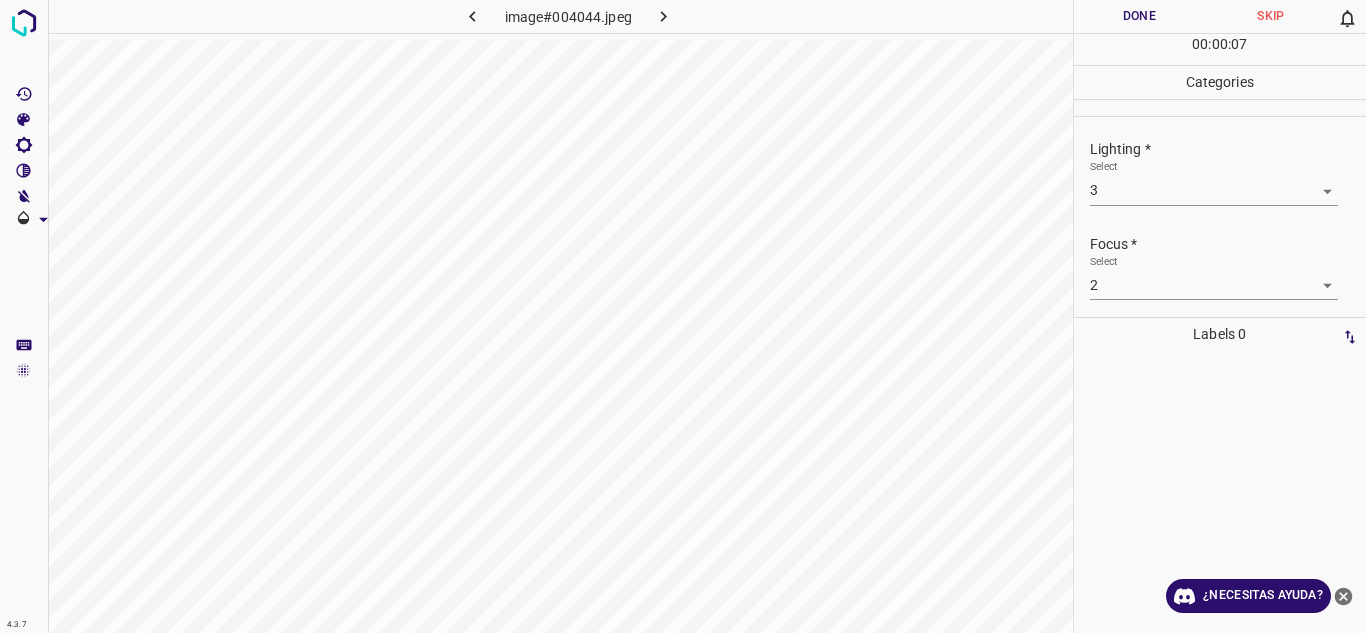 scroll, scrollTop: 98, scrollLeft: 0, axis: vertical 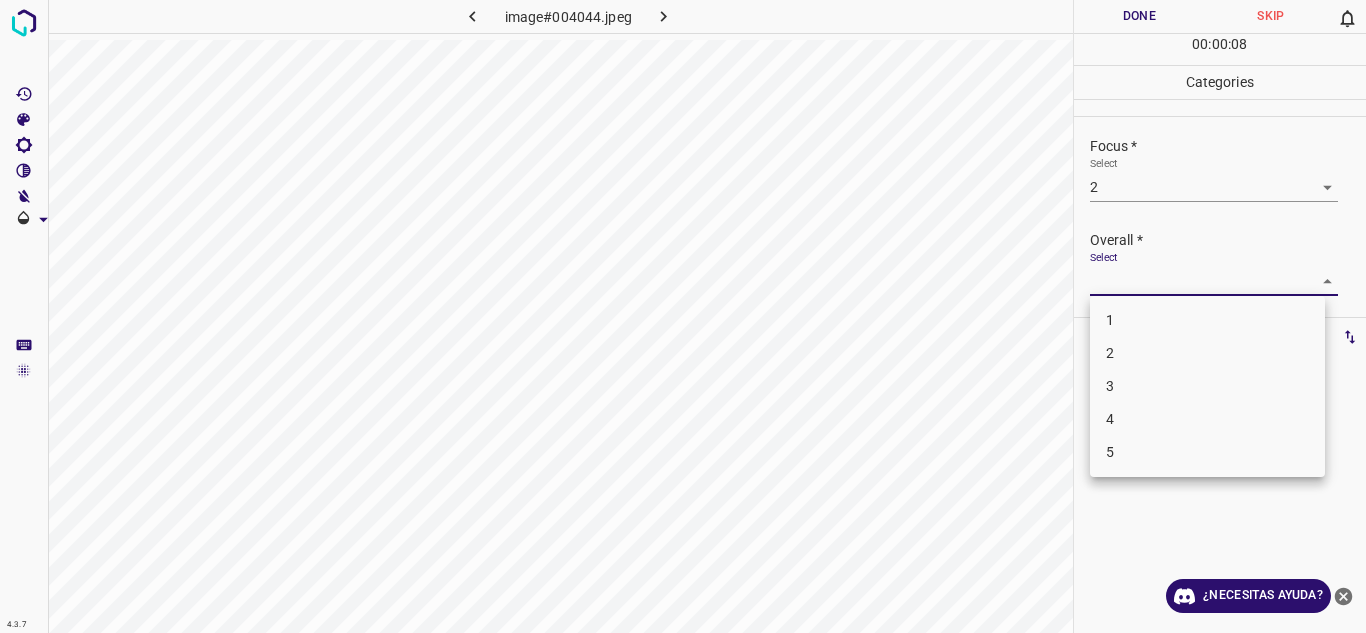 click on "4.3.7 image#004044.jpeg Done Skip 0 00   : 00   : 08   Categories Lighting *  Select 3 3 Focus *  Select 2 2 Overall *  Select ​ Labels   0 Categories 1 Lighting 2 Focus 3 Overall Tools Space Change between modes (Draw & Edit) I Auto labeling R Restore zoom M Zoom in N Zoom out Delete Delete selecte label Filters Z Restore filters X Saturation filter C Brightness filter V Contrast filter B Gray scale filter General O Download ¿Necesitas ayuda? Texto original Valora esta traducción Tu opinión servirá para ayudar a mejorar el Traductor de Google - Texto - Esconder - Borrar 1 2 3 4 5" at bounding box center (683, 316) 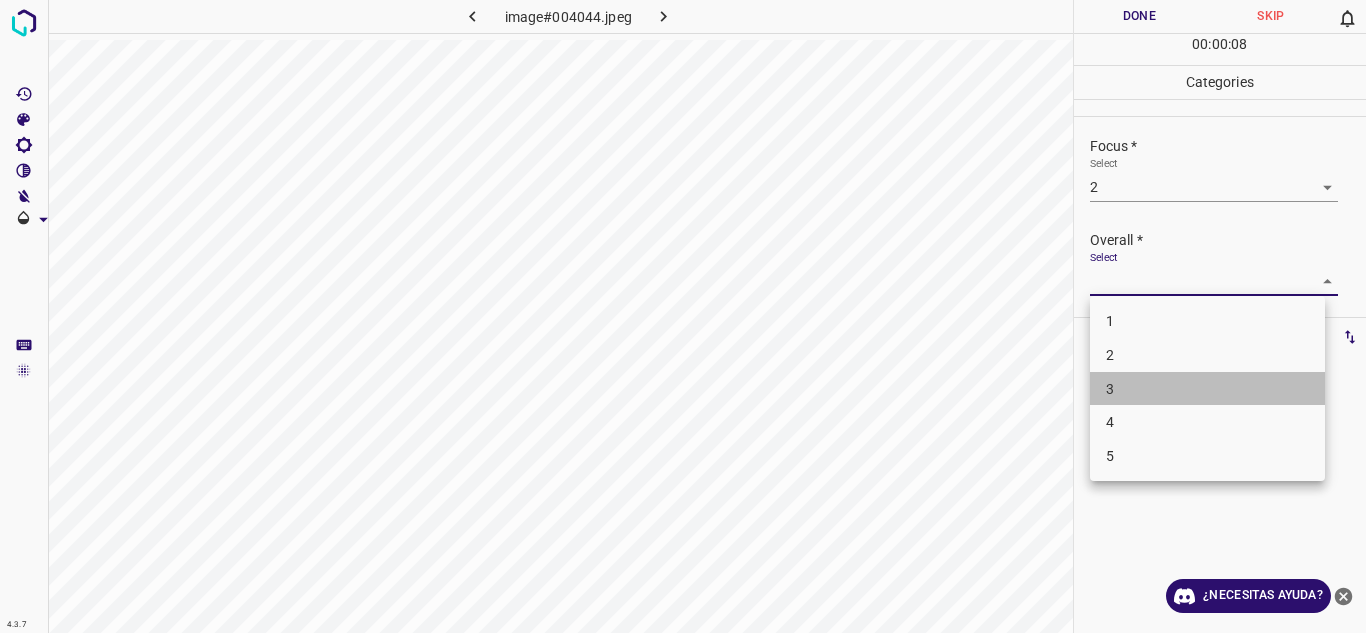 click on "3" at bounding box center (1207, 389) 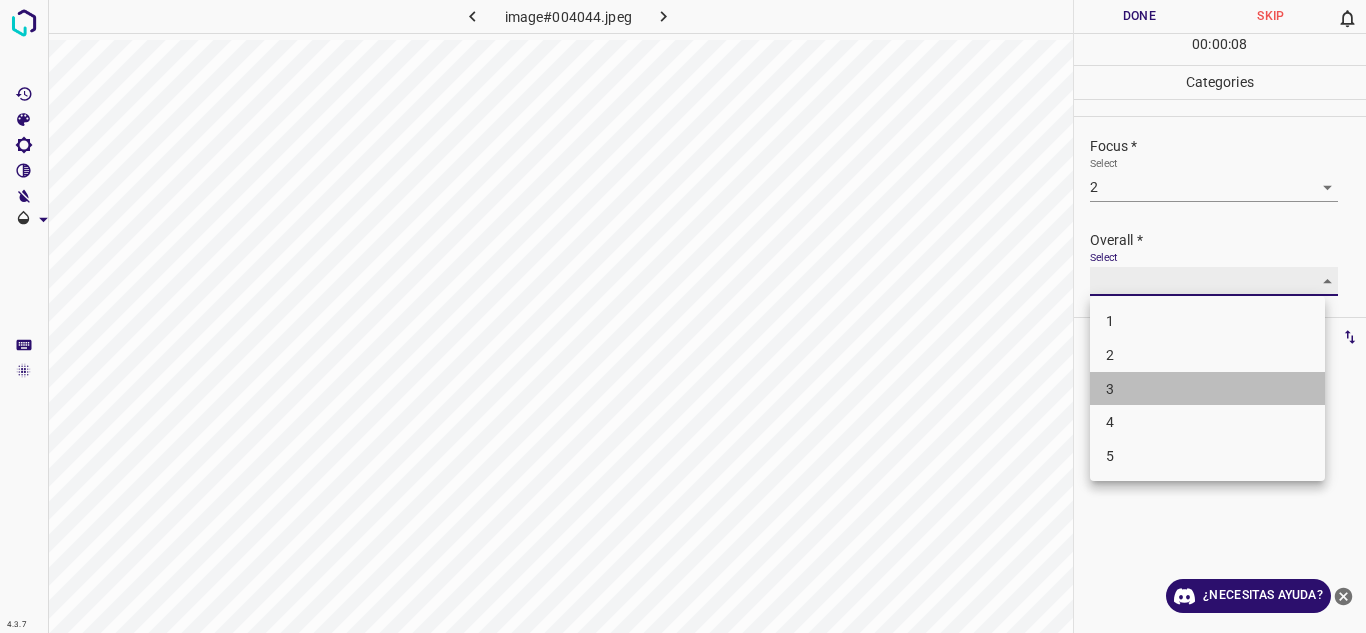 type on "3" 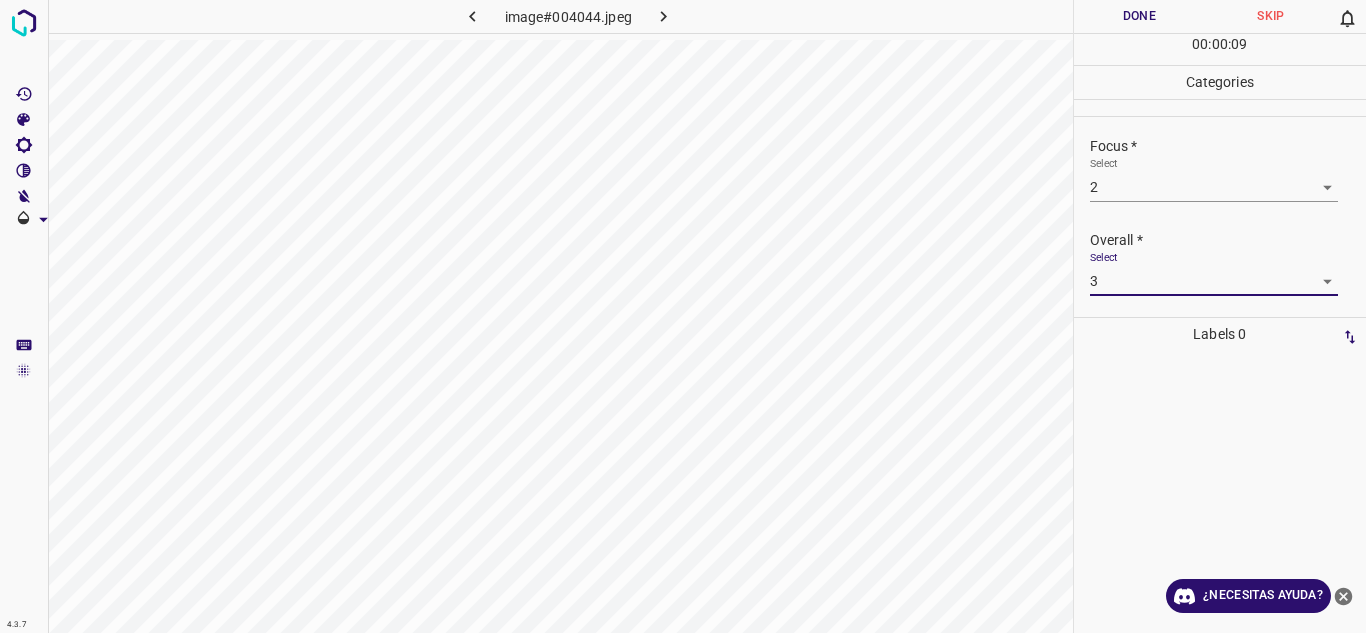 click on "Done" at bounding box center (1140, 16) 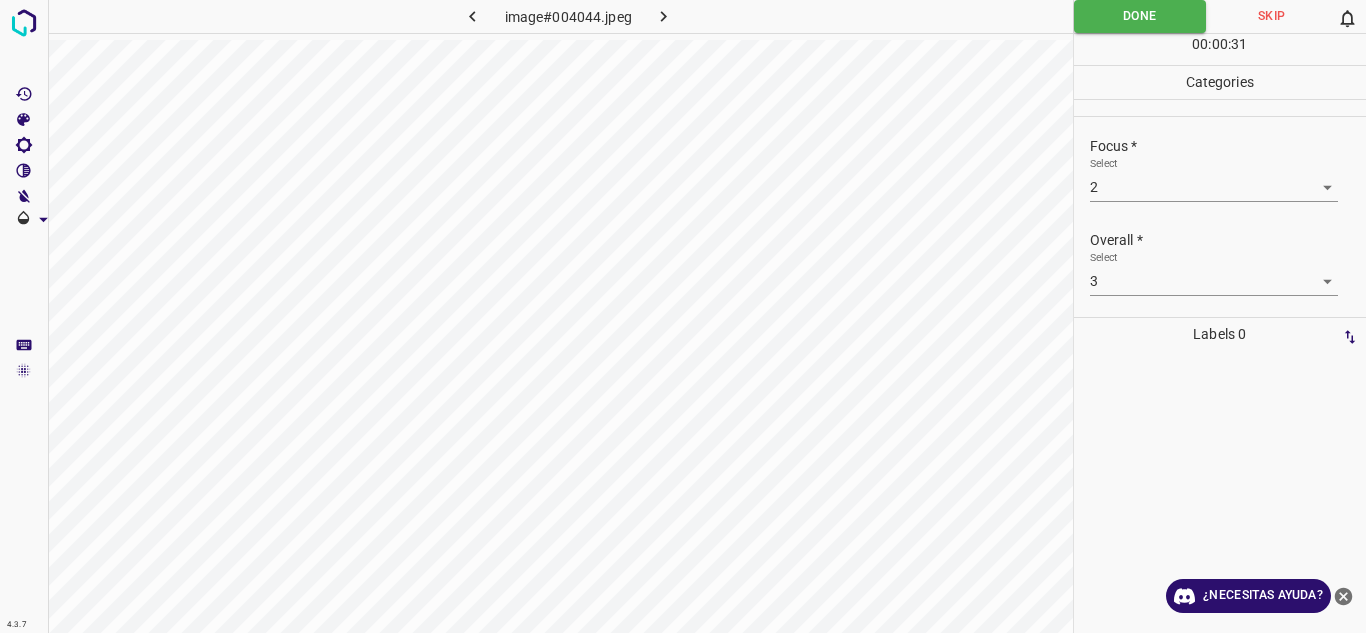 click 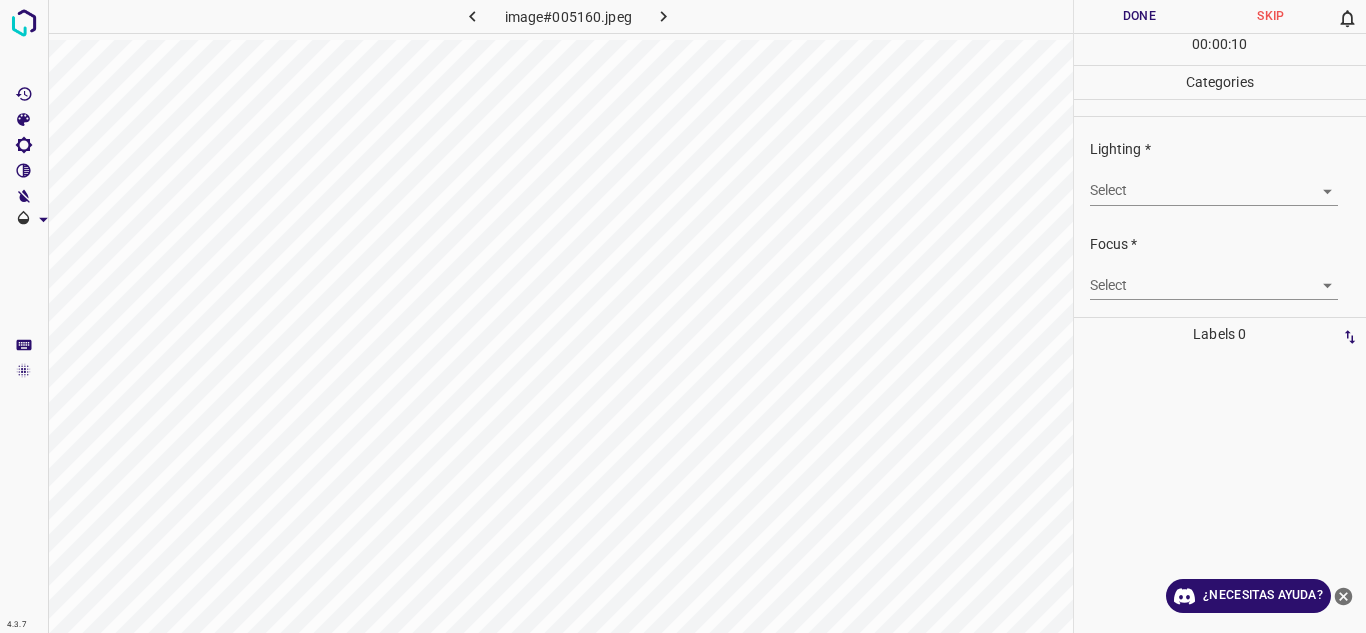 click on "4.3.7 image#005160.jpeg Done Skip 0 00   : 00   : 10   Categories Lighting *  Select ​ Focus *  Select ​ Overall *  Select ​ Labels   0 Categories 1 Lighting 2 Focus 3 Overall Tools Space Change between modes (Draw & Edit) I Auto labeling R Restore zoom M Zoom in N Zoom out Delete Delete selecte label Filters Z Restore filters X Saturation filter C Brightness filter V Contrast filter B Gray scale filter General O Download ¿Necesitas ayuda? Texto original Valora esta traducción Tu opinión servirá para ayudar a mejorar el Traductor de Google - Texto - Esconder - Borrar" at bounding box center [683, 316] 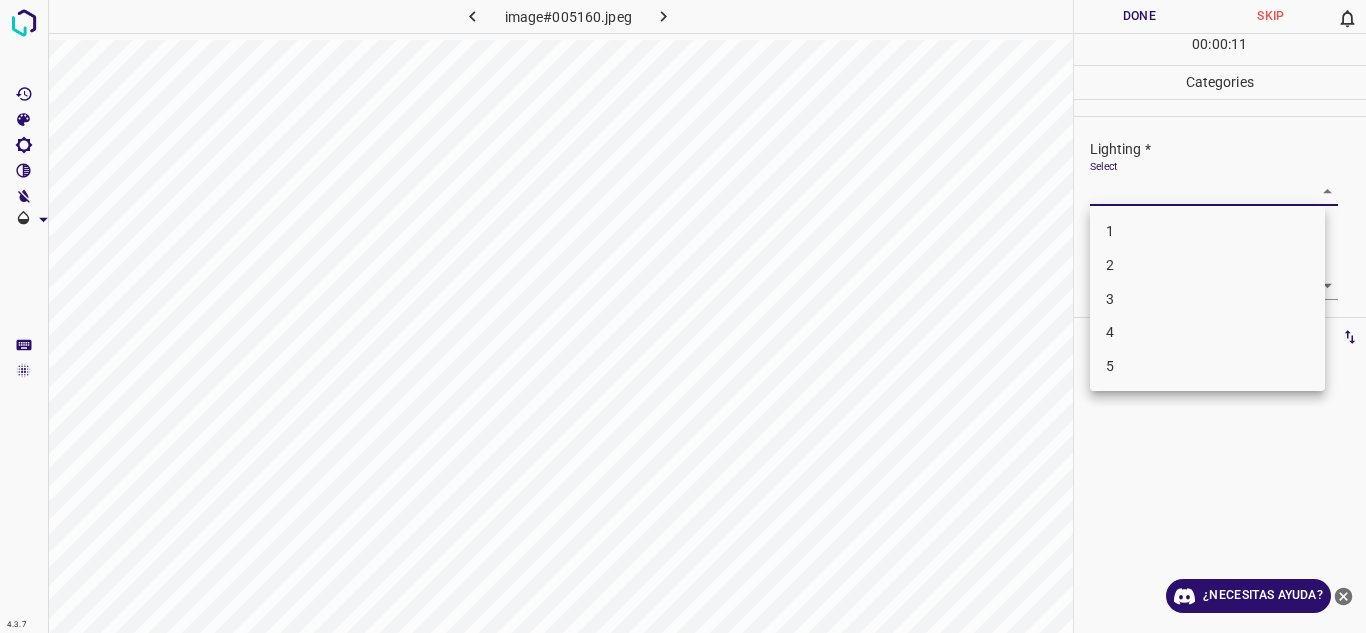 click on "4" at bounding box center (1207, 332) 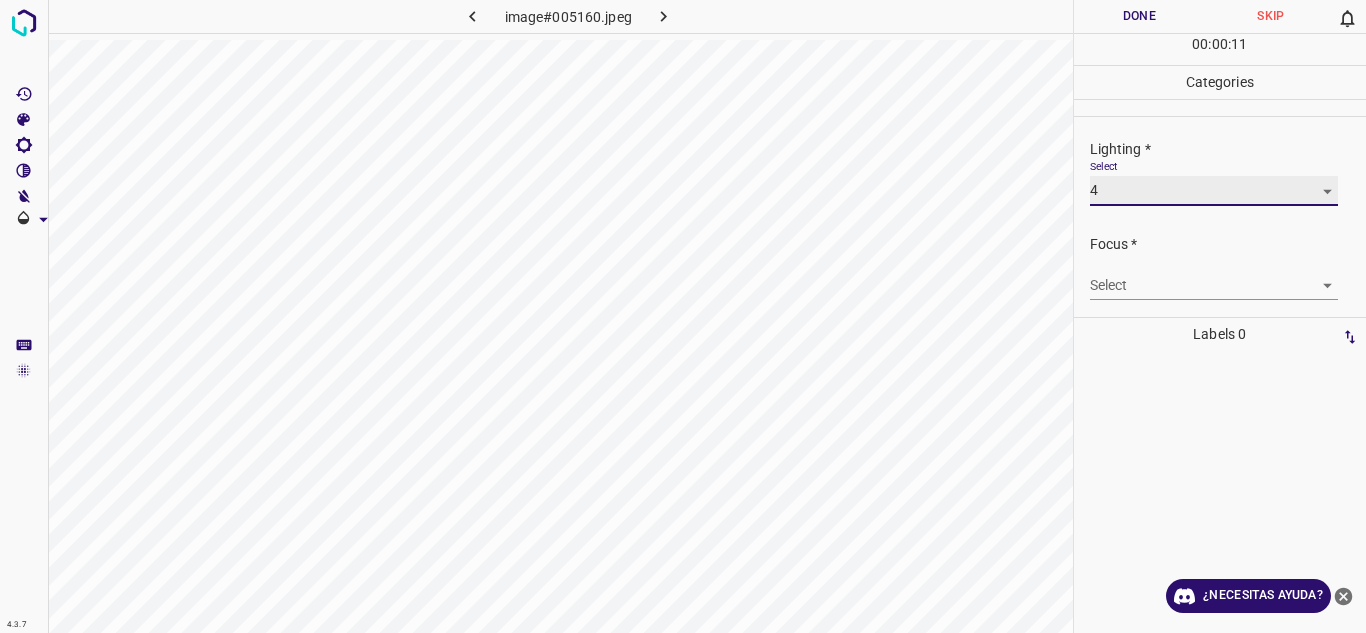 type on "4" 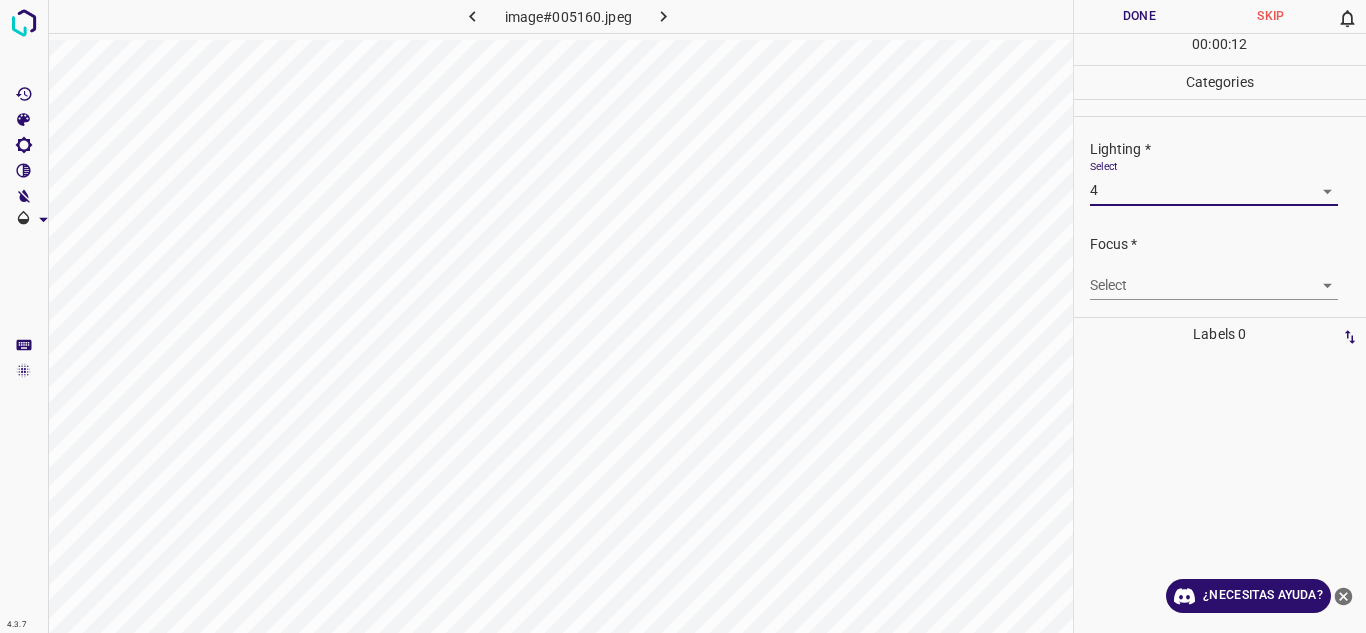 click on "4.3.7 image#005160.jpeg Done Skip 0 00   : 00   : 12   Categories Lighting *  Select 4 4 Focus *  Select ​ Overall *  Select ​ Labels   0 Categories 1 Lighting 2 Focus 3 Overall Tools Space Change between modes (Draw & Edit) I Auto labeling R Restore zoom M Zoom in N Zoom out Delete Delete selecte label Filters Z Restore filters X Saturation filter C Brightness filter V Contrast filter B Gray scale filter General O Download ¿Necesitas ayuda? Texto original Valora esta traducción Tu opinión servirá para ayudar a mejorar el Traductor de Google - Texto - Esconder - Borrar" at bounding box center (683, 316) 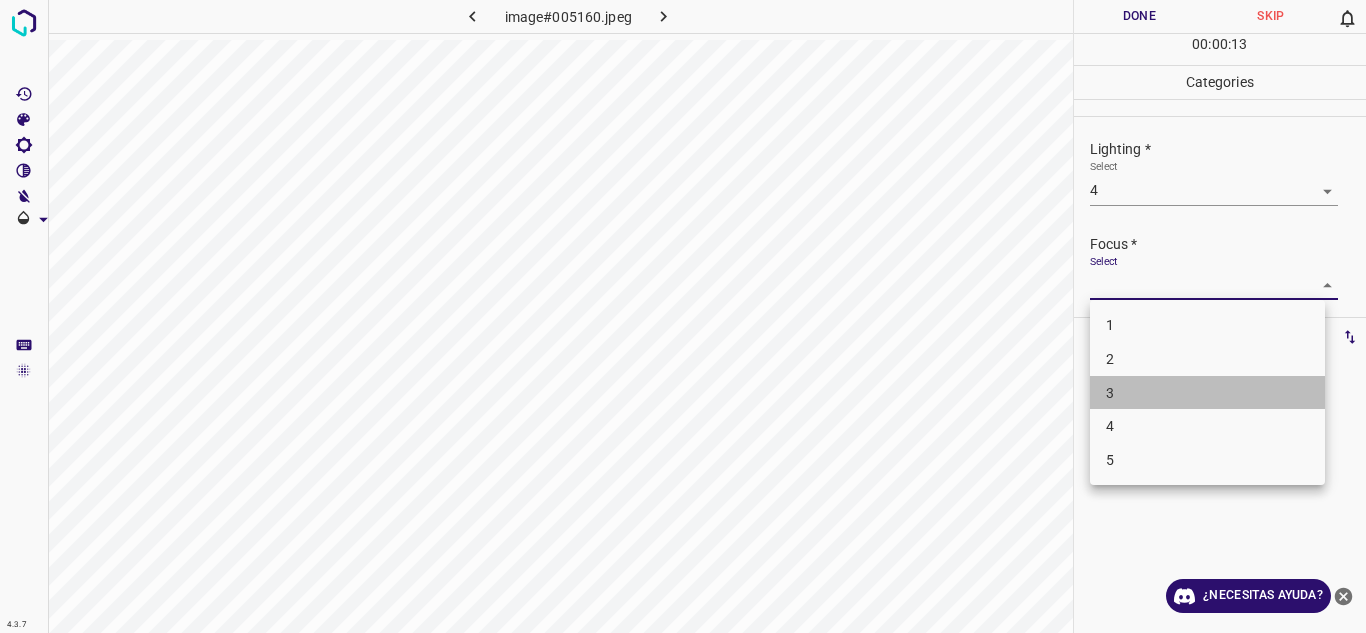 click on "3" at bounding box center [1207, 393] 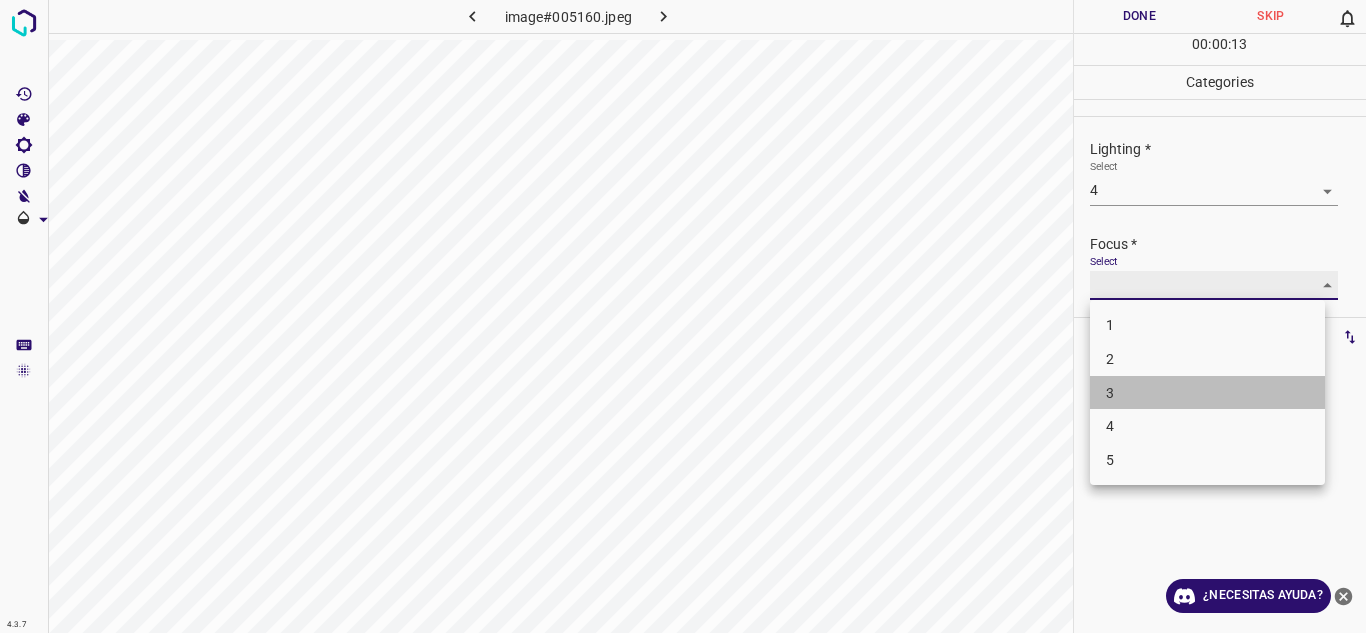 type on "3" 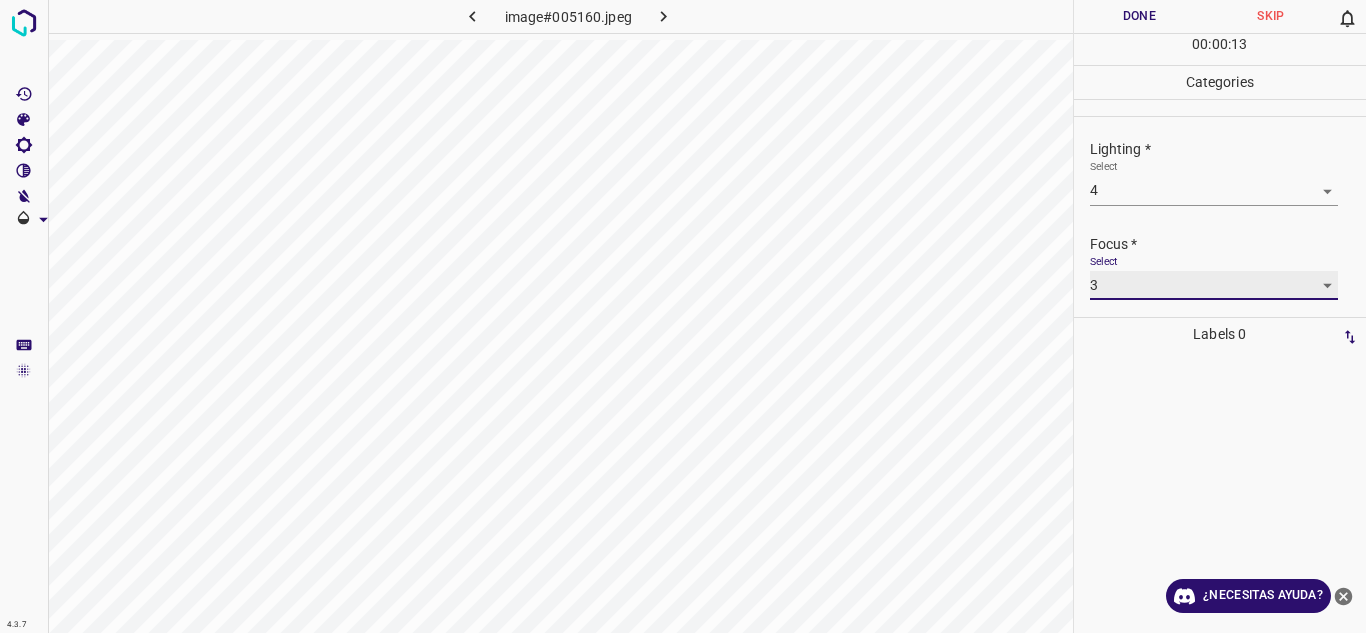 scroll, scrollTop: 98, scrollLeft: 0, axis: vertical 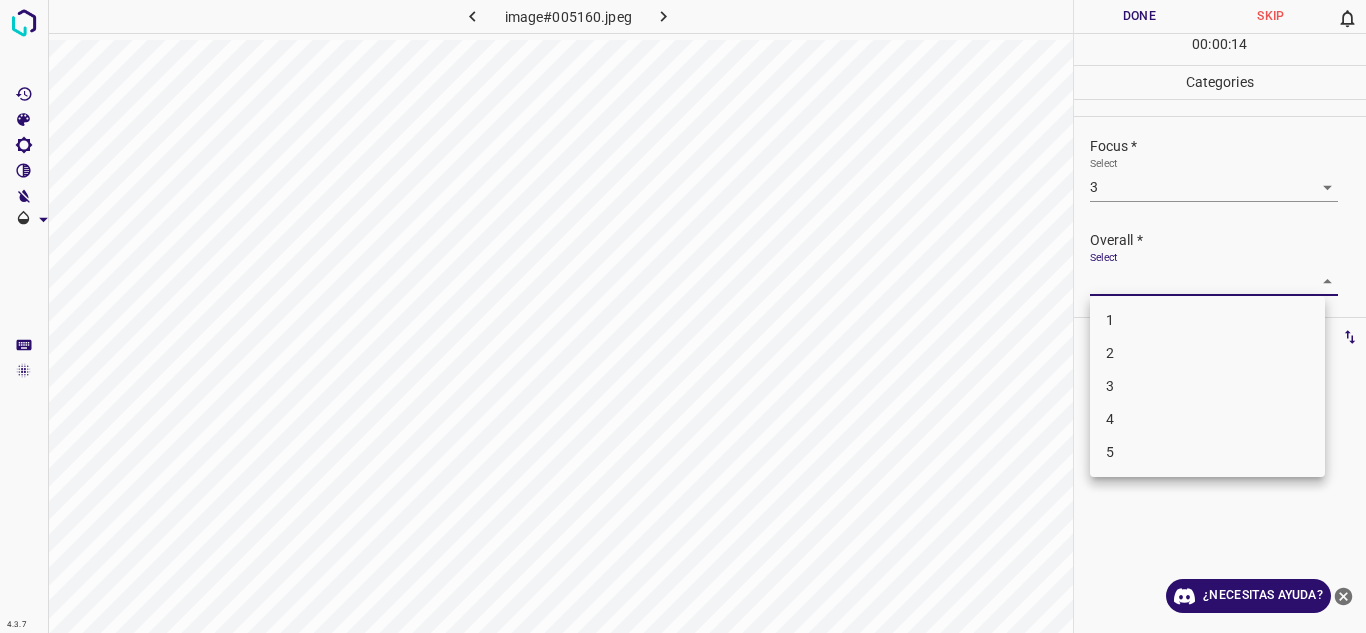 click on "4.3.7 image#005160.jpeg Done Skip 0 00   : 00   : 14   Categories Lighting *  Select 4 4 Focus *  Select 3 3 Overall *  Select ​ Labels   0 Categories 1 Lighting 2 Focus 3 Overall Tools Space Change between modes (Draw & Edit) I Auto labeling R Restore zoom M Zoom in N Zoom out Delete Delete selecte label Filters Z Restore filters X Saturation filter C Brightness filter V Contrast filter B Gray scale filter General O Download ¿Necesitas ayuda? Texto original Valora esta traducción Tu opinión servirá para ayudar a mejorar el Traductor de Google - Texto - Esconder - Borrar 1 2 3 4 5" at bounding box center (683, 316) 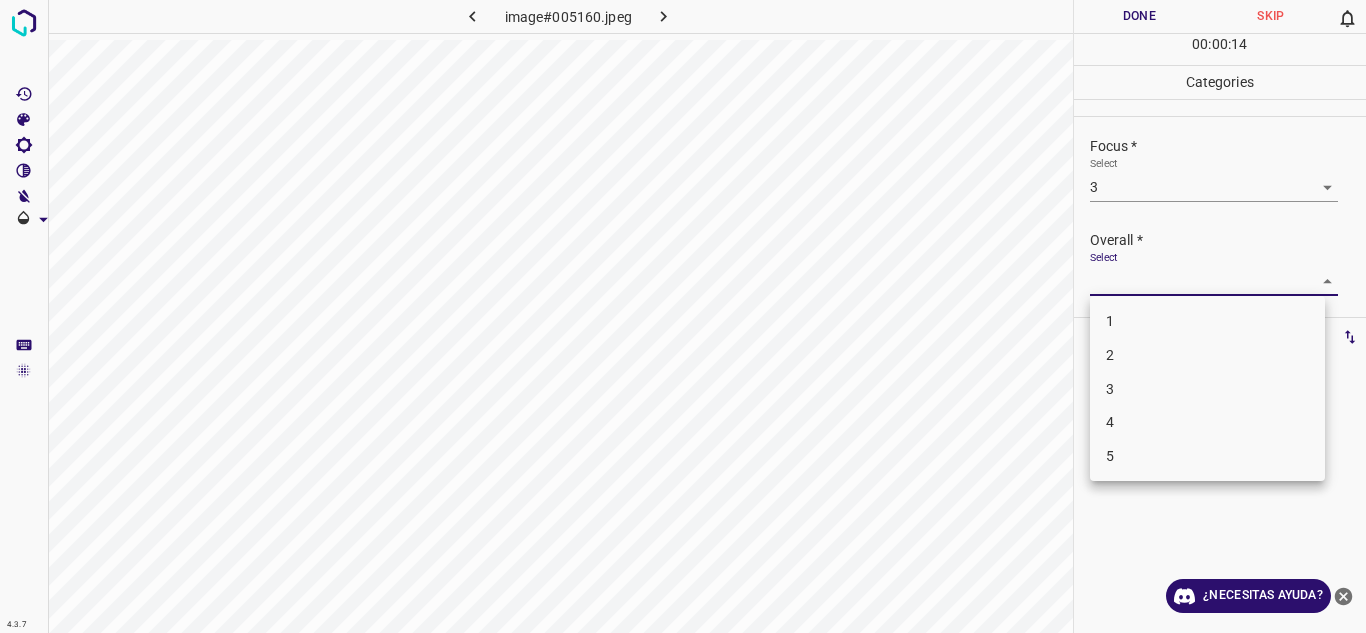 click on "4" at bounding box center [1207, 422] 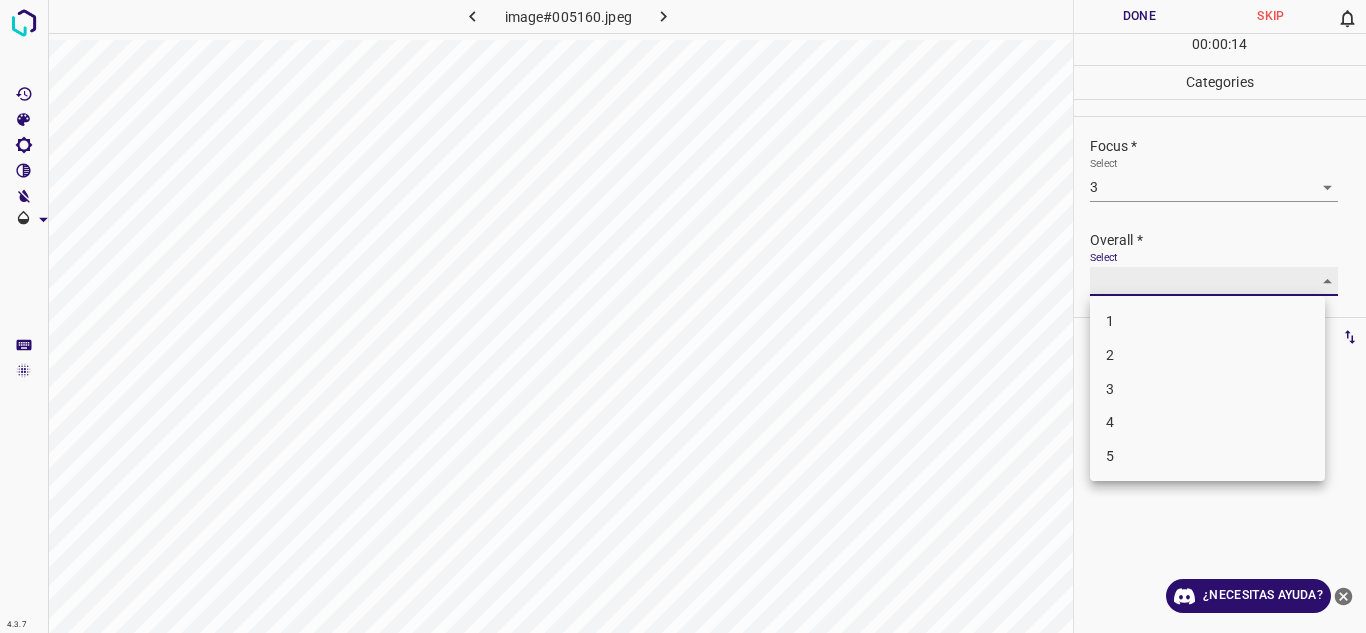 type on "4" 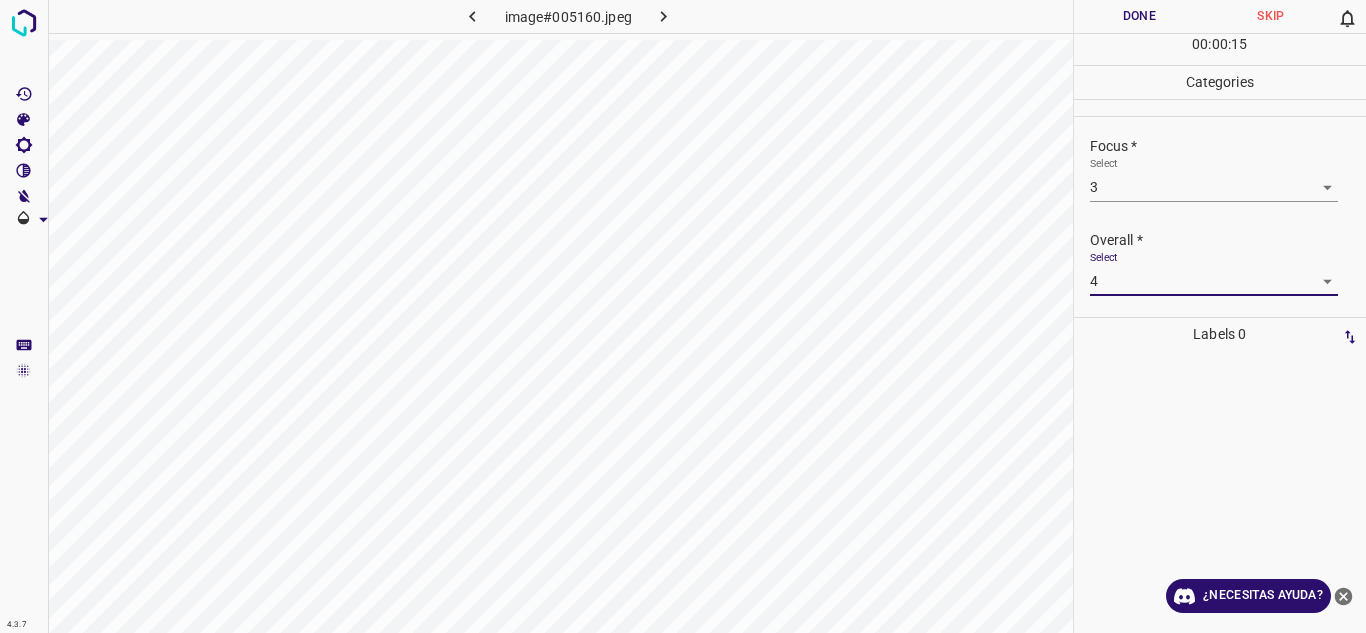 click on "00   : 00   : 15" at bounding box center (1220, 49) 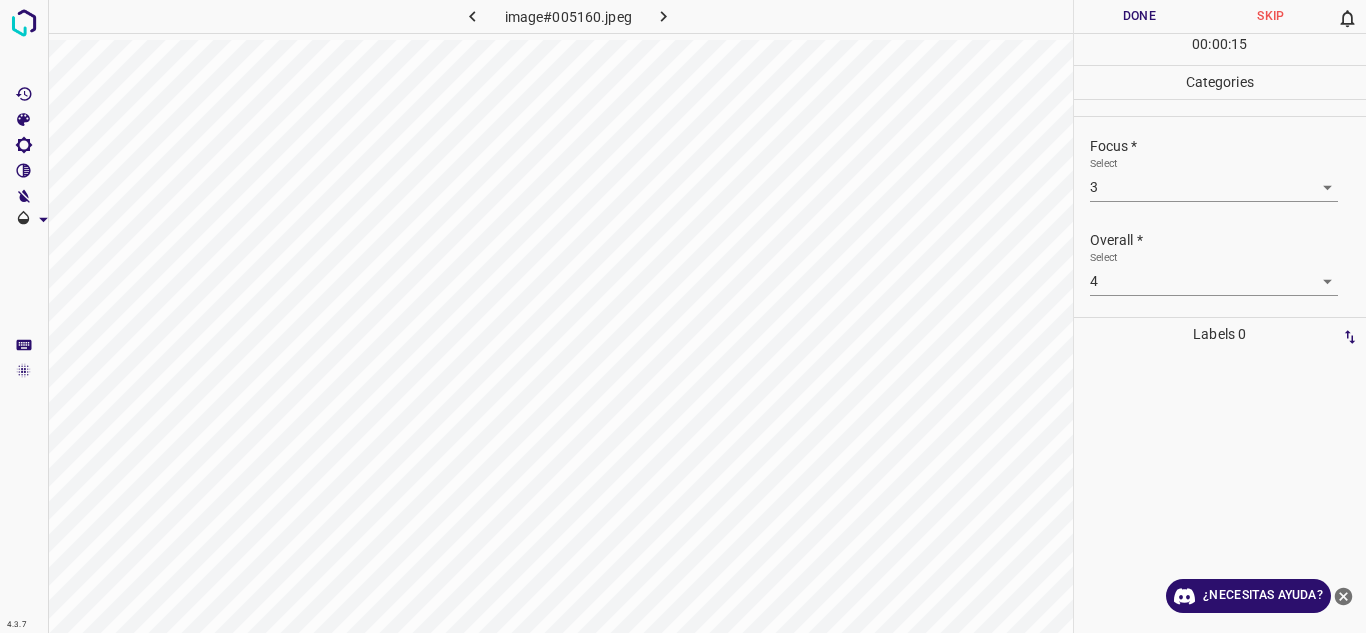 click on "Done" at bounding box center [1140, 16] 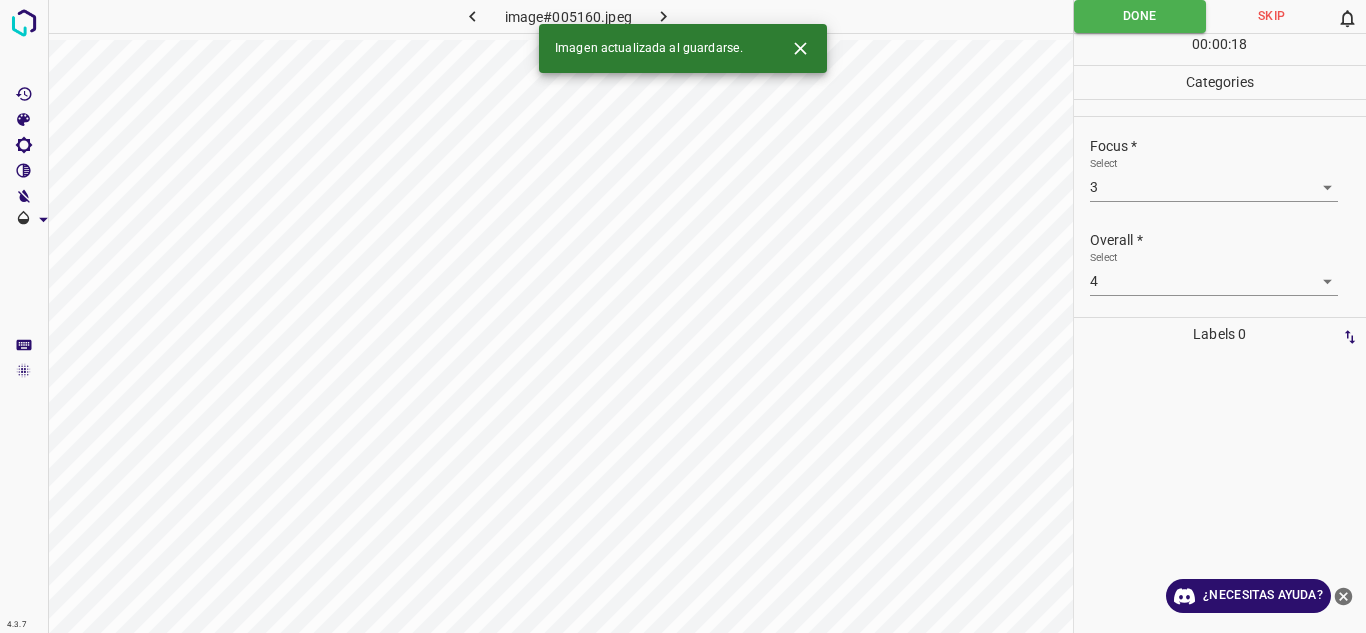 click 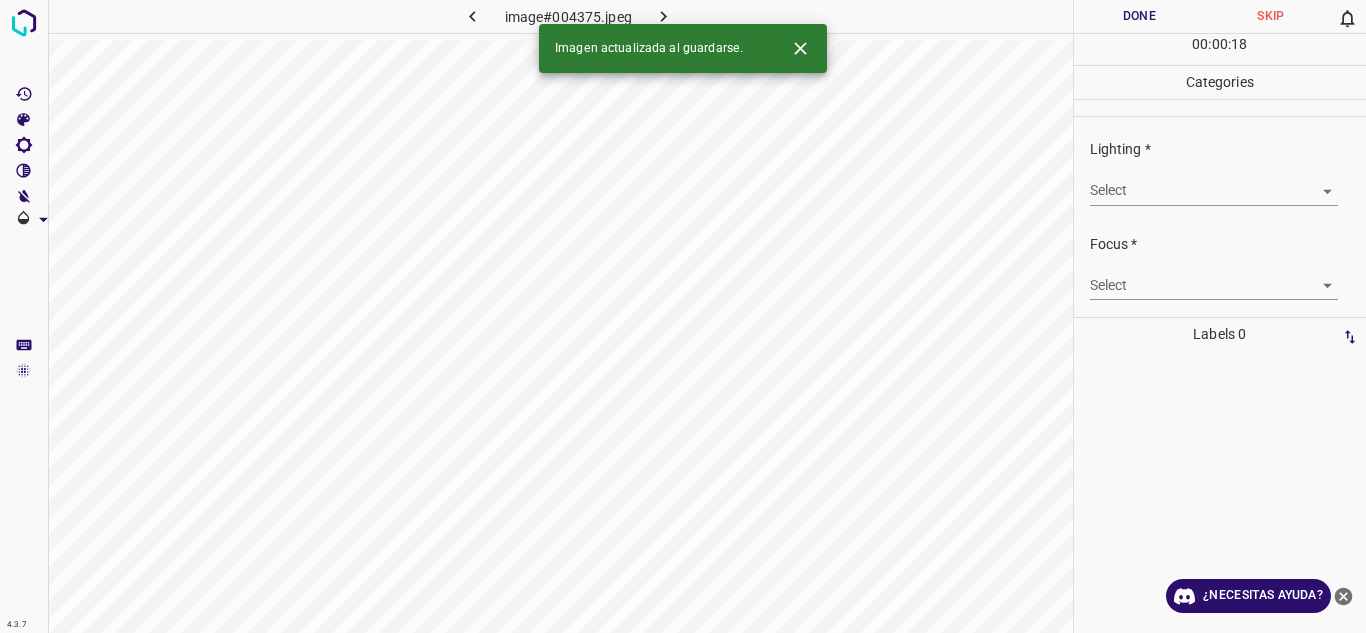 click on "4.3.7 image#004375.jpeg Done Skip 0 00   : 00   : 18   Categories Lighting *  Select ​ Focus *  Select ​ Overall *  Select ​ Labels   0 Categories 1 Lighting 2 Focus 3 Overall Tools Space Change between modes (Draw & Edit) I Auto labeling R Restore zoom M Zoom in N Zoom out Delete Delete selecte label Filters Z Restore filters X Saturation filter C Brightness filter V Contrast filter B Gray scale filter General O Download Imagen actualizada al guardarse. ¿Necesitas ayuda? Texto original Valora esta traducción Tu opinión servirá para ayudar a mejorar el Traductor de Google - Texto - Esconder - Borrar" at bounding box center (683, 316) 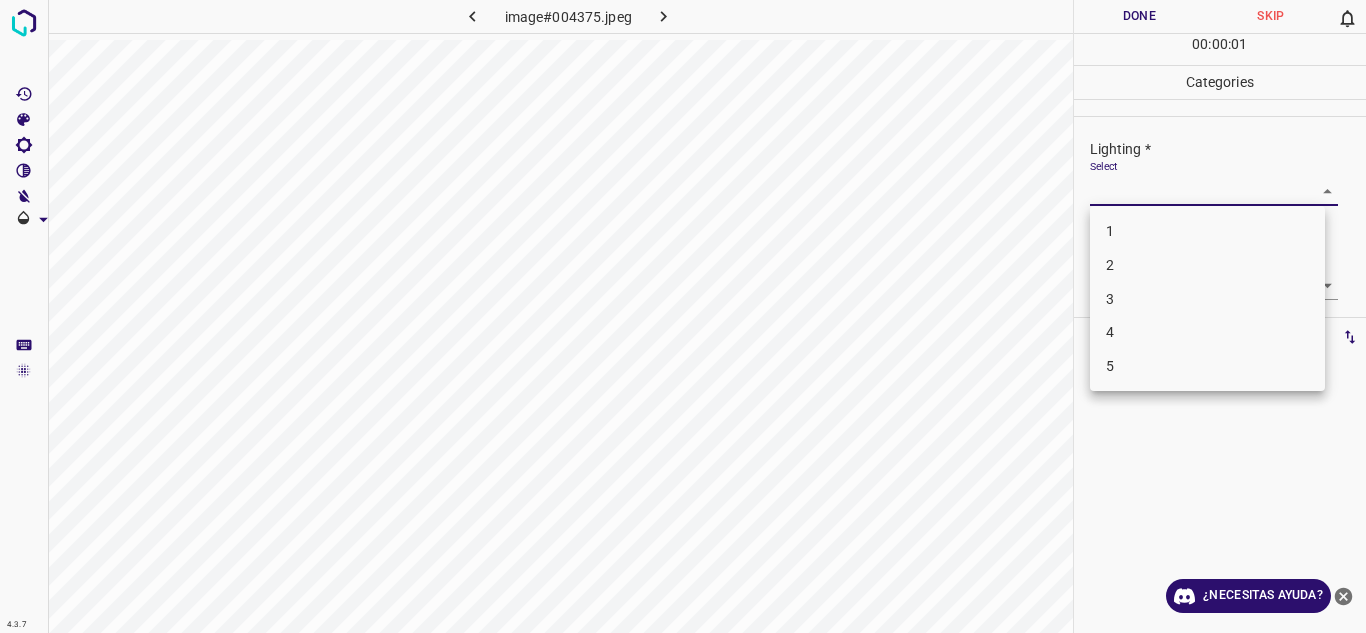 click on "3" at bounding box center (1207, 299) 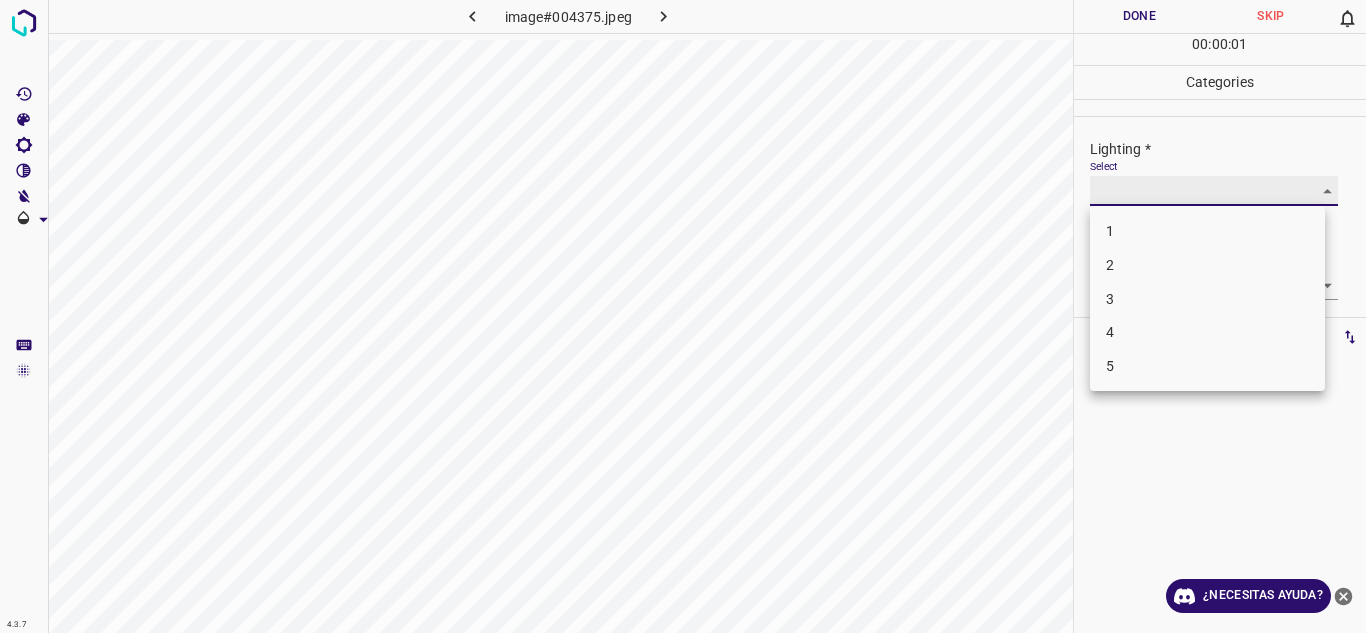 type on "3" 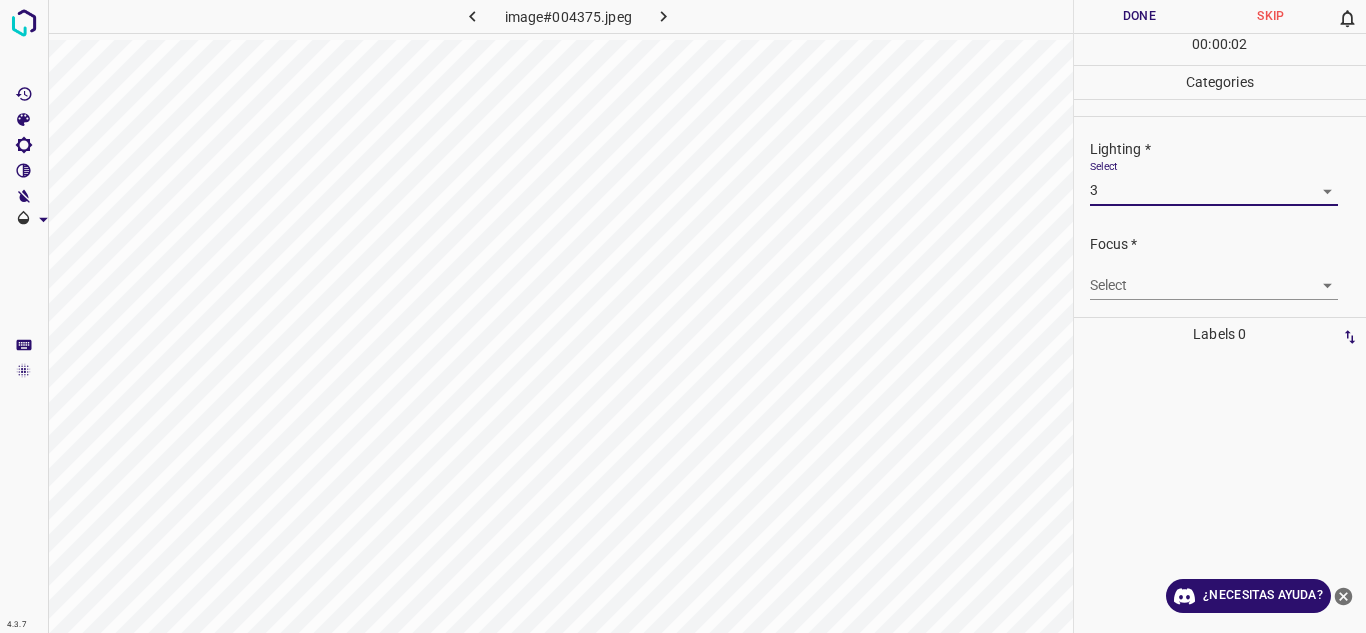 click on "4.3.7 image#004375.jpeg Done Skip 0 00   : 00   : 02   Categories Lighting *  Select 3 3 Focus *  Select ​ Overall *  Select ​ Labels   0 Categories 1 Lighting 2 Focus 3 Overall Tools Space Change between modes (Draw & Edit) I Auto labeling R Restore zoom M Zoom in N Zoom out Delete Delete selecte label Filters Z Restore filters X Saturation filter C Brightness filter V Contrast filter B Gray scale filter General O Download ¿Necesitas ayuda? Texto original Valora esta traducción Tu opinión servirá para ayudar a mejorar el Traductor de Google - Texto - Esconder - Borrar" at bounding box center [683, 316] 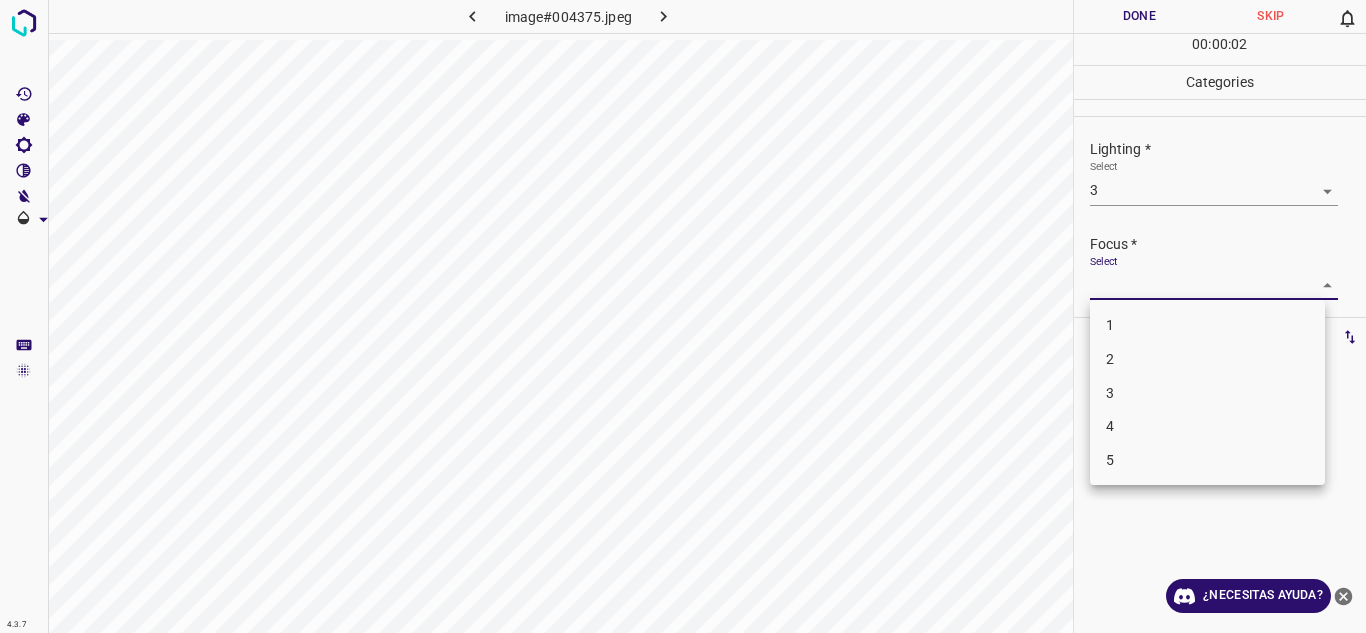click on "2" at bounding box center [1207, 359] 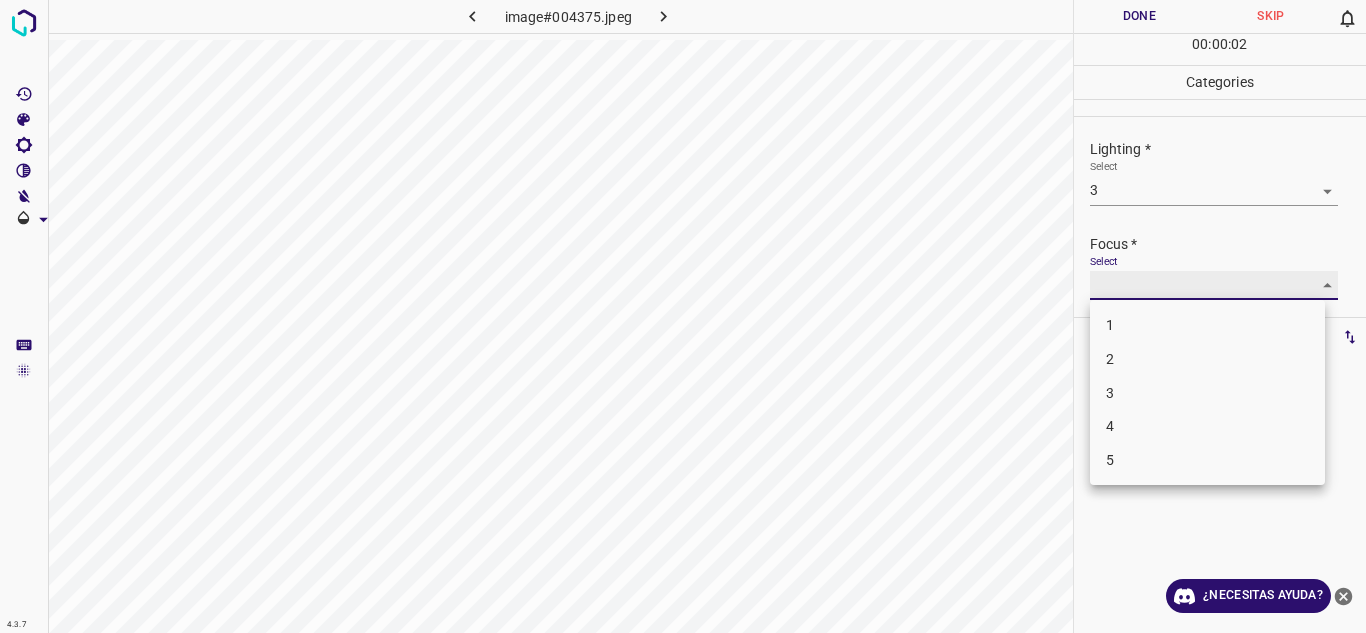 type on "2" 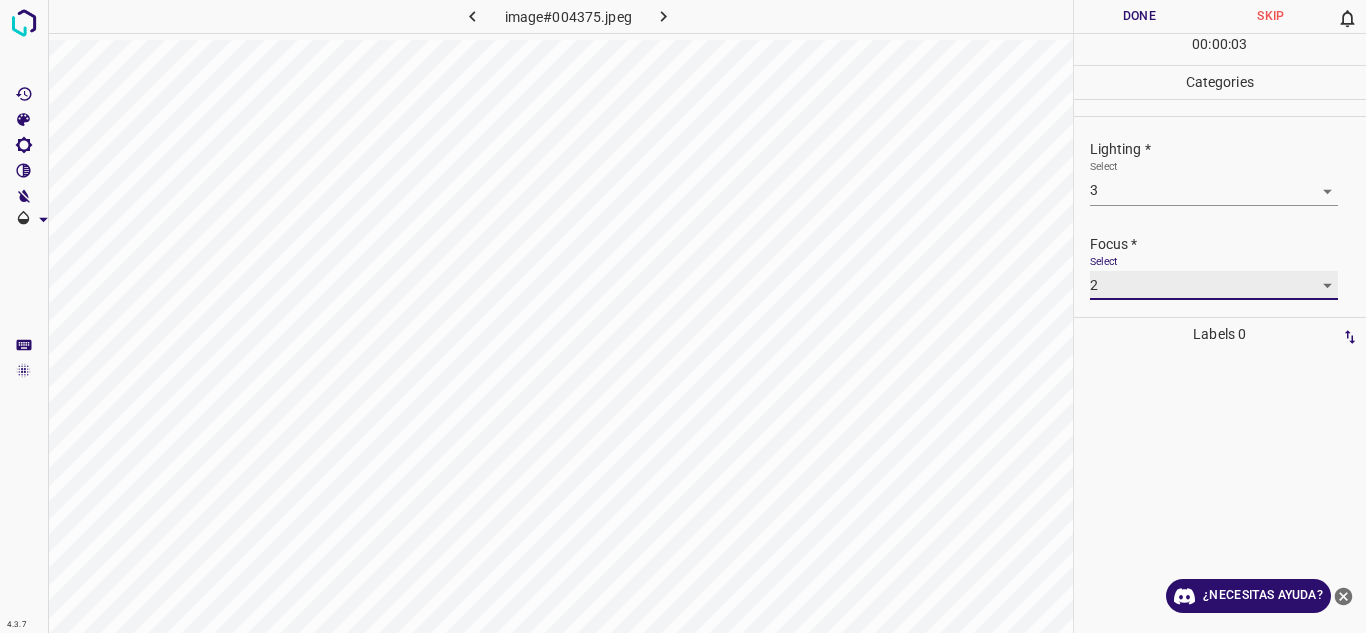scroll, scrollTop: 98, scrollLeft: 0, axis: vertical 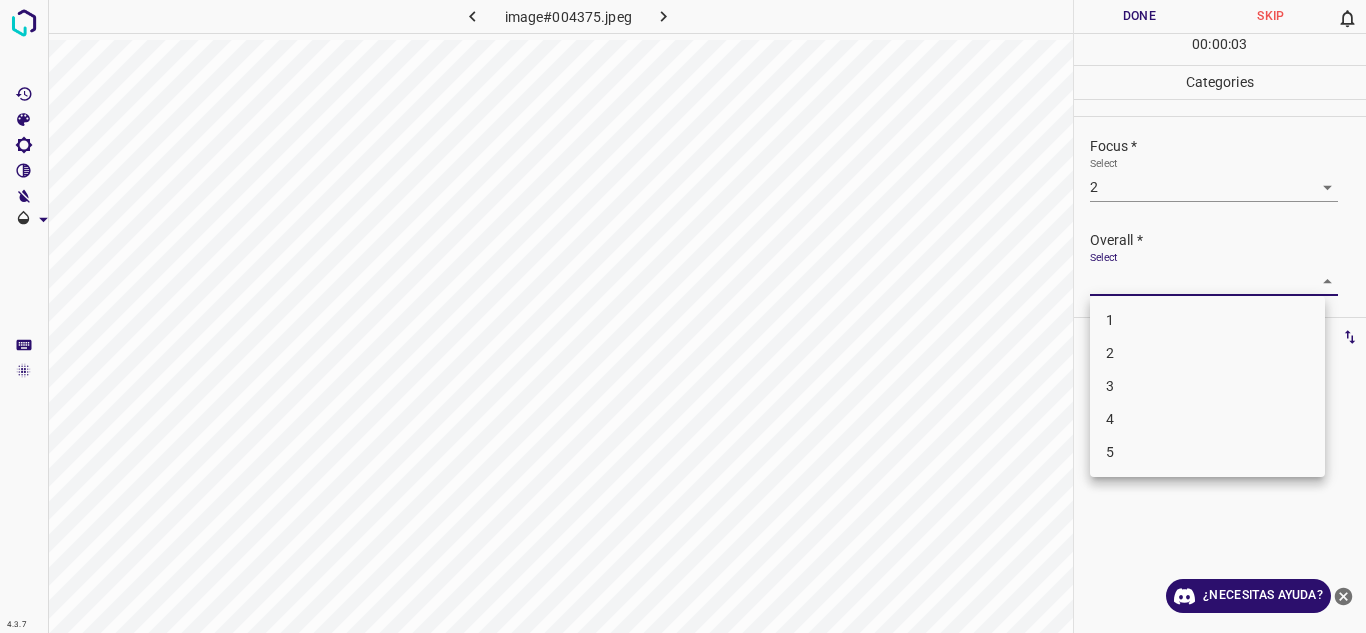 drag, startPoint x: 1308, startPoint y: 291, endPoint x: 1150, endPoint y: 370, distance: 176.64937 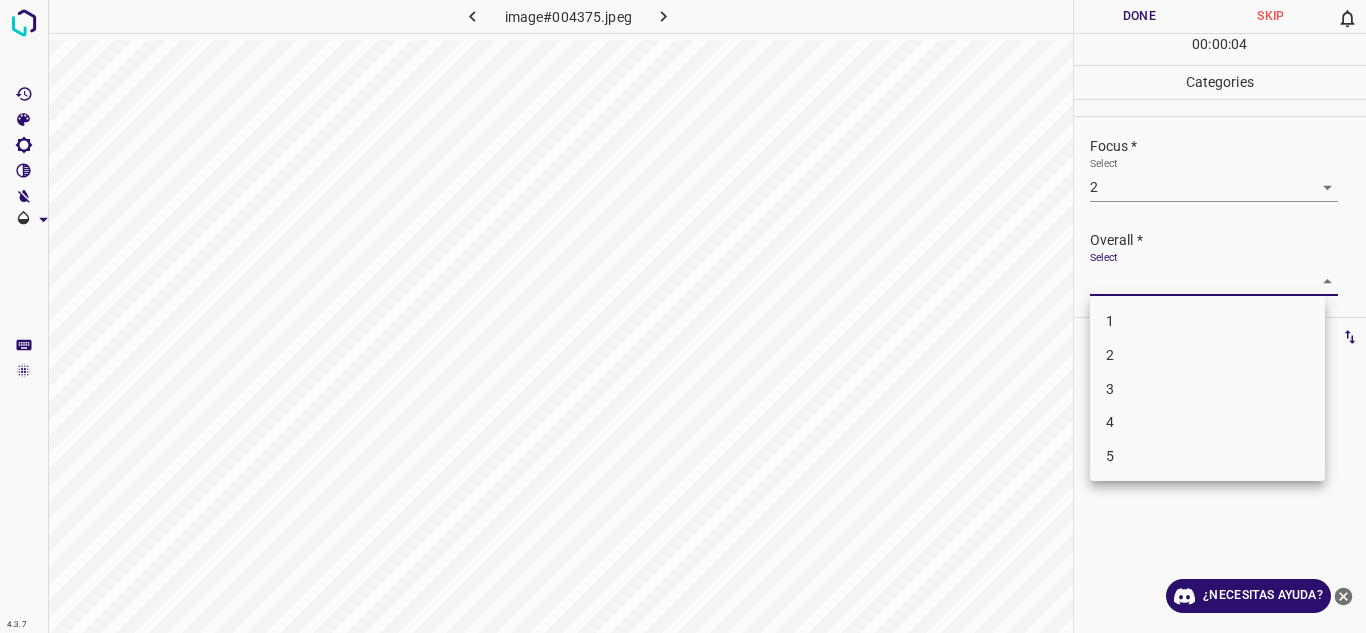 click on "3" at bounding box center (1207, 389) 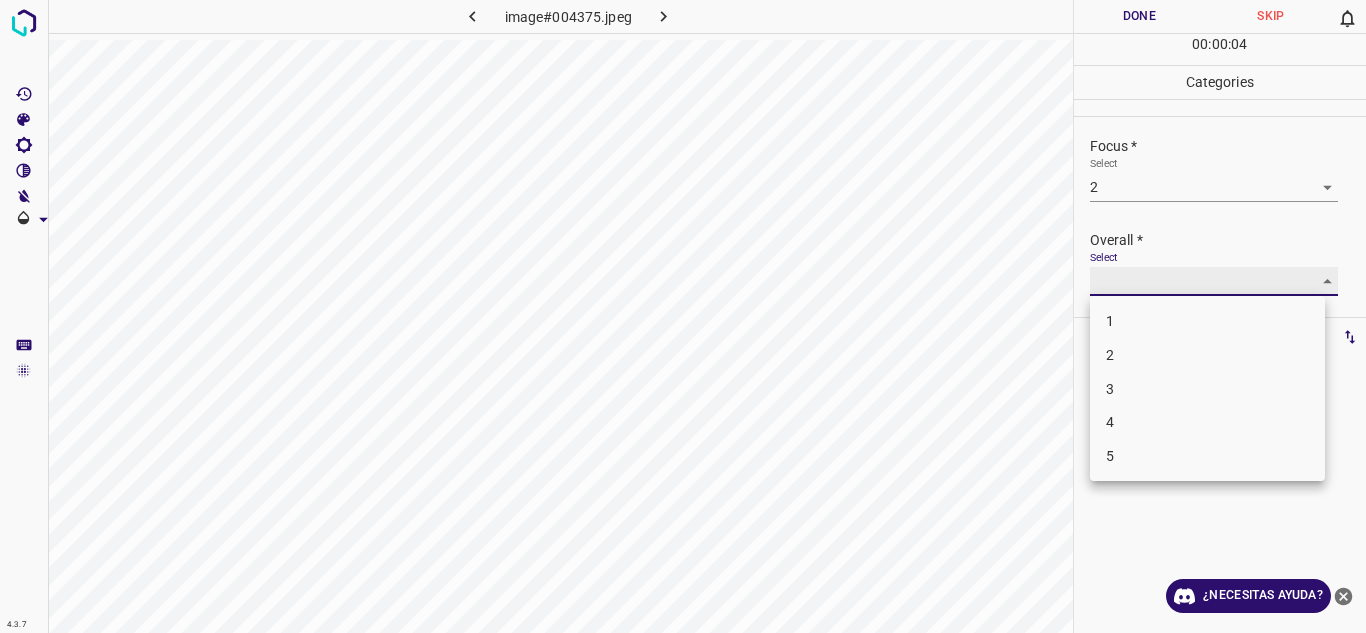 type on "3" 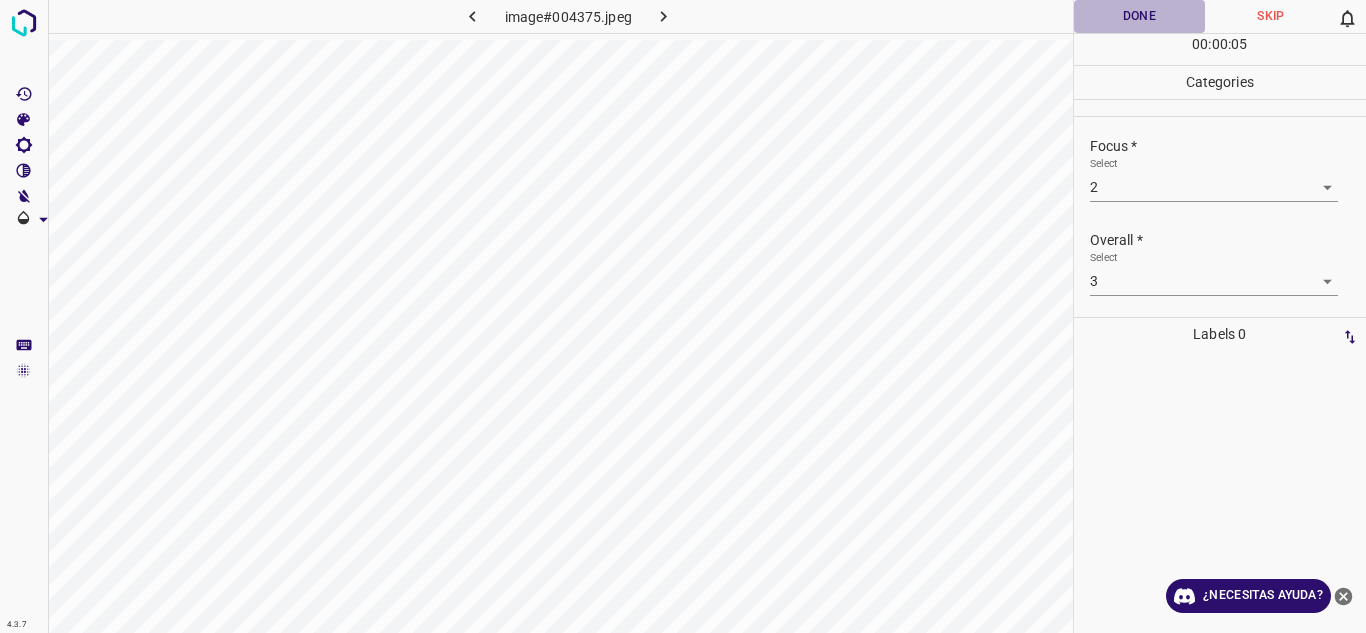 click on "Done" at bounding box center [1140, 16] 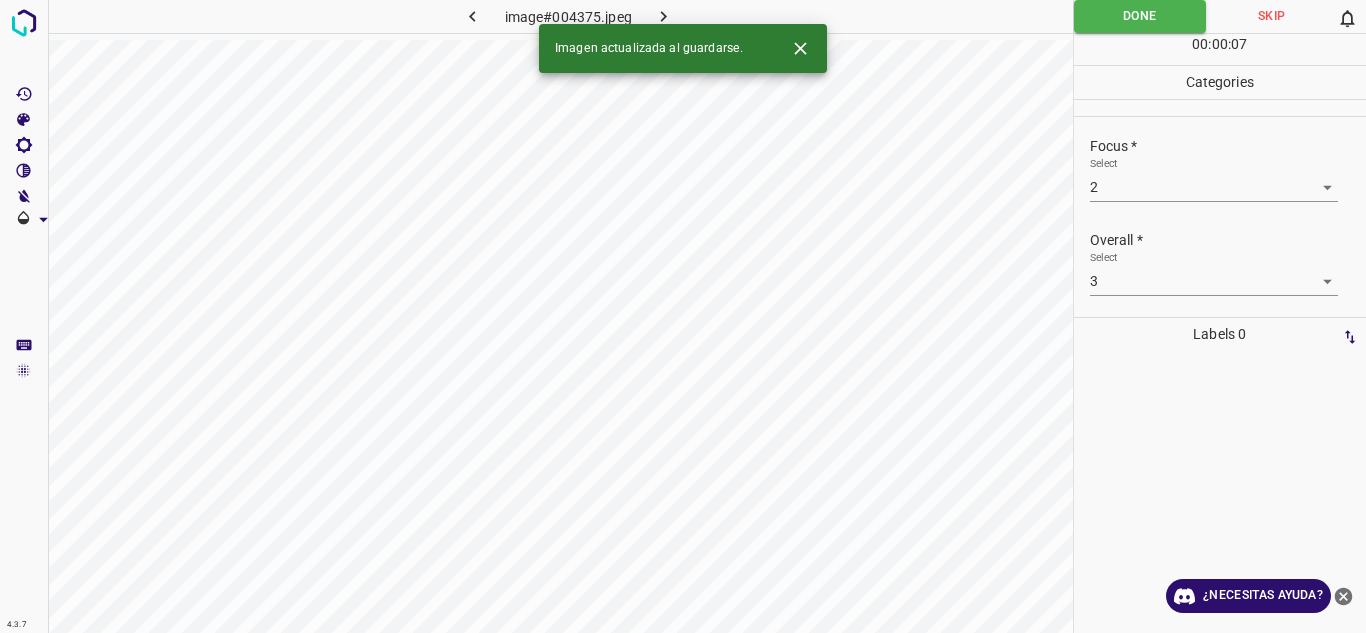 click 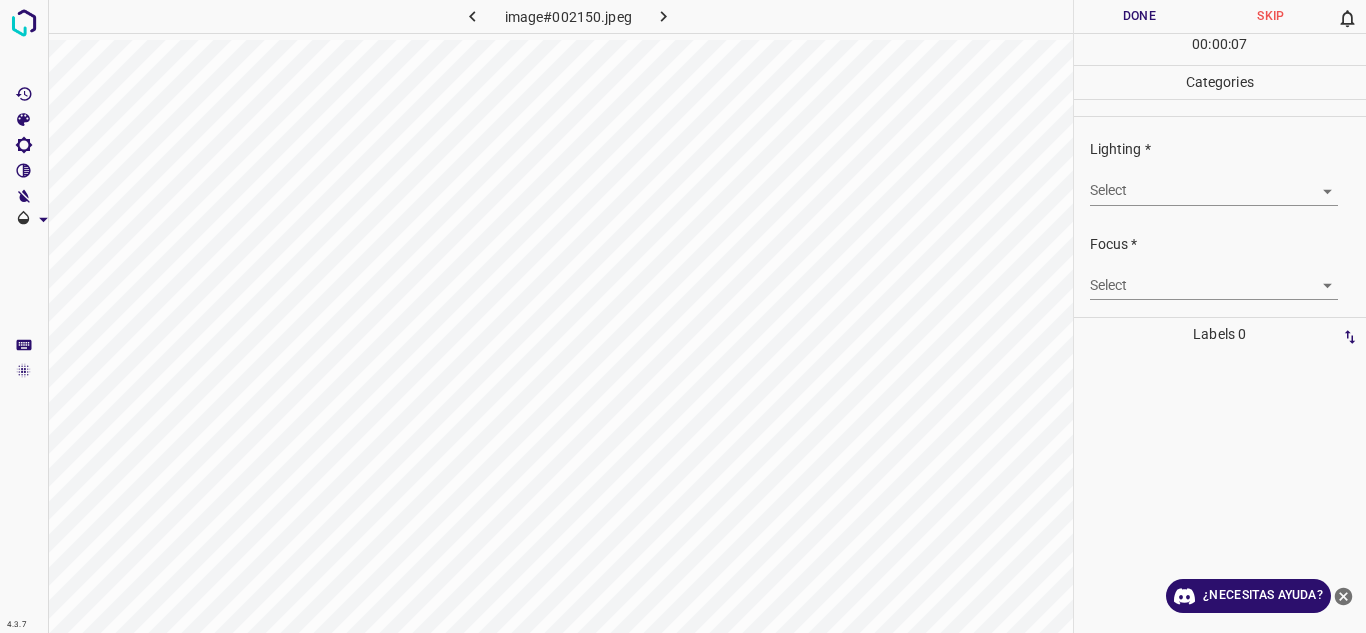 click on "4.3.7 image#002150.jpeg Done Skip 0 00   : 00   : 07   Categories Lighting *  Select ​ Focus *  Select ​ Overall *  Select ​ Labels   0 Categories 1 Lighting 2 Focus 3 Overall Tools Space Change between modes (Draw & Edit) I Auto labeling R Restore zoom M Zoom in N Zoom out Delete Delete selecte label Filters Z Restore filters X Saturation filter C Brightness filter V Contrast filter B Gray scale filter General O Download ¿Necesitas ayuda? Texto original Valora esta traducción Tu opinión servirá para ayudar a mejorar el Traductor de Google - Texto - Esconder - Borrar" at bounding box center [683, 316] 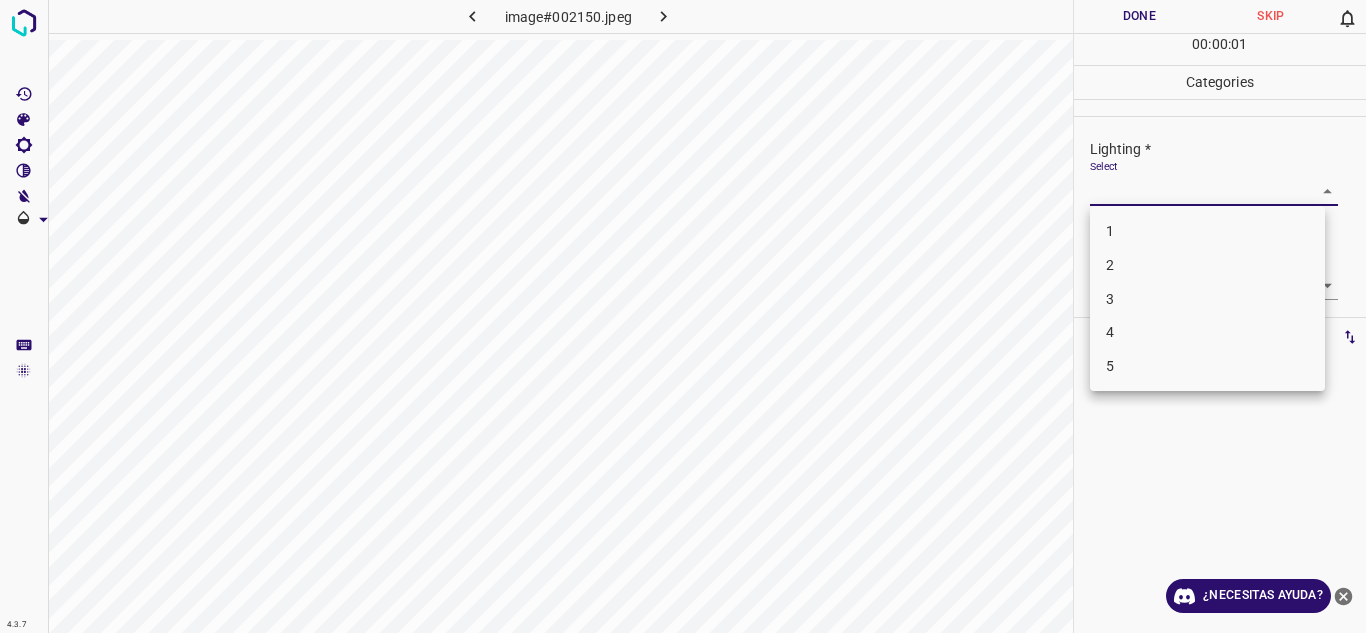 click on "4" at bounding box center [1207, 332] 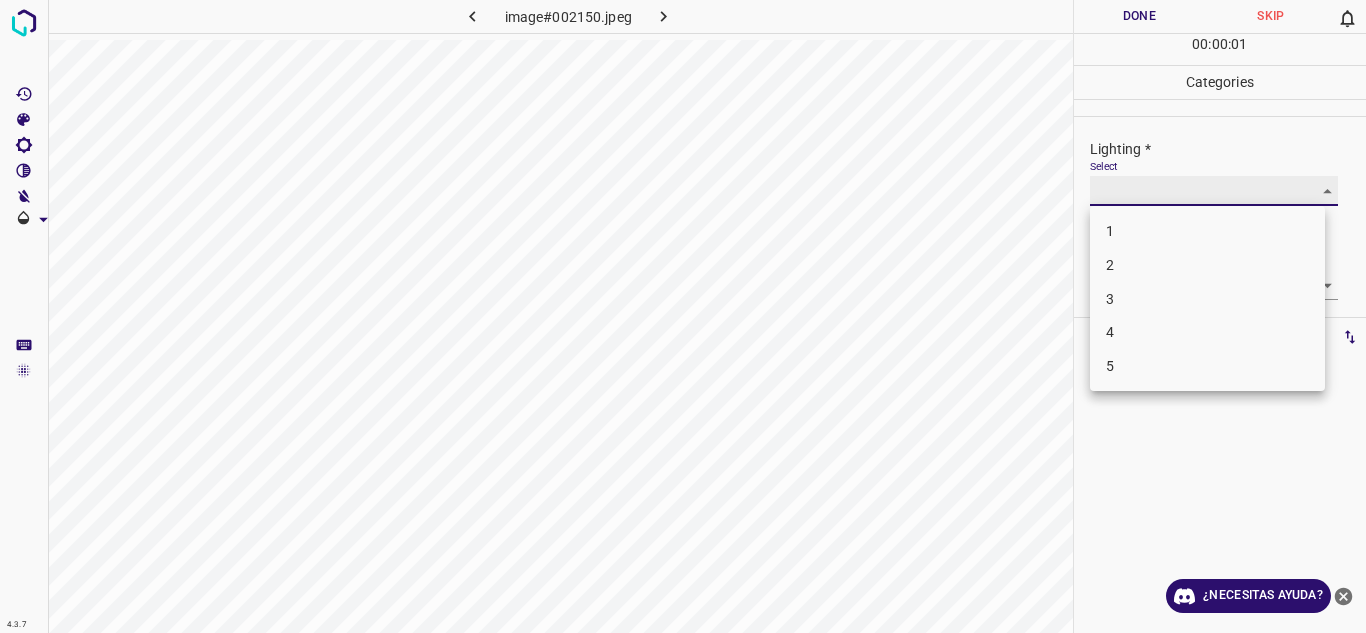 type on "4" 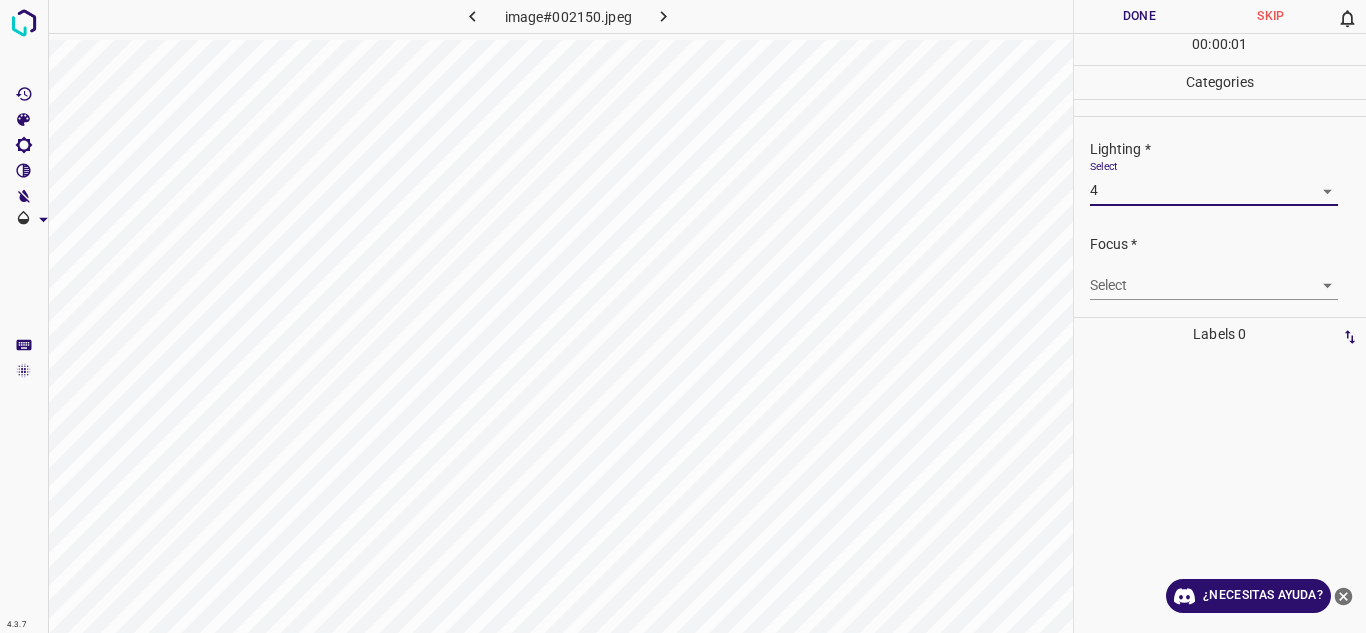 click on "Focus *  Select ​" at bounding box center (1220, 267) 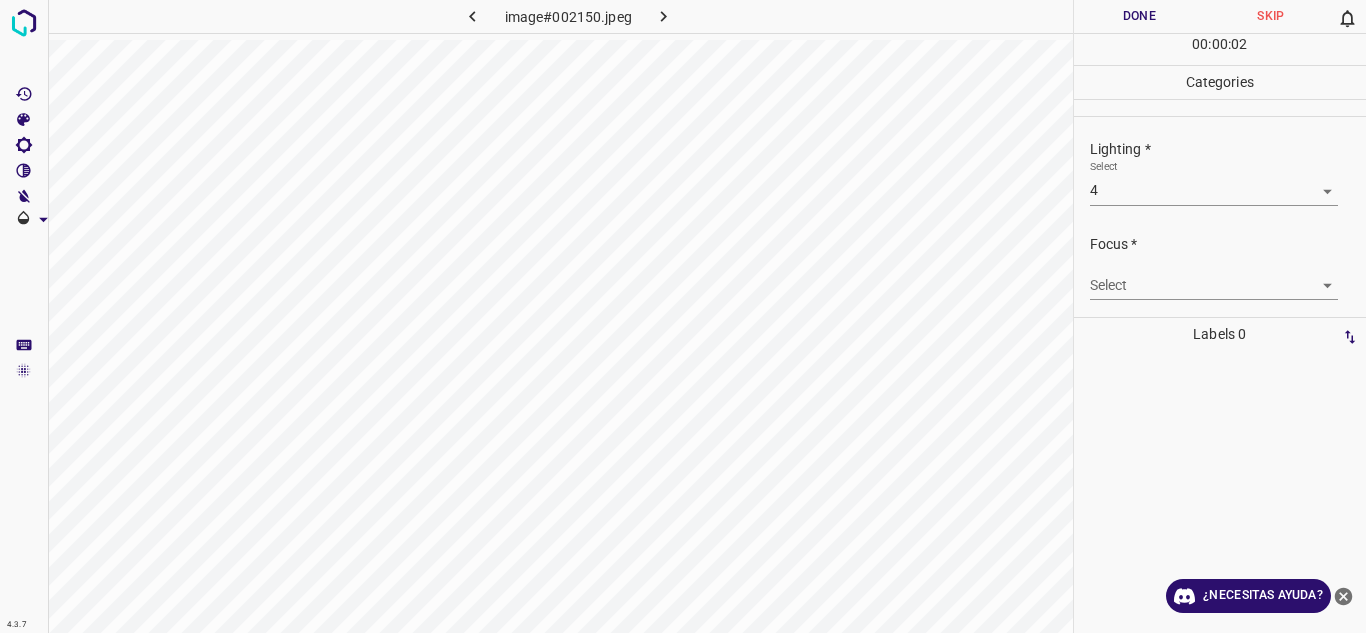 click on "4.3.7 image#002150.jpeg Done Skip 0 00   : 00   : 02   Categories Lighting *  Select 4 4 Focus *  Select ​ Overall *  Select ​ Labels   0 Categories 1 Lighting 2 Focus 3 Overall Tools Space Change between modes (Draw & Edit) I Auto labeling R Restore zoom M Zoom in N Zoom out Delete Delete selecte label Filters Z Restore filters X Saturation filter C Brightness filter V Contrast filter B Gray scale filter General O Download ¿Necesitas ayuda? Texto original Valora esta traducción Tu opinión servirá para ayudar a mejorar el Traductor de Google - Texto - Esconder - Borrar" at bounding box center (683, 316) 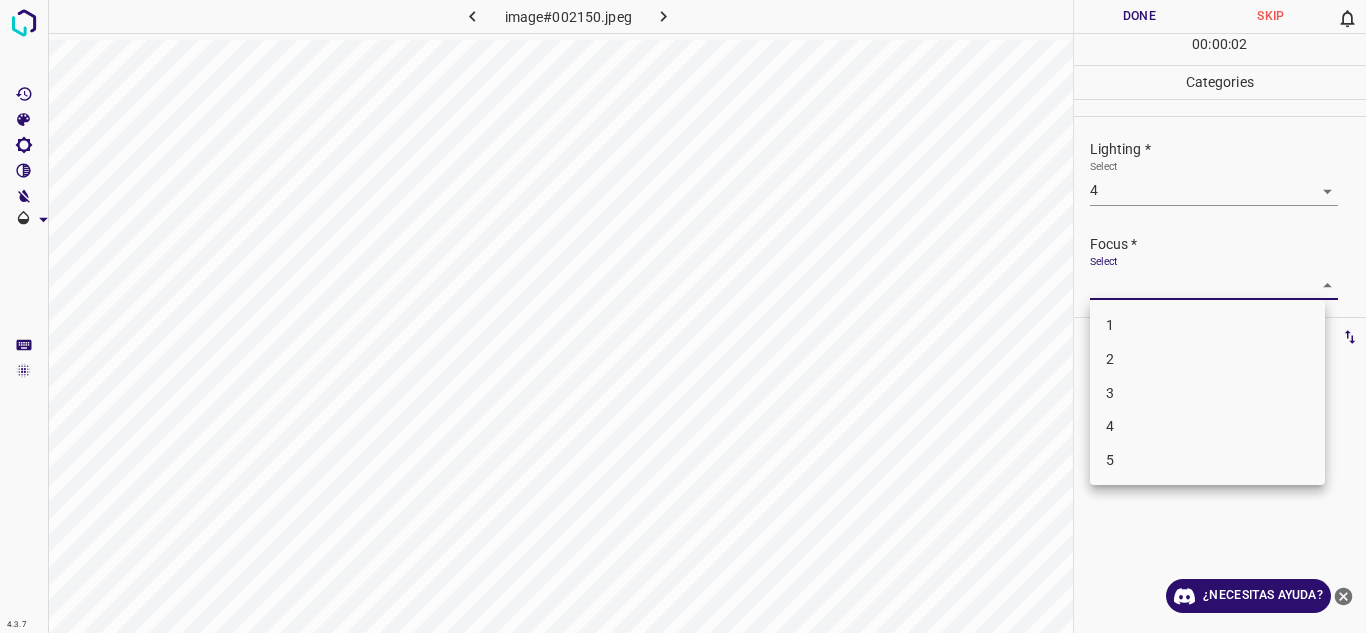 drag, startPoint x: 1188, startPoint y: 394, endPoint x: 1341, endPoint y: 247, distance: 212.17445 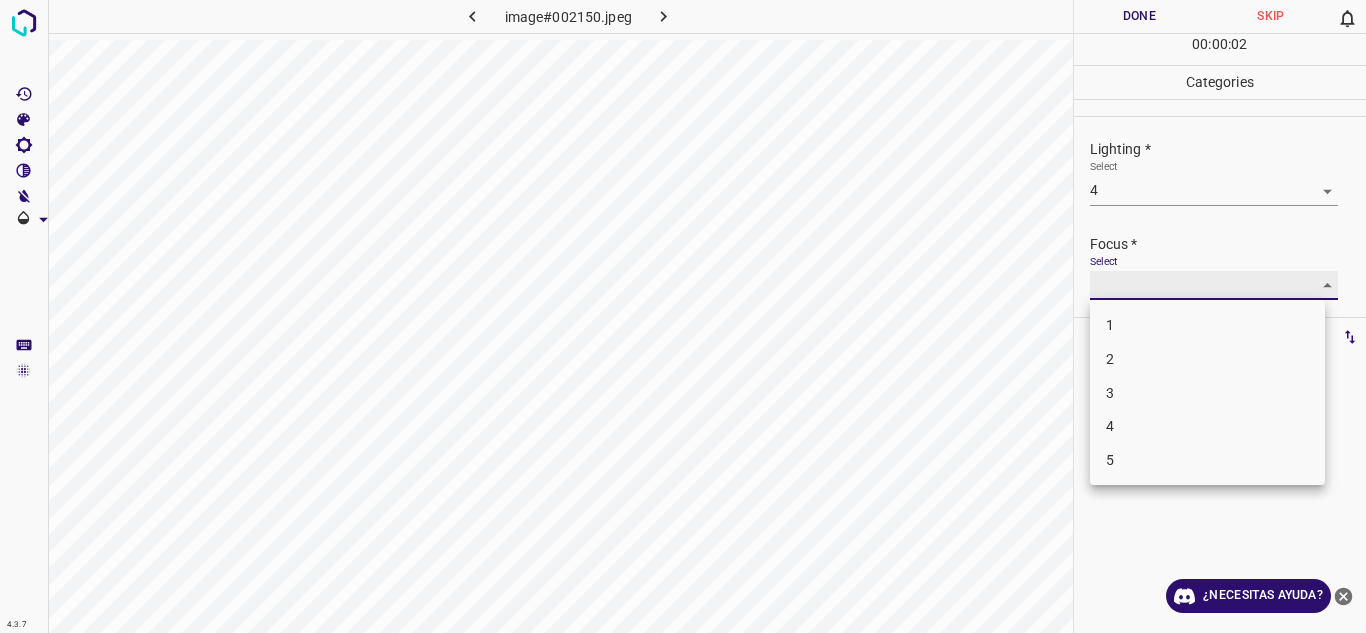 type on "3" 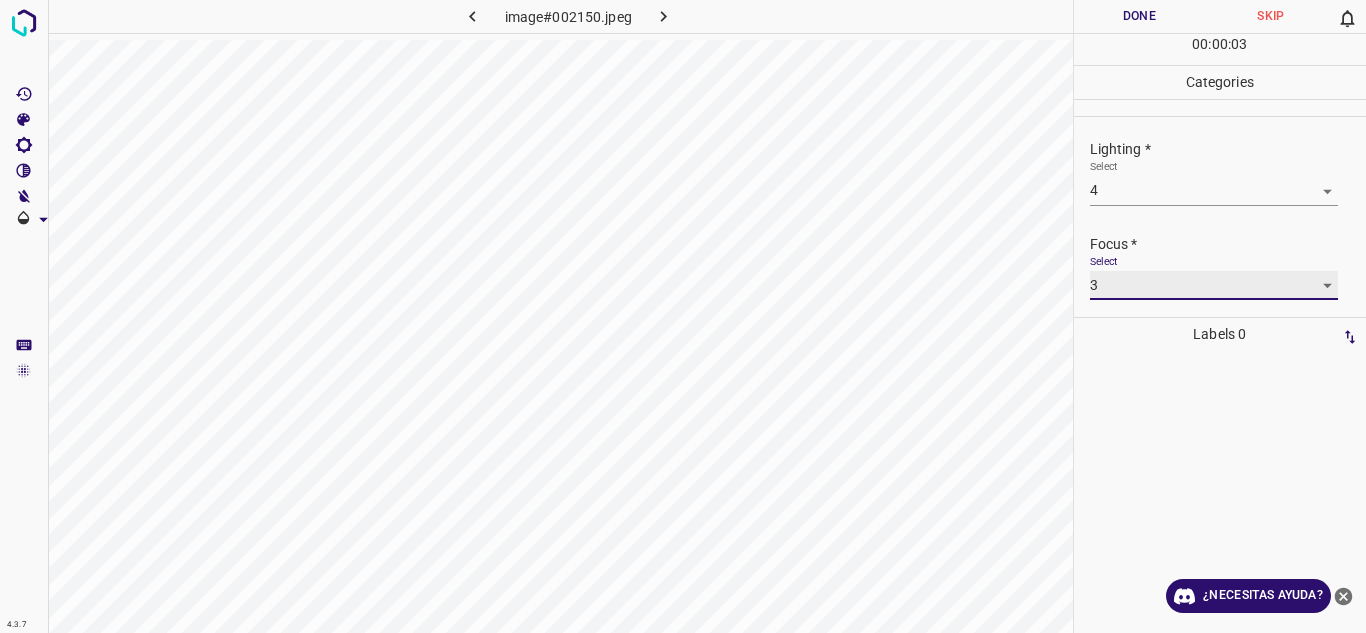 scroll, scrollTop: 98, scrollLeft: 0, axis: vertical 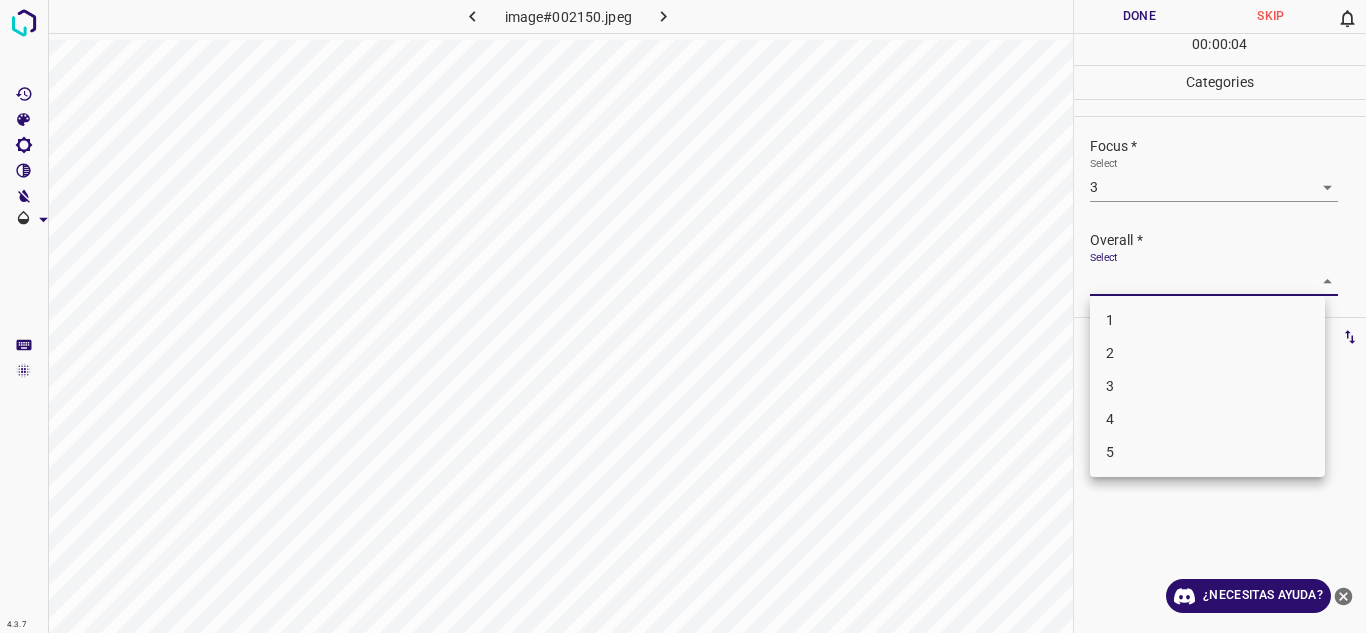 drag, startPoint x: 1310, startPoint y: 278, endPoint x: 1153, endPoint y: 398, distance: 197.6082 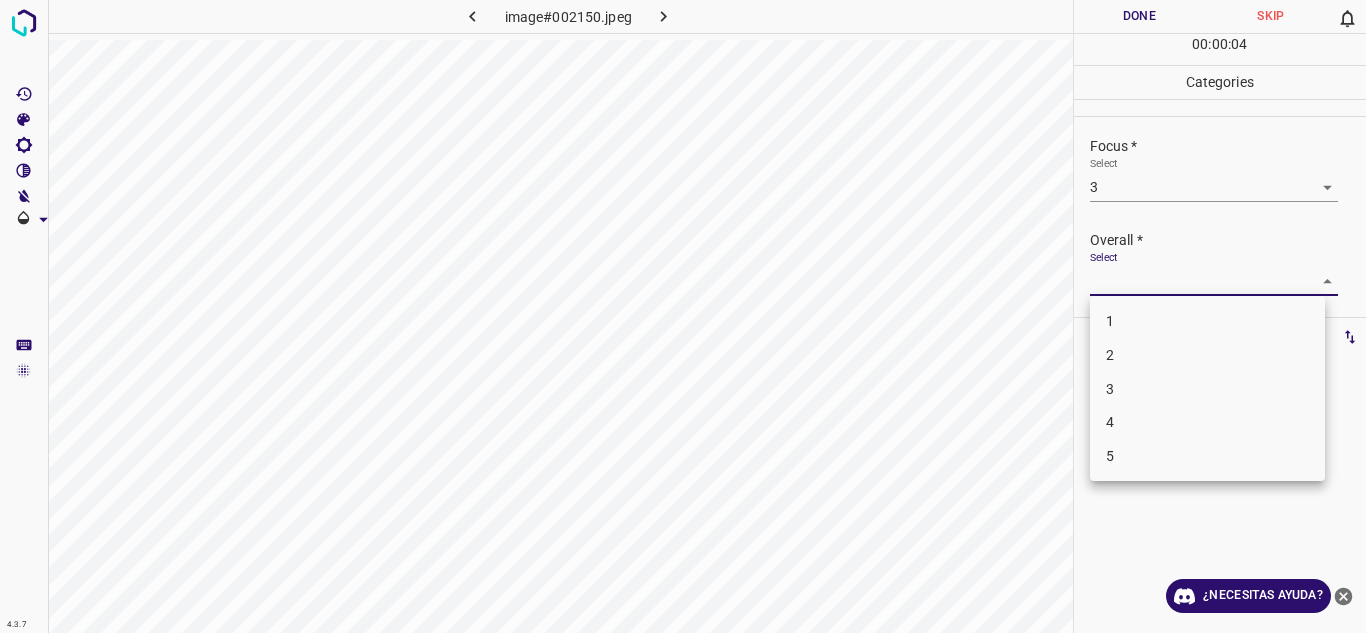 click on "4" at bounding box center [1207, 422] 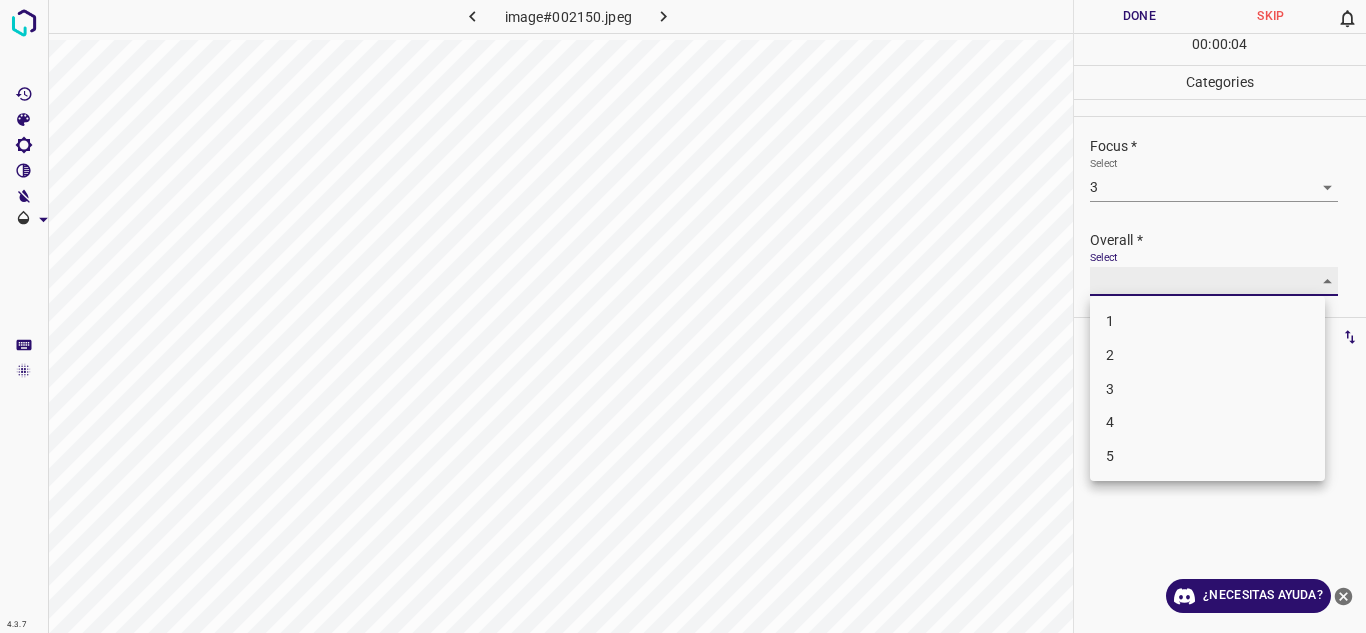 type on "4" 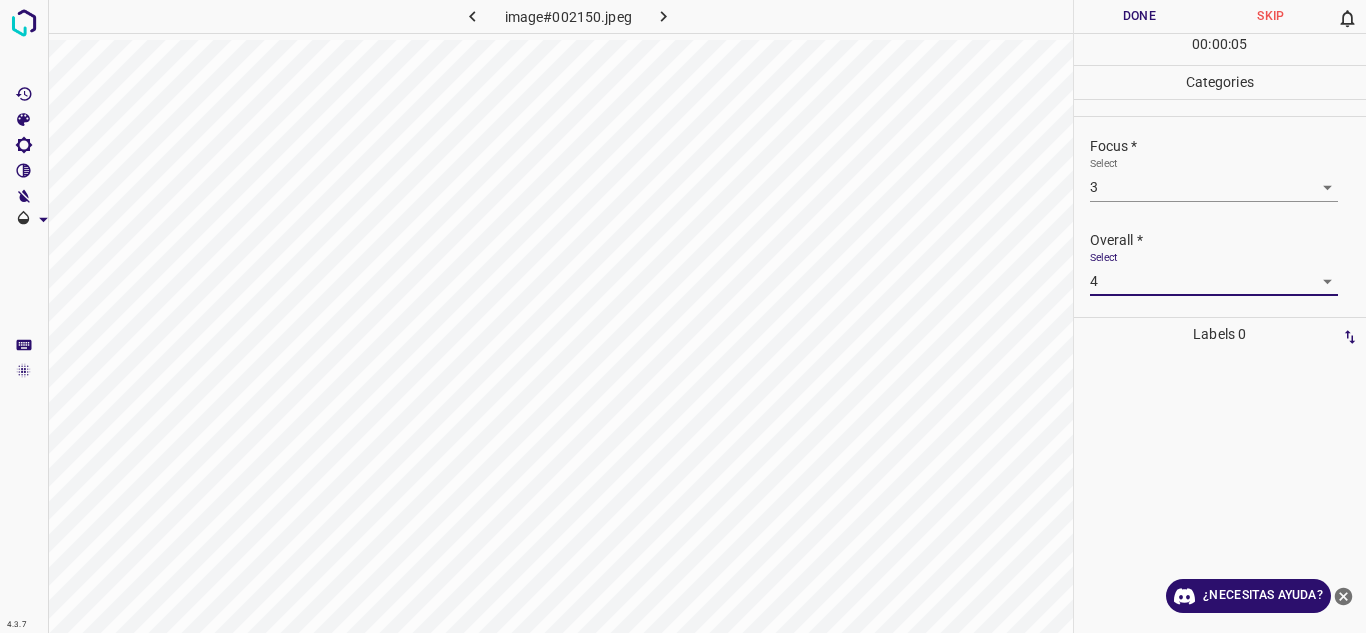 click on "Done" at bounding box center (1140, 16) 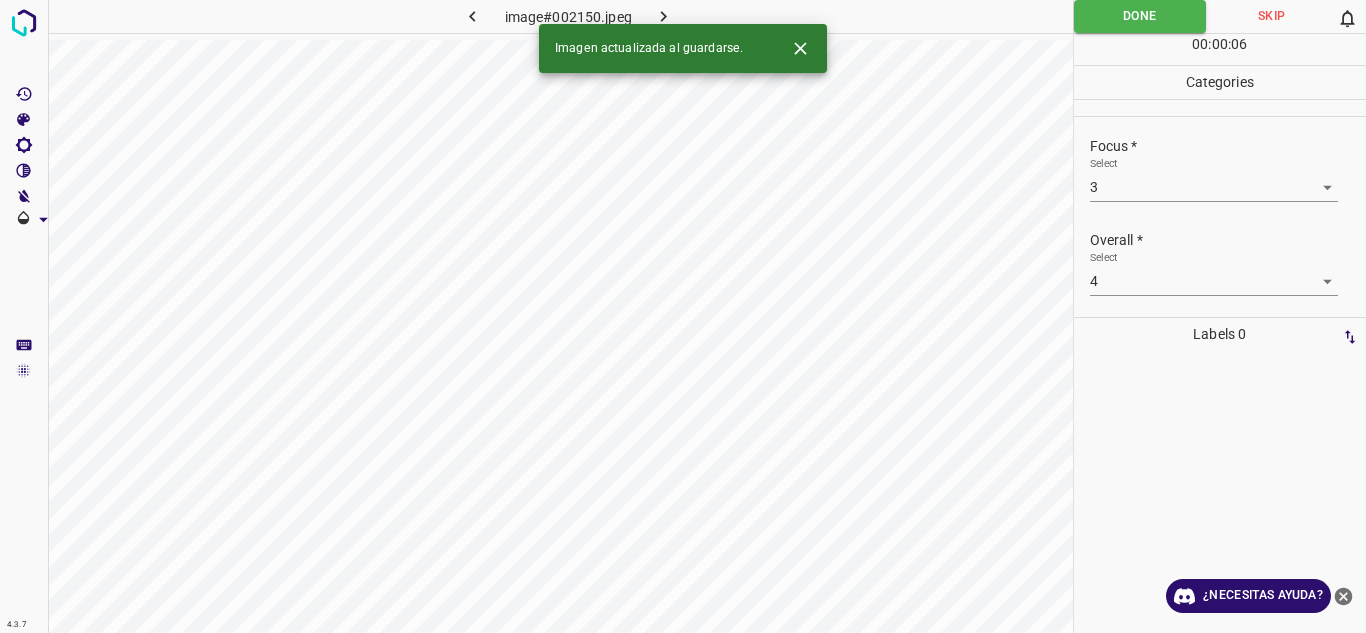click at bounding box center (664, 16) 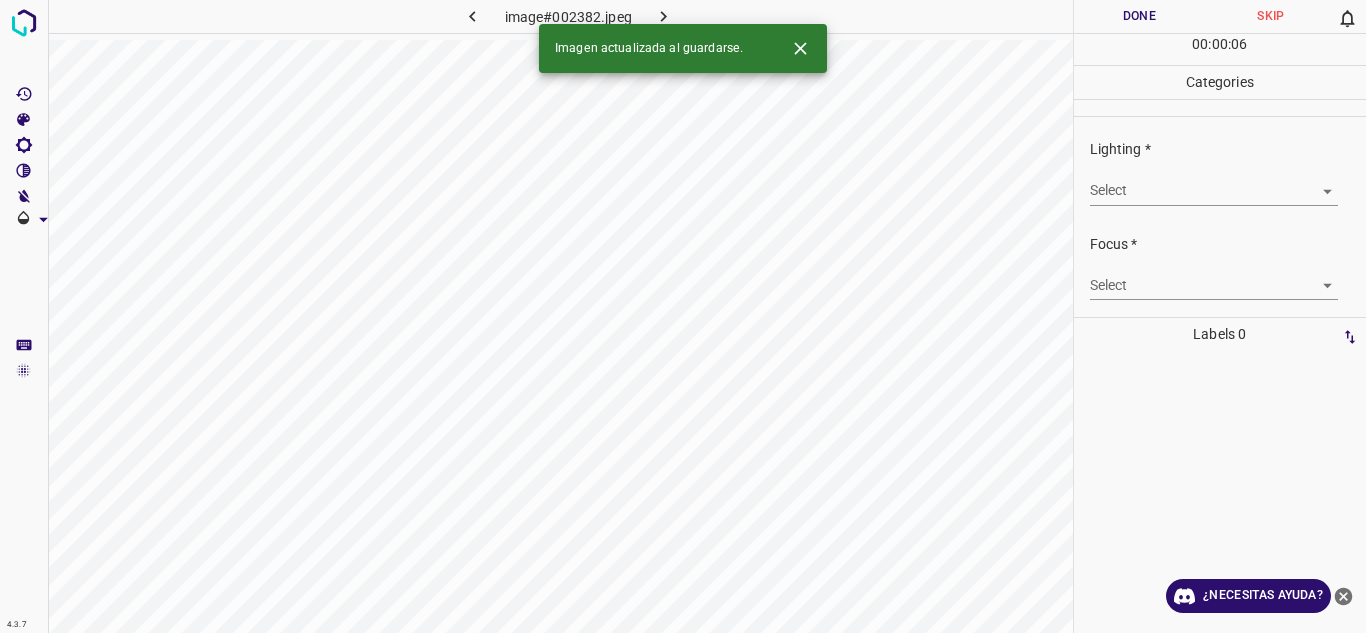 click on "4.3.7 image#002382.jpeg Done Skip 0 00   : 00   : 06   Categories Lighting *  Select ​ Focus *  Select ​ Overall *  Select ​ Labels   0 Categories 1 Lighting 2 Focus 3 Overall Tools Space Change between modes (Draw & Edit) I Auto labeling R Restore zoom M Zoom in N Zoom out Delete Delete selecte label Filters Z Restore filters X Saturation filter C Brightness filter V Contrast filter B Gray scale filter General O Download Imagen actualizada al guardarse. ¿Necesitas ayuda? Texto original Valora esta traducción Tu opinión servirá para ayudar a mejorar el Traductor de Google - Texto - Esconder - Borrar" at bounding box center [683, 316] 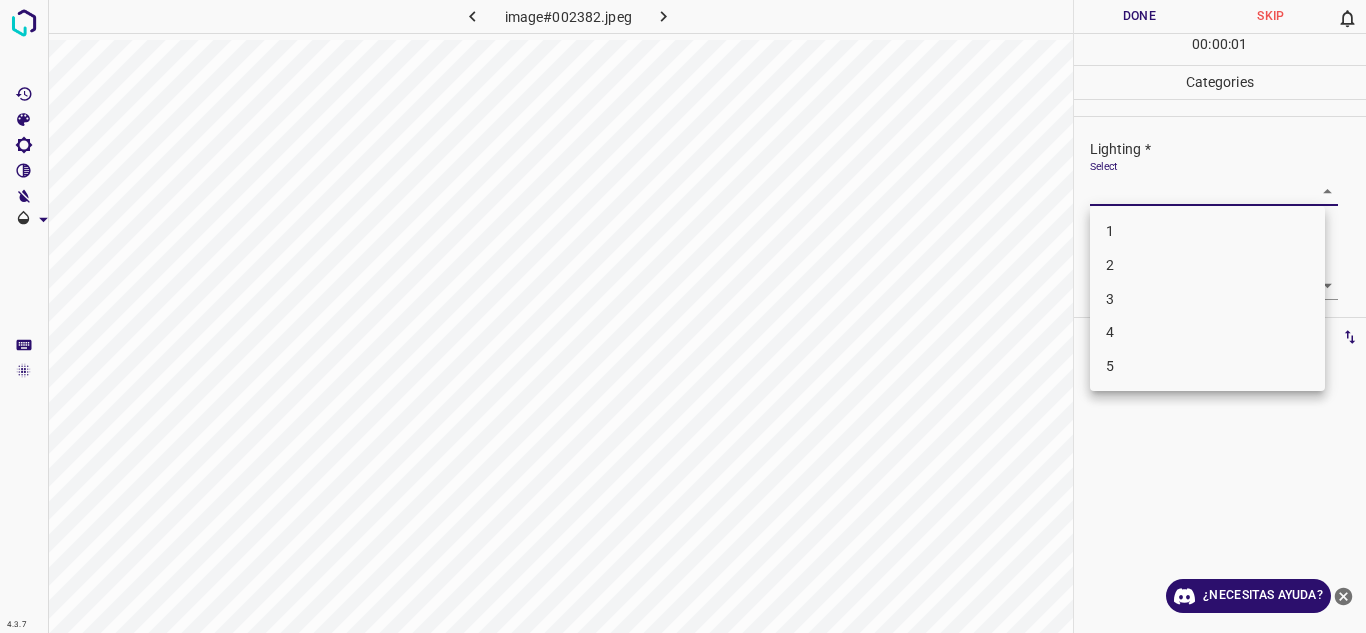 click on "4" at bounding box center [1207, 332] 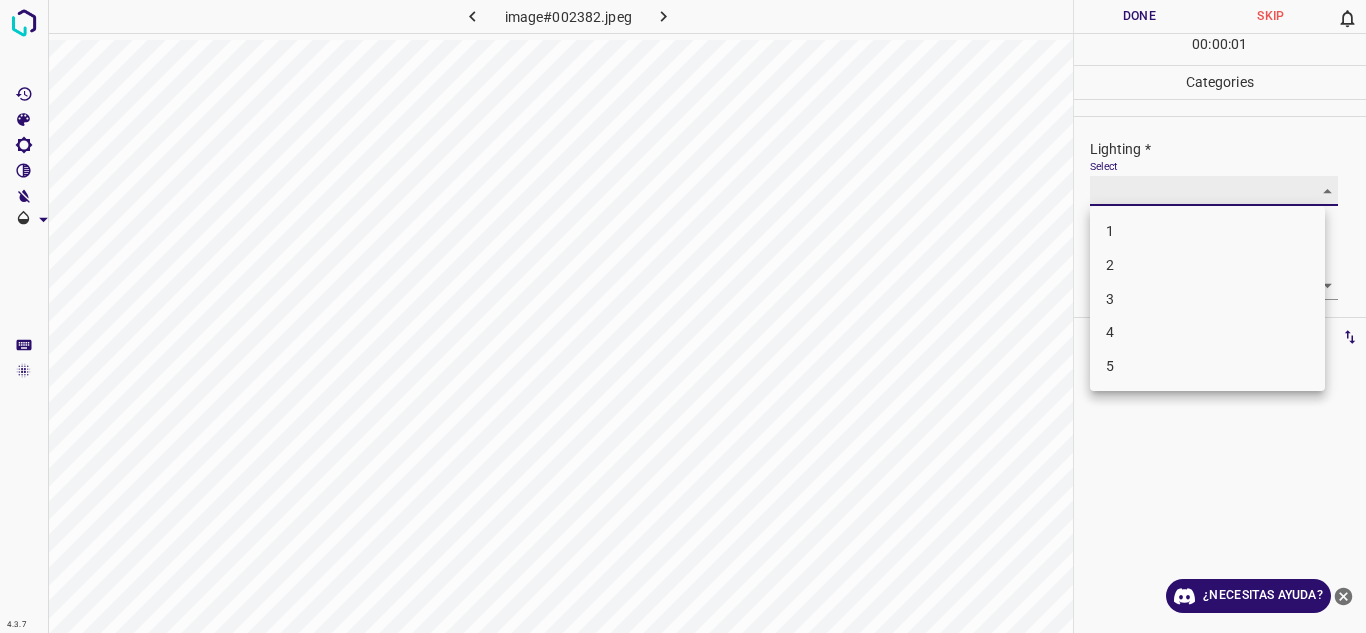 type on "4" 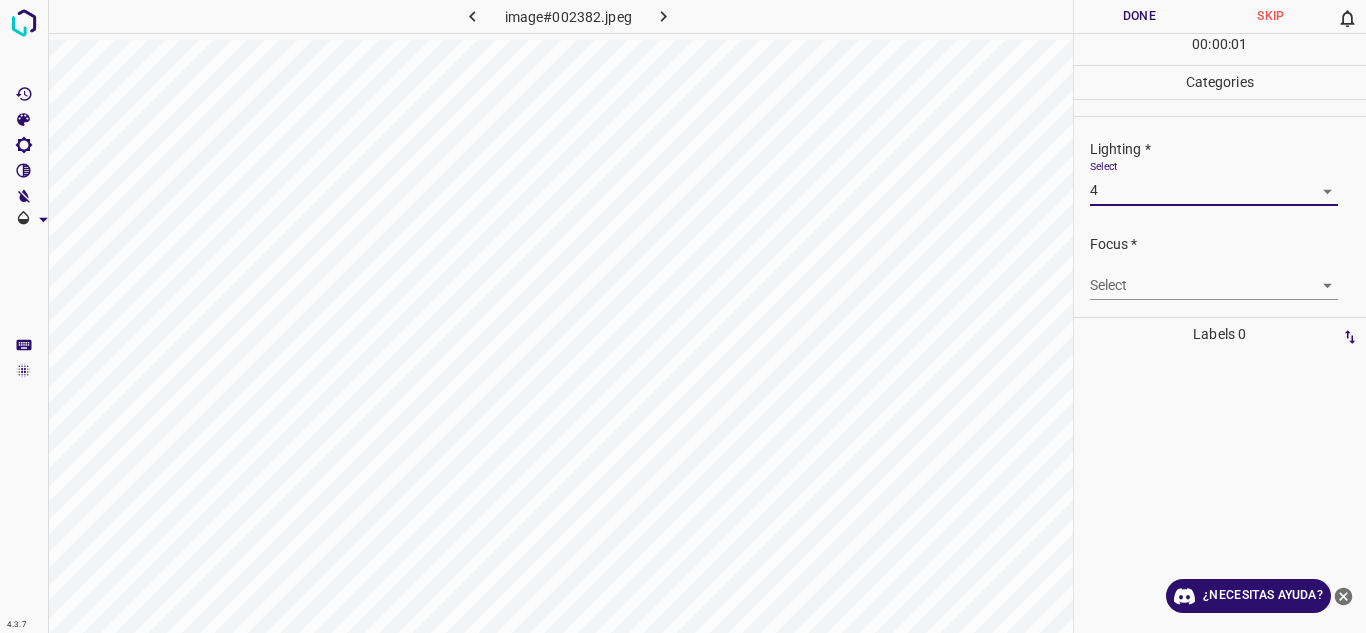click on "Focus *  Select ​" at bounding box center (1220, 267) 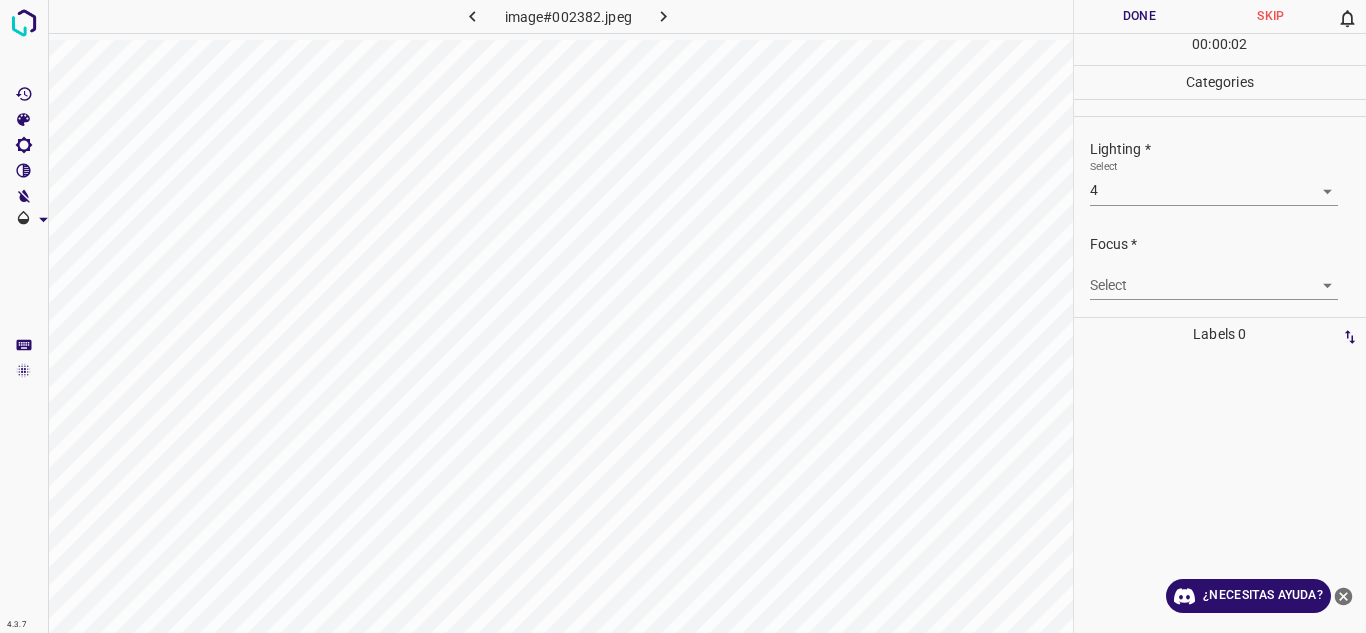 click on "4.3.7 image#002382.jpeg Done Skip 0 00   : 00   : 02   Categories Lighting *  Select 4 4 Focus *  Select ​ Overall *  Select ​ Labels   0 Categories 1 Lighting 2 Focus 3 Overall Tools Space Change between modes (Draw & Edit) I Auto labeling R Restore zoom M Zoom in N Zoom out Delete Delete selecte label Filters Z Restore filters X Saturation filter C Brightness filter V Contrast filter B Gray scale filter General O Download ¿Necesitas ayuda? Texto original Valora esta traducción Tu opinión servirá para ayudar a mejorar el Traductor de Google - Texto - Esconder - Borrar" at bounding box center (683, 316) 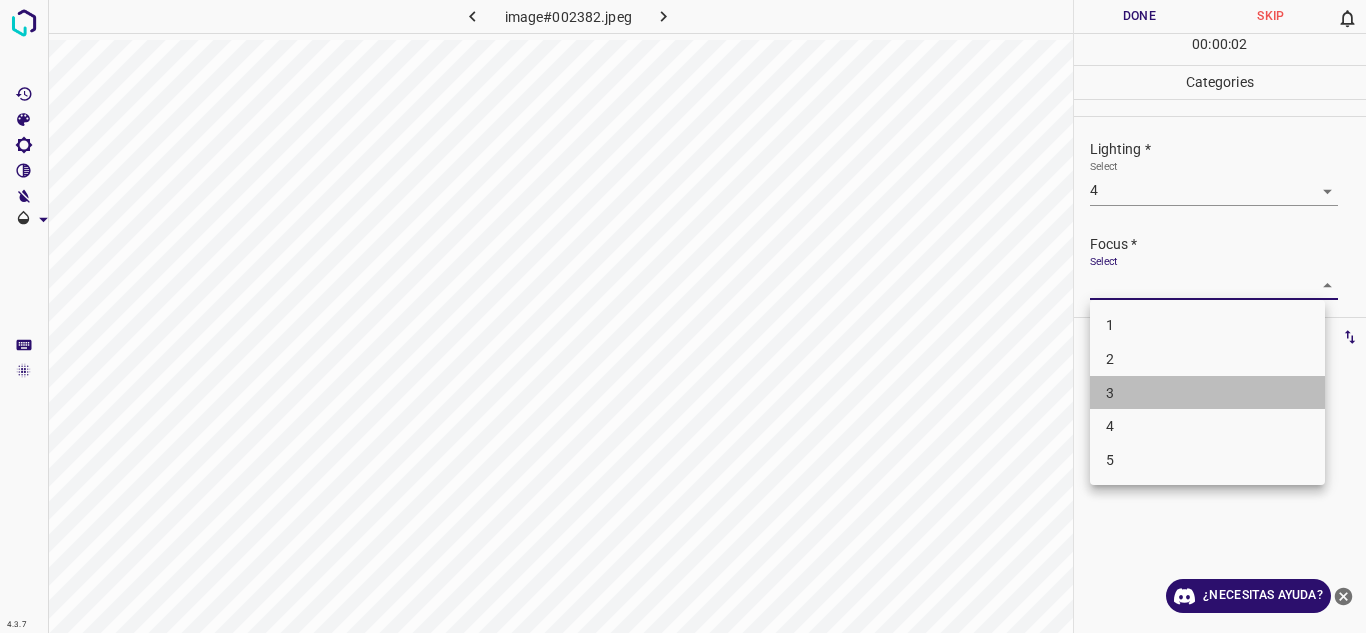 click on "3" at bounding box center (1207, 393) 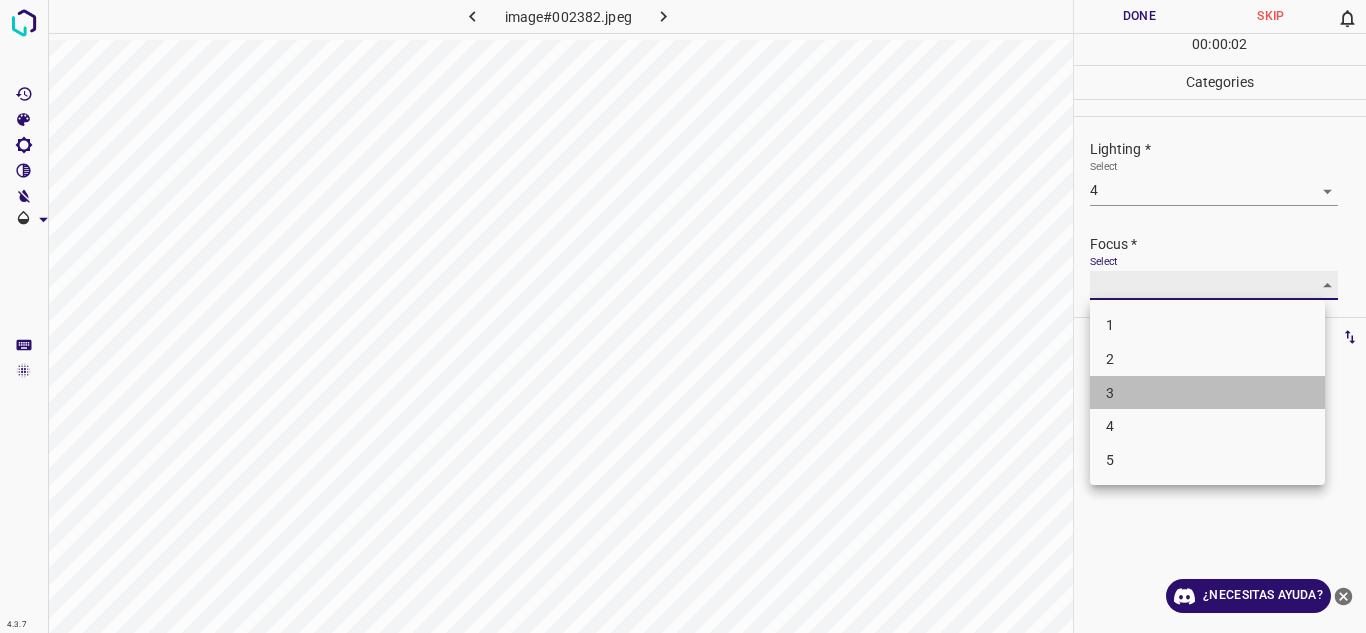 type on "3" 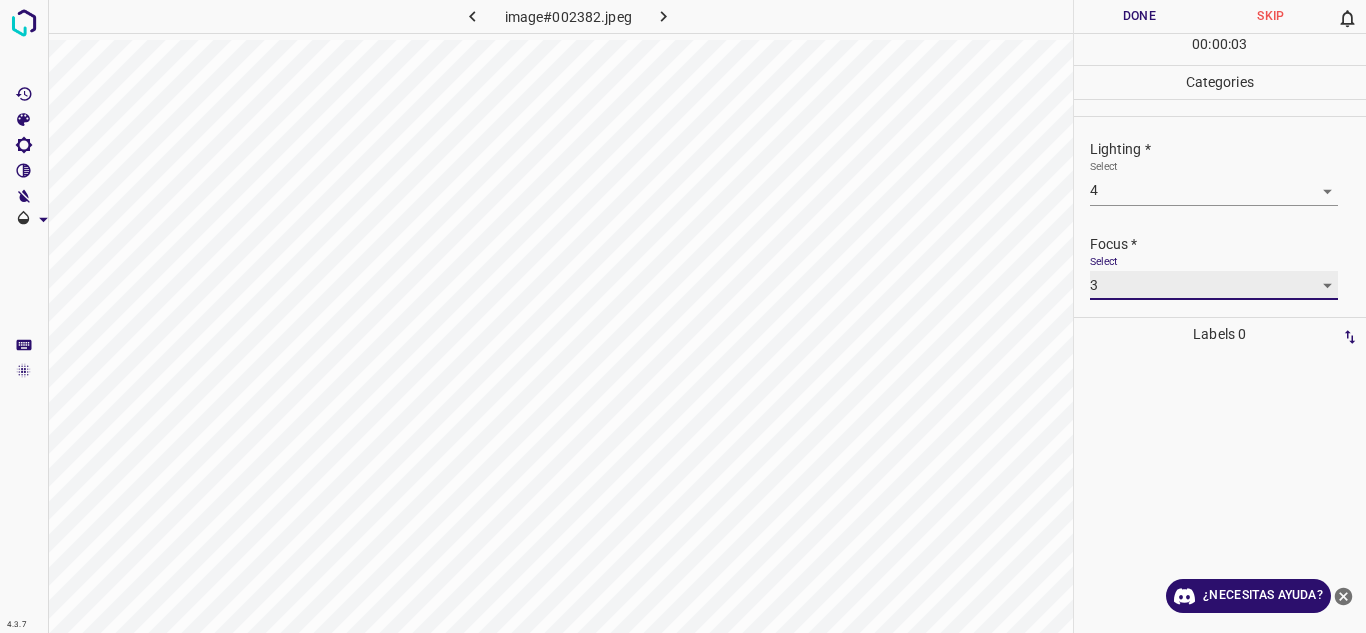 scroll, scrollTop: 98, scrollLeft: 0, axis: vertical 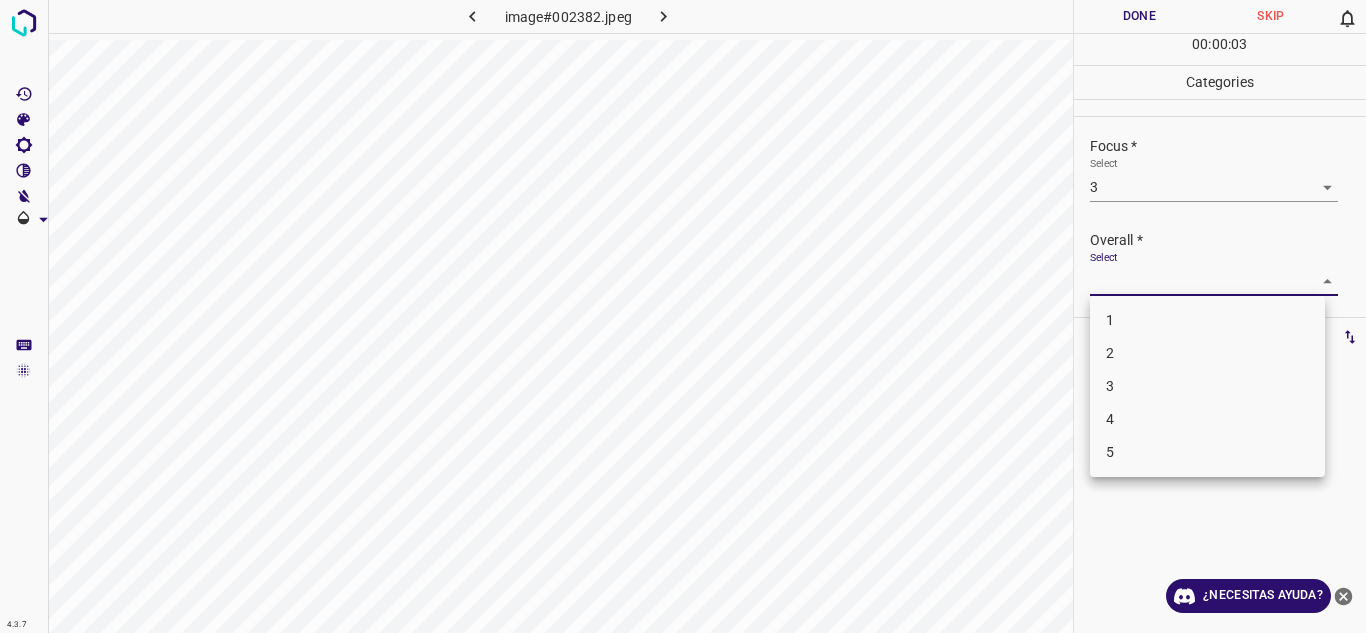 click on "4.3.7 image#002382.jpeg Done Skip 0 00   : 00   : 03   Categories Lighting *  Select 4 4 Focus *  Select 3 3 Overall *  Select ​ Labels   0 Categories 1 Lighting 2 Focus 3 Overall Tools Space Change between modes (Draw & Edit) I Auto labeling R Restore zoom M Zoom in N Zoom out Delete Delete selecte label Filters Z Restore filters X Saturation filter C Brightness filter V Contrast filter B Gray scale filter General O Download ¿Necesitas ayuda? Texto original Valora esta traducción Tu opinión servirá para ayudar a mejorar el Traductor de Google - Texto - Esconder - Borrar 1 2 3 4 5" at bounding box center (683, 316) 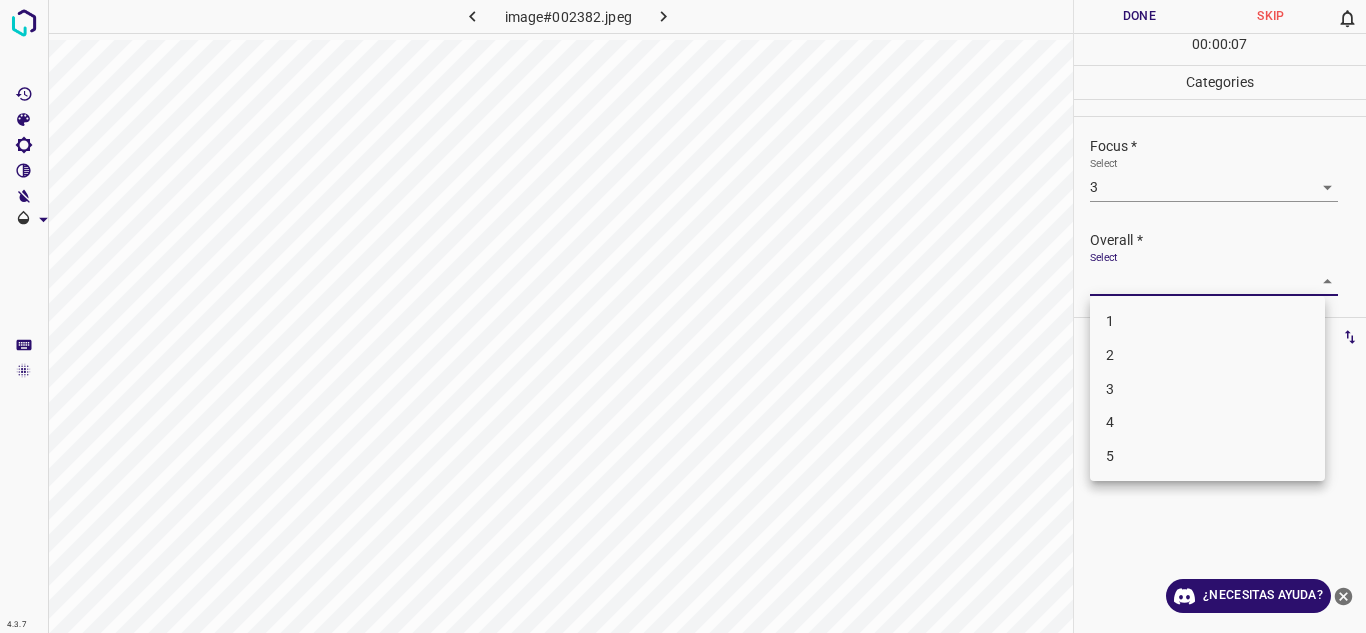 click on "4" at bounding box center (1207, 422) 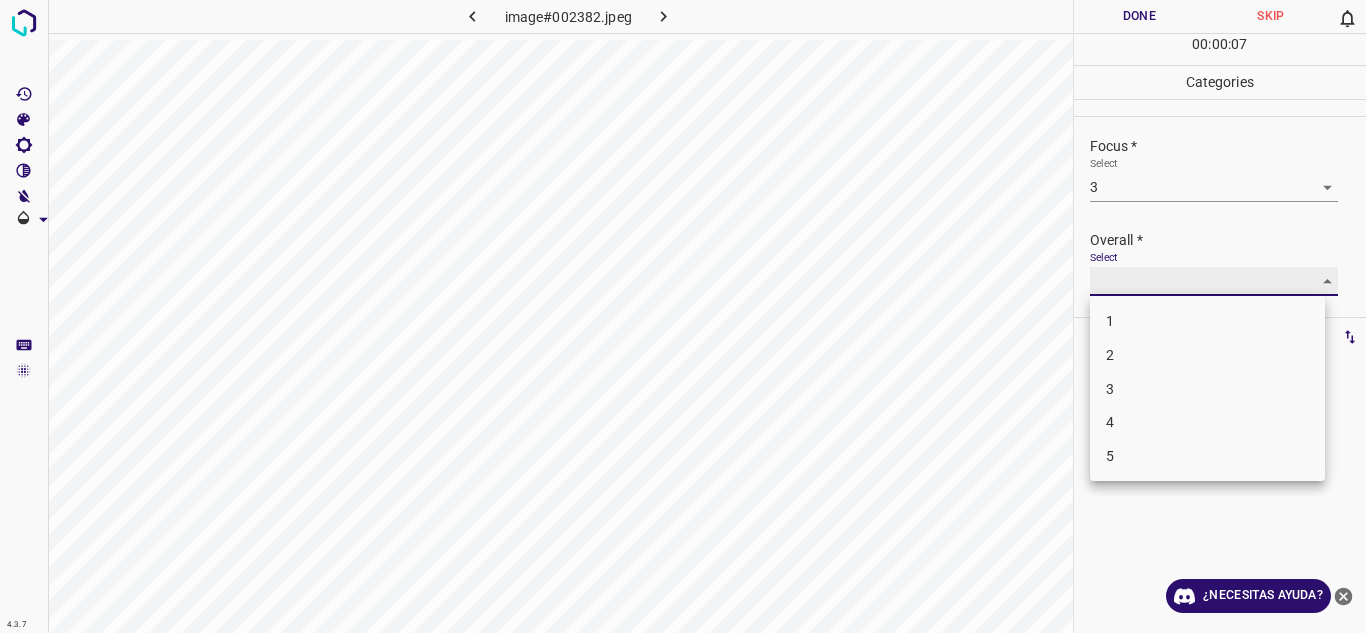 type on "4" 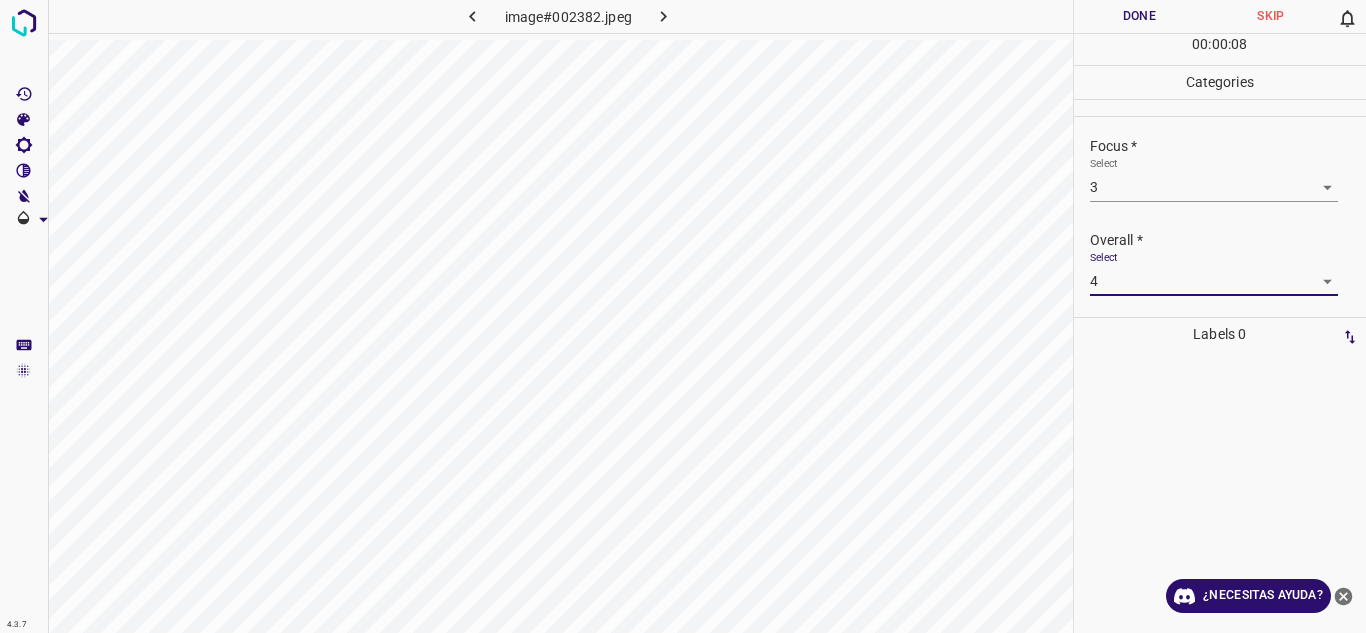 click on "Done" at bounding box center (1140, 16) 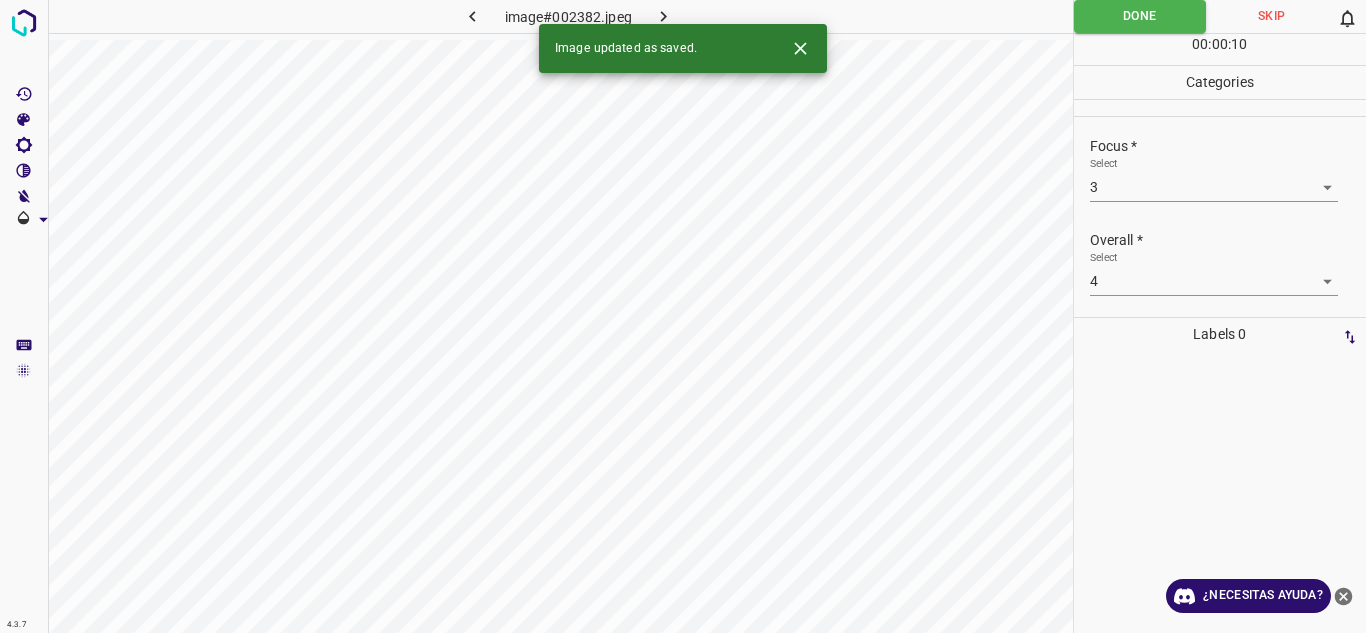 click at bounding box center [664, 16] 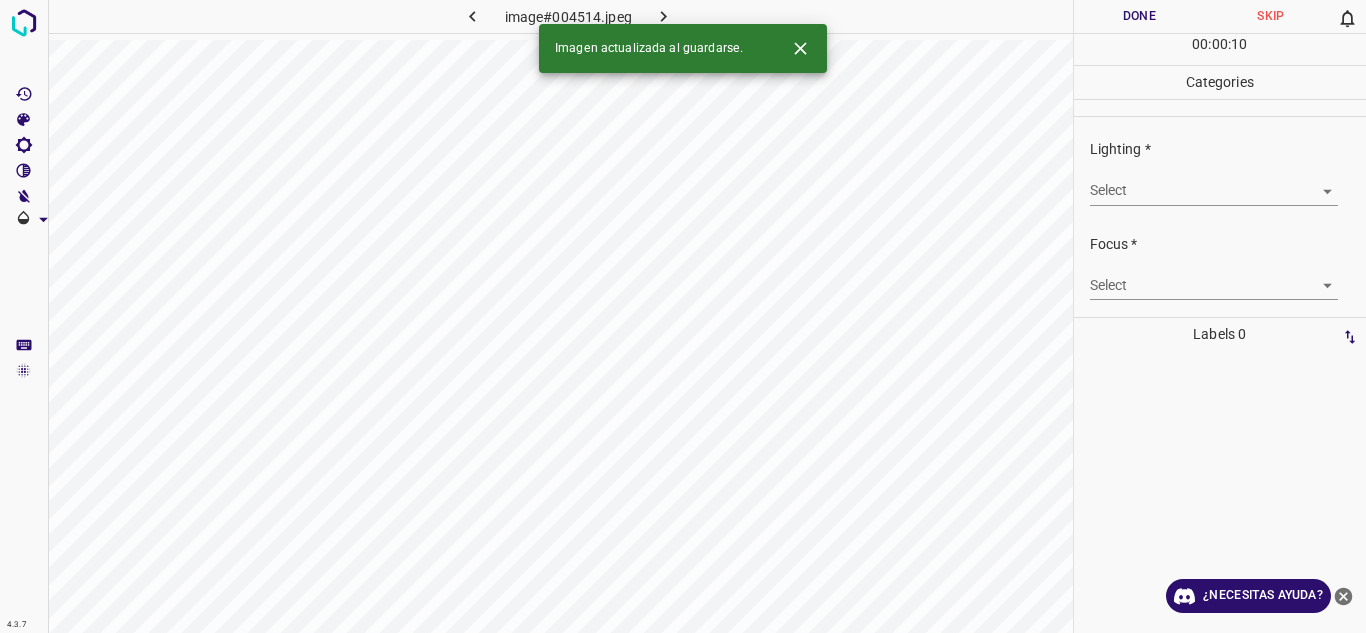 click on "4.3.7 image#004514.jpeg Done Skip 0 00   : 00   : 10   Categories Lighting *  Select ​ Focus *  Select ​ Overall *  Select ​ Labels   0 Categories 1 Lighting 2 Focus 3 Overall Tools Space Change between modes (Draw & Edit) I Auto labeling R Restore zoom M Zoom in N Zoom out Delete Delete selecte label Filters Z Restore filters X Saturation filter C Brightness filter V Contrast filter B Gray scale filter General O Download Imagen actualizada al guardarse. ¿Necesitas ayuda? Texto original Valora esta traducción Tu opinión servirá para ayudar a mejorar el Traductor de Google - Texto - Esconder - Borrar" at bounding box center [683, 316] 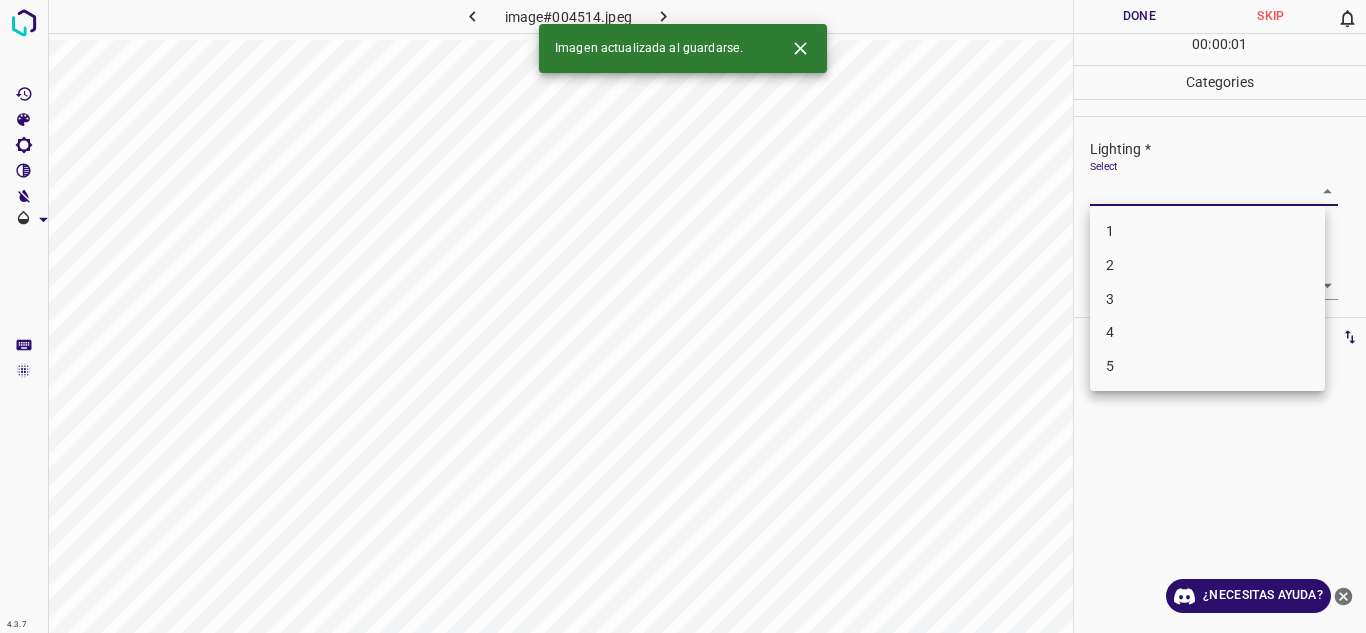 click on "4" at bounding box center [1207, 332] 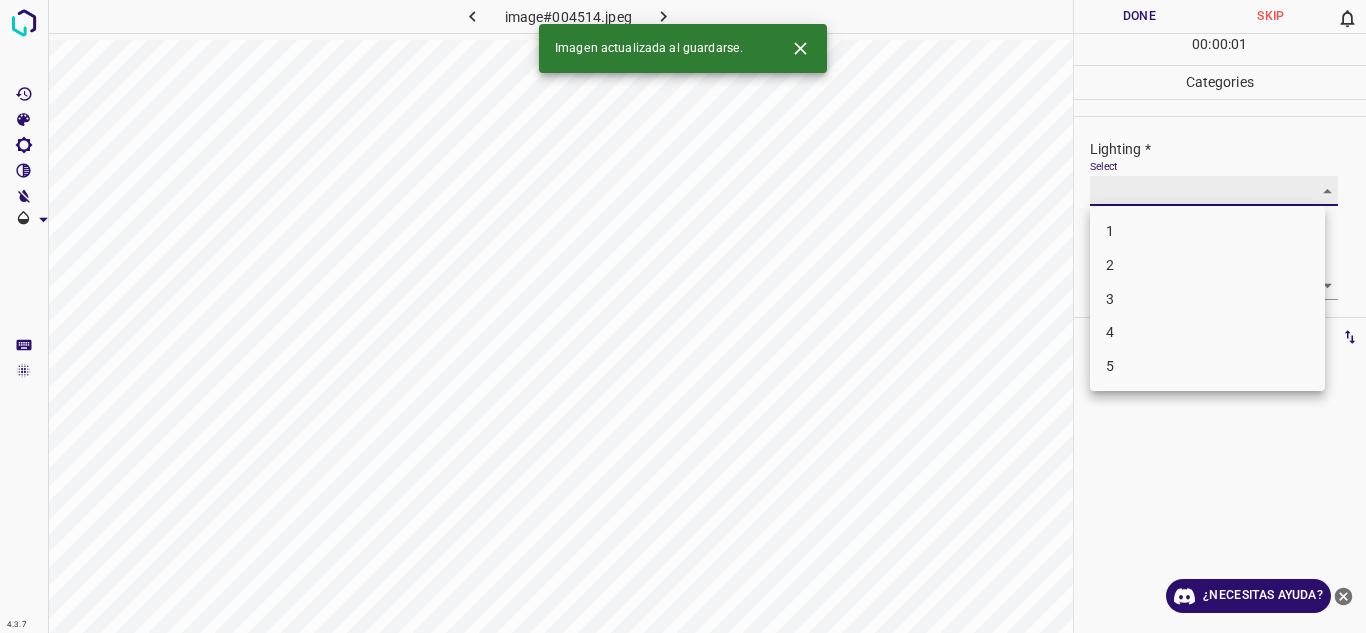 type on "4" 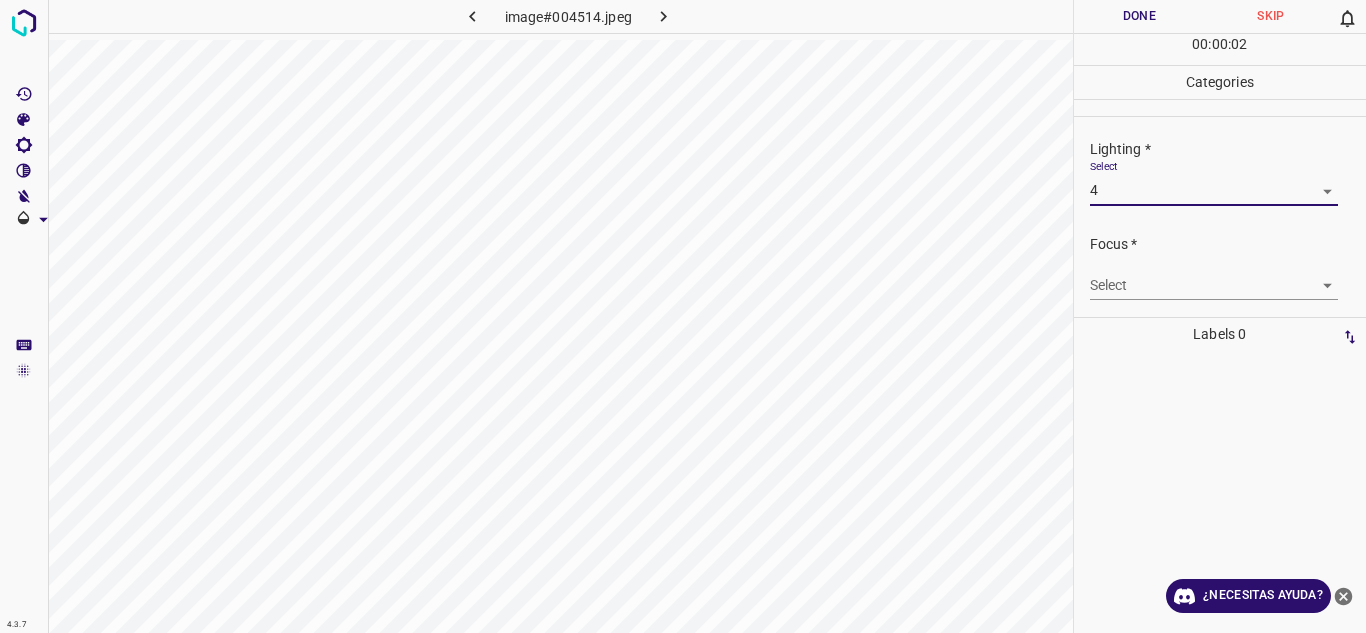 click on "4.3.7 image#004514.jpeg Done Skip 0 00   : 00   : 02   Categories Lighting *  Select 4 4 Focus *  Select ​ Overall *  Select ​ Labels   0 Categories 1 Lighting 2 Focus 3 Overall Tools Space Change between modes (Draw & Edit) I Auto labeling R Restore zoom M Zoom in N Zoom out Delete Delete selecte label Filters Z Restore filters X Saturation filter C Brightness filter V Contrast filter B Gray scale filter General O Download ¿Necesitas ayuda? Texto original Valora esta traducción Tu opinión servirá para ayudar a mejorar el Traductor de Google - Texto - Esconder - Borrar 1 2 3 4 5" at bounding box center [683, 316] 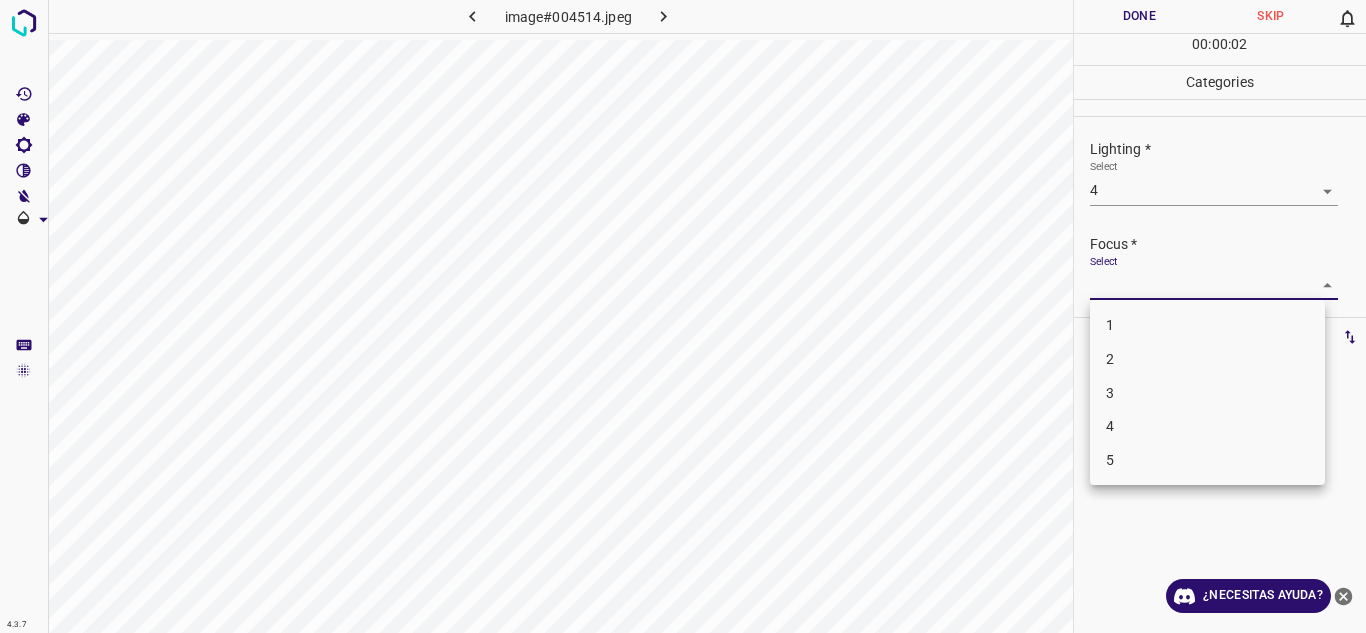 click on "3" at bounding box center (1207, 393) 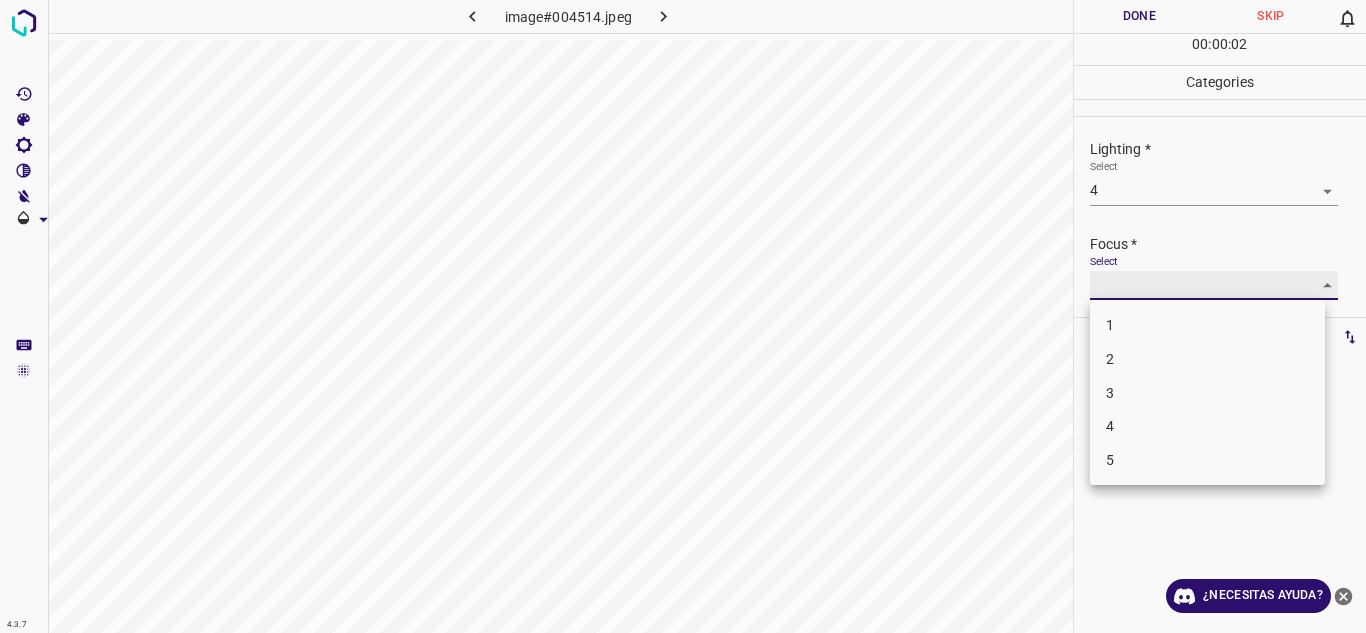 type on "3" 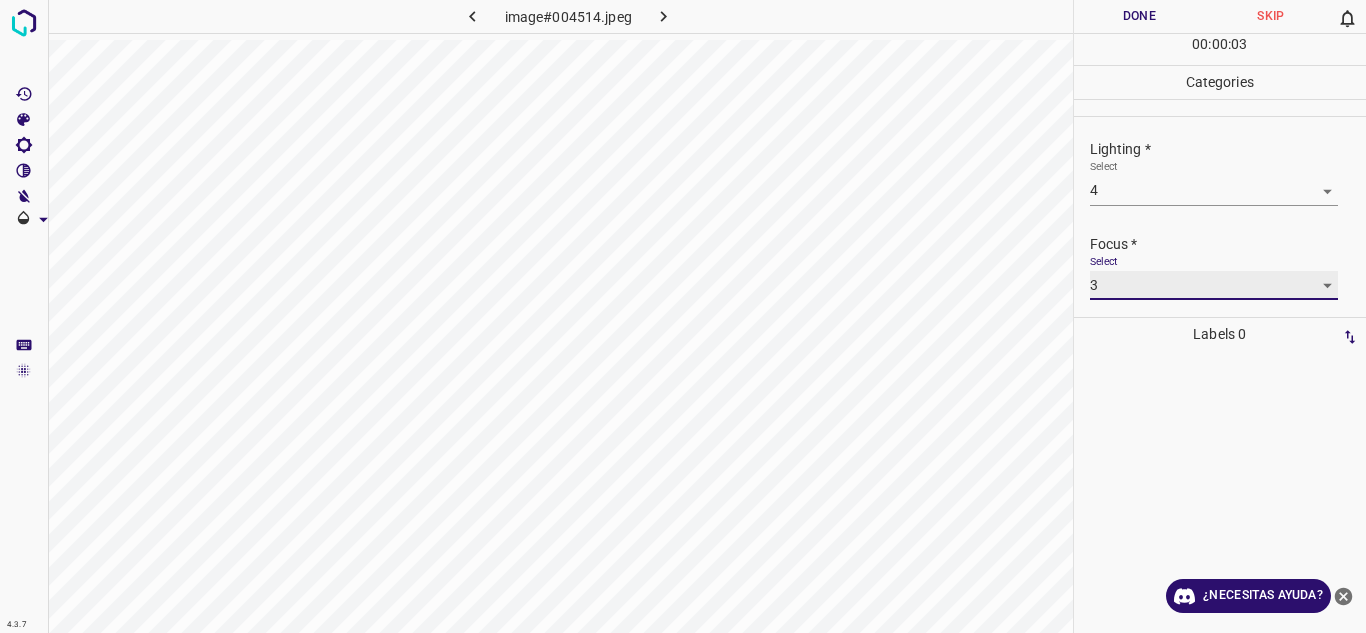 scroll, scrollTop: 98, scrollLeft: 0, axis: vertical 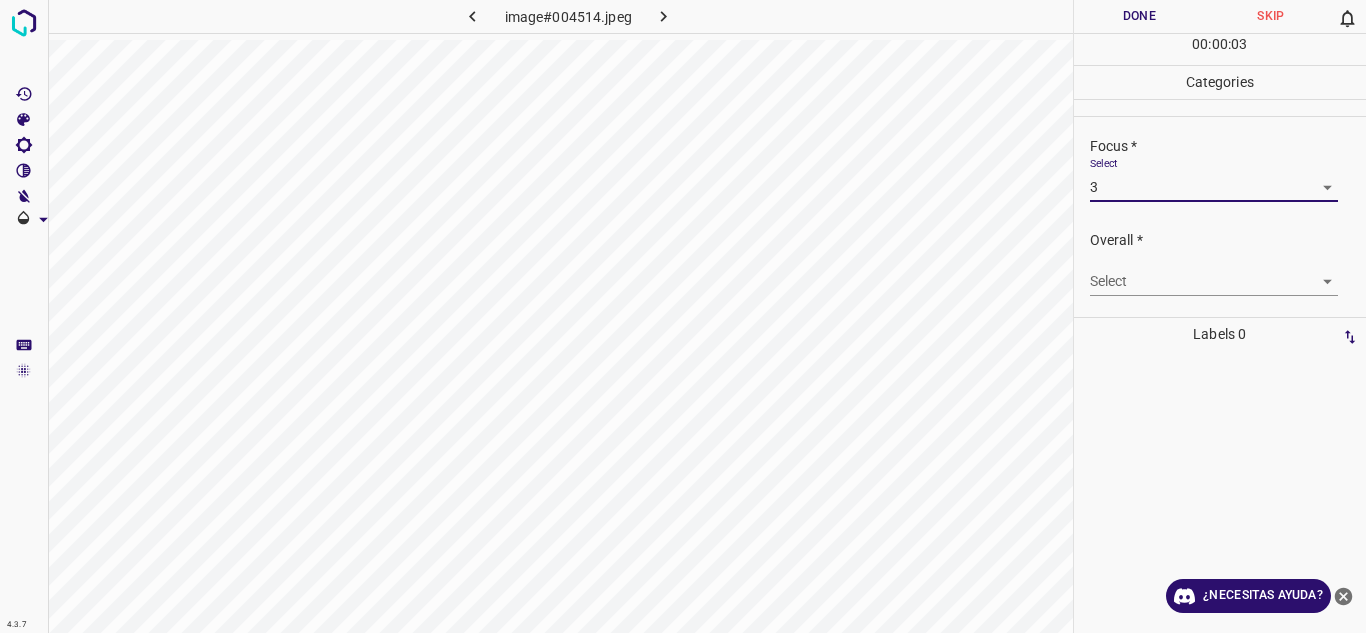 click on "4.3.7 image#004514.jpeg Done Skip 0 00   : 00   : 03   Categories Lighting *  Select 4 4 Focus *  Select 3 3 Overall *  Select ​ Labels   0 Categories 1 Lighting 2 Focus 3 Overall Tools Space Change between modes (Draw & Edit) I Auto labeling R Restore zoom M Zoom in N Zoom out Delete Delete selecte label Filters Z Restore filters X Saturation filter C Brightness filter V Contrast filter B Gray scale filter General O Download ¿Necesitas ayuda? Texto original Valora esta traducción Tu opinión servirá para ayudar a mejorar el Traductor de Google - Texto - Esconder - Borrar" at bounding box center (683, 316) 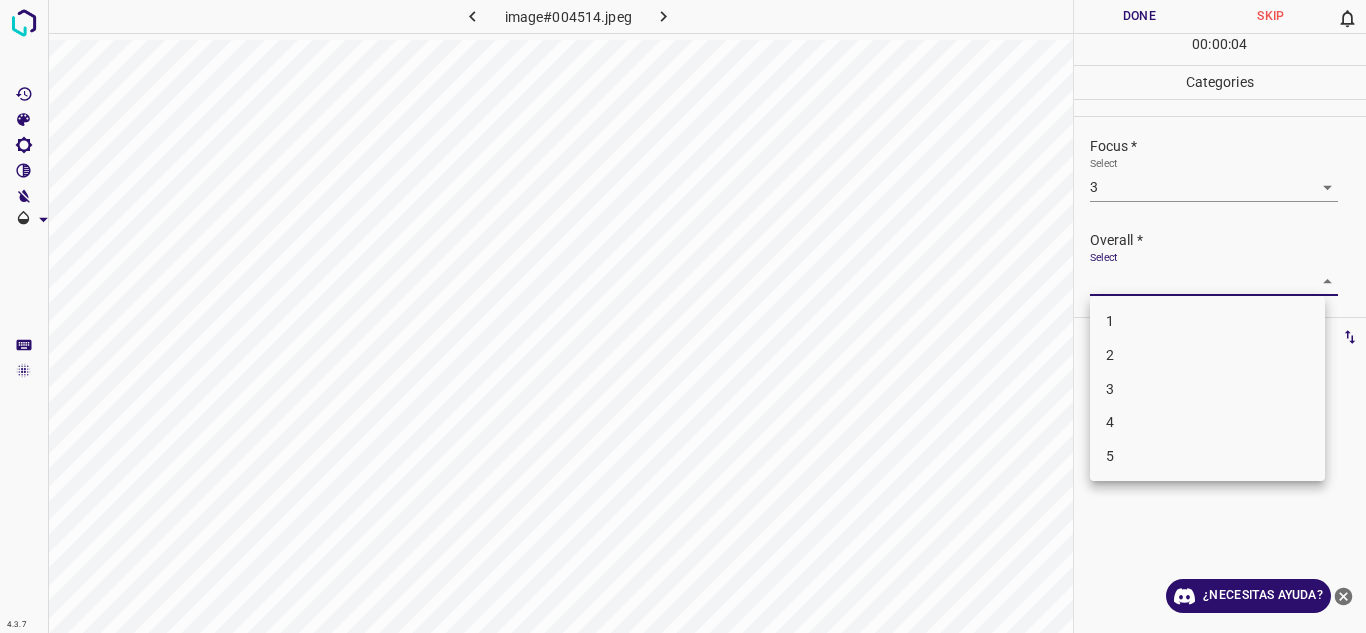 click on "4" at bounding box center [1207, 422] 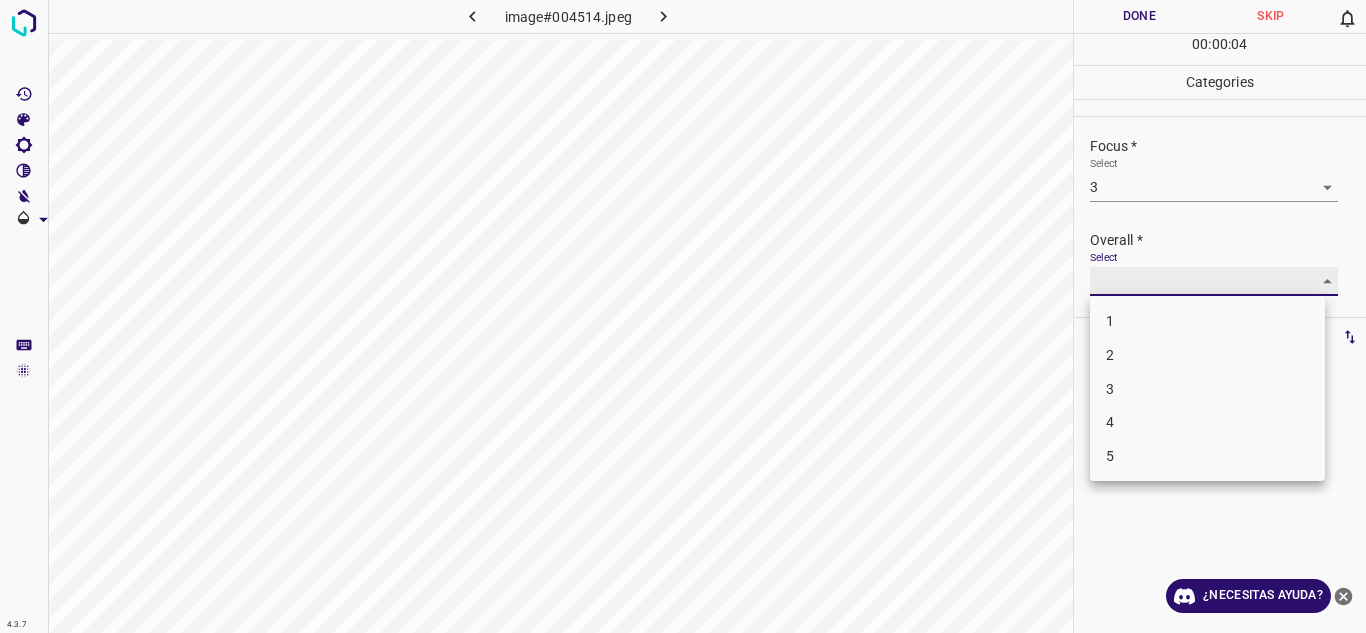 type on "4" 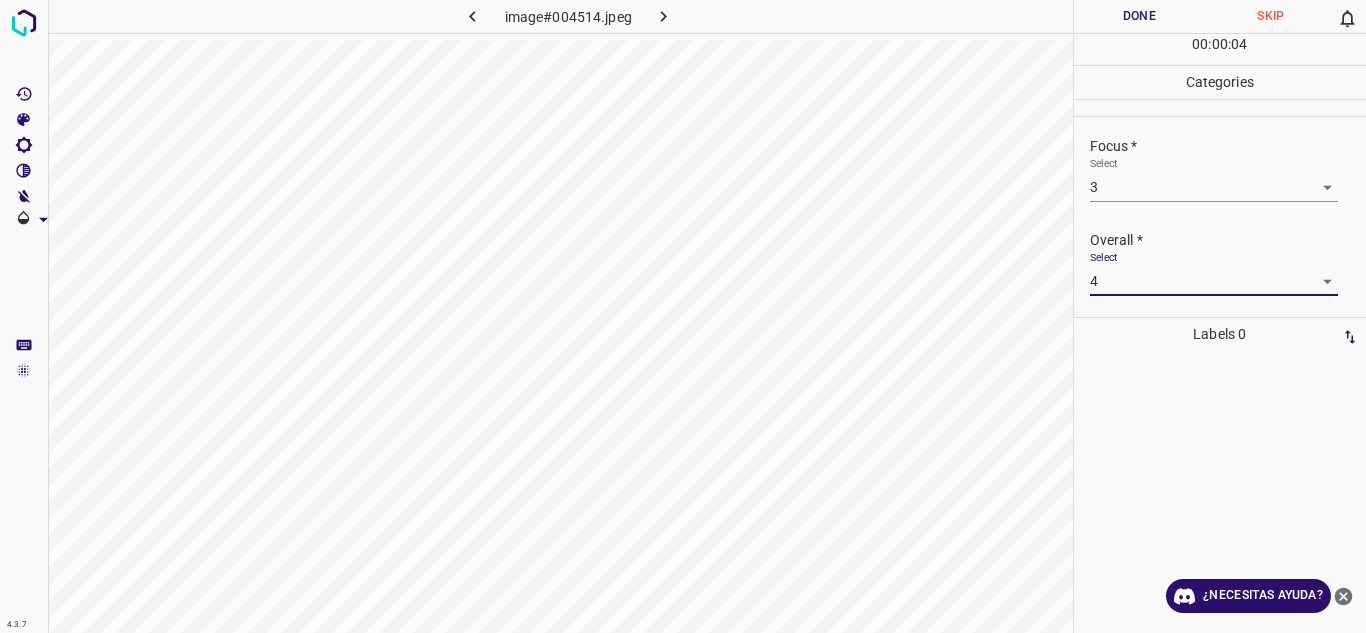 click on "Done" at bounding box center (1140, 16) 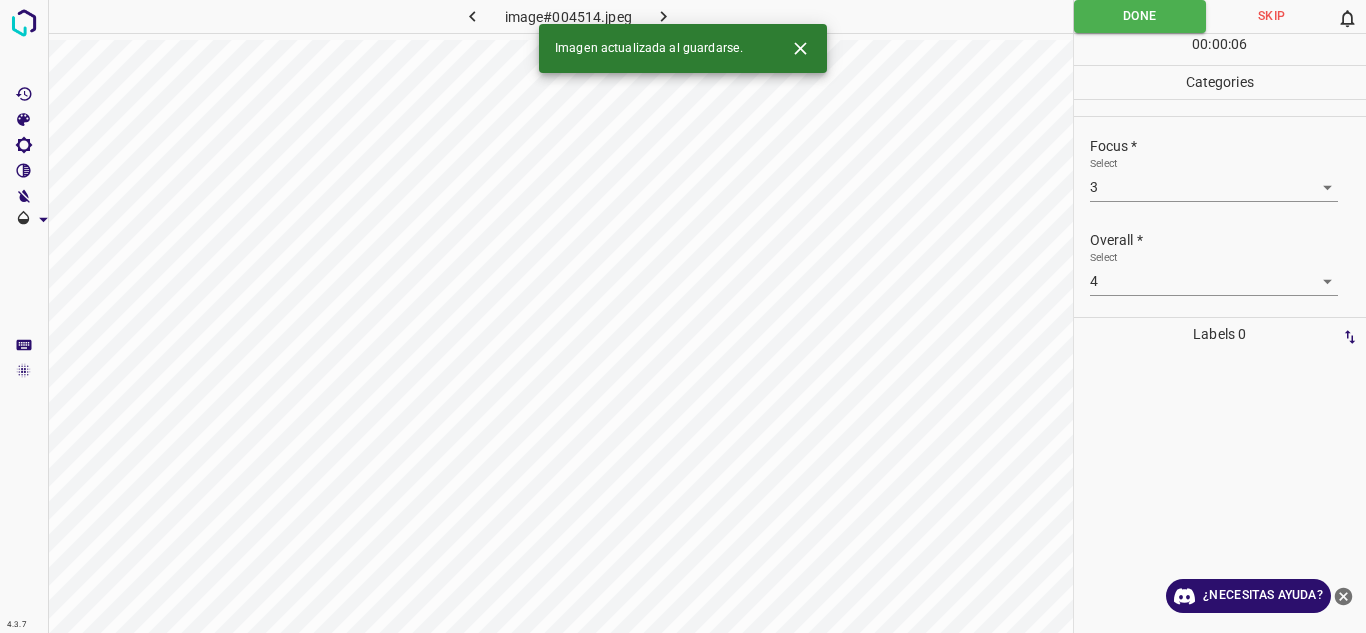 click at bounding box center (664, 16) 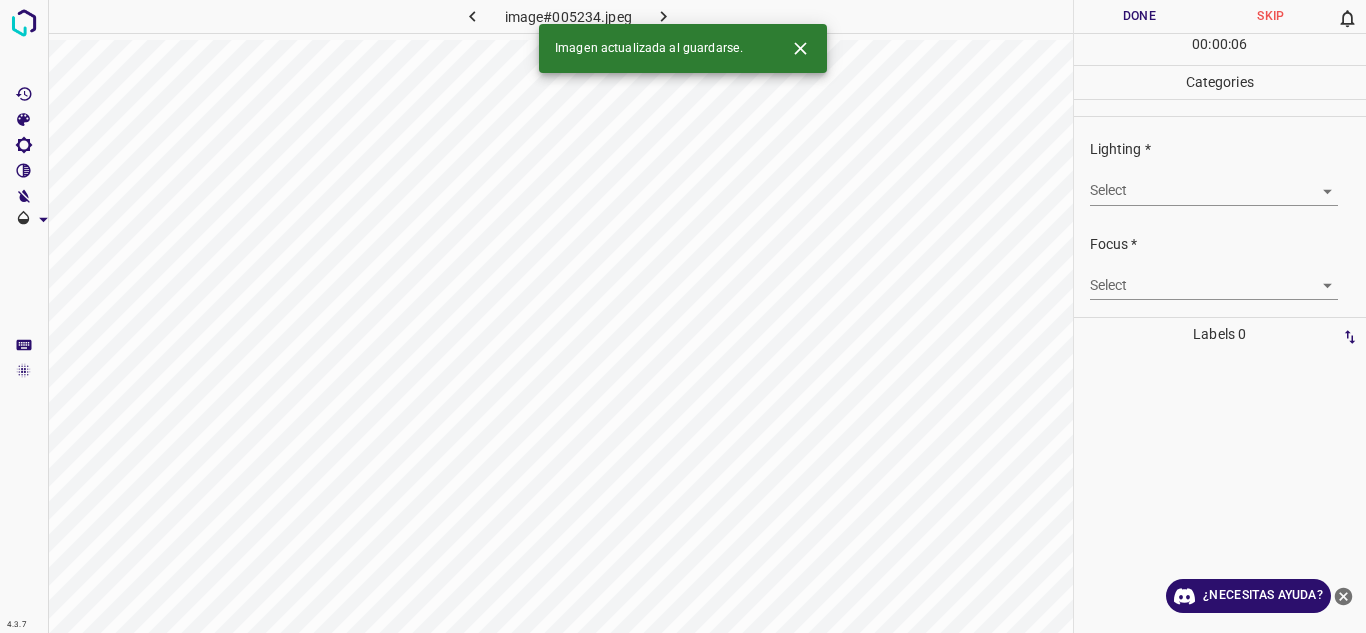 click on "4.3.7 image#005234.jpeg Done Skip 0 00   : 00   : 06   Categories Lighting *  Select ​ Focus *  Select ​ Overall *  Select ​ Labels   0 Categories 1 Lighting 2 Focus 3 Overall Tools Space Change between modes (Draw & Edit) I Auto labeling R Restore zoom M Zoom in N Zoom out Delete Delete selecte label Filters Z Restore filters X Saturation filter C Brightness filter V Contrast filter B Gray scale filter General O Download Imagen actualizada al guardarse. ¿Necesitas ayuda? Texto original Valora esta traducción Tu opinión servirá para ayudar a mejorar el Traductor de Google - Texto - Esconder - Borrar" at bounding box center (683, 316) 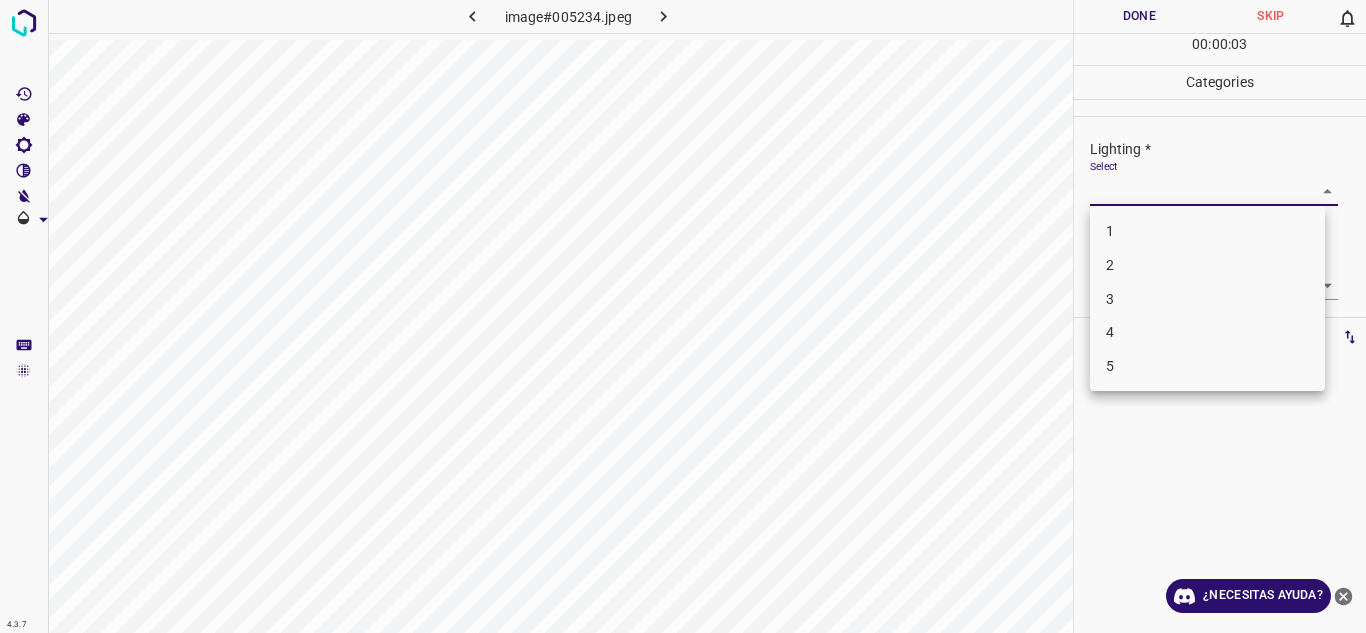 click on "3" at bounding box center [1207, 299] 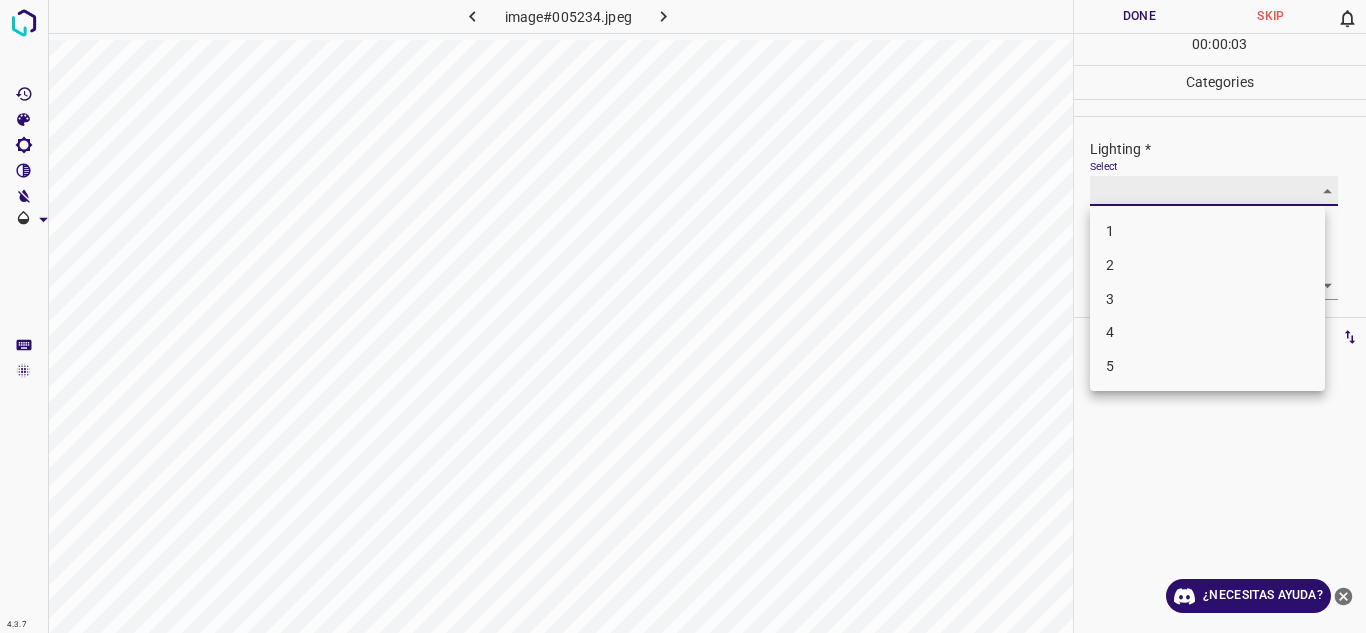 type on "3" 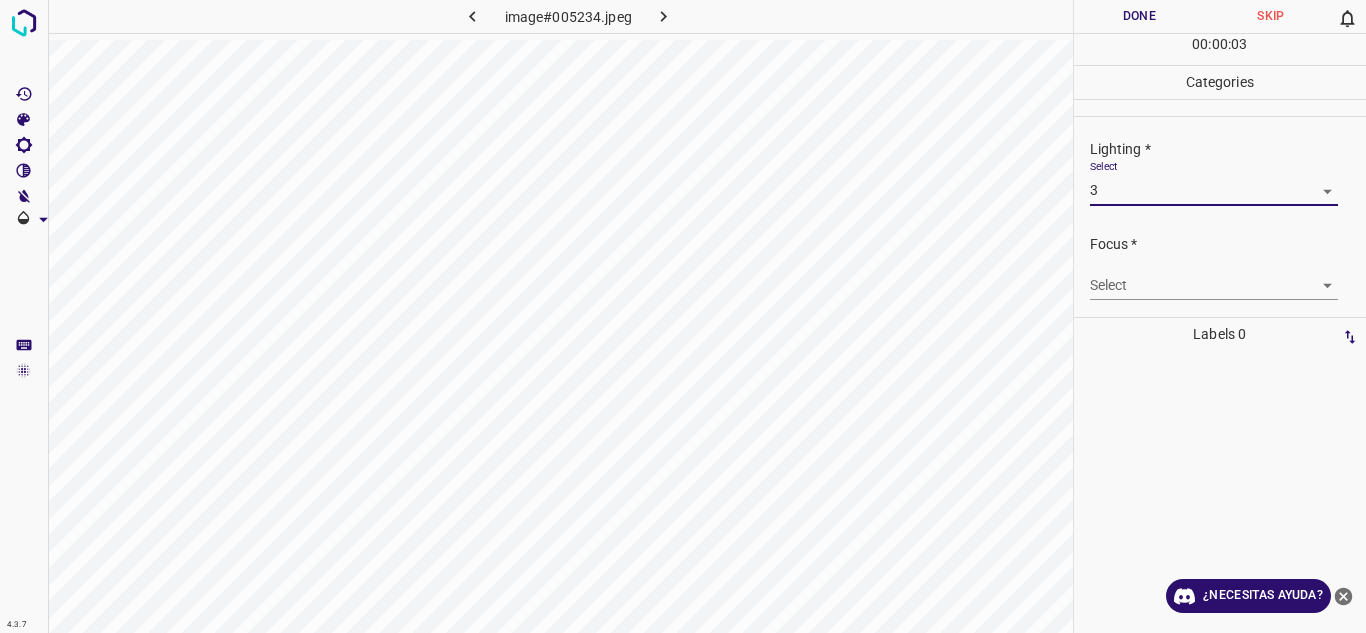 click on "4.3.7 image#005234.jpeg Done Skip 0 00   : 00   : 03   Categories Lighting *  Select 3 3 Focus *  Select ​ Overall *  Select ​ Labels   0 Categories 1 Lighting 2 Focus 3 Overall Tools Space Change between modes (Draw & Edit) I Auto labeling R Restore zoom M Zoom in N Zoom out Delete Delete selecte label Filters Z Restore filters X Saturation filter C Brightness filter V Contrast filter B Gray scale filter General O Download ¿Necesitas ayuda? Texto original Valora esta traducción Tu opinión servirá para ayudar a mejorar el Traductor de Google - Texto - Esconder - Borrar 1 2 3 4 5" at bounding box center (683, 316) 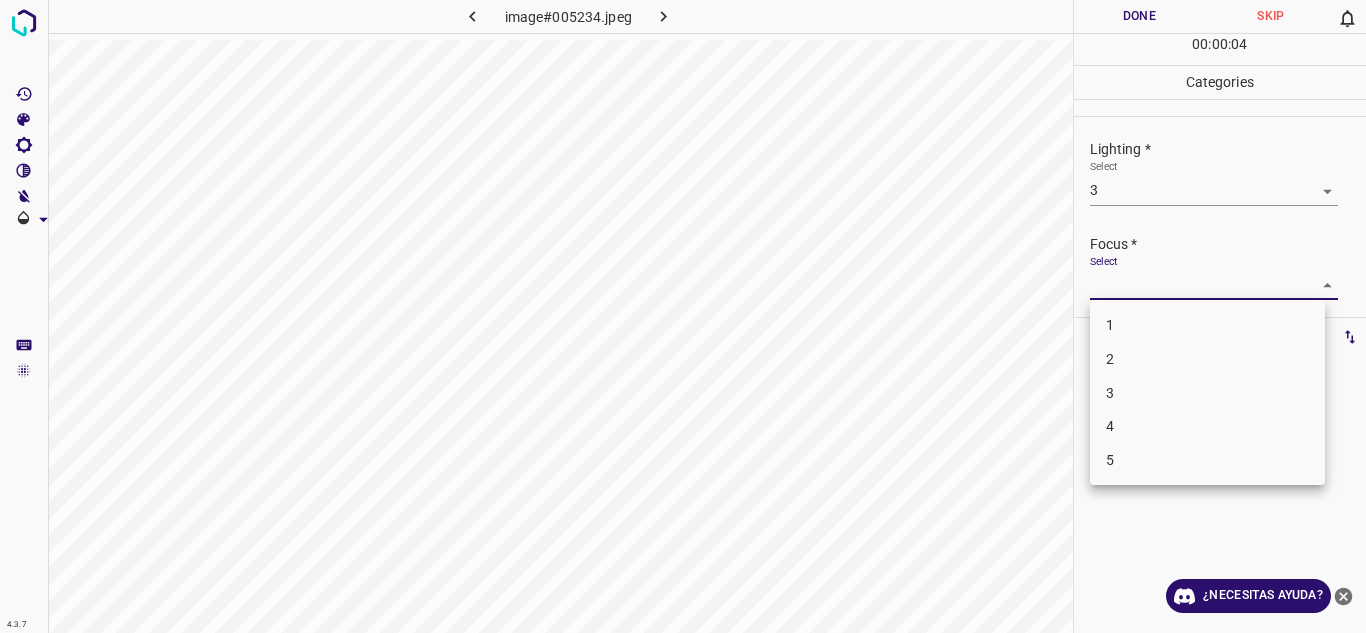 click on "3" at bounding box center [1207, 393] 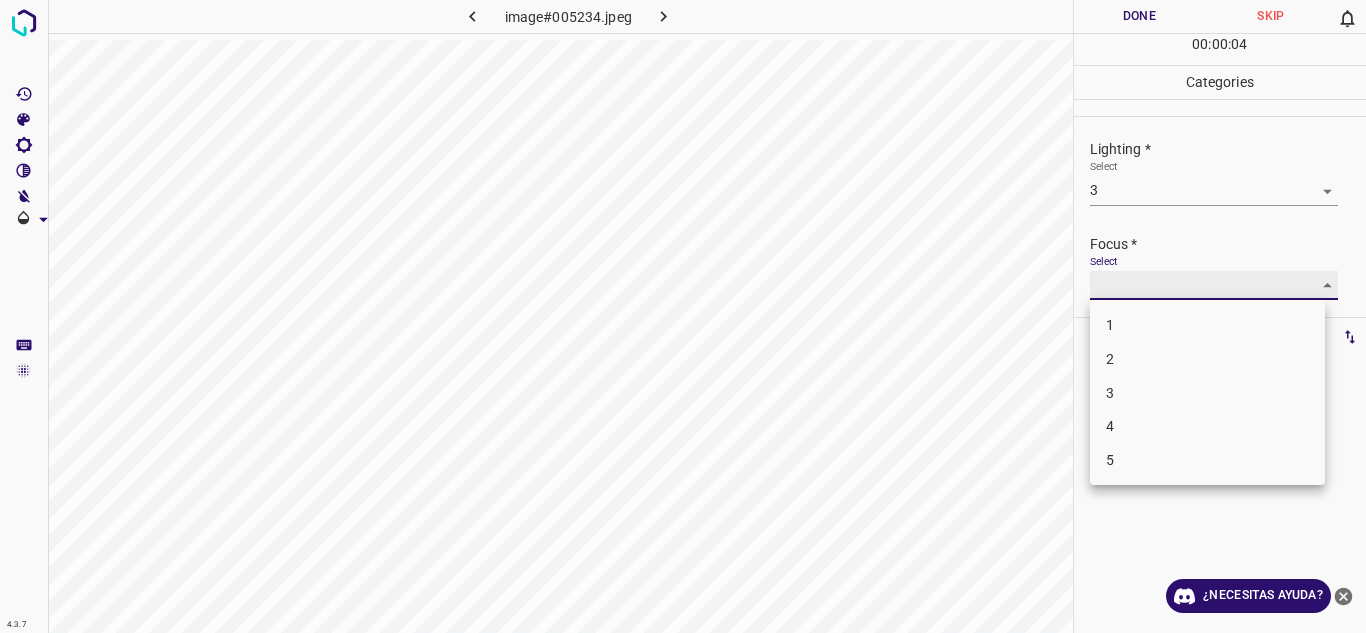 type on "3" 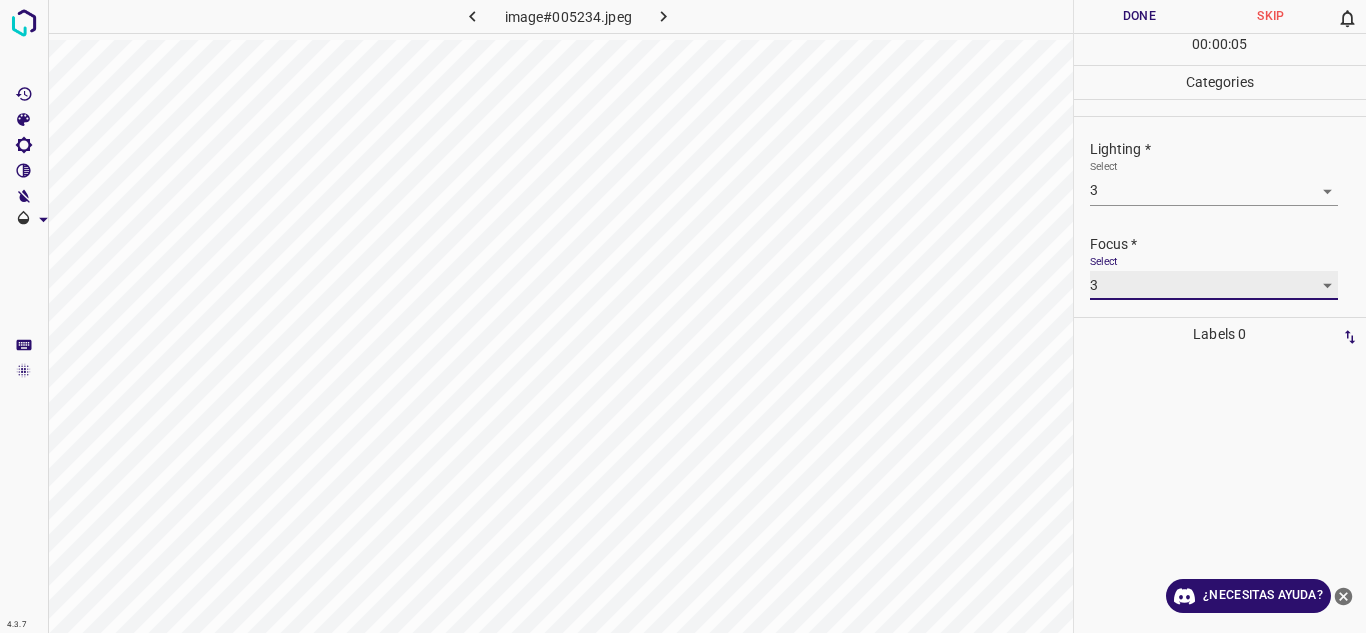 scroll, scrollTop: 98, scrollLeft: 0, axis: vertical 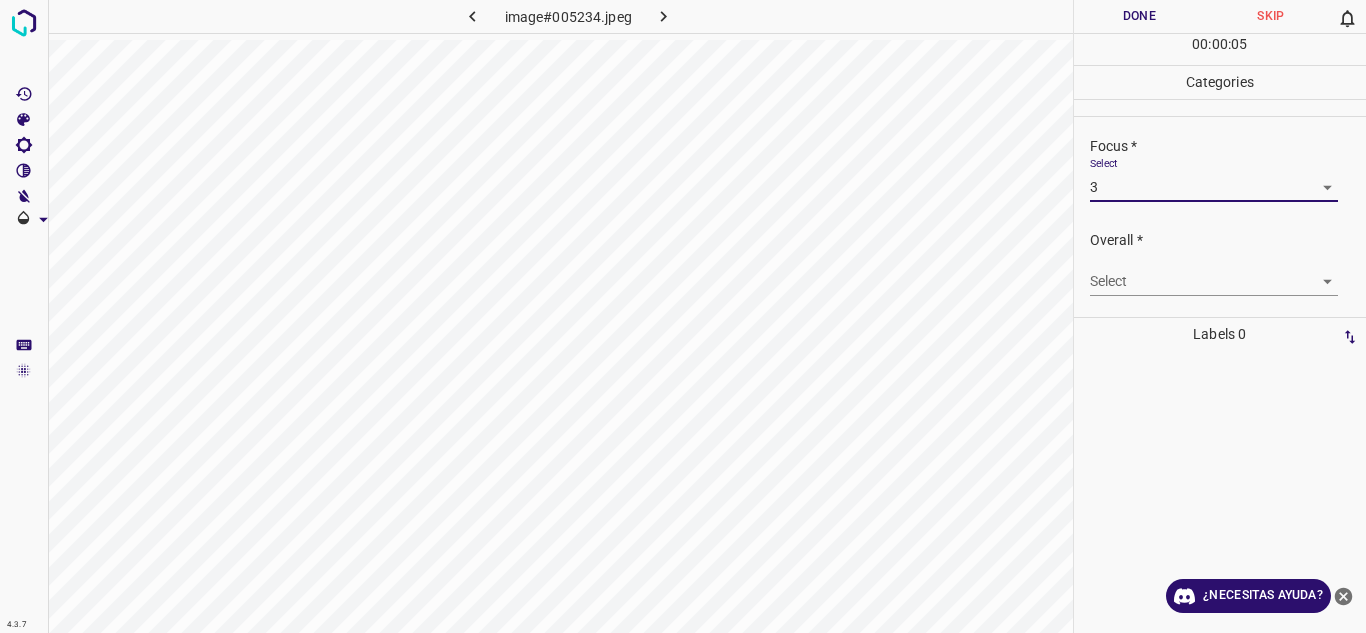 click on "4.3.7 image#005234.jpeg Done Skip 0 00   : 00   : 05   Categories Lighting *  Select 3 3 Focus *  Select 3 3 Overall *  Select ​ Labels   0 Categories 1 Lighting 2 Focus 3 Overall Tools Space Change between modes (Draw & Edit) I Auto labeling R Restore zoom M Zoom in N Zoom out Delete Delete selecte label Filters Z Restore filters X Saturation filter C Brightness filter V Contrast filter B Gray scale filter General O Download ¿Necesitas ayuda? Texto original Valora esta traducción Tu opinión servirá para ayudar a mejorar el Traductor de Google - Texto - Esconder - Borrar" at bounding box center [683, 316] 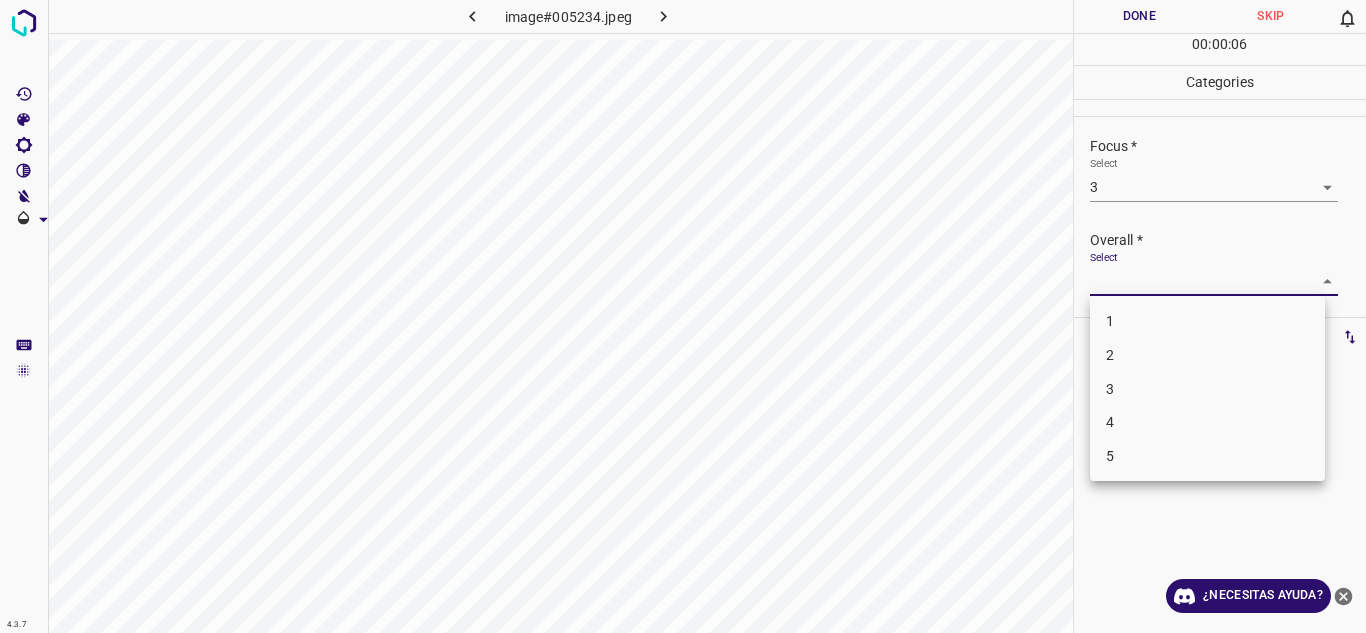 click on "3" at bounding box center (1207, 389) 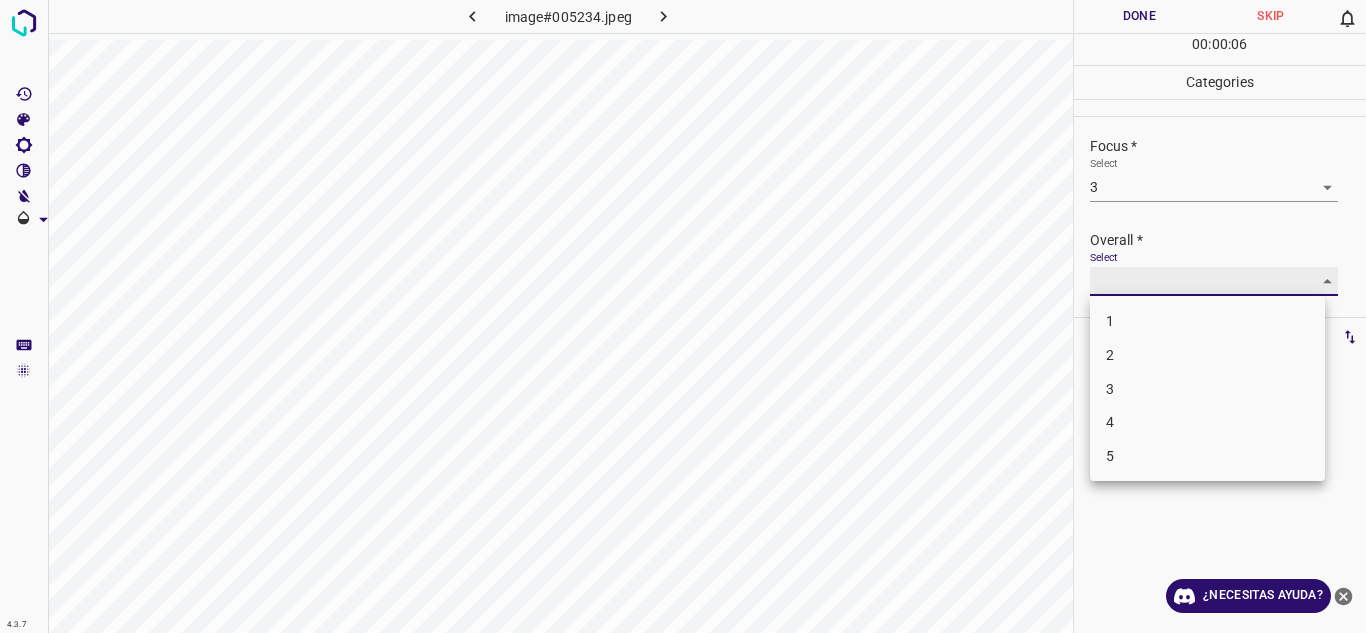 type on "3" 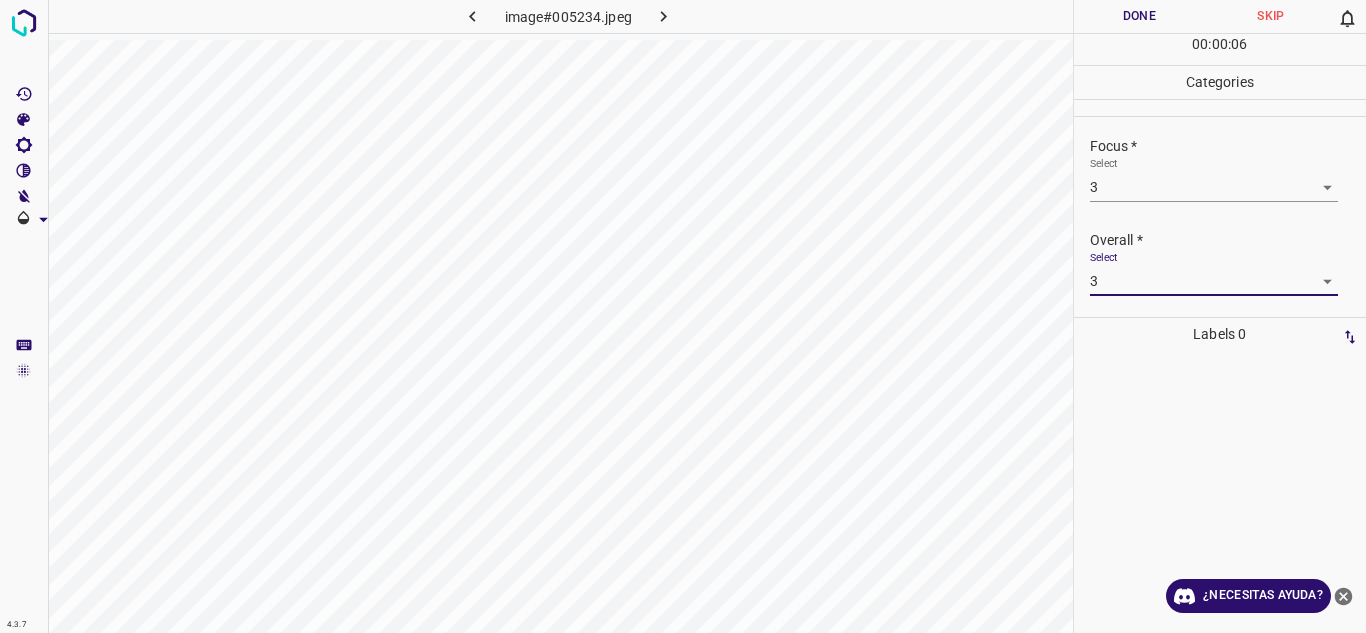 click on "Done" at bounding box center (1140, 16) 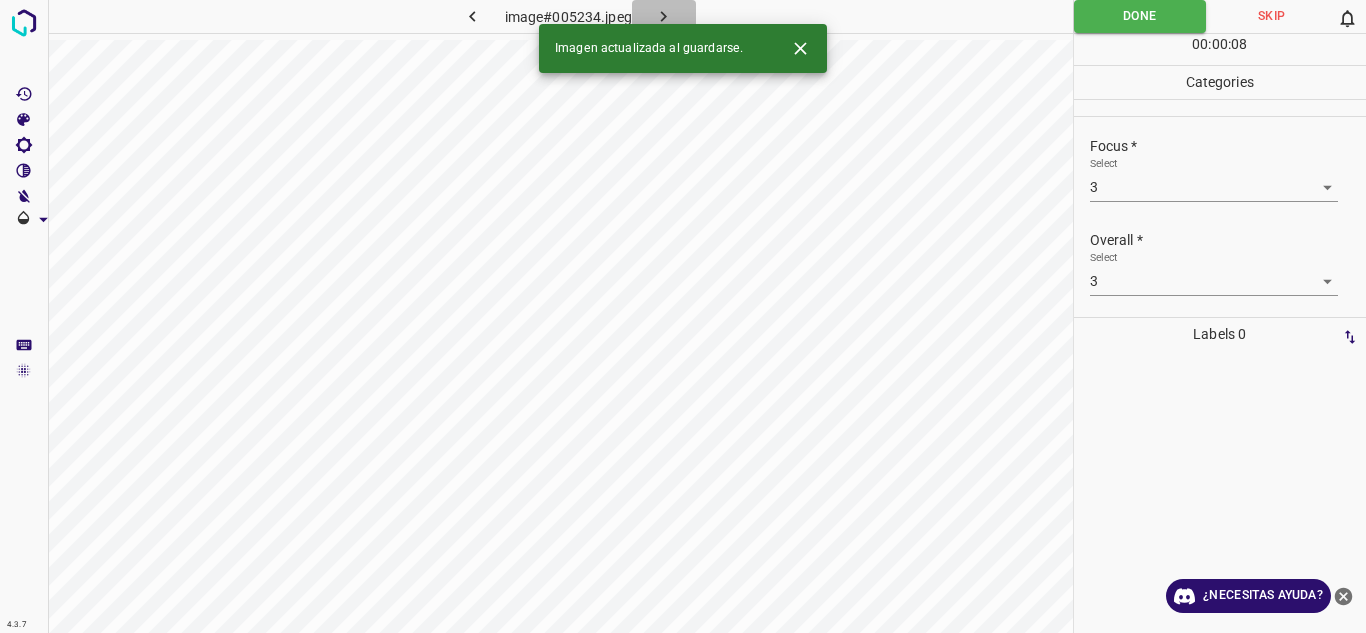 click 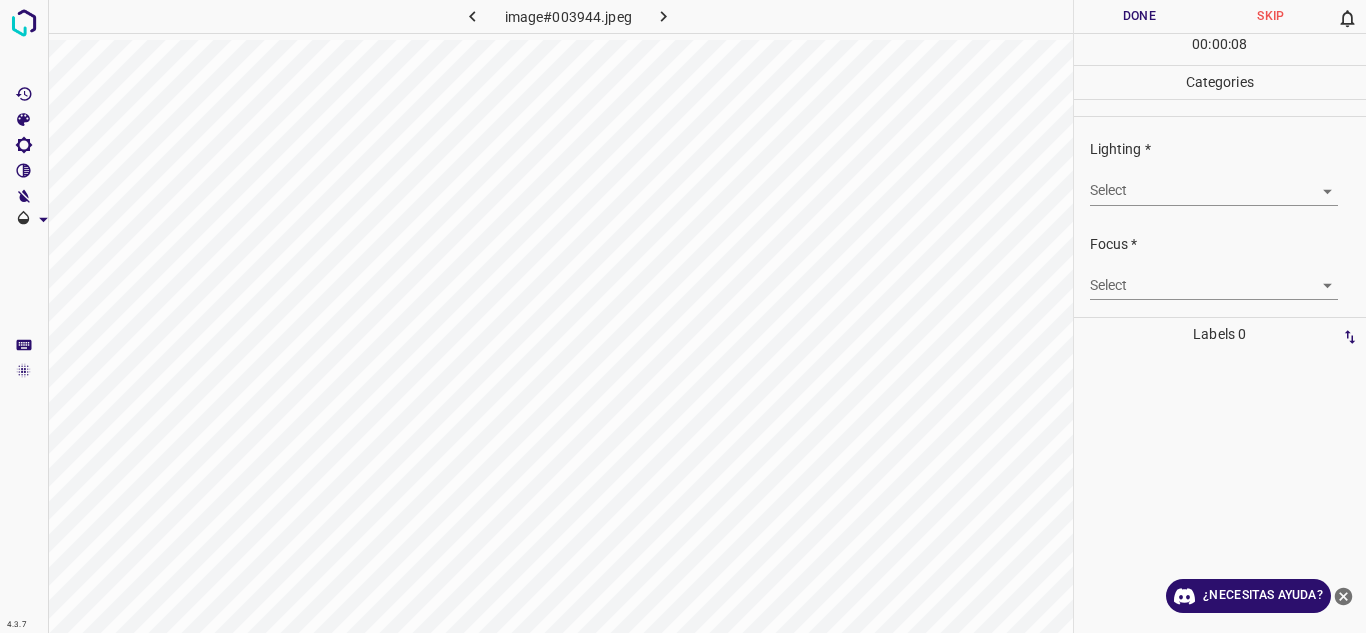 click on "4.3.7 image#003944.jpeg Done Skip 0 00   : 00   : 08   Categories Lighting *  Select ​ Focus *  Select ​ Overall *  Select ​ Labels   0 Categories 1 Lighting 2 Focus 3 Overall Tools Space Change between modes (Draw & Edit) I Auto labeling R Restore zoom M Zoom in N Zoom out Delete Delete selecte label Filters Z Restore filters X Saturation filter C Brightness filter V Contrast filter B Gray scale filter General O Download ¿Necesitas ayuda? Texto original Valora esta traducción Tu opinión servirá para ayudar a mejorar el Traductor de Google - Texto - Esconder - Borrar" at bounding box center (683, 316) 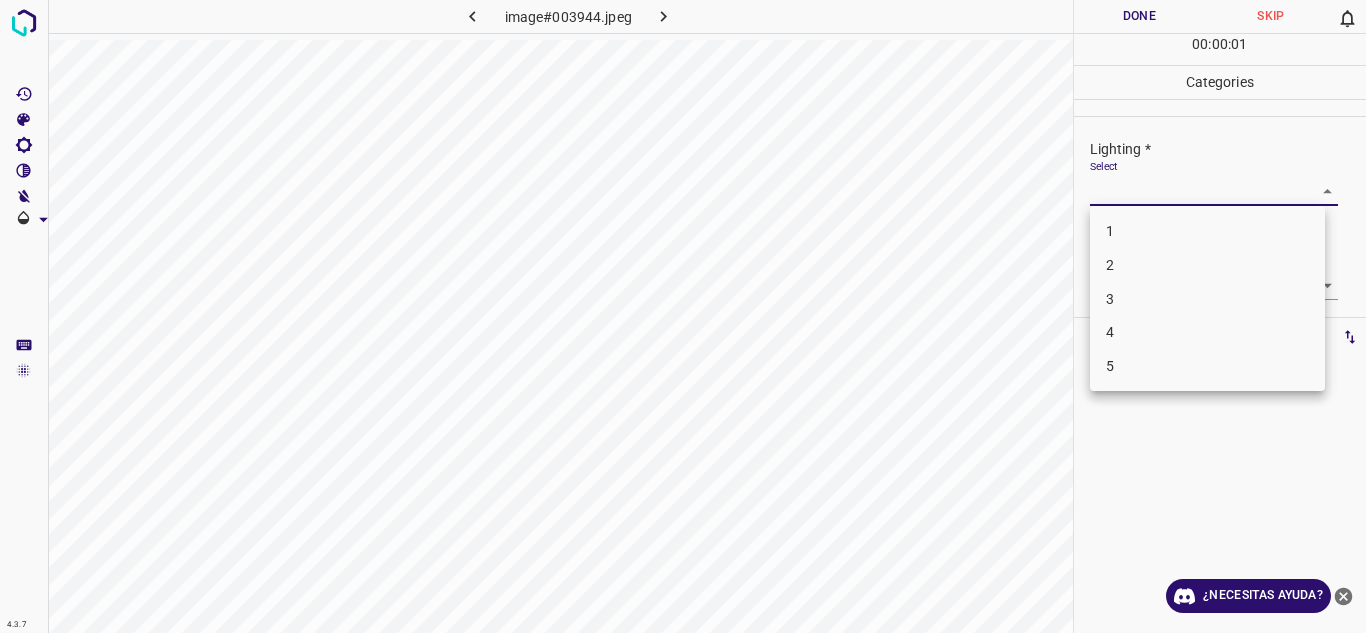 click on "3" at bounding box center [1207, 299] 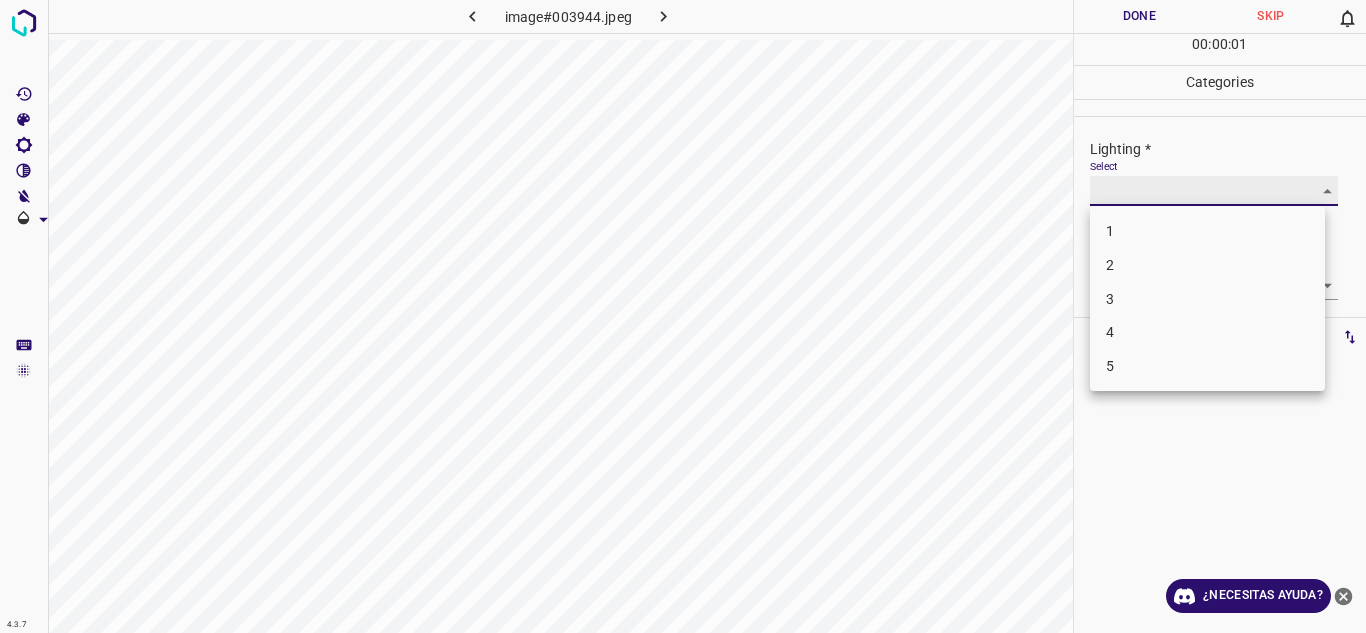 type on "3" 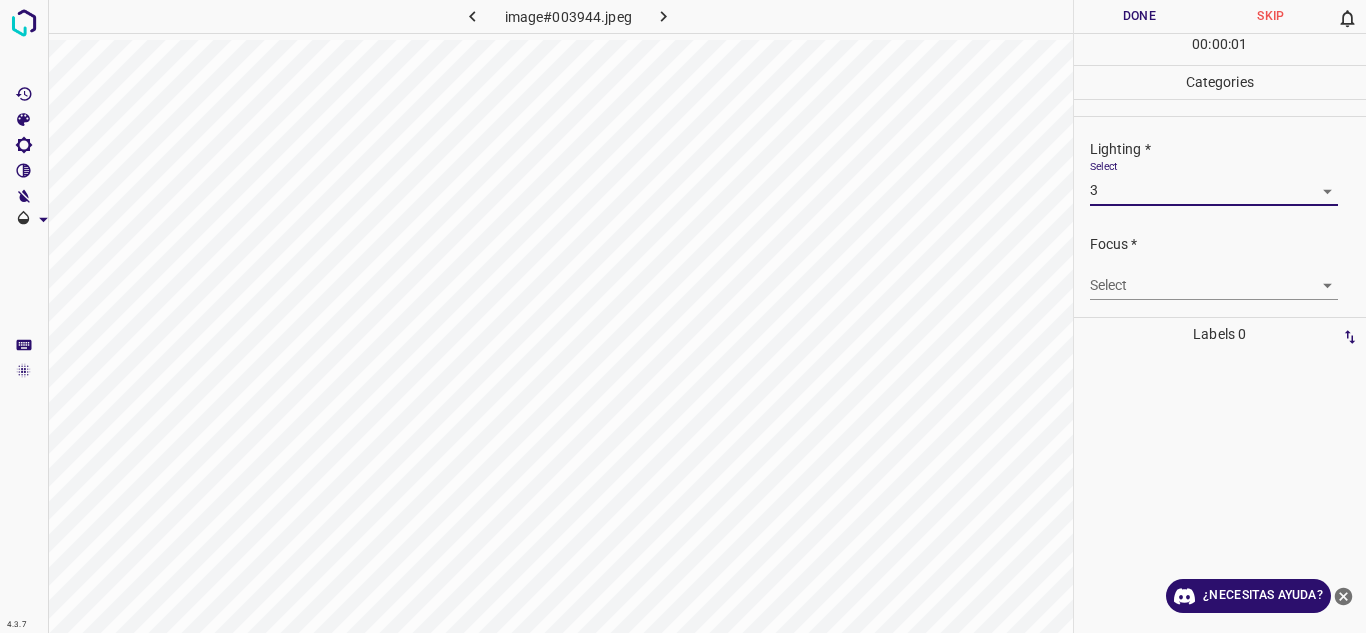 click on "4.3.7 image#003944.jpeg Done Skip 0 00   : 00   : 01   Categories Lighting *  Select 3 3 Focus *  Select ​ Overall *  Select ​ Labels   0 Categories 1 Lighting 2 Focus 3 Overall Tools Space Change between modes (Draw & Edit) I Auto labeling R Restore zoom M Zoom in N Zoom out Delete Delete selecte label Filters Z Restore filters X Saturation filter C Brightness filter V Contrast filter B Gray scale filter General O Download ¿Necesitas ayuda? Texto original Valora esta traducción Tu opinión servirá para ayudar a mejorar el Traductor de Google - Texto - Esconder - Borrar" at bounding box center [683, 316] 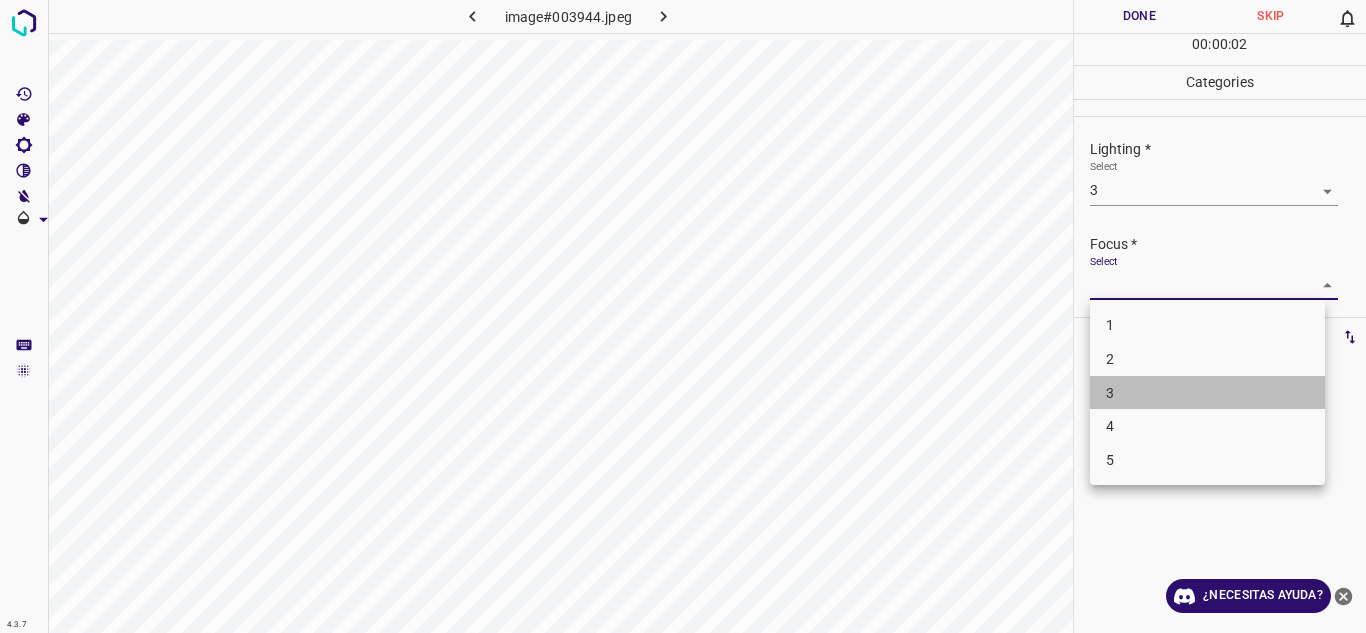 click on "3" at bounding box center (1207, 393) 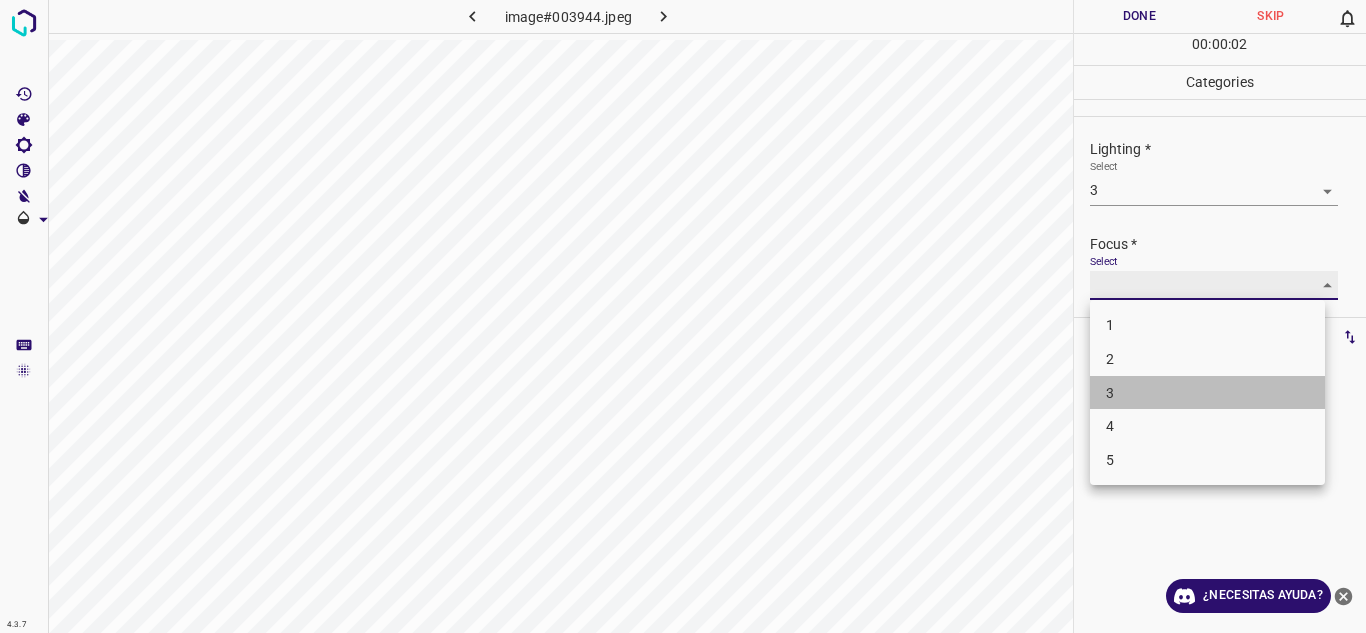 type on "3" 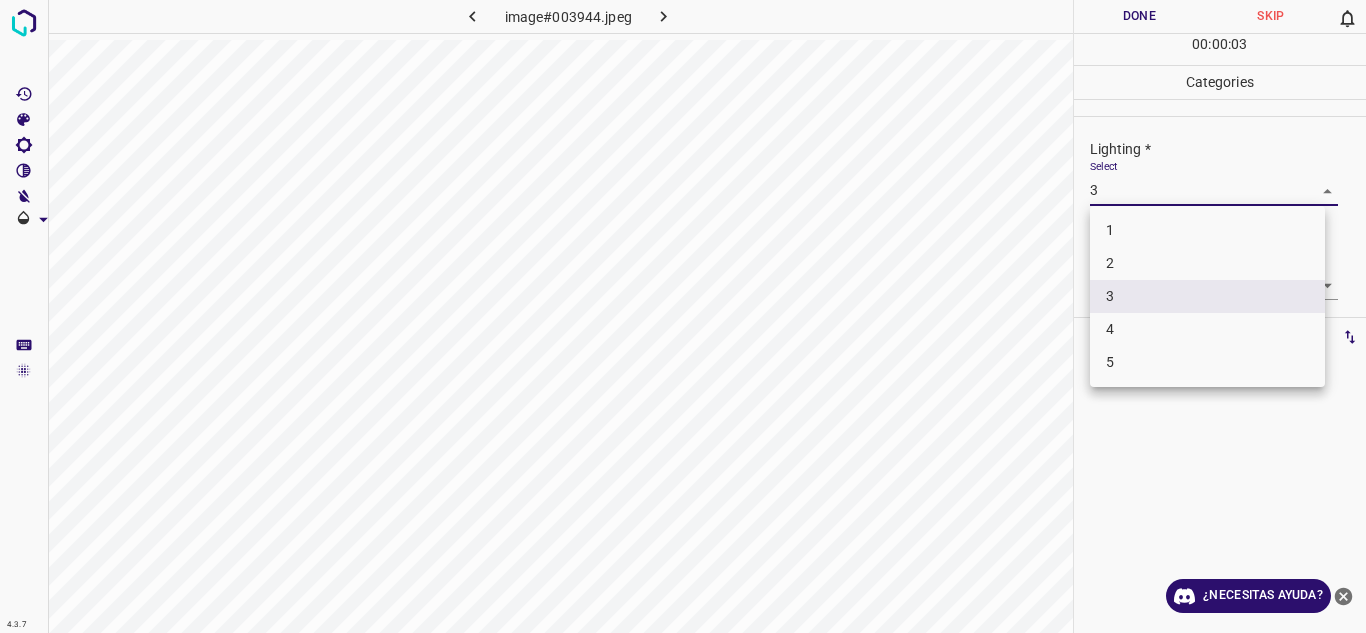 click on "4.3.7 image#003944.jpeg Done Skip 0 00   : 00   : 03   Categories Lighting *  Select 3 3 Focus *  Select 3 3 Overall *  Select ​ Labels   0 Categories 1 Lighting 2 Focus 3 Overall Tools Space Change between modes (Draw & Edit) I Auto labeling R Restore zoom M Zoom in N Zoom out Delete Delete selecte label Filters Z Restore filters X Saturation filter C Brightness filter V Contrast filter B Gray scale filter General O Download ¿Necesitas ayuda? Texto original Valora esta traducción Tu opinión servirá para ayudar a mejorar el Traductor de Google - Texto - Esconder - Borrar 1 2 3 4 5" at bounding box center [683, 316] 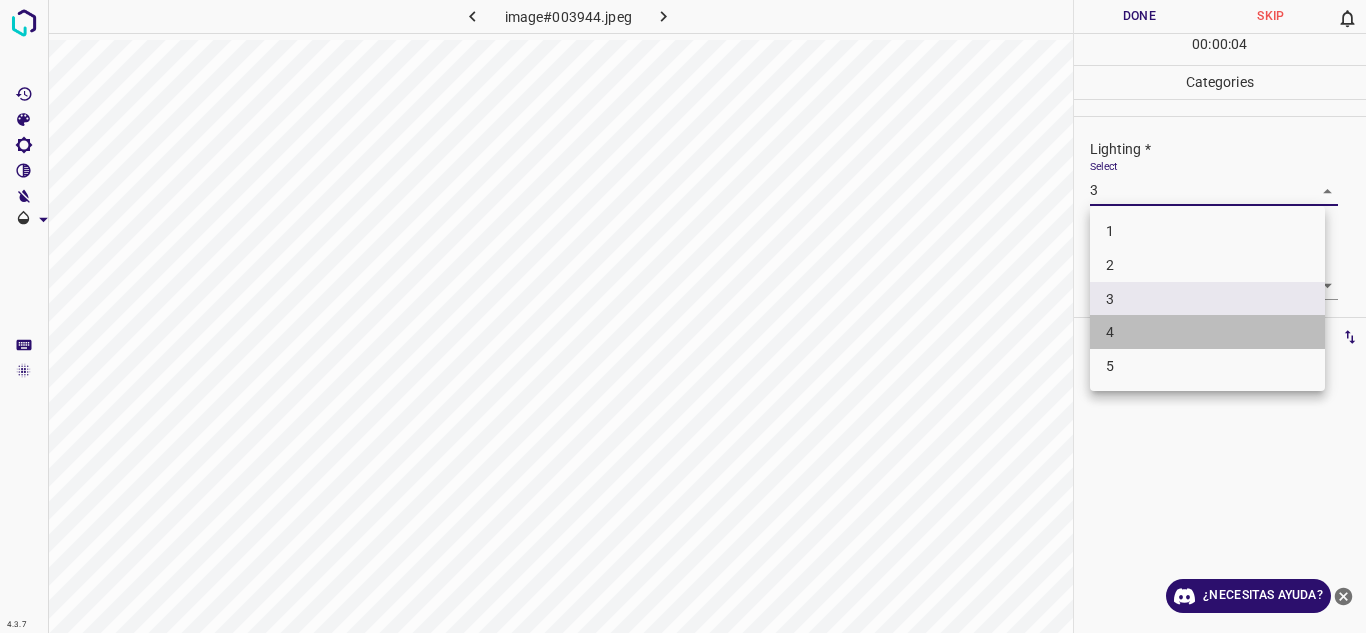 click on "4" at bounding box center [1207, 332] 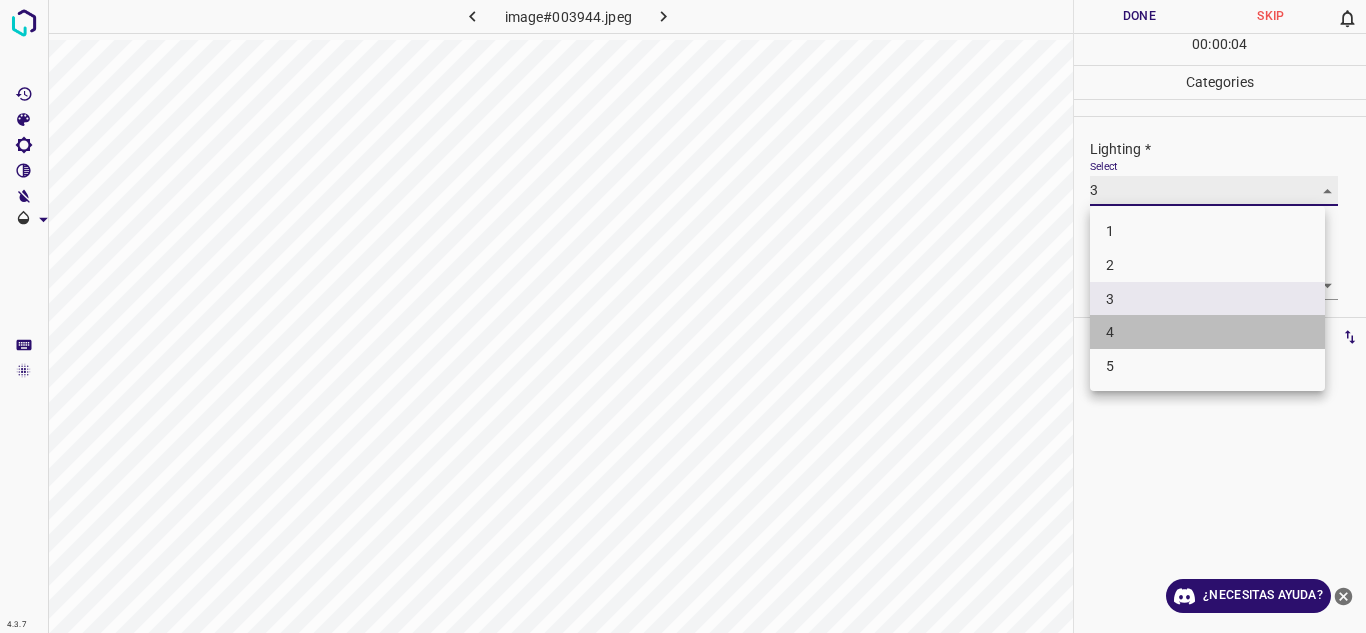 type on "4" 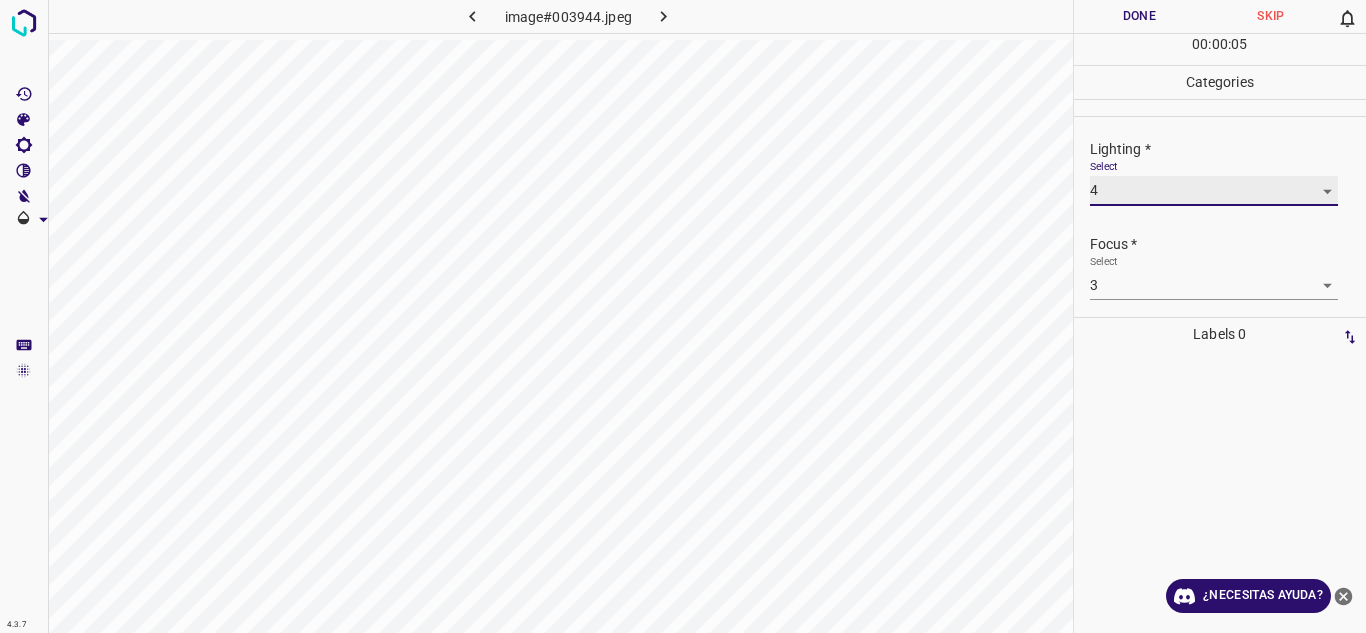 scroll, scrollTop: 98, scrollLeft: 0, axis: vertical 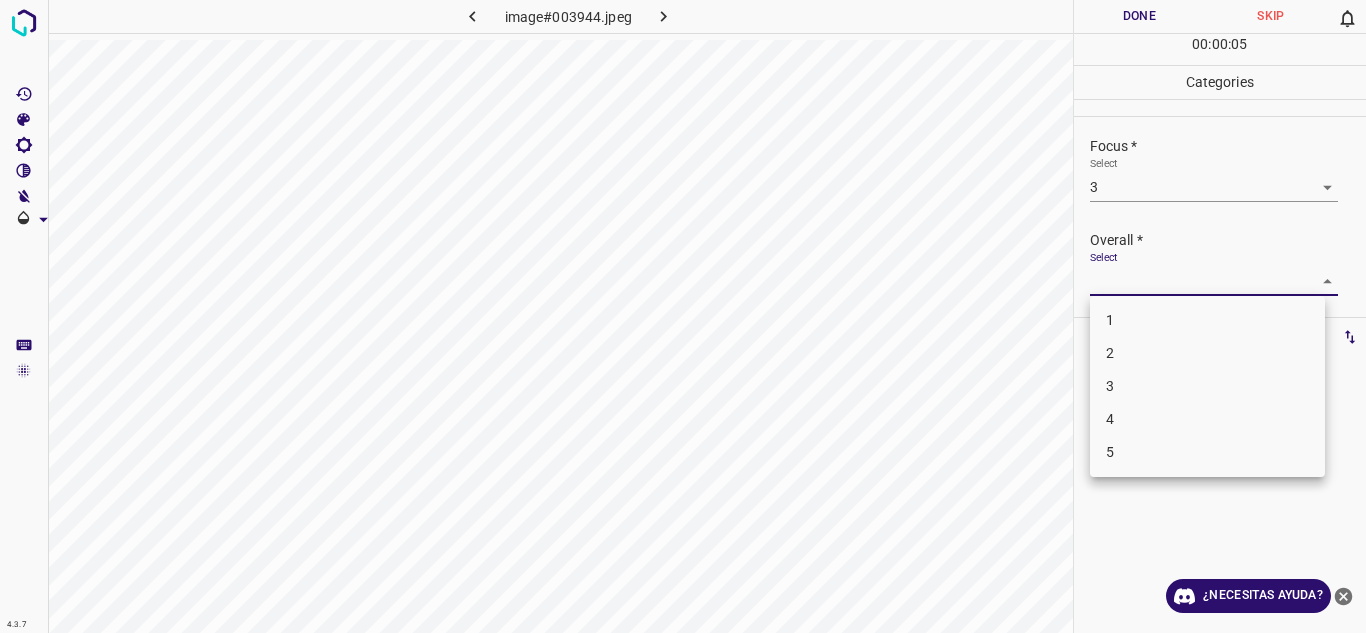 click on "4.3.7 image#003944.jpeg Done Skip 0 00   : 00   : 05   Categories Lighting *  Select 4 4 Focus *  Select 3 3 Overall *  Select ​ Labels   0 Categories 1 Lighting 2 Focus 3 Overall Tools Space Change between modes (Draw & Edit) I Auto labeling R Restore zoom M Zoom in N Zoom out Delete Delete selecte label Filters Z Restore filters X Saturation filter C Brightness filter V Contrast filter B Gray scale filter General O Download ¿Necesitas ayuda? Texto original Valora esta traducción Tu opinión servirá para ayudar a mejorar el Traductor de Google - Texto - Esconder - Borrar 1 2 3 4 5" at bounding box center [683, 316] 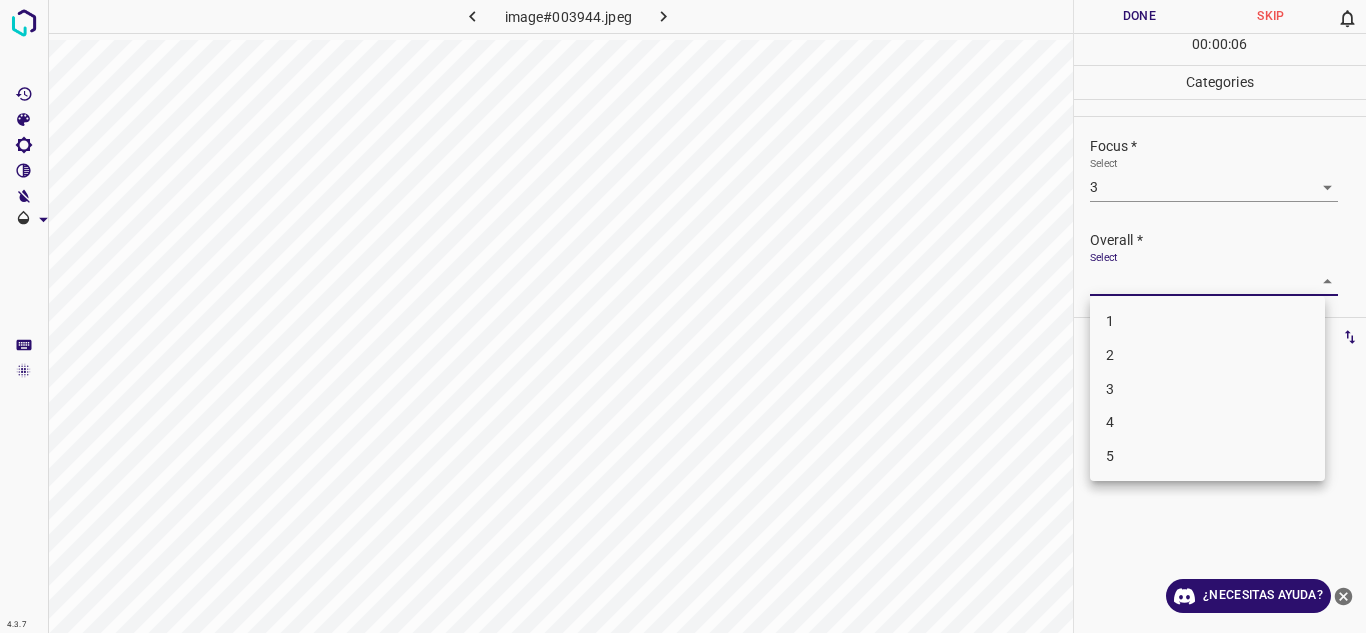 click on "4" at bounding box center (1207, 422) 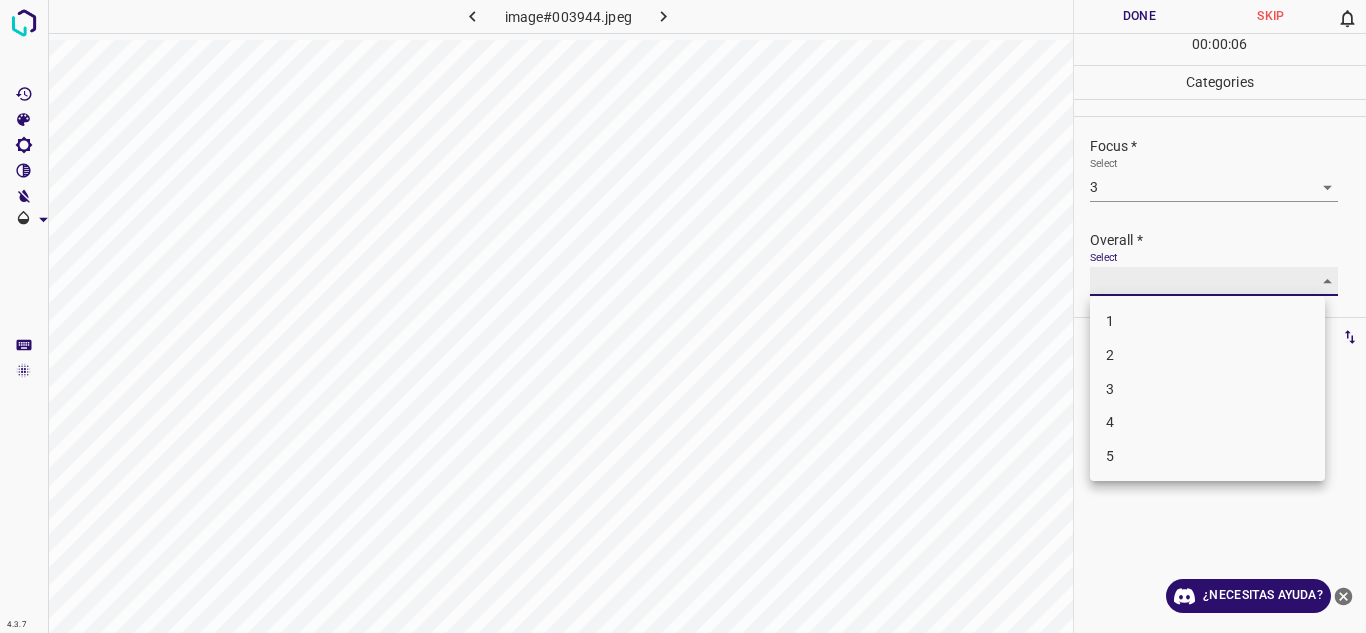 type on "4" 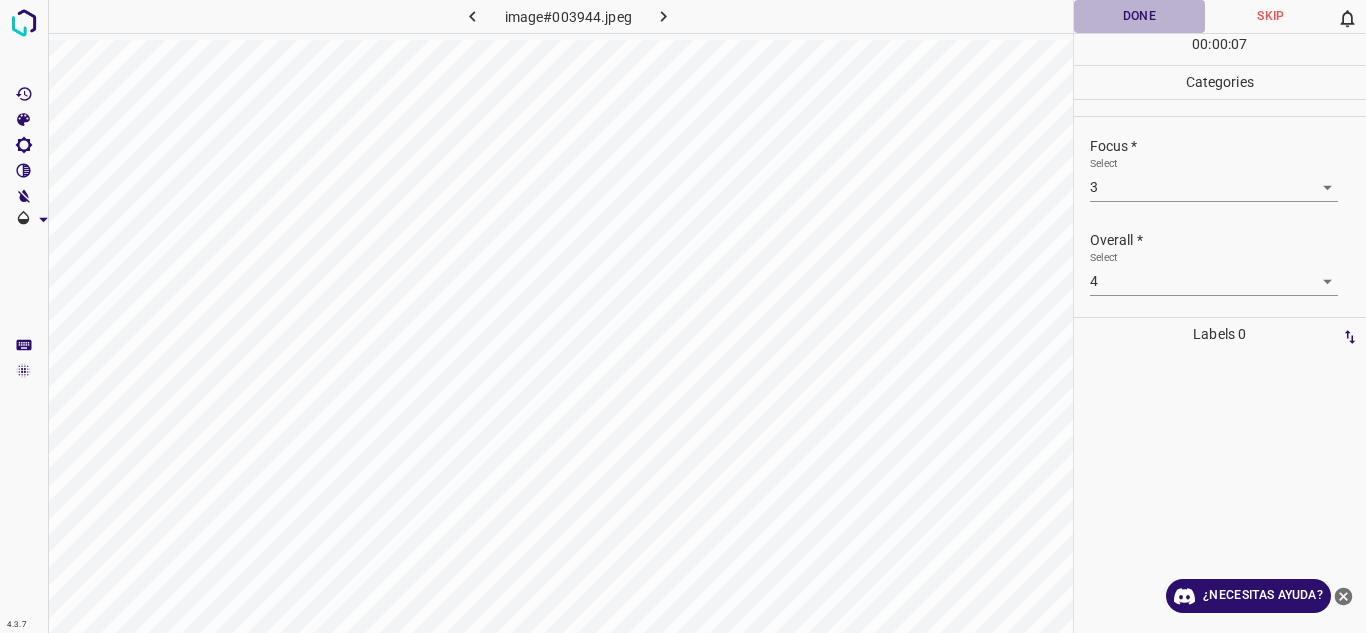 click on "Done" at bounding box center [1140, 16] 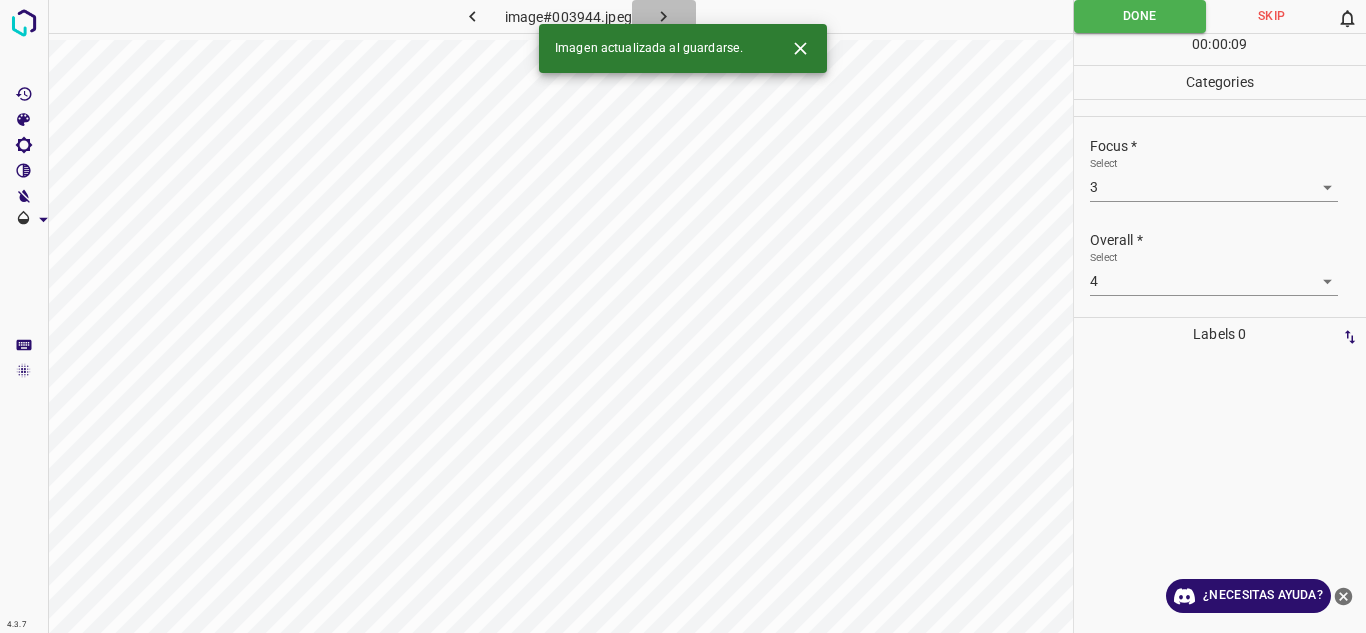 click 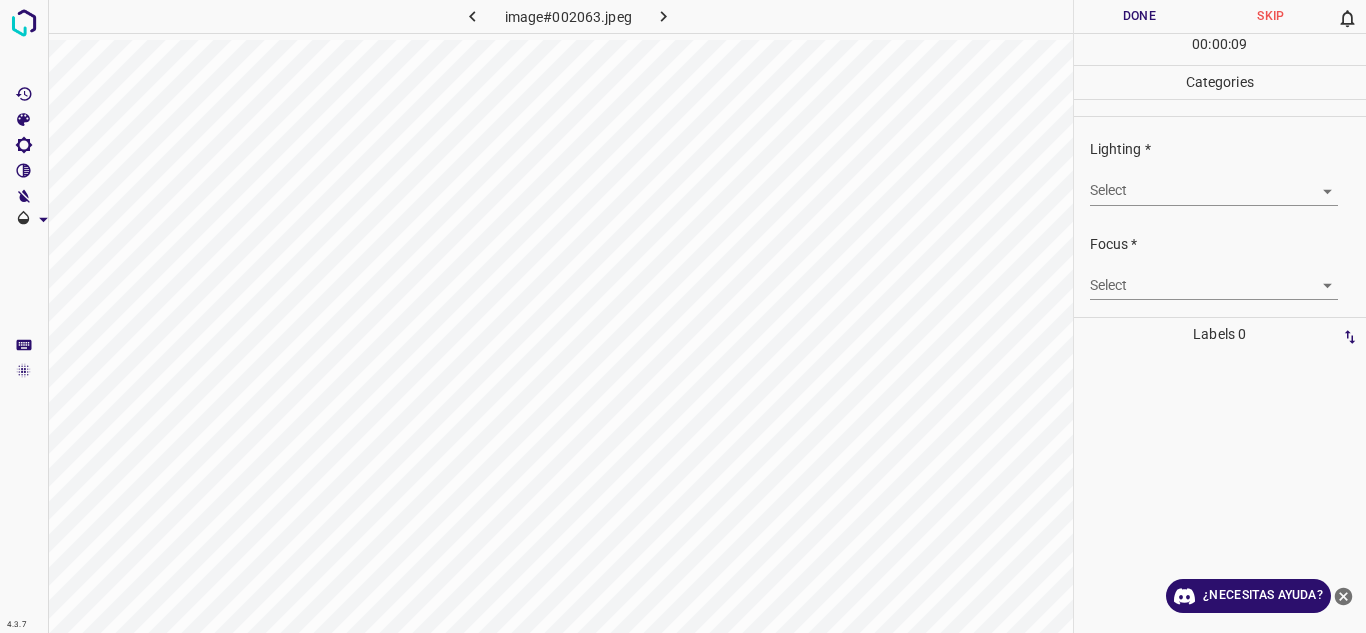 click on "4.3.7 image#002063.jpeg Done Skip 0 00   : 00   : 09   Categories Lighting *  Select ​ Focus *  Select ​ Overall *  Select ​ Labels   0 Categories 1 Lighting 2 Focus 3 Overall Tools Space Change between modes (Draw & Edit) I Auto labeling R Restore zoom M Zoom in N Zoom out Delete Delete selecte label Filters Z Restore filters X Saturation filter C Brightness filter V Contrast filter B Gray scale filter General O Download ¿Necesitas ayuda? Texto original Valora esta traducción Tu opinión servirá para ayudar a mejorar el Traductor de Google - Texto - Esconder - Borrar" at bounding box center (683, 316) 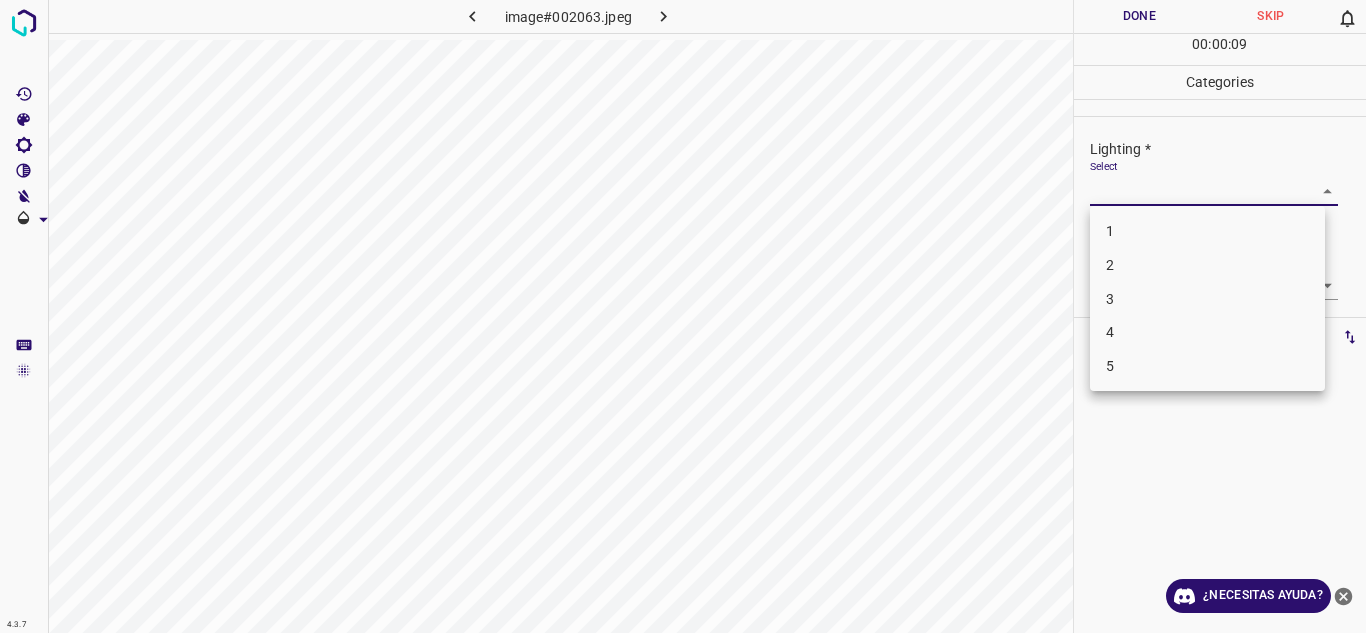 click on "3" at bounding box center (1207, 299) 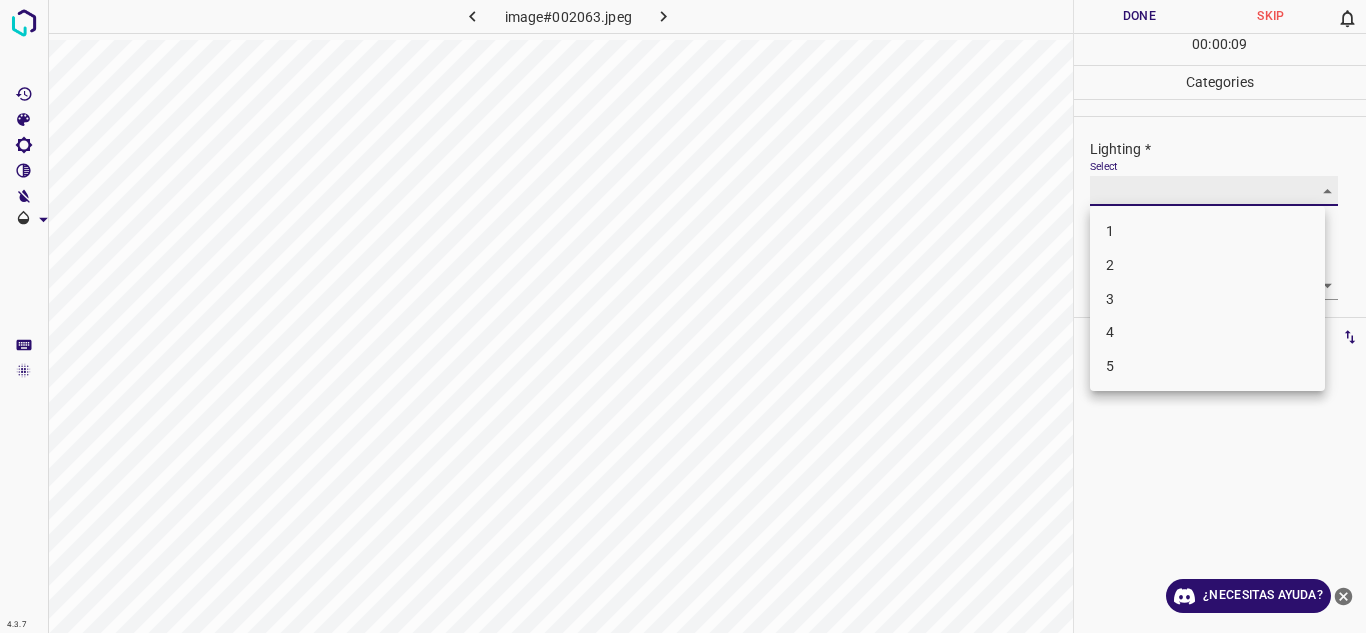 type on "3" 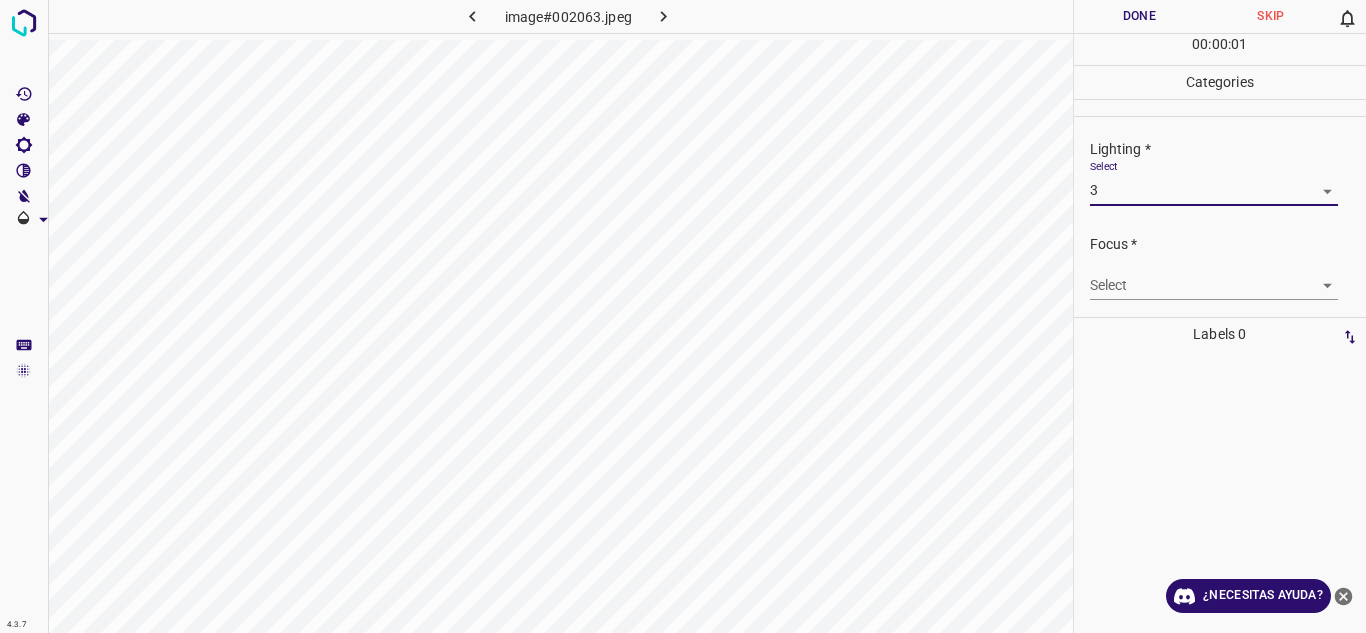 click on "4.3.7 image#002063.jpeg Done Skip 0 00   : 00   : 01   Categories Lighting *  Select 3 3 Focus *  Select ​ Overall *  Select ​ Labels   0 Categories 1 Lighting 2 Focus 3 Overall Tools Space Change between modes (Draw & Edit) I Auto labeling R Restore zoom M Zoom in N Zoom out Delete Delete selecte label Filters Z Restore filters X Saturation filter C Brightness filter V Contrast filter B Gray scale filter General O Download ¿Necesitas ayuda? Texto original Valora esta traducción Tu opinión servirá para ayudar a mejorar el Traductor de Google - Texto - Esconder - Borrar" at bounding box center (683, 316) 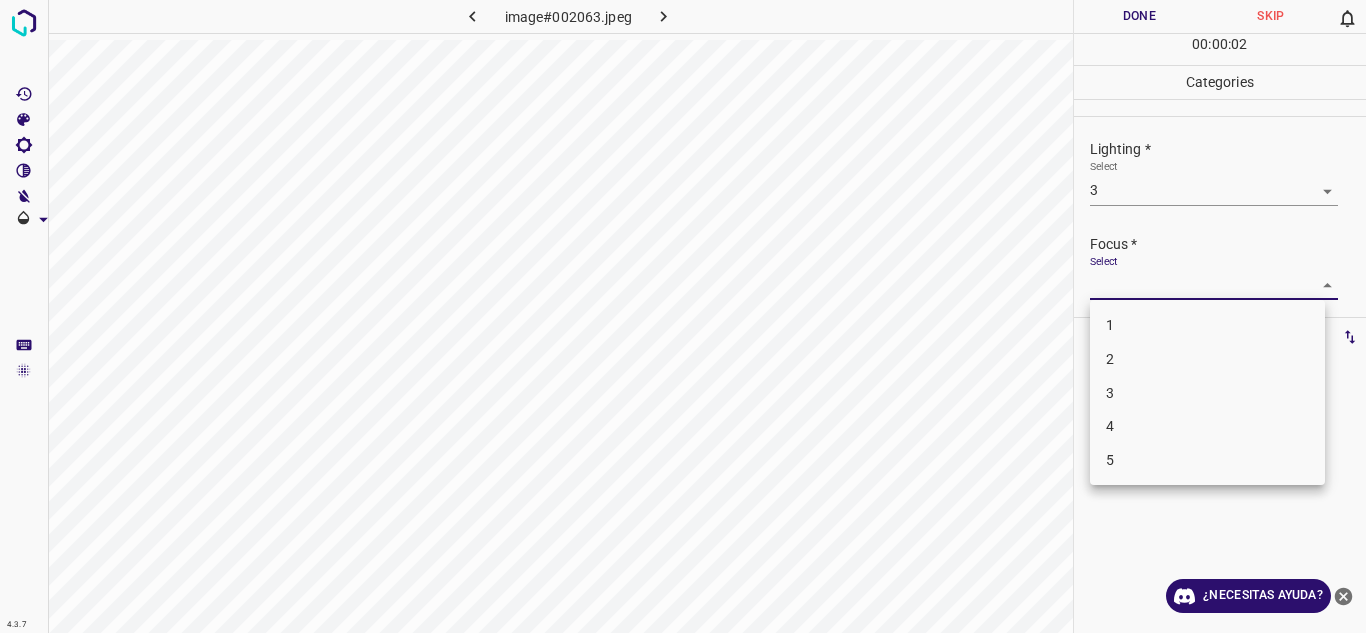 drag, startPoint x: 1186, startPoint y: 385, endPoint x: 1251, endPoint y: 369, distance: 66.94027 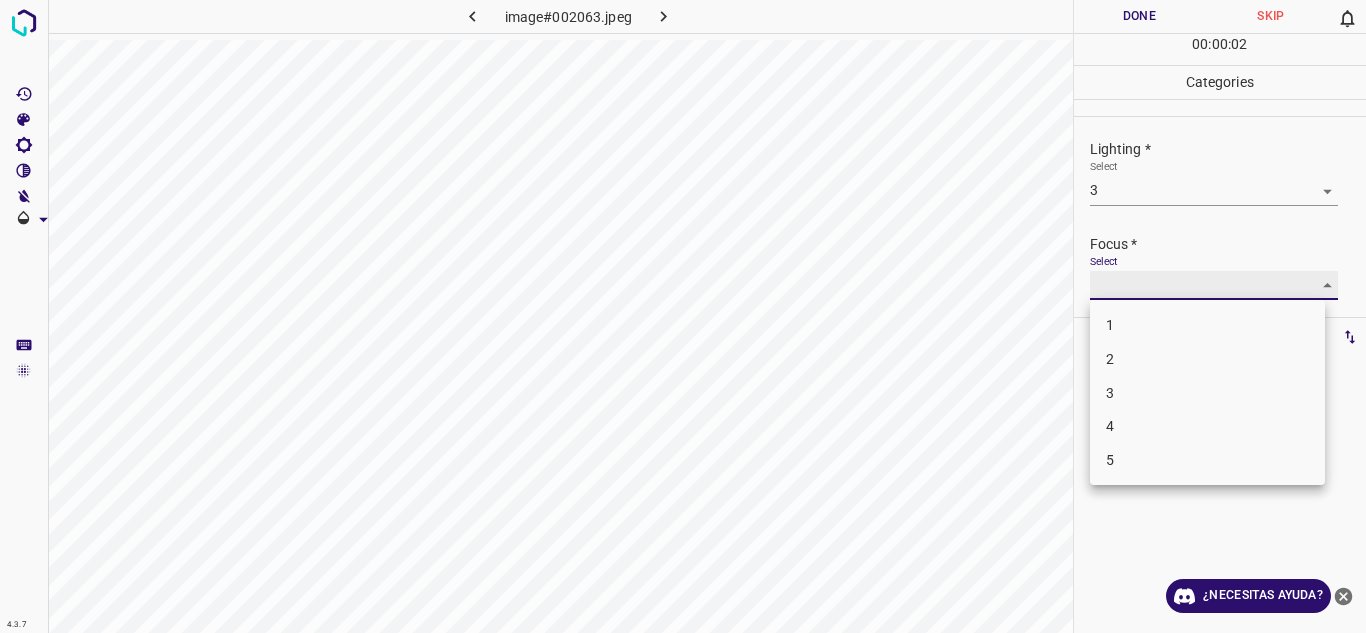 type on "3" 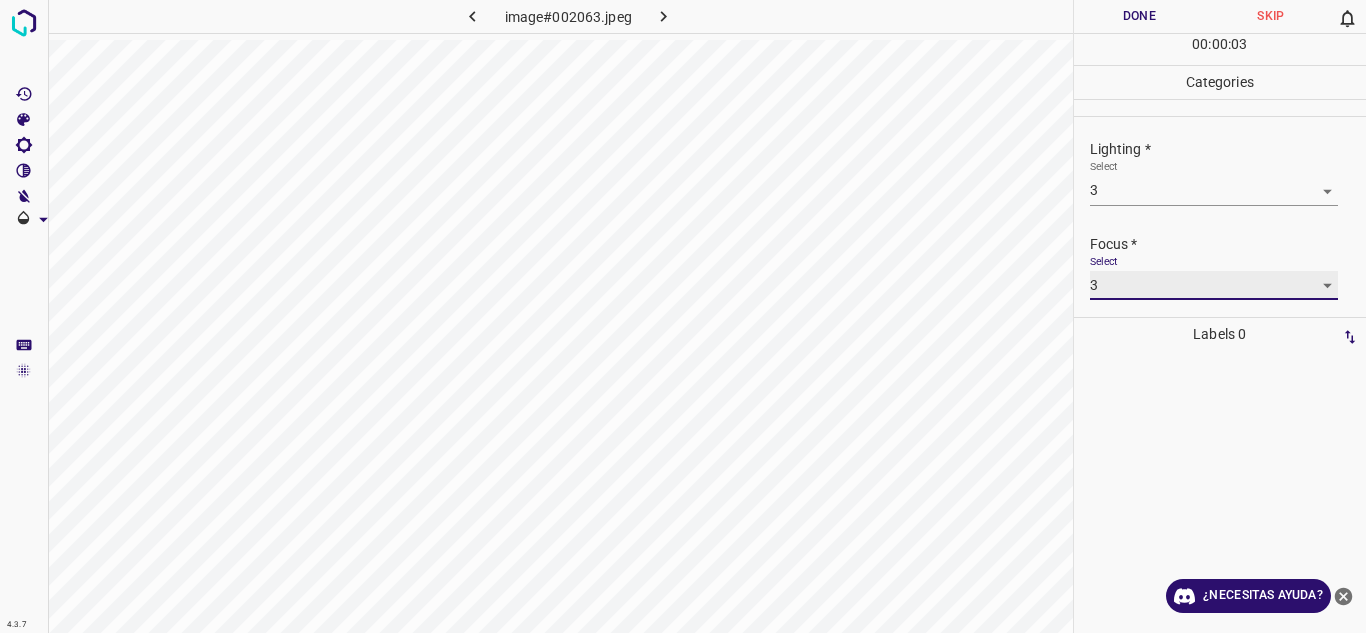 scroll, scrollTop: 98, scrollLeft: 0, axis: vertical 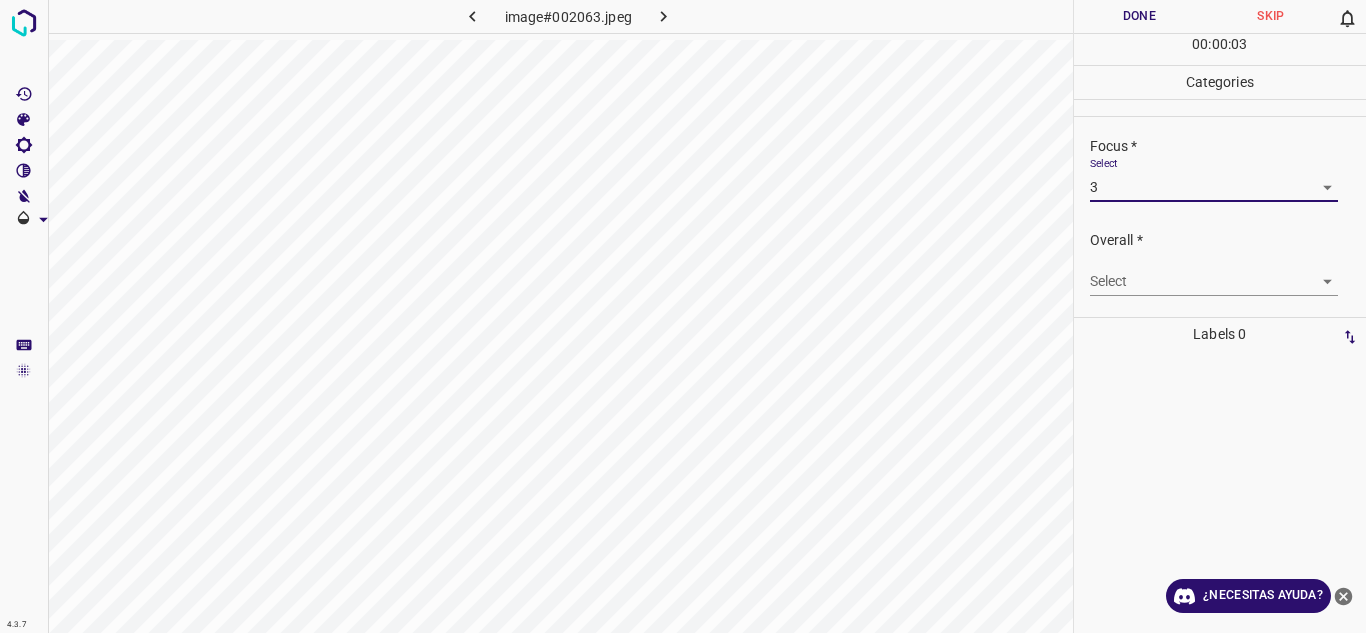 click on "4.3.7 image#002063.jpeg Done Skip 0 00   : 00   : 03   Categories Lighting *  Select 3 3 Focus *  Select 3 3 Overall *  Select ​ Labels   0 Categories 1 Lighting 2 Focus 3 Overall Tools Space Change between modes (Draw & Edit) I Auto labeling R Restore zoom M Zoom in N Zoom out Delete Delete selecte label Filters Z Restore filters X Saturation filter C Brightness filter V Contrast filter B Gray scale filter General O Download ¿Necesitas ayuda? Texto original Valora esta traducción Tu opinión servirá para ayudar a mejorar el Traductor de Google - Texto - Esconder - Borrar" at bounding box center (683, 316) 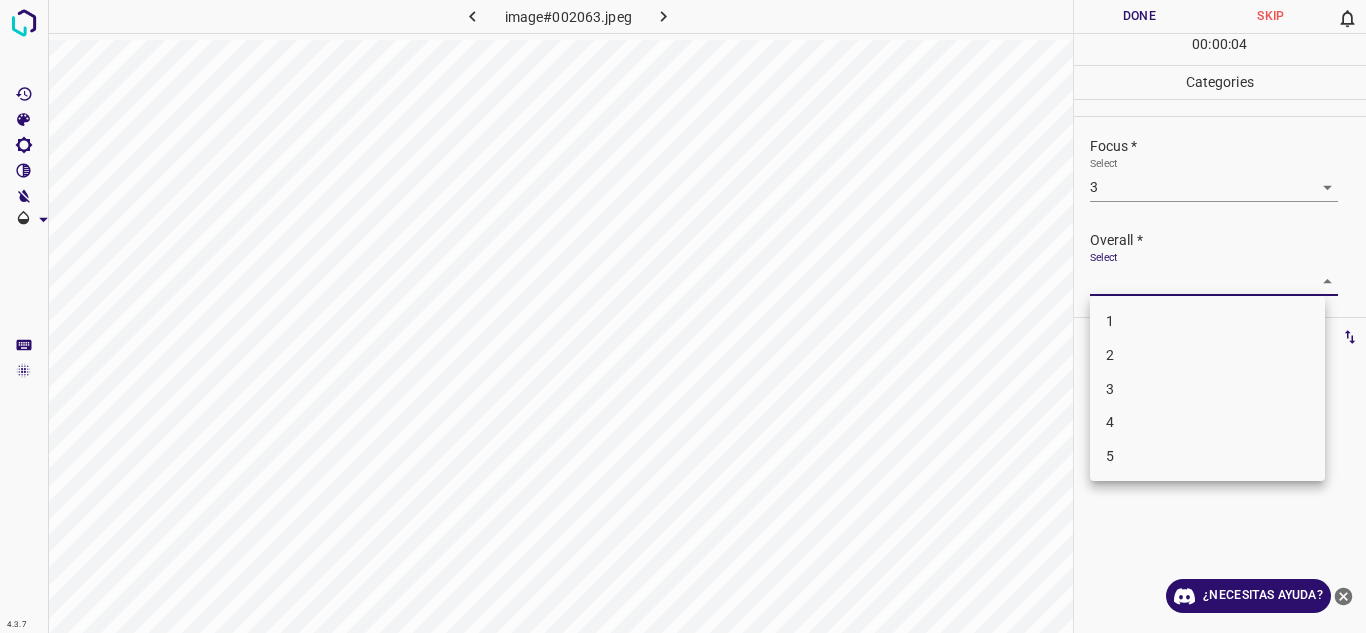 click on "3" at bounding box center (1207, 389) 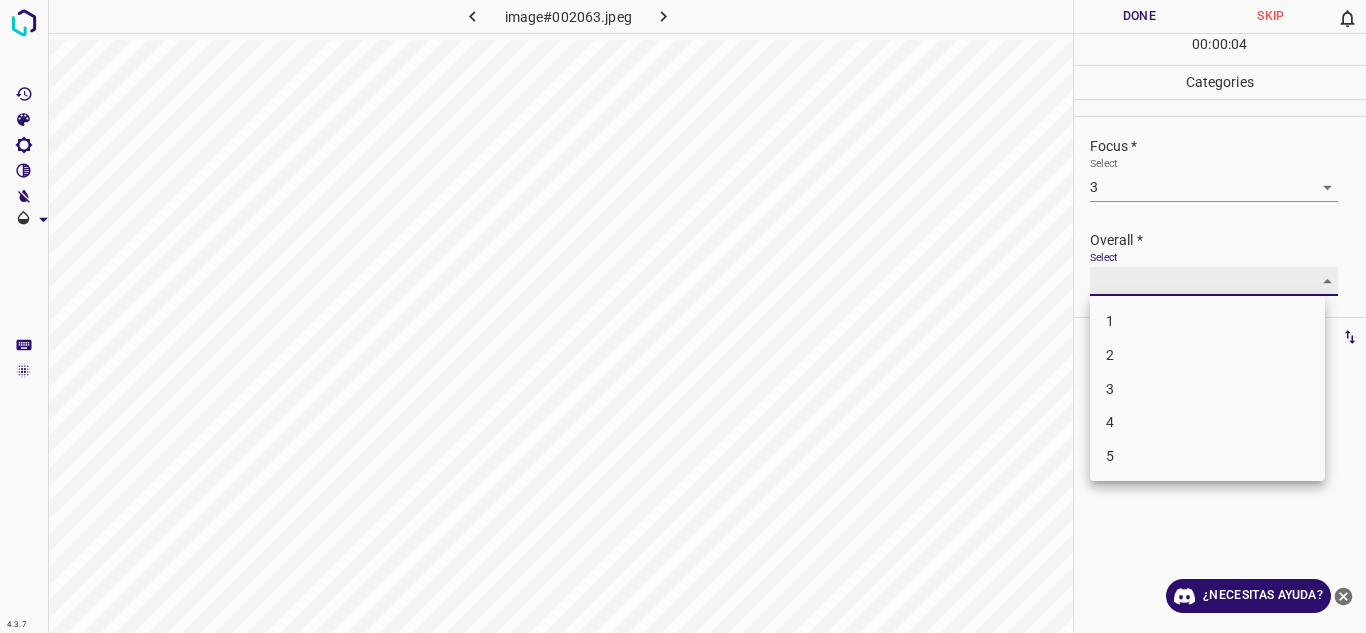 type on "3" 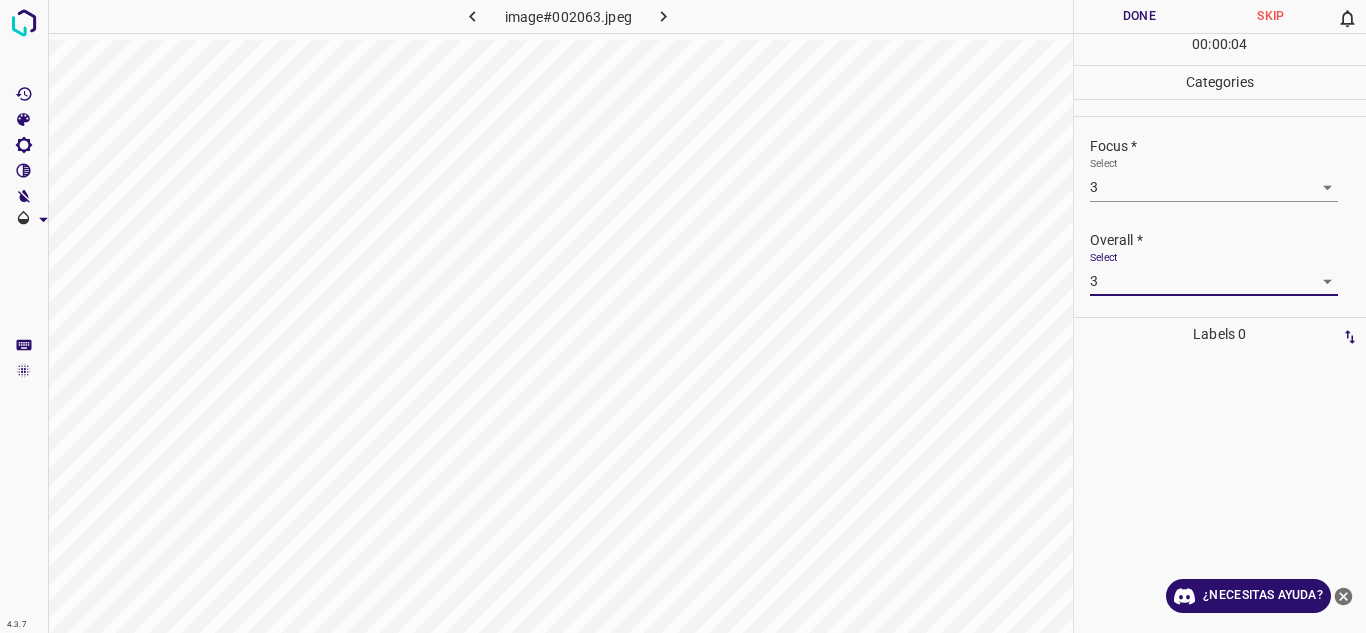 click on "Done" at bounding box center (1140, 16) 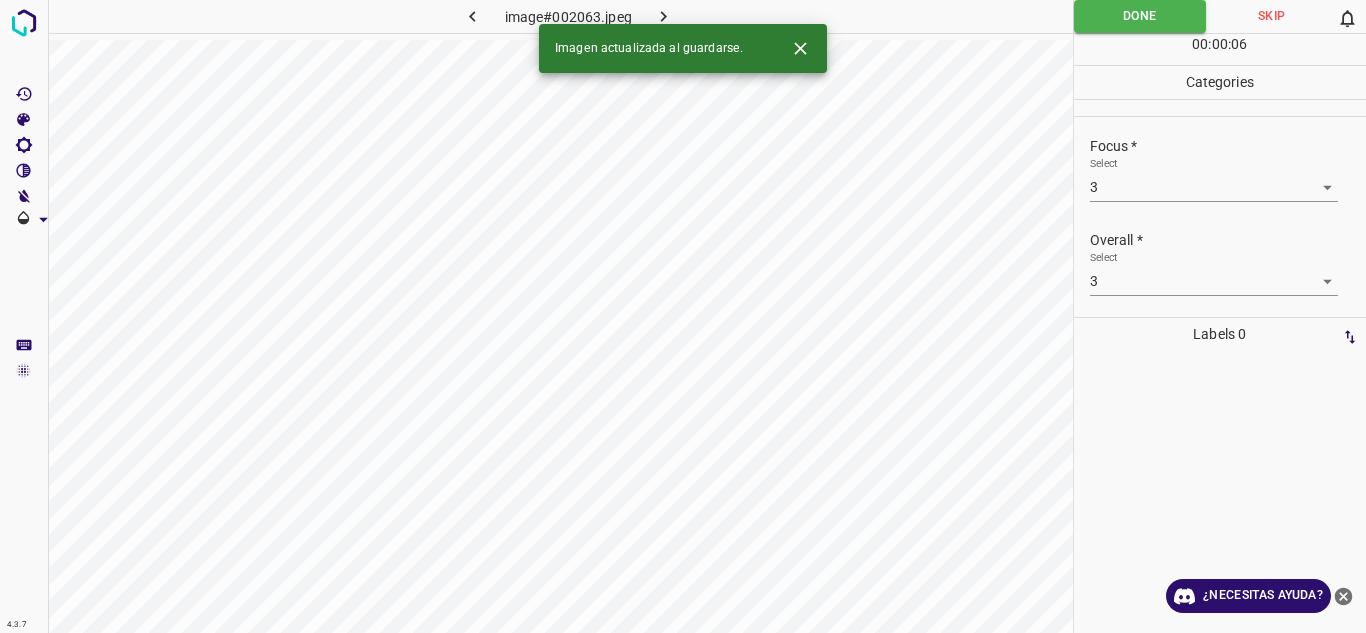 click 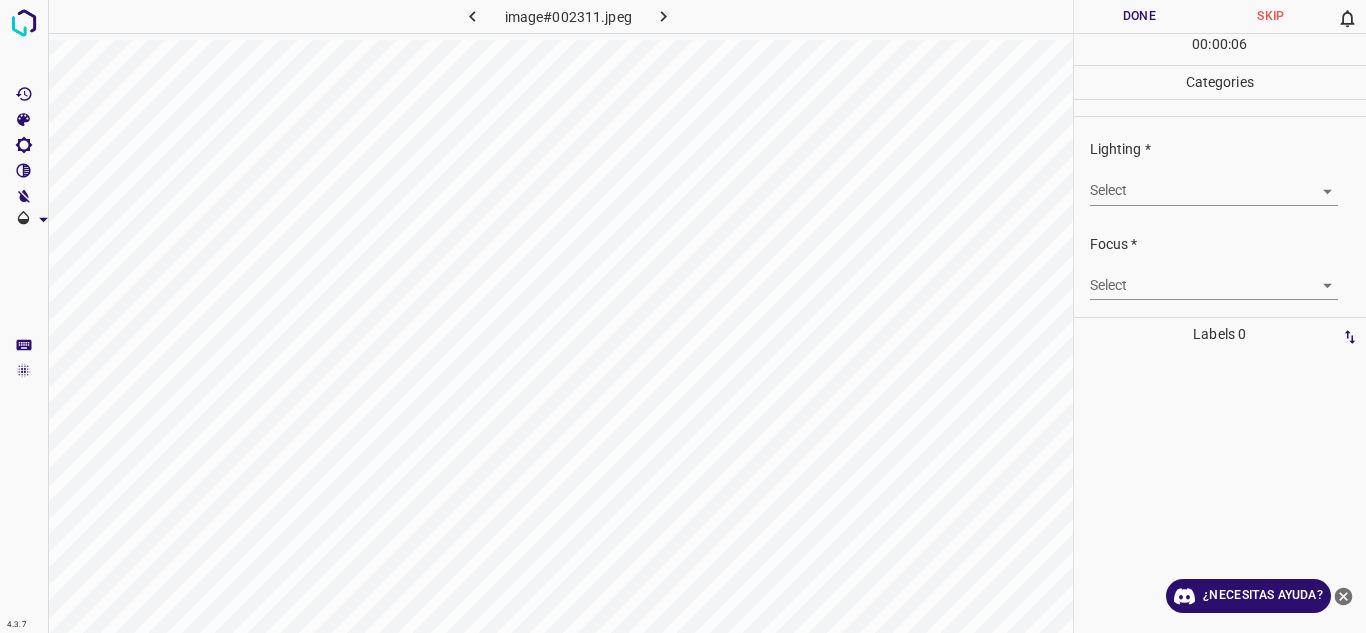 click on "4.3.7 image#002311.jpeg Done Skip 0 00   : 00   : 06   Categories Lighting *  Select ​ Focus *  Select ​ Overall *  Select ​ Labels   0 Categories 1 Lighting 2 Focus 3 Overall Tools Space Change between modes (Draw & Edit) I Auto labeling R Restore zoom M Zoom in N Zoom out Delete Delete selecte label Filters Z Restore filters X Saturation filter C Brightness filter V Contrast filter B Gray scale filter General O Download ¿Necesitas ayuda? Texto original Valora esta traducción Tu opinión servirá para ayudar a mejorar el Traductor de Google - Texto - Esconder - Borrar" at bounding box center (683, 316) 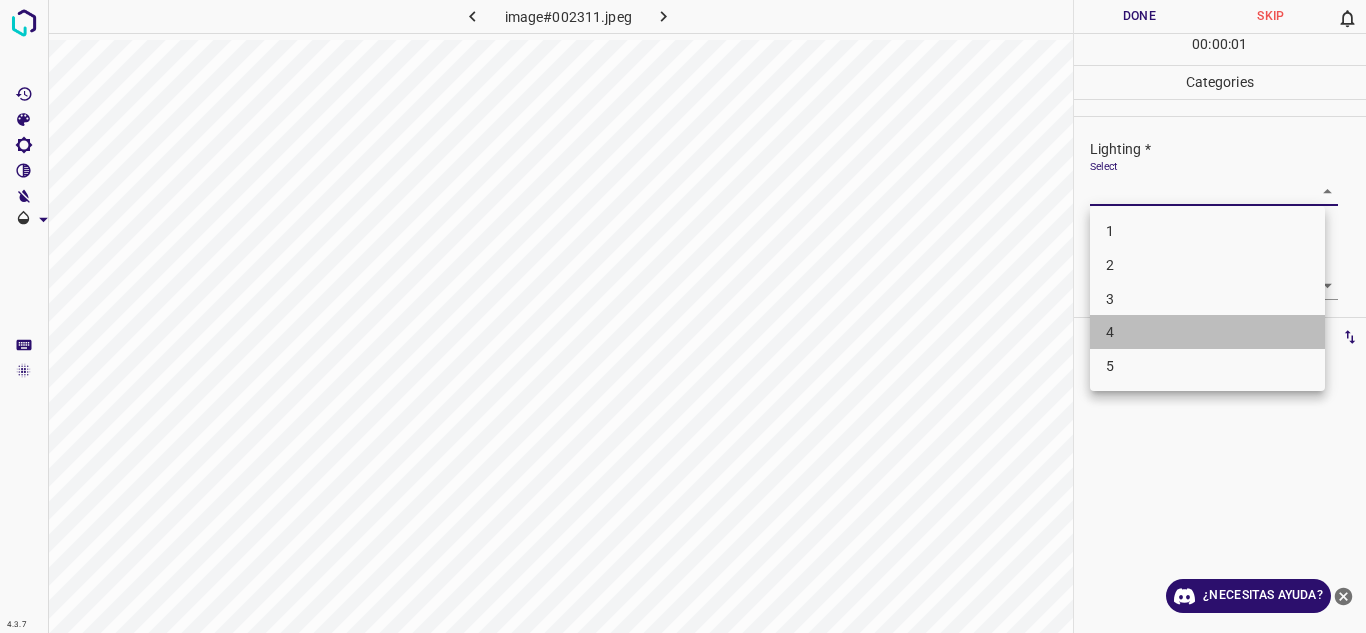 click on "4" at bounding box center [1207, 332] 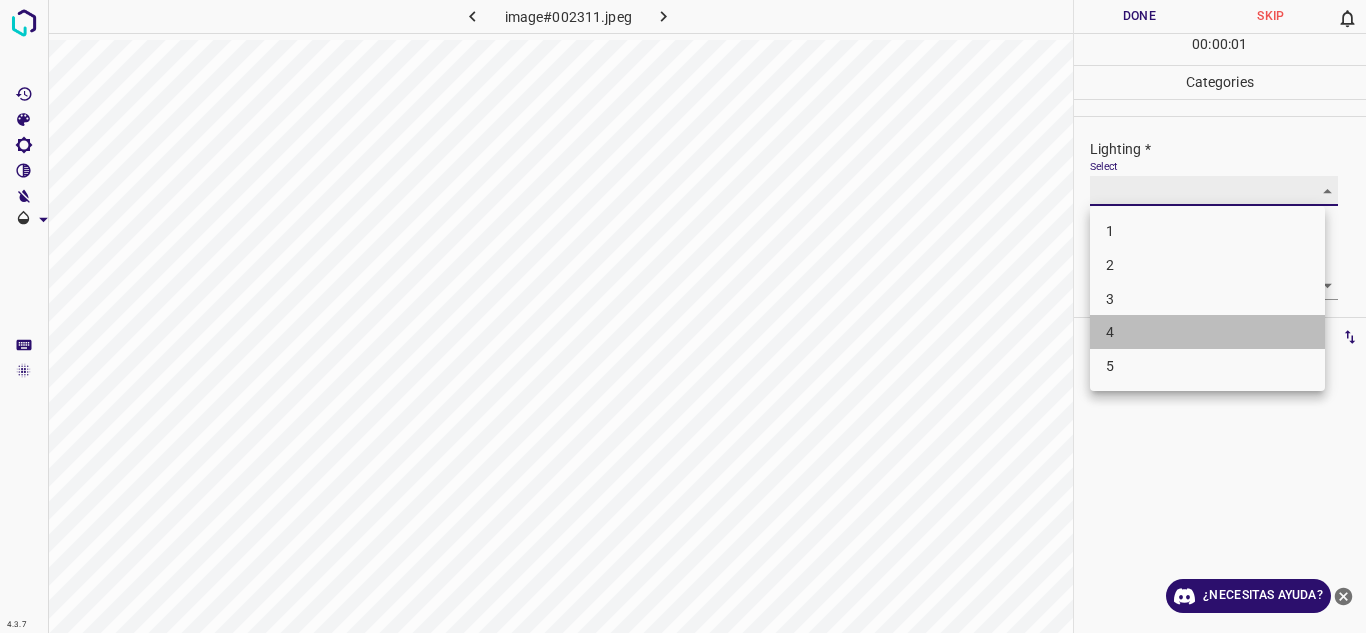 type on "4" 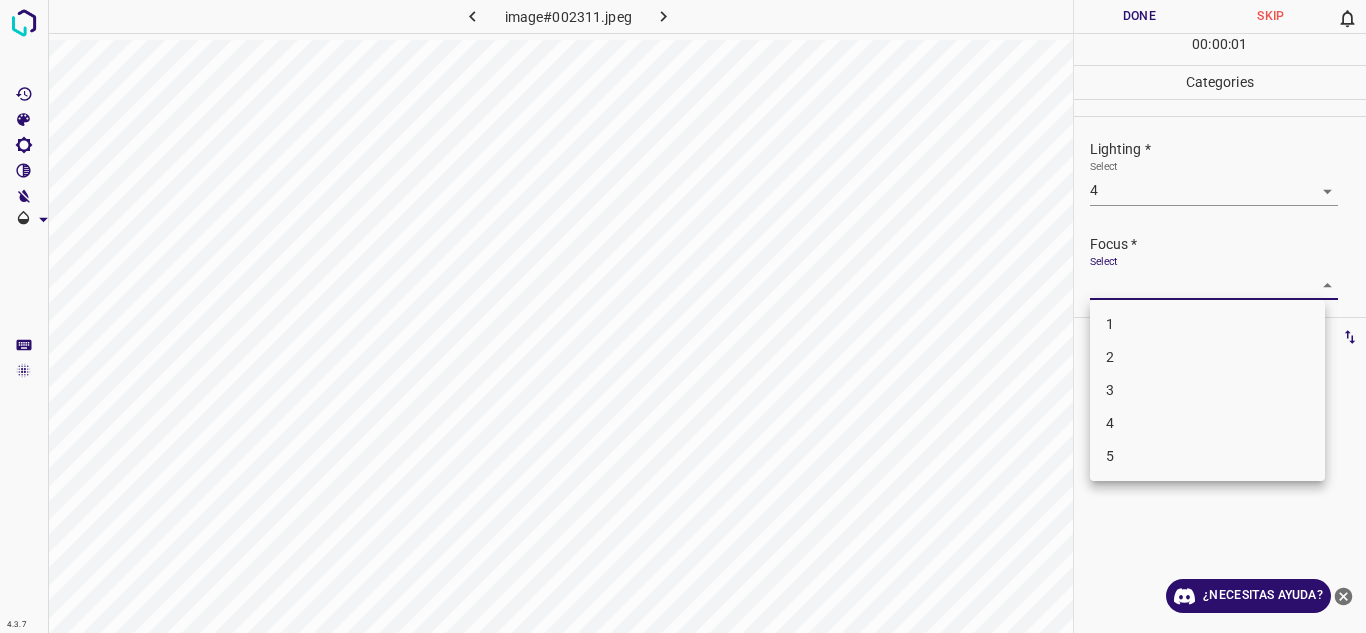 click on "4.3.7 image#002311.jpeg Done Skip 0 00   : 00   : 01   Categories Lighting *  Select 4 4 Focus *  Select ​ Overall *  Select ​ Labels   0 Categories 1 Lighting 2 Focus 3 Overall Tools Space Change between modes (Draw & Edit) I Auto labeling R Restore zoom M Zoom in N Zoom out Delete Delete selecte label Filters Z Restore filters X Saturation filter C Brightness filter V Contrast filter B Gray scale filter General O Download ¿Necesitas ayuda? Texto original Valora esta traducción Tu opinión servirá para ayudar a mejorar el Traductor de Google - Texto - Esconder - Borrar 1 2 3 4 5" at bounding box center [683, 316] 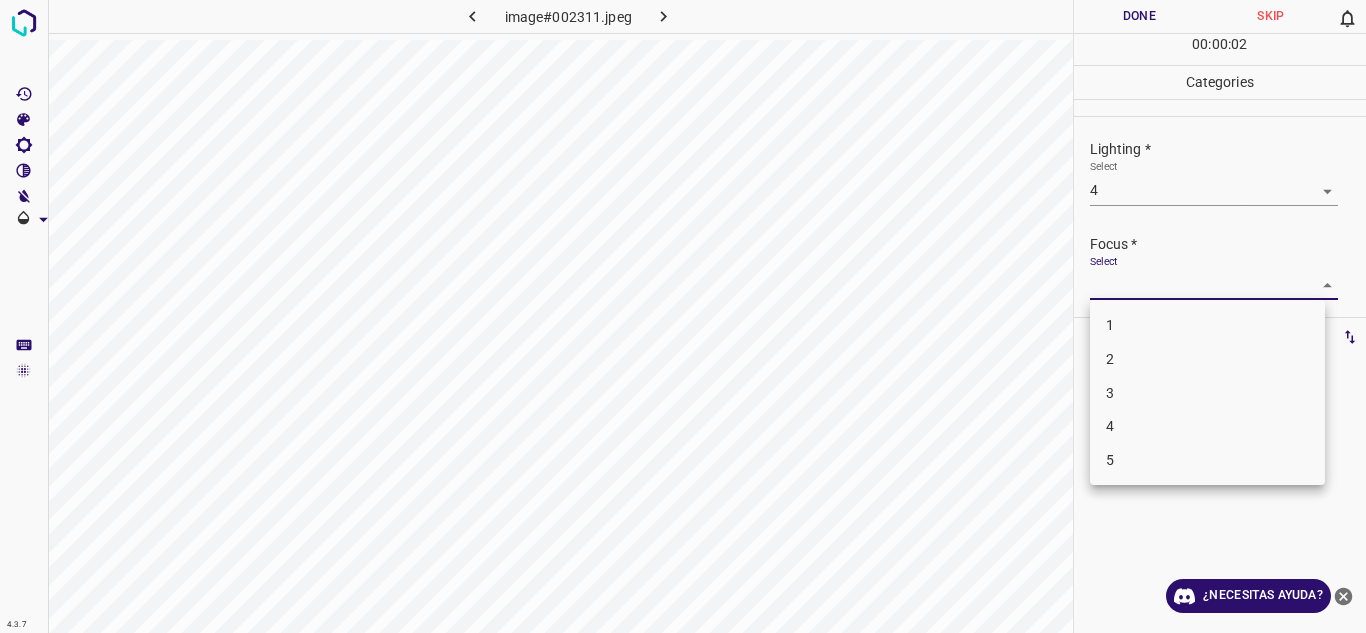 click on "3" at bounding box center (1207, 393) 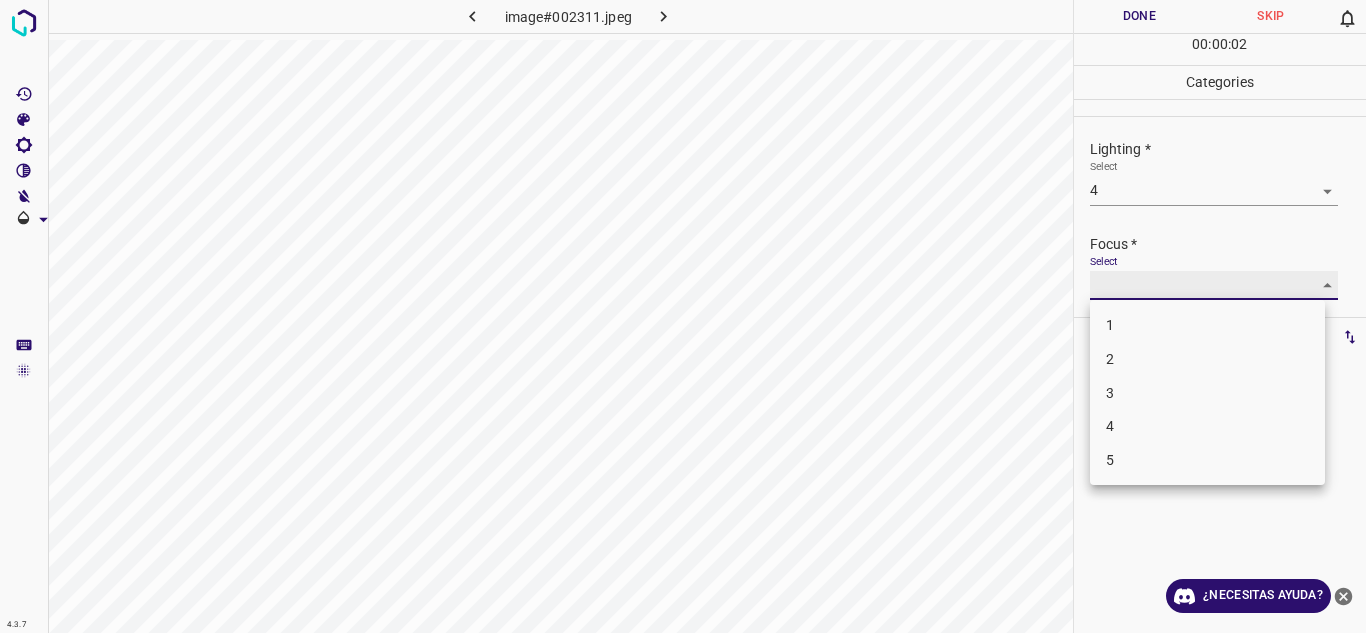type on "3" 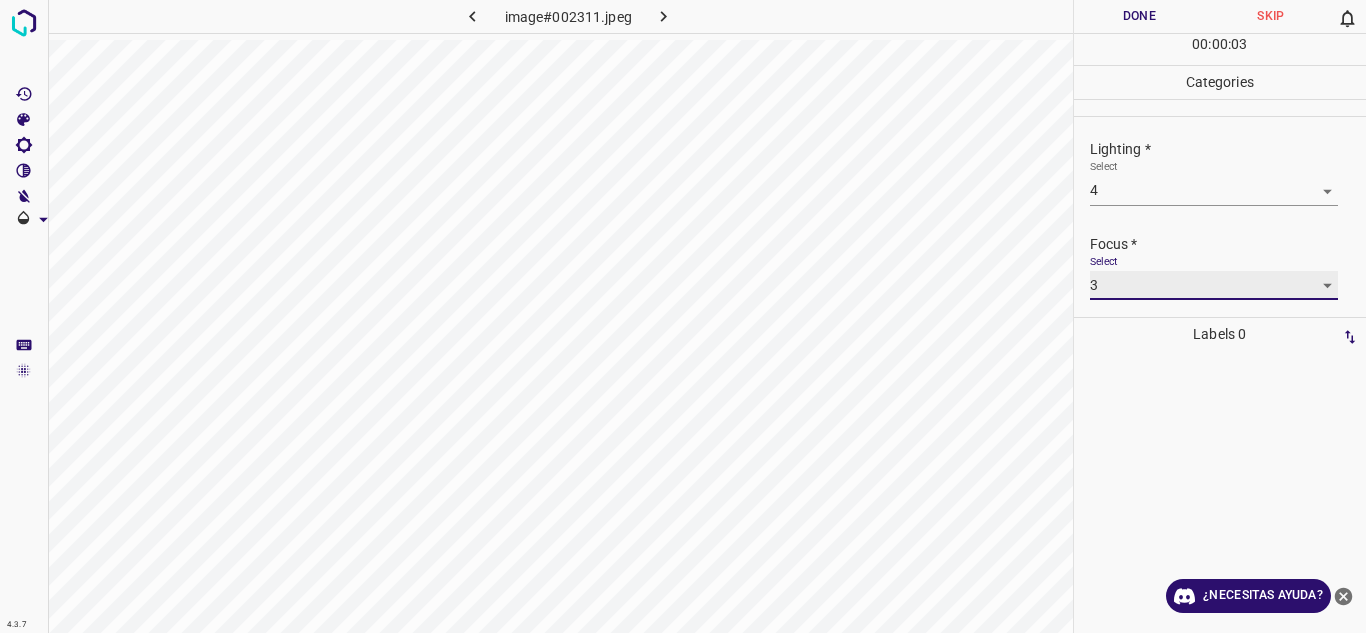 scroll, scrollTop: 98, scrollLeft: 0, axis: vertical 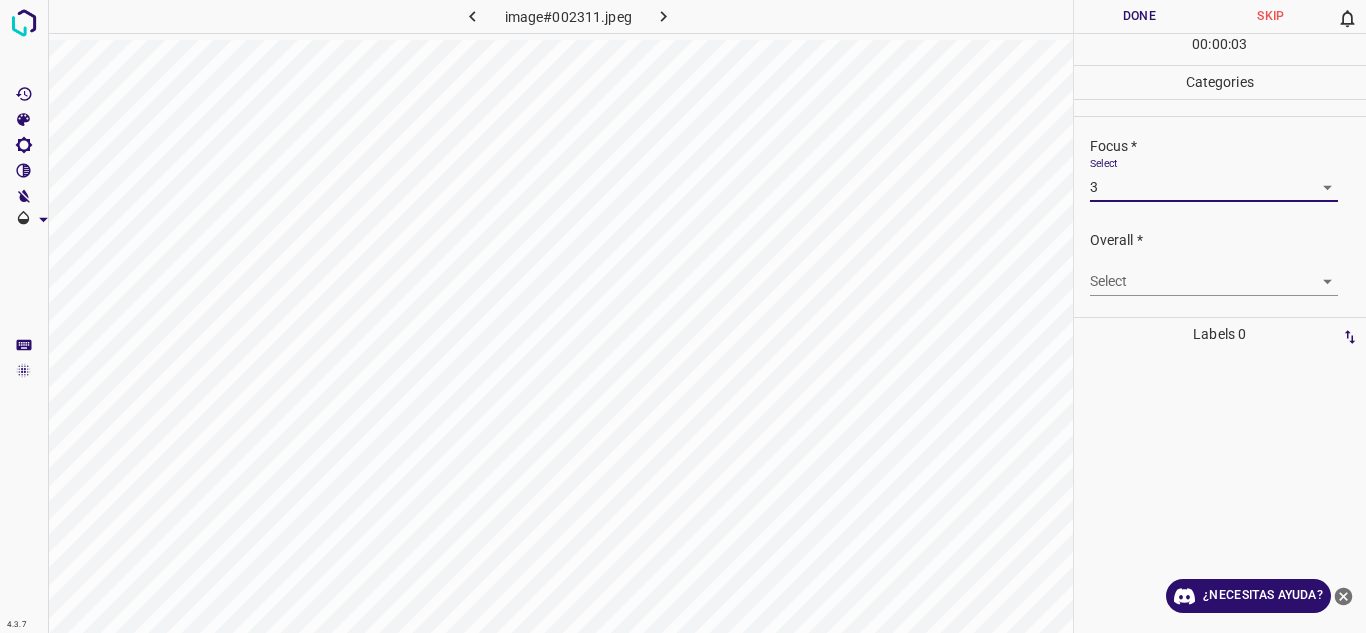 click on "4.3.7 image#002311.jpeg Done Skip 0 00   : 00   : 03   Categories Lighting *  Select 4 4 Focus *  Select 3 3 Overall *  Select ​ Labels   0 Categories 1 Lighting 2 Focus 3 Overall Tools Space Change between modes (Draw & Edit) I Auto labeling R Restore zoom M Zoom in N Zoom out Delete Delete selecte label Filters Z Restore filters X Saturation filter C Brightness filter V Contrast filter B Gray scale filter General O Download ¿Necesitas ayuda? Texto original Valora esta traducción Tu opinión servirá para ayudar a mejorar el Traductor de Google - Texto - Esconder - Borrar" at bounding box center [683, 316] 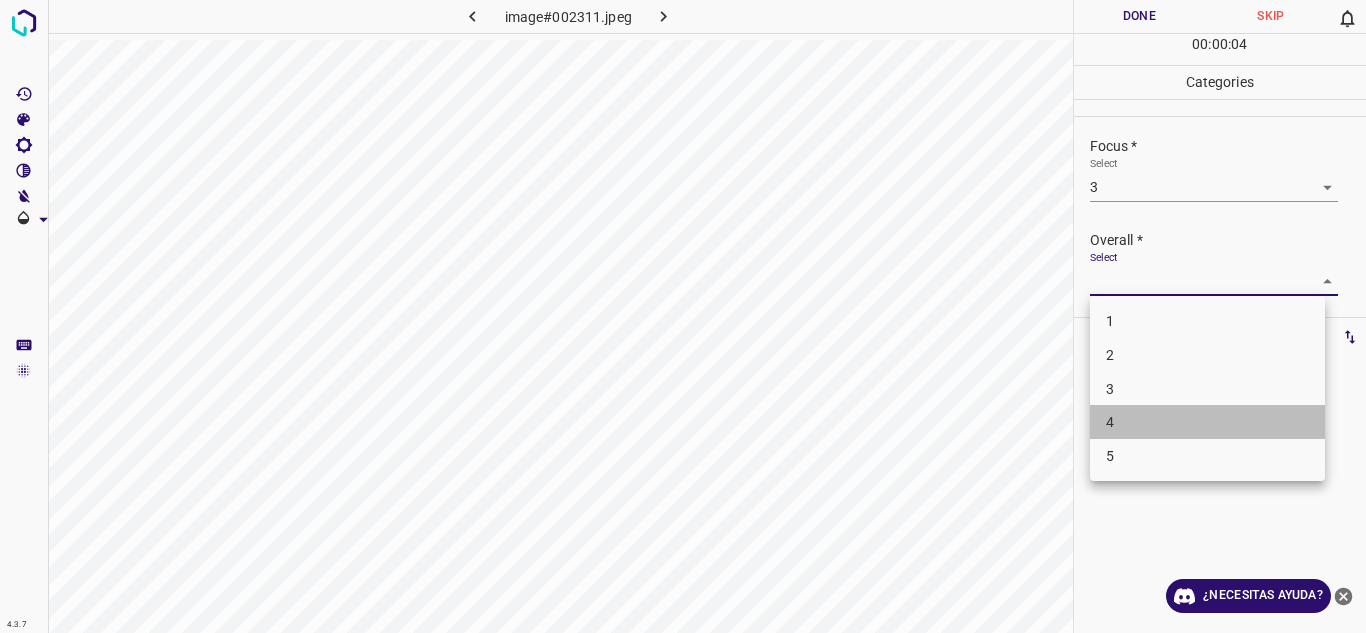 click on "4" at bounding box center (1207, 422) 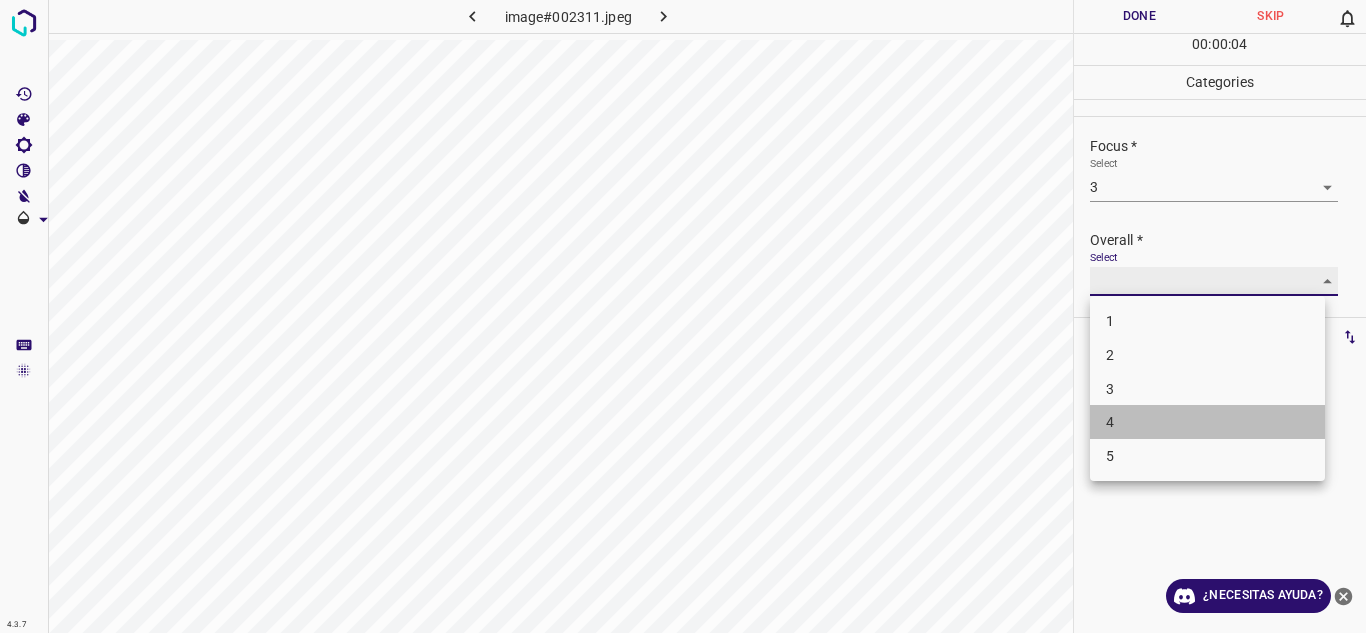 type on "4" 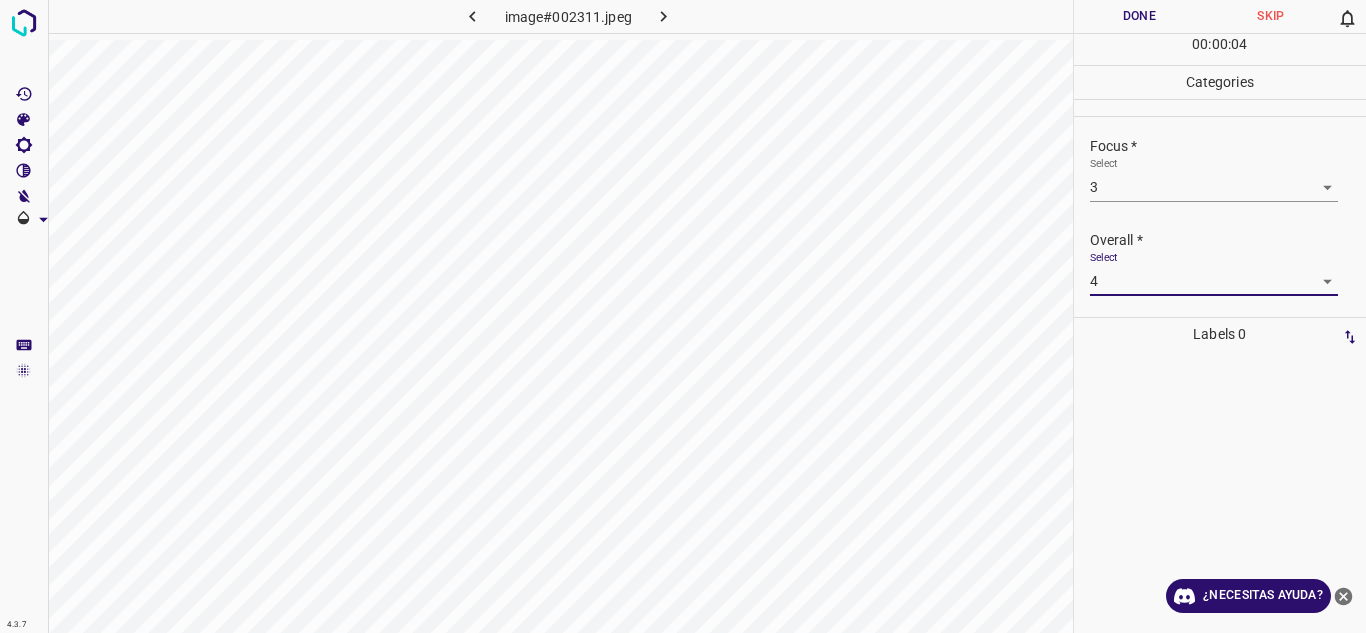 click on "Done" at bounding box center [1140, 16] 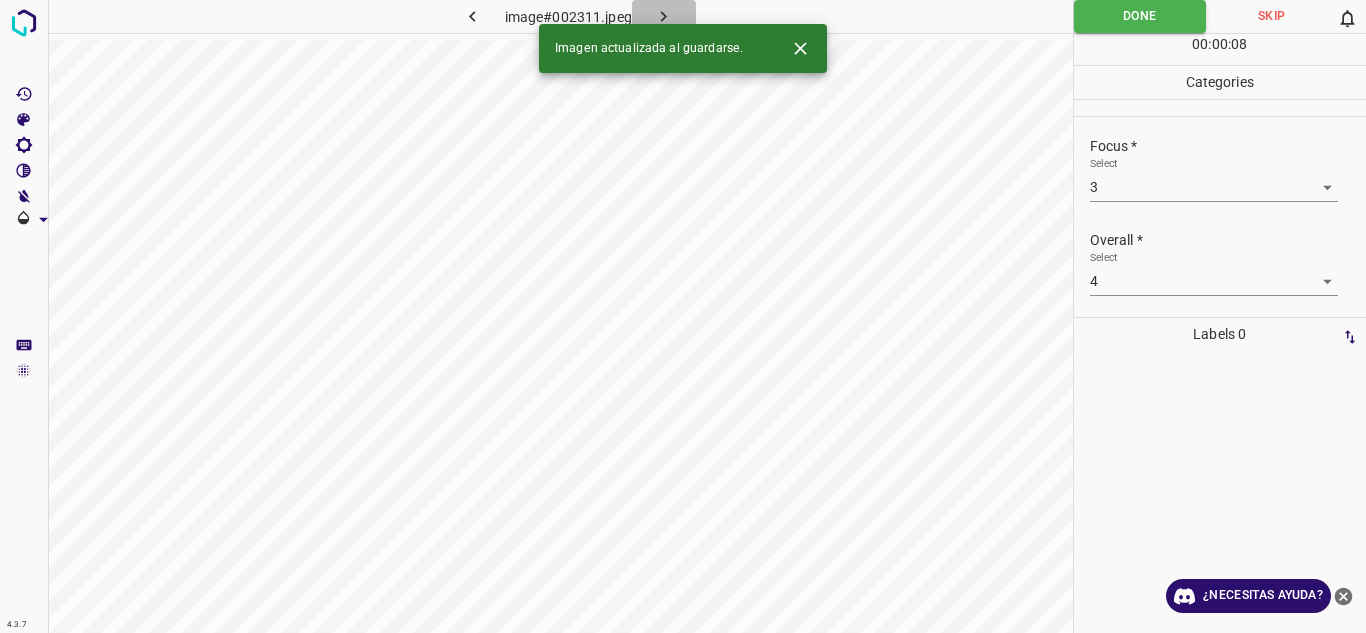 click at bounding box center (664, 16) 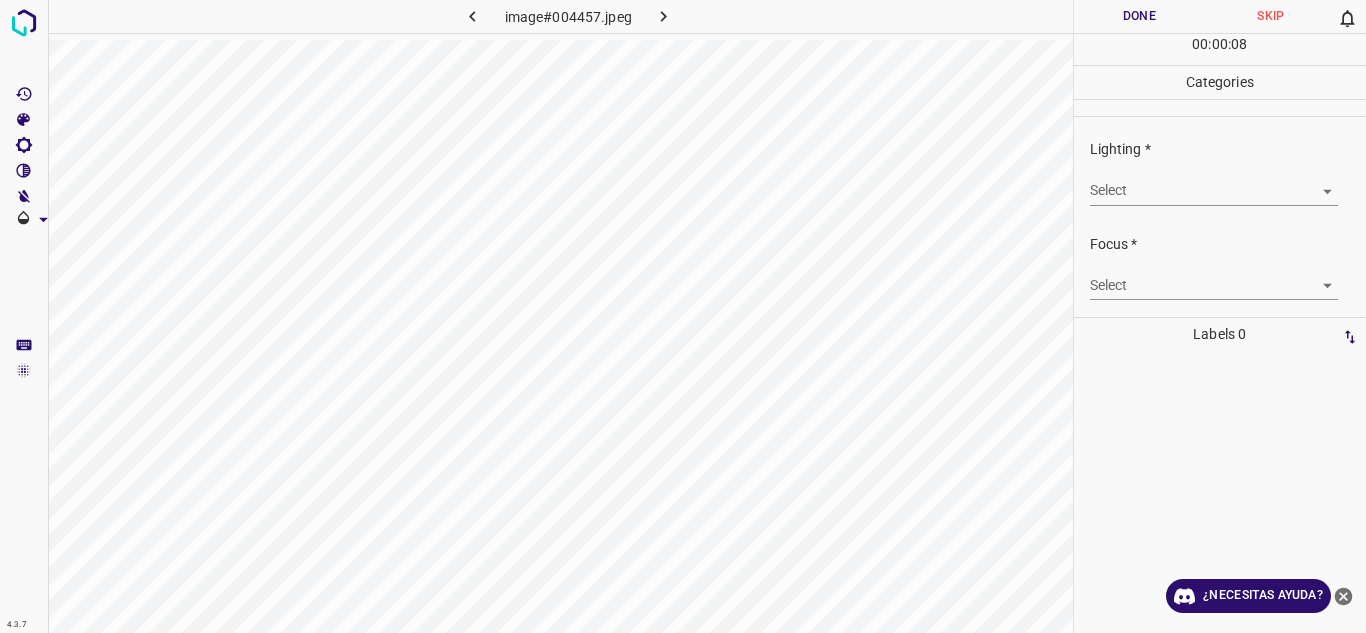 click on "4.3.7 image#004457.jpeg Done Skip 0 00   : 00   : 08   Categories Lighting *  Select ​ Focus *  Select ​ Overall *  Select ​ Labels   0 Categories 1 Lighting 2 Focus 3 Overall Tools Space Change between modes (Draw & Edit) I Auto labeling R Restore zoom M Zoom in N Zoom out Delete Delete selecte label Filters Z Restore filters X Saturation filter C Brightness filter V Contrast filter B Gray scale filter General O Download ¿Necesitas ayuda? Texto original Valora esta traducción Tu opinión servirá para ayudar a mejorar el Traductor de Google - Texto - Esconder - Borrar" at bounding box center (683, 316) 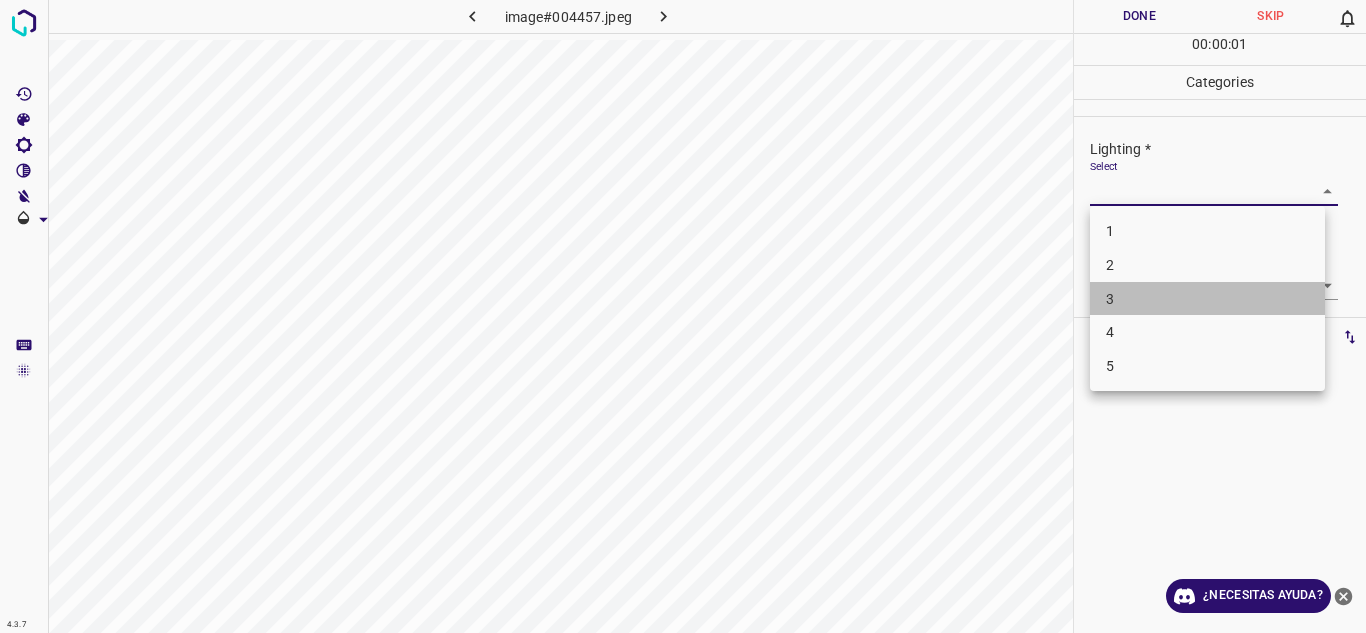drag, startPoint x: 1212, startPoint y: 302, endPoint x: 1312, endPoint y: 287, distance: 101.118744 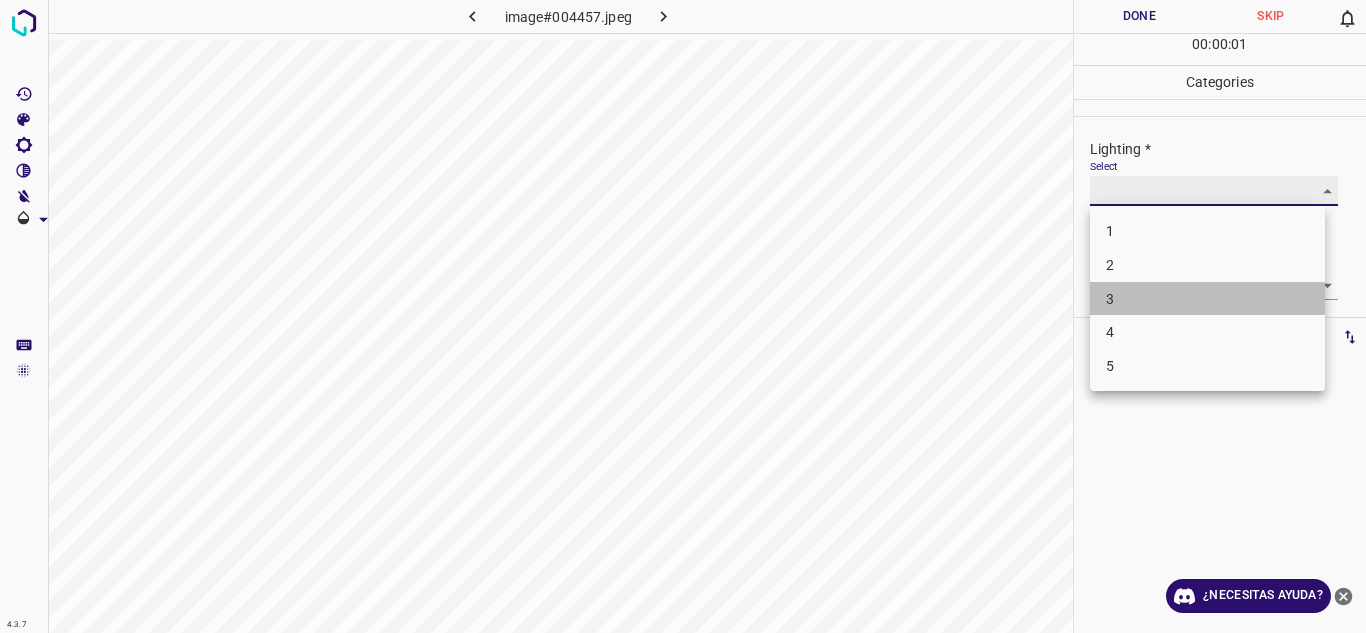 type on "3" 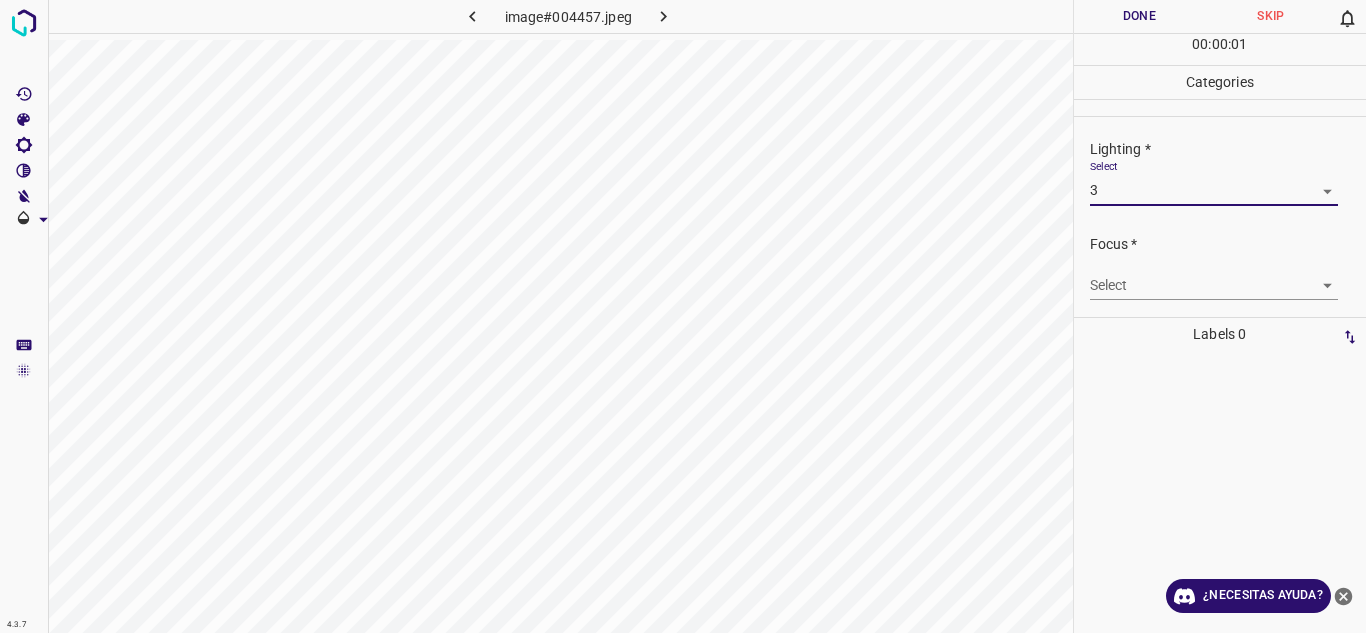 click on "4.3.7 image#004457.jpeg Done Skip 0 00   : 00   : 01   Categories Lighting *  Select 3 3 Focus *  Select ​ Overall *  Select ​ Labels   0 Categories 1 Lighting 2 Focus 3 Overall Tools Space Change between modes (Draw & Edit) I Auto labeling R Restore zoom M Zoom in N Zoom out Delete Delete selecte label Filters Z Restore filters X Saturation filter C Brightness filter V Contrast filter B Gray scale filter General O Download ¿Necesitas ayuda? Texto original Valora esta traducción Tu opinión servirá para ayudar a mejorar el Traductor de Google - Texto - Esconder - Borrar 1 2 3 4 5" at bounding box center (683, 316) 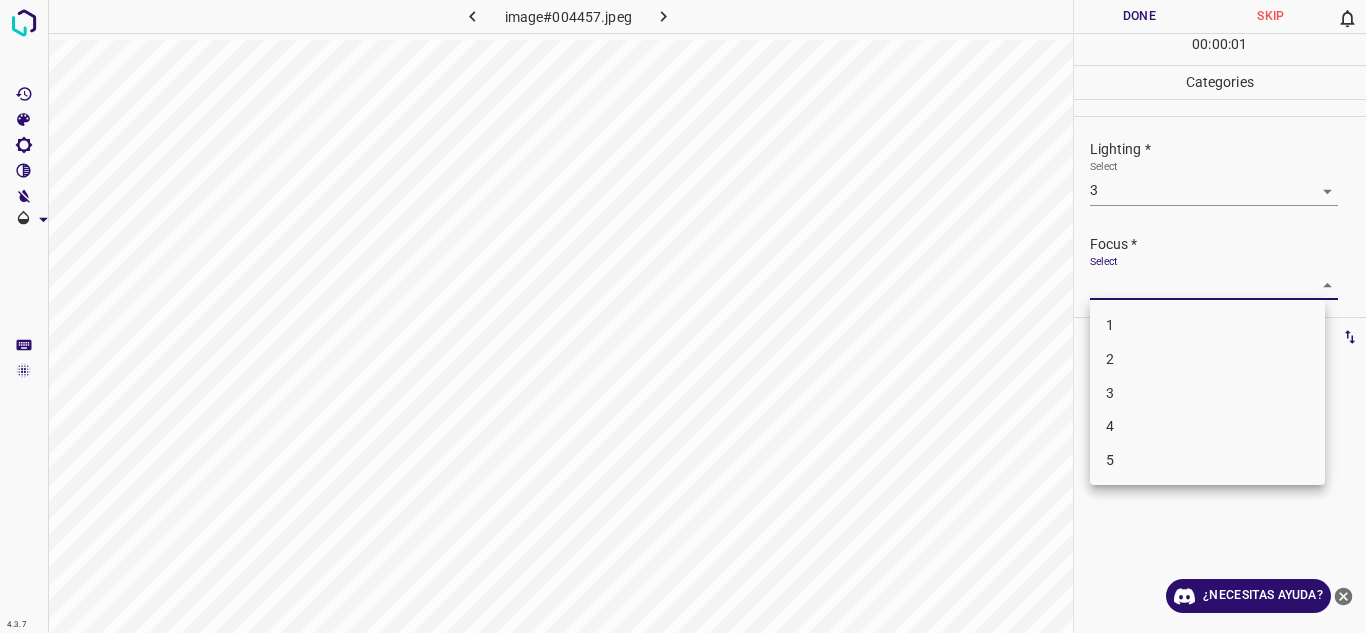 drag, startPoint x: 1210, startPoint y: 357, endPoint x: 1224, endPoint y: 351, distance: 15.231546 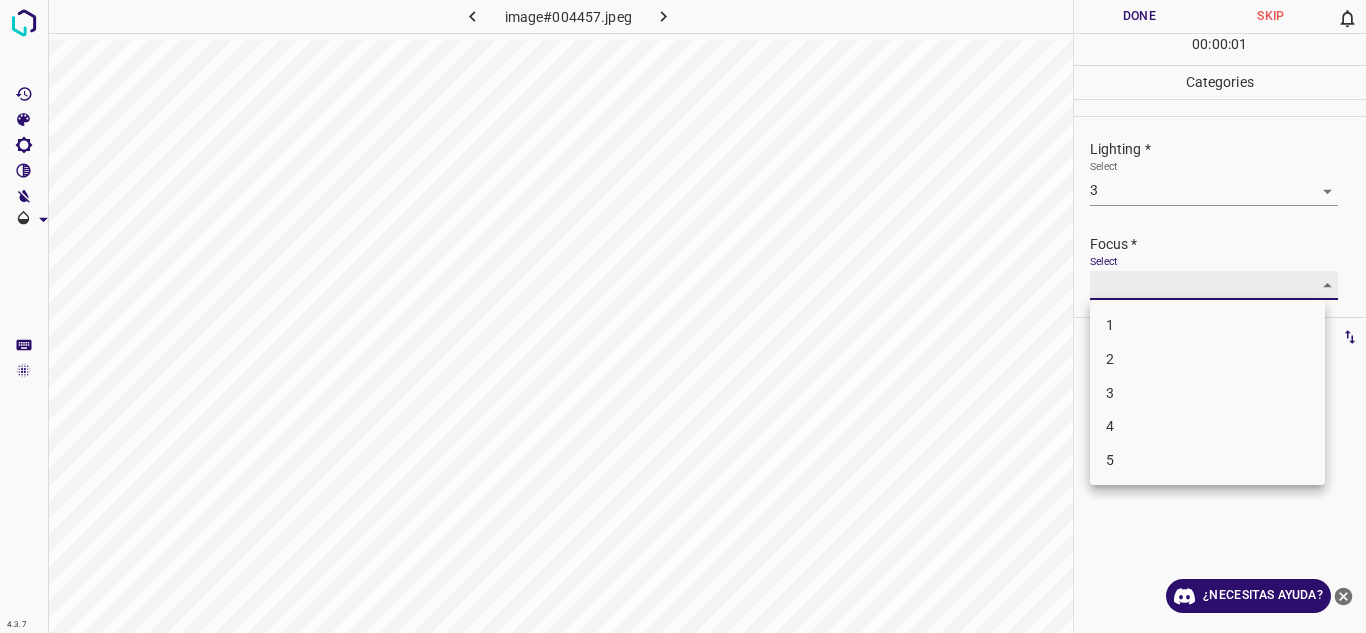 type on "2" 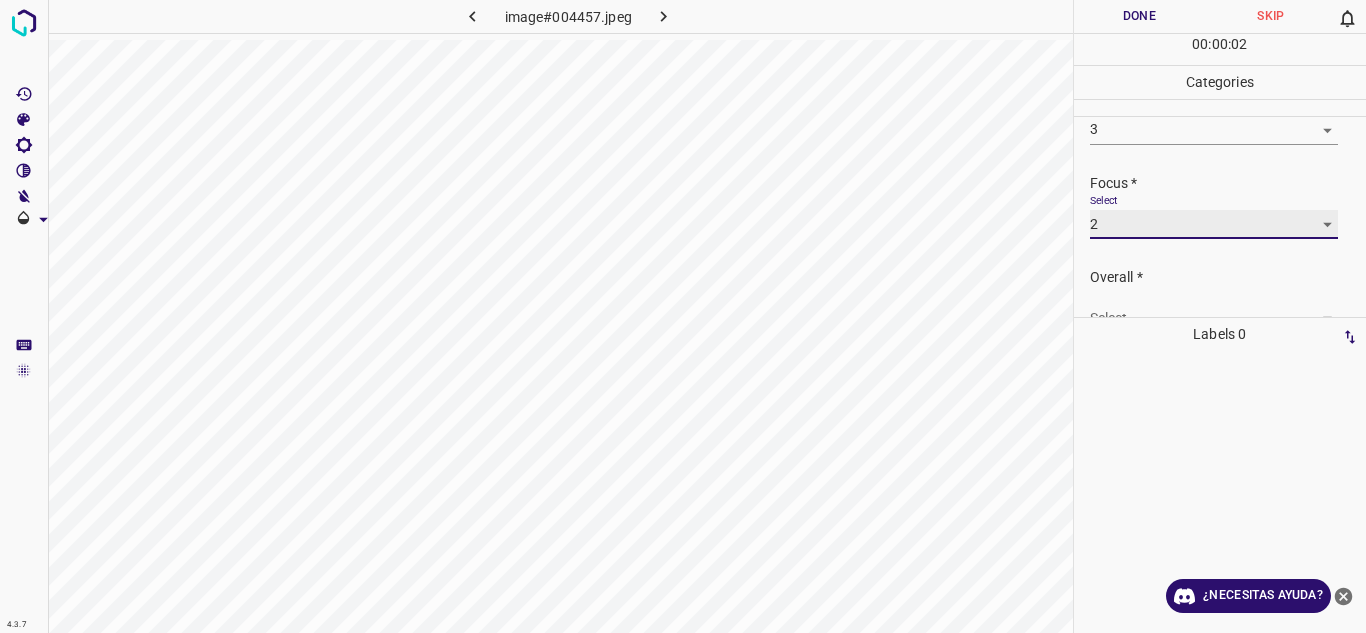 scroll, scrollTop: 98, scrollLeft: 0, axis: vertical 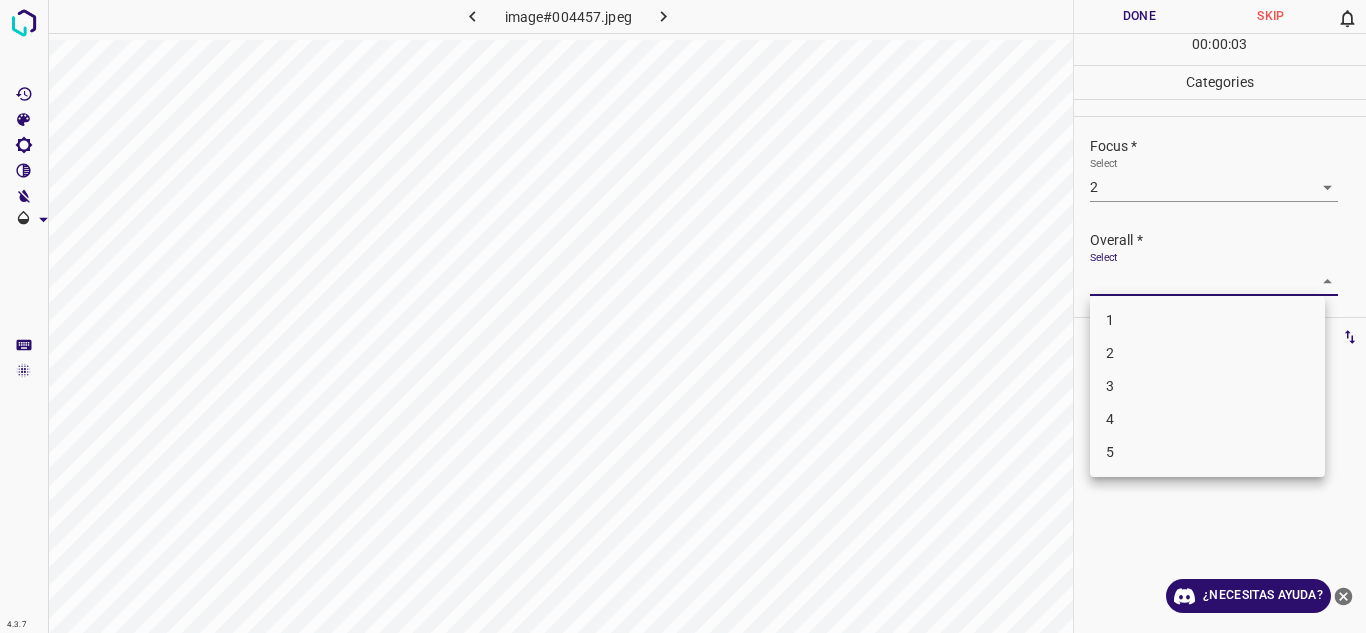 click on "4.3.7 image#004457.jpeg Done Skip 0 00   : 00   : 03   Categories Lighting *  Select 3 3 Focus *  Select 2 2 Overall *  Select ​ Labels   0 Categories 1 Lighting 2 Focus 3 Overall Tools Space Change between modes (Draw & Edit) I Auto labeling R Restore zoom M Zoom in N Zoom out Delete Delete selecte label Filters Z Restore filters X Saturation filter C Brightness filter V Contrast filter B Gray scale filter General O Download ¿Necesitas ayuda? Texto original Valora esta traducción Tu opinión servirá para ayudar a mejorar el Traductor de Google - Texto - Esconder - Borrar 1 2 3 4 5" at bounding box center [683, 316] 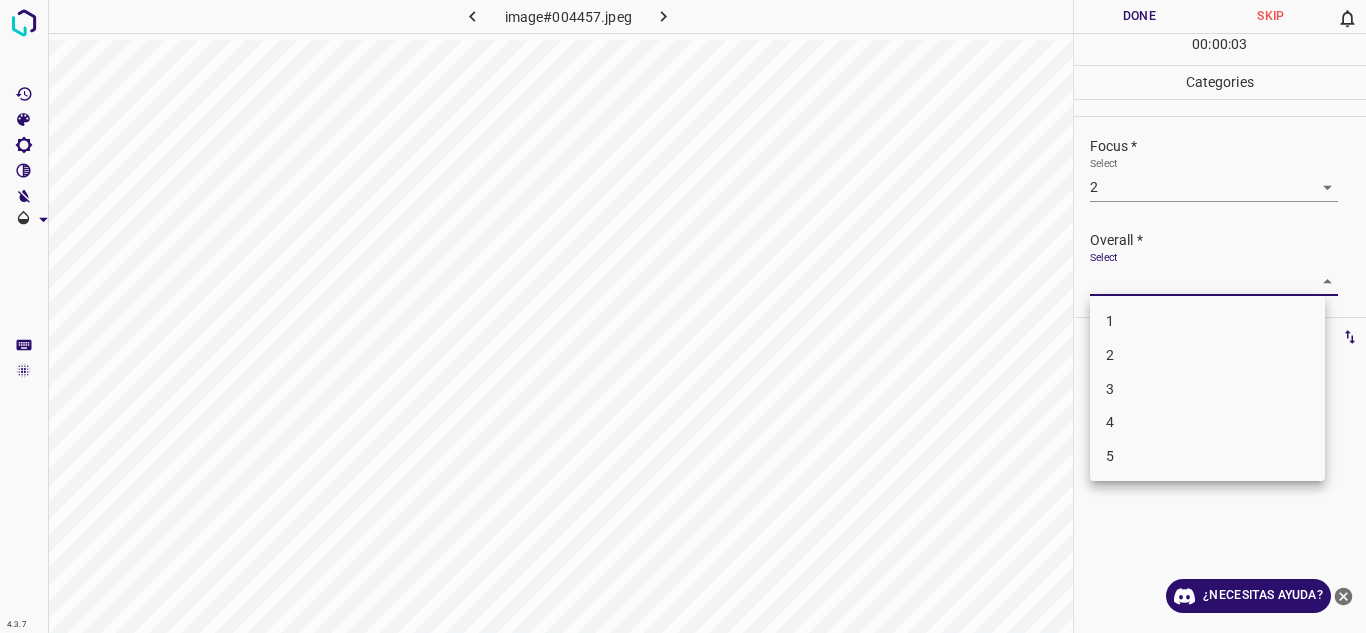 click on "3" at bounding box center (1207, 389) 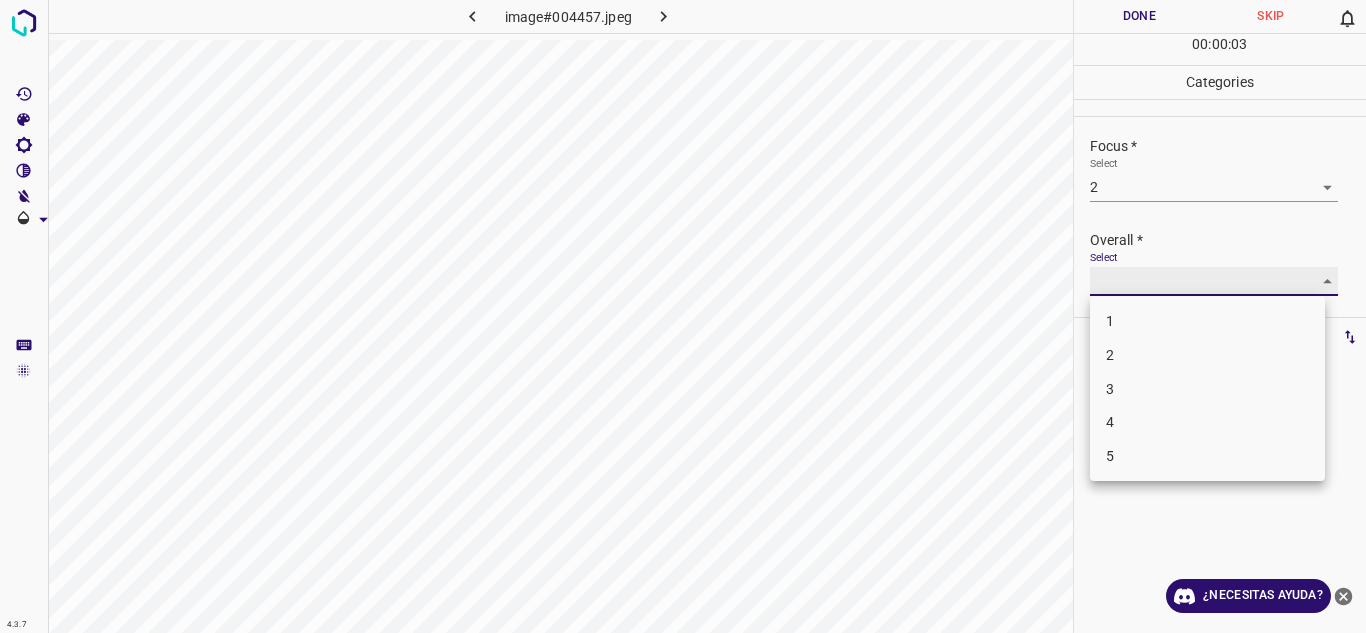 type on "3" 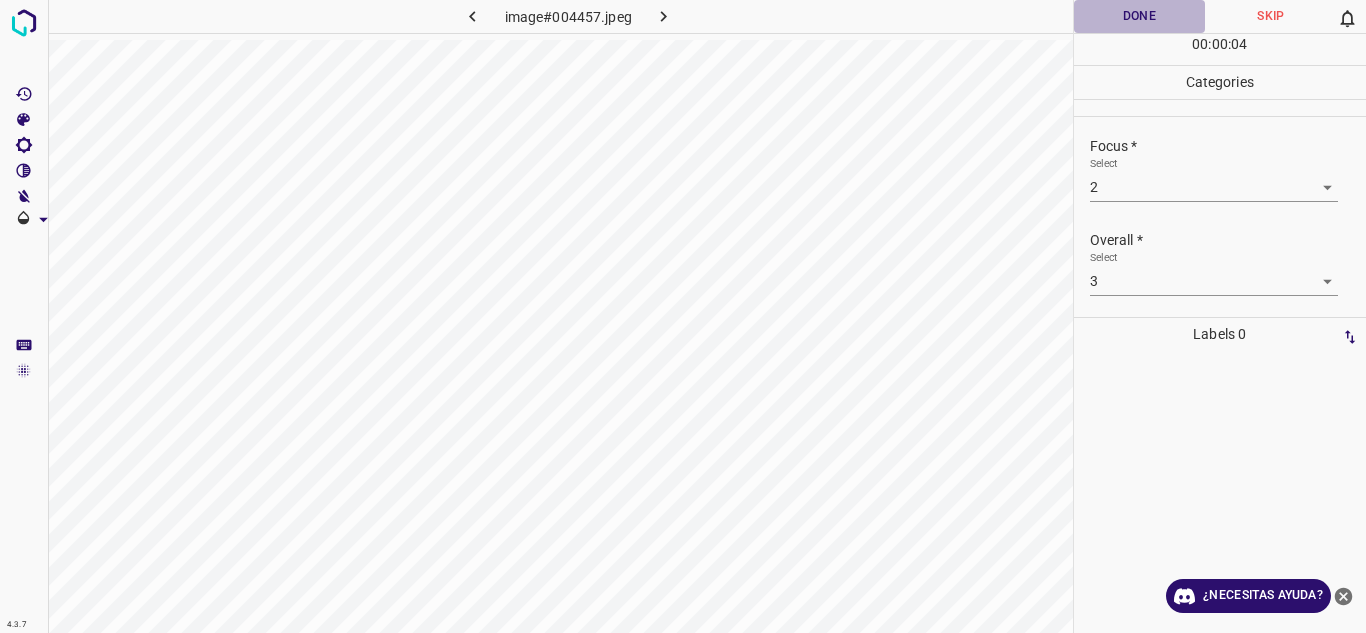 click on "Done" at bounding box center [1140, 16] 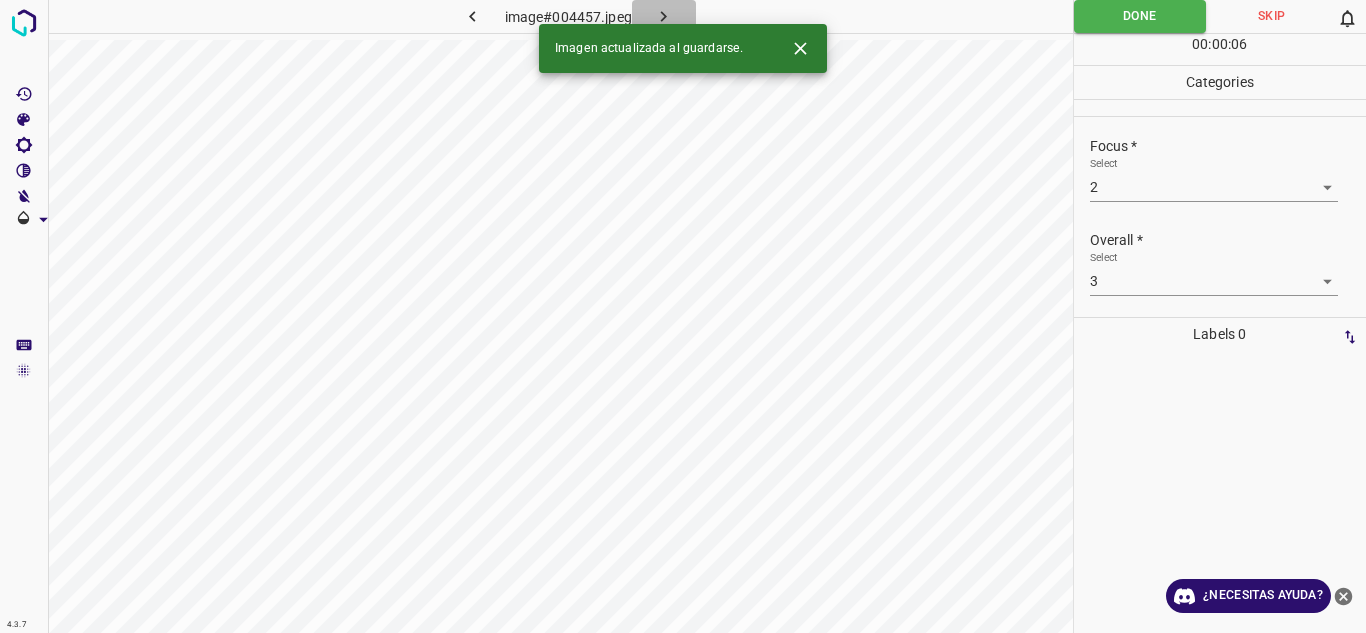 click at bounding box center (664, 16) 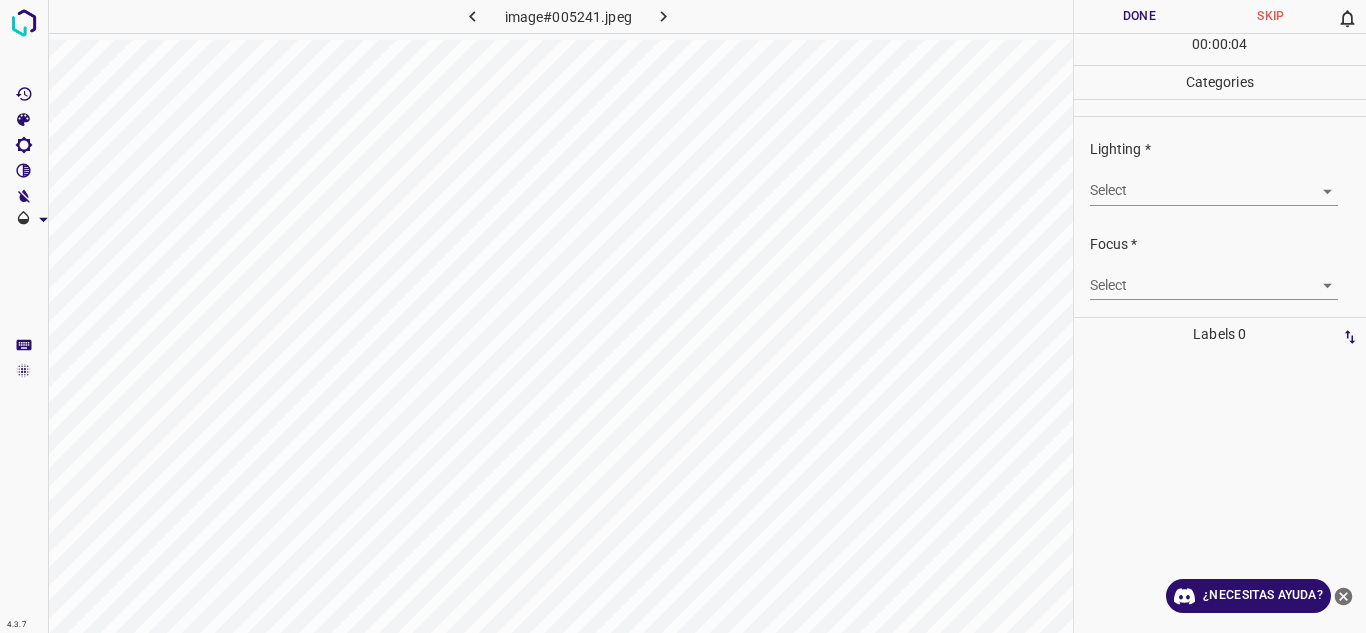 click on "4.3.7 image#005241.jpeg Done Skip 0 00   : 00   : 04   Categories Lighting *  Select ​ Focus *  Select ​ Overall *  Select ​ Labels   0 Categories 1 Lighting 2 Focus 3 Overall Tools Space Change between modes (Draw & Edit) I Auto labeling R Restore zoom M Zoom in N Zoom out Delete Delete selecte label Filters Z Restore filters X Saturation filter C Brightness filter V Contrast filter B Gray scale filter General O Download ¿Necesitas ayuda? Texto original Valora esta traducción Tu opinión servirá para ayudar a mejorar el Traductor de Google - Texto - Esconder - Borrar" at bounding box center [683, 316] 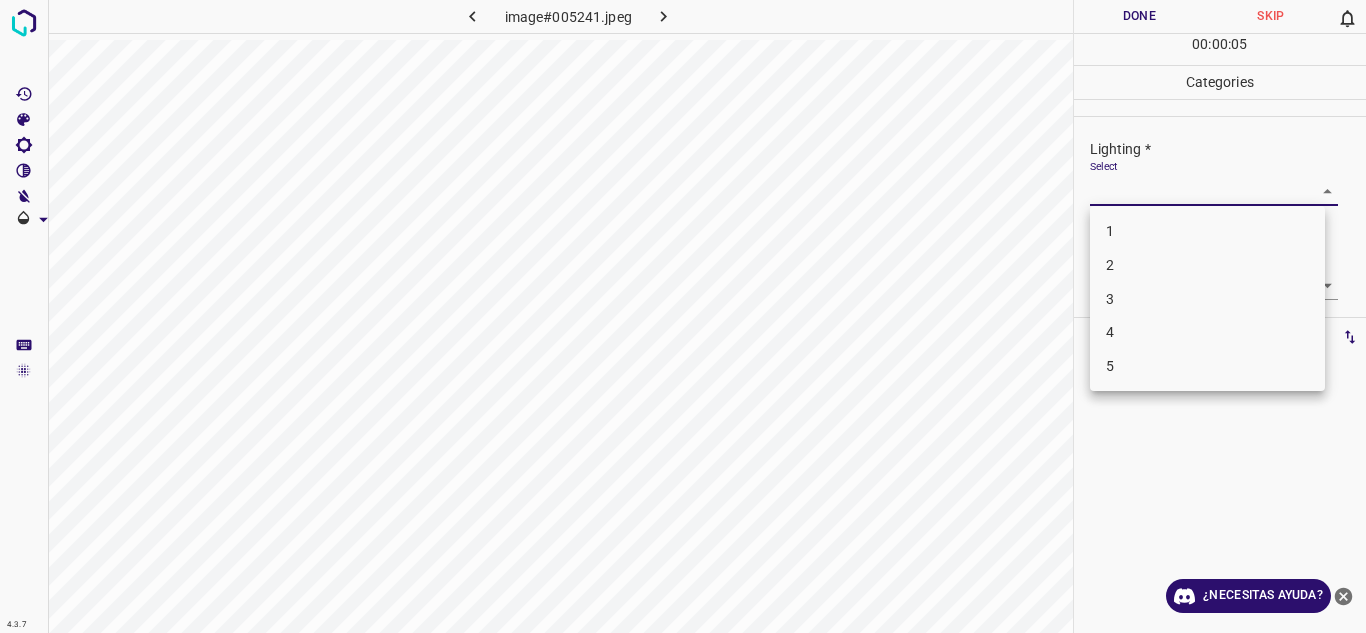 drag, startPoint x: 1139, startPoint y: 305, endPoint x: 1262, endPoint y: 307, distance: 123.01626 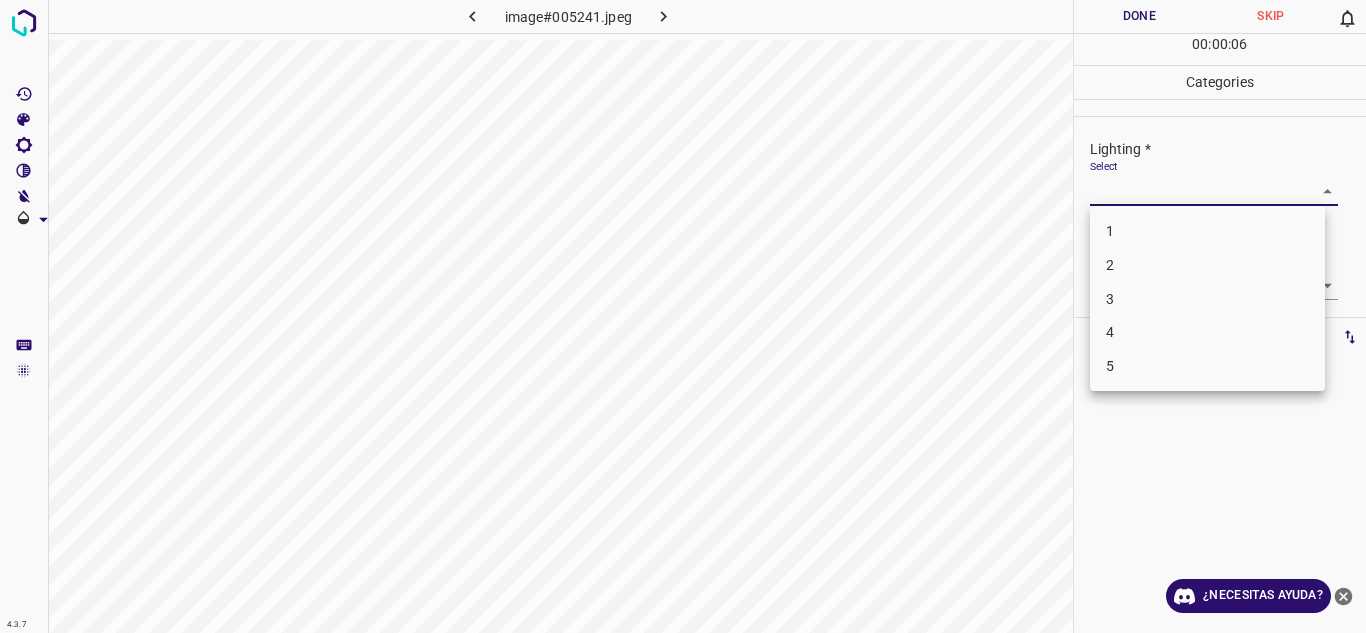 click on "3" at bounding box center (1207, 299) 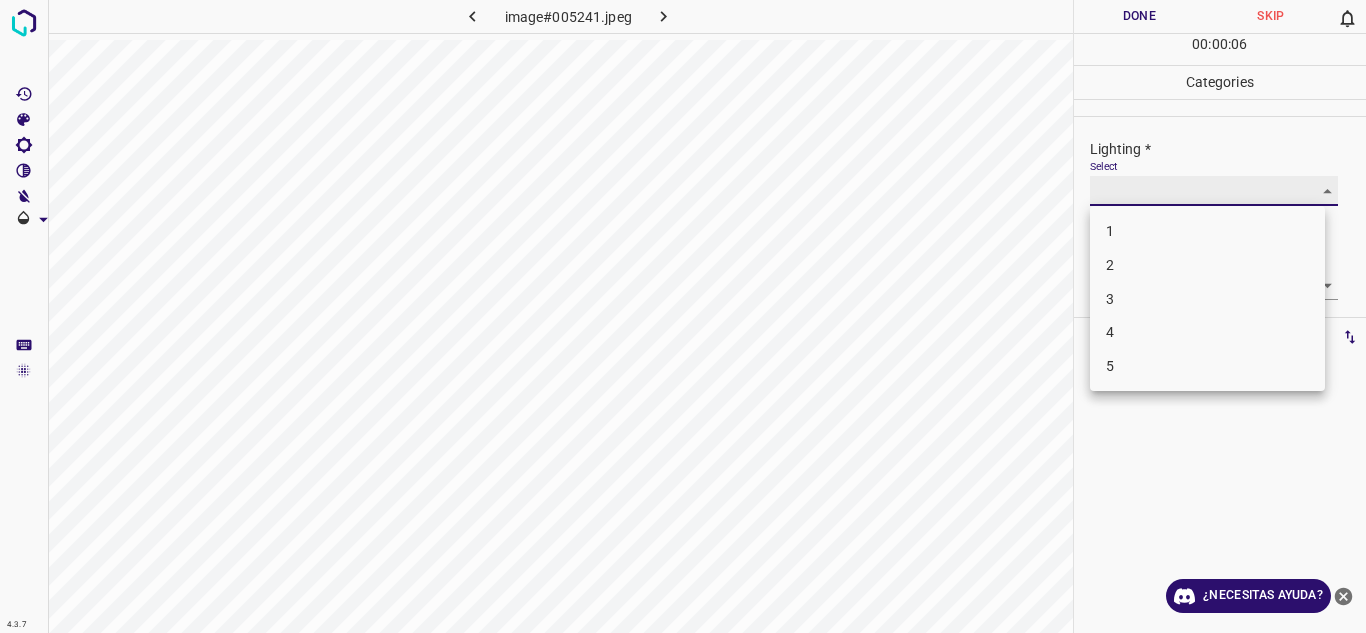 type on "3" 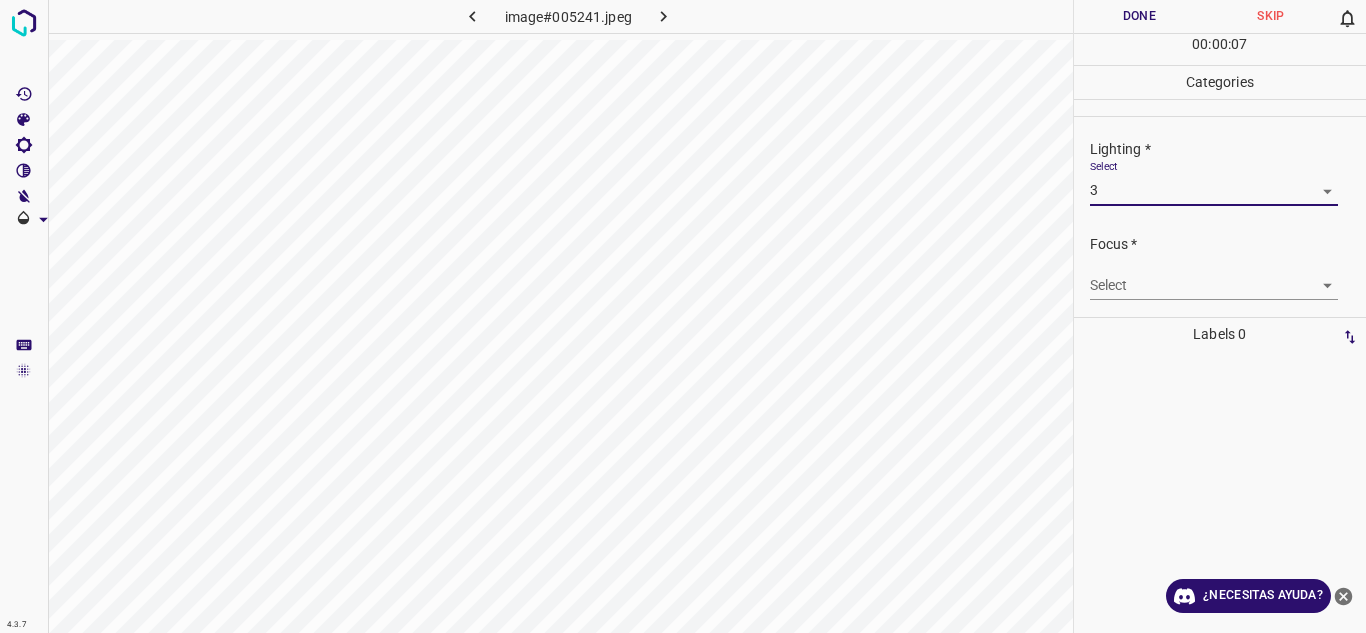 click on "4.3.7 image#005241.jpeg Done Skip 0 00   : 00   : 07   Categories Lighting *  Select 3 3 Focus *  Select ​ Overall *  Select ​ Labels   0 Categories 1 Lighting 2 Focus 3 Overall Tools Space Change between modes (Draw & Edit) I Auto labeling R Restore zoom M Zoom in N Zoom out Delete Delete selecte label Filters Z Restore filters X Saturation filter C Brightness filter V Contrast filter B Gray scale filter General O Download ¿Necesitas ayuda? Texto original Valora esta traducción Tu opinión servirá para ayudar a mejorar el Traductor de Google - Texto - Esconder - Borrar" at bounding box center [683, 316] 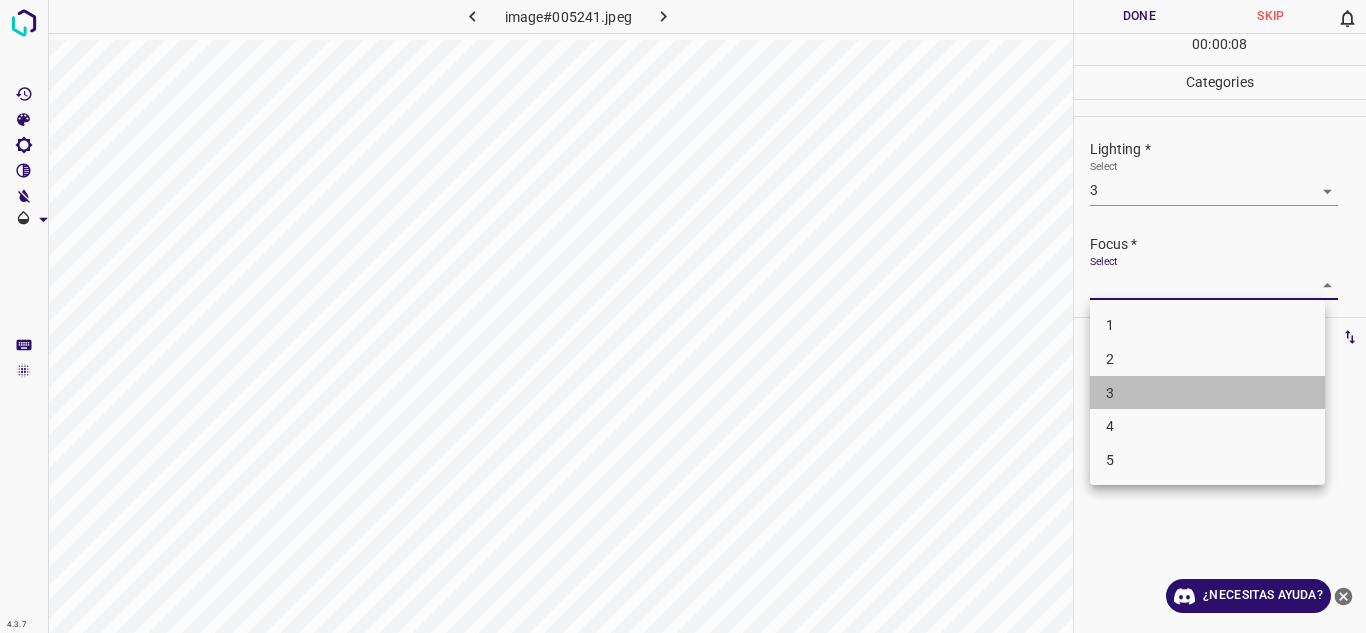 drag, startPoint x: 1194, startPoint y: 393, endPoint x: 1254, endPoint y: 354, distance: 71.561165 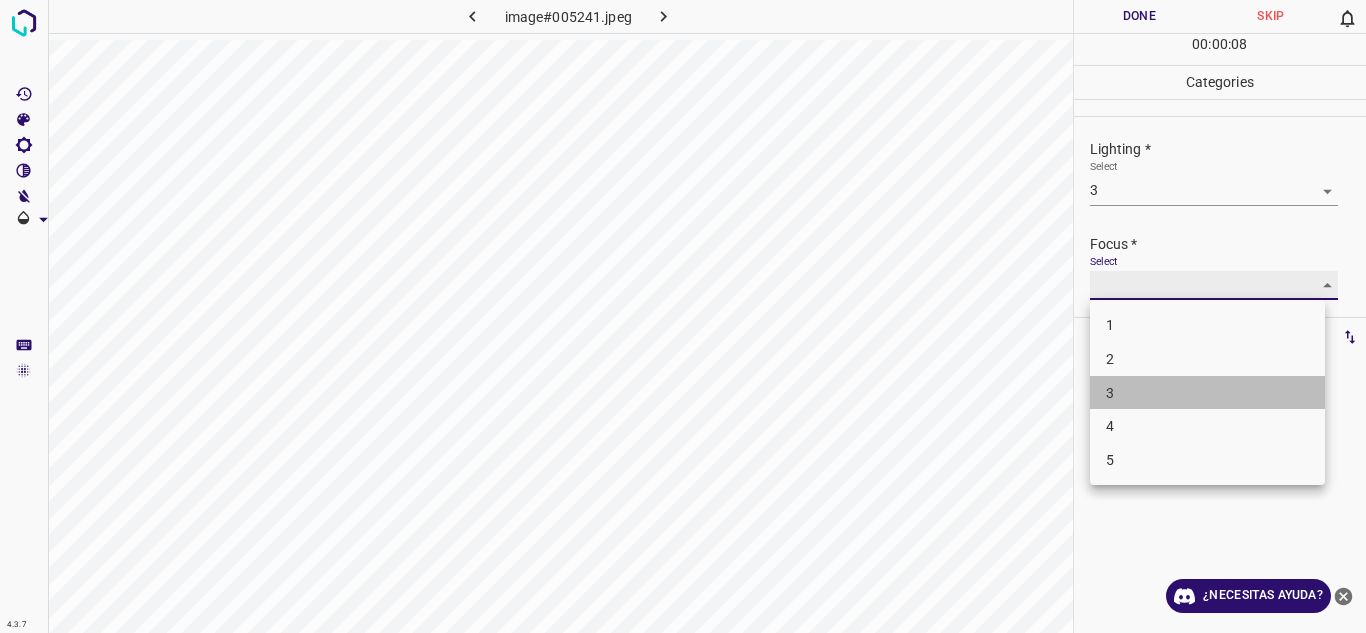 type on "3" 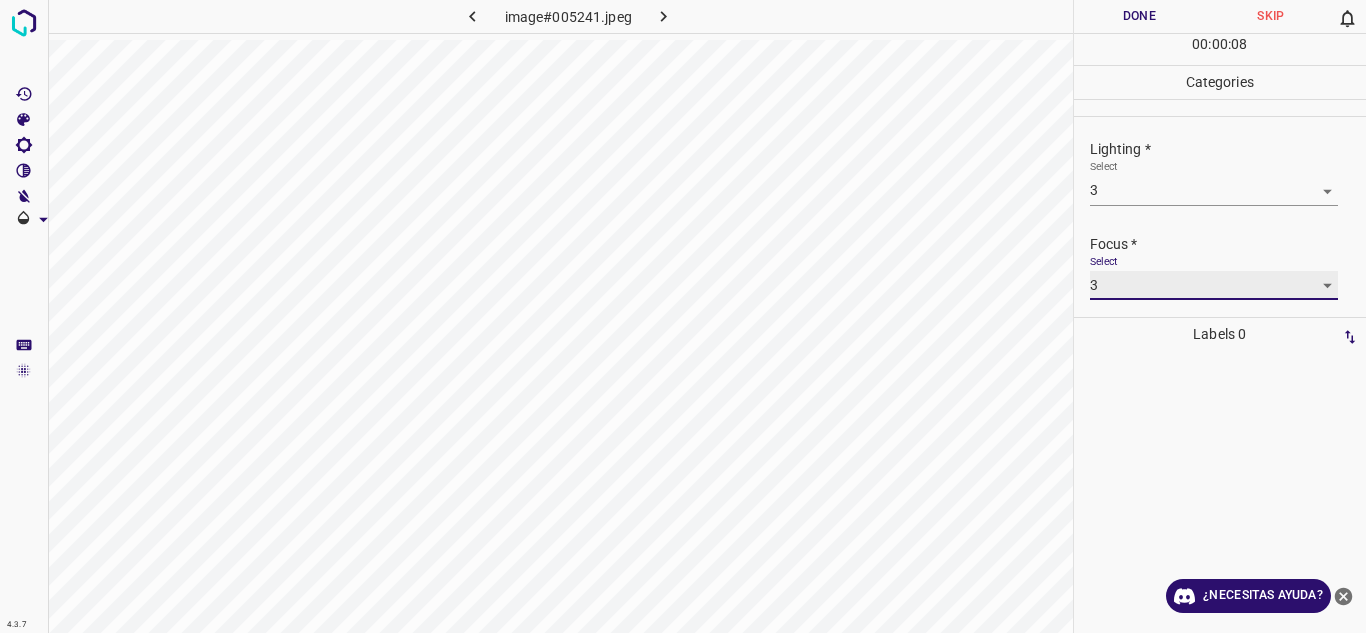 scroll, scrollTop: 98, scrollLeft: 0, axis: vertical 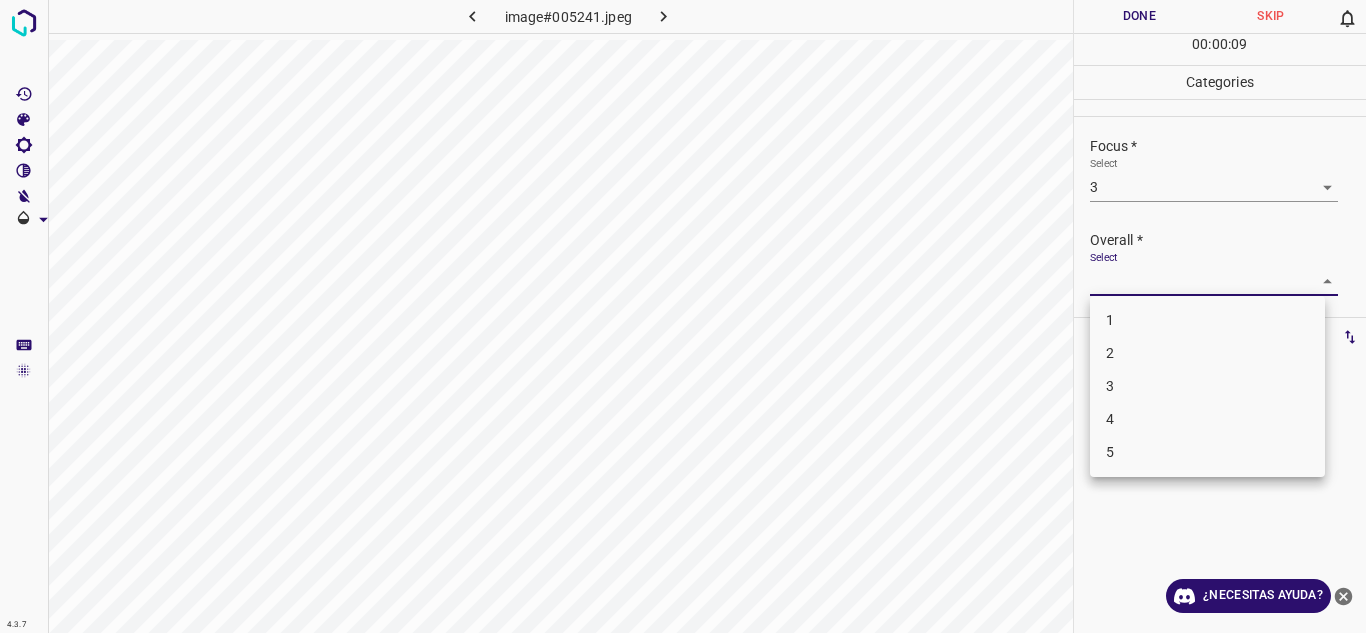 click on "4.3.7 image#005241.jpeg Done Skip 0 00   : 00   : 09   Categories Lighting *  Select 3 3 Focus *  Select 3 3 Overall *  Select ​ Labels   0 Categories 1 Lighting 2 Focus 3 Overall Tools Space Change between modes (Draw & Edit) I Auto labeling R Restore zoom M Zoom in N Zoom out Delete Delete selecte label Filters Z Restore filters X Saturation filter C Brightness filter V Contrast filter B Gray scale filter General O Download ¿Necesitas ayuda? Texto original Valora esta traducción Tu opinión servirá para ayudar a mejorar el Traductor de Google - Texto - Esconder - Borrar 1 2 3 4 5" at bounding box center [683, 316] 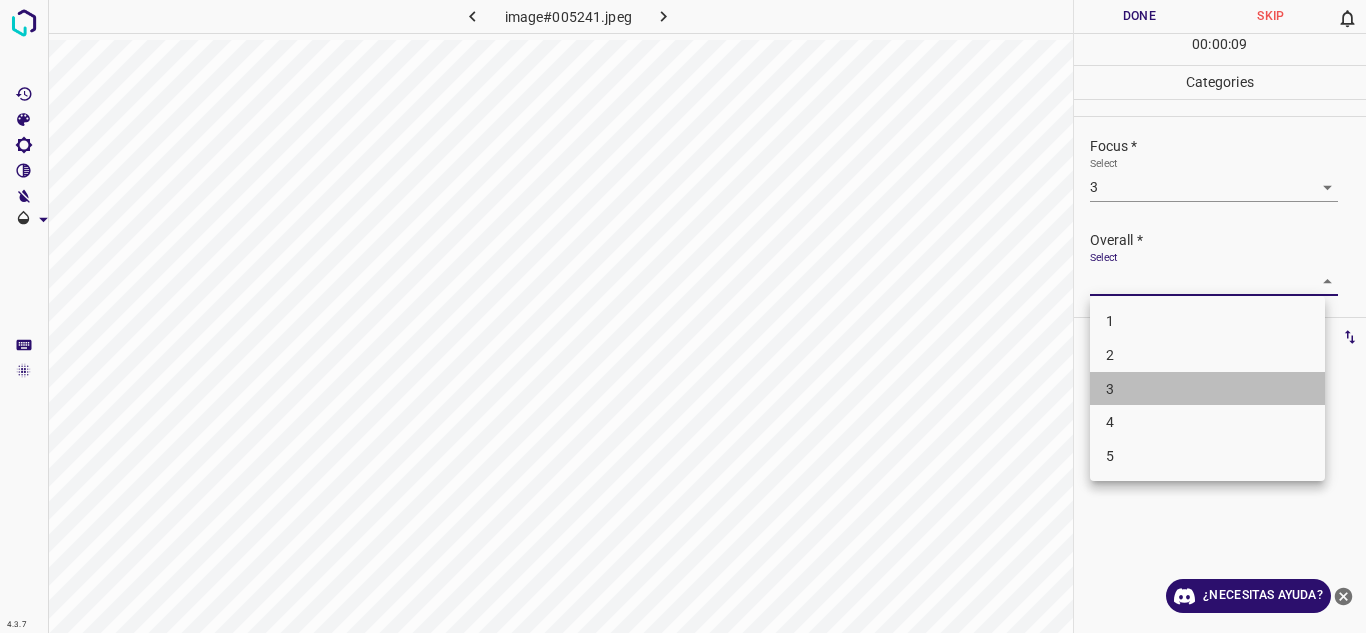 click on "3" at bounding box center (1207, 389) 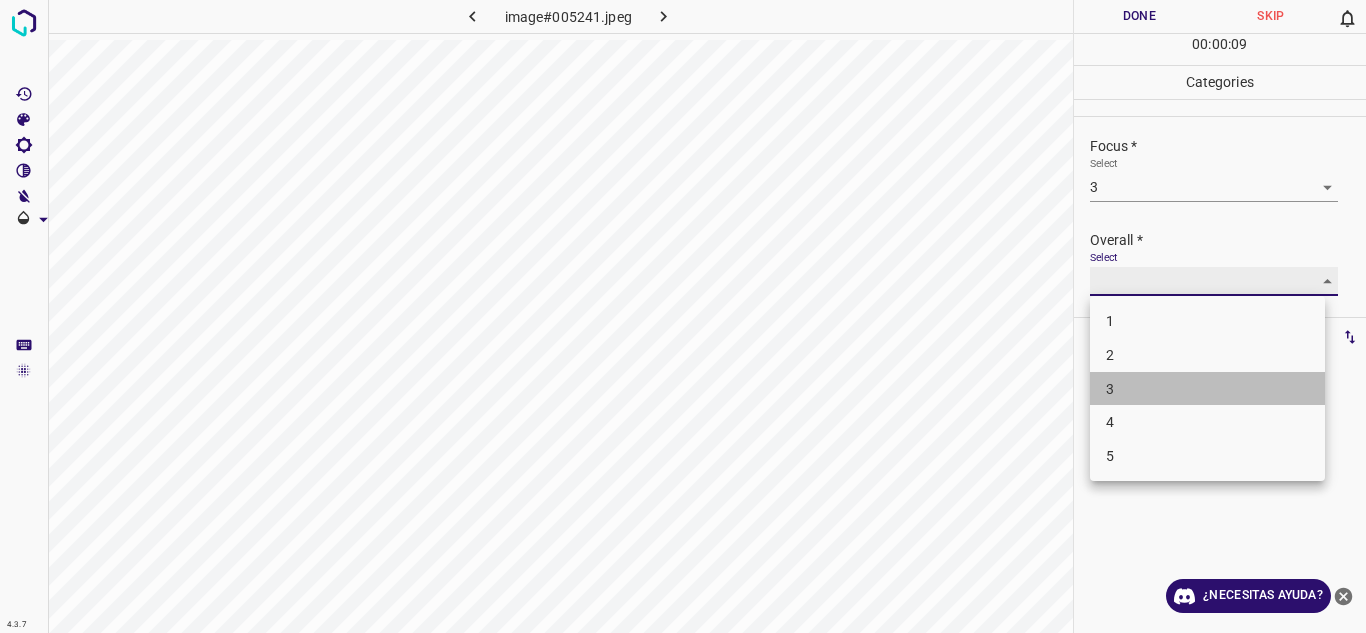 type on "3" 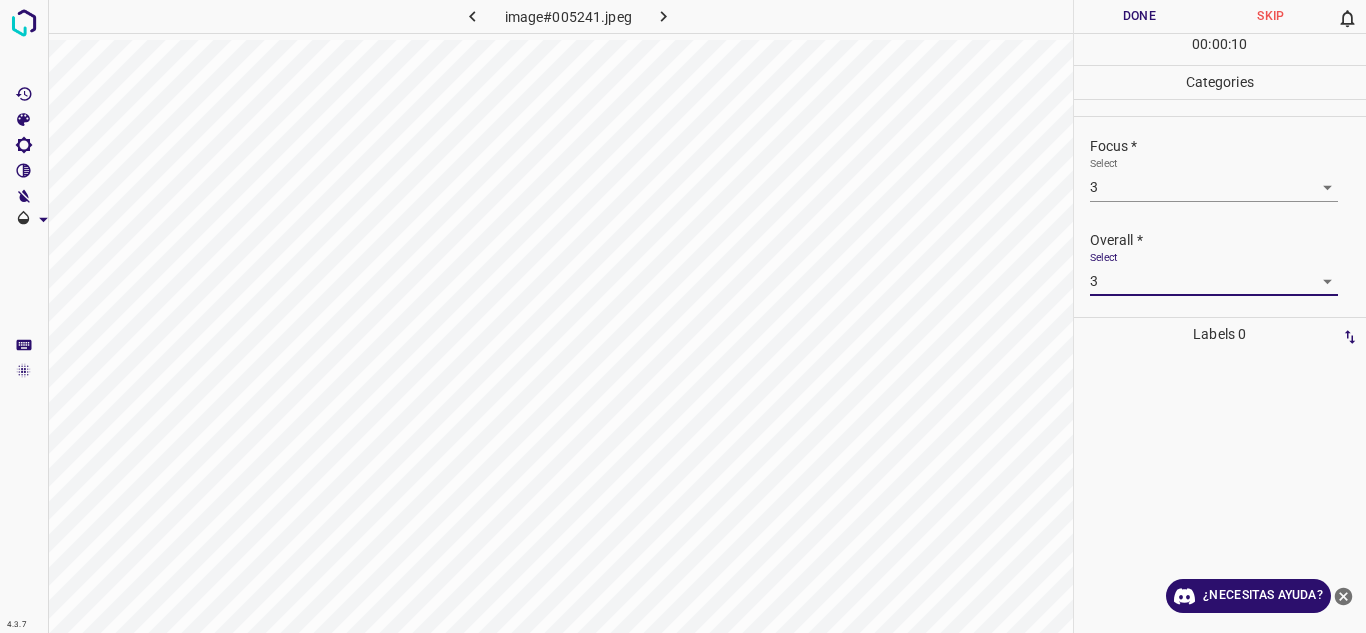 click on "Done" at bounding box center [1140, 16] 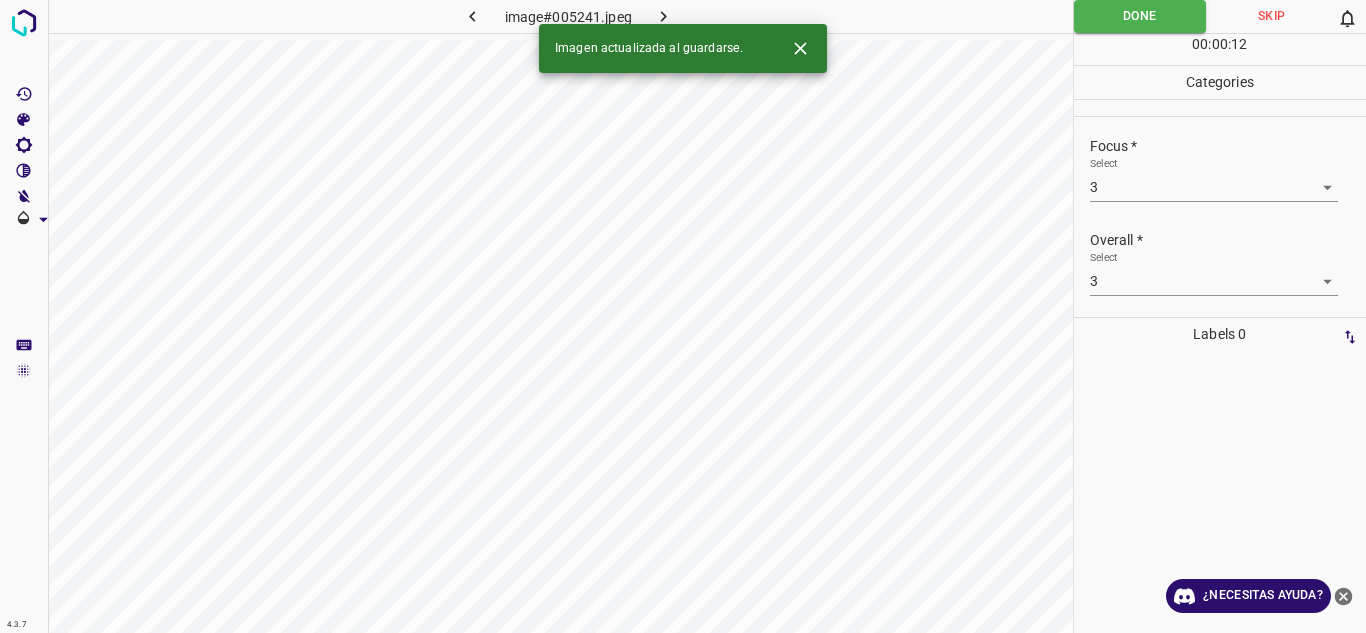 click 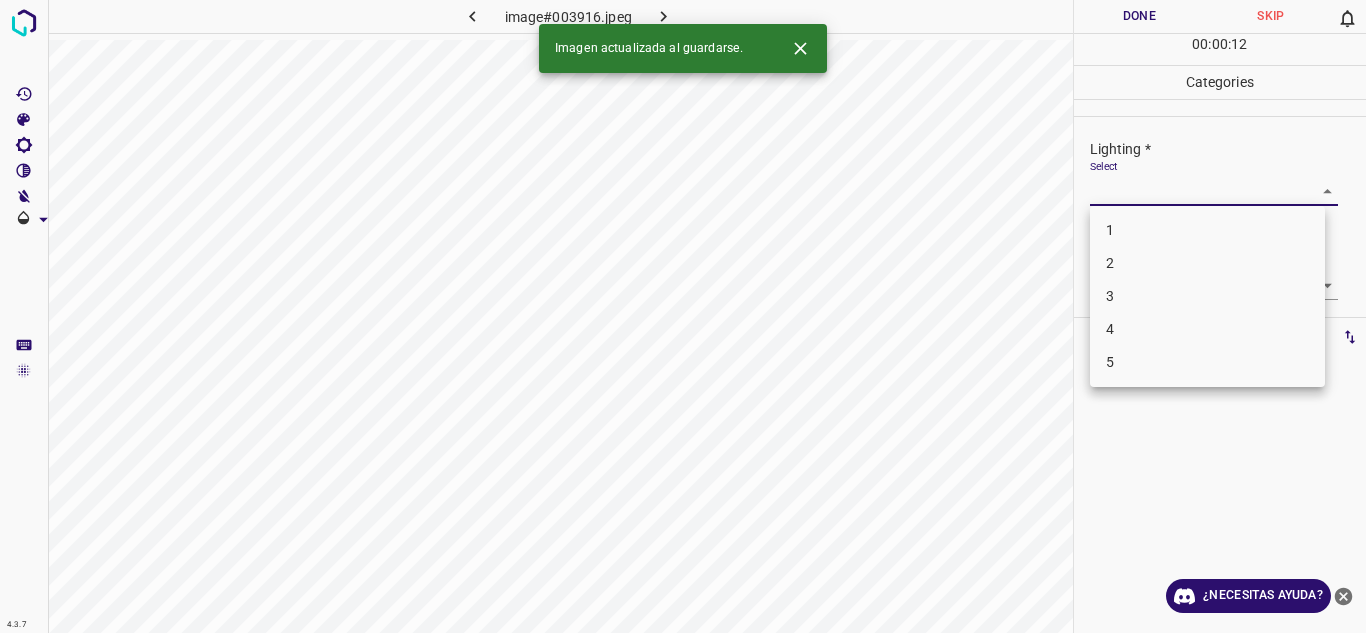 click on "4.3.7 image#003916.jpeg Done Skip 0 00   : 00   : 12   Categories Lighting *  Select ​ Focus *  Select ​ Overall *  Select ​ Labels   0 Categories 1 Lighting 2 Focus 3 Overall Tools Space Change between modes (Draw & Edit) I Auto labeling R Restore zoom M Zoom in N Zoom out Delete Delete selecte label Filters Z Restore filters X Saturation filter C Brightness filter V Contrast filter B Gray scale filter General O Download Imagen actualizada al guardarse. ¿Necesitas ayuda? Texto original Valora esta traducción Tu opinión servirá para ayudar a mejorar el Traductor de Google - Texto - Esconder - Borrar 1 2 3 4 5" at bounding box center (683, 316) 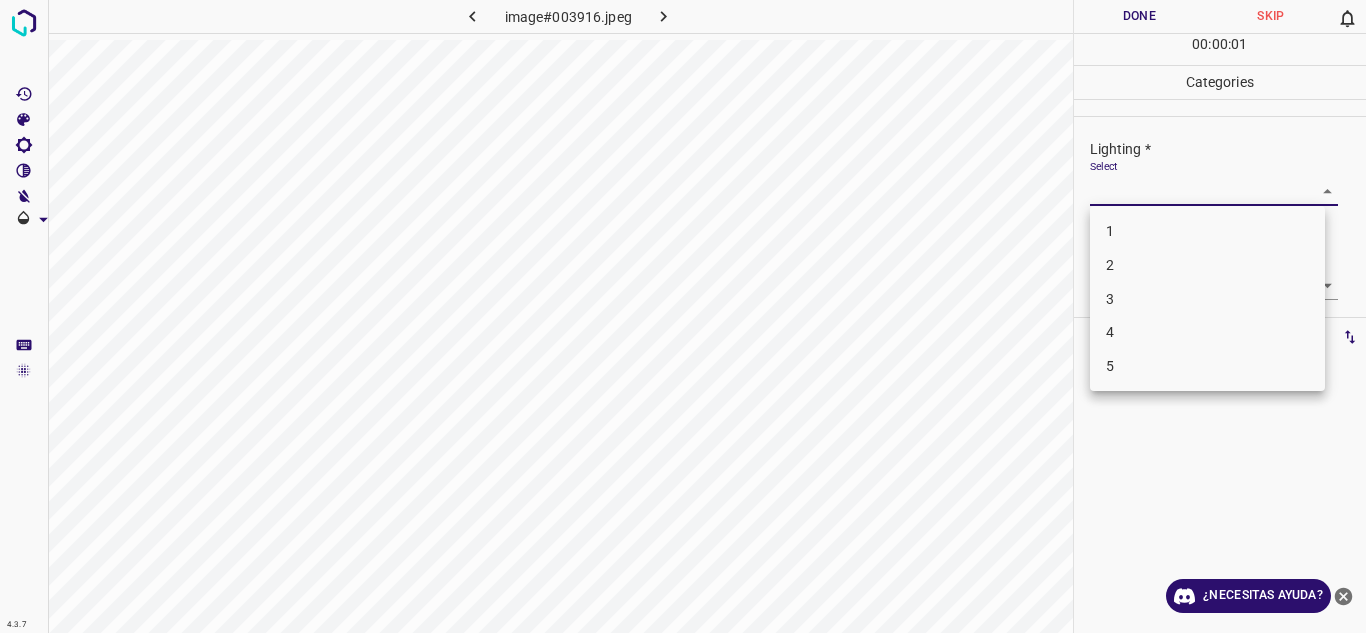 drag, startPoint x: 1209, startPoint y: 323, endPoint x: 1266, endPoint y: 320, distance: 57.07889 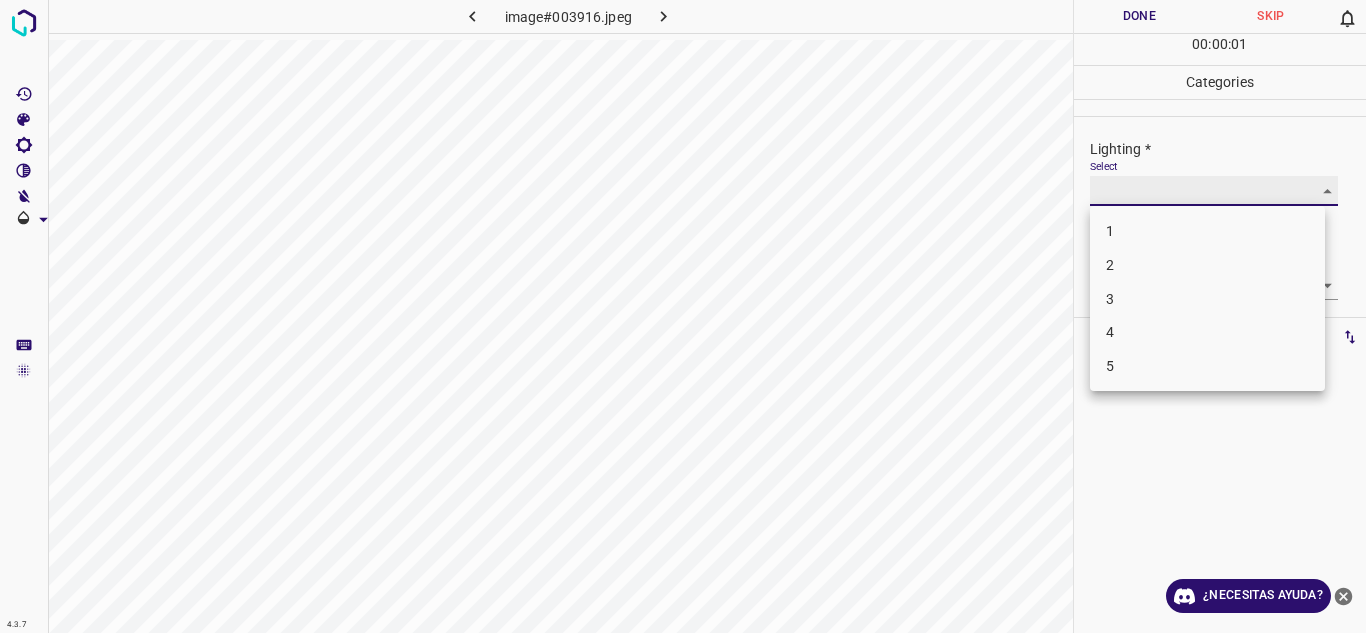 type on "4" 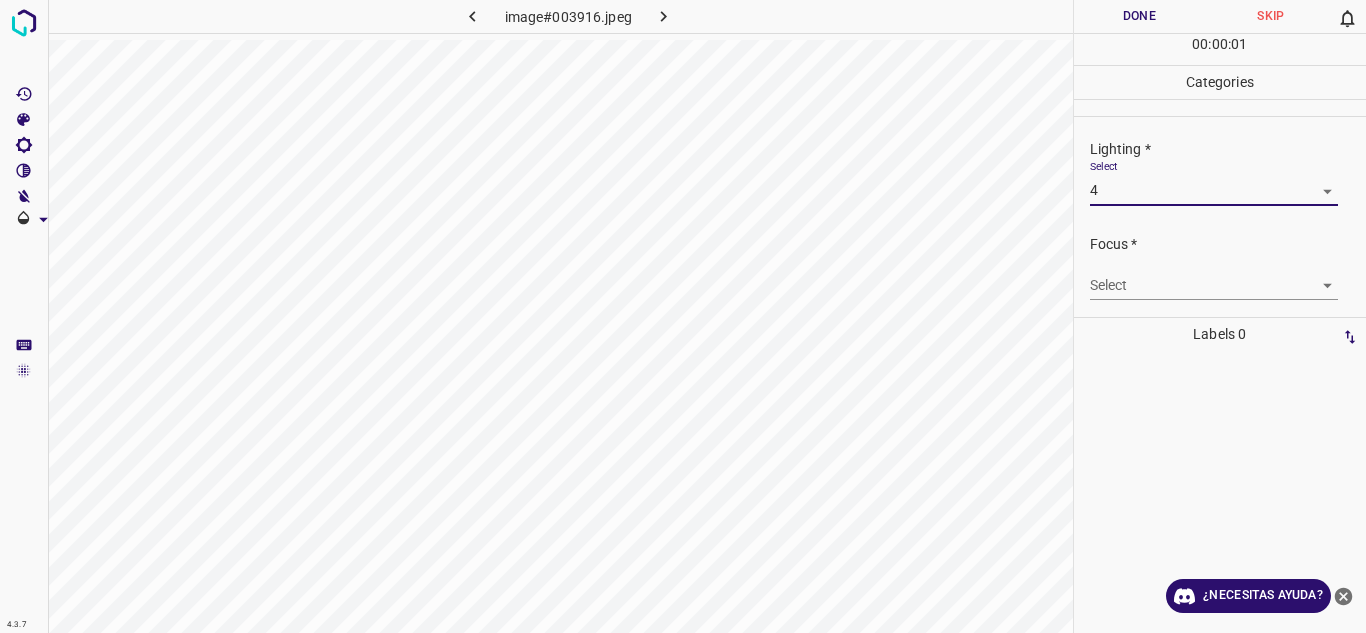 click on "Select ​" at bounding box center [1228, 277] 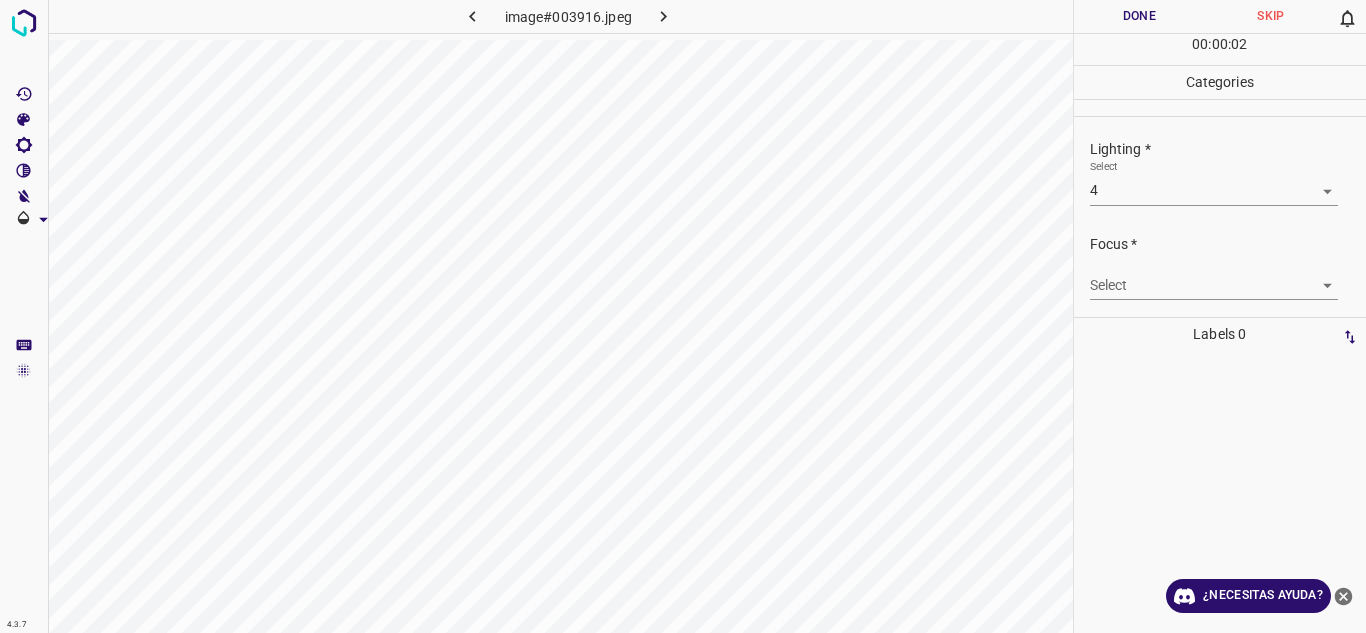 click on "4.3.7 image#003916.jpeg Done Skip 0 00   : 00   : 02   Categories Lighting *  Select 4 4 Focus *  Select ​ Overall *  Select ​ Labels   0 Categories 1 Lighting 2 Focus 3 Overall Tools Space Change between modes (Draw & Edit) I Auto labeling R Restore zoom M Zoom in N Zoom out Delete Delete selecte label Filters Z Restore filters X Saturation filter C Brightness filter V Contrast filter B Gray scale filter General O Download ¿Necesitas ayuda? Texto original Valora esta traducción Tu opinión servirá para ayudar a mejorar el Traductor de Google - Texto - Esconder - Borrar" at bounding box center (683, 316) 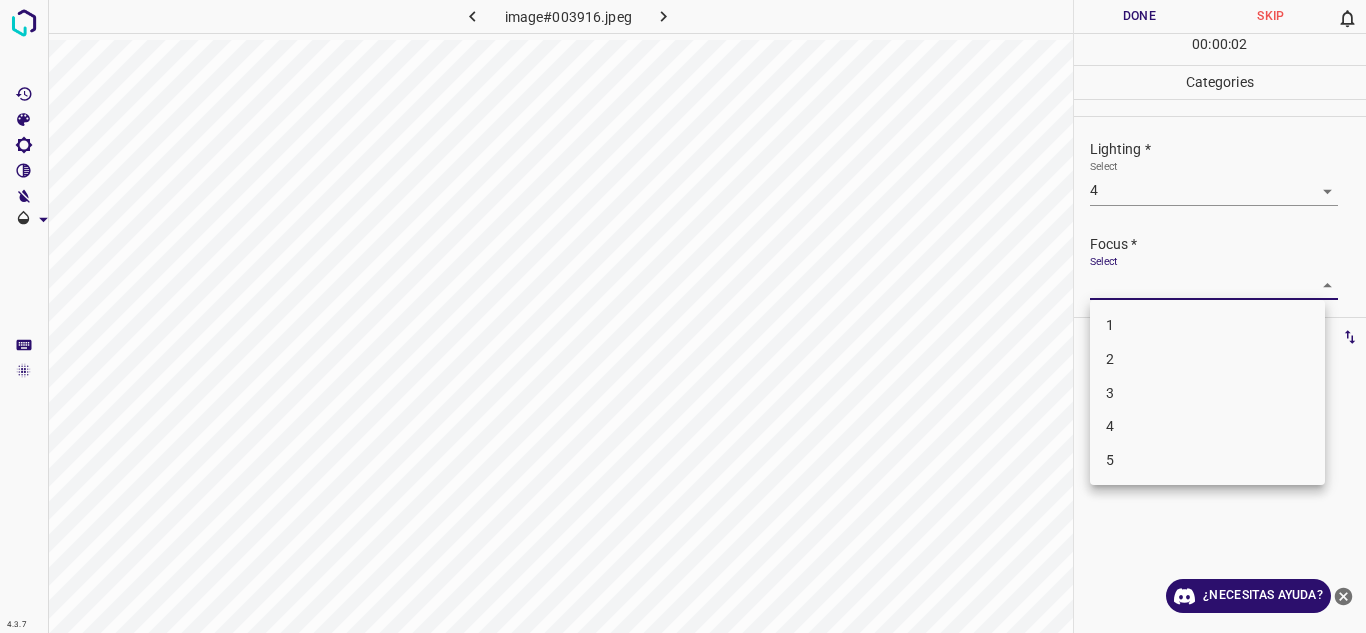 drag, startPoint x: 1194, startPoint y: 392, endPoint x: 1365, endPoint y: 249, distance: 222.91254 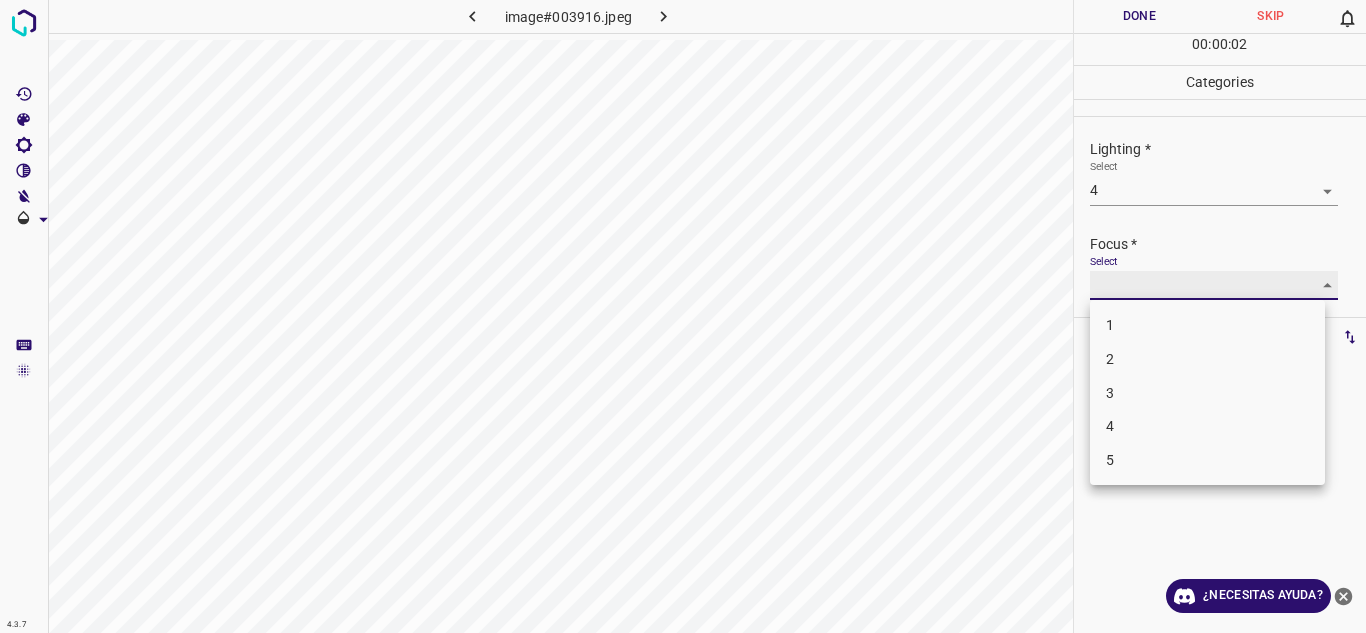 type on "3" 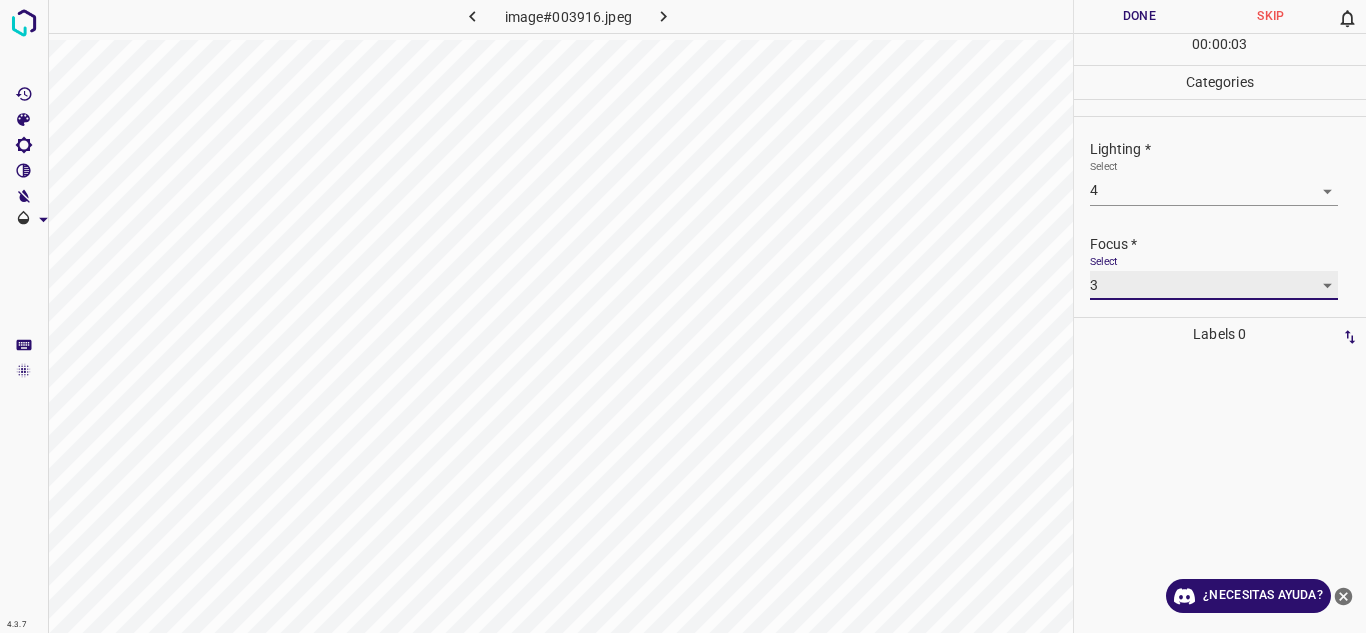 scroll, scrollTop: 98, scrollLeft: 0, axis: vertical 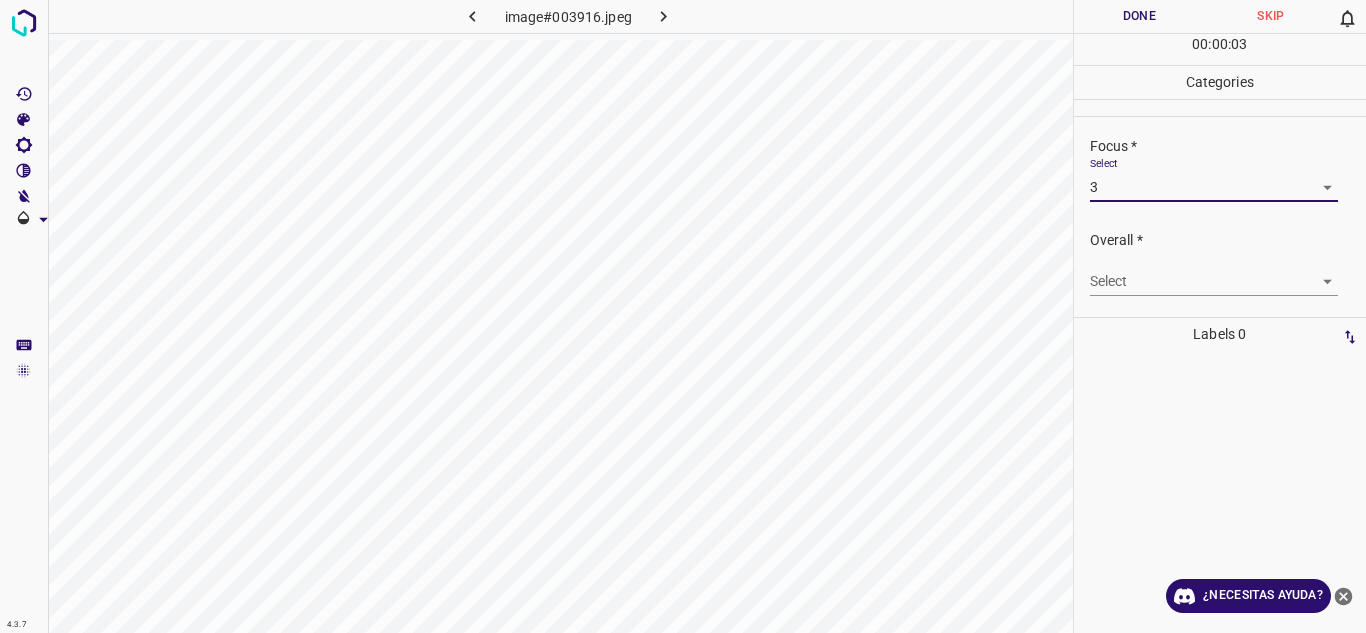 click on "4.3.7 image#003916.jpeg Done Skip 0 00   : 00   : 03   Categories Lighting *  Select 4 4 Focus *  Select 3 3 Overall *  Select ​ Labels   0 Categories 1 Lighting 2 Focus 3 Overall Tools Space Change between modes (Draw & Edit) I Auto labeling R Restore zoom M Zoom in N Zoom out Delete Delete selecte label Filters Z Restore filters X Saturation filter C Brightness filter V Contrast filter B Gray scale filter General O Download ¿Necesitas ayuda? Texto original Valora esta traducción Tu opinión servirá para ayudar a mejorar el Traductor de Google - Texto - Esconder - Borrar" at bounding box center (683, 316) 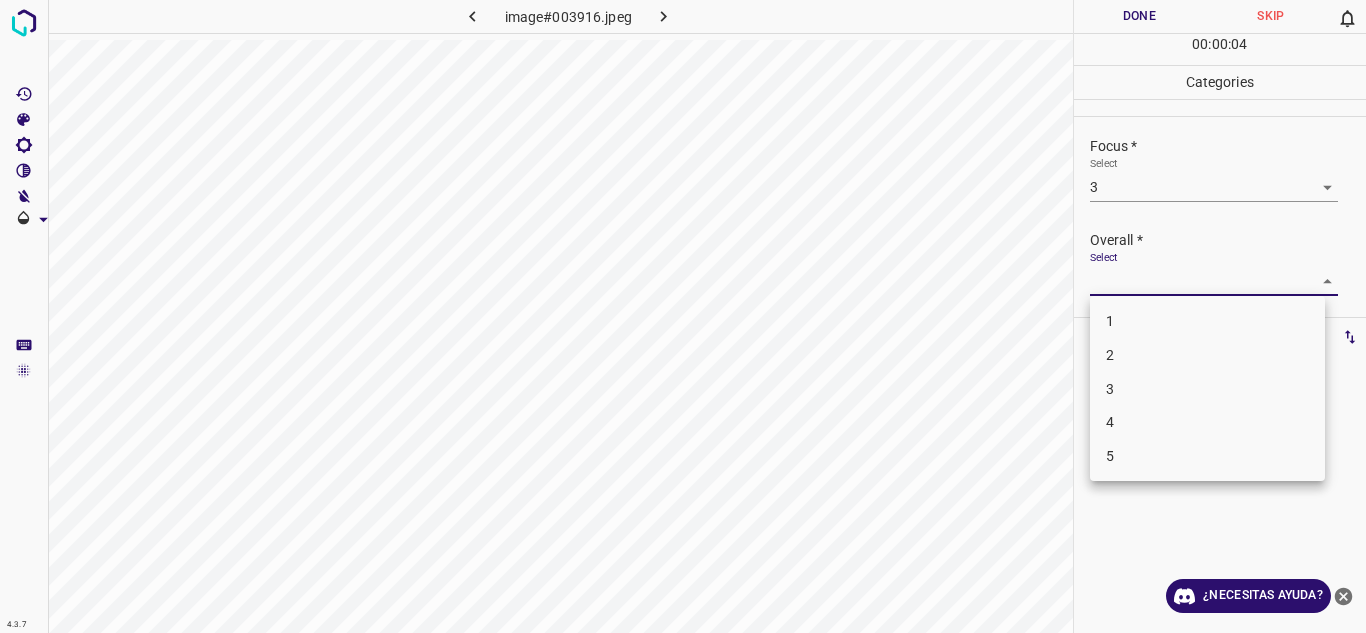 click on "4" at bounding box center [1207, 422] 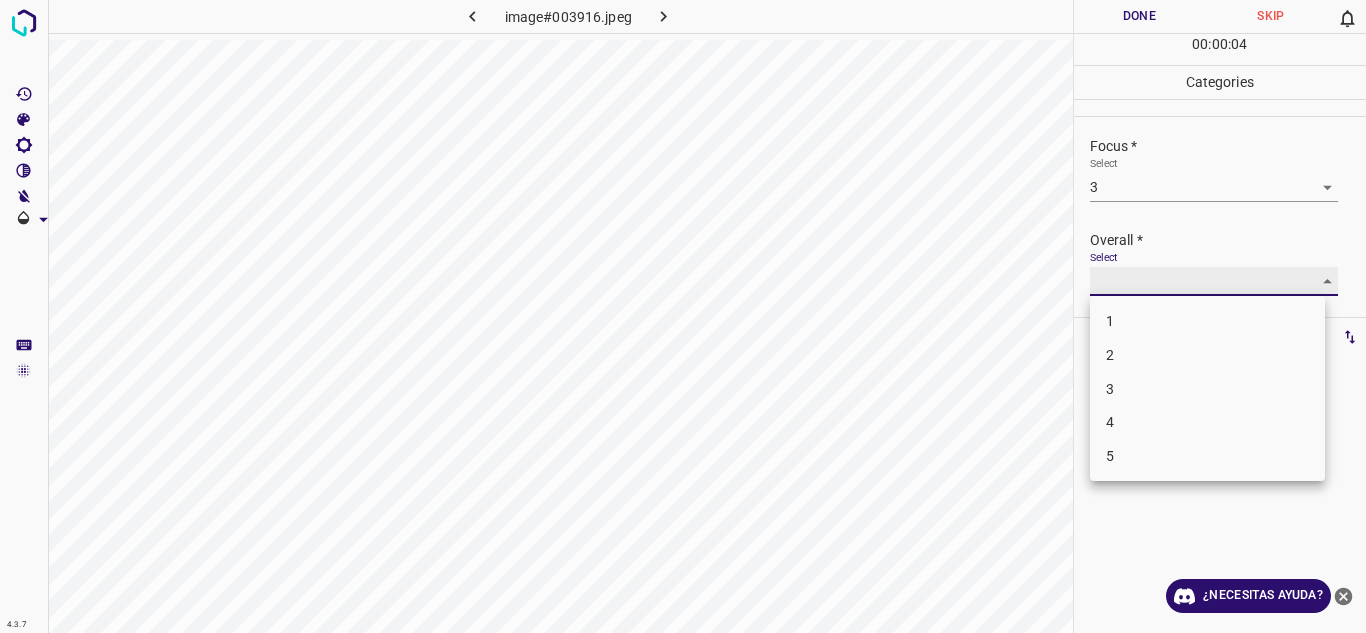 type on "4" 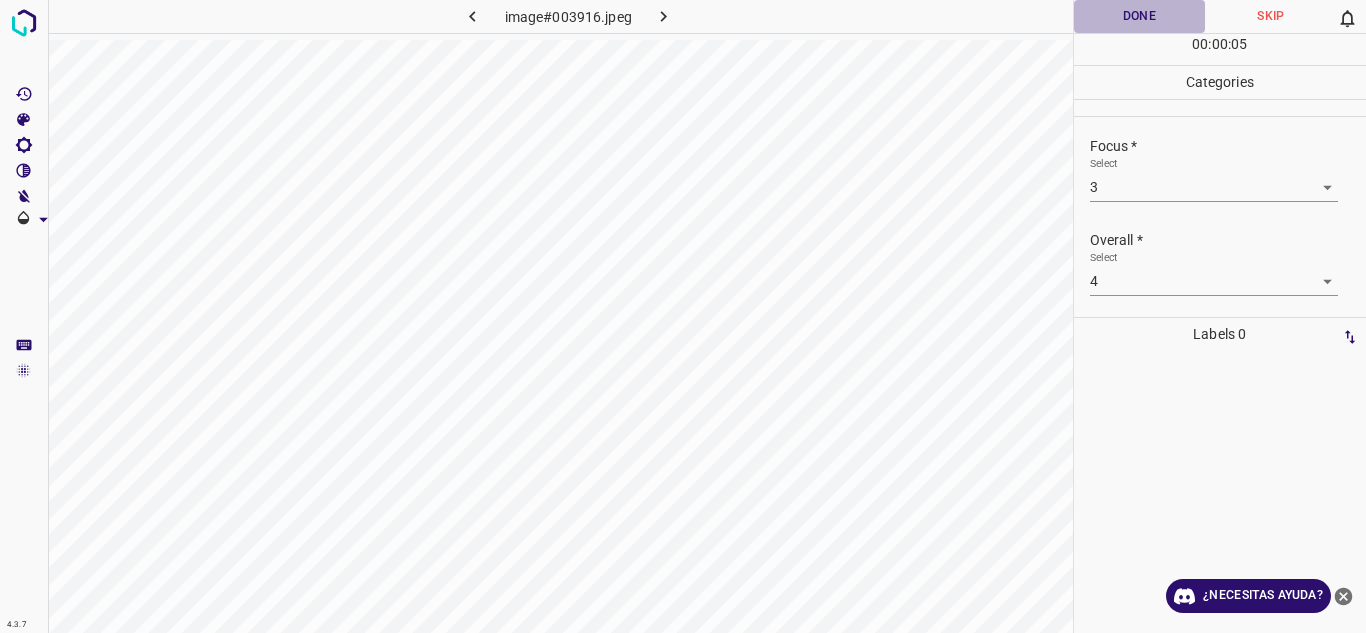 click on "Done" at bounding box center (1140, 16) 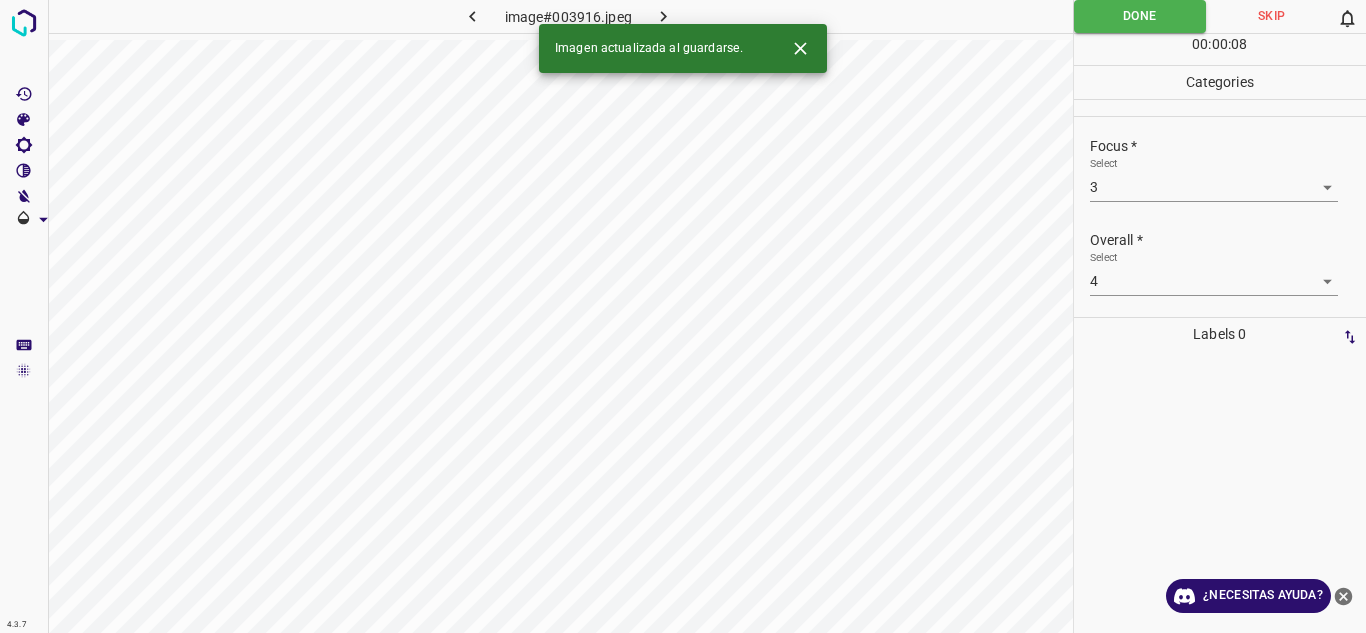 click 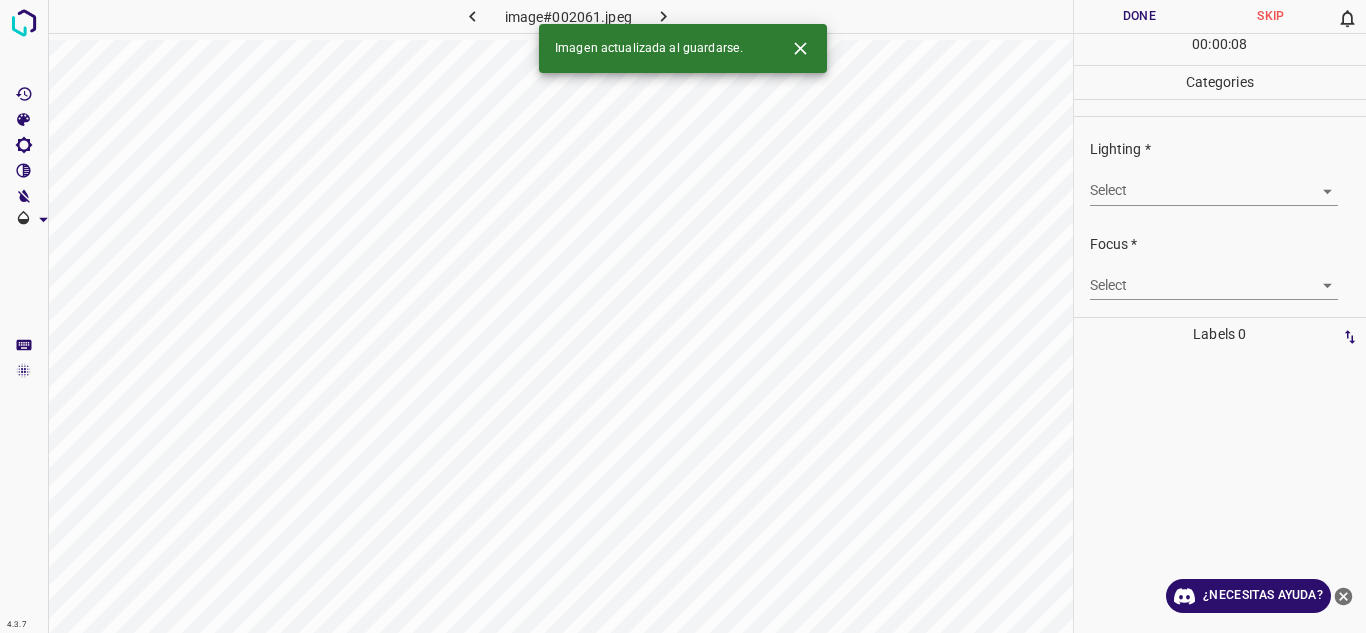 click on "4.3.7 image#002061.jpeg Done Skip 0 00   : 00   : 08   Categories Lighting *  Select ​ Focus *  Select ​ Overall *  Select ​ Labels   0 Categories 1 Lighting 2 Focus 3 Overall Tools Space Change between modes (Draw & Edit) I Auto labeling R Restore zoom M Zoom in N Zoom out Delete Delete selecte label Filters Z Restore filters X Saturation filter C Brightness filter V Contrast filter B Gray scale filter General O Download Imagen actualizada al guardarse. ¿Necesitas ayuda? Texto original Valora esta traducción Tu opinión servirá para ayudar a mejorar el Traductor de Google - Texto - Esconder - Borrar" at bounding box center (683, 316) 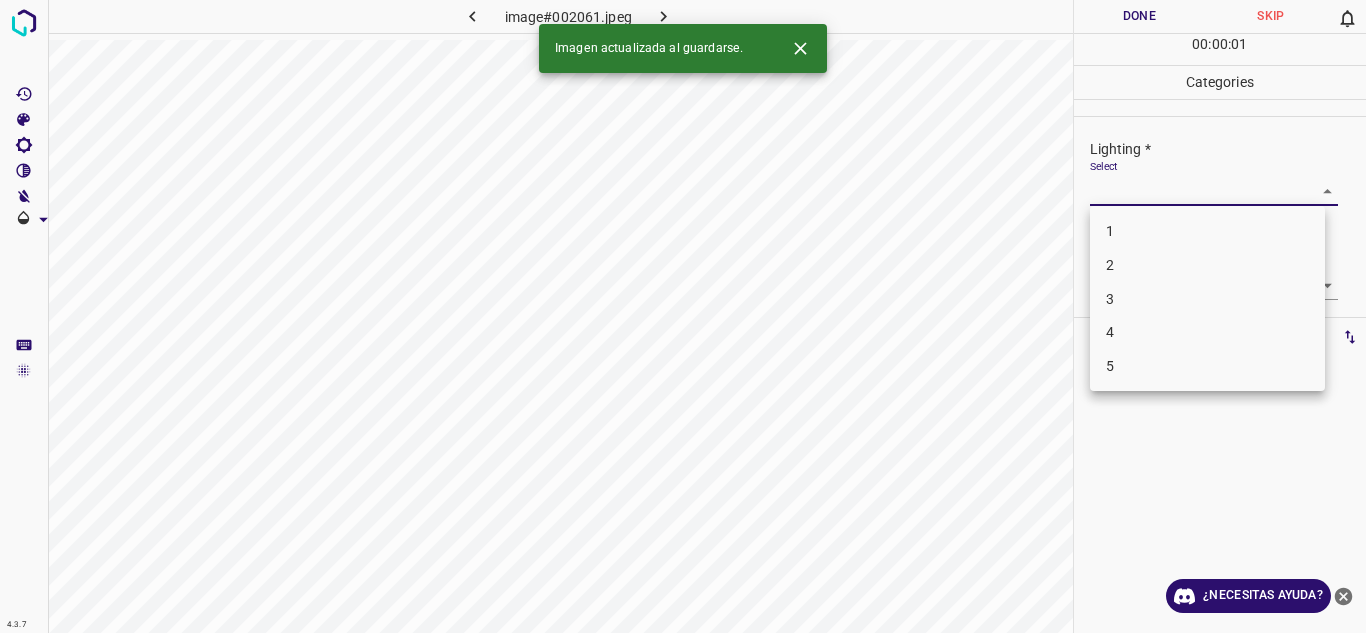 click on "3" at bounding box center (1207, 299) 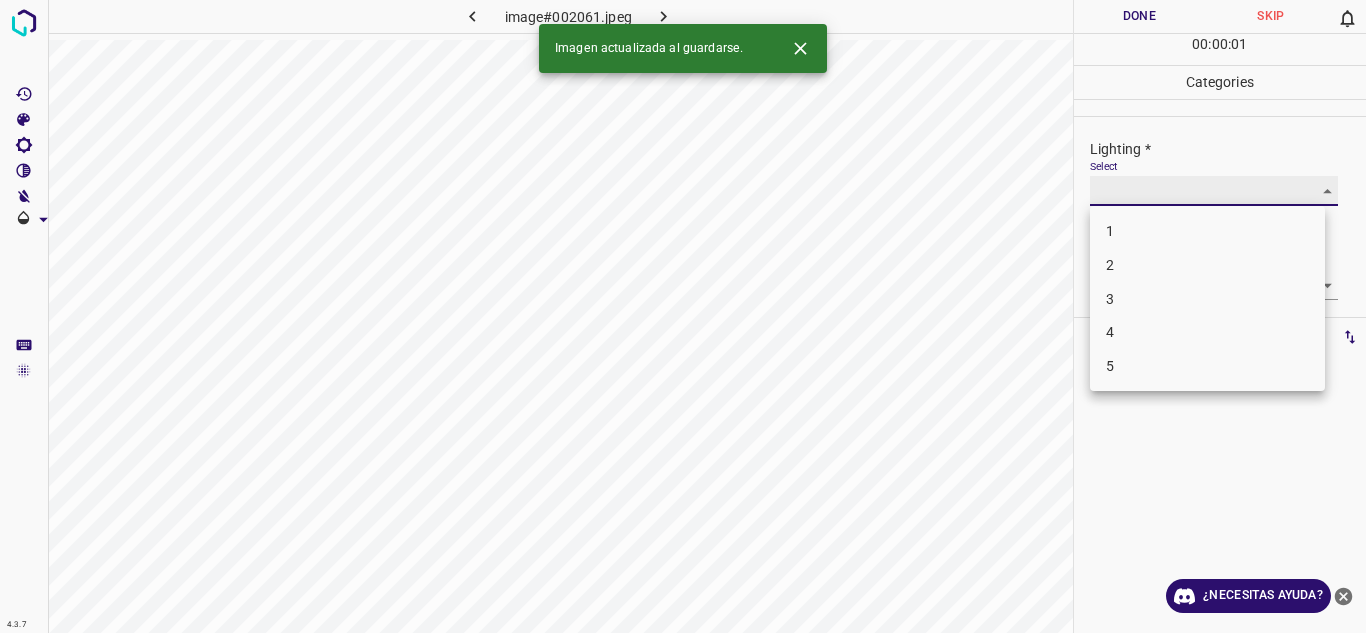 type on "3" 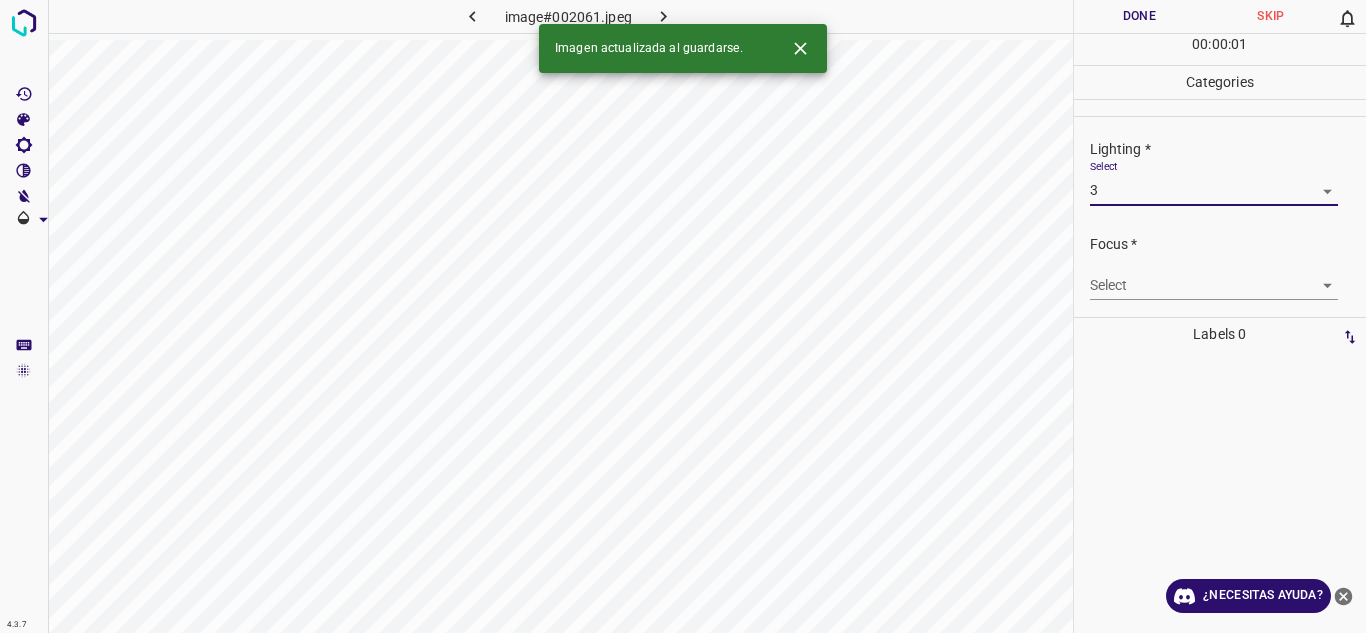 click on "4.3.7 image#002061.jpeg Done Skip 0 00   : 00   : 01   Categories Lighting *  Select 3 3 Focus *  Select ​ Overall *  Select ​ Labels   0 Categories 1 Lighting 2 Focus 3 Overall Tools Space Change between modes (Draw & Edit) I Auto labeling R Restore zoom M Zoom in N Zoom out Delete Delete selecte label Filters Z Restore filters X Saturation filter C Brightness filter V Contrast filter B Gray scale filter General O Download Imagen actualizada al guardarse. ¿Necesitas ayuda? Texto original Valora esta traducción Tu opinión servirá para ayudar a mejorar el Traductor de Google - Texto - Esconder - Borrar" at bounding box center [683, 316] 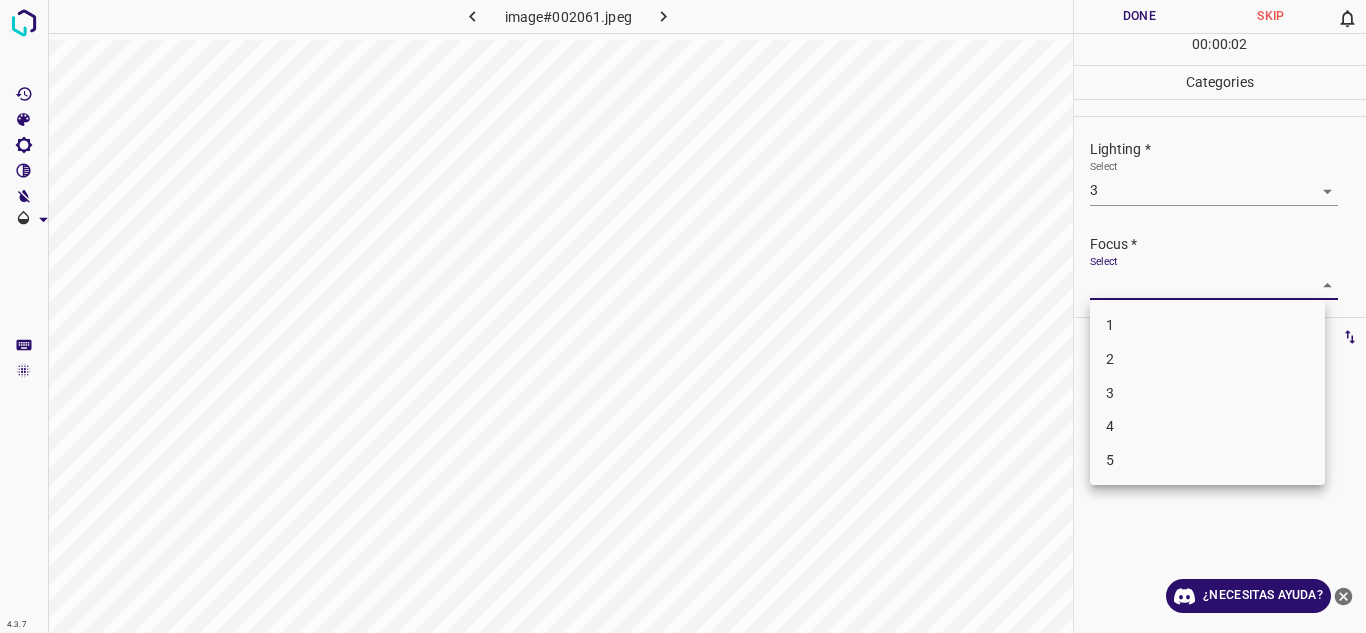 drag, startPoint x: 1227, startPoint y: 360, endPoint x: 1364, endPoint y: 268, distance: 165.02425 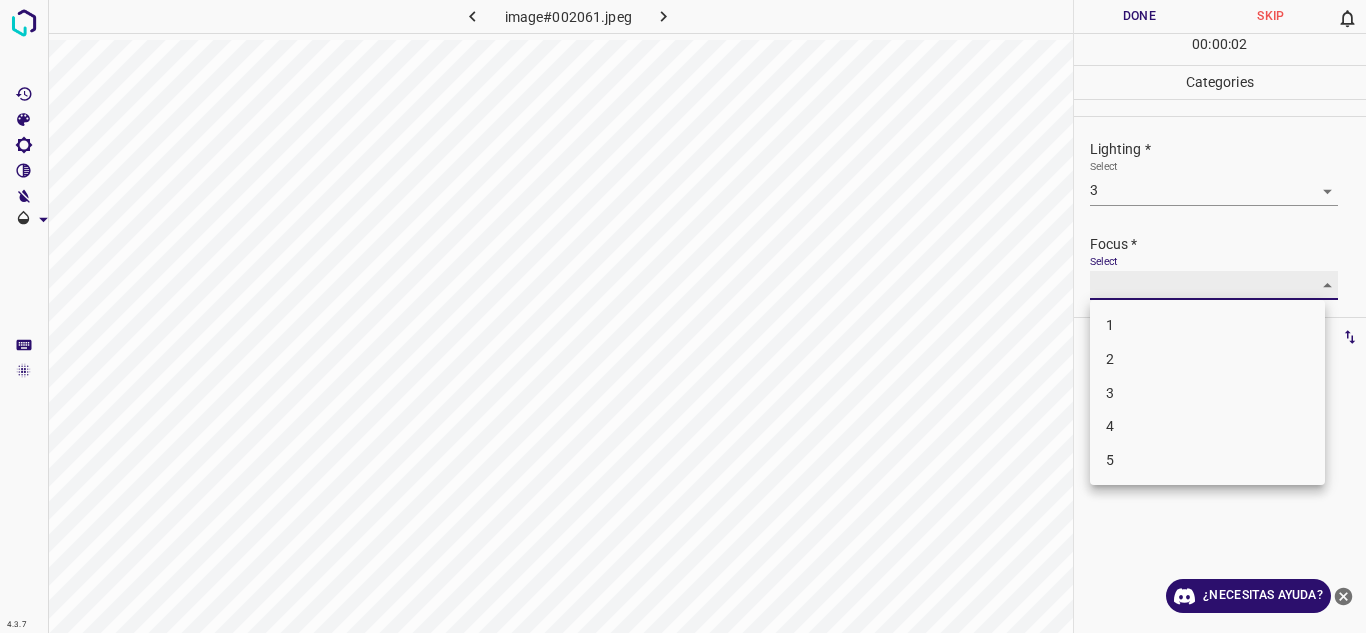 type on "2" 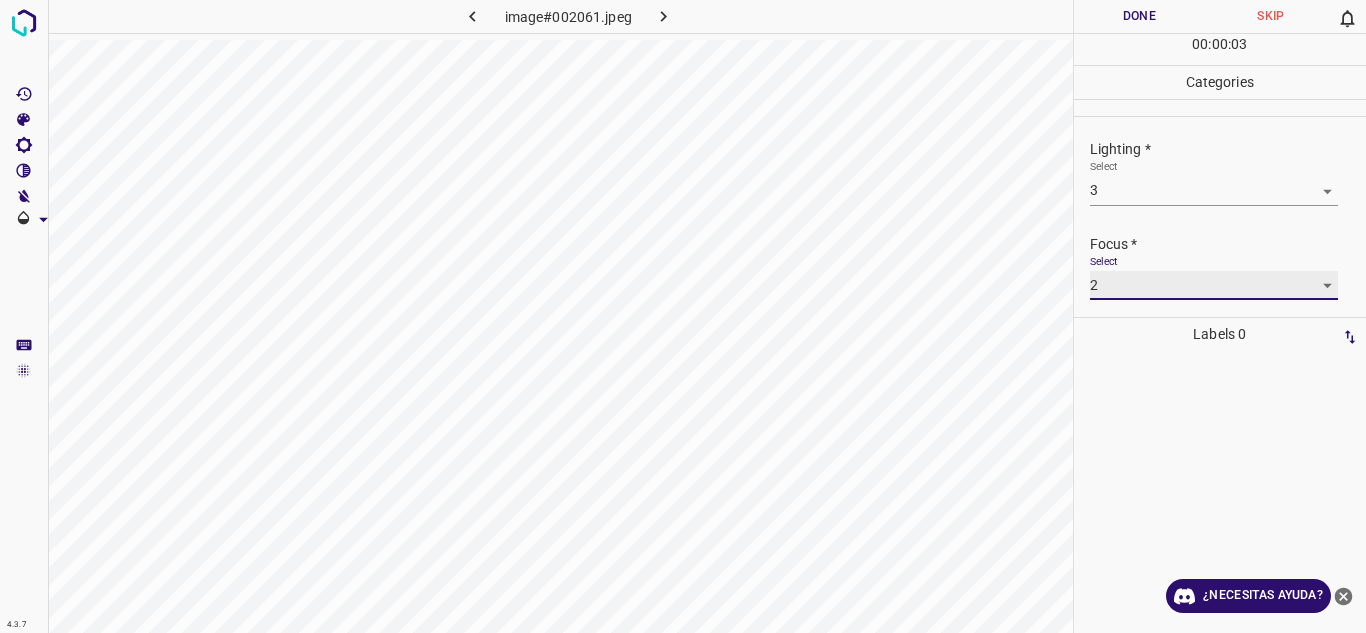 scroll, scrollTop: 98, scrollLeft: 0, axis: vertical 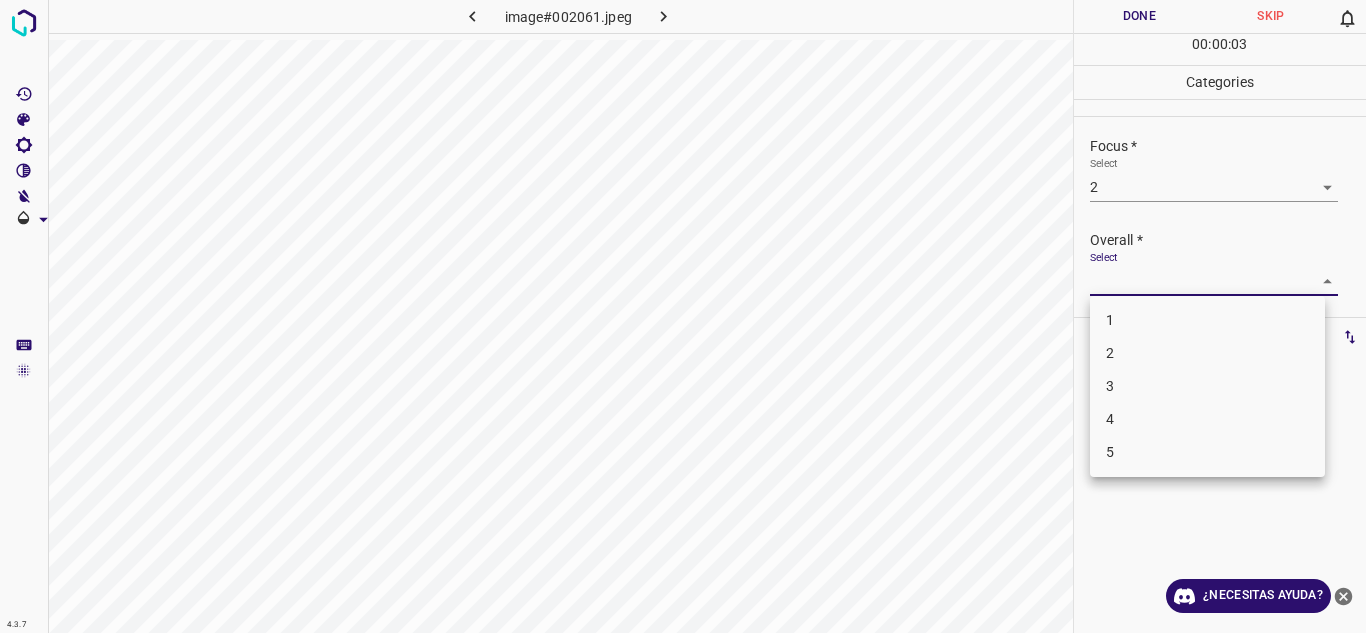 drag, startPoint x: 1296, startPoint y: 292, endPoint x: 1189, endPoint y: 384, distance: 141.11343 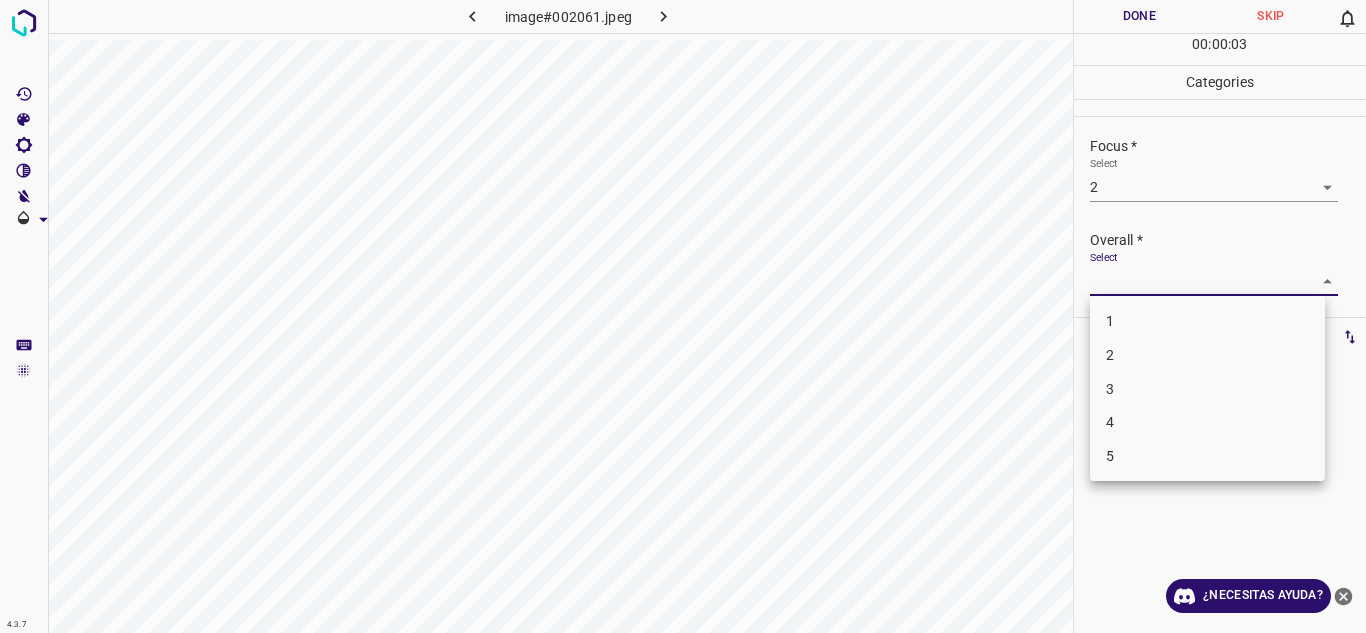 drag, startPoint x: 1189, startPoint y: 384, endPoint x: 1210, endPoint y: 307, distance: 79.81228 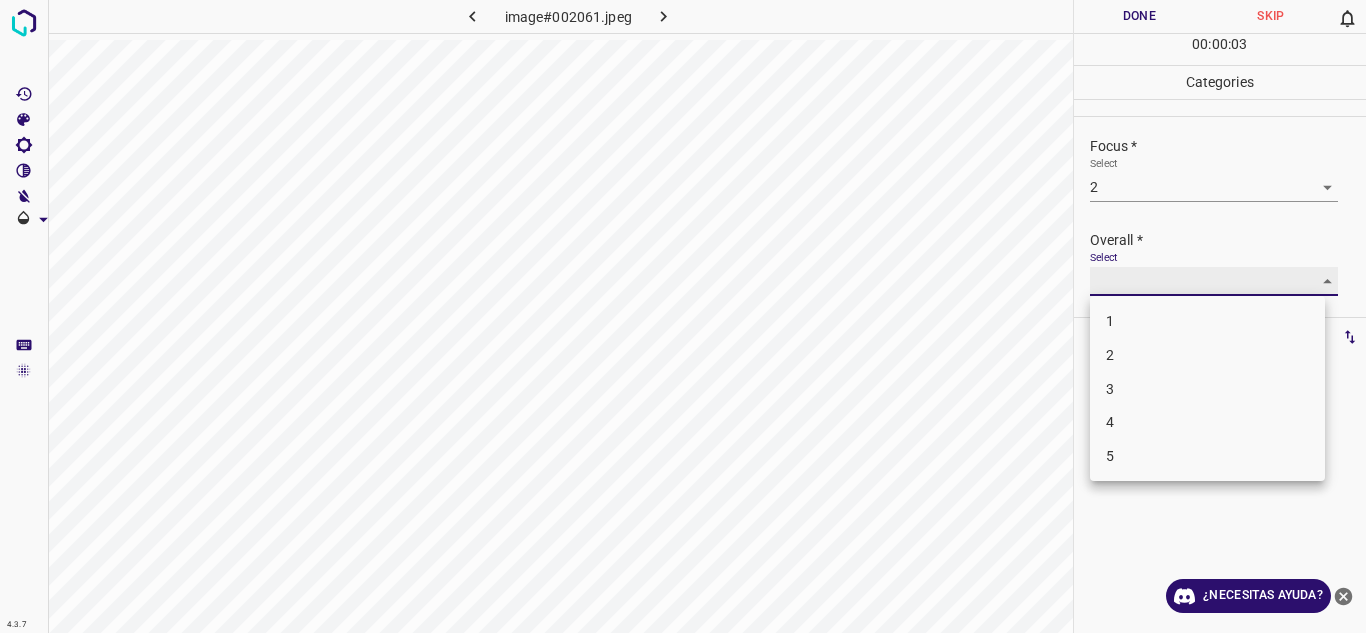 type on "3" 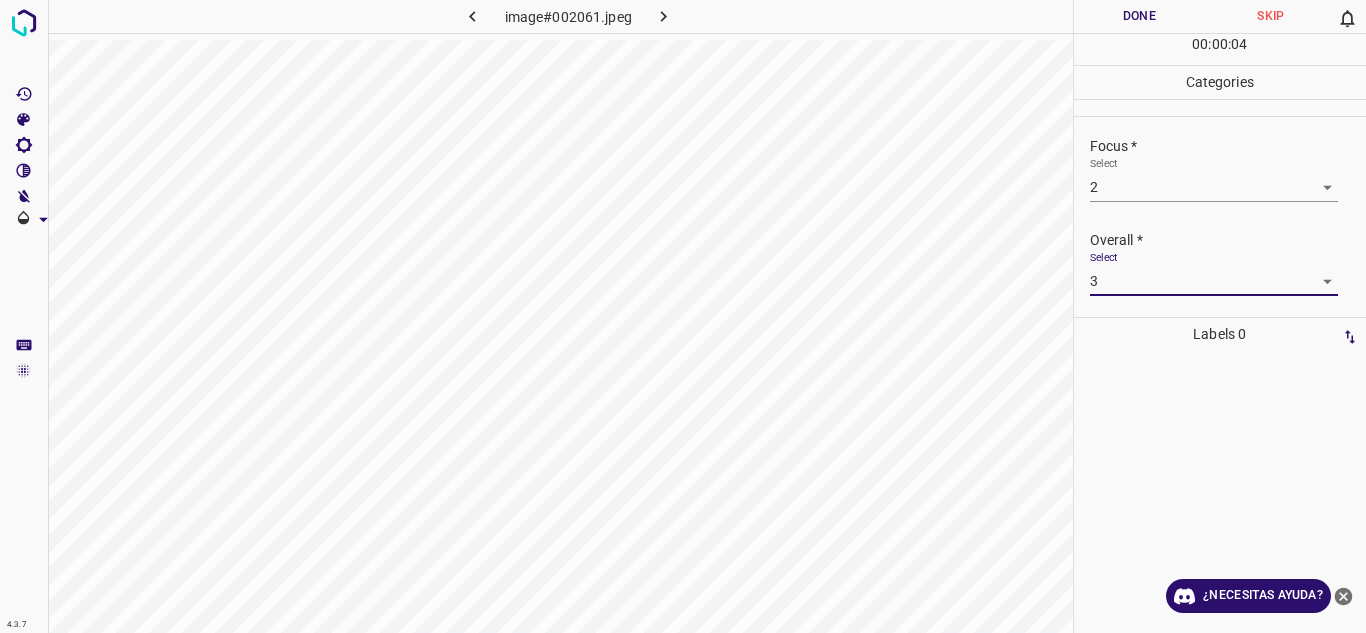 click on "Done" at bounding box center (1140, 16) 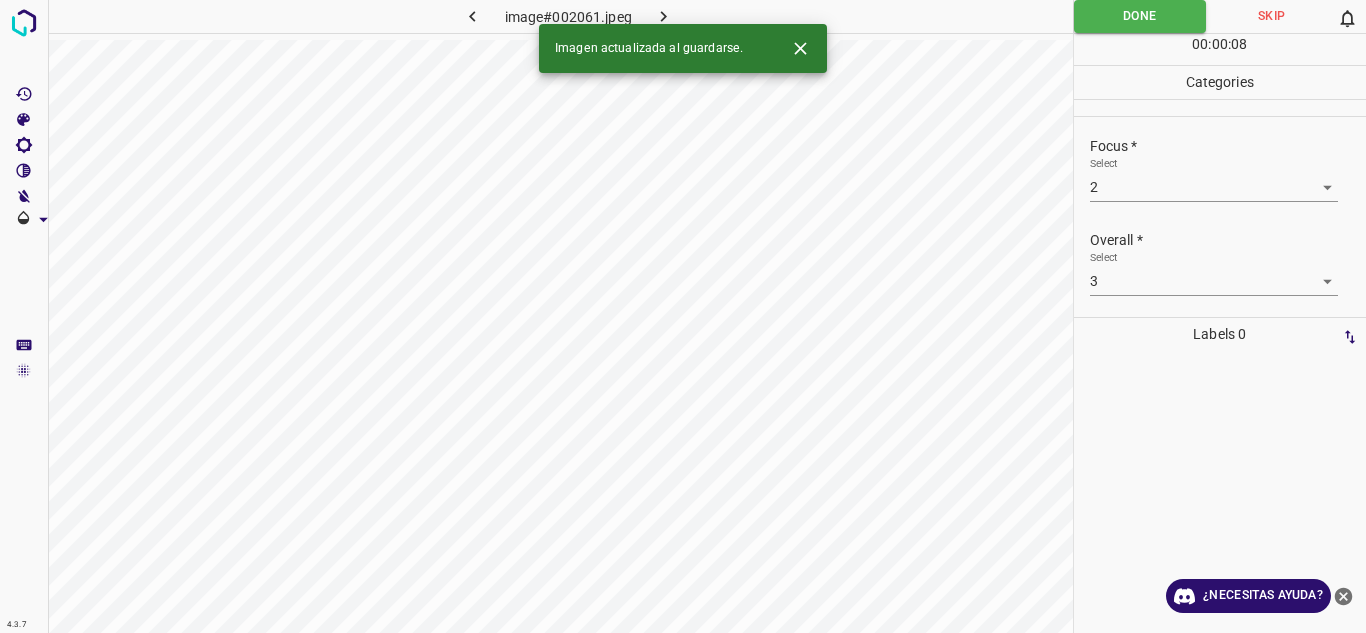click 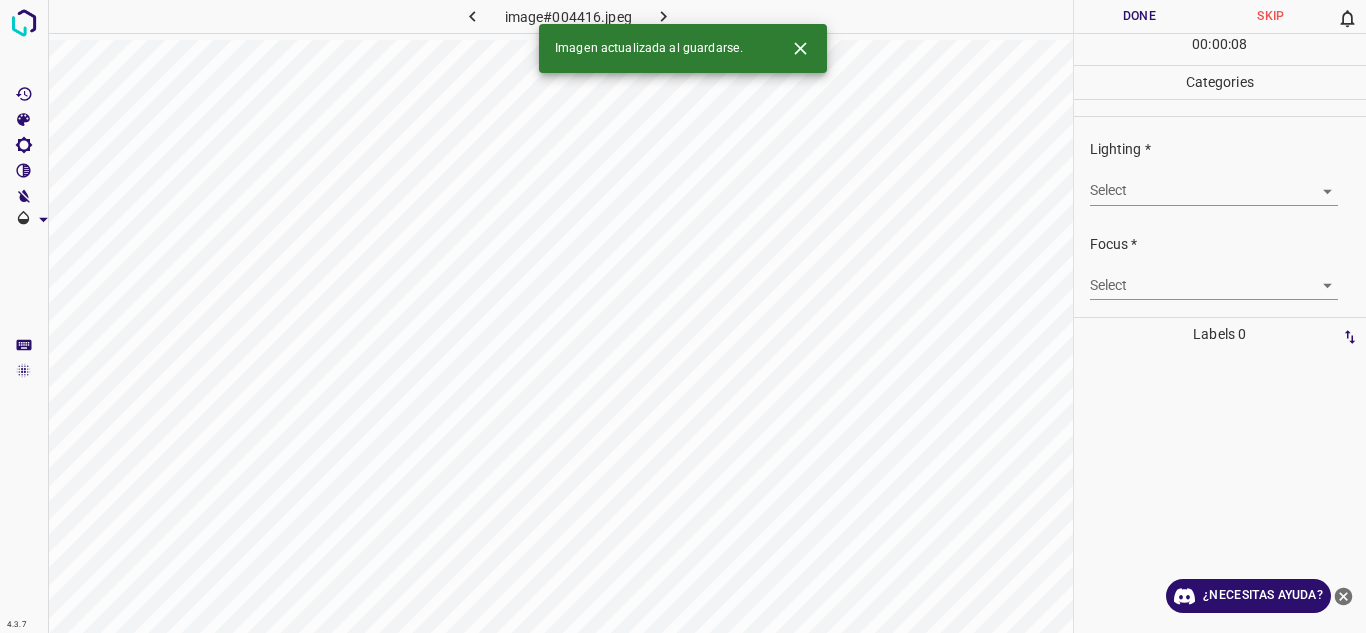 click on "4.3.7 image#004416.jpeg Done Skip 0 00   : 00   : 08   Categories Lighting *  Select ​ Focus *  Select ​ Overall *  Select ​ Labels   0 Categories 1 Lighting 2 Focus 3 Overall Tools Space Change between modes (Draw & Edit) I Auto labeling R Restore zoom M Zoom in N Zoom out Delete Delete selecte label Filters Z Restore filters X Saturation filter C Brightness filter V Contrast filter B Gray scale filter General O Download Imagen actualizada al guardarse. ¿Necesitas ayuda? Texto original Valora esta traducción Tu opinión servirá para ayudar a mejorar el Traductor de Google - Texto - Esconder - Borrar" at bounding box center (683, 316) 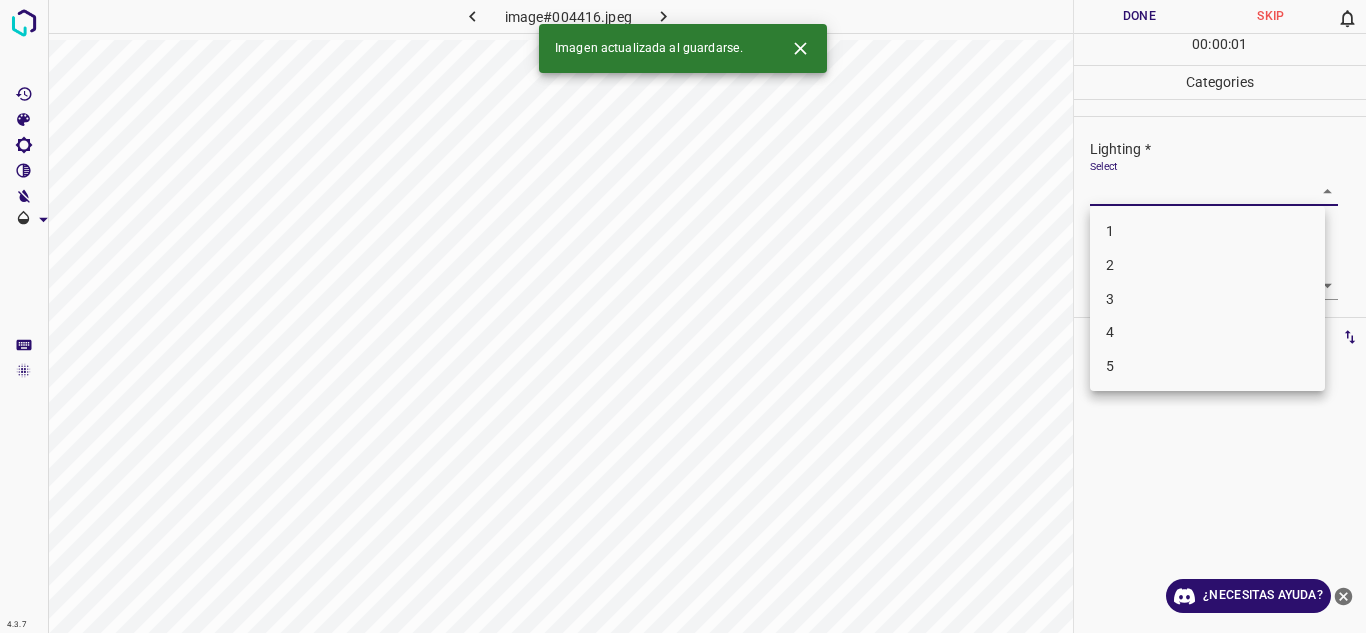 drag, startPoint x: 1207, startPoint y: 301, endPoint x: 1267, endPoint y: 299, distance: 60.033325 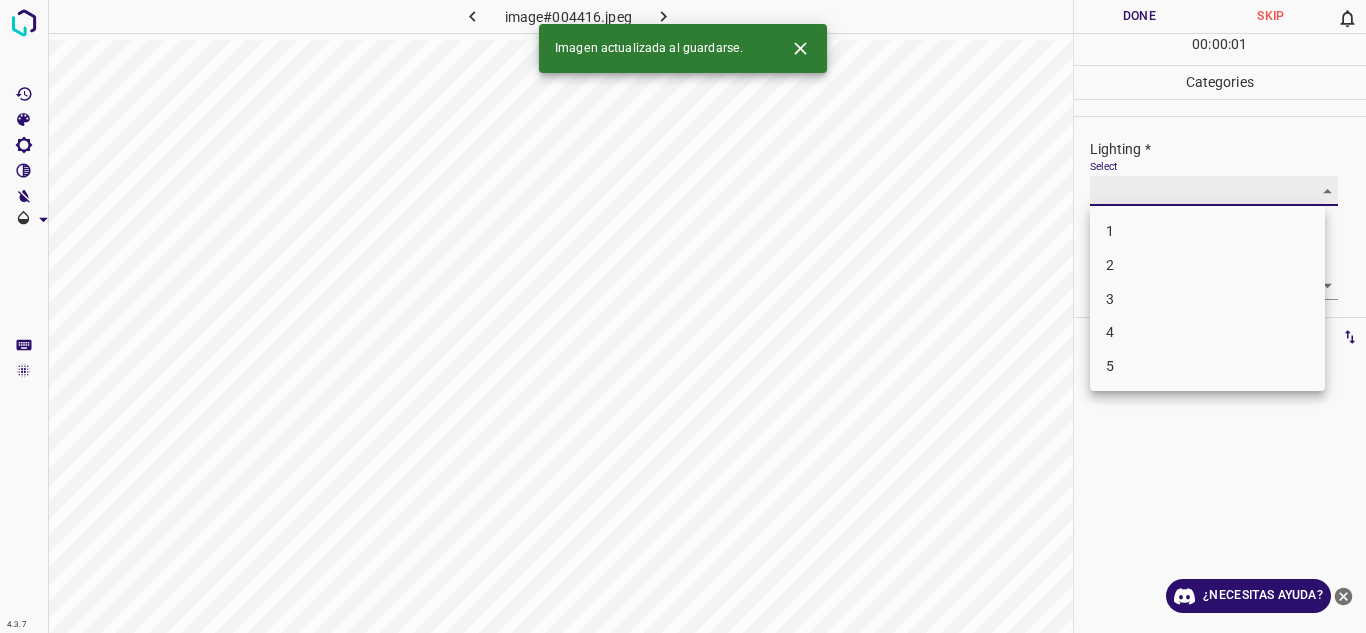 type on "3" 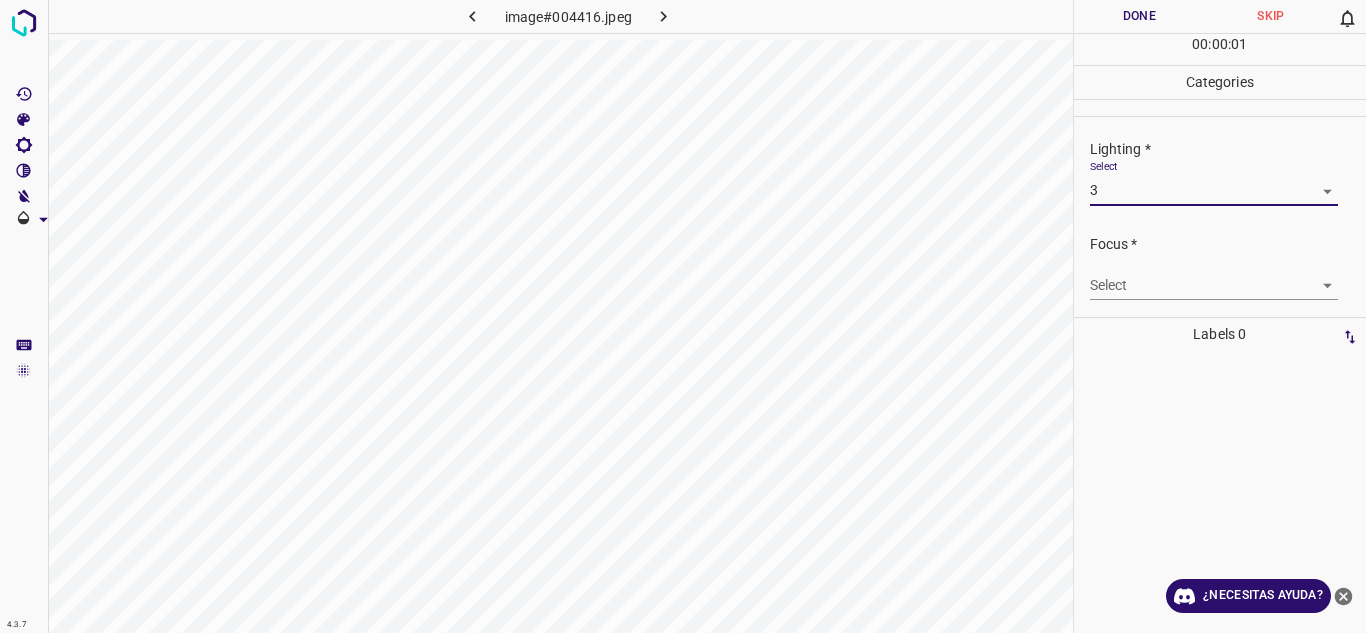 click on "4.3.7 image#004416.jpeg Done Skip 0 00   : 00   : 01   Categories Lighting *  Select 3 3 Focus *  Select ​ Overall *  Select ​ Labels   0 Categories 1 Lighting 2 Focus 3 Overall Tools Space Change between modes (Draw & Edit) I Auto labeling R Restore zoom M Zoom in N Zoom out Delete Delete selecte label Filters Z Restore filters X Saturation filter C Brightness filter V Contrast filter B Gray scale filter General O Download ¿Necesitas ayuda? Texto original Valora esta traducción Tu opinión servirá para ayudar a mejorar el Traductor de Google - Texto - Esconder - Borrar" at bounding box center [683, 316] 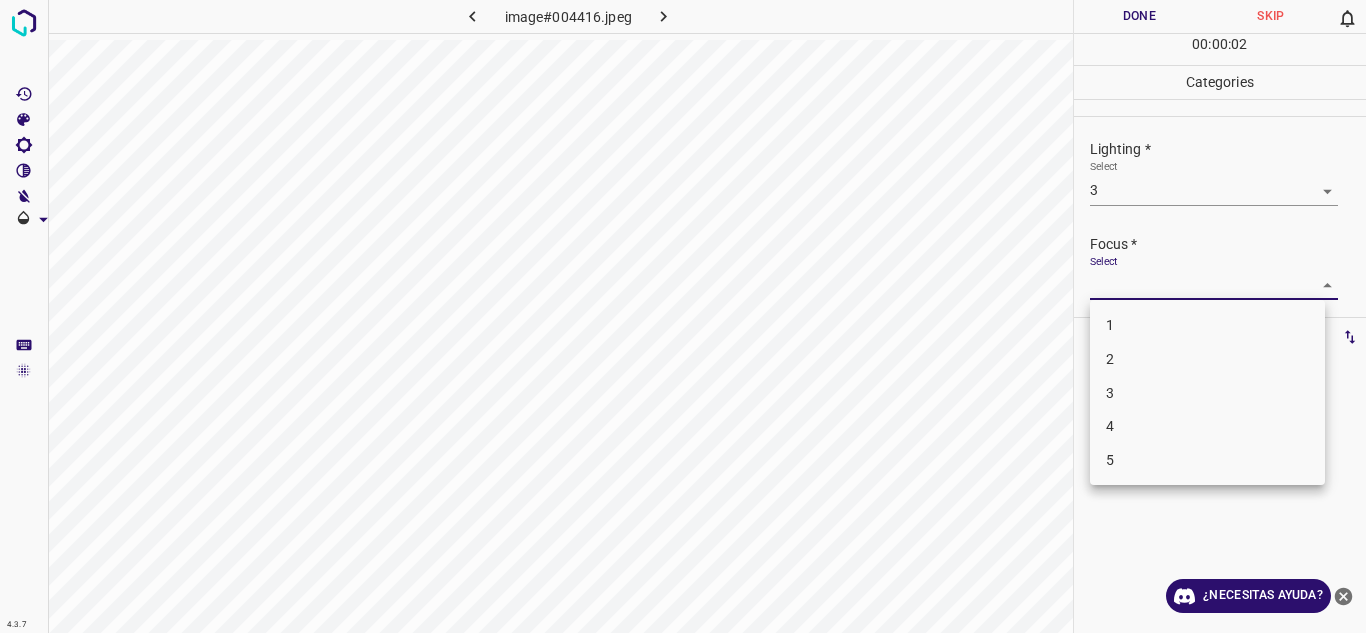click on "3" at bounding box center (1207, 393) 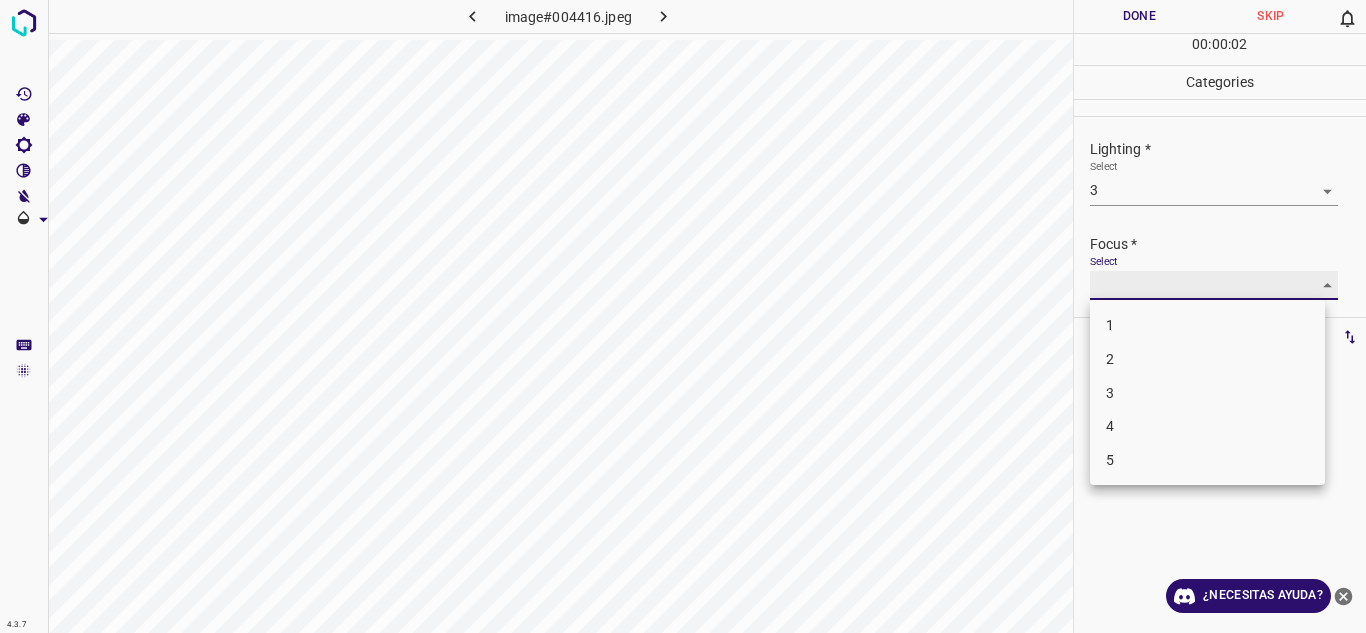 type on "3" 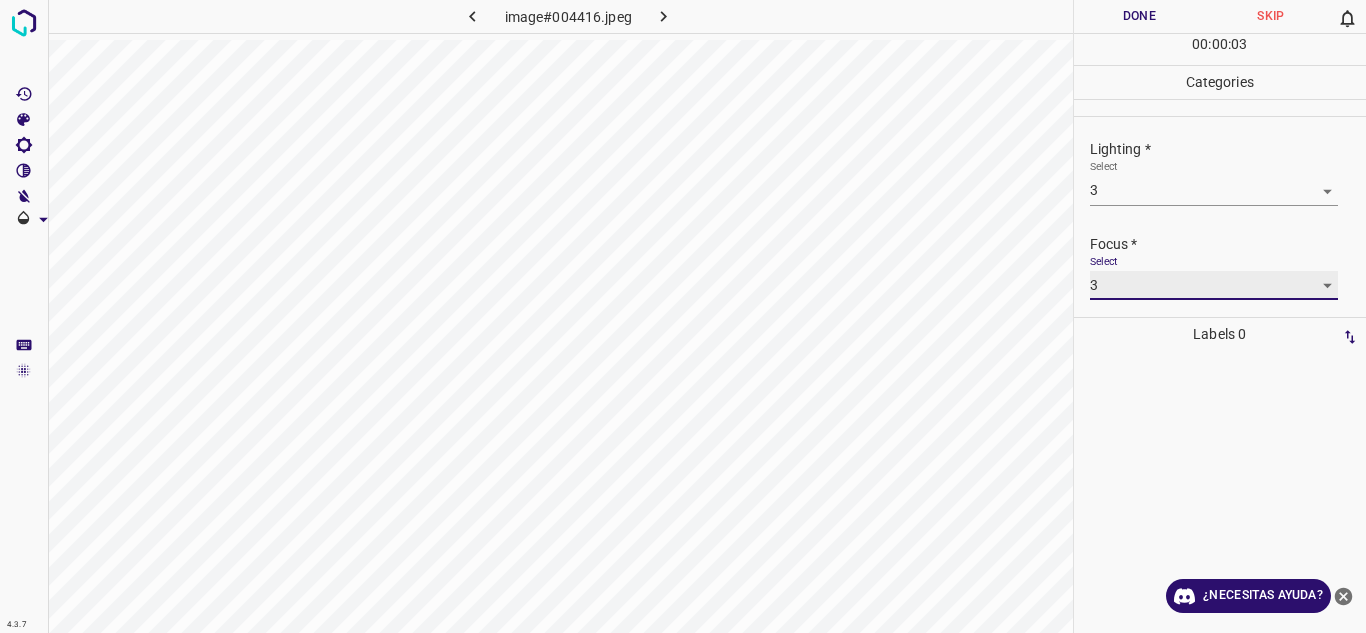 scroll, scrollTop: 98, scrollLeft: 0, axis: vertical 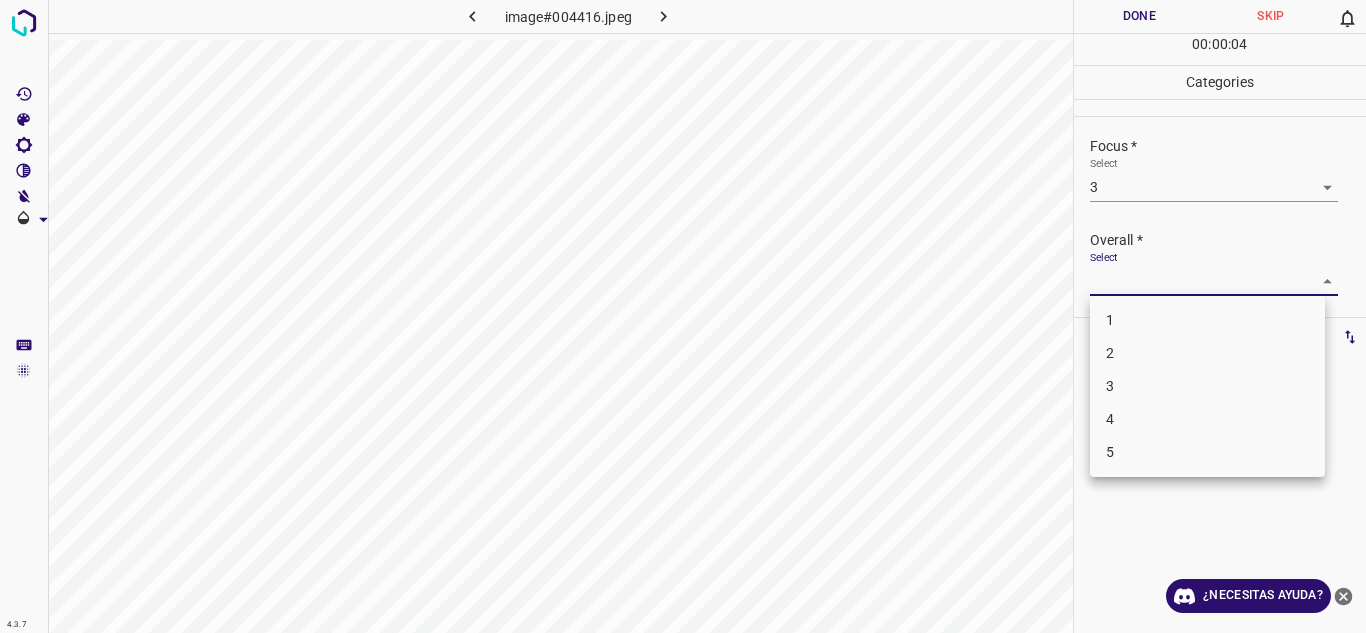 drag, startPoint x: 1310, startPoint y: 278, endPoint x: 1224, endPoint y: 359, distance: 118.13975 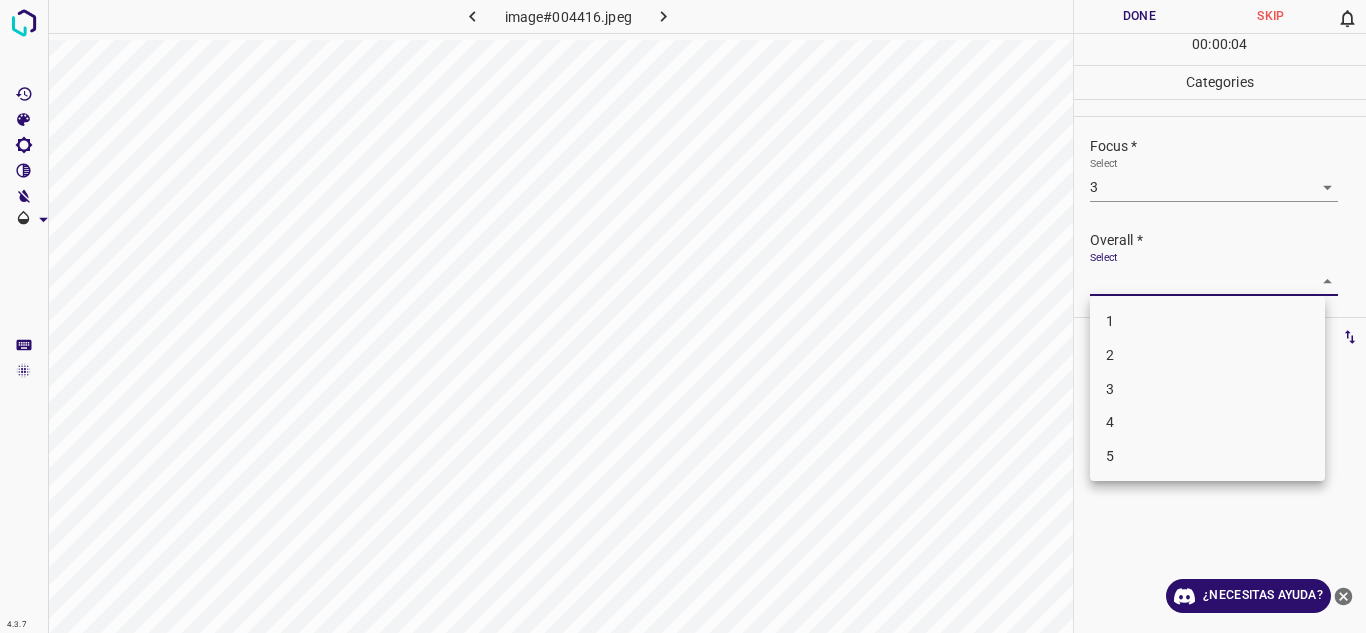 click on "4" at bounding box center (1207, 422) 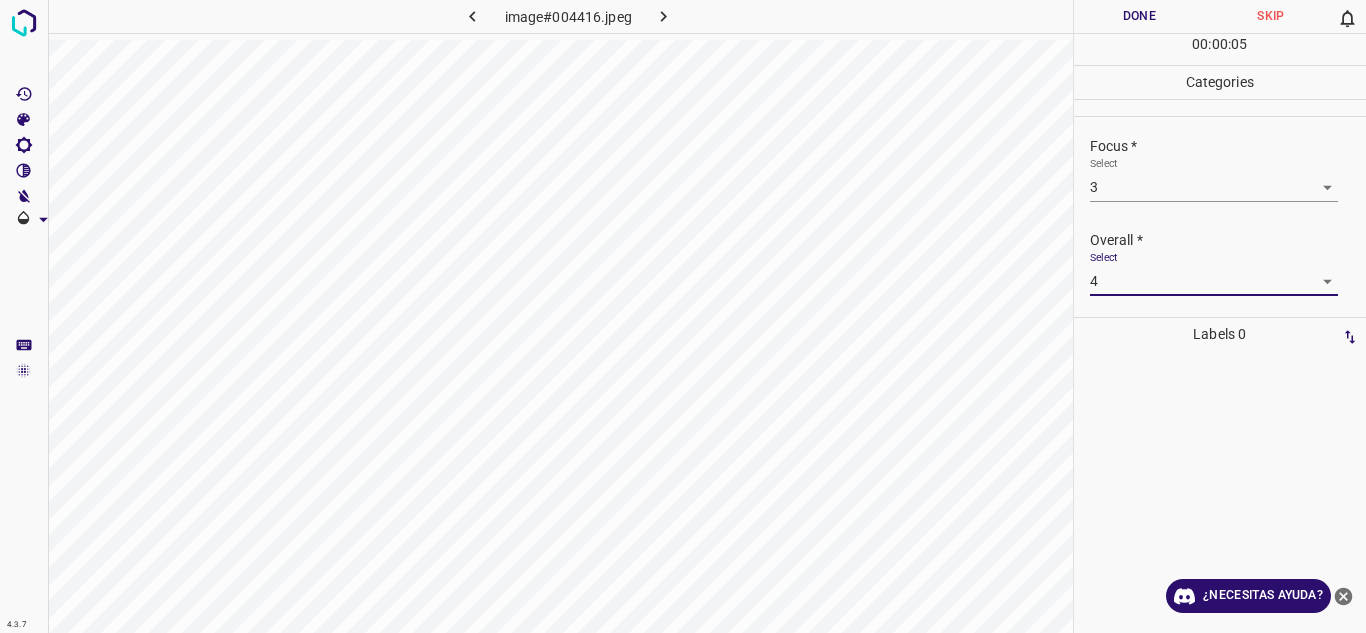click on "4.3.7 image#004416.jpeg Done Skip 0 00   : 00   : 05   Categories Lighting *  Select 3 3 Focus *  Select 3 3 Overall *  Select 4 4 Labels   0 Categories 1 Lighting 2 Focus 3 Overall Tools Space Change between modes (Draw & Edit) I Auto labeling R Restore zoom M Zoom in N Zoom out Delete Delete selecte label Filters Z Restore filters X Saturation filter C Brightness filter V Contrast filter B Gray scale filter General O Download ¿Necesitas ayuda? Texto original Valora esta traducción Tu opinión servirá para ayudar a mejorar el Traductor de Google - Texto - Esconder - Borrar" at bounding box center [683, 316] 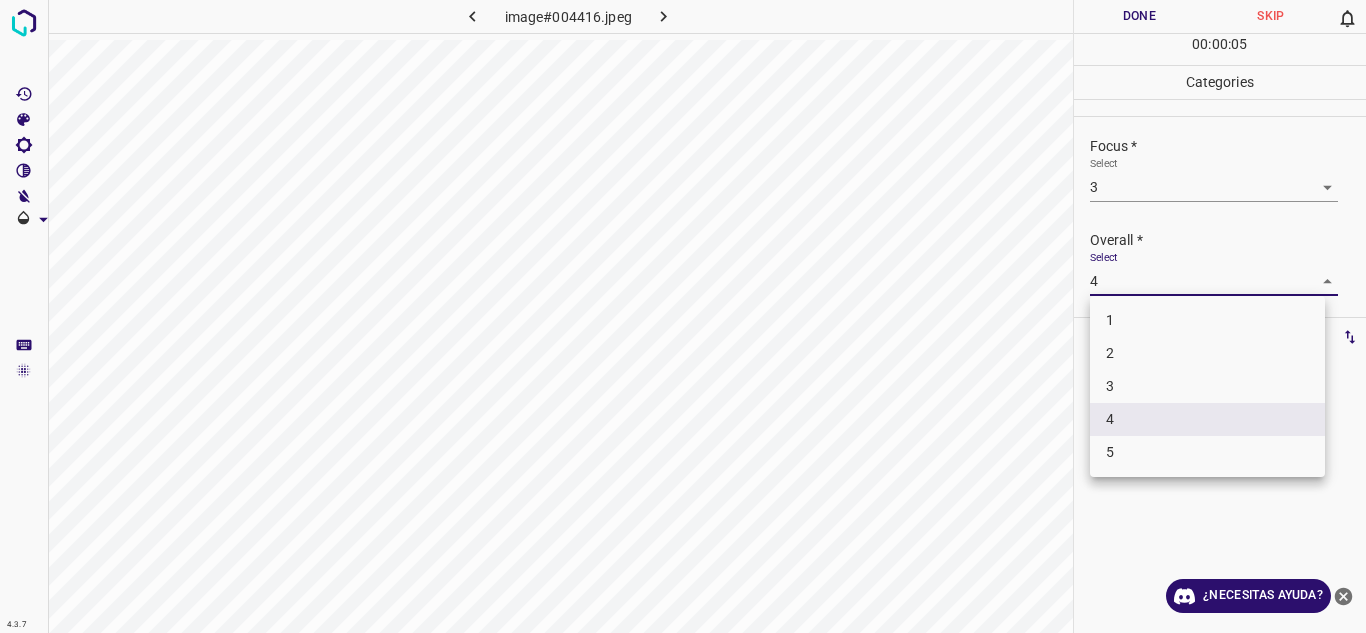 click at bounding box center (683, 316) 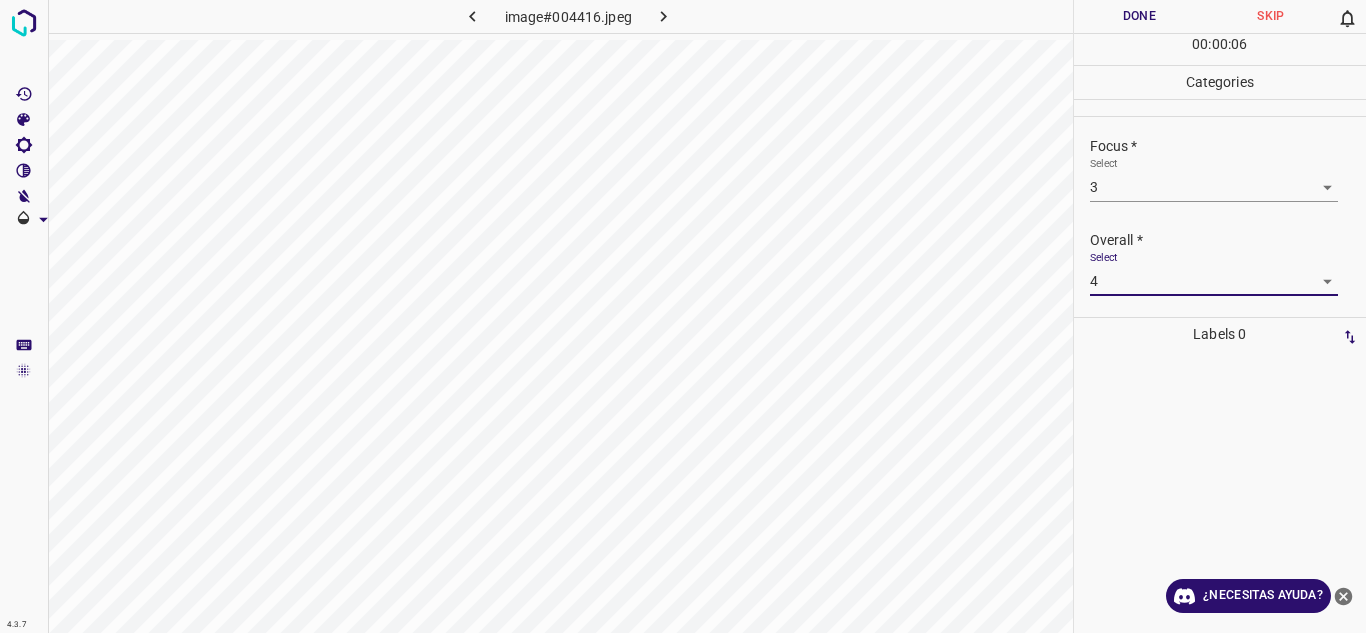 click on "4.3.7 image#004416.jpeg Done Skip 0 00   : 00   : 06   Categories Lighting *  Select 3 3 Focus *  Select 3 3 Overall *  Select 4 4 Labels   0 Categories 1 Lighting 2 Focus 3 Overall Tools Space Change between modes (Draw & Edit) I Auto labeling R Restore zoom M Zoom in N Zoom out Delete Delete selecte label Filters Z Restore filters X Saturation filter C Brightness filter V Contrast filter B Gray scale filter General O Download ¿Necesitas ayuda? Texto original Valora esta traducción Tu opinión servirá para ayudar a mejorar el Traductor de Google - Texto - Esconder - Borrar" at bounding box center (683, 316) 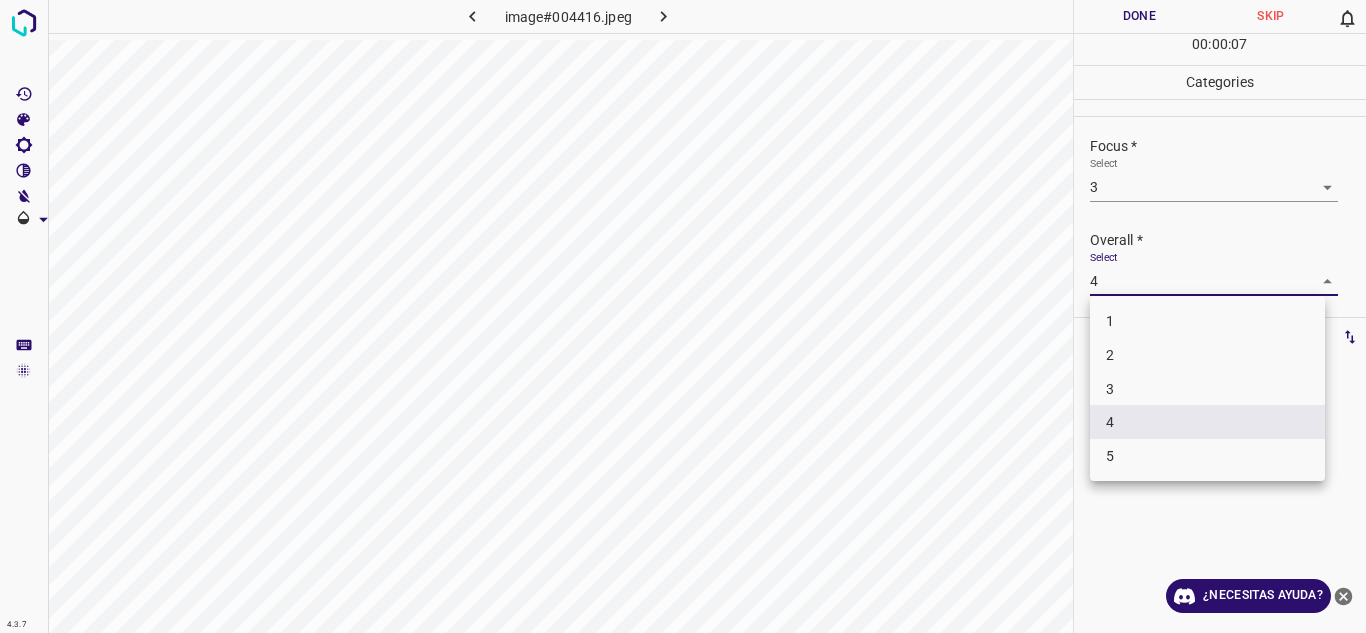 click on "3" at bounding box center (1207, 389) 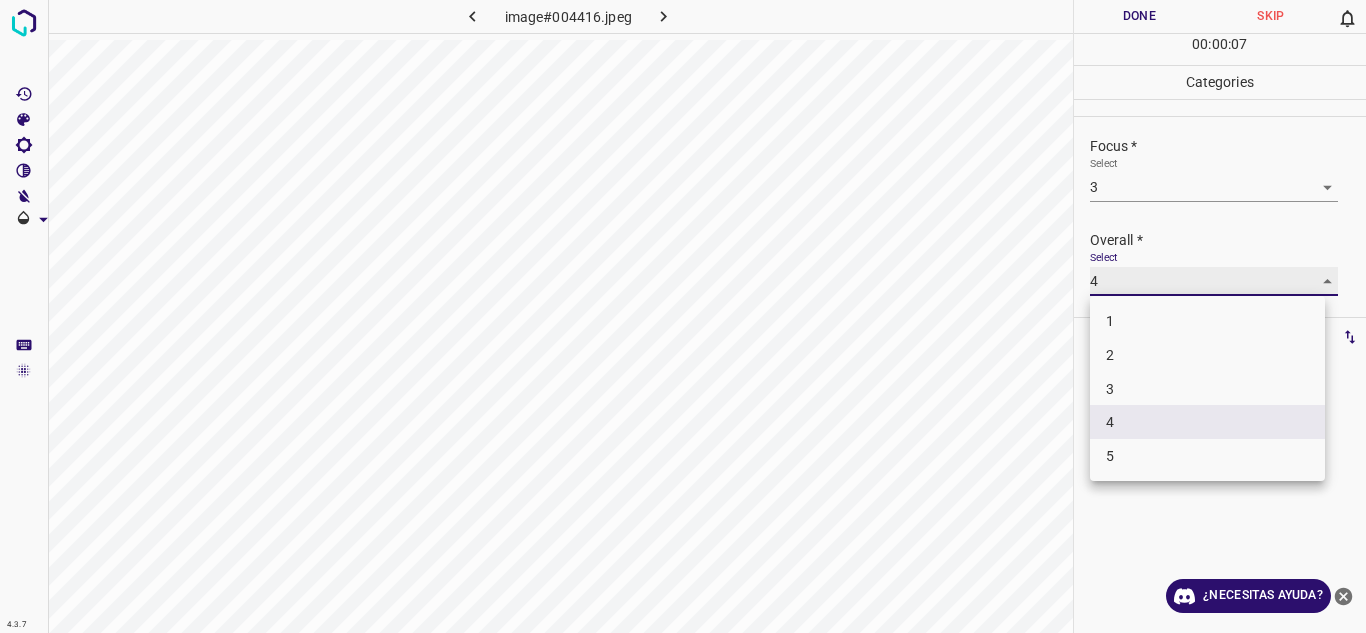 type on "3" 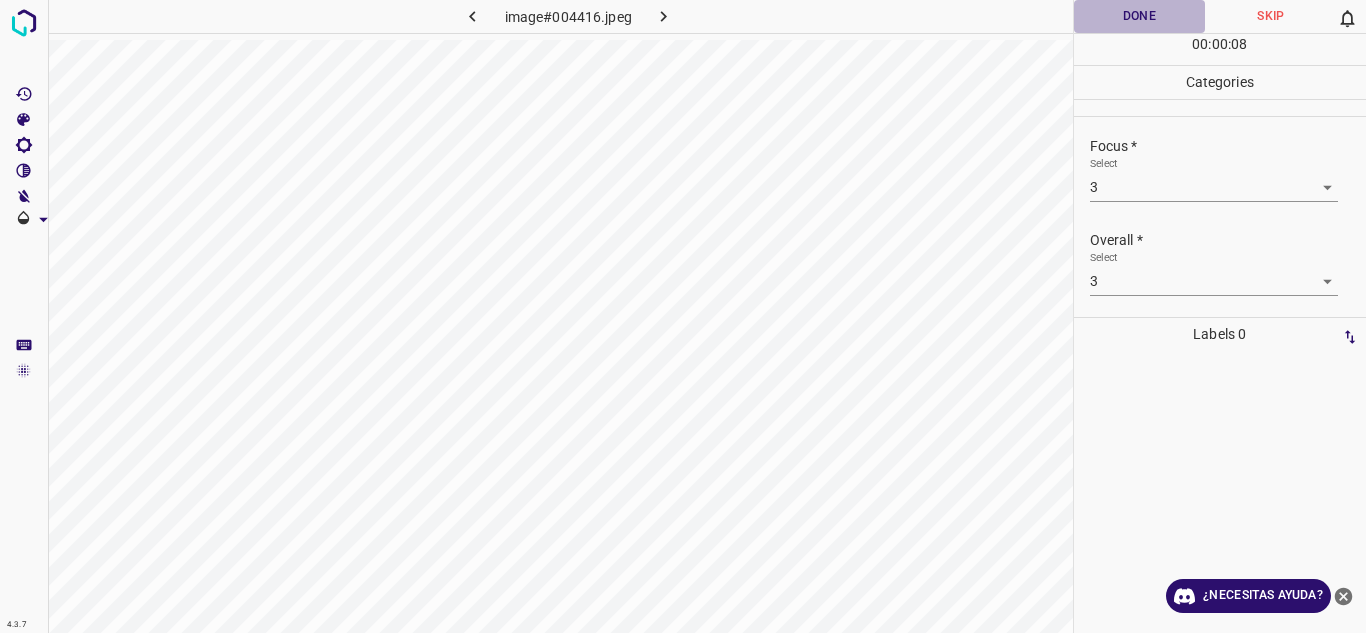 click on "Done" at bounding box center (1140, 16) 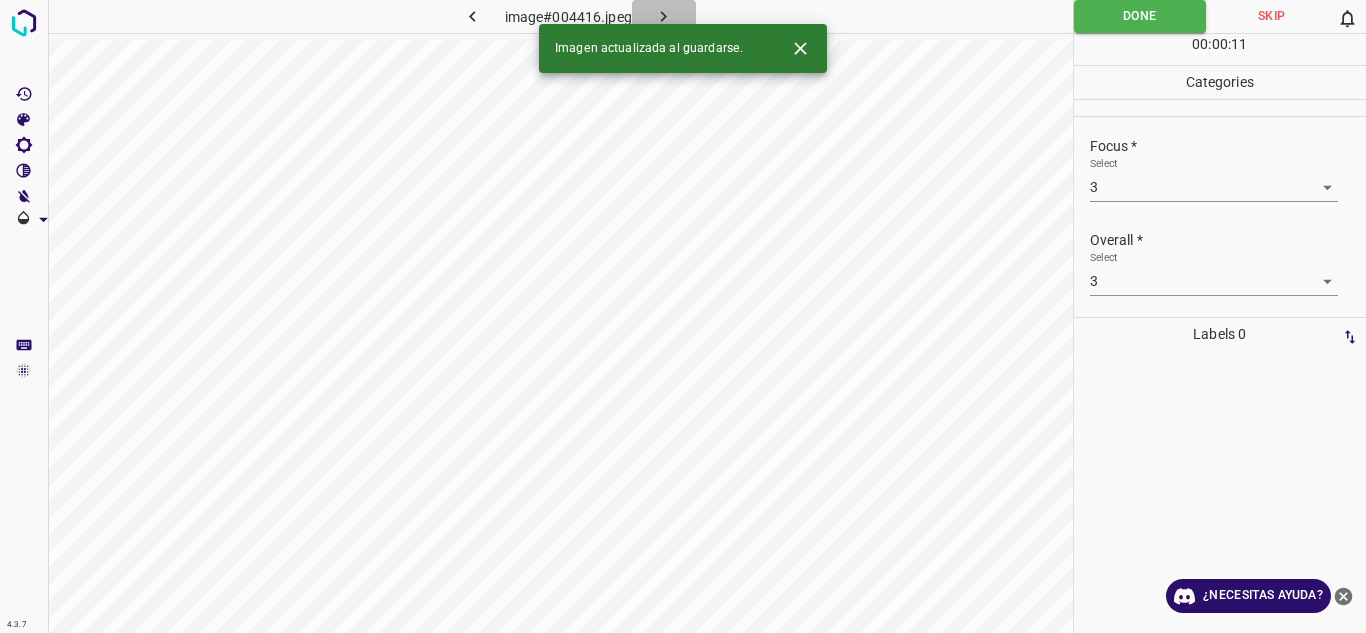 click 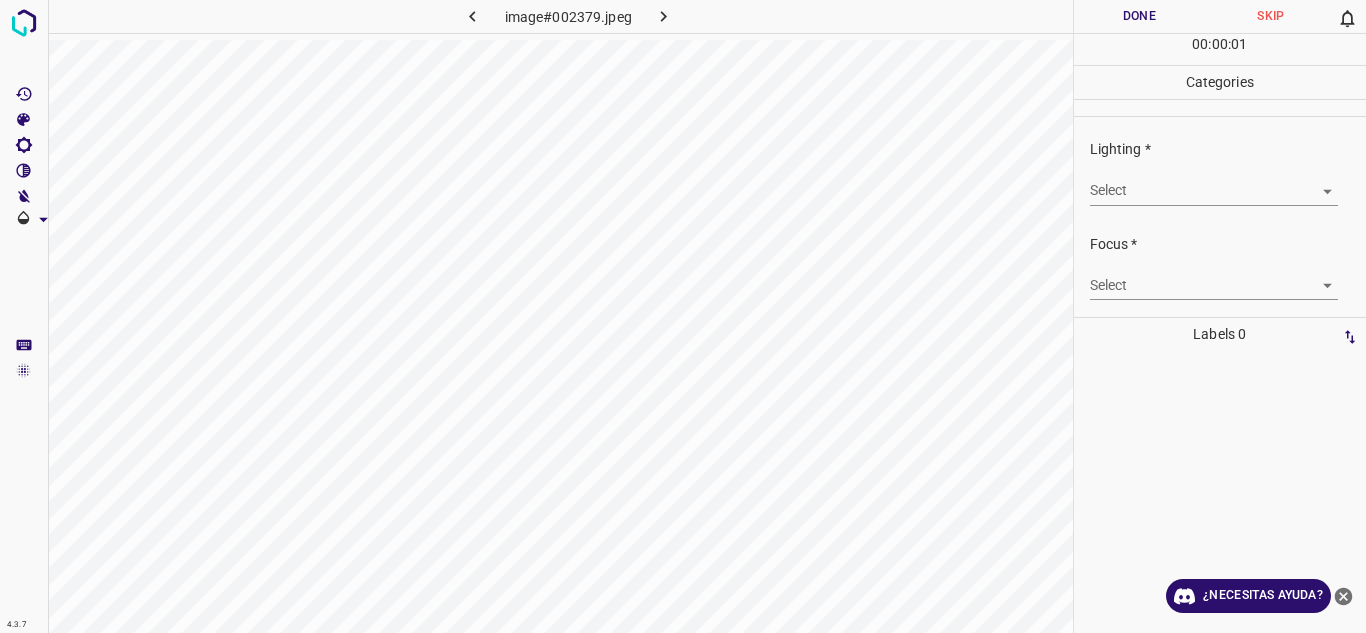 click on "4.3.7 image#002379.jpeg Done Skip 0 00   : 00   : 01   Categories Lighting *  Select ​ Focus *  Select ​ Overall *  Select ​ Labels   0 Categories 1 Lighting 2 Focus 3 Overall Tools Space Change between modes (Draw & Edit) I Auto labeling R Restore zoom M Zoom in N Zoom out Delete Delete selecte label Filters Z Restore filters X Saturation filter C Brightness filter V Contrast filter B Gray scale filter General O Download ¿Necesitas ayuda? Texto original Valora esta traducción Tu opinión servirá para ayudar a mejorar el Traductor de Google - Texto - Esconder - Borrar" at bounding box center [683, 316] 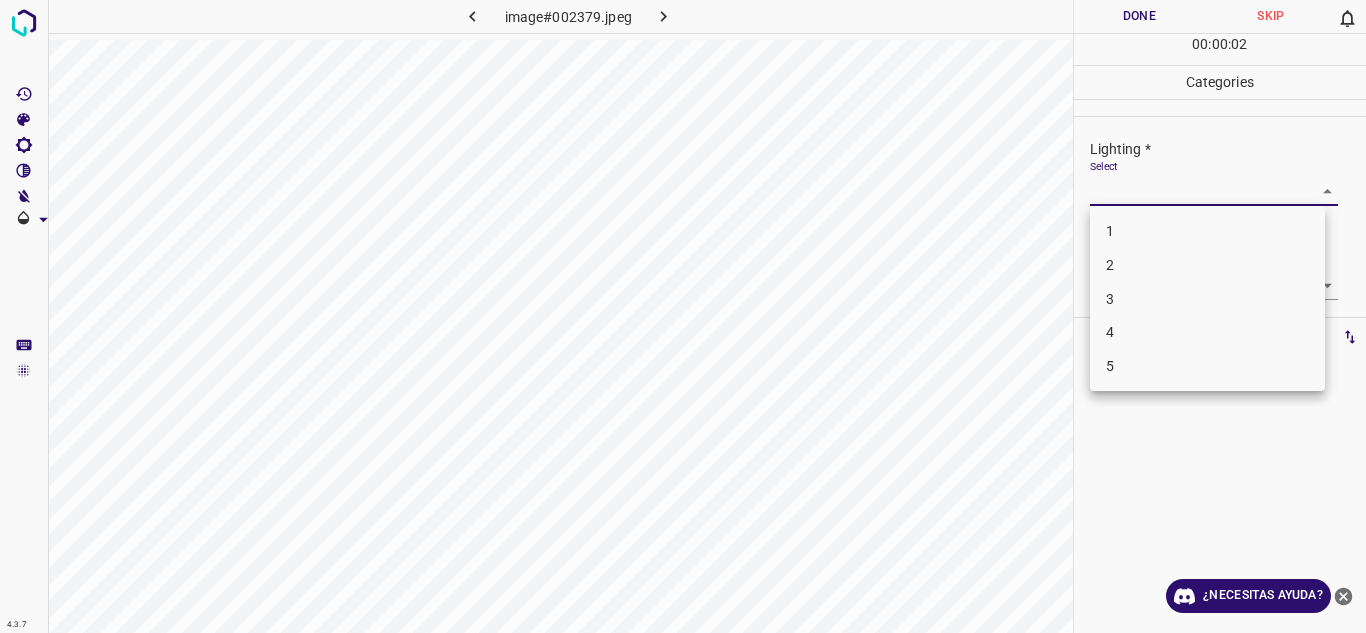 click on "4" at bounding box center (1207, 332) 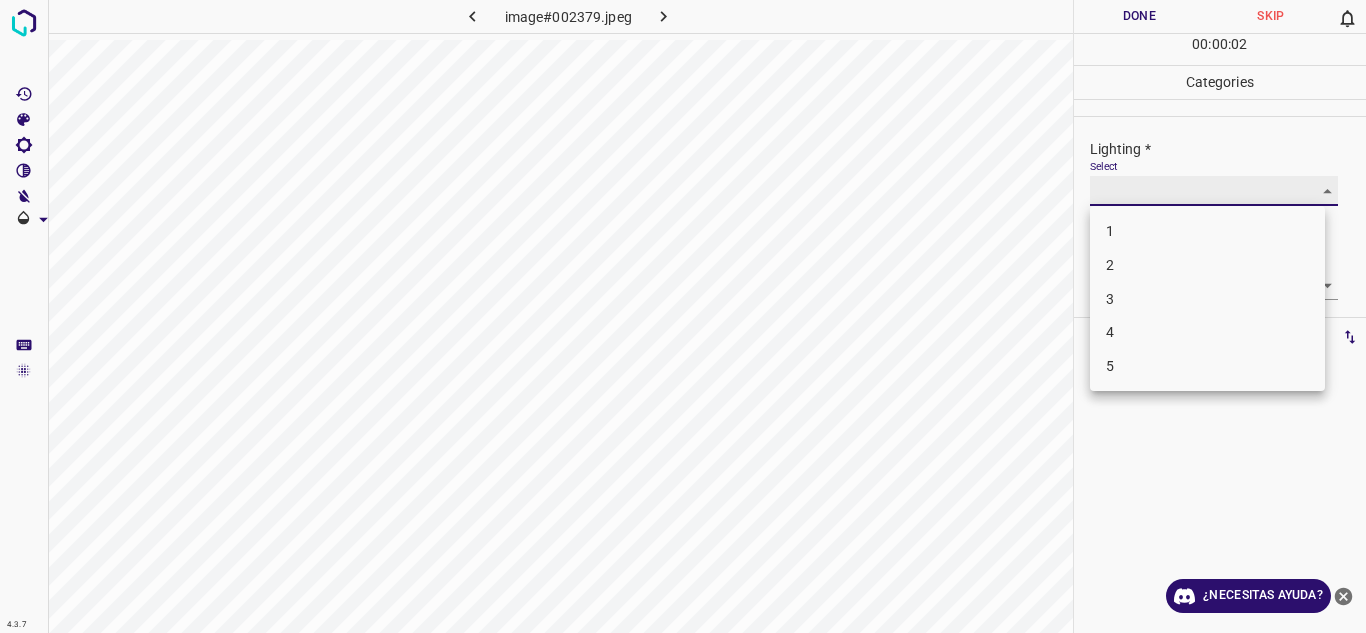 type on "4" 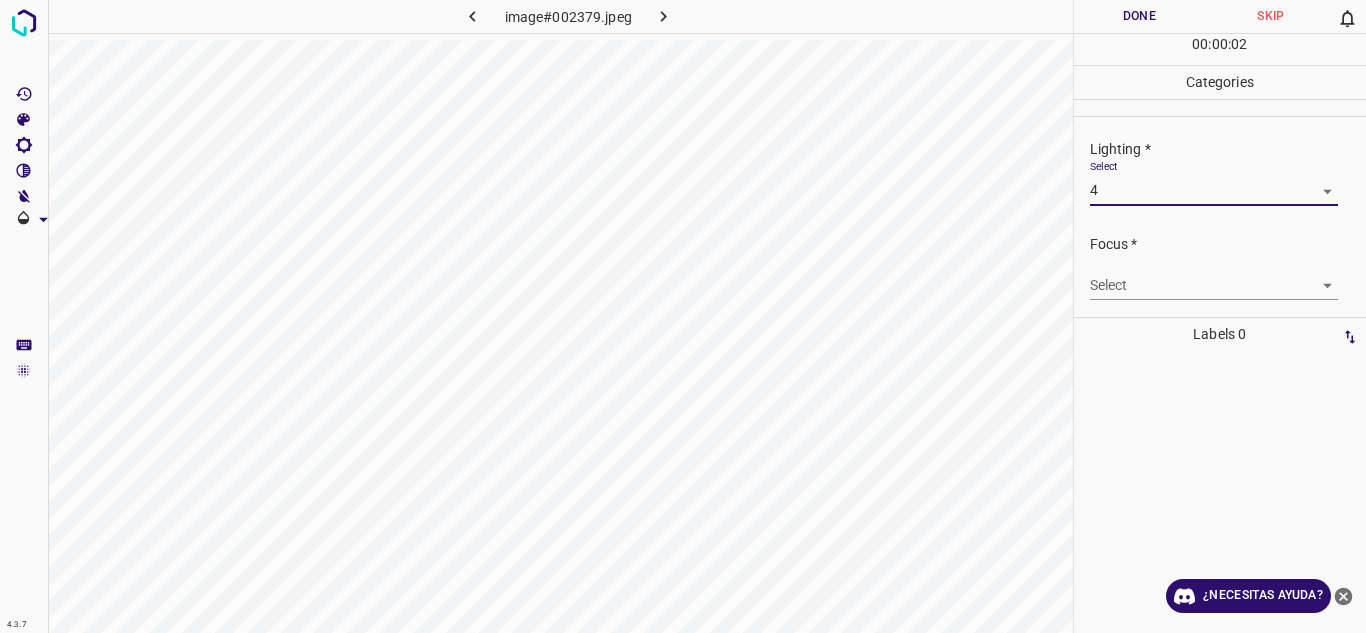 click on "4.3.7 image#002379.jpeg Done Skip 0 00   : 00   : 02   Categories Lighting *  Select 4 4 Focus *  Select ​ Overall *  Select ​ Labels   0 Categories 1 Lighting 2 Focus 3 Overall Tools Space Change between modes (Draw & Edit) I Auto labeling R Restore zoom M Zoom in N Zoom out Delete Delete selecte label Filters Z Restore filters X Saturation filter C Brightness filter V Contrast filter B Gray scale filter General O Download ¿Necesitas ayuda? Texto original Valora esta traducción Tu opinión servirá para ayudar a mejorar el Traductor de Google - Texto - Esconder - Borrar" at bounding box center [683, 316] 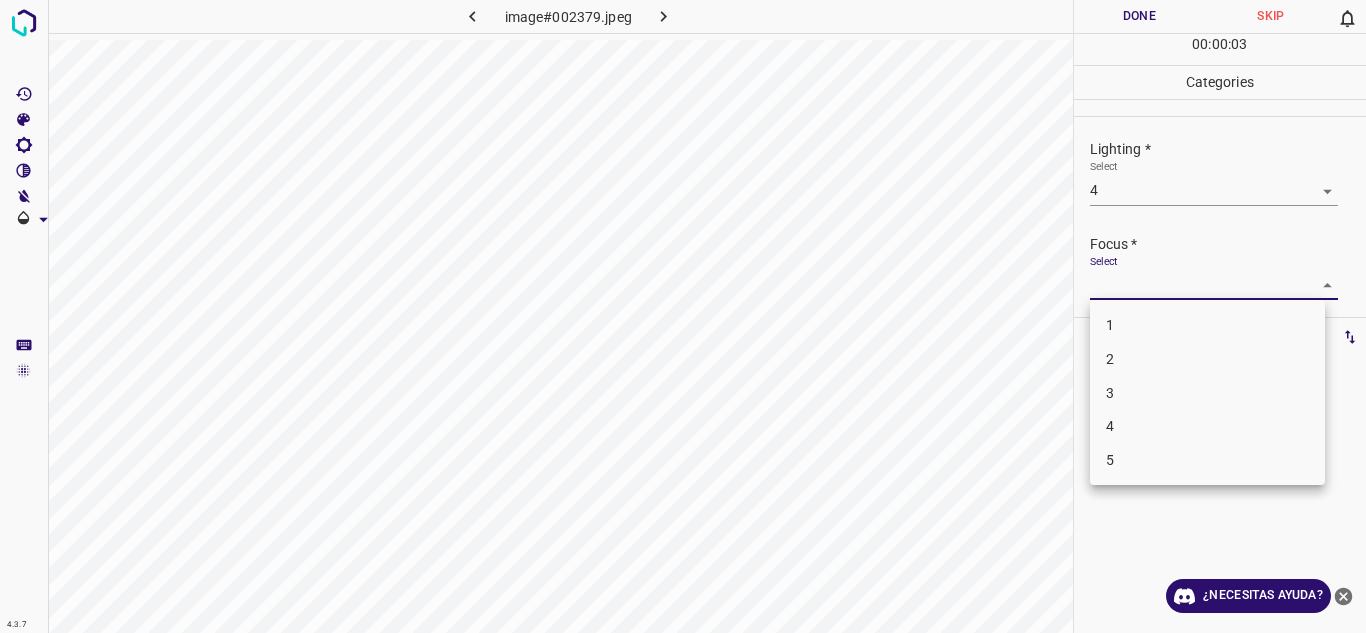 drag, startPoint x: 1144, startPoint y: 391, endPoint x: 1280, endPoint y: 372, distance: 137.32079 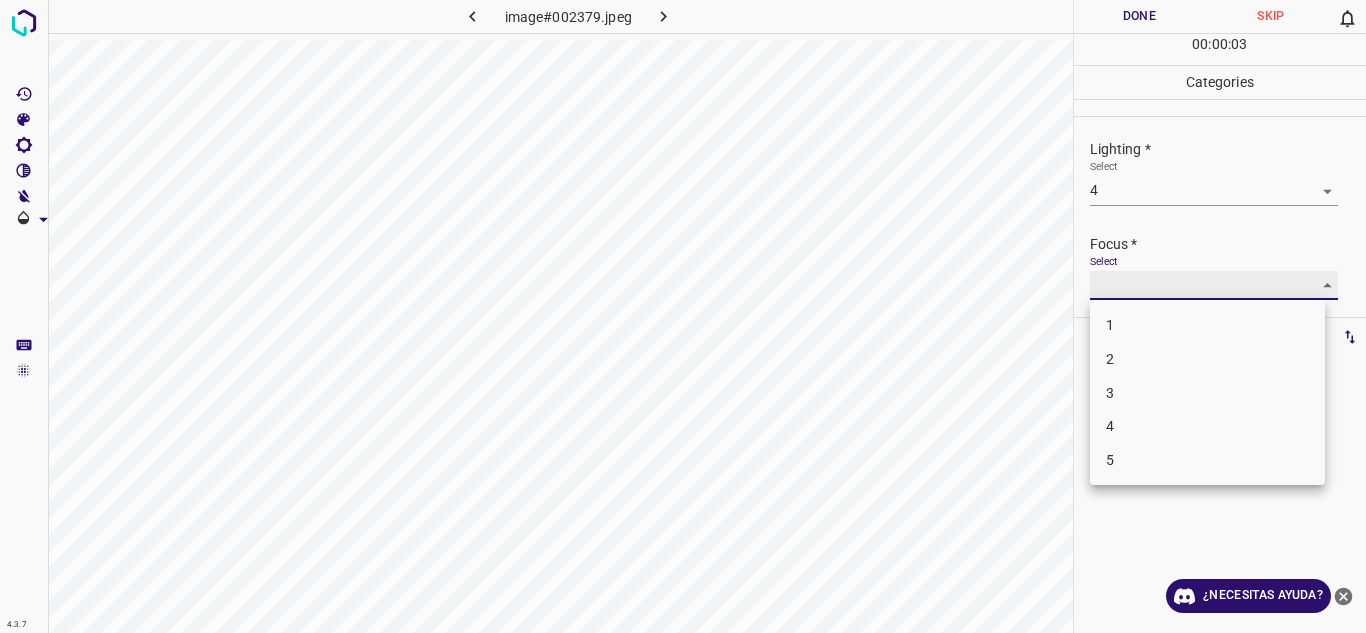 type on "3" 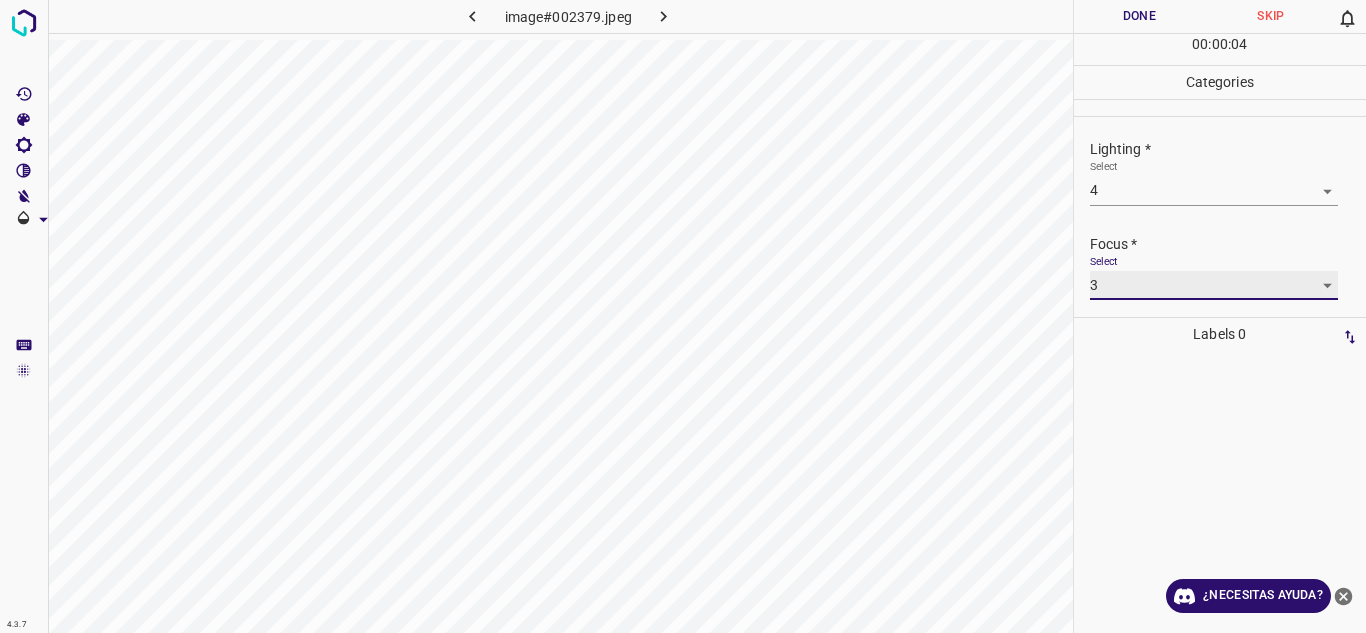 scroll, scrollTop: 98, scrollLeft: 0, axis: vertical 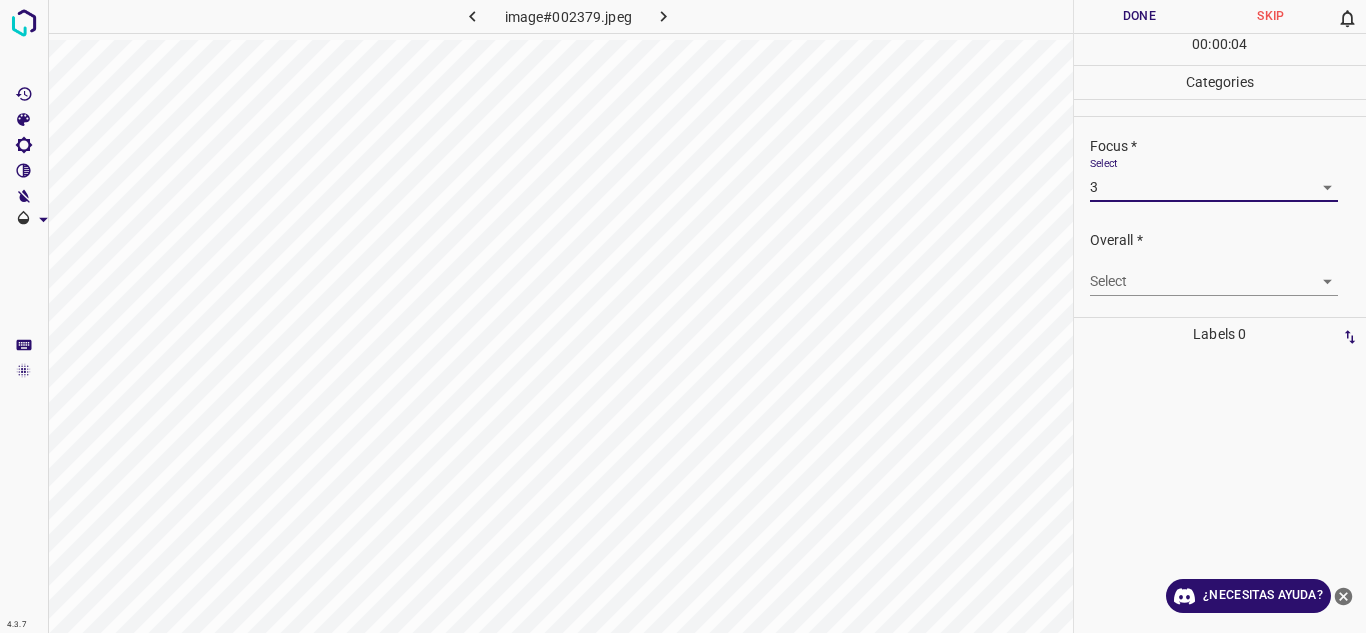 click on "Select ​" at bounding box center [1214, 273] 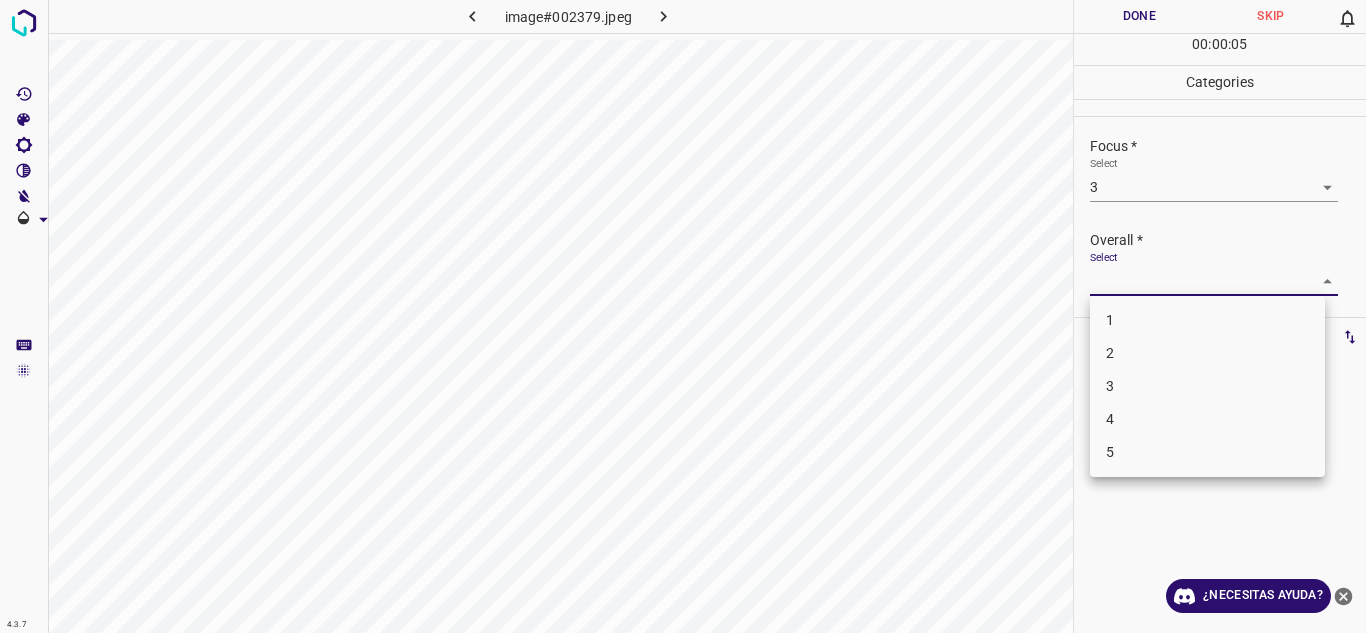 click on "4.3.7 image#002379.jpeg Done Skip 0 00   : 00   : 05   Categories Lighting *  Select 4 4 Focus *  Select 3 3 Overall *  Select ​ Labels   0 Categories 1 Lighting 2 Focus 3 Overall Tools Space Change between modes (Draw & Edit) I Auto labeling R Restore zoom M Zoom in N Zoom out Delete Delete selecte label Filters Z Restore filters X Saturation filter C Brightness filter V Contrast filter B Gray scale filter General O Download ¿Necesitas ayuda? Texto original Valora esta traducción Tu opinión servirá para ayudar a mejorar el Traductor de Google - Texto - Esconder - Borrar 1 2 3 4 5" at bounding box center (683, 316) 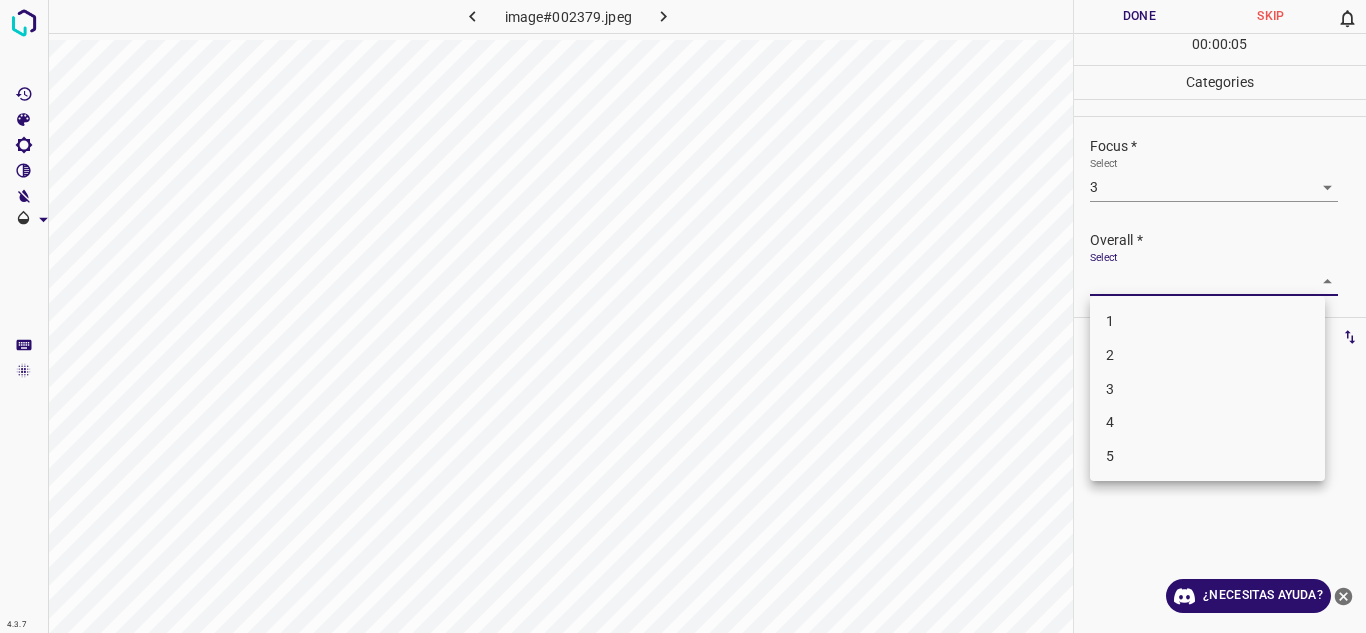 drag, startPoint x: 1139, startPoint y: 418, endPoint x: 1162, endPoint y: 391, distance: 35.468296 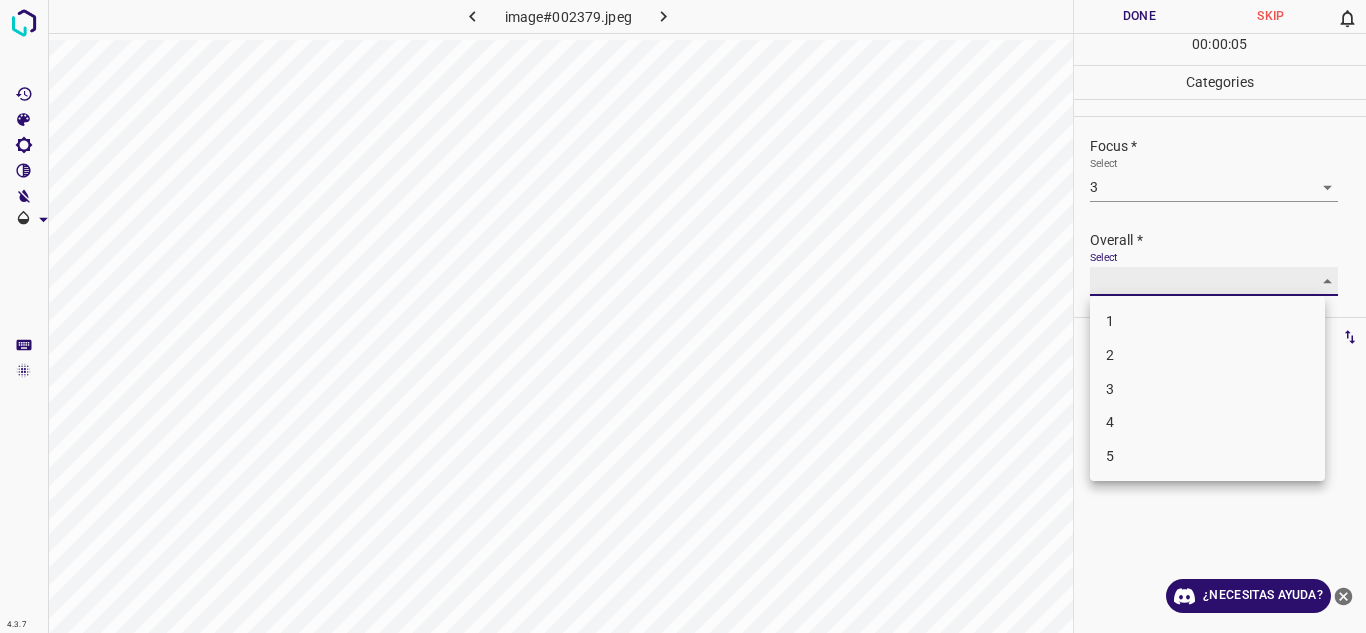 type on "4" 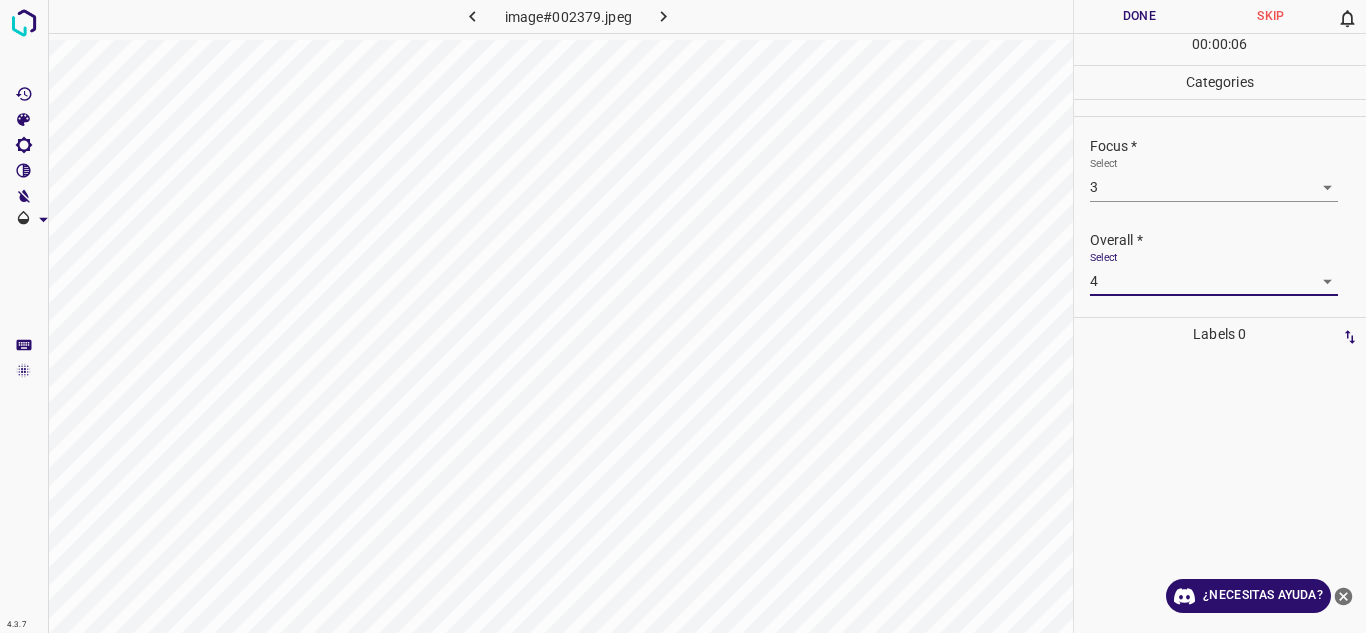 click on "Done" at bounding box center (1140, 16) 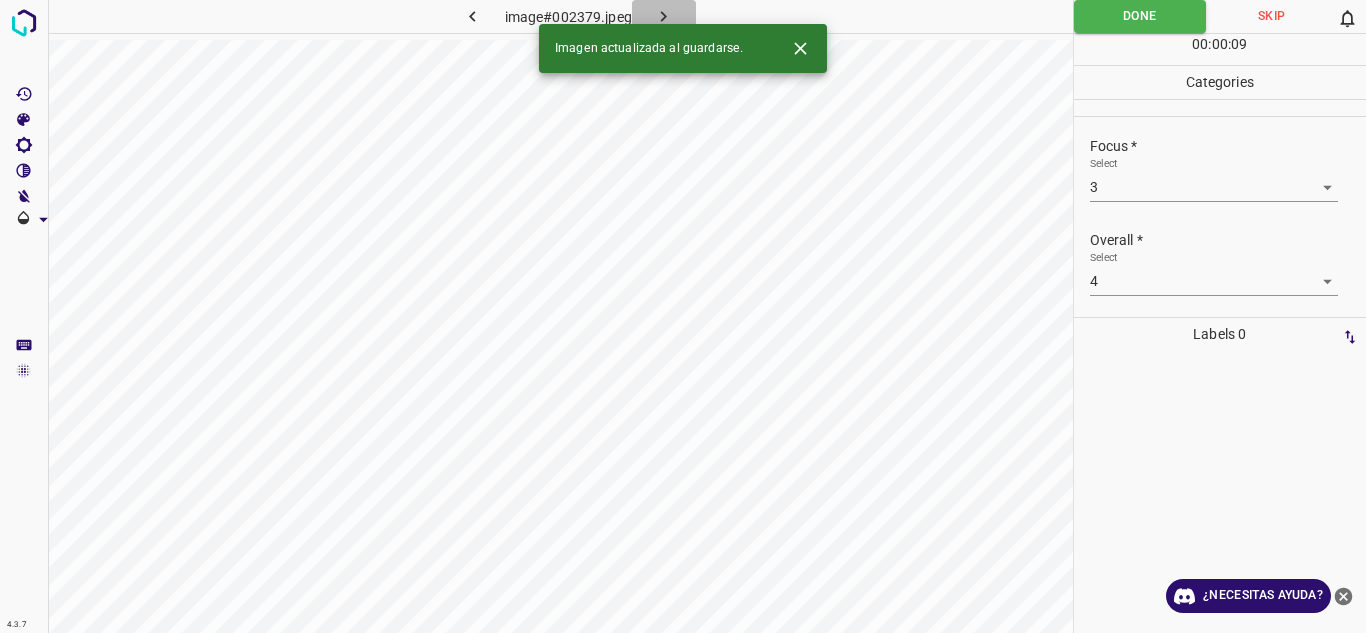click 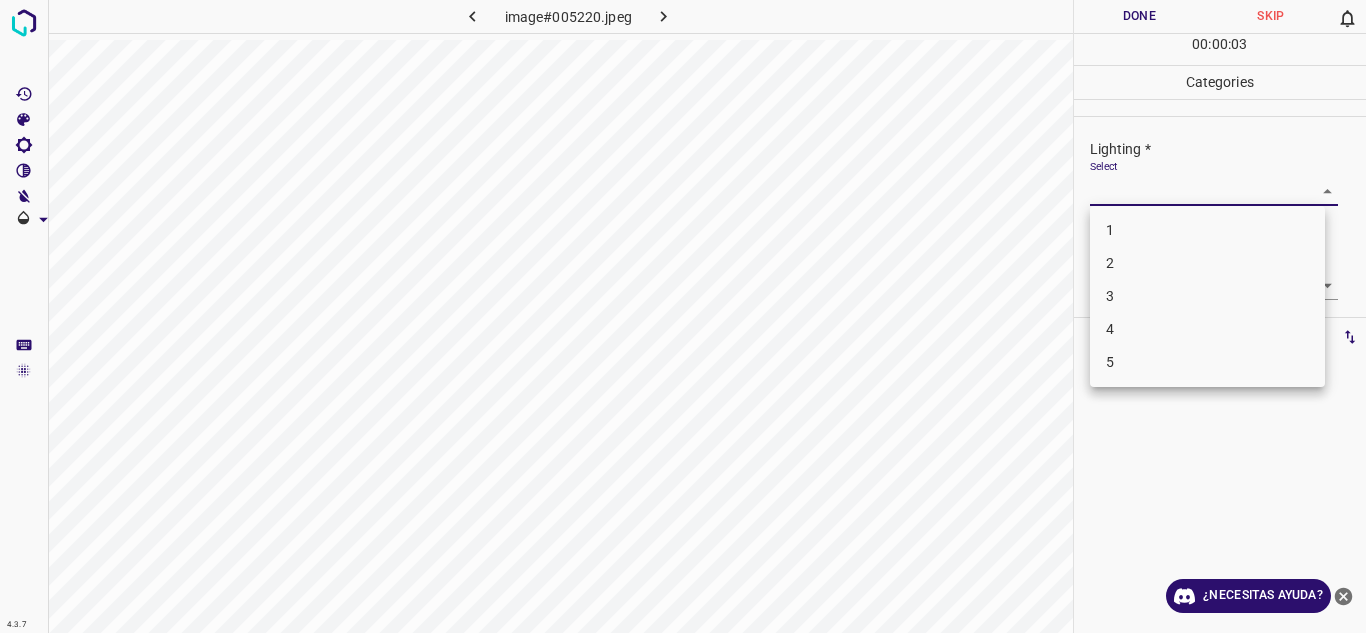 click on "4.3.7 image#005220.jpeg Done Skip 0 00   : 00   : 03   Categories Lighting *  Select ​ Focus *  Select ​ Overall *  Select ​ Labels   0 Categories 1 Lighting 2 Focus 3 Overall Tools Space Change between modes (Draw & Edit) I Auto labeling R Restore zoom M Zoom in N Zoom out Delete Delete selecte label Filters Z Restore filters X Saturation filter C Brightness filter V Contrast filter B Gray scale filter General O Download ¿Necesitas ayuda? Texto original Valora esta traducción Tu opinión servirá para ayudar a mejorar el Traductor de Google - Texto - Esconder - Borrar 1 2 3 4 5" at bounding box center (683, 316) 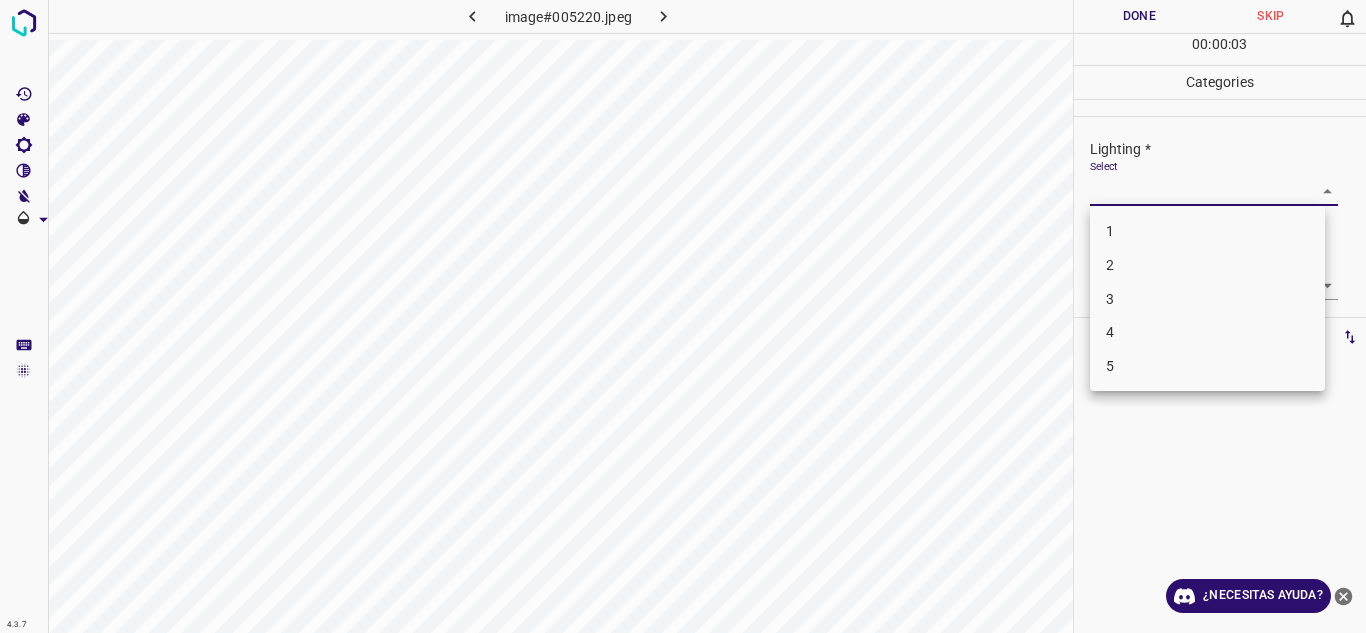 click on "4" at bounding box center [1207, 332] 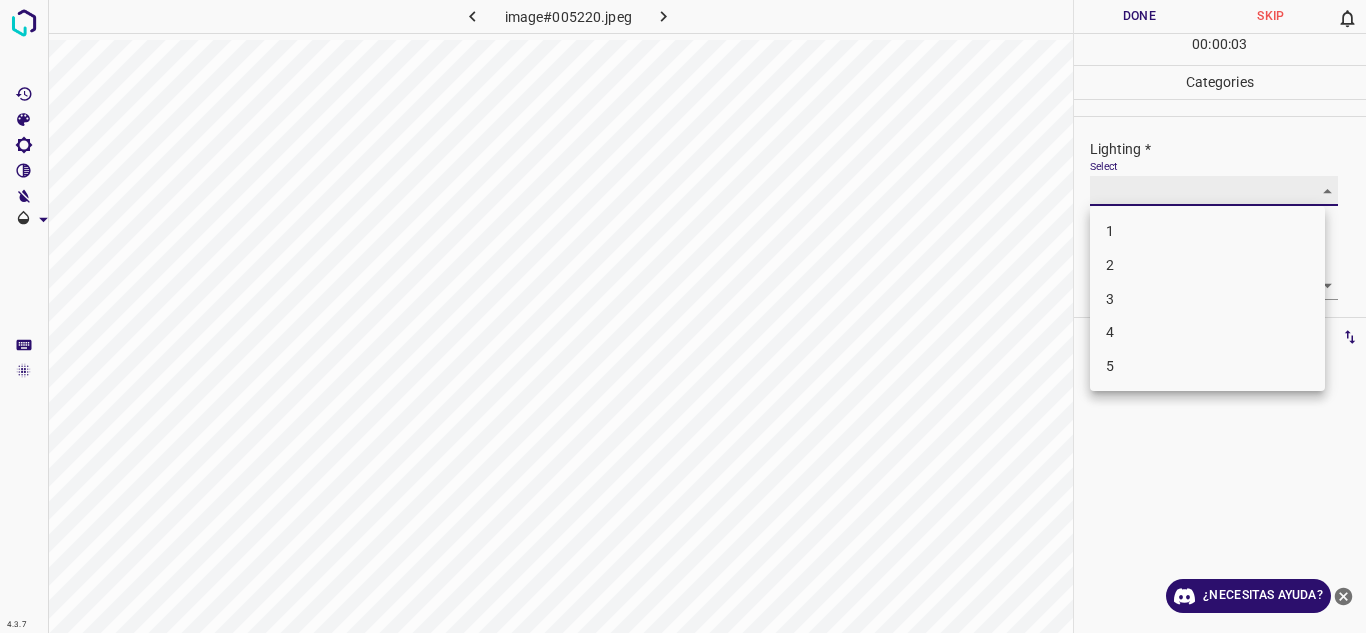 type on "4" 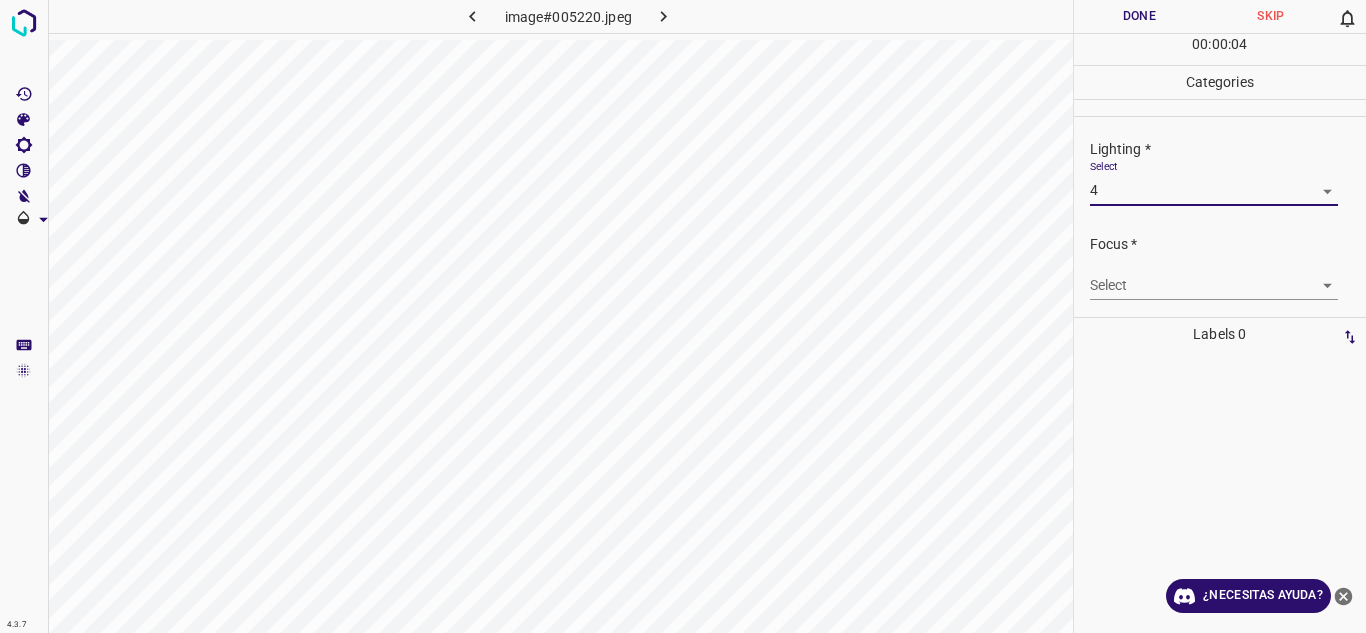click on "4.3.7 image#005220.jpeg Done Skip 0 00   : 00   : 04   Categories Lighting *  Select 4 4 Focus *  Select ​ Overall *  Select ​ Labels   0 Categories 1 Lighting 2 Focus 3 Overall Tools Space Change between modes (Draw & Edit) I Auto labeling R Restore zoom M Zoom in N Zoom out Delete Delete selecte label Filters Z Restore filters X Saturation filter C Brightness filter V Contrast filter B Gray scale filter General O Download ¿Necesitas ayuda? Texto original Valora esta traducción Tu opinión servirá para ayudar a mejorar el Traductor de Google - Texto - Esconder - Borrar 1 2 3 4 5" at bounding box center [683, 316] 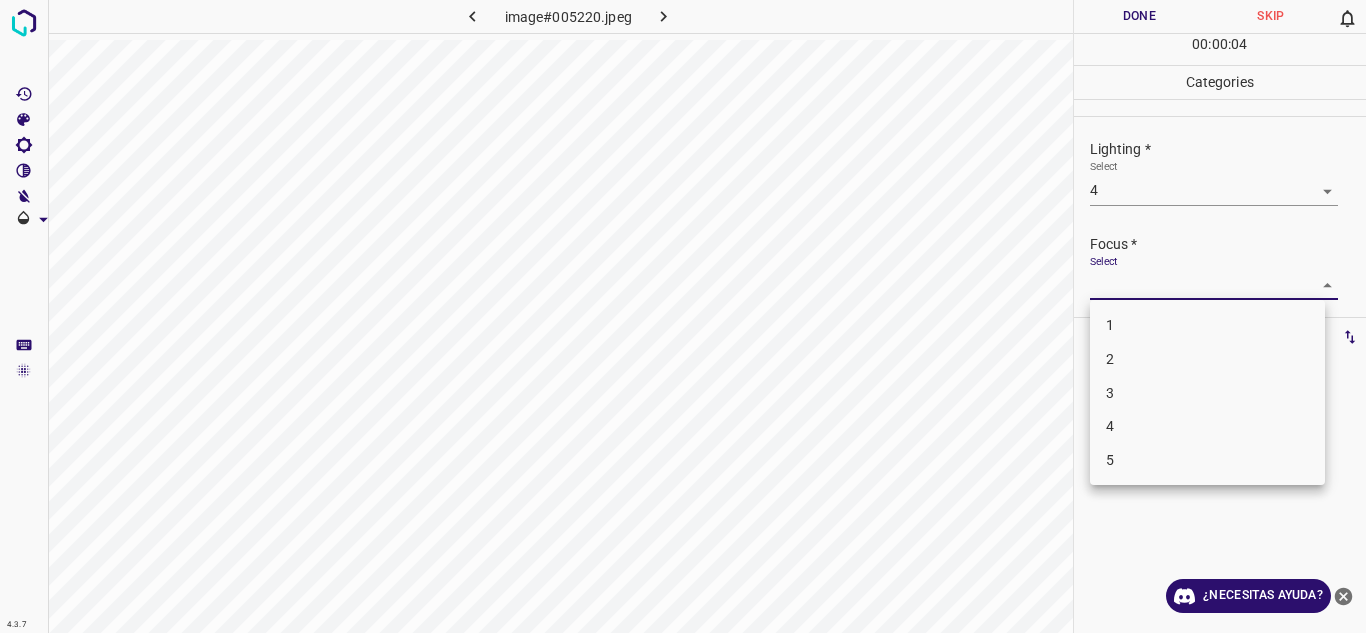 click on "2" at bounding box center (1207, 359) 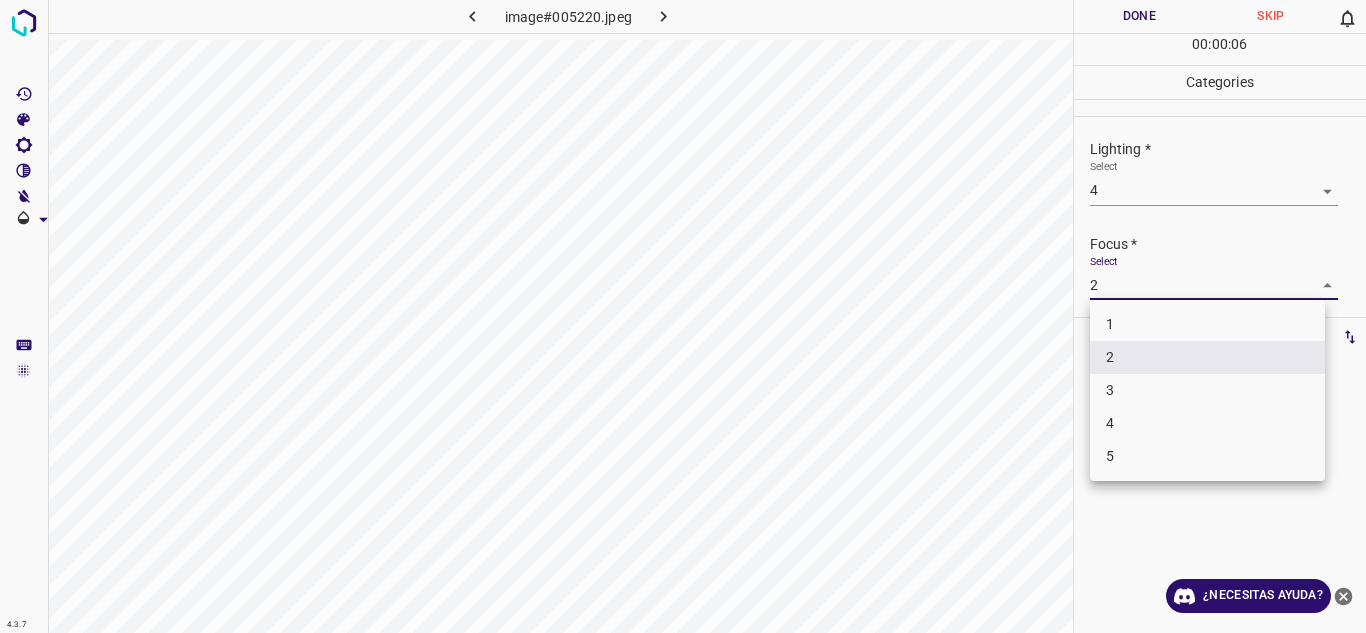 click on "4.3.7 image#005220.jpeg Done Skip 0 00   : 00   : 06   Categories Lighting *  Select 4 4 Focus *  Select 2 2 Overall *  Select ​ Labels   0 Categories 1 Lighting 2 Focus 3 Overall Tools Space Change between modes (Draw & Edit) I Auto labeling R Restore zoom M Zoom in N Zoom out Delete Delete selecte label Filters Z Restore filters X Saturation filter C Brightness filter V Contrast filter B Gray scale filter General O Download ¿Necesitas ayuda? Texto original Valora esta traducción Tu opinión servirá para ayudar a mejorar el Traductor de Google - Texto - Esconder - Borrar 1 2 3 4 5" at bounding box center (683, 316) 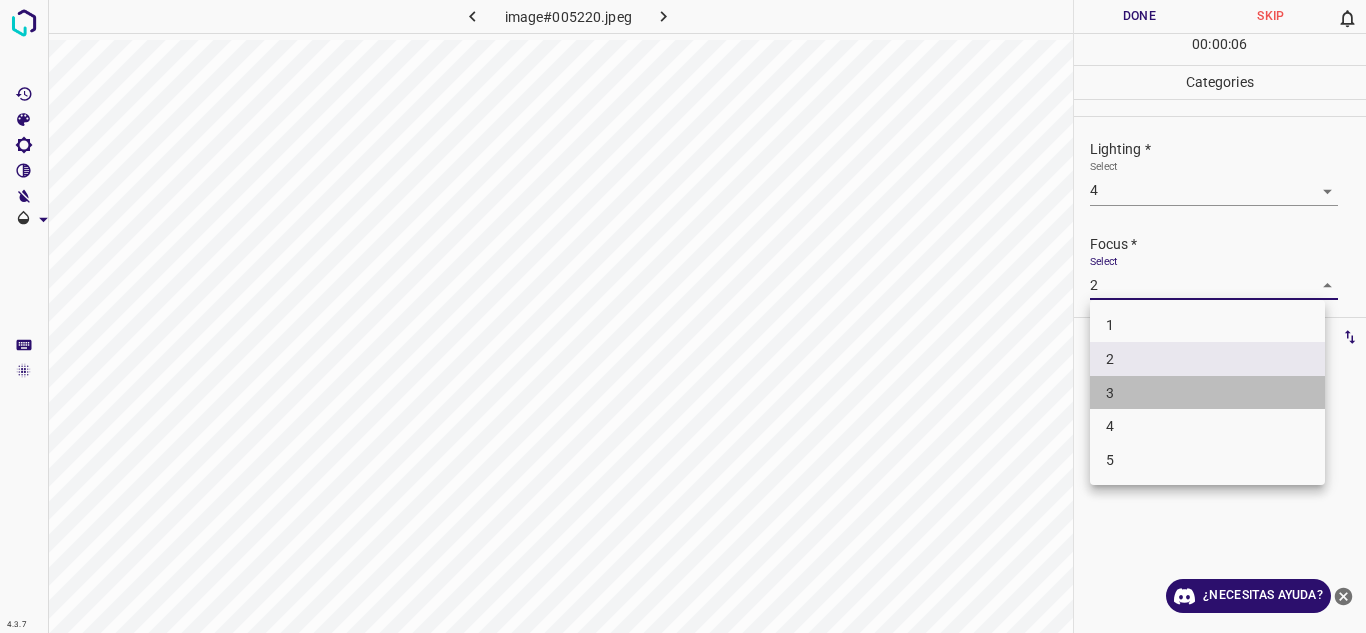 click on "3" at bounding box center [1207, 393] 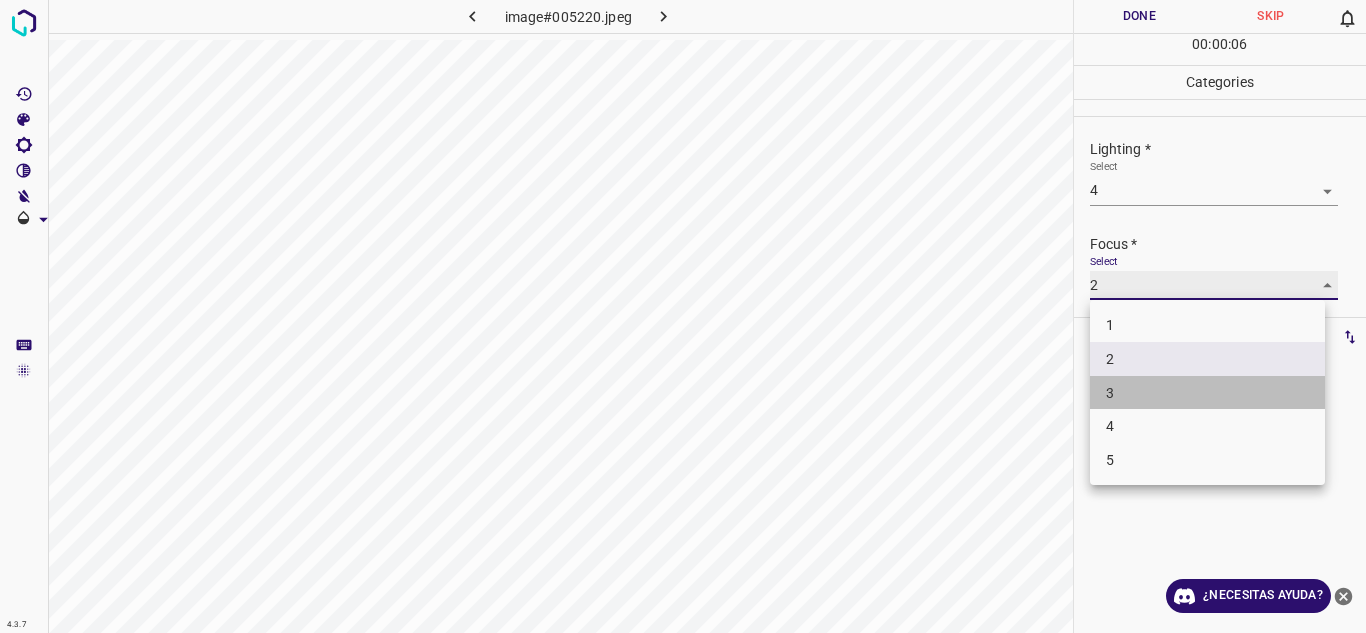 type on "3" 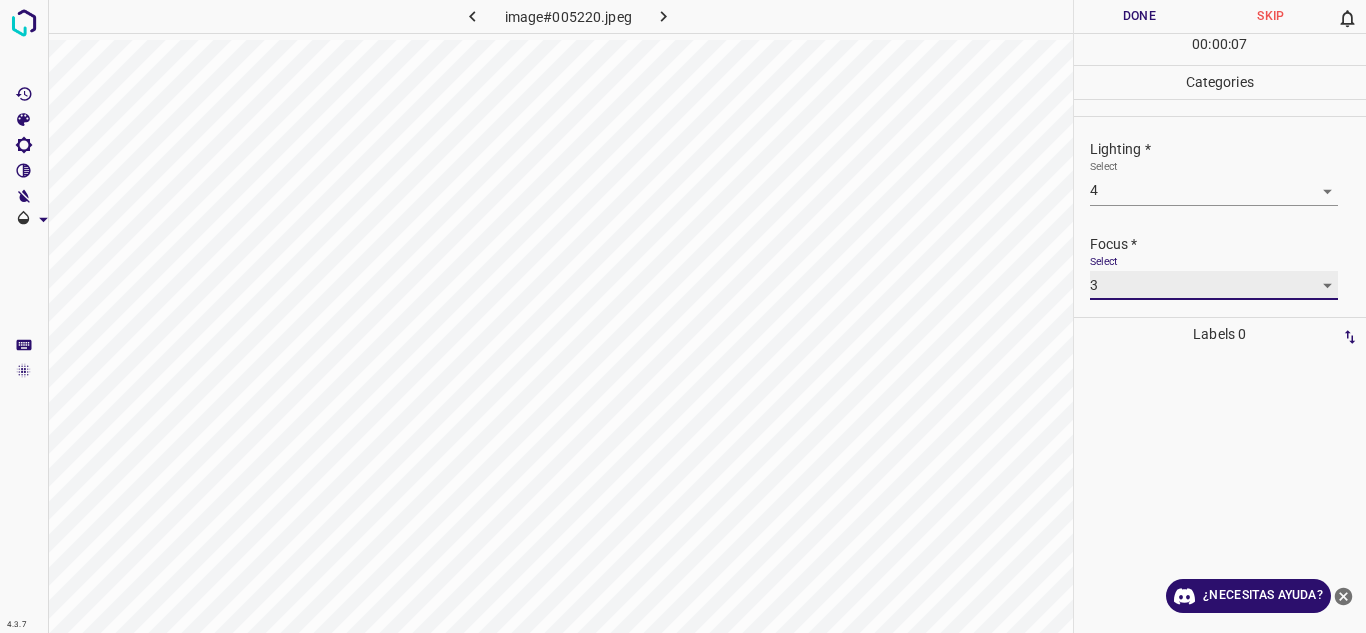 scroll, scrollTop: 98, scrollLeft: 0, axis: vertical 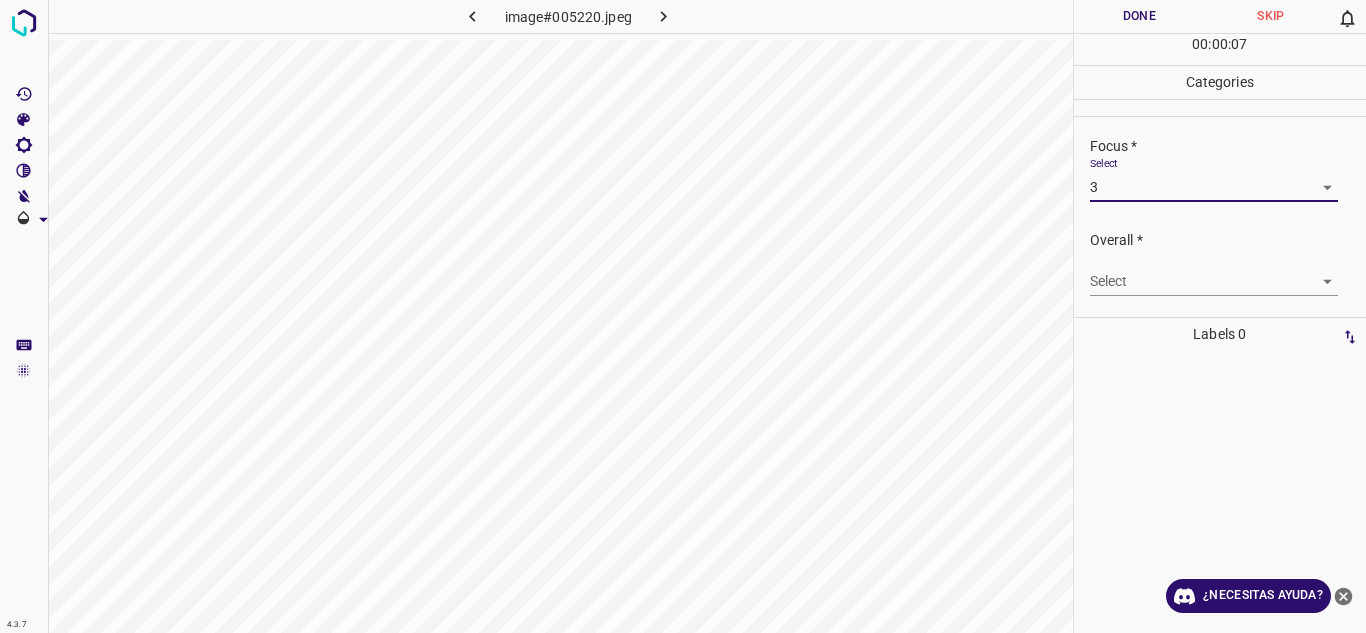 click on "Select ​" at bounding box center (1214, 273) 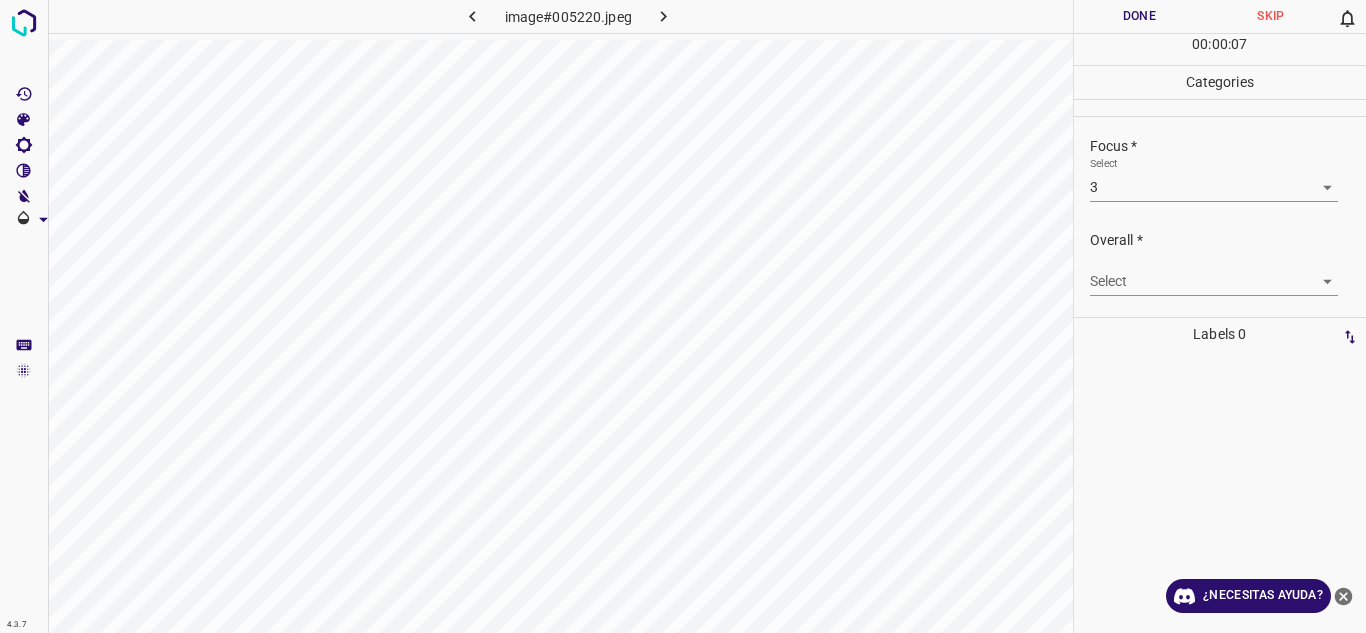 click on "4.3.7 image#005220.jpeg Done Skip 0 00   : 00   : 07   Categories Lighting *  Select 4 4 Focus *  Select 3 3 Overall *  Select ​ Labels   0 Categories 1 Lighting 2 Focus 3 Overall Tools Space Change between modes (Draw & Edit) I Auto labeling R Restore zoom M Zoom in N Zoom out Delete Delete selecte label Filters Z Restore filters X Saturation filter C Brightness filter V Contrast filter B Gray scale filter General O Download ¿Necesitas ayuda? Texto original Valora esta traducción Tu opinión servirá para ayudar a mejorar el Traductor de Google - Texto - Esconder - Borrar" at bounding box center [683, 316] 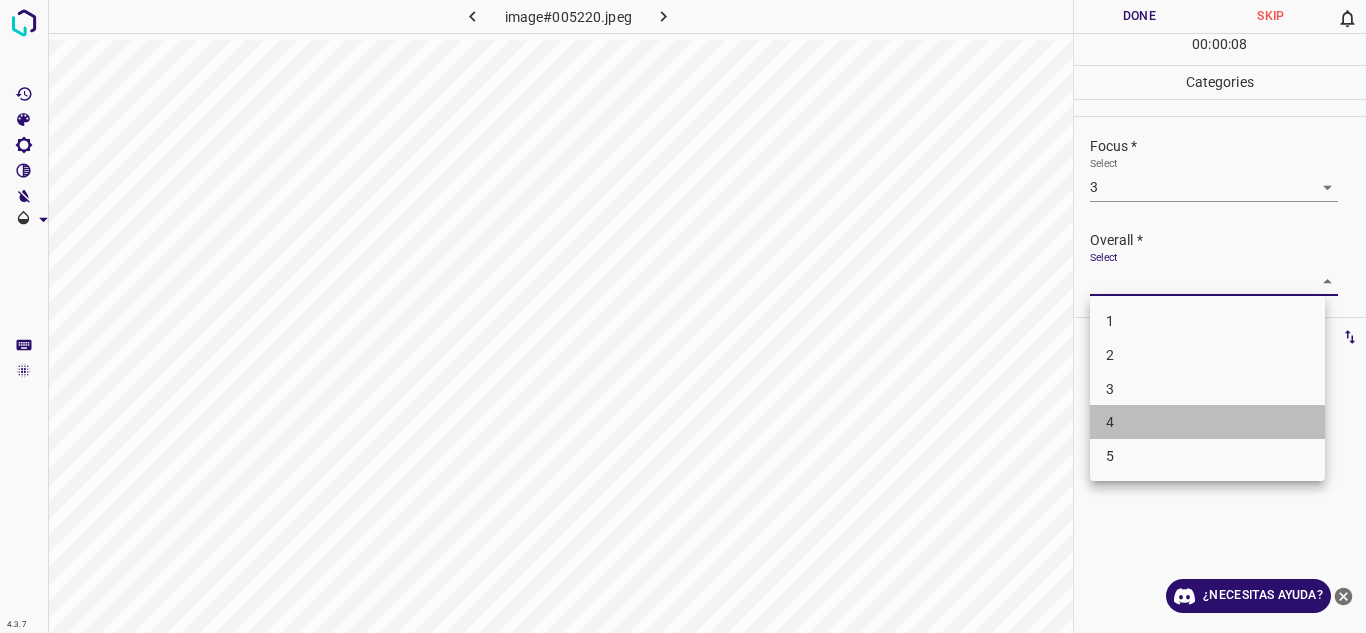 click on "4" at bounding box center [1207, 422] 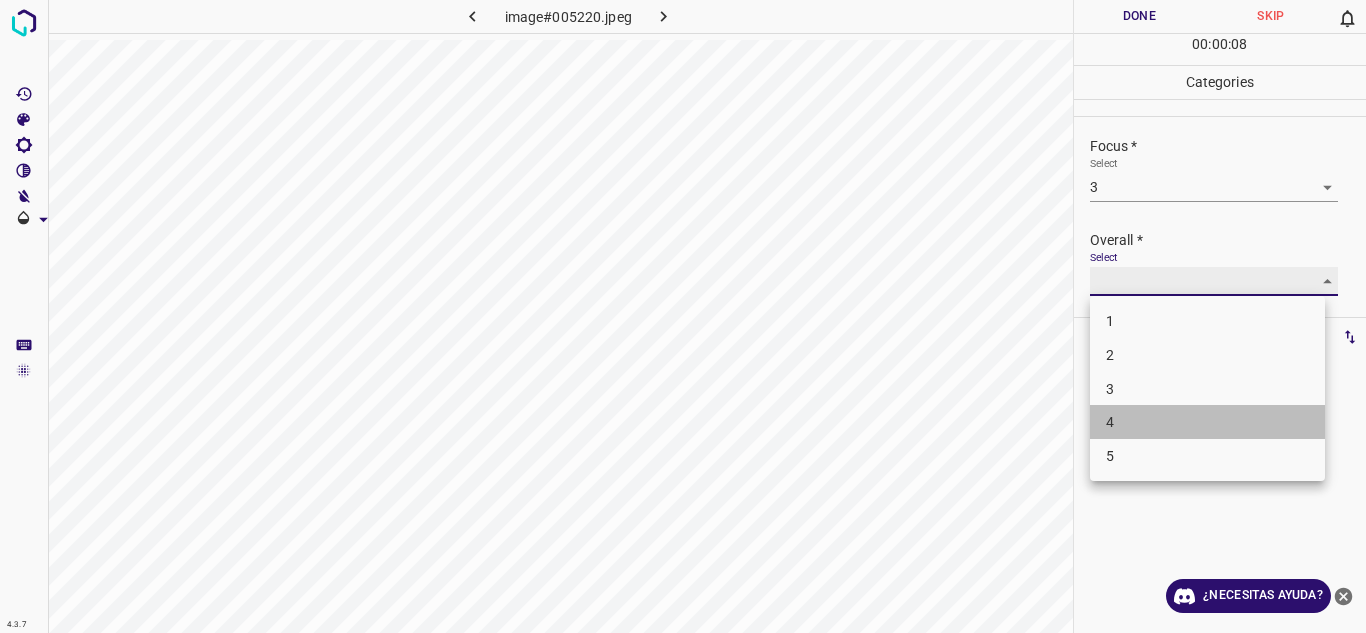 type on "4" 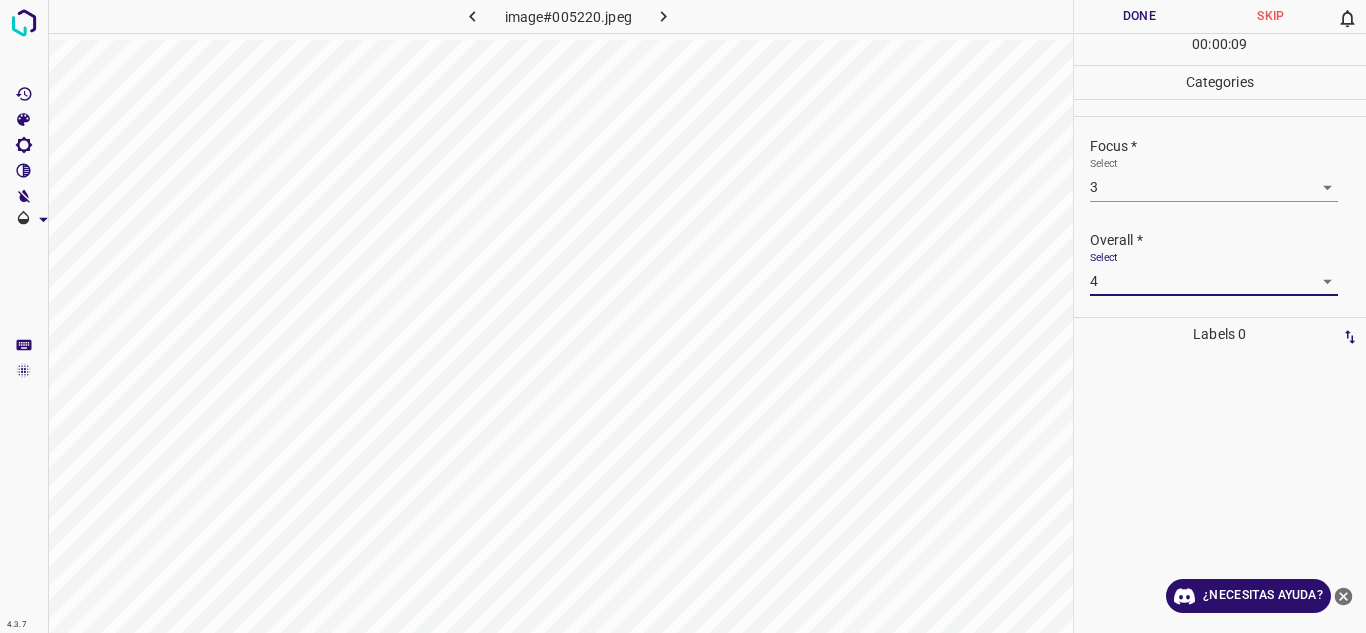 click on "Done" at bounding box center [1140, 16] 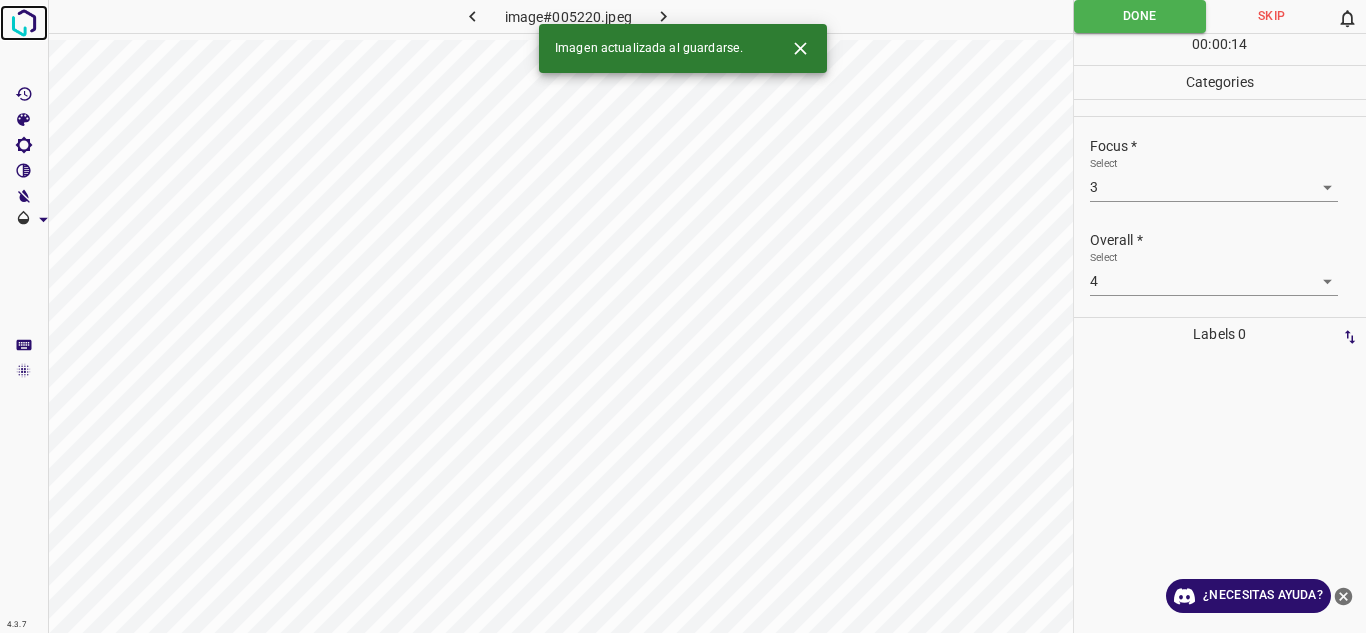 click at bounding box center [24, 23] 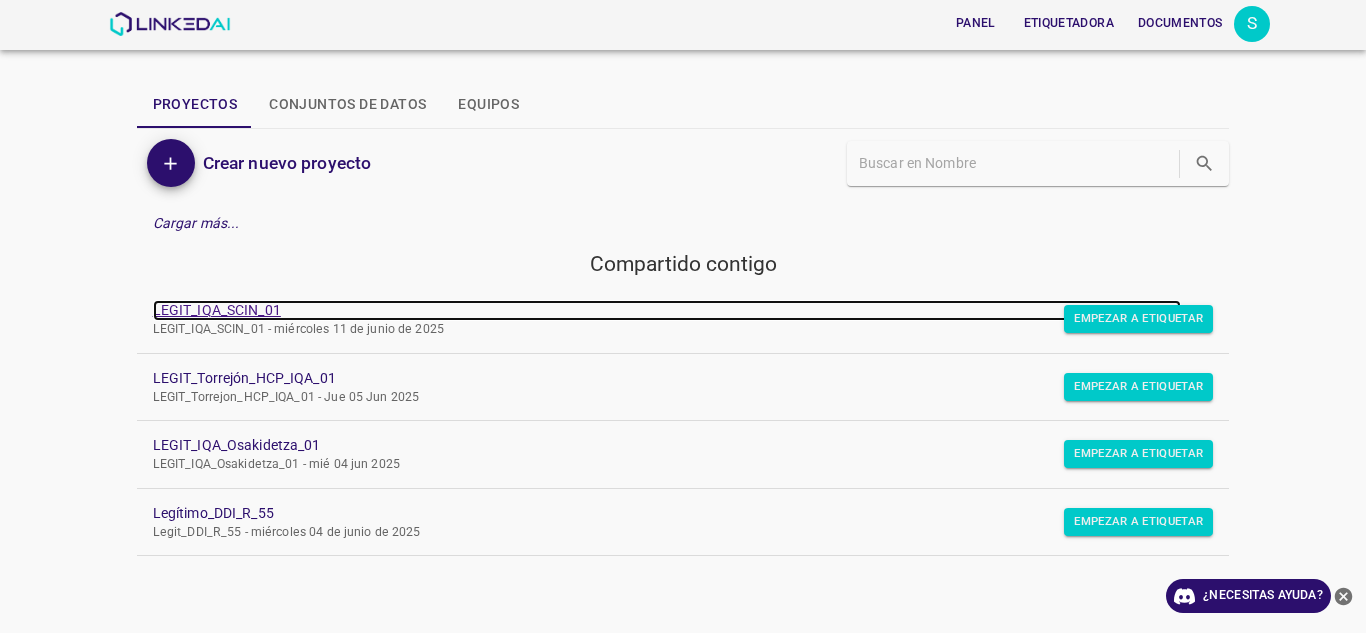 click on "LEGIT_IQA_SCIN_01" at bounding box center (217, 310) 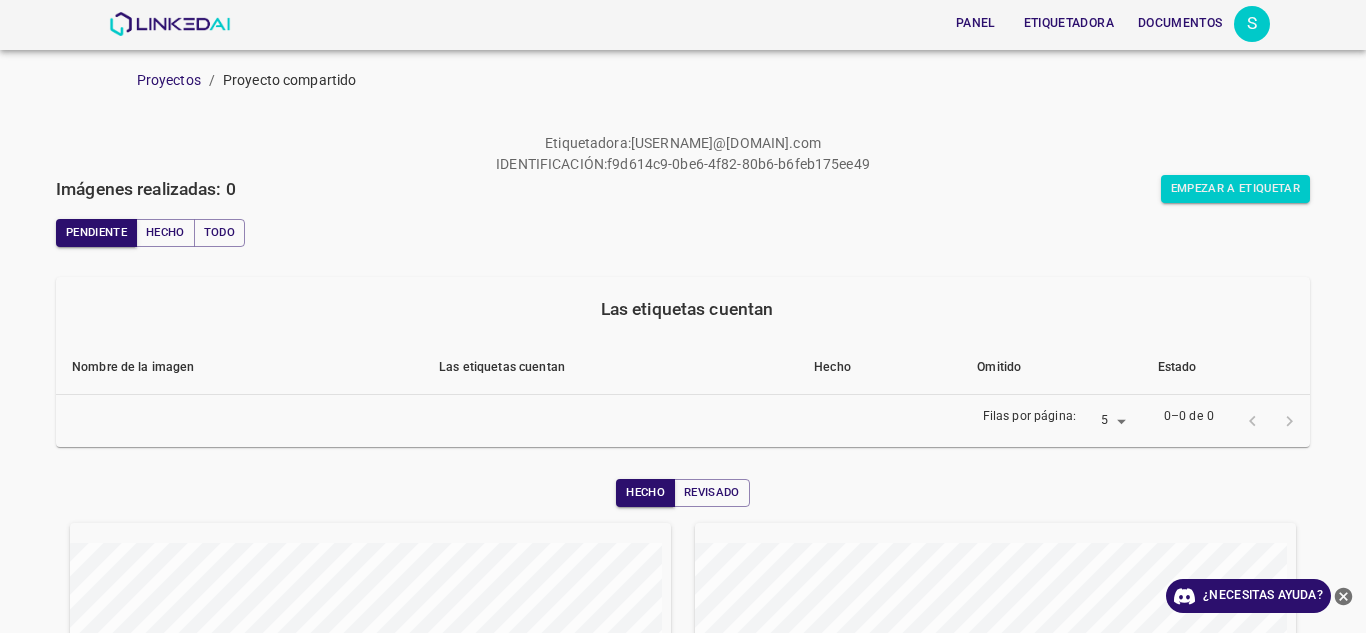 scroll, scrollTop: 0, scrollLeft: 0, axis: both 